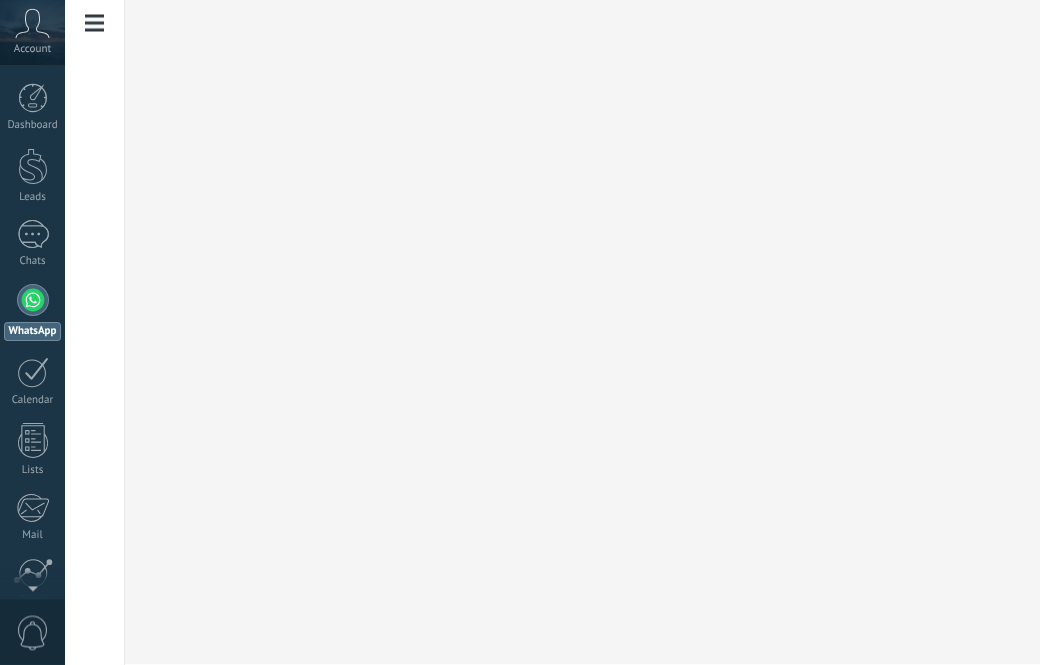 scroll, scrollTop: 63, scrollLeft: 0, axis: vertical 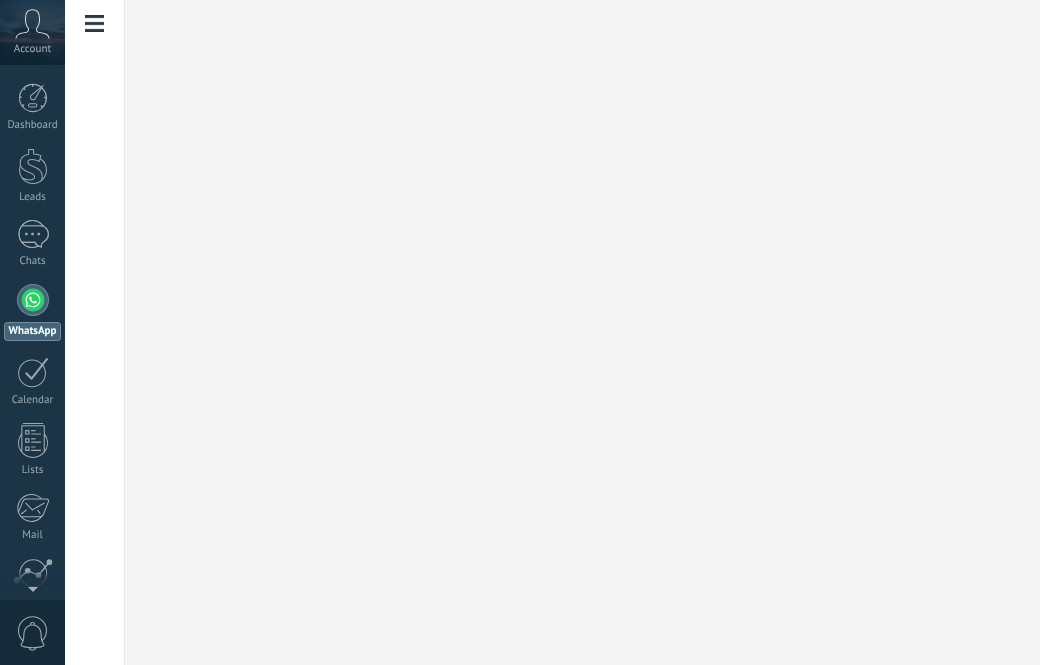 click 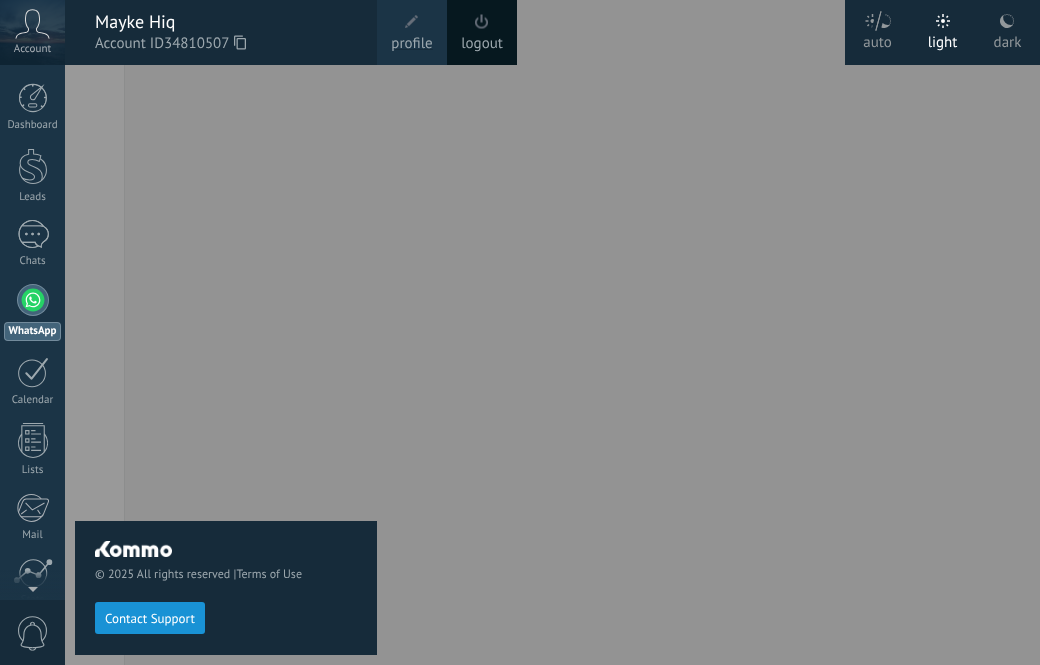 click at bounding box center [585, 332] 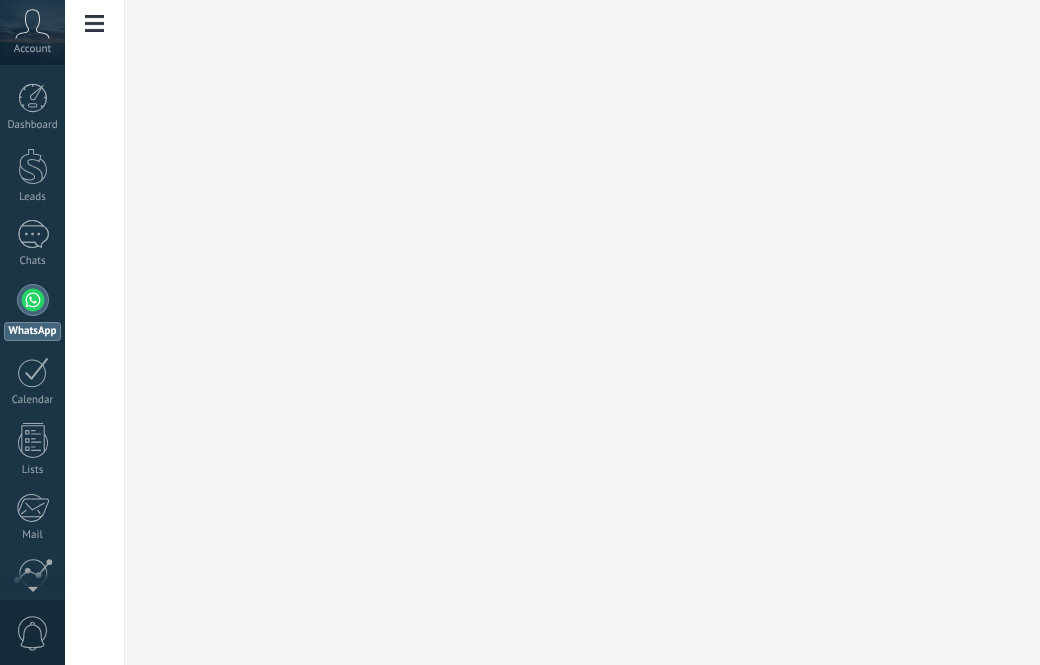 scroll, scrollTop: 0, scrollLeft: 0, axis: both 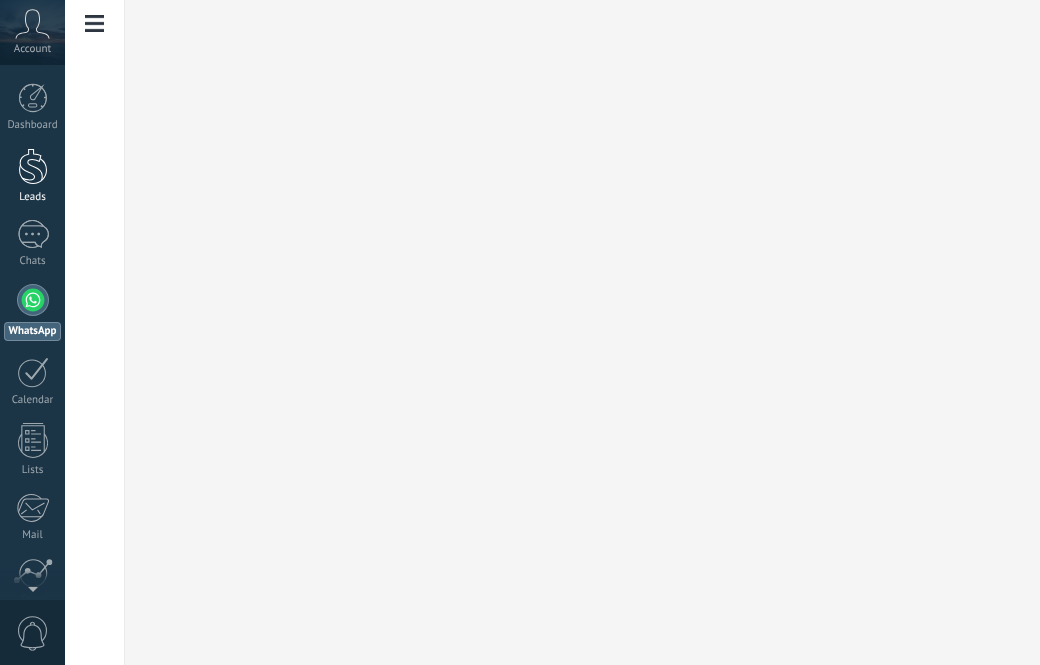click at bounding box center (33, 166) 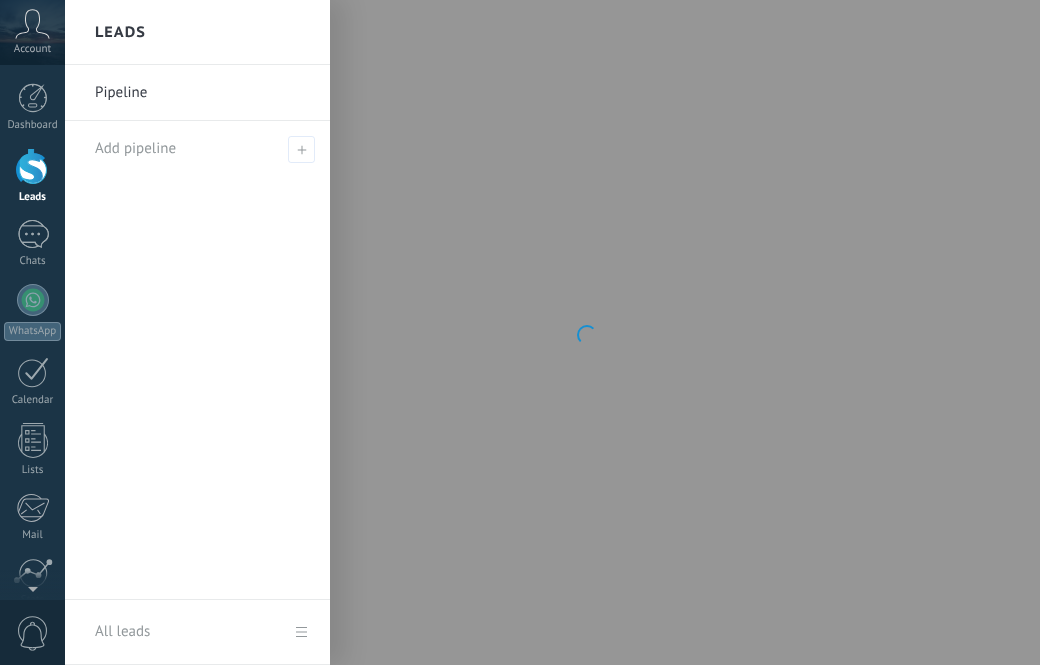 scroll, scrollTop: 0, scrollLeft: 0, axis: both 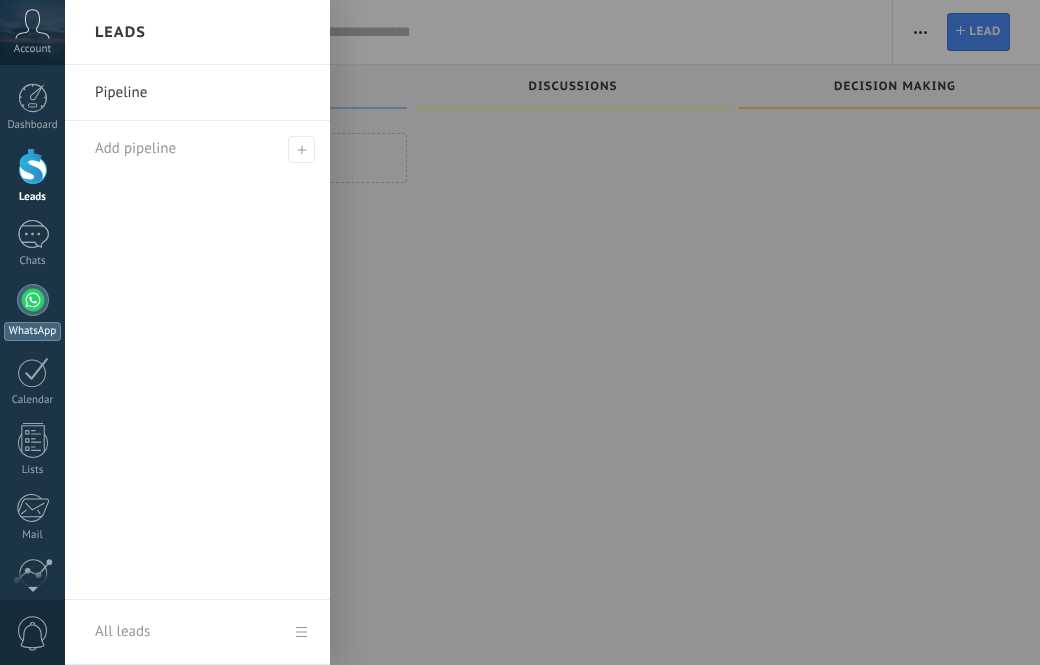 click on "WhatsApp" at bounding box center (32, 312) 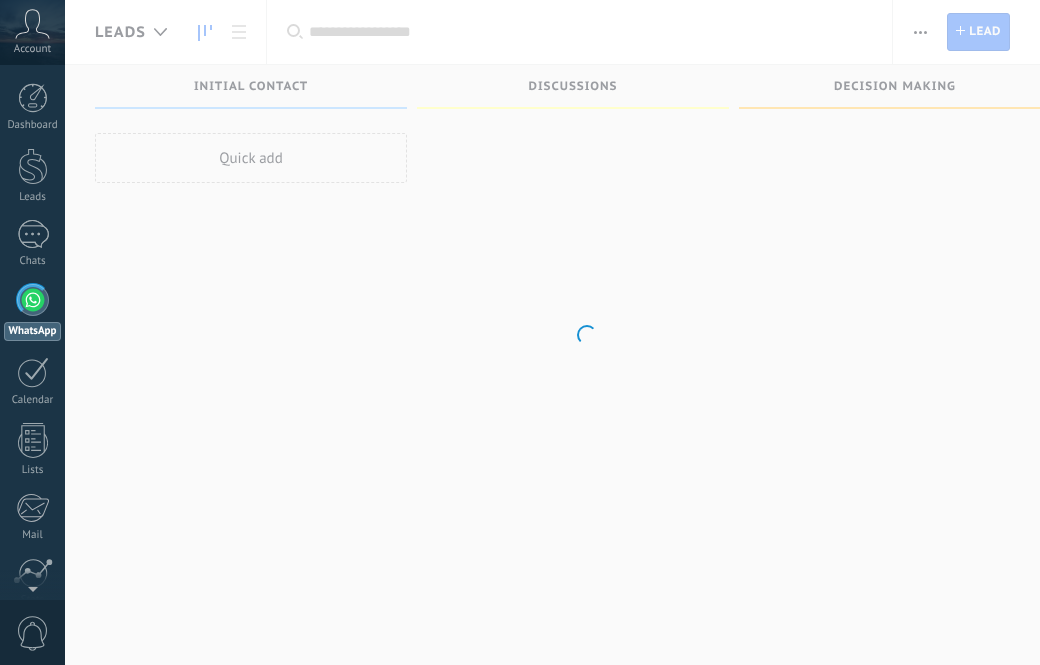click at bounding box center [33, 300] 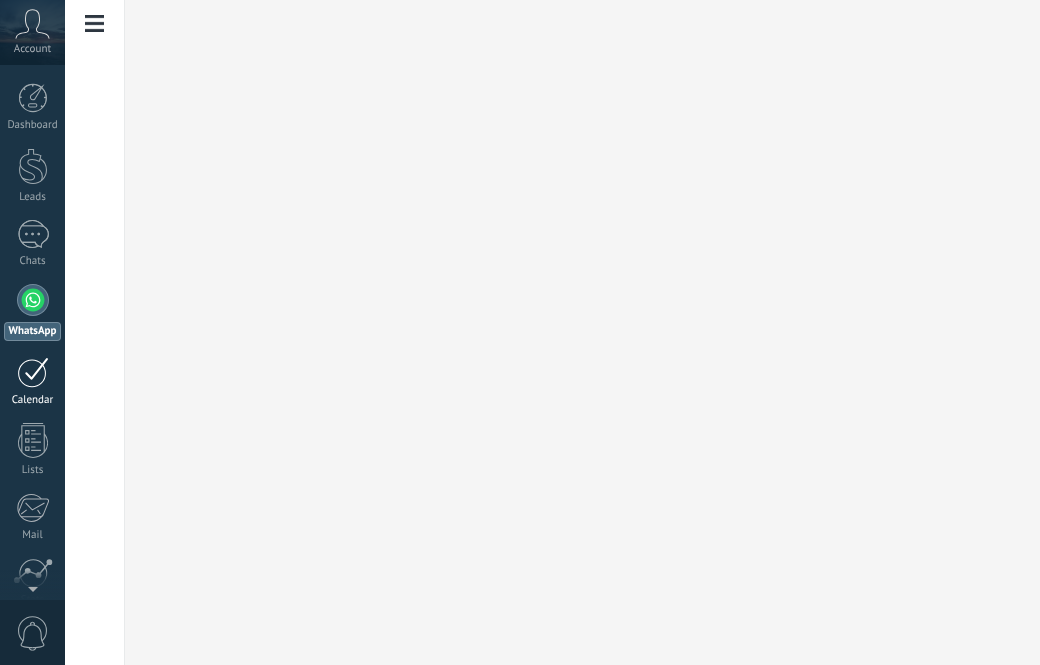 click at bounding box center [33, 372] 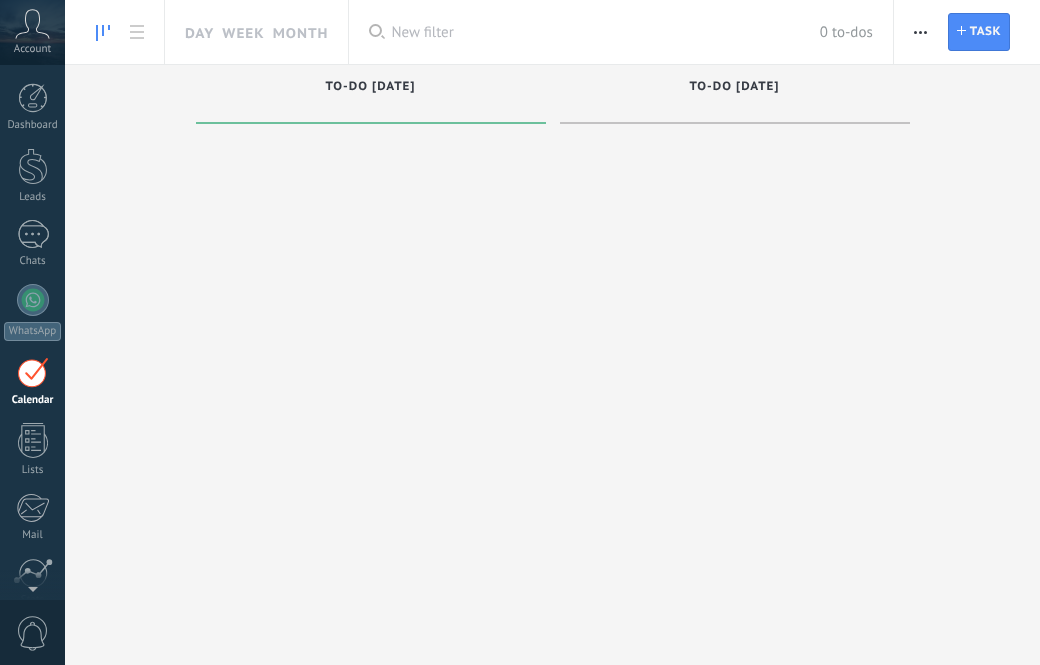 scroll, scrollTop: 0, scrollLeft: 0, axis: both 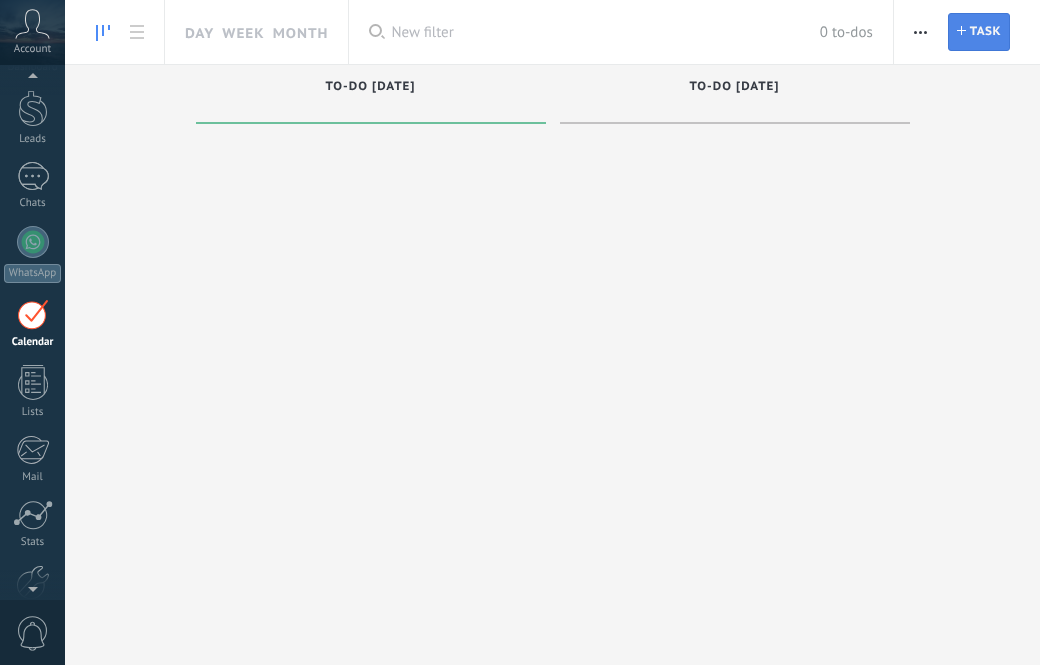 click on "Task New task" at bounding box center [979, 32] 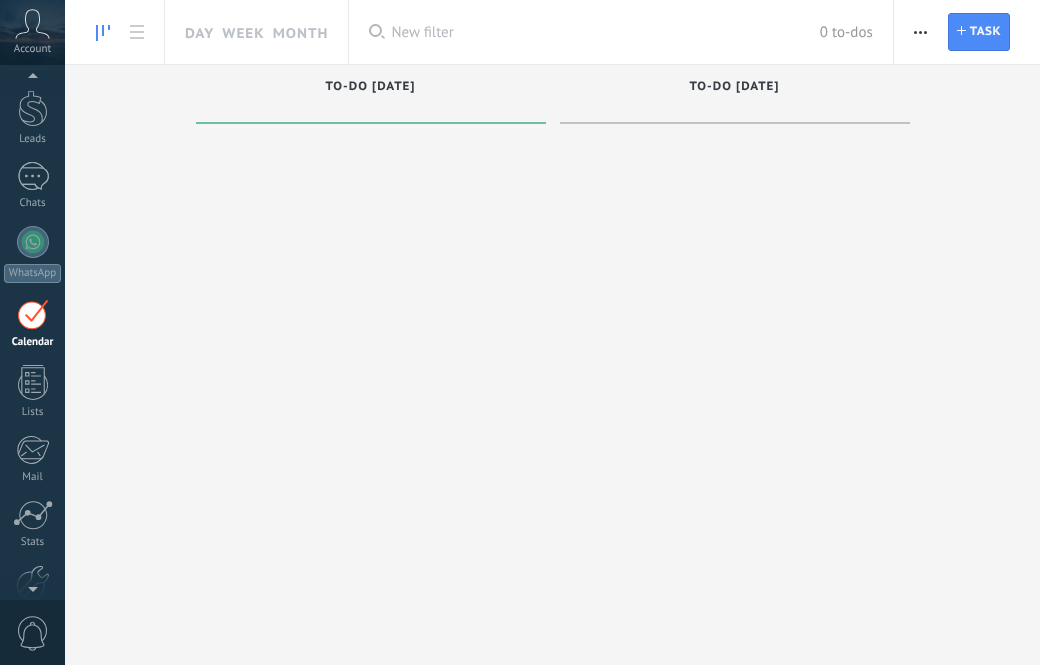 click at bounding box center [33, 314] 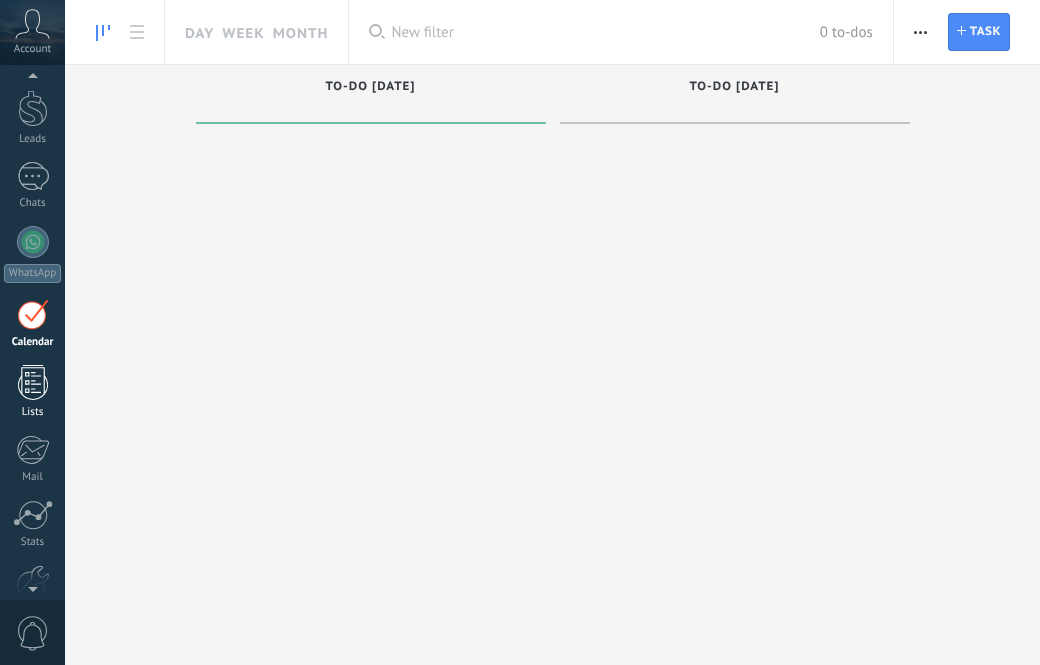 click at bounding box center [33, 382] 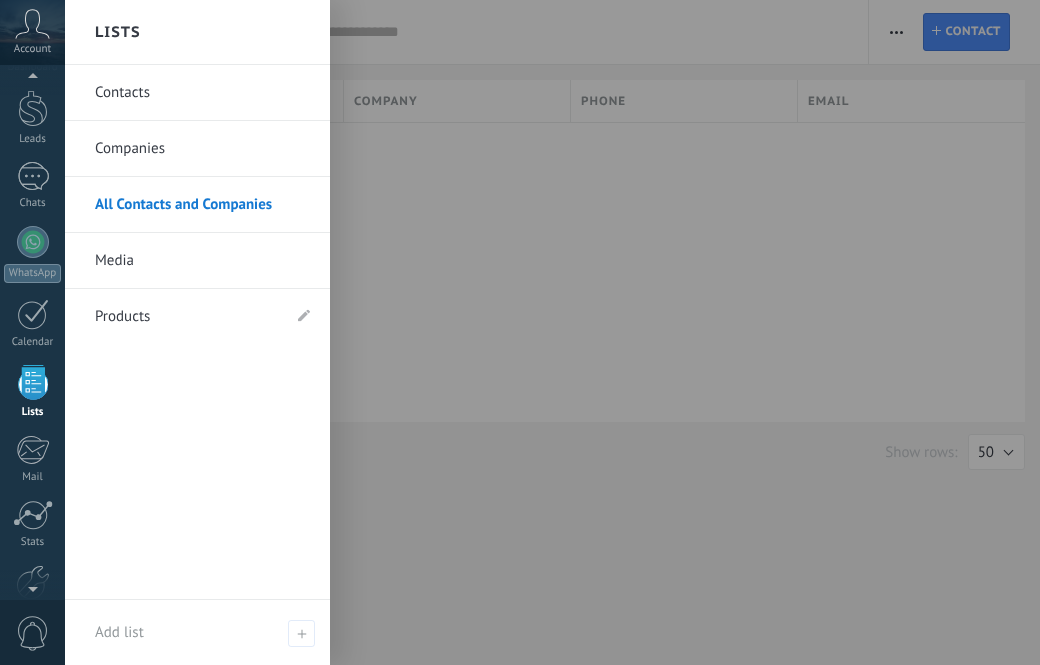 click on "Contacts" at bounding box center [202, 93] 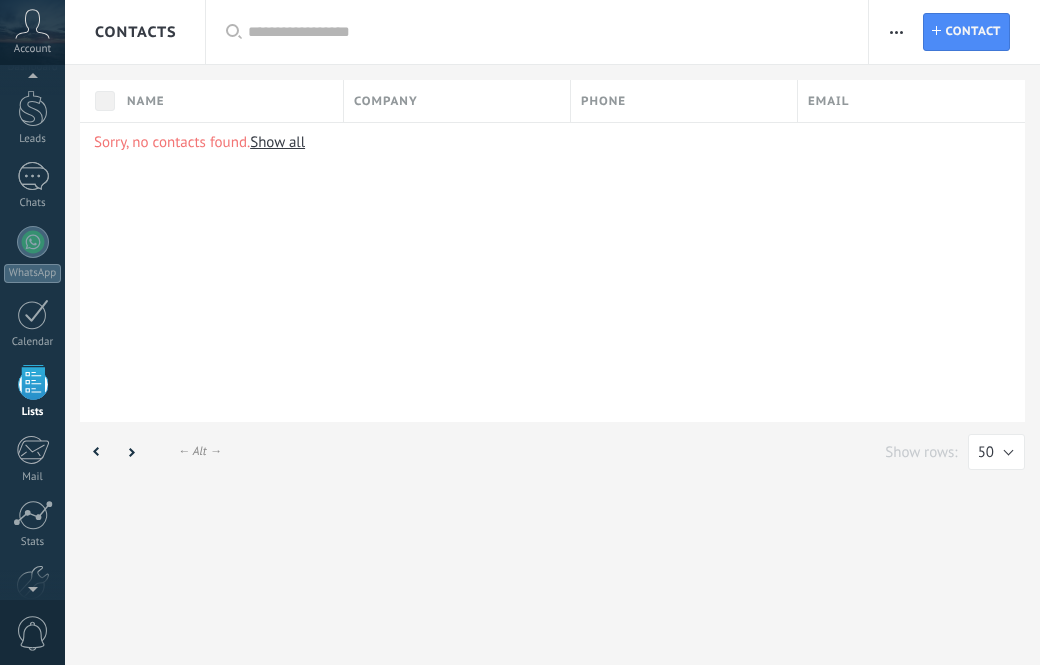 click 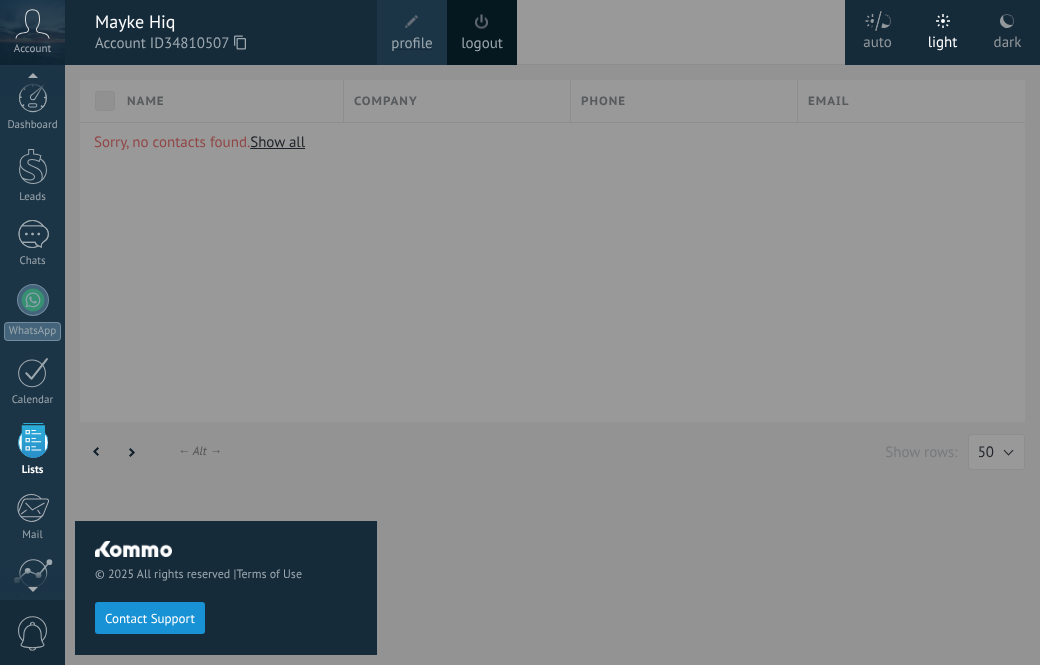 scroll, scrollTop: 0, scrollLeft: 0, axis: both 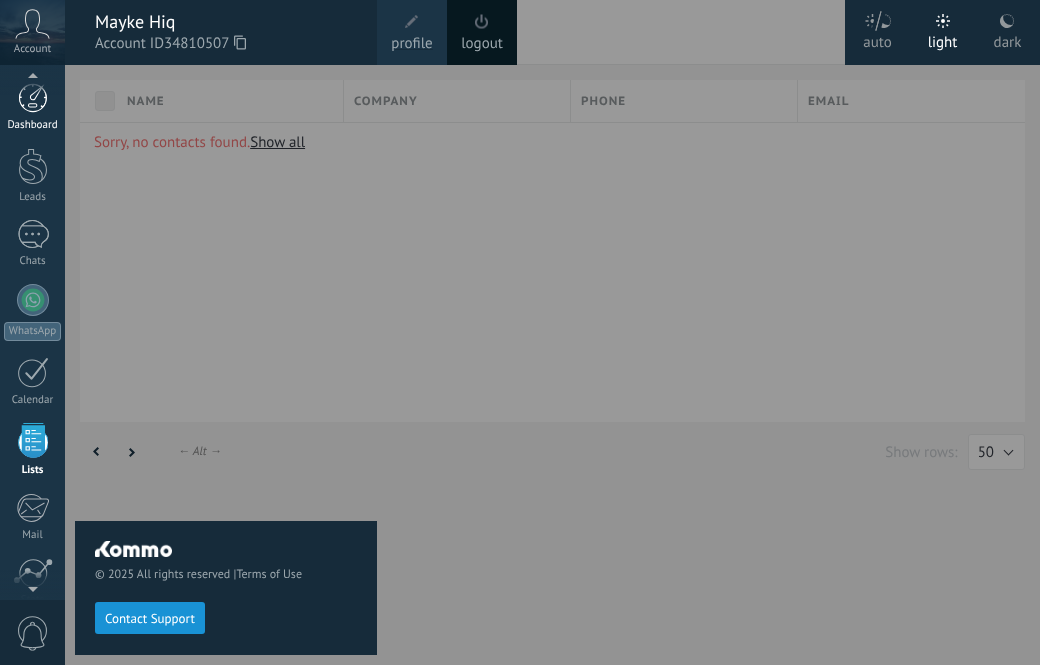 click at bounding box center [33, 98] 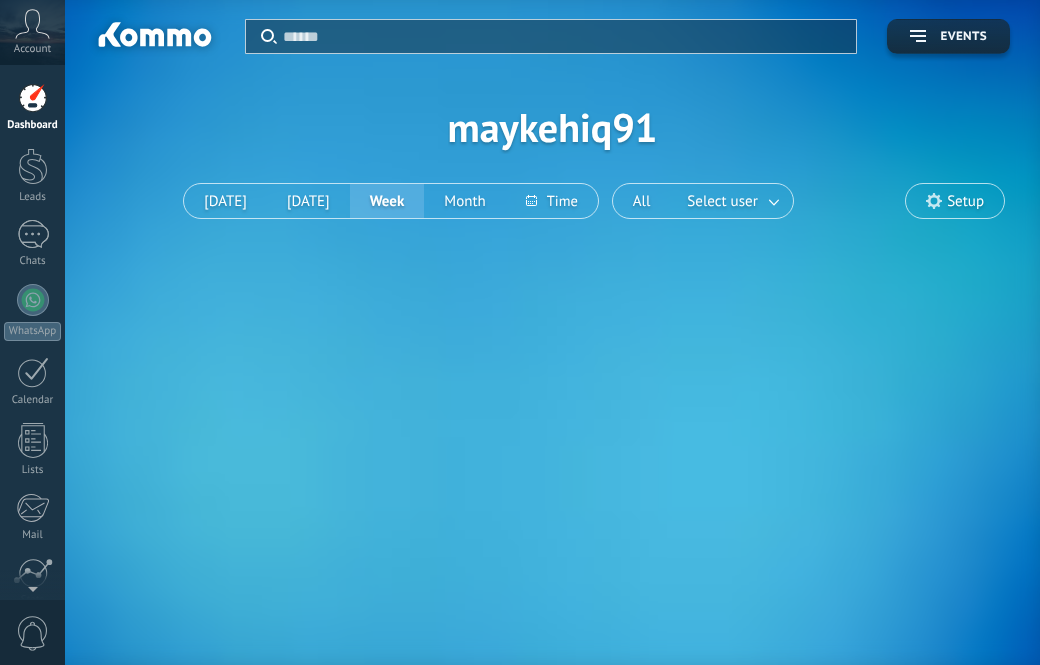 click 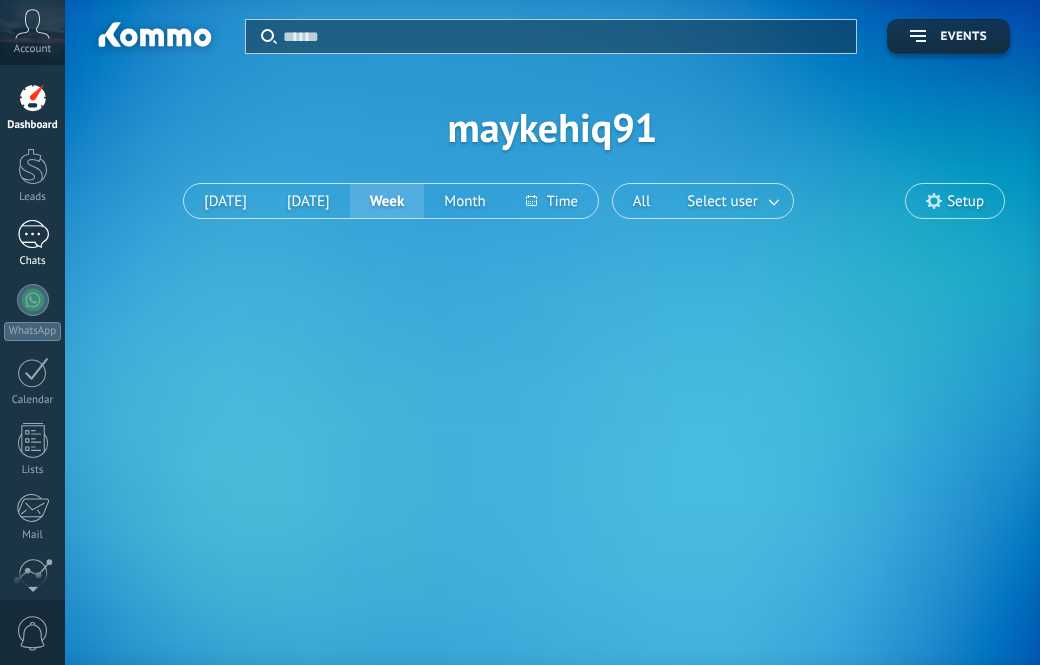 click at bounding box center (33, 234) 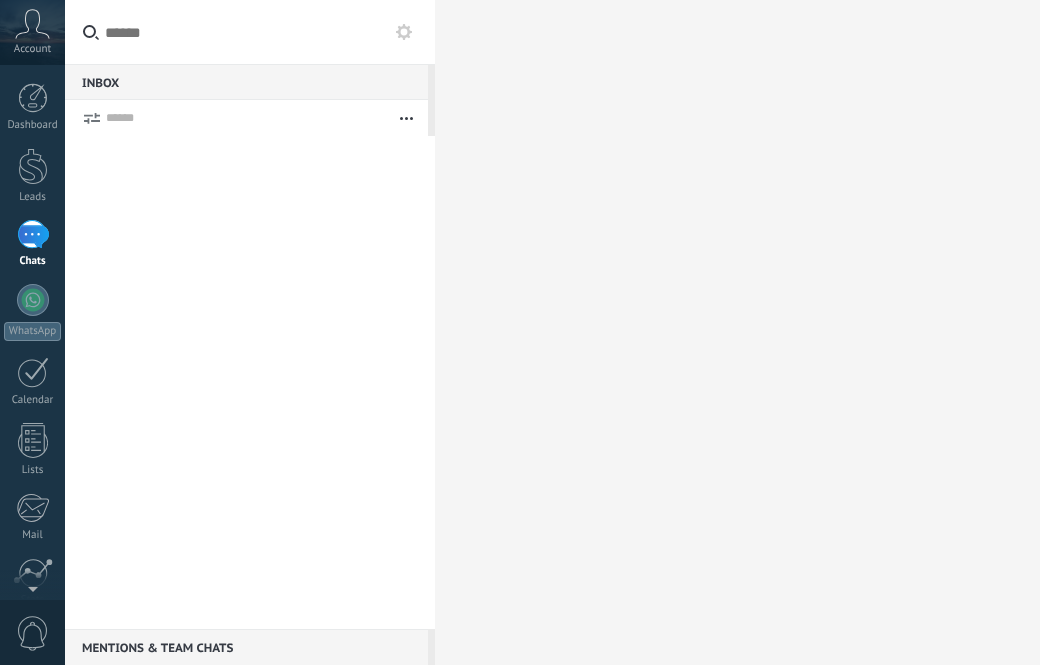 click 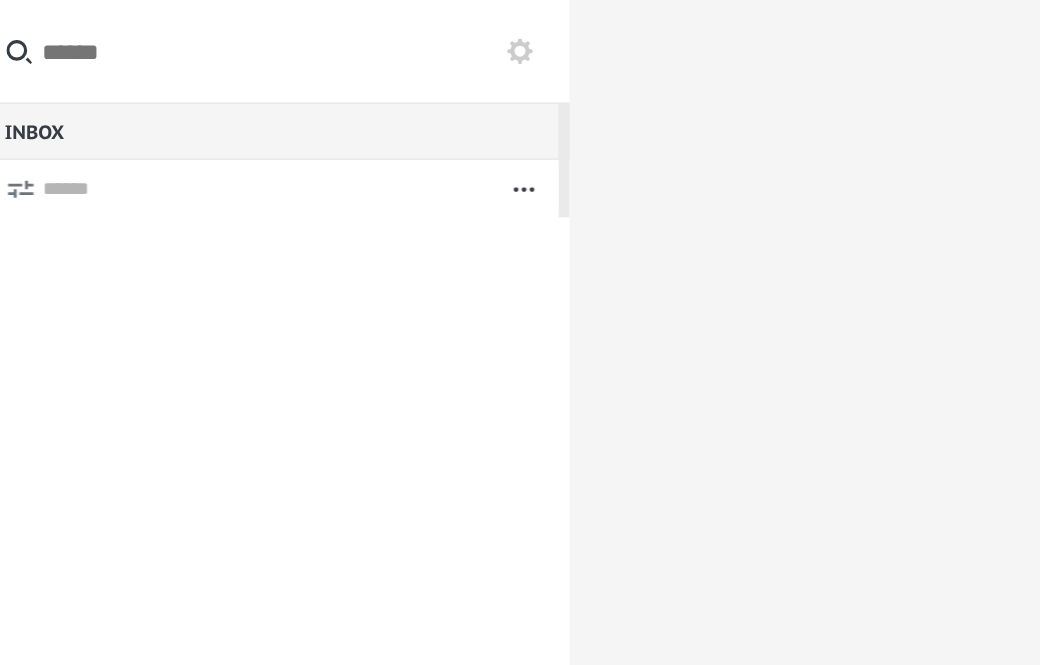 click at bounding box center (404, 32) 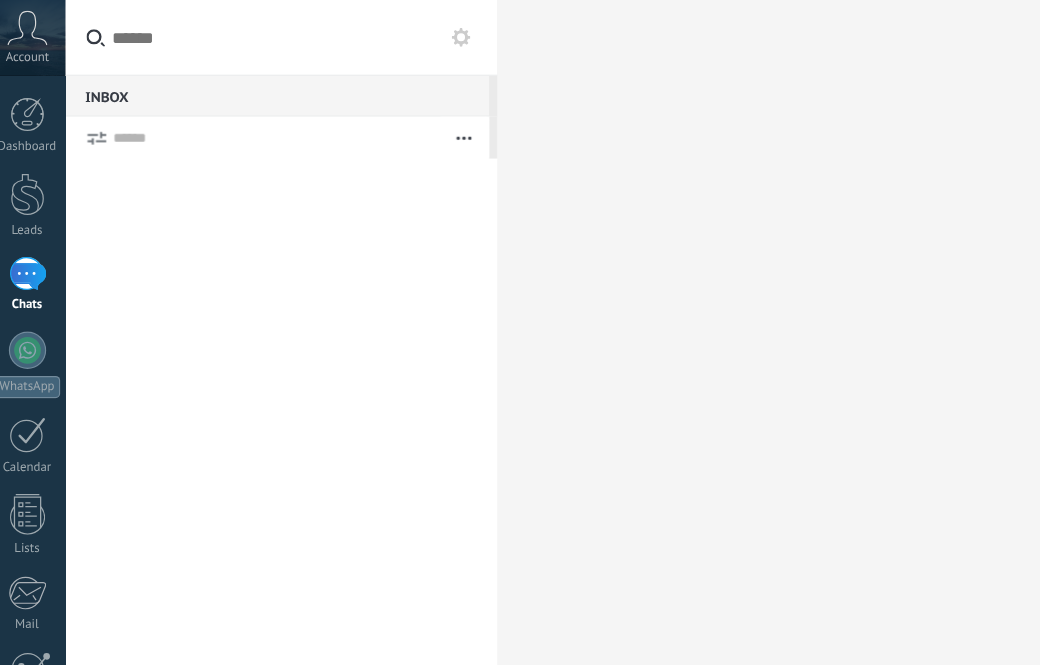 click 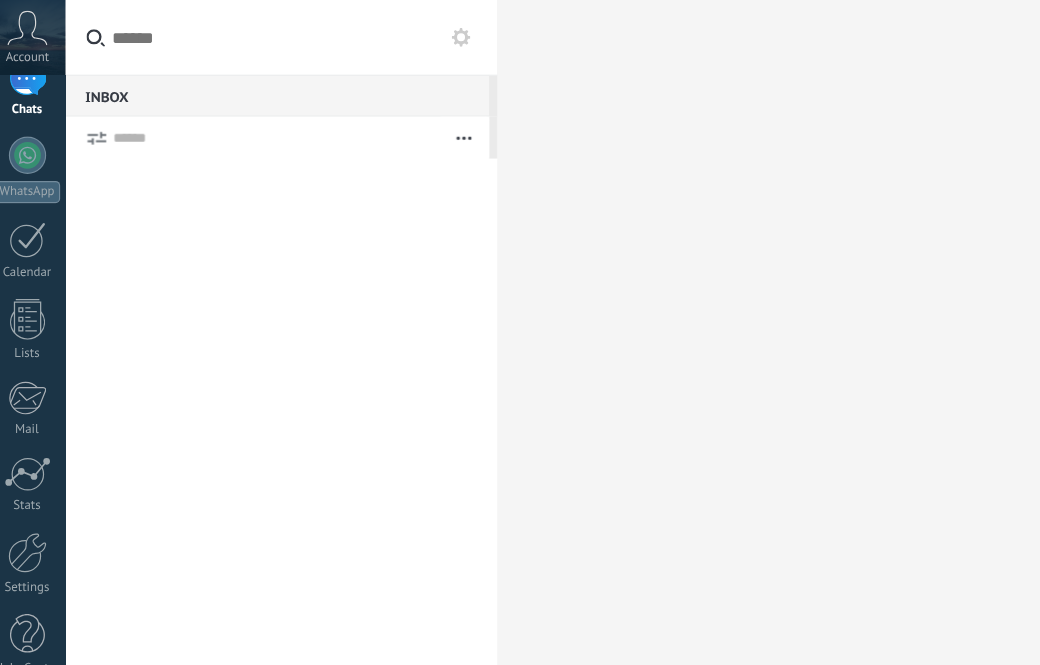 scroll, scrollTop: 167, scrollLeft: 0, axis: vertical 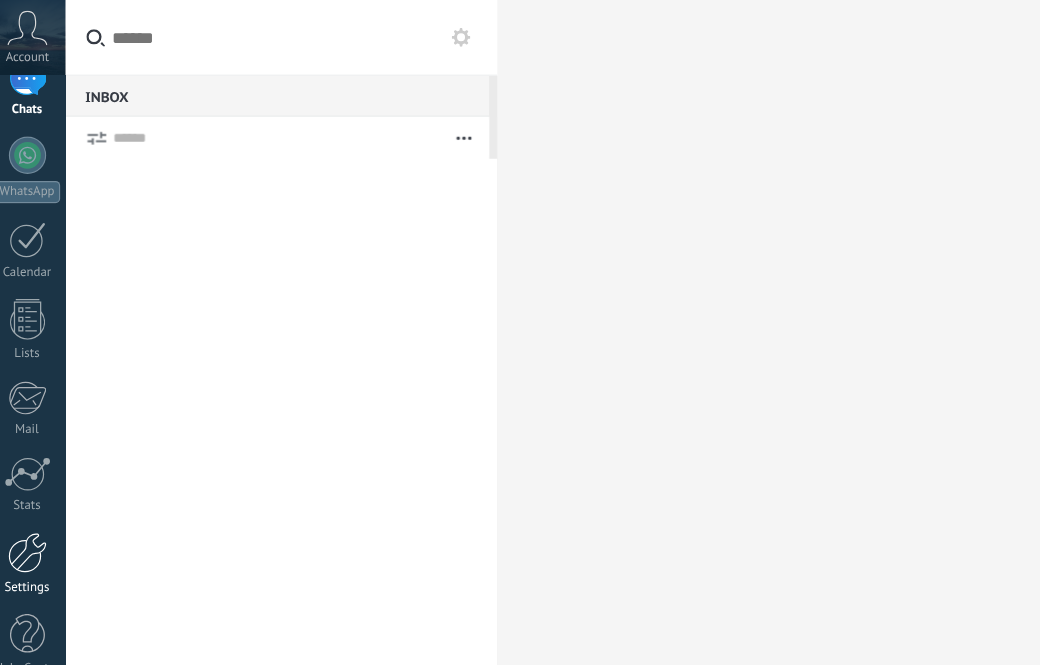 click at bounding box center [33, 473] 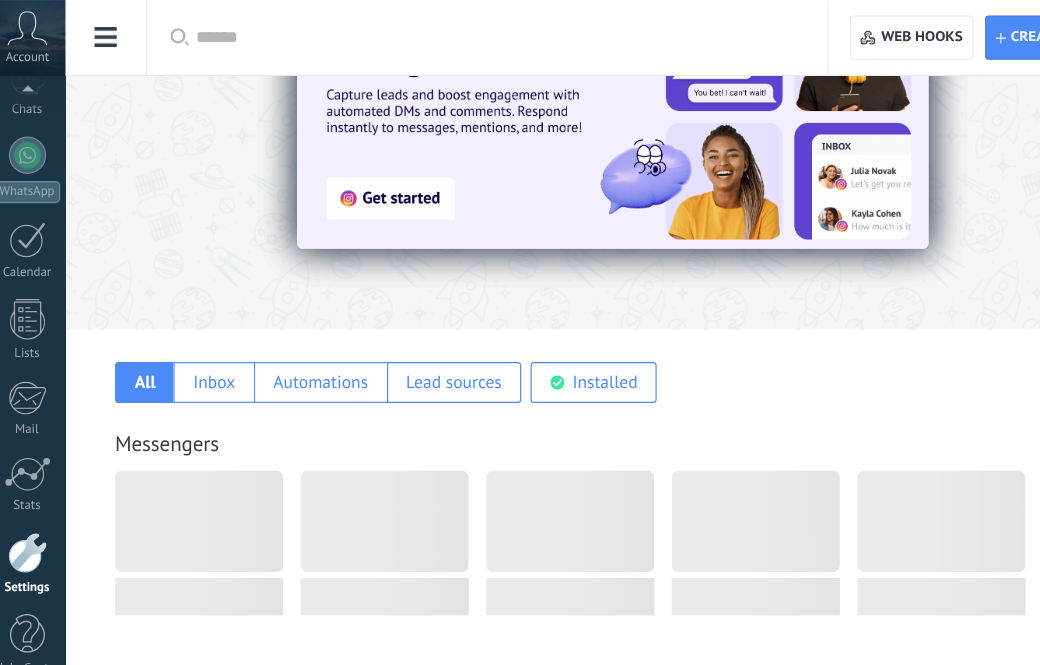 scroll, scrollTop: 0, scrollLeft: 0, axis: both 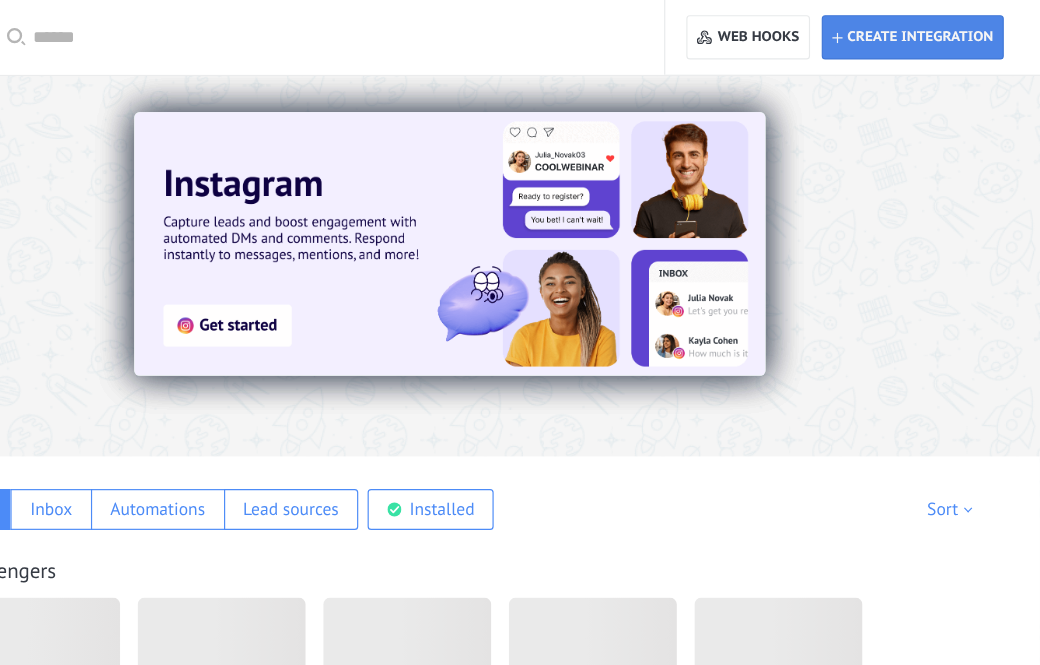 click on "Create integration" at bounding box center [937, 32] 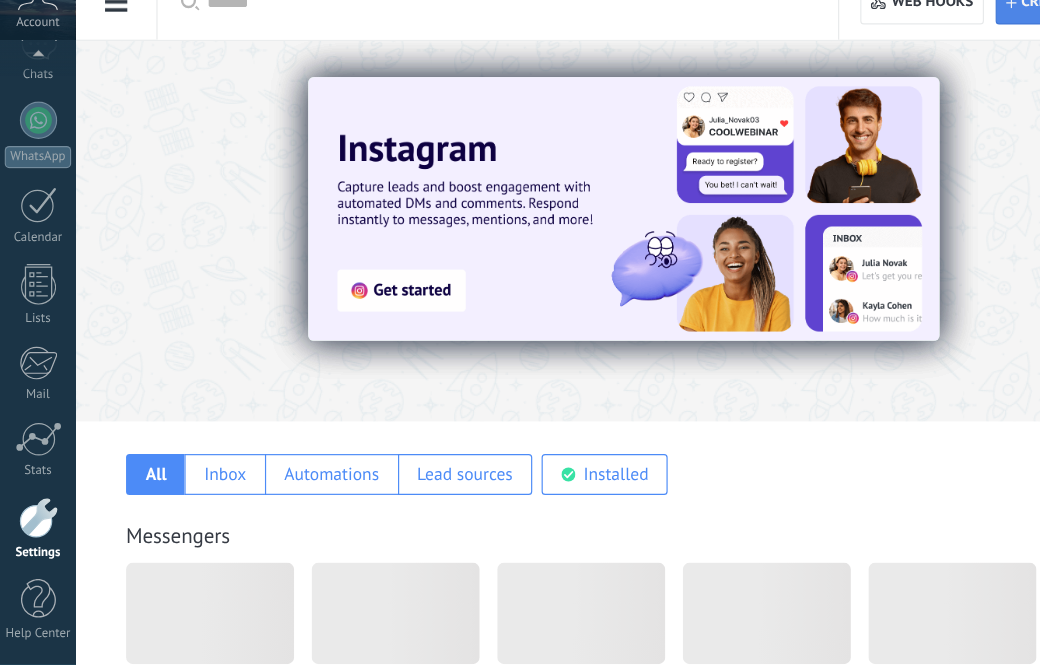 scroll, scrollTop: 23, scrollLeft: 0, axis: vertical 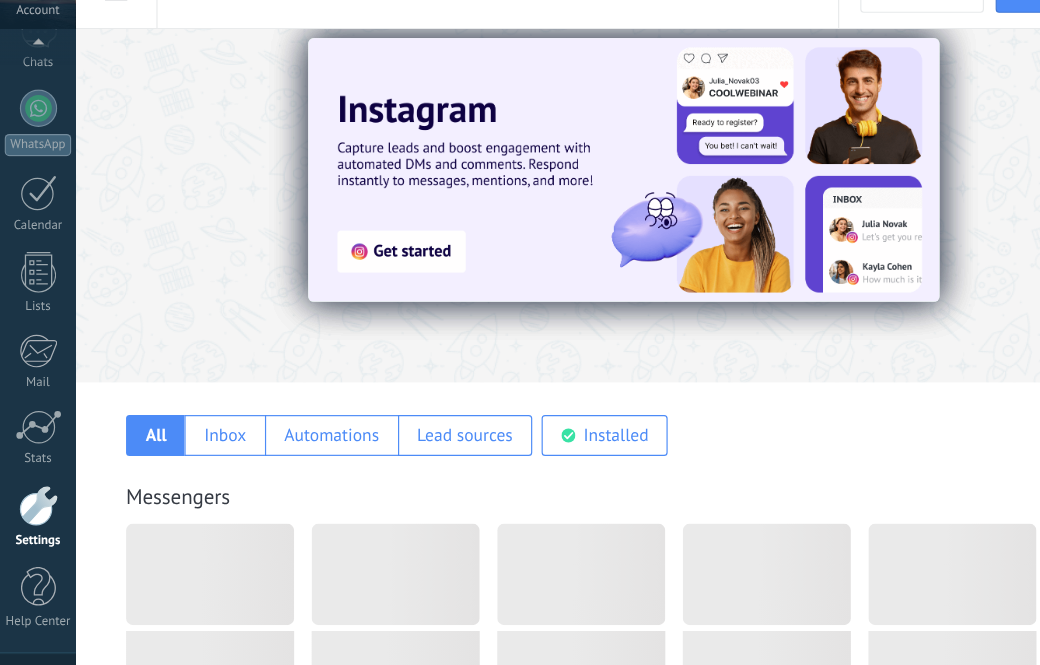 click at bounding box center [33, 473] 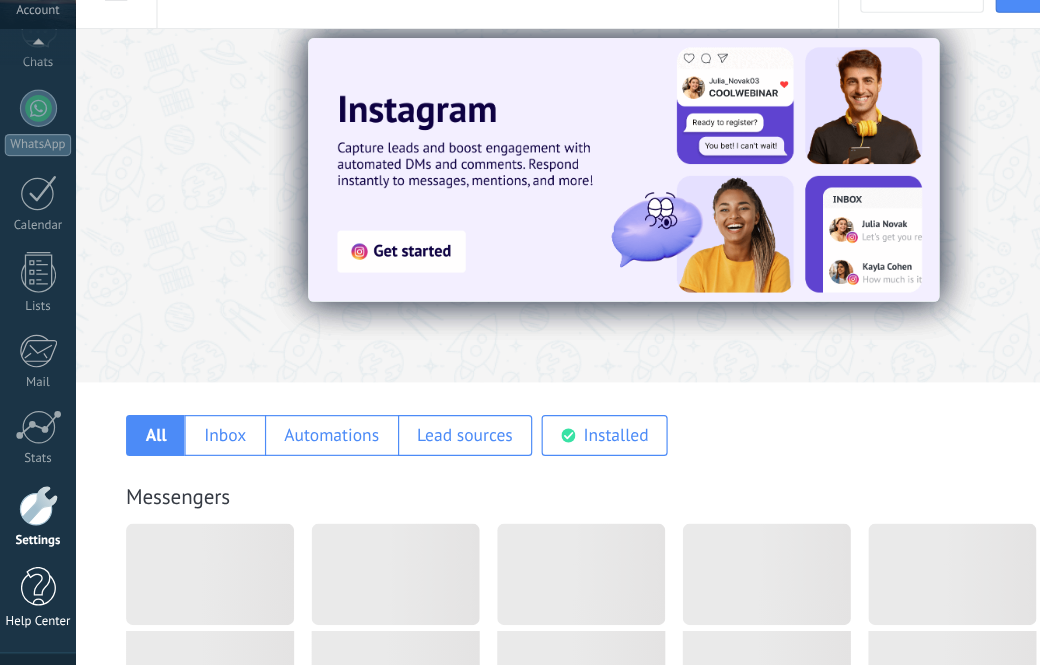 click at bounding box center [33, 543] 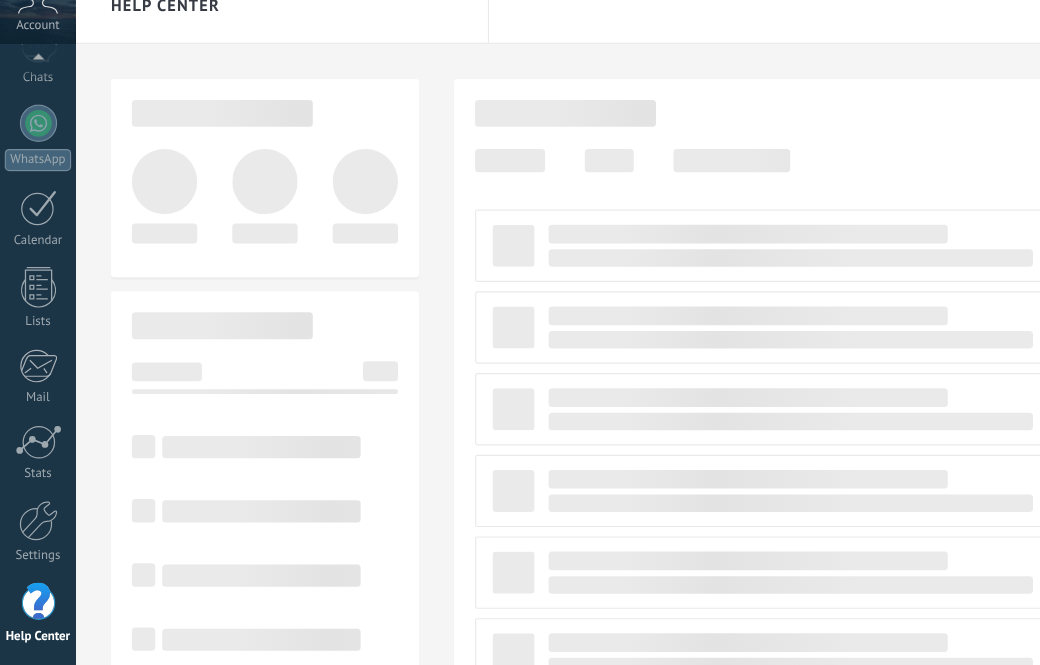 scroll, scrollTop: 31, scrollLeft: 0, axis: vertical 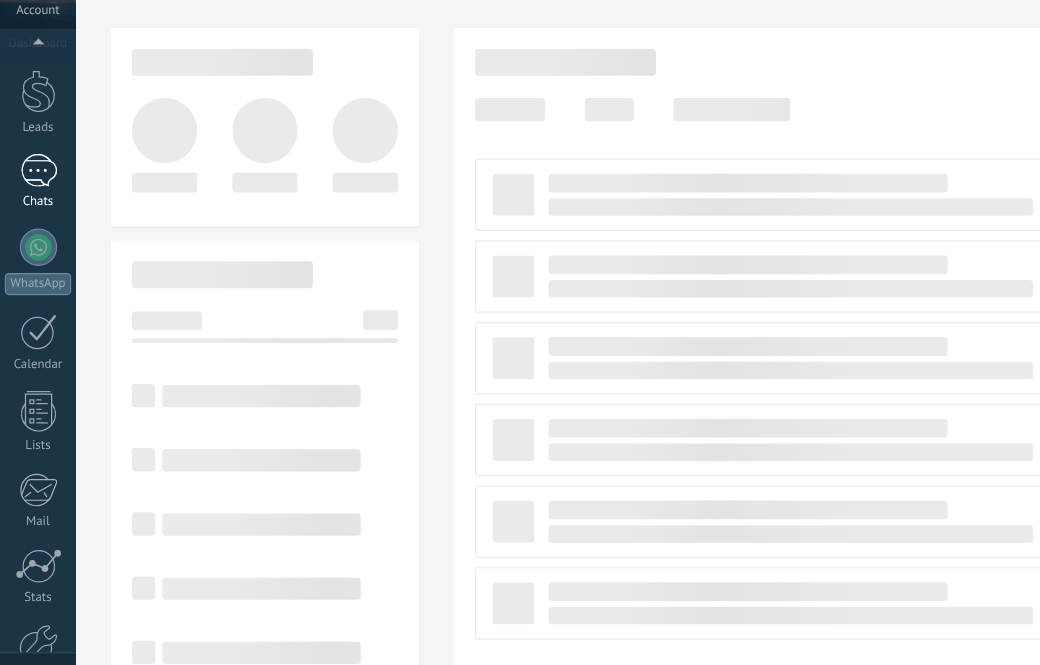 click on "Chats" at bounding box center (32, 196) 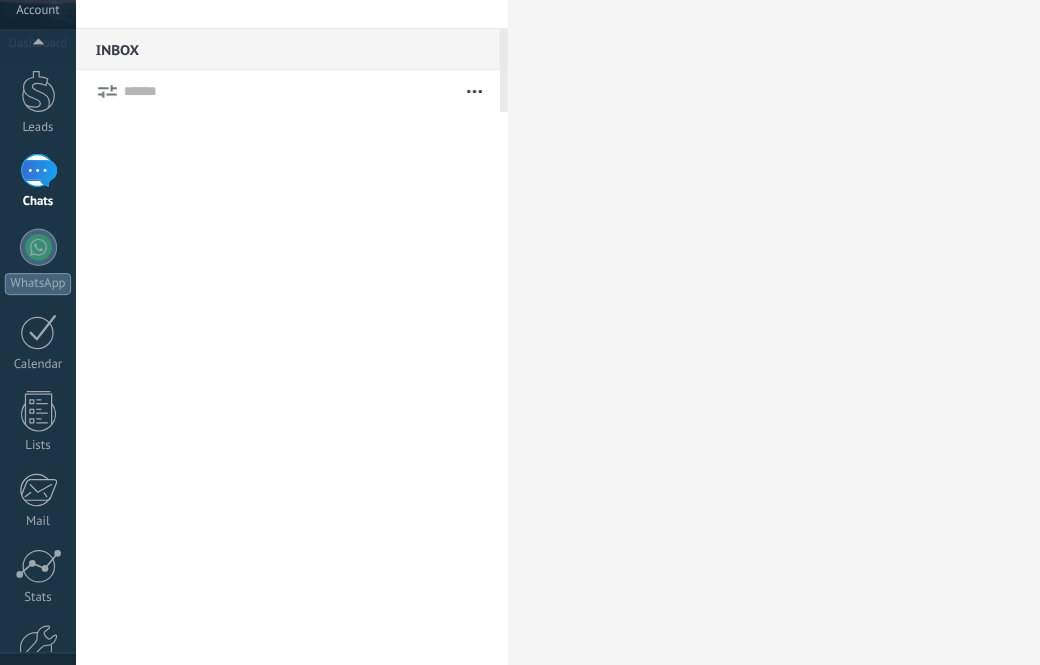 scroll, scrollTop: 0, scrollLeft: 0, axis: both 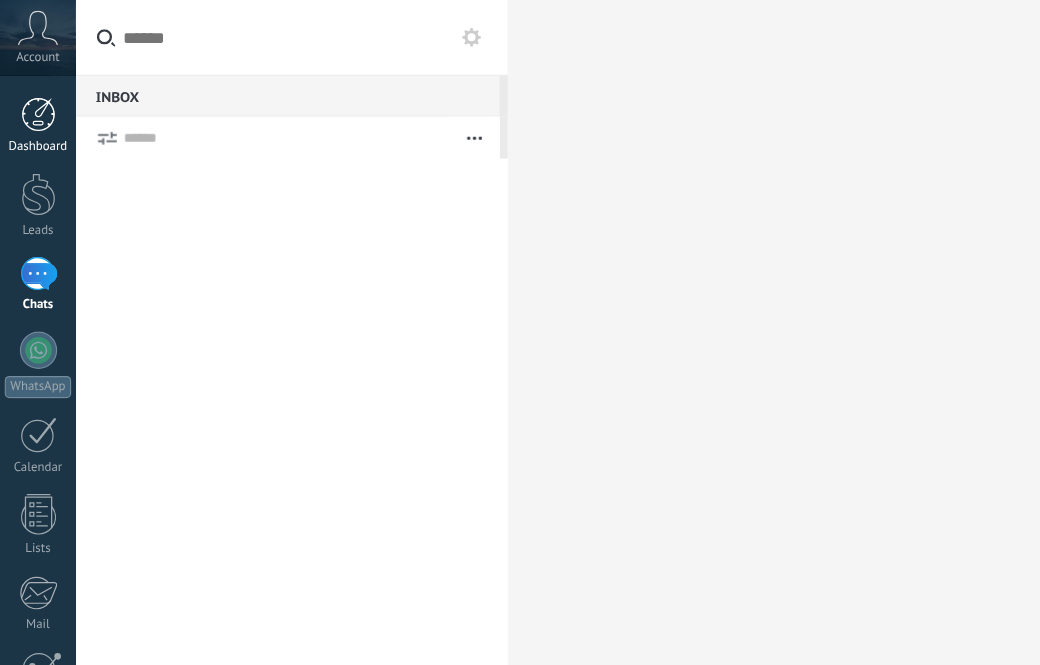 click at bounding box center (33, 98) 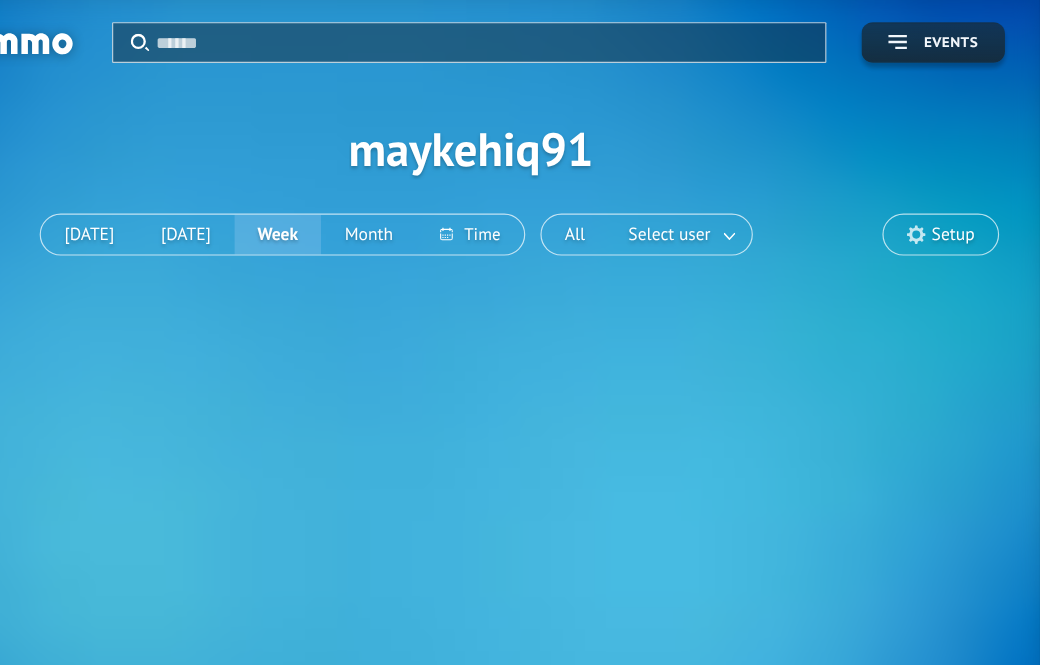 click on "Setup" at bounding box center [955, 201] 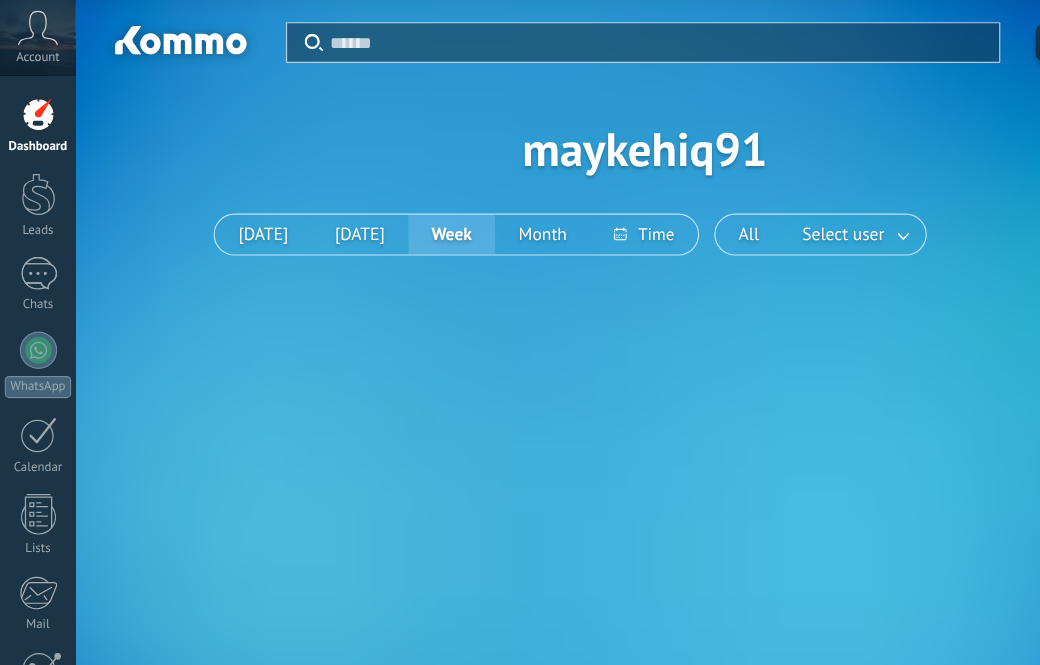 click at bounding box center (33, 98) 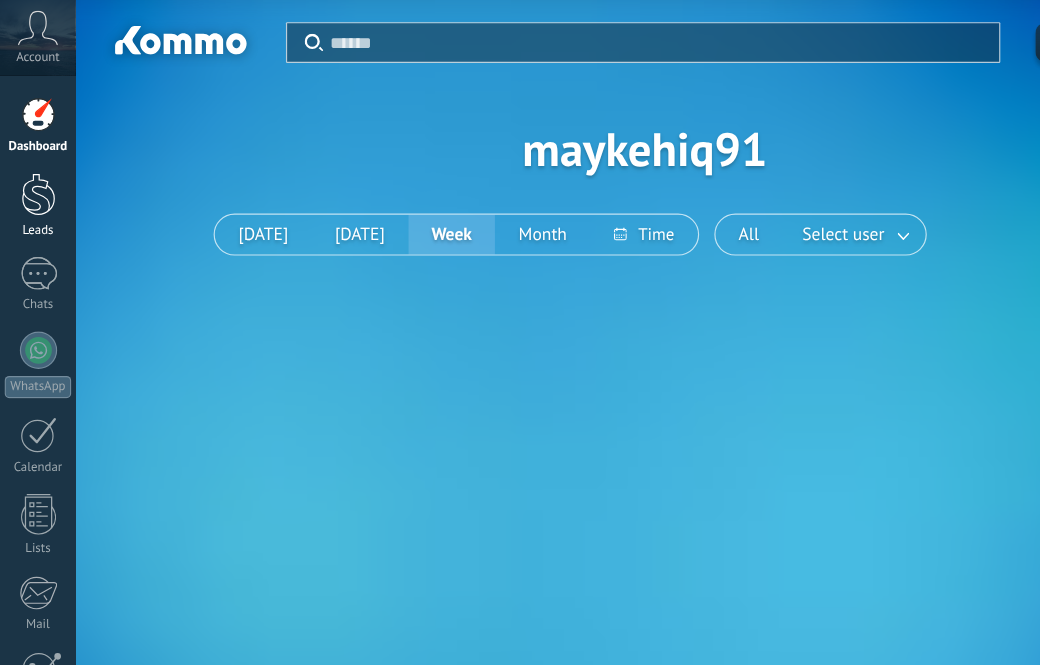 click at bounding box center [33, 166] 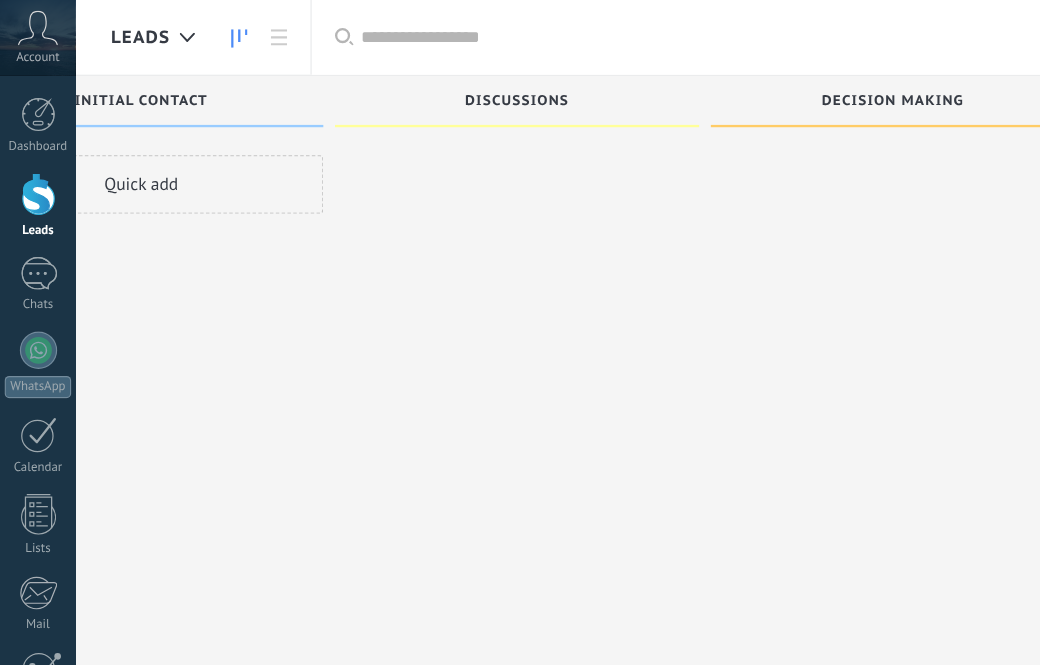 scroll, scrollTop: 0, scrollLeft: 181, axis: horizontal 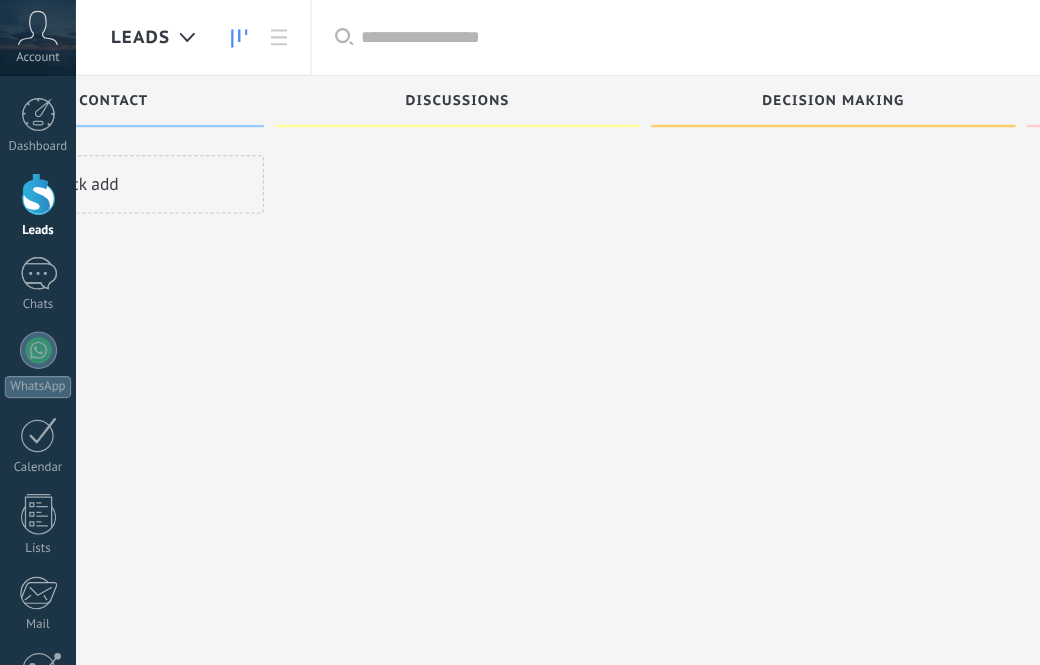 click on "Quick add" at bounding box center [70, 158] 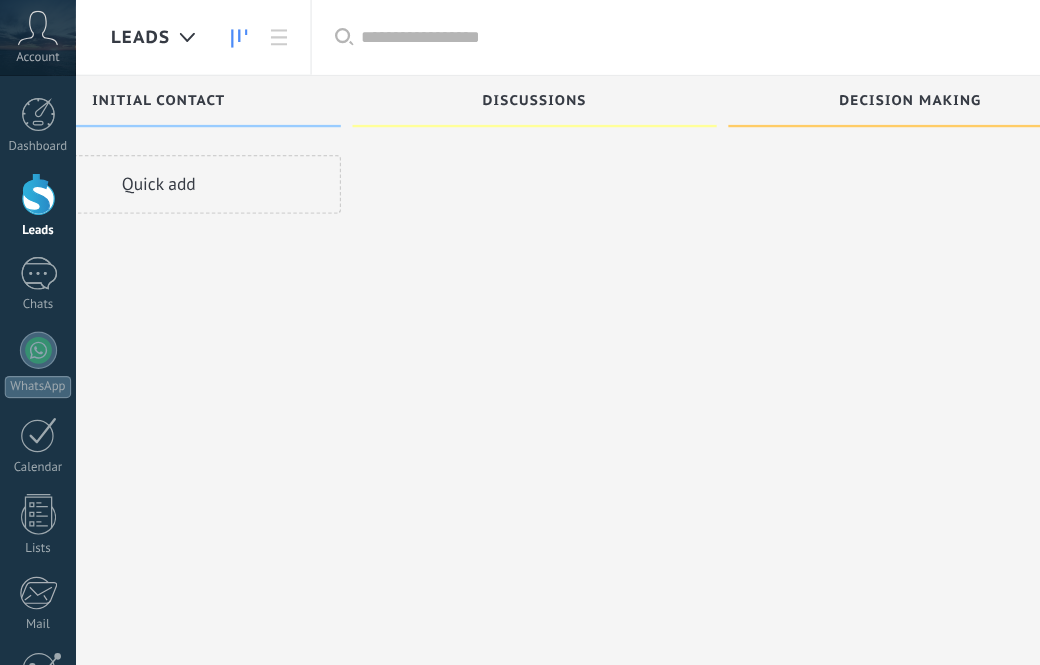 scroll, scrollTop: 0, scrollLeft: 104, axis: horizontal 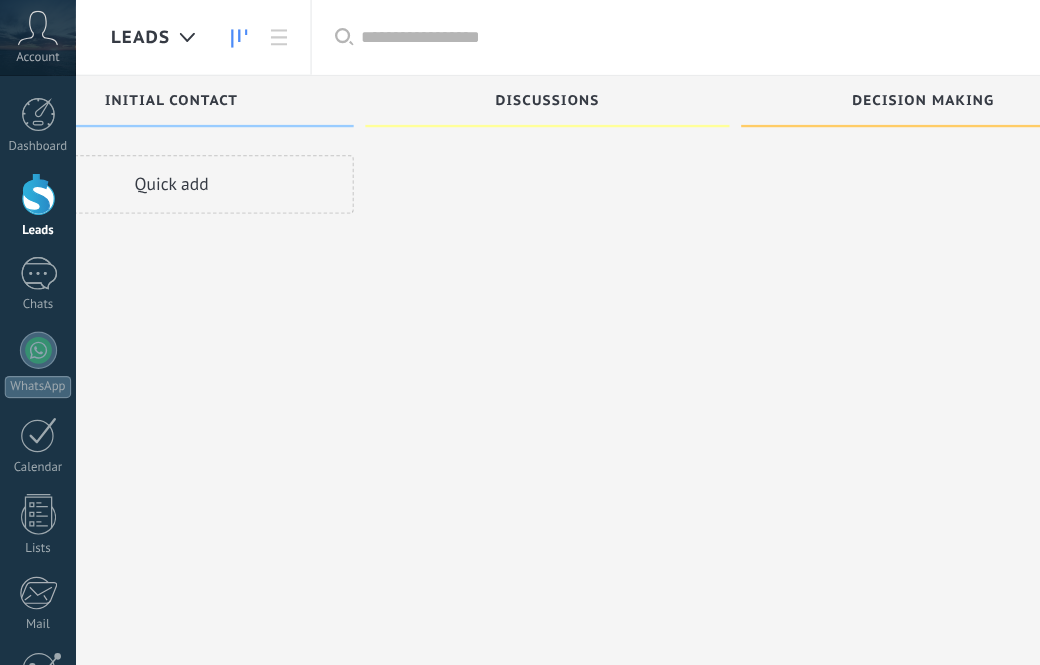 click on "Quick add" at bounding box center [147, 158] 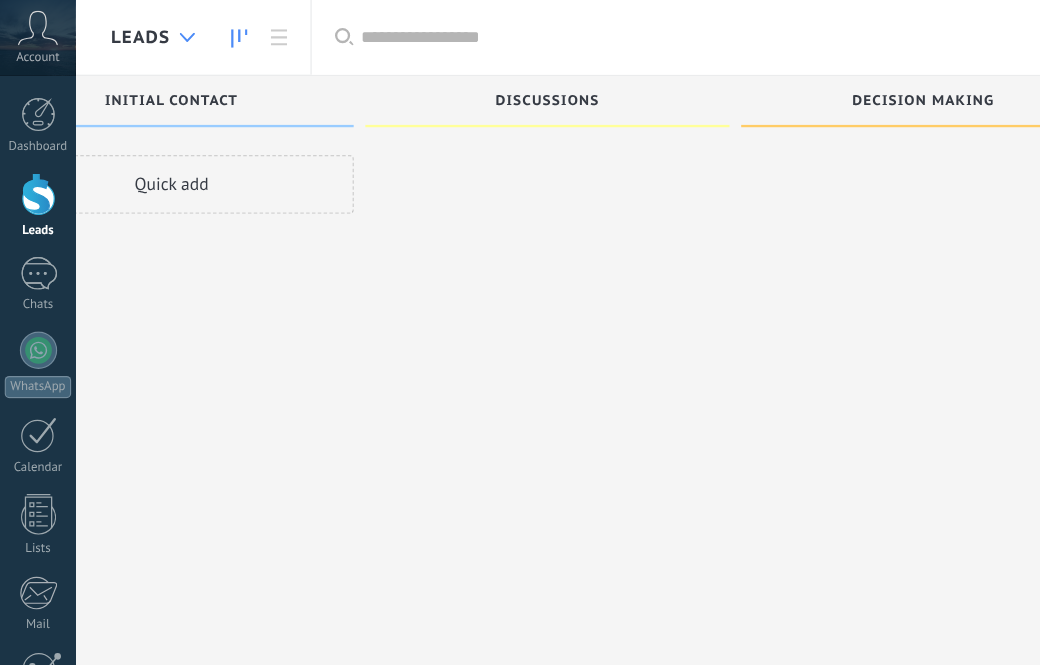 click at bounding box center [160, 32] 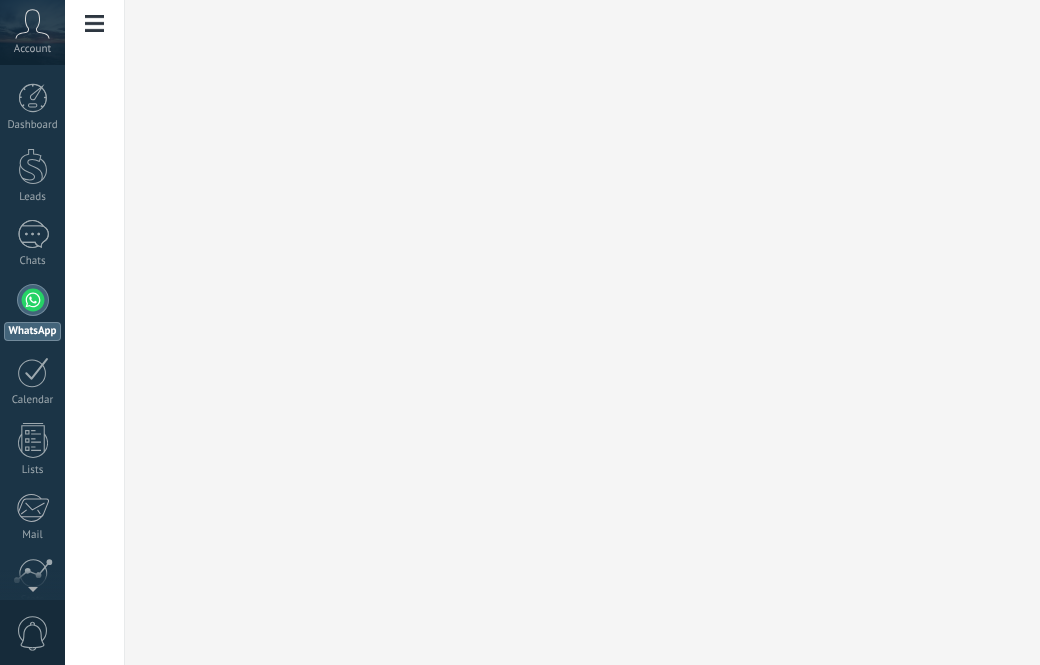 scroll, scrollTop: 0, scrollLeft: 0, axis: both 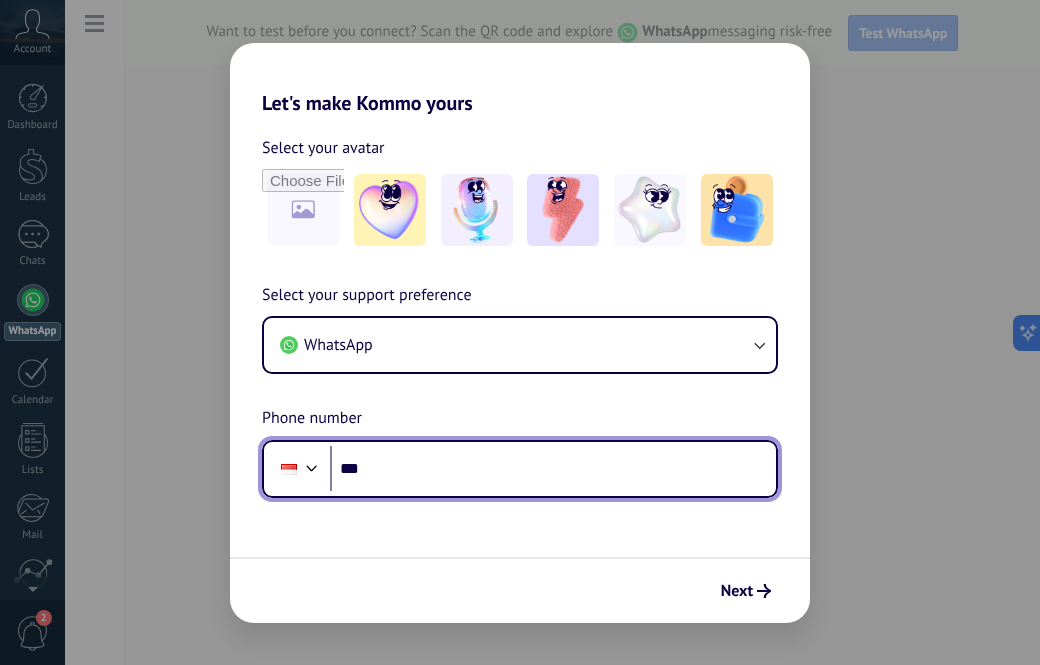click on "***" at bounding box center (553, 469) 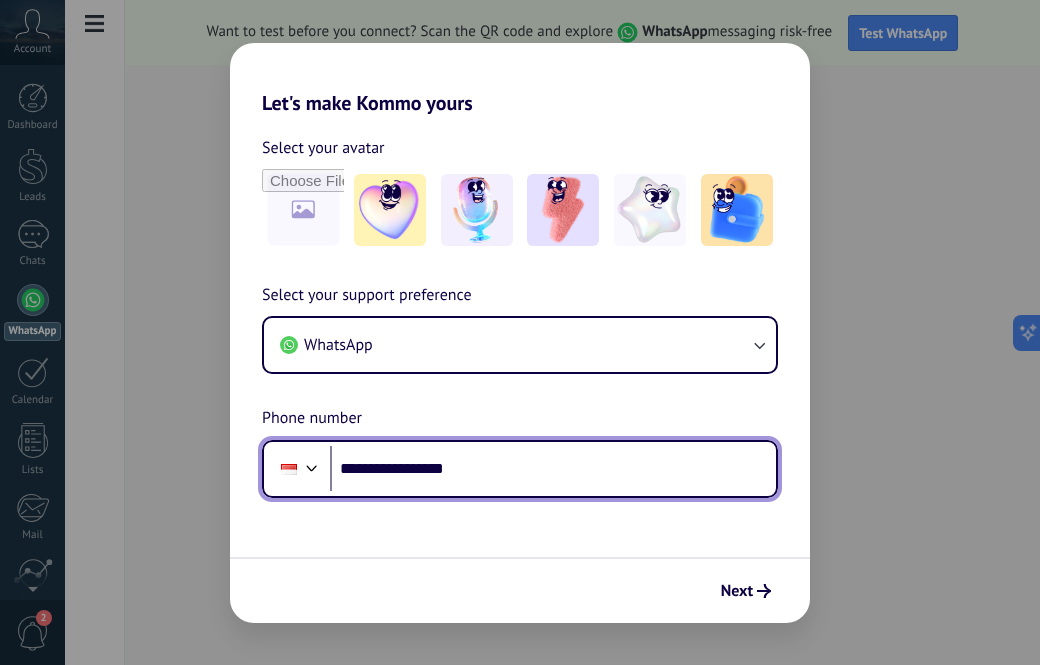 type on "**********" 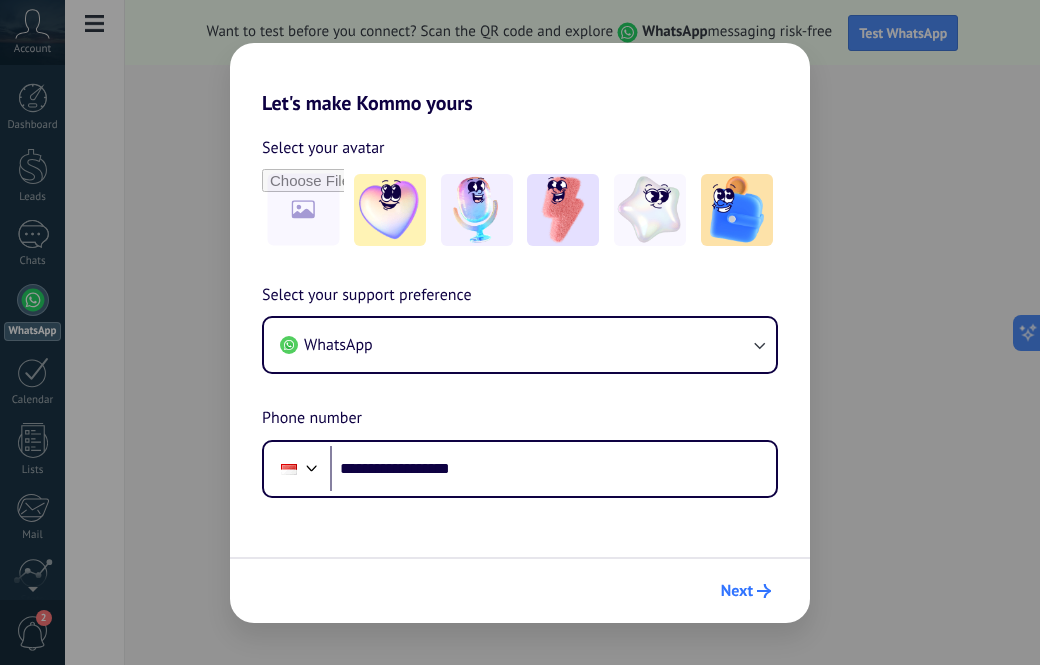 click on "Next" at bounding box center (746, 591) 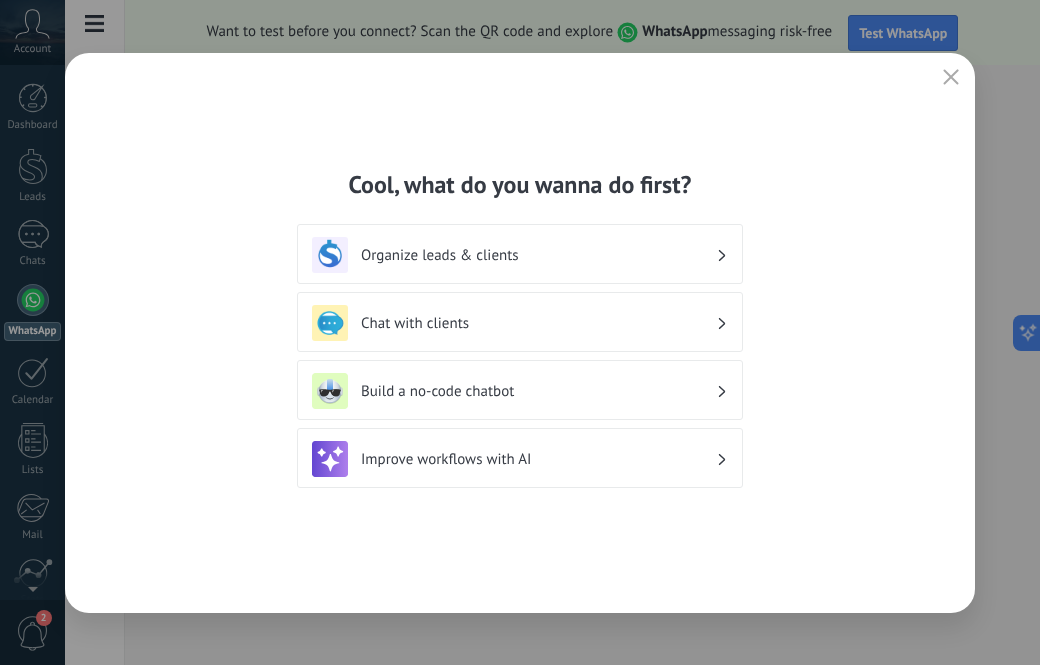 scroll, scrollTop: 0, scrollLeft: 0, axis: both 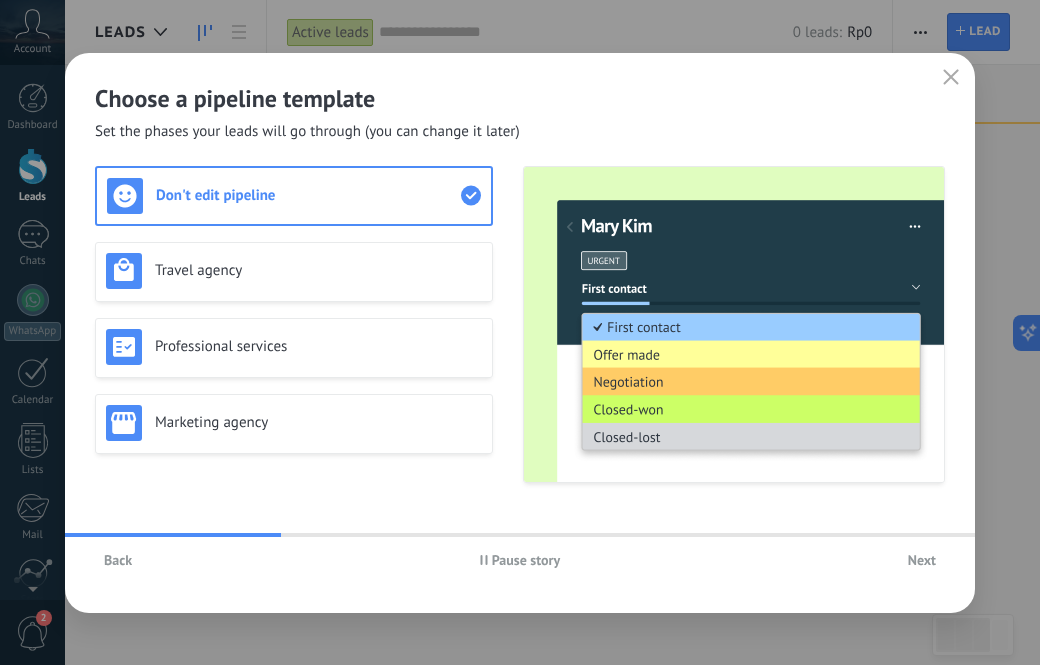 click on "Back" at bounding box center (118, 560) 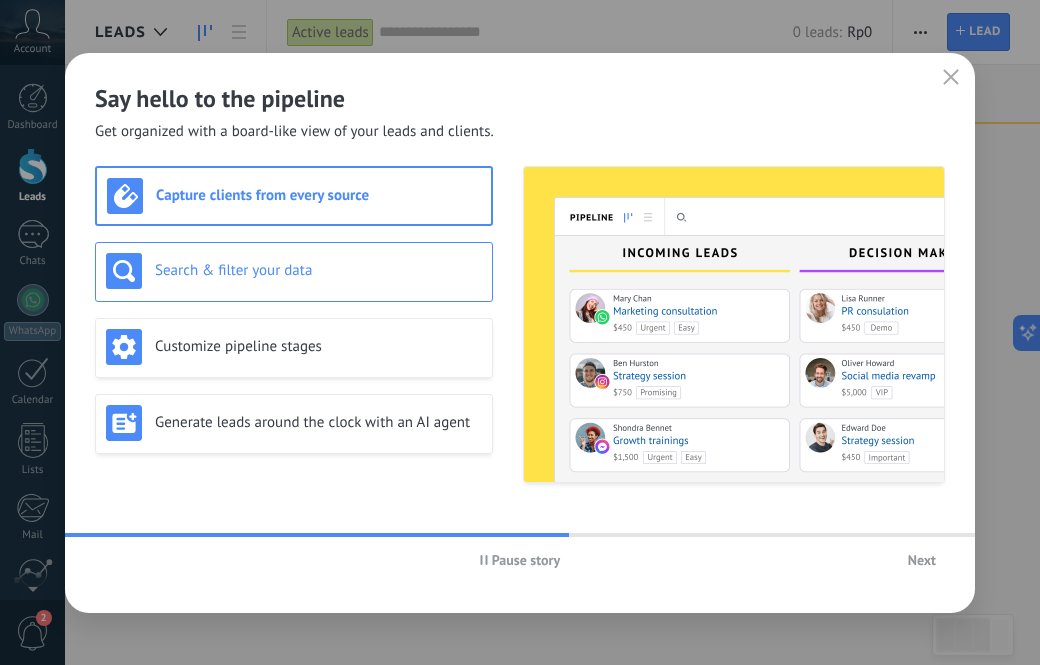 click on "Search & filter your data" at bounding box center (318, 270) 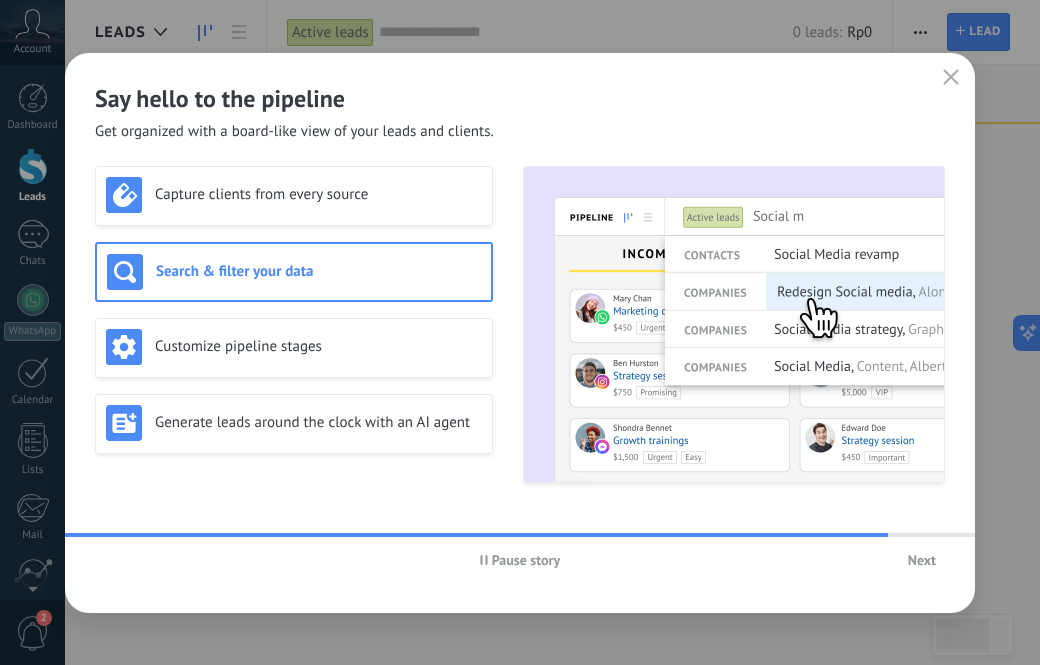 click on "Next" at bounding box center (922, 560) 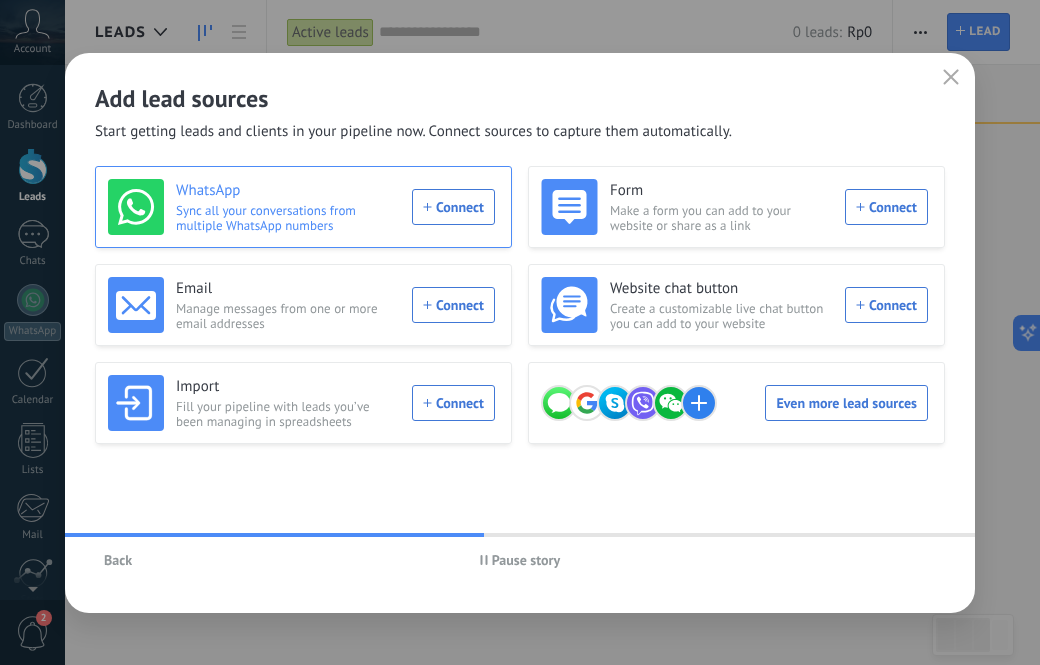 click on "WhatsApp Sync all your conversations from multiple WhatsApp numbers Connect" at bounding box center [301, 207] 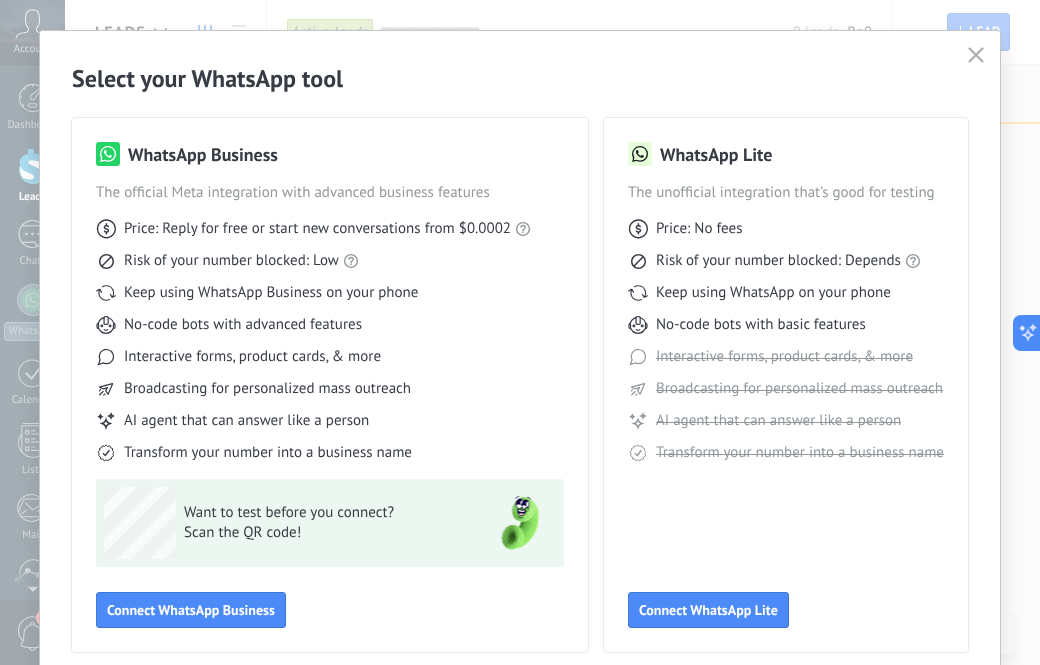 click on "Price: Reply for free or start new conversations from $0.0002 Risk of your number blocked: Low Keep using WhatsApp Business on your phone No-code bots with advanced features Interactive forms, product cards, & more Broadcasting for personalized mass outreach AI agent that can answer like a person Transform your number into a business name" at bounding box center [330, 333] 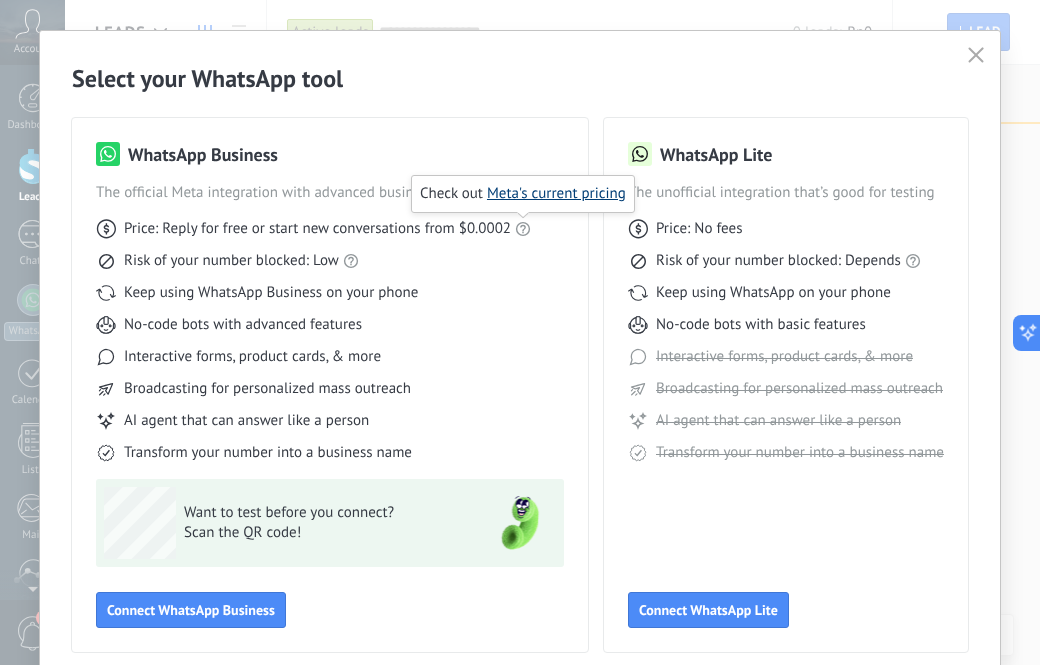 click on "Meta's current pricing" at bounding box center [556, 193] 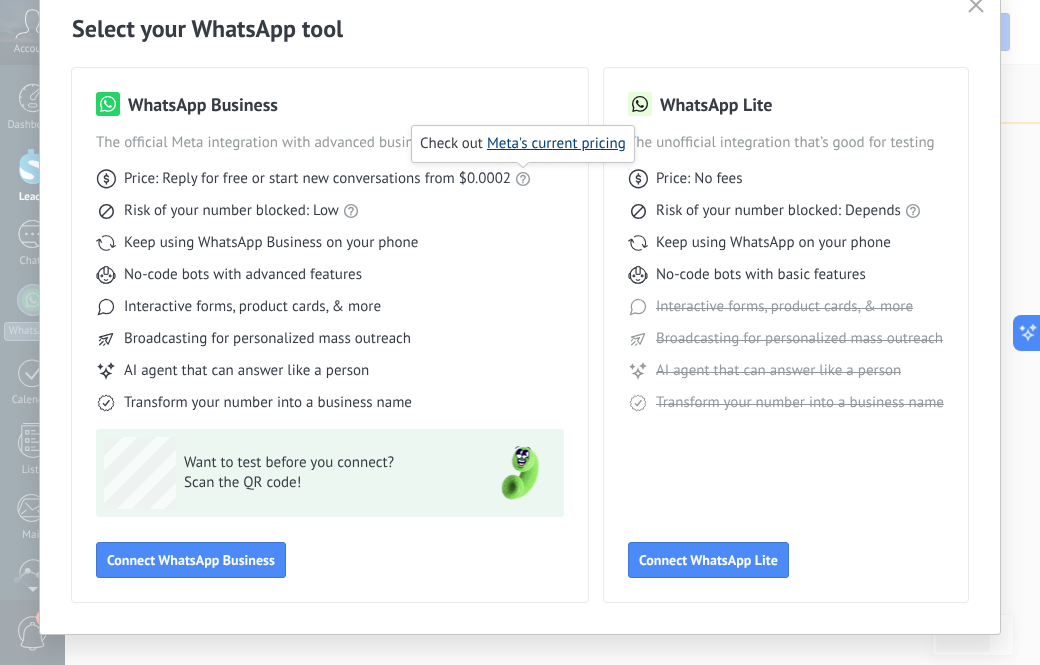 scroll, scrollTop: 50, scrollLeft: 0, axis: vertical 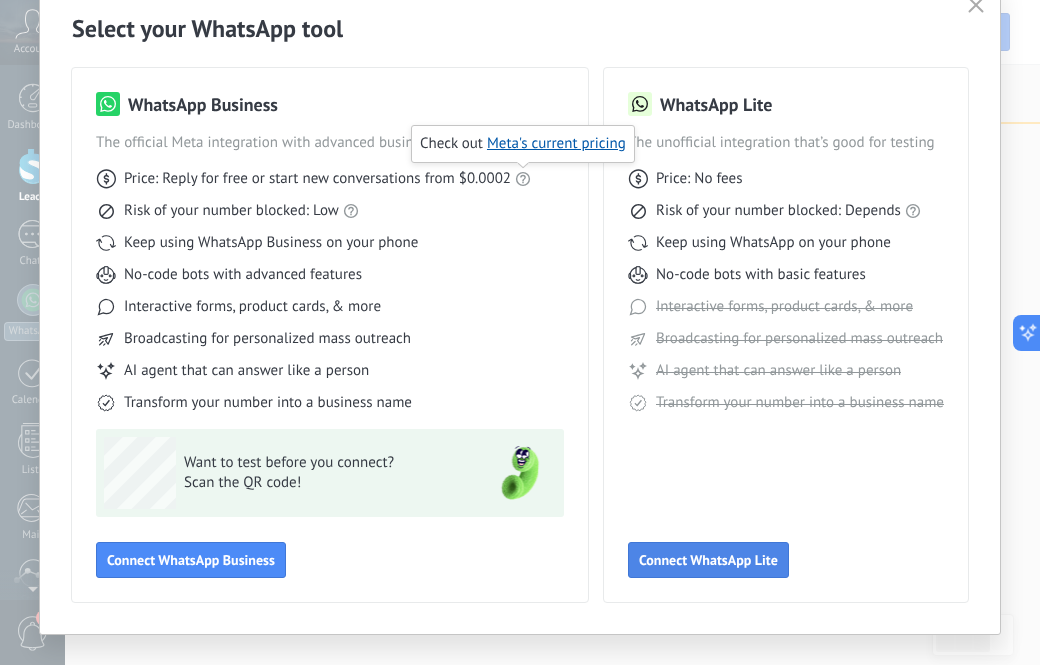 click on "Connect WhatsApp Lite" at bounding box center [708, 560] 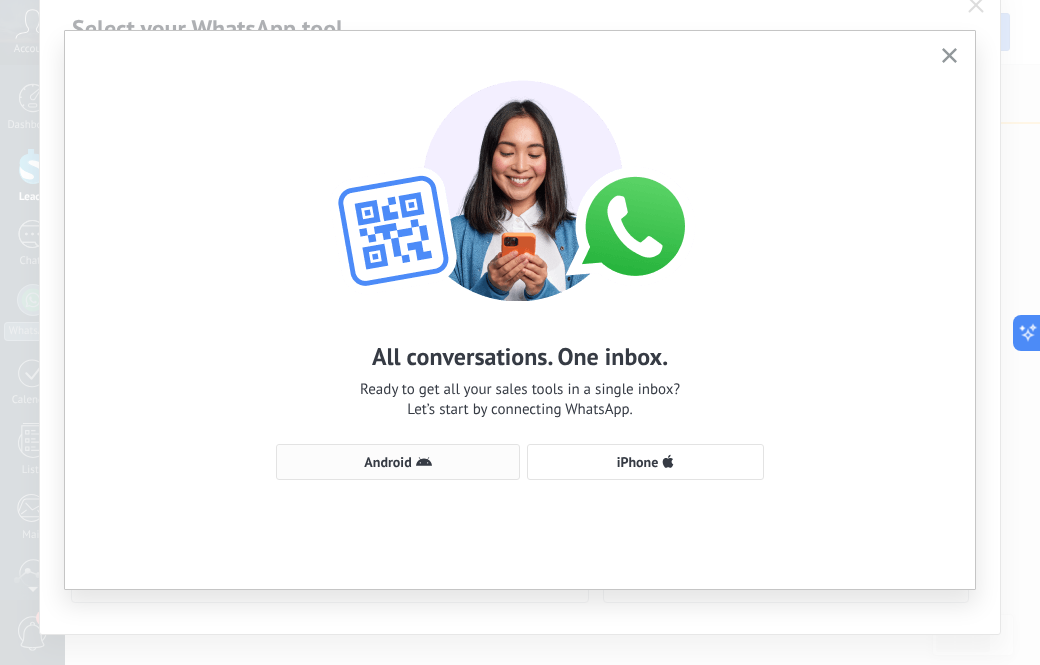 click on "Android" at bounding box center (398, 462) 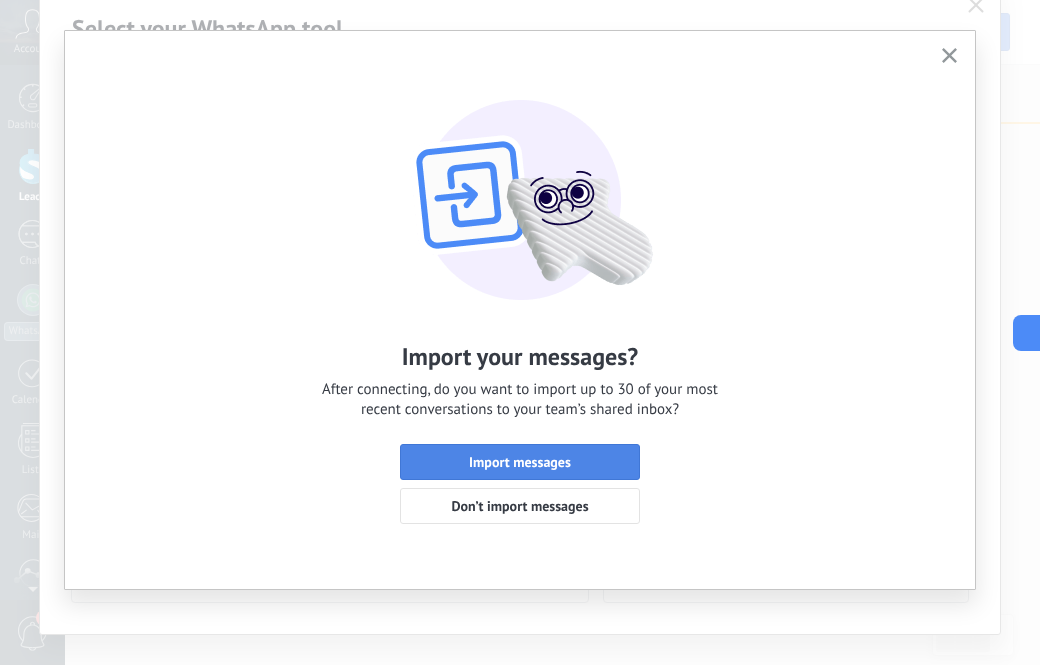 click on "Import messages" at bounding box center (520, 462) 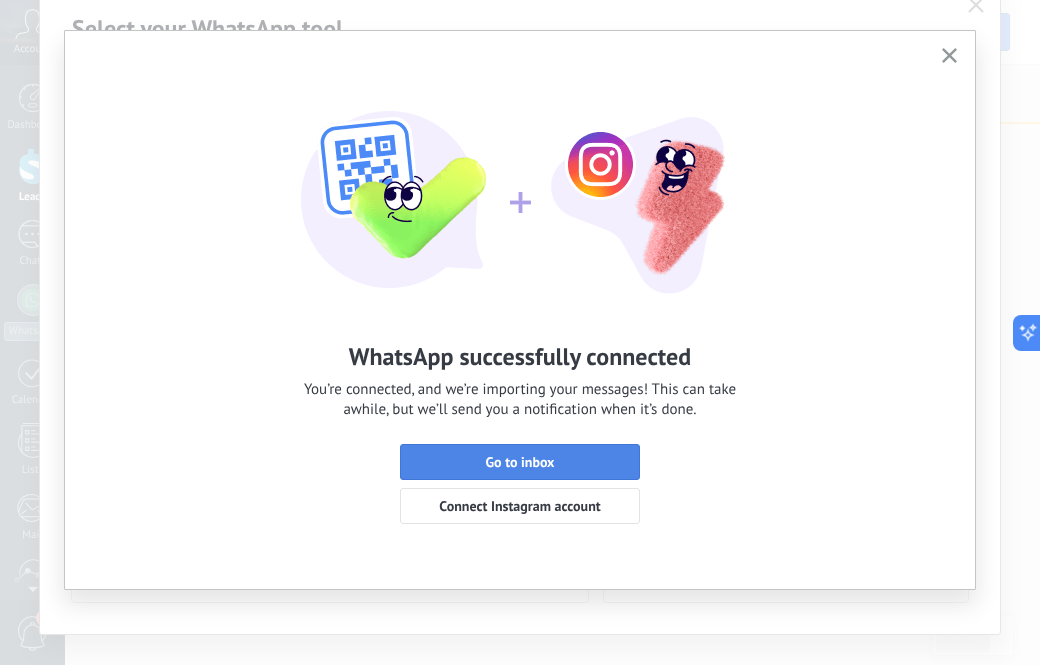 click on "Go to inbox" at bounding box center [520, 462] 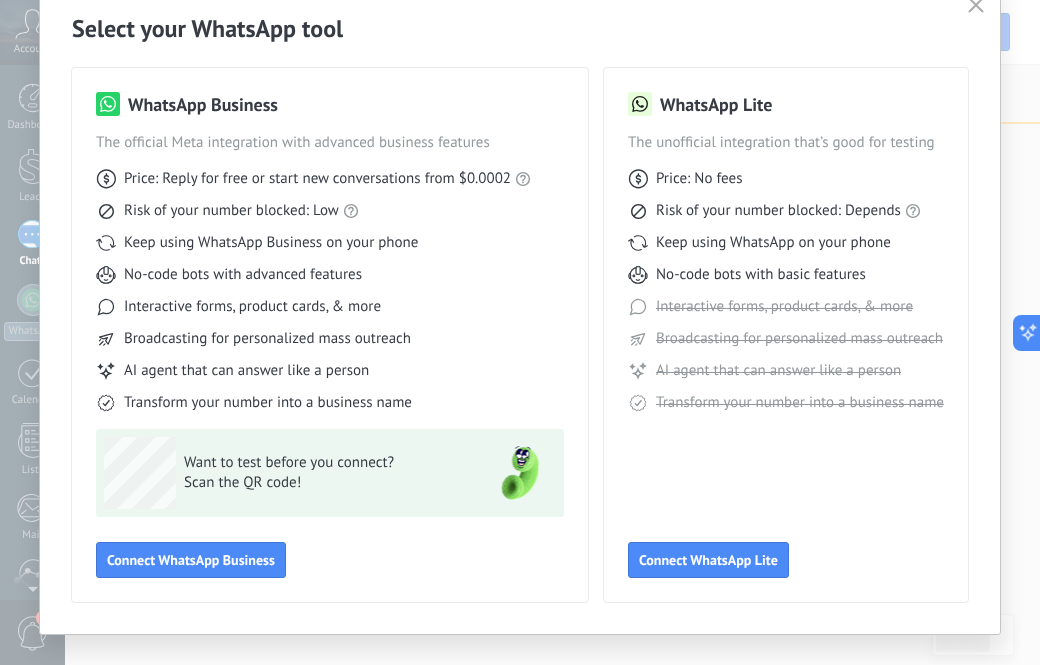 scroll, scrollTop: 0, scrollLeft: 0, axis: both 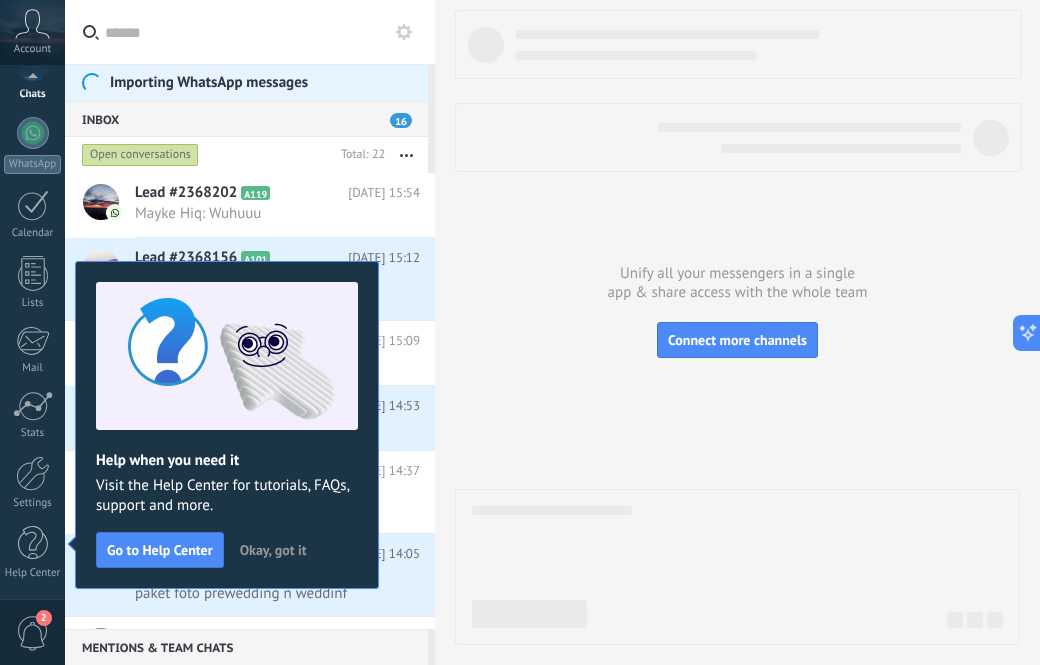 click on "Okay, got it" at bounding box center [273, 550] 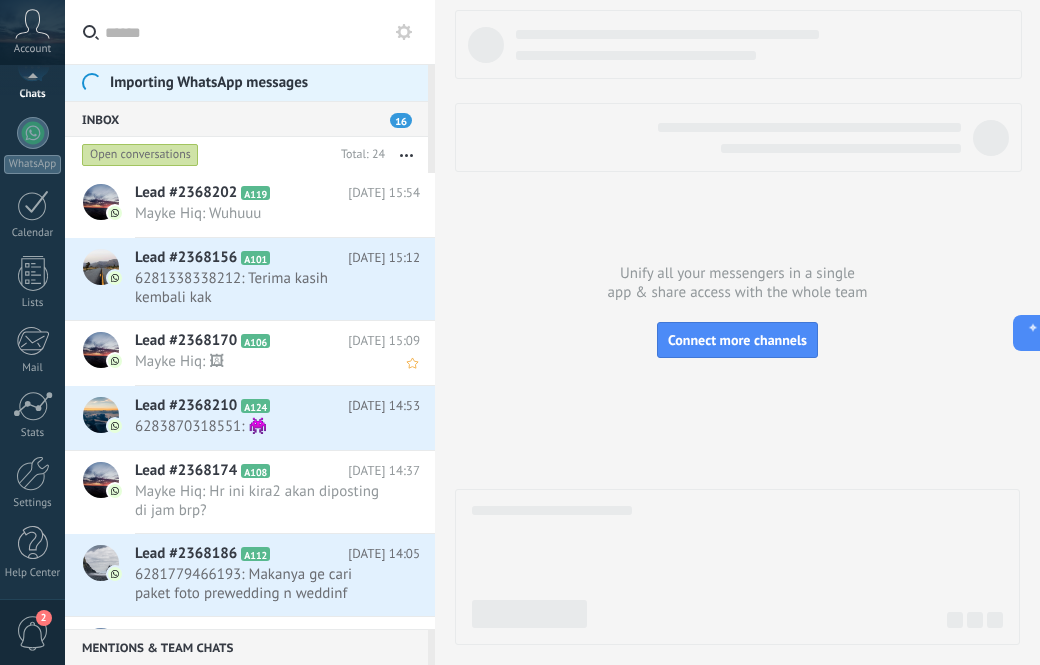 click on "Mayke Hiq: 🖼" at bounding box center (258, 361) 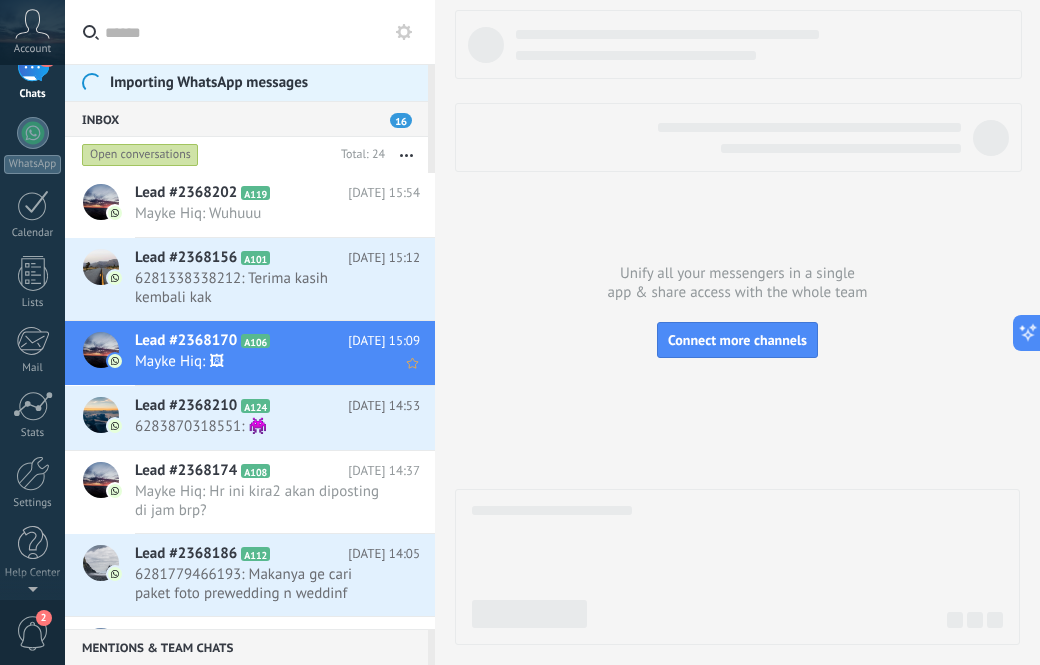 scroll, scrollTop: 0, scrollLeft: 0, axis: both 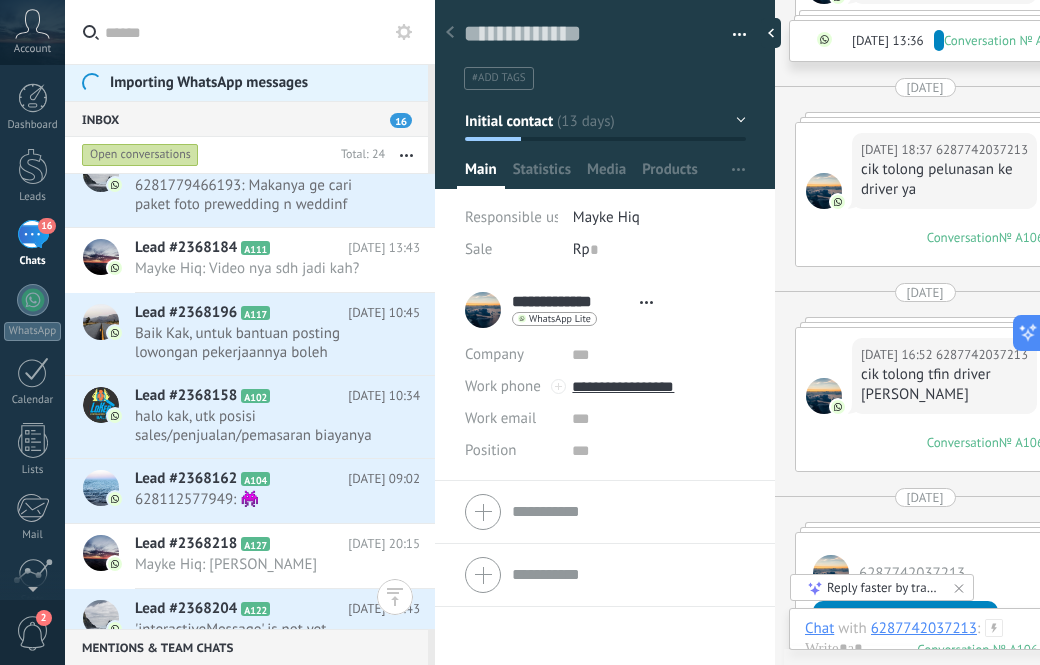 click 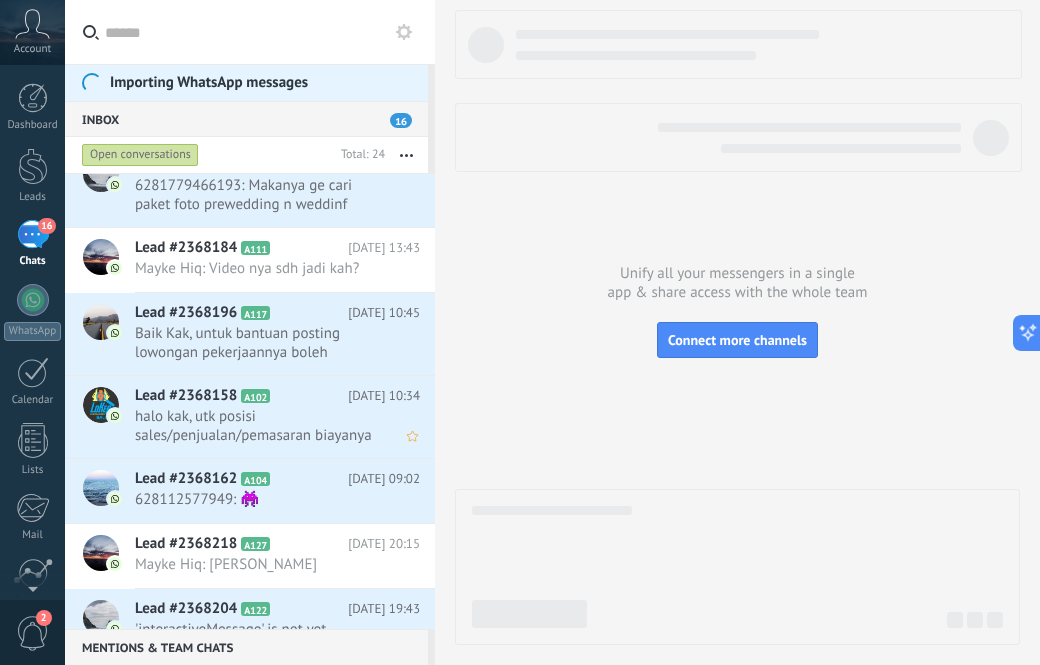 click on "halo kak, utk posisi sales/penjualan/pemasaran biayanya 349rb [PERSON_NAME] jadwal tercepat ada di tgl 8 juli (jadwal bi..." at bounding box center [258, 426] 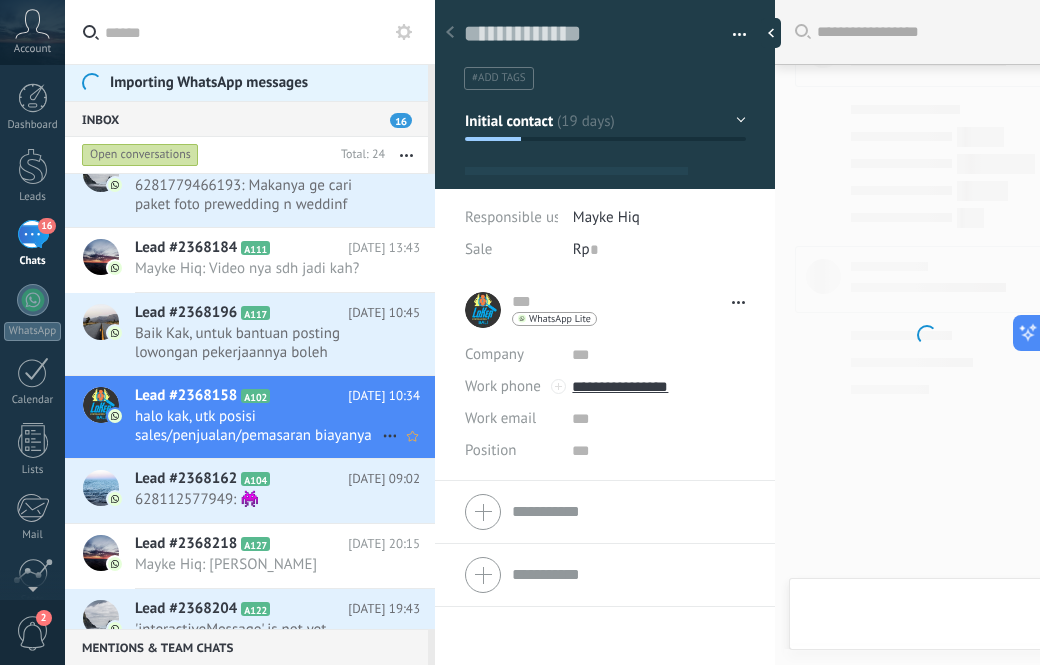 scroll, scrollTop: 2211, scrollLeft: 0, axis: vertical 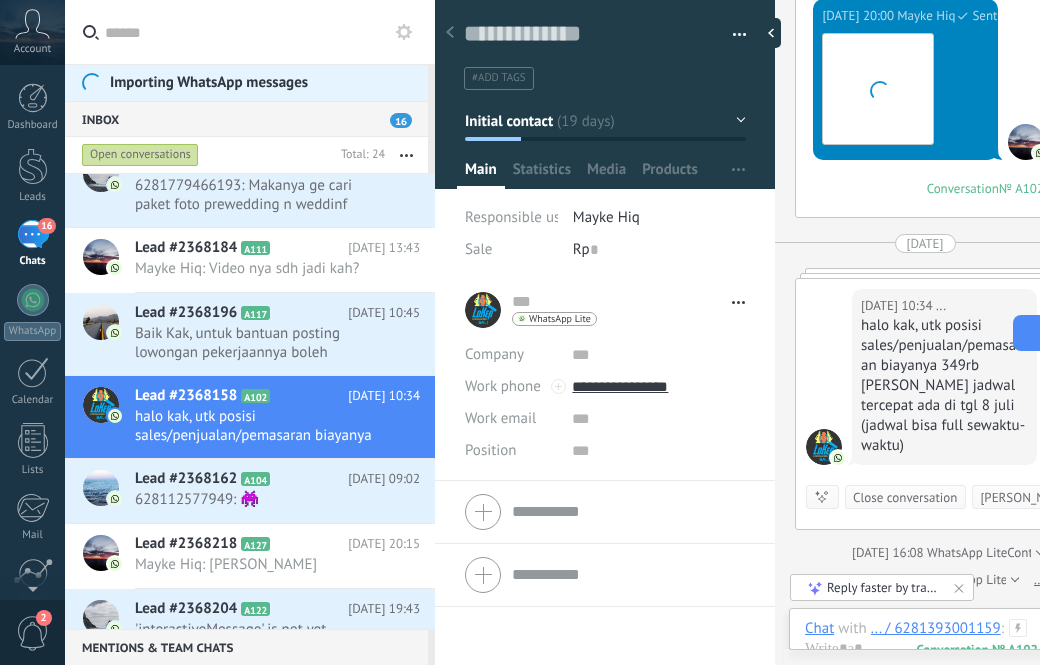 click at bounding box center [605, 512] 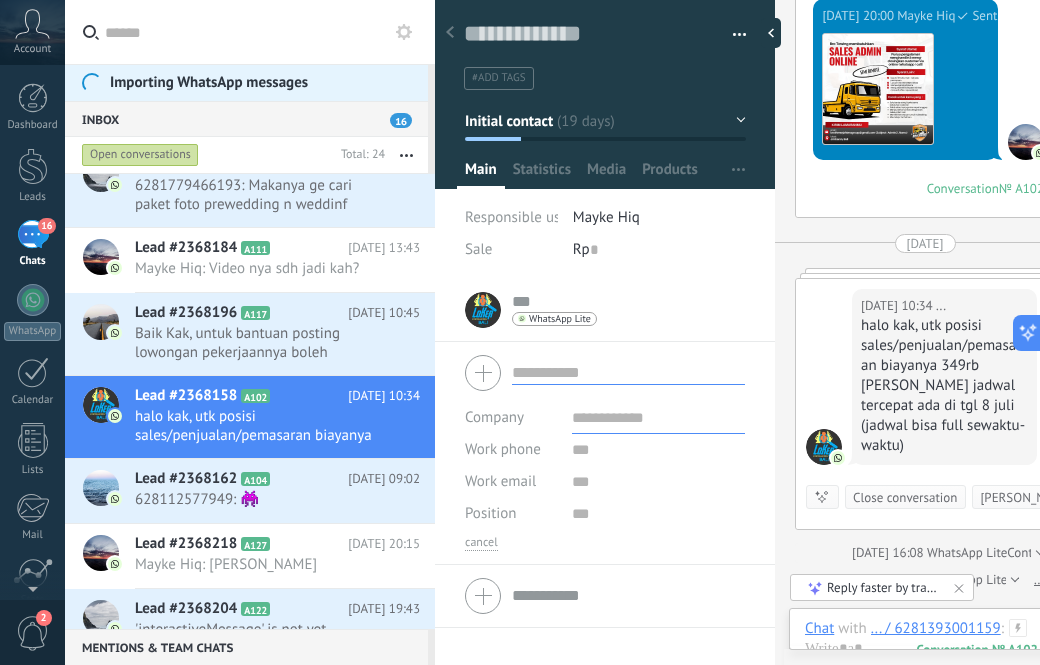 click at bounding box center (605, 373) 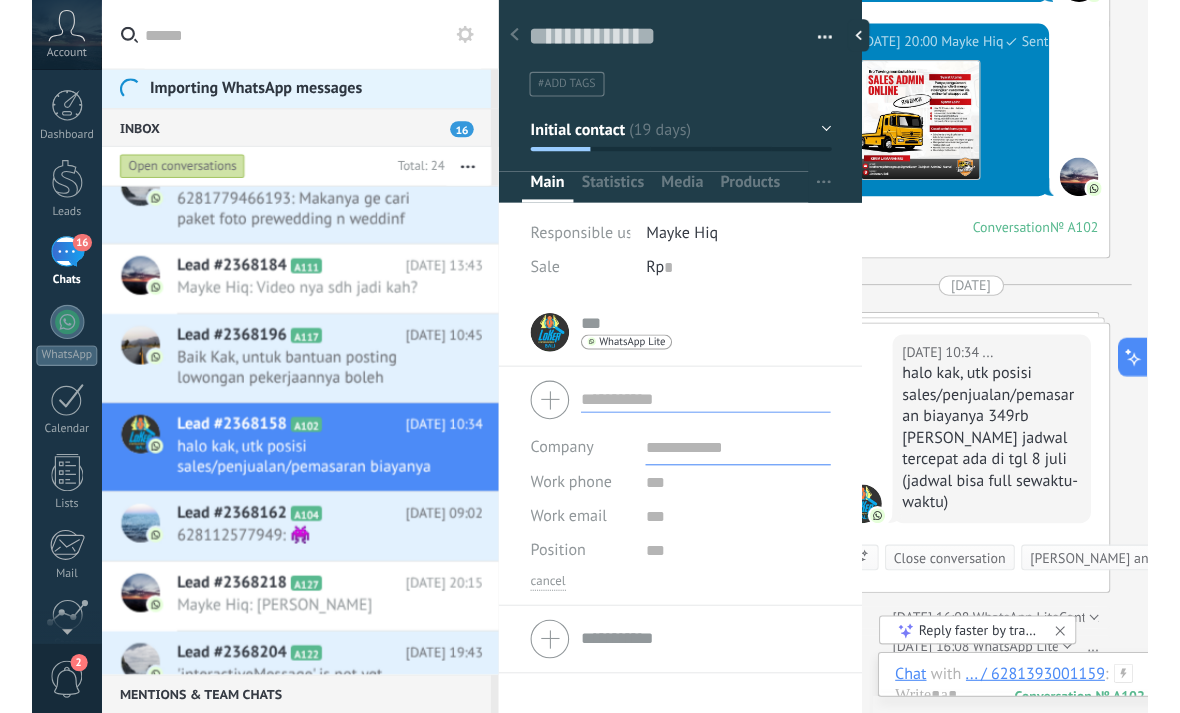 scroll, scrollTop: 2188, scrollLeft: 48, axis: both 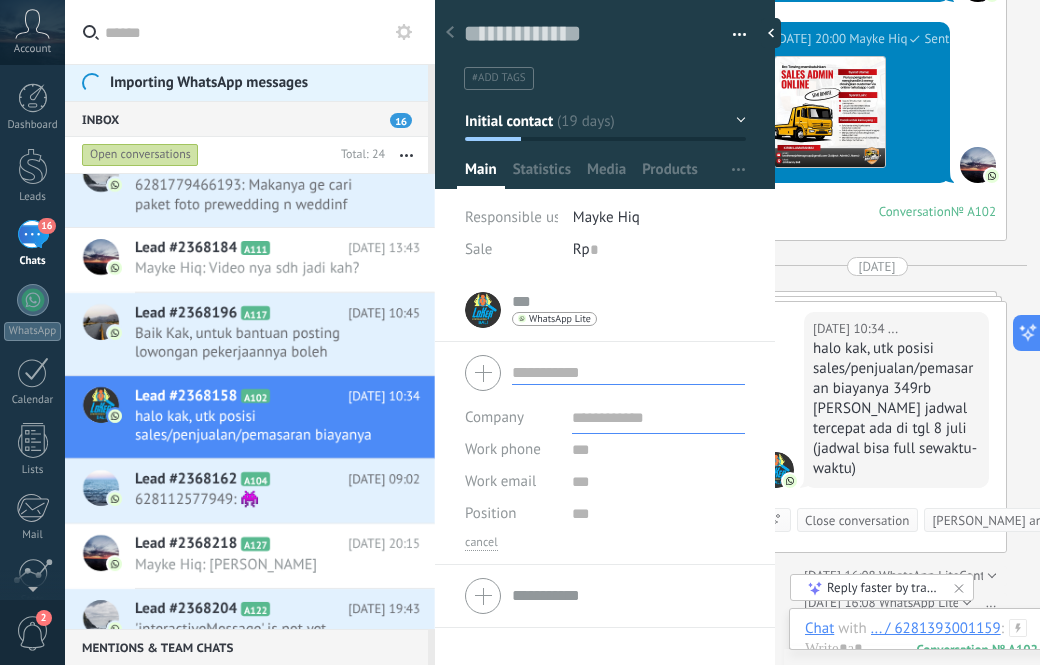 type on "**********" 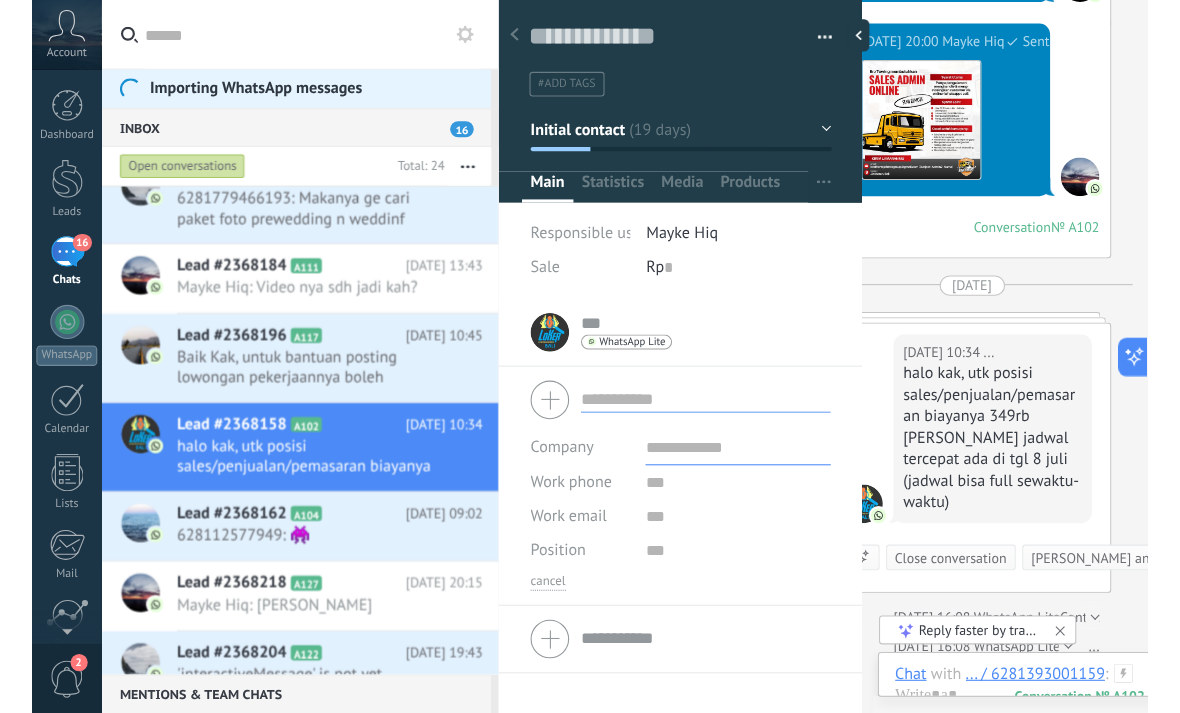 scroll, scrollTop: 2102, scrollLeft: 0, axis: vertical 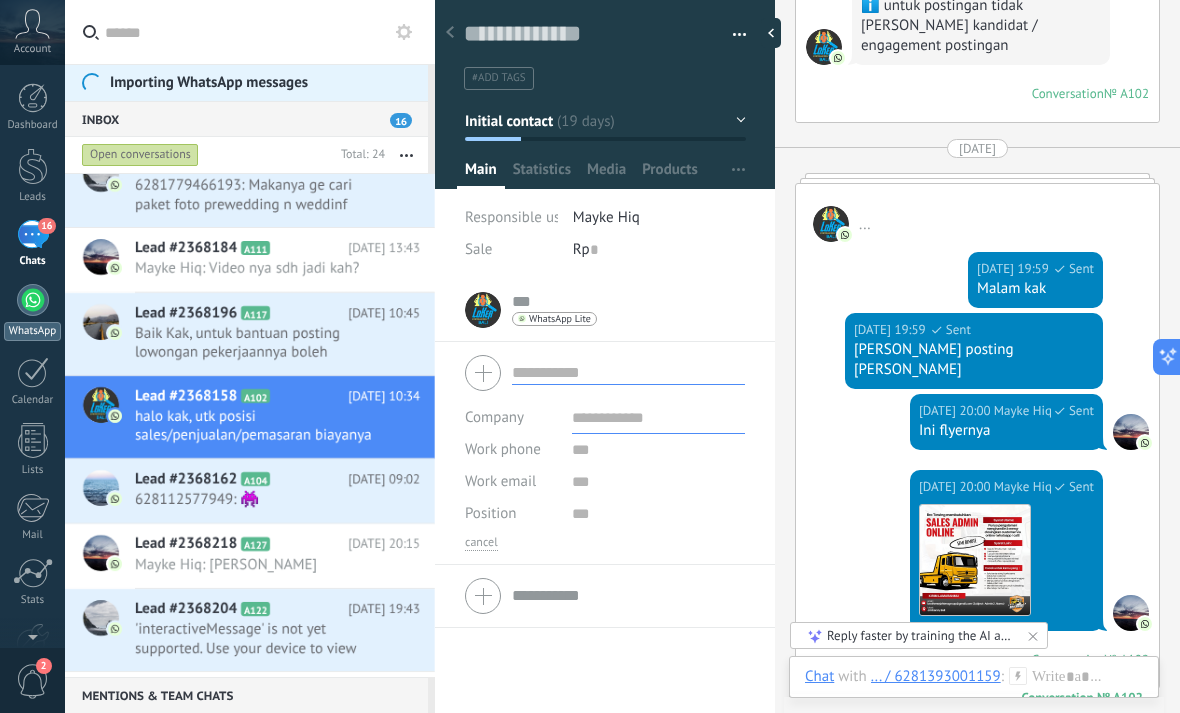 click at bounding box center [33, 300] 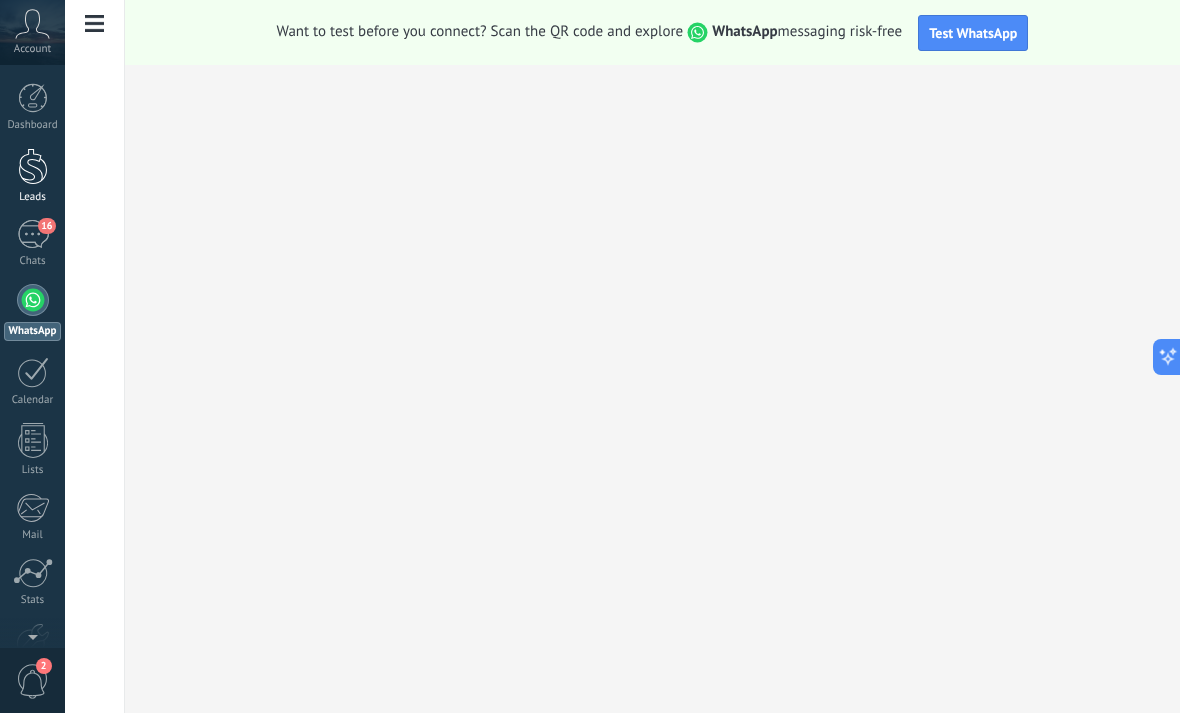 click at bounding box center [33, 166] 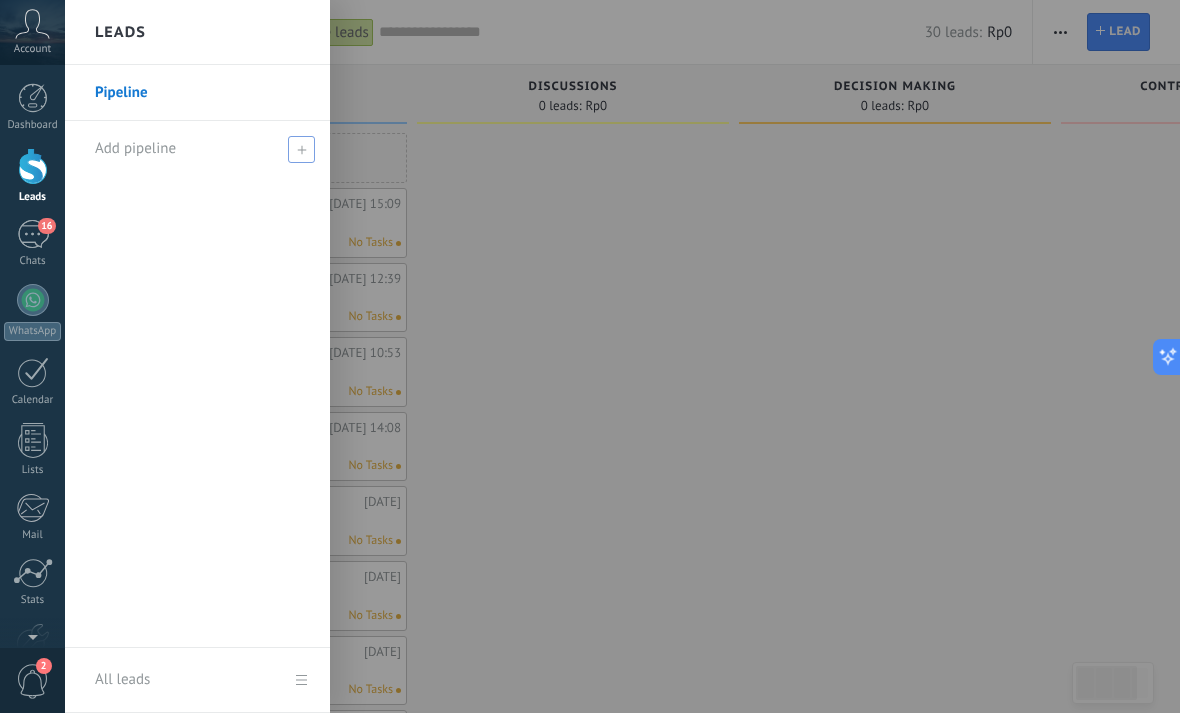 click on "Add pipeline" at bounding box center [202, 148] 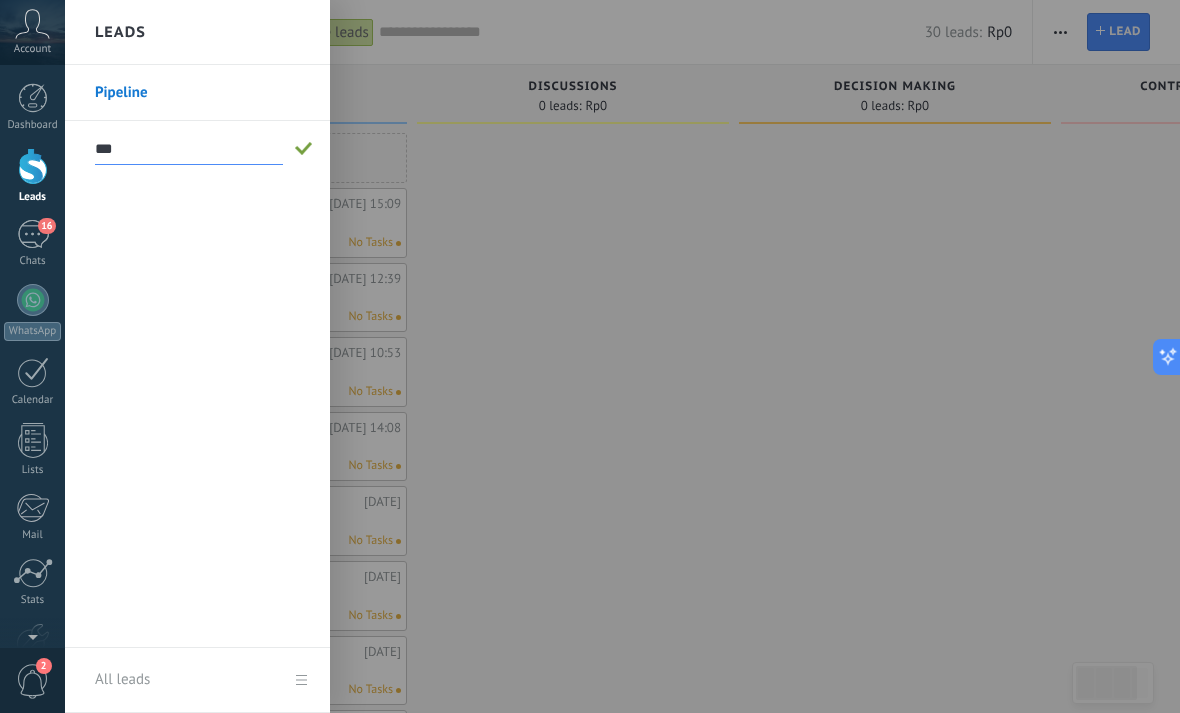 type on "***" 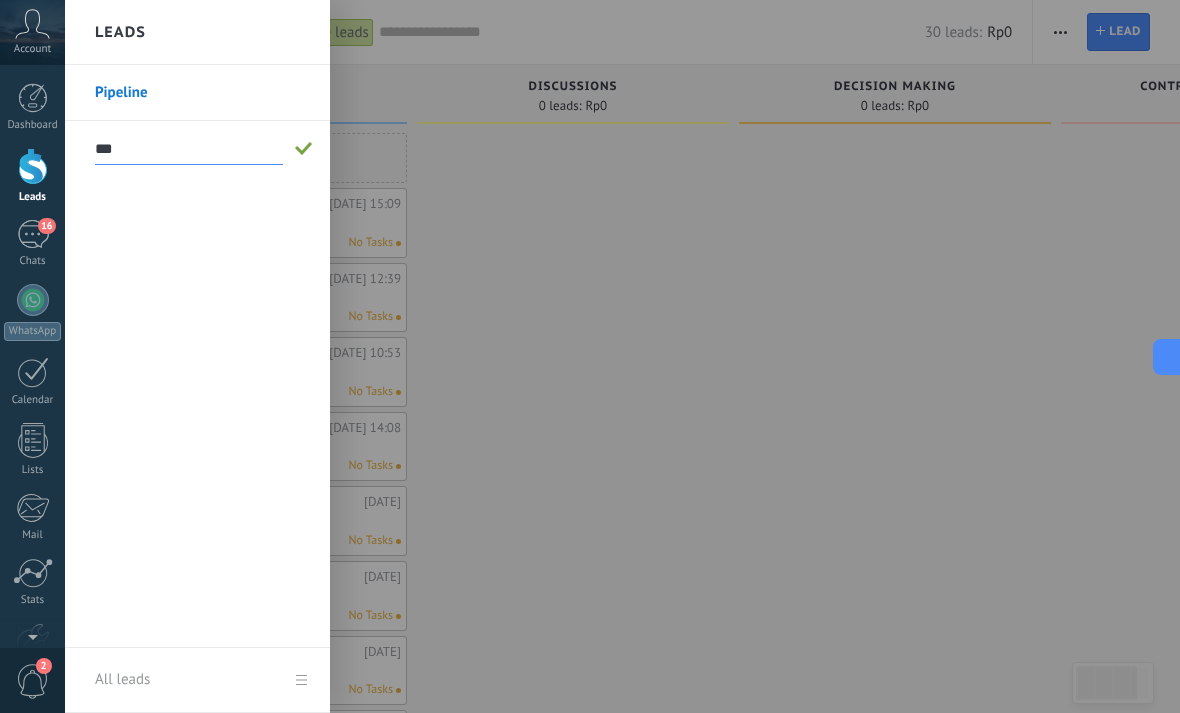 click on "***" at bounding box center (189, 149) 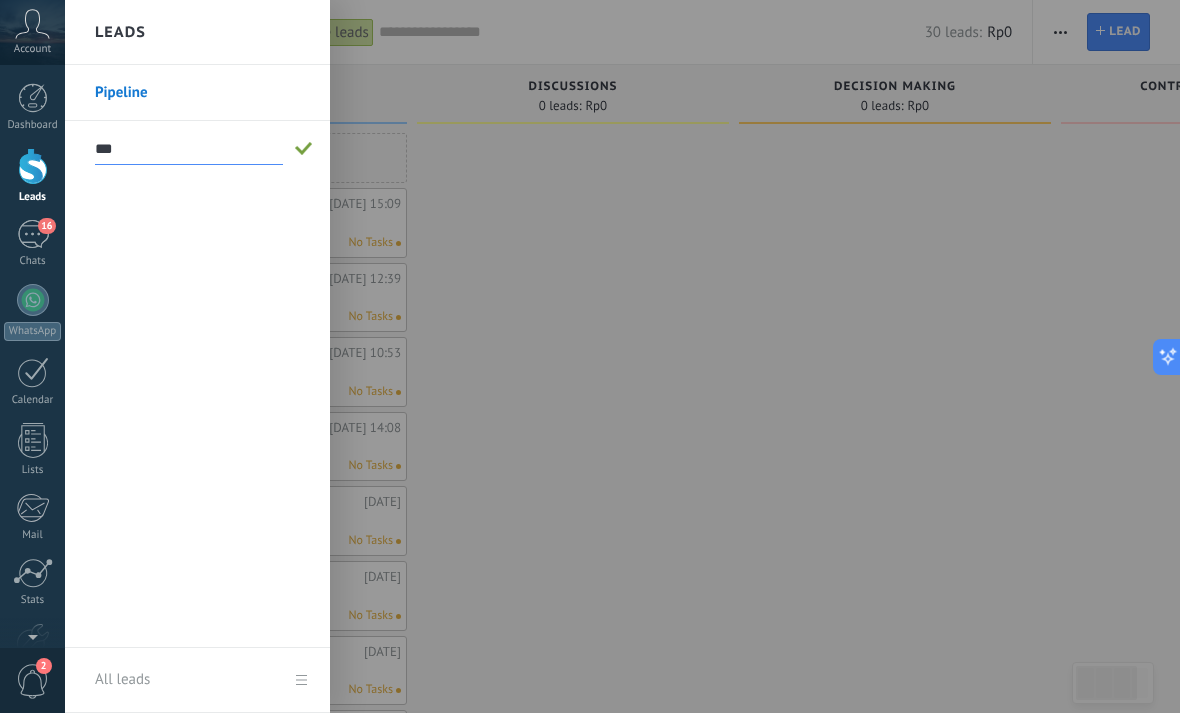 type on "***" 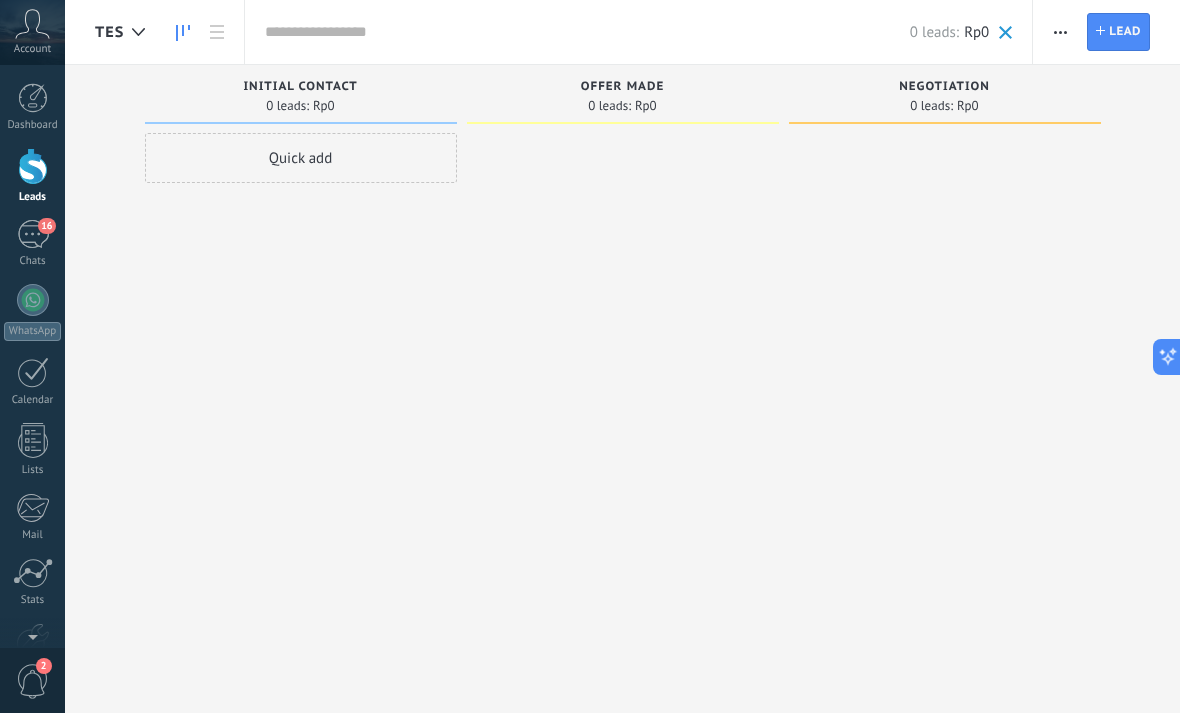 click on "Rp0" at bounding box center [646, 106] 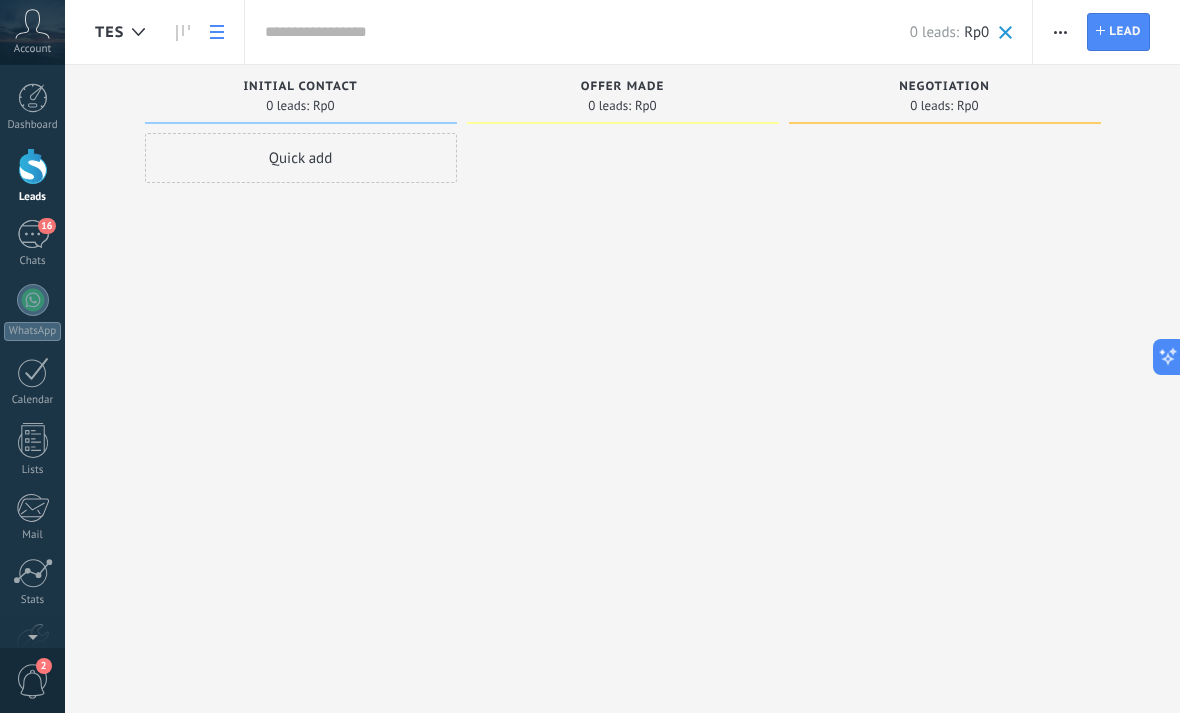 click at bounding box center [217, 32] 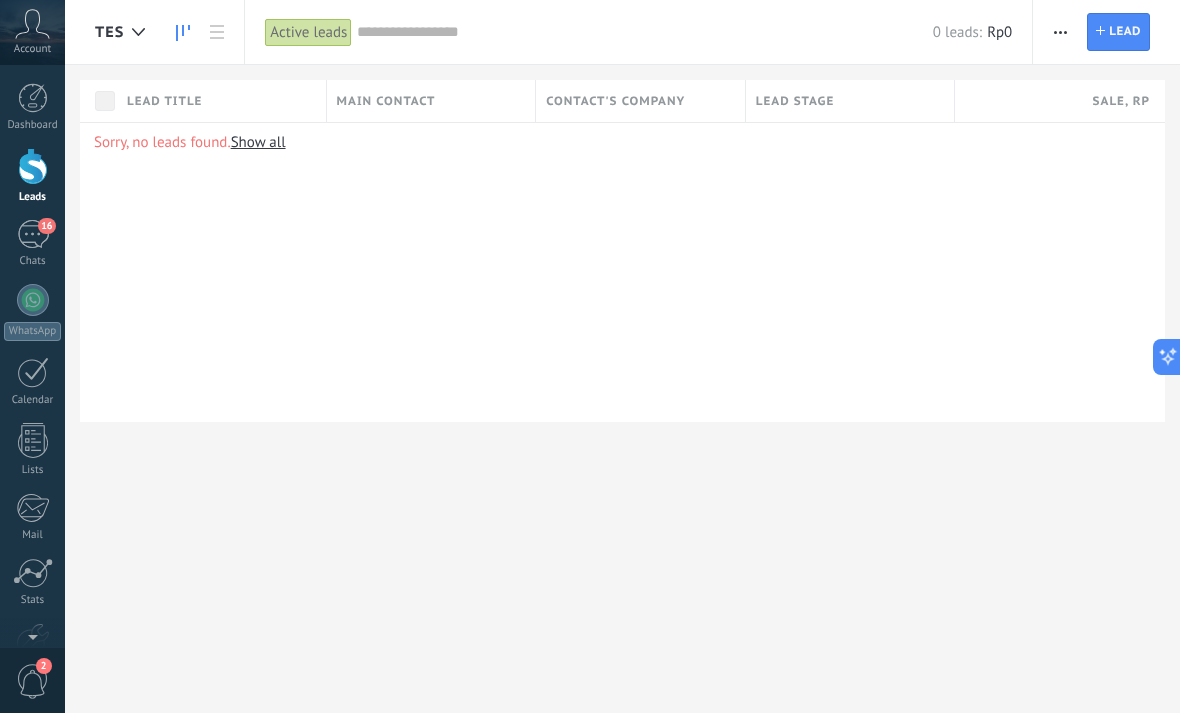 click 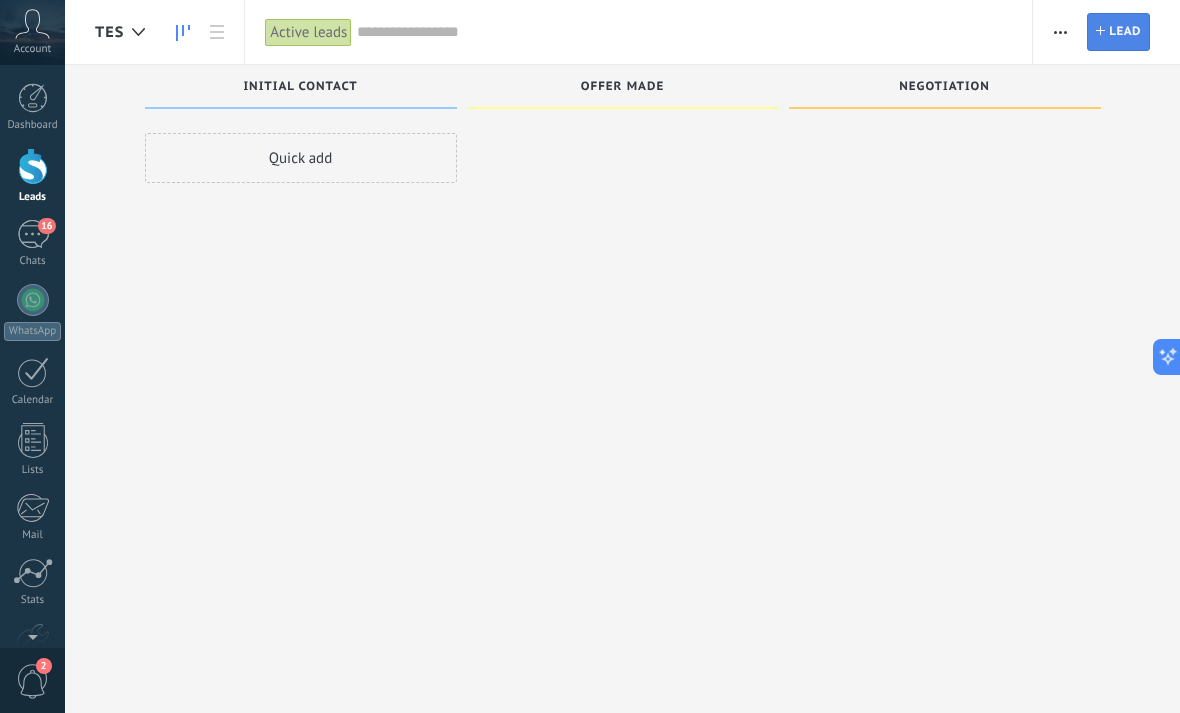 click on "Lead New lead" at bounding box center (1118, 32) 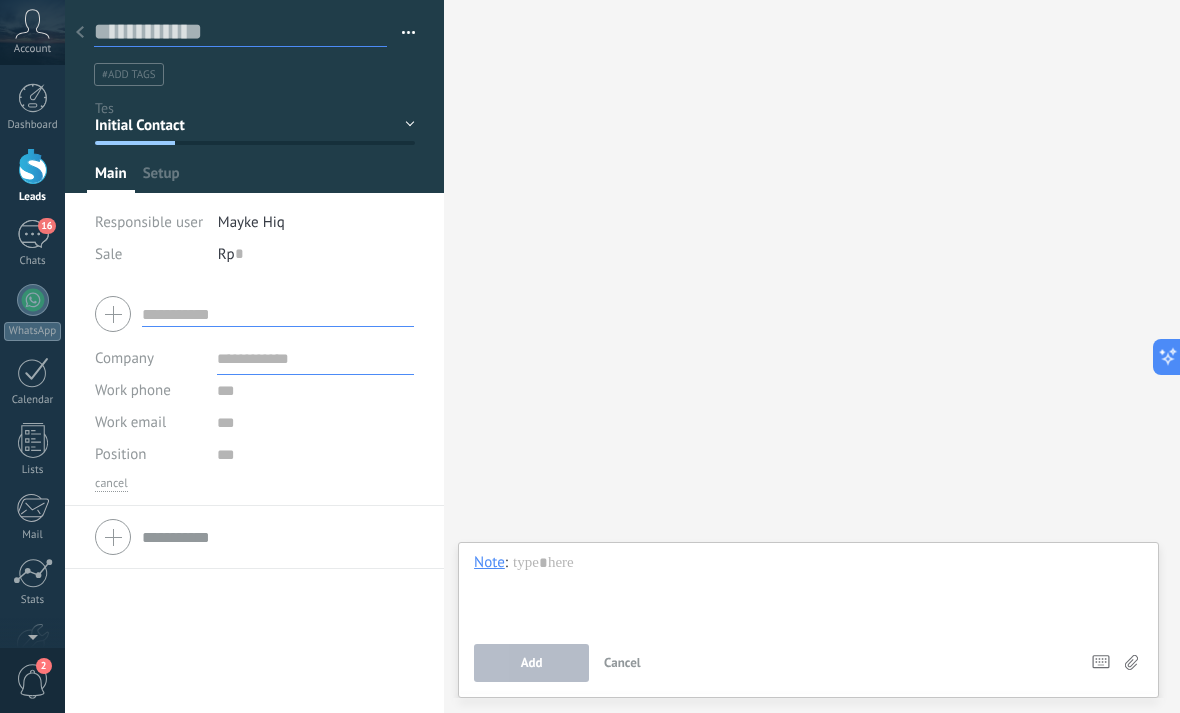click at bounding box center (240, 32) 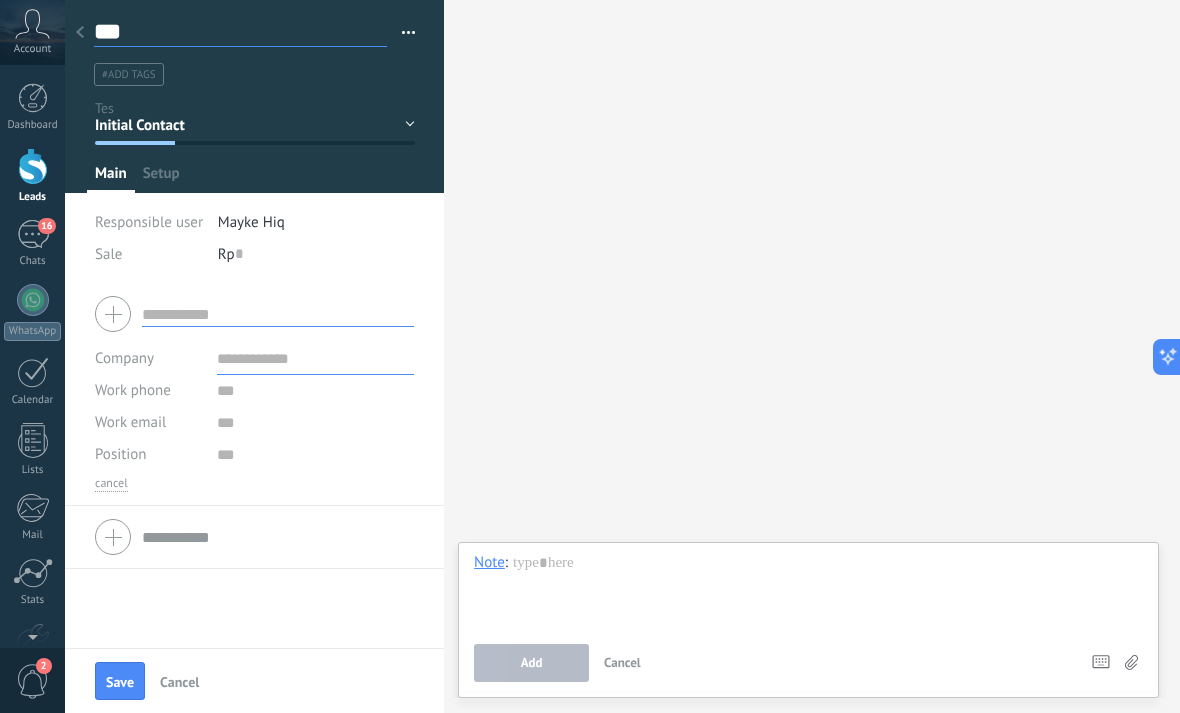 type on "***" 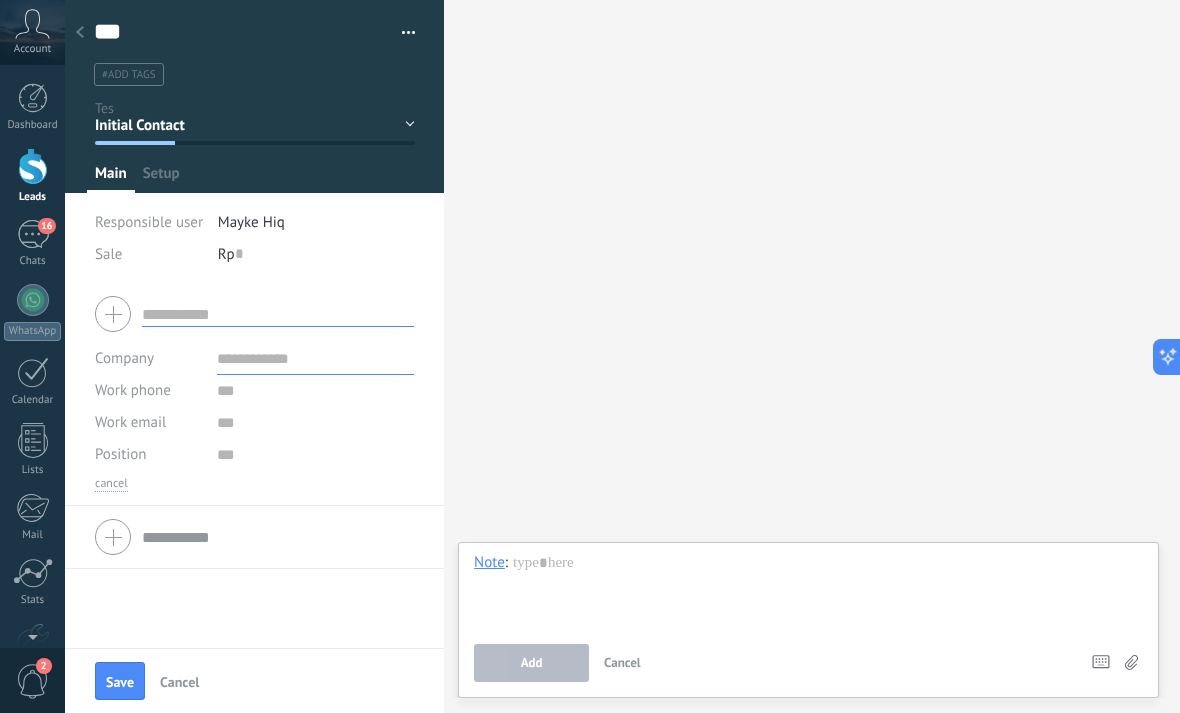 click on "Initial Contact
Offer made
Negotiation
Closed - won
Closed - lost" at bounding box center (0, 0) 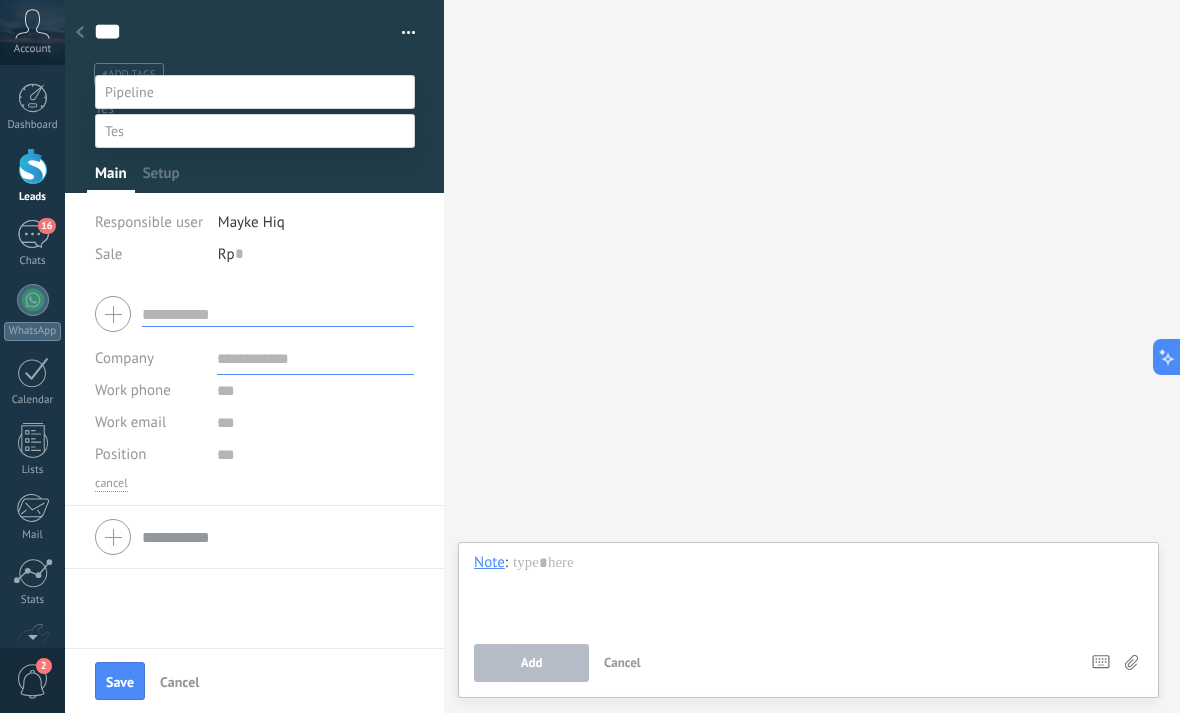 scroll, scrollTop: 40, scrollLeft: 0, axis: vertical 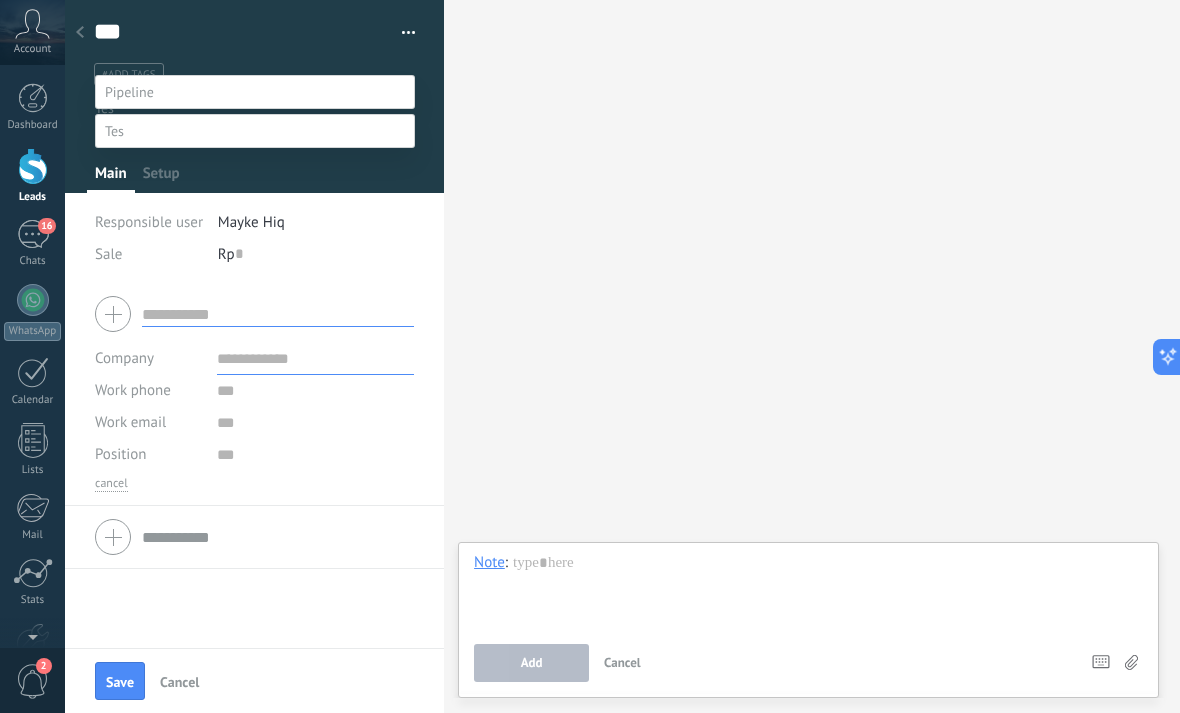 click on "Closed - lost" at bounding box center [0, 0] 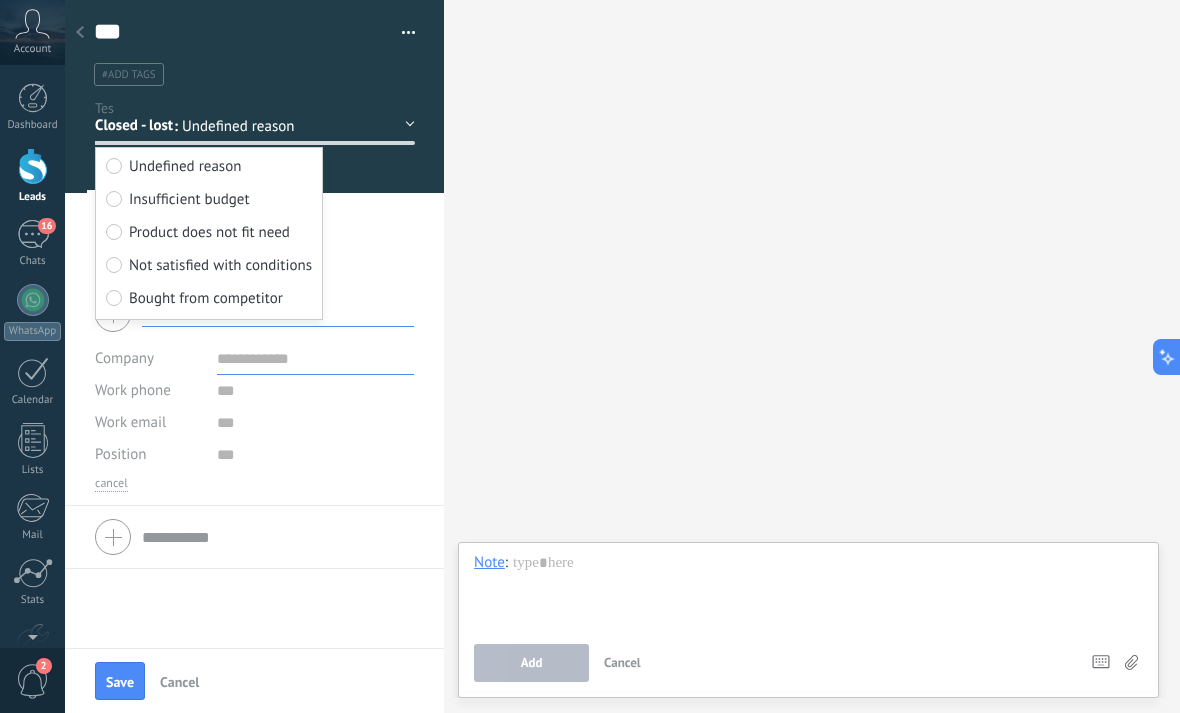 click on "Undefined reason" at bounding box center [209, 167] 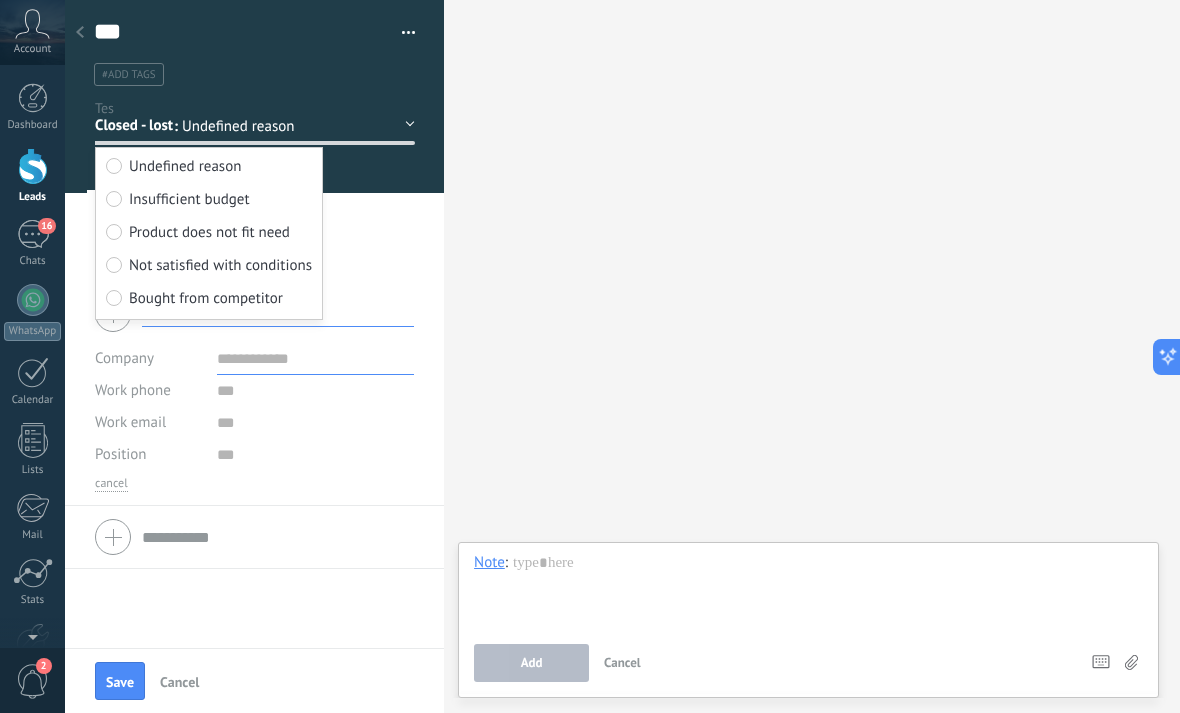 click on "Undefined reason" at bounding box center (209, 167) 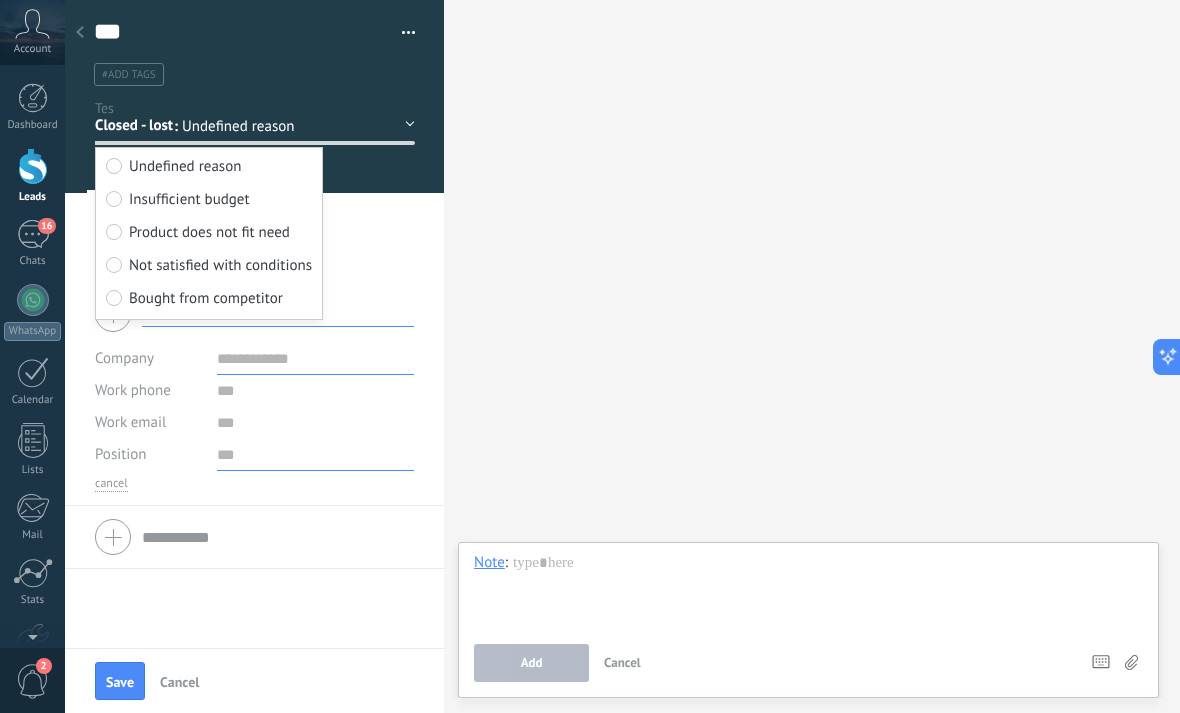 click at bounding box center (315, 455) 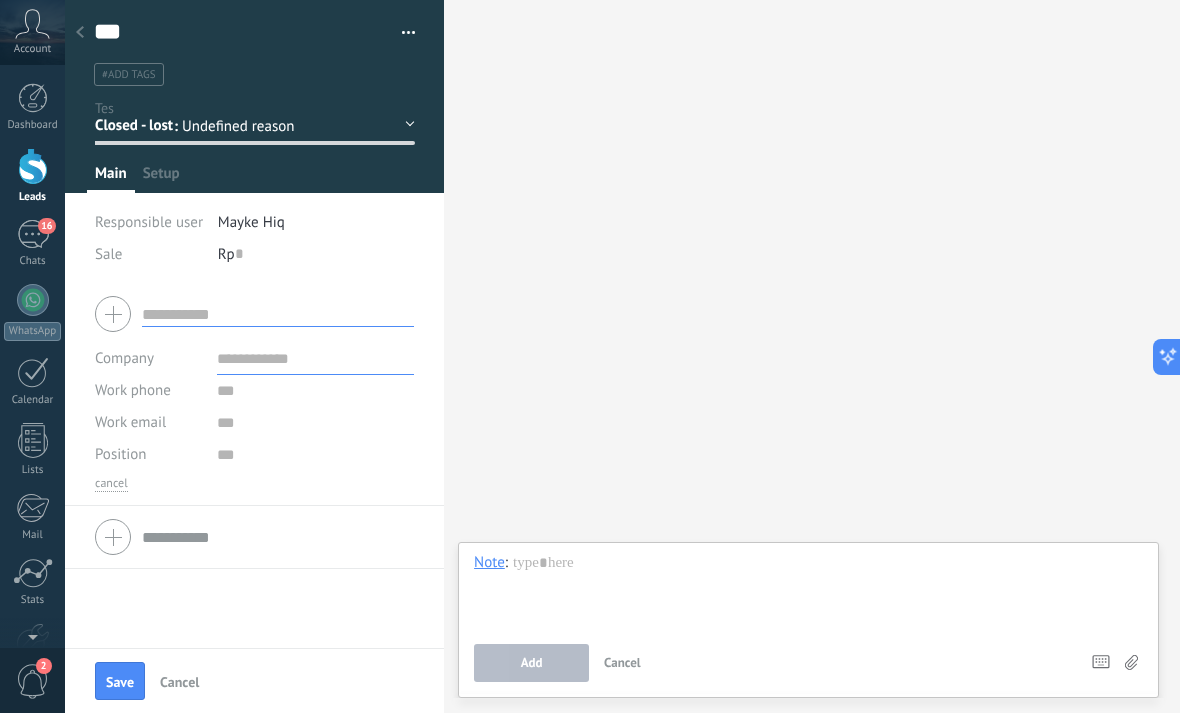 click on "Mayke Hiq" at bounding box center [251, 222] 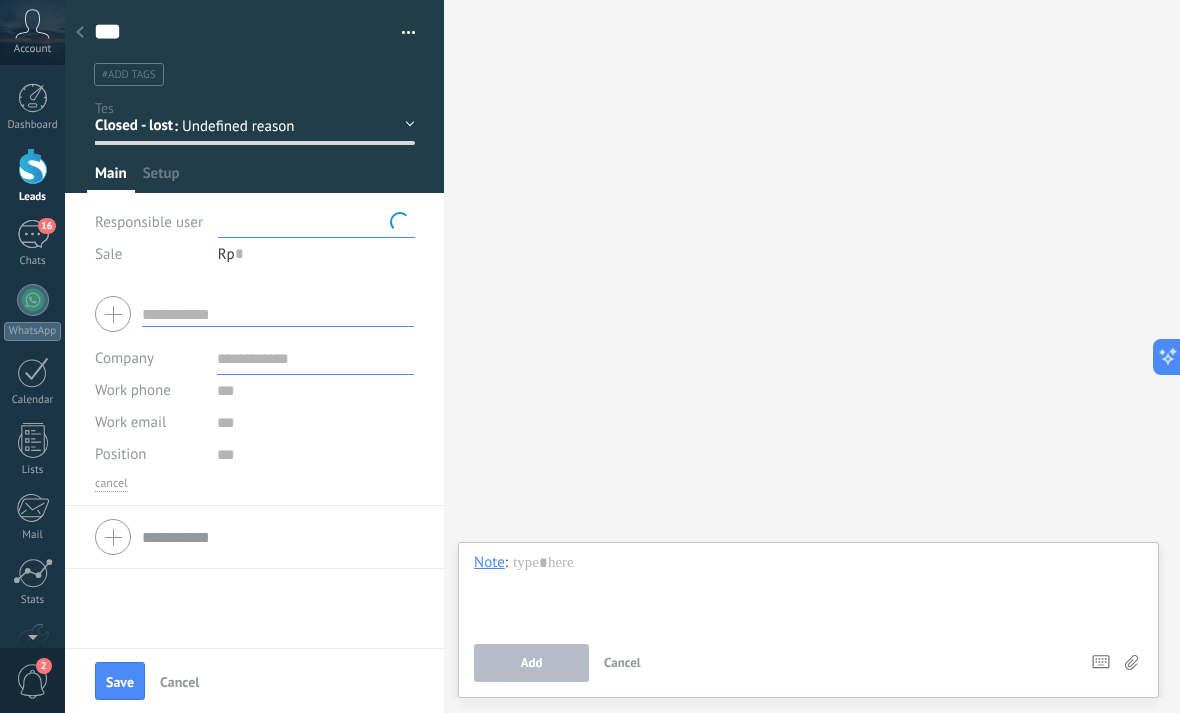 click at bounding box center (268, 222) 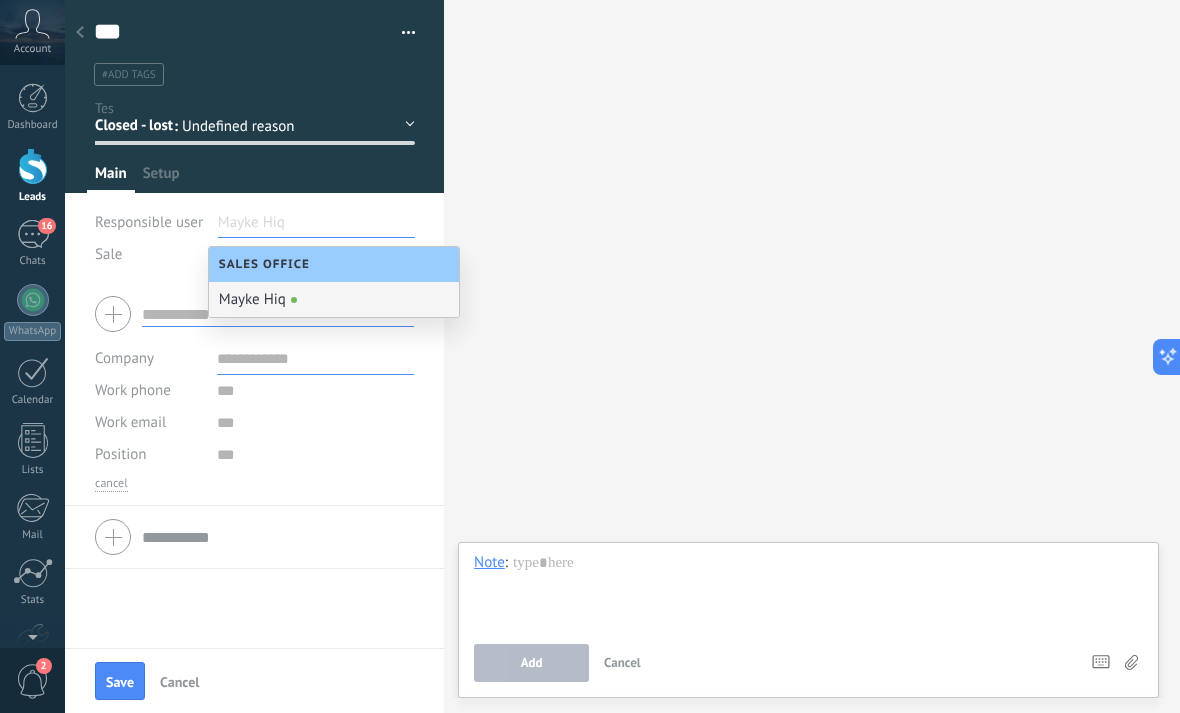 click on "Mayke Hiq" at bounding box center [334, 299] 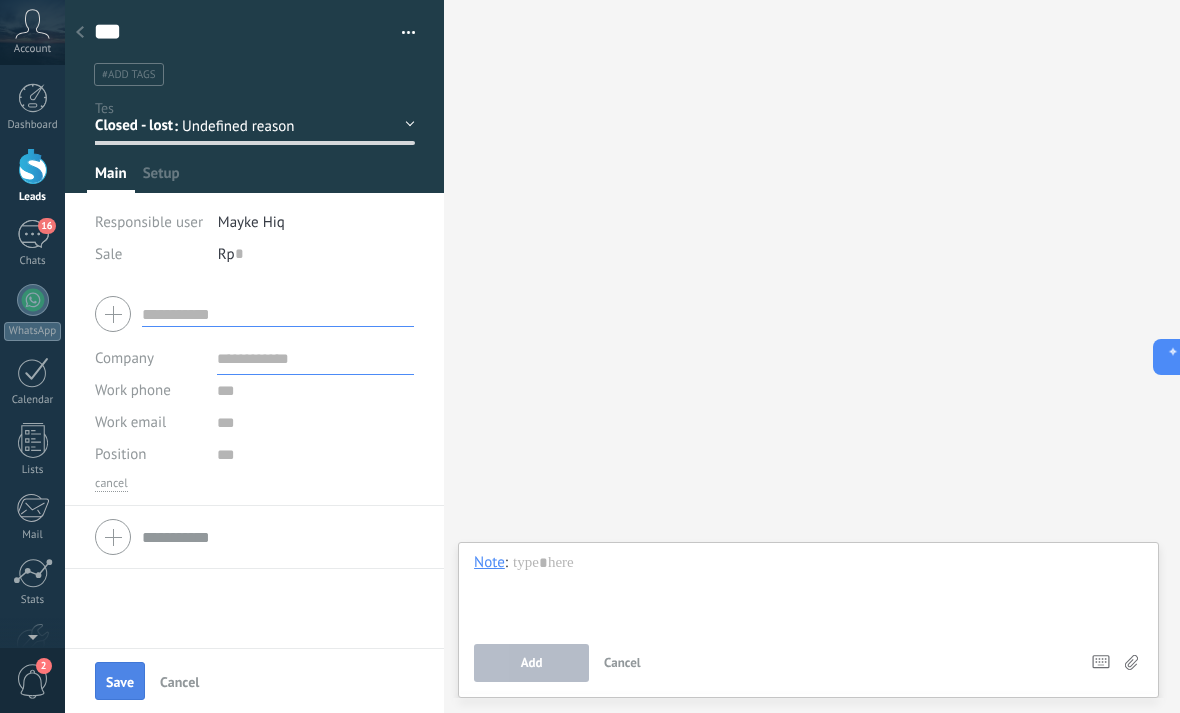 click on "Save" at bounding box center [120, 681] 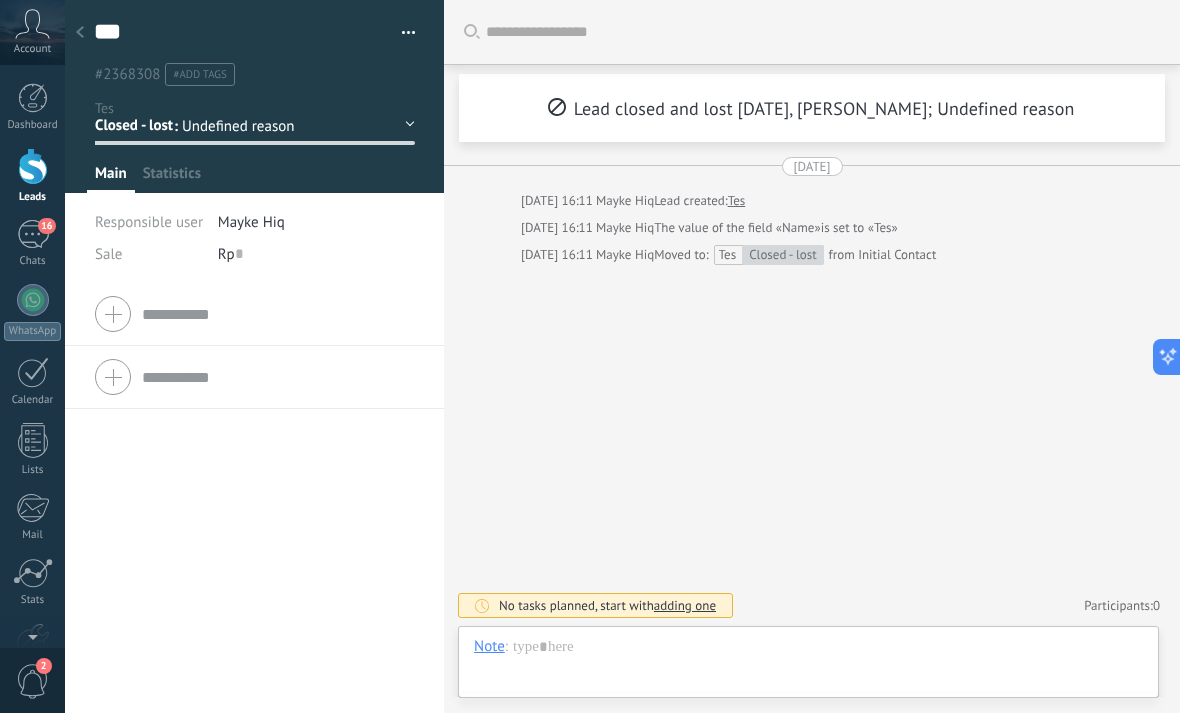 scroll, scrollTop: 30, scrollLeft: 0, axis: vertical 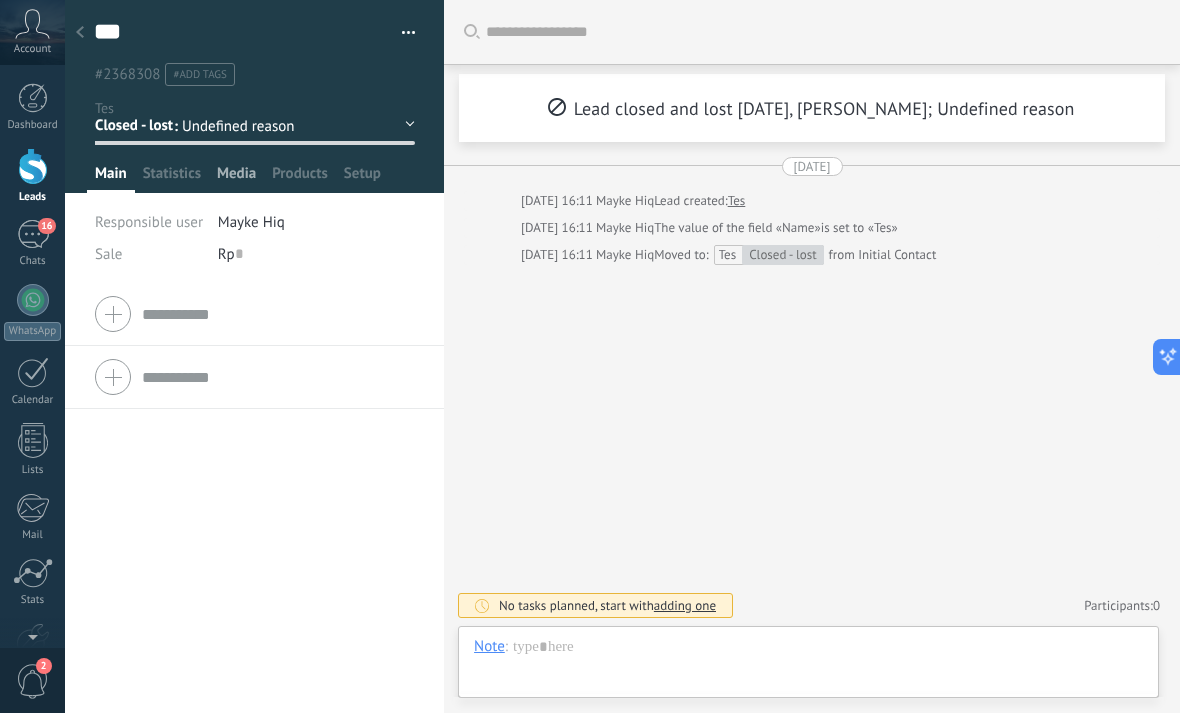 click on "Media" at bounding box center (236, 178) 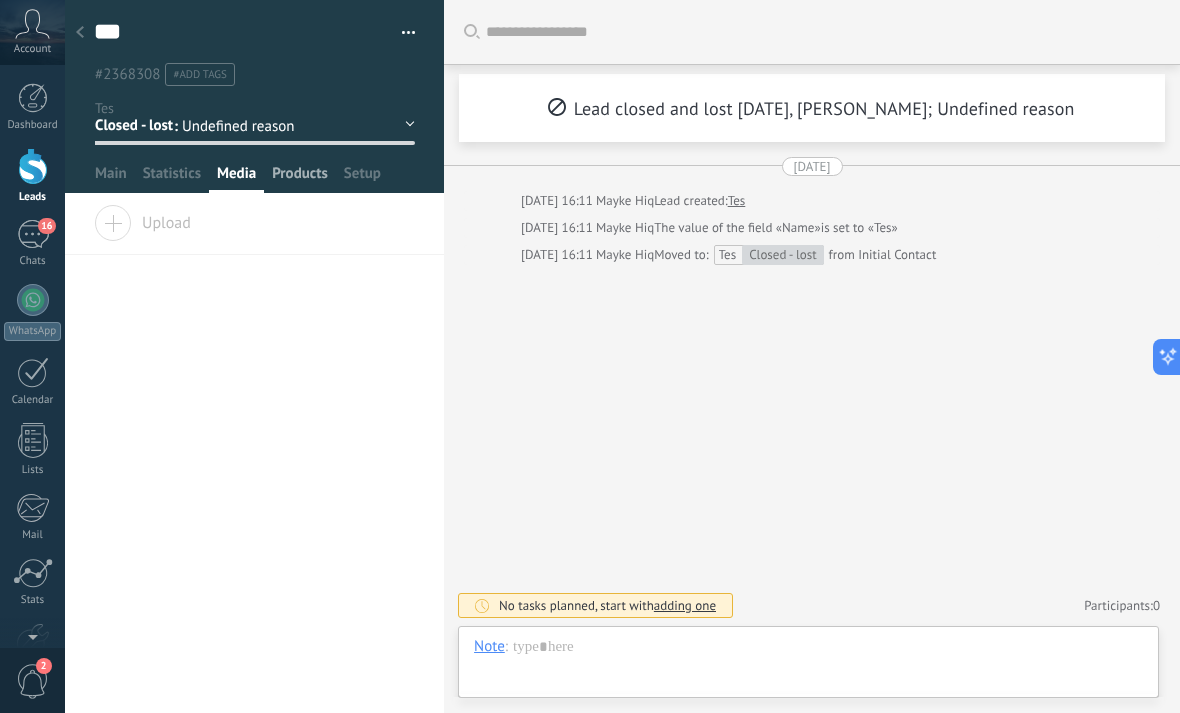 click on "Products" at bounding box center [300, 178] 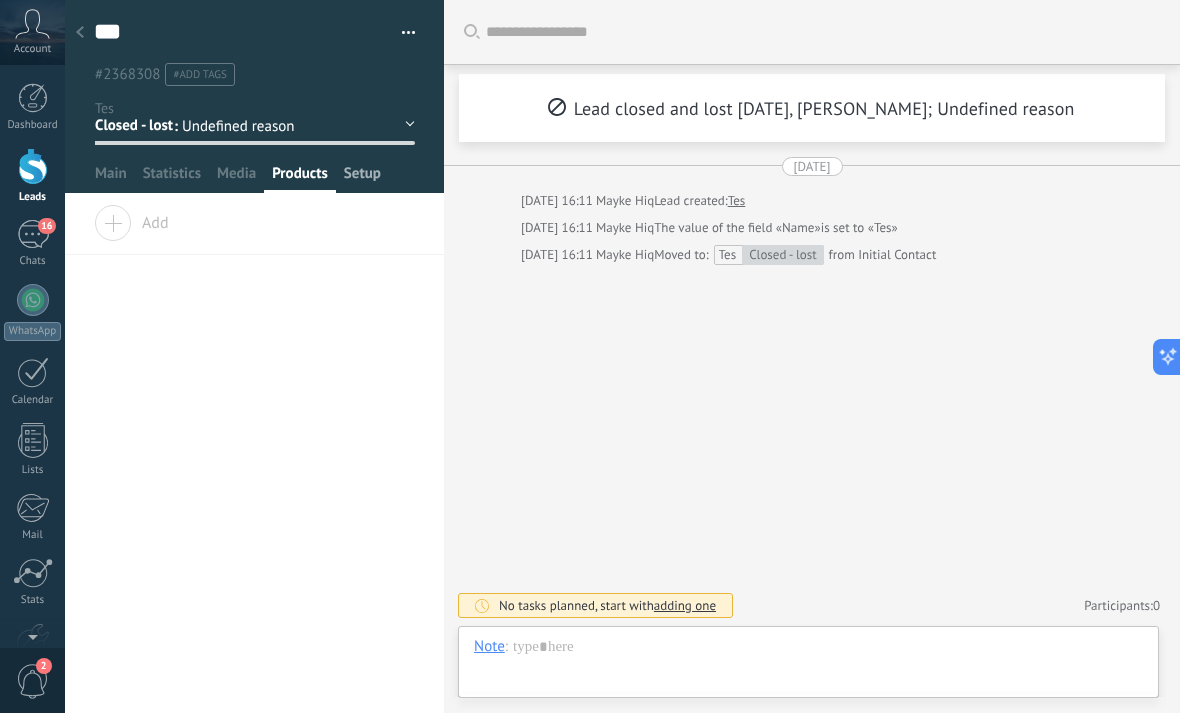 click on "Setup" at bounding box center [362, 178] 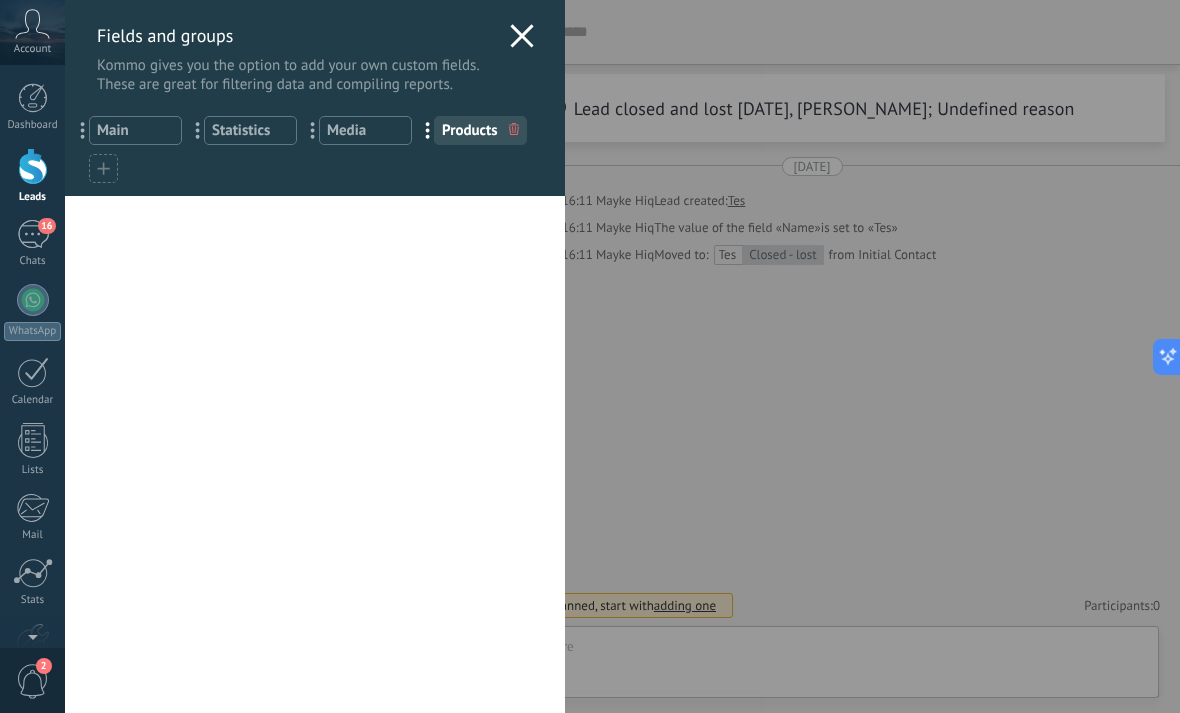 click 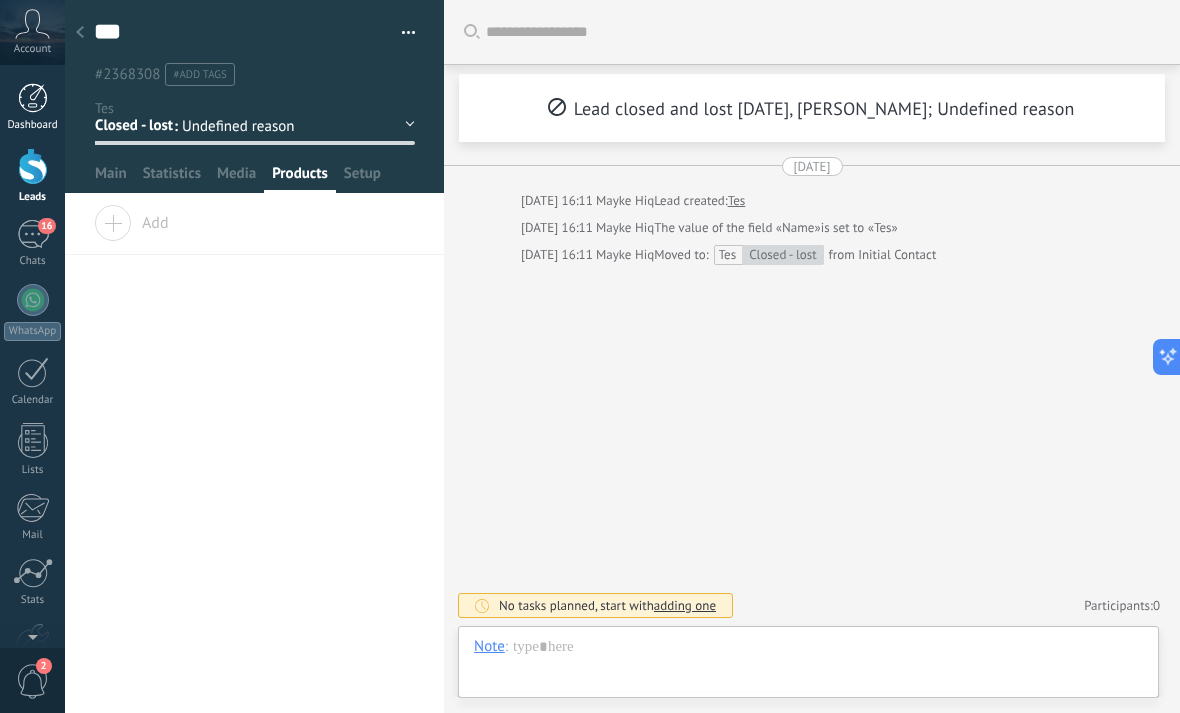 click at bounding box center [33, 98] 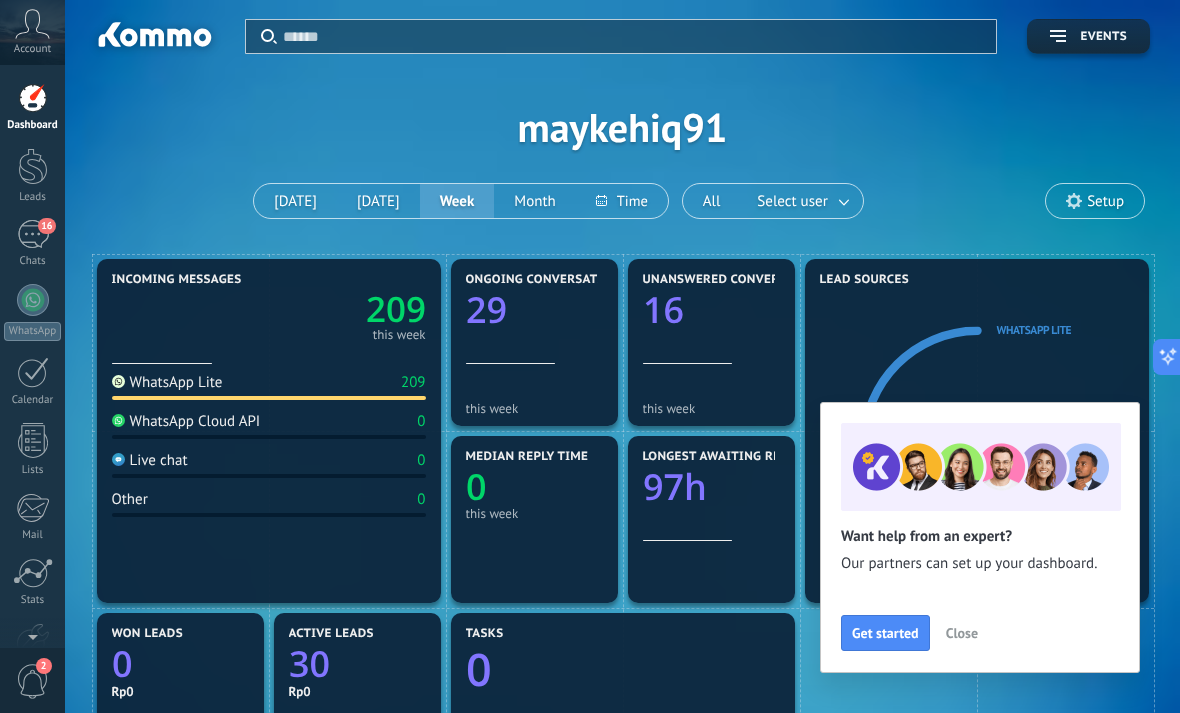 click on "97h" 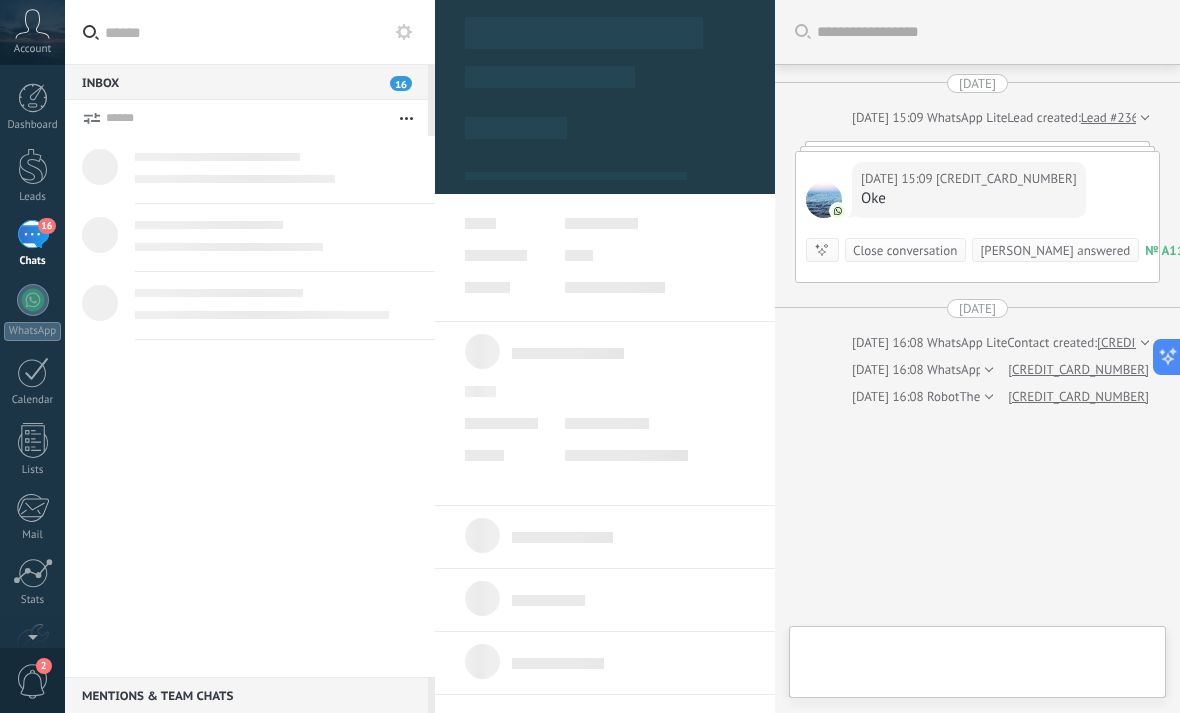 scroll, scrollTop: 46, scrollLeft: 0, axis: vertical 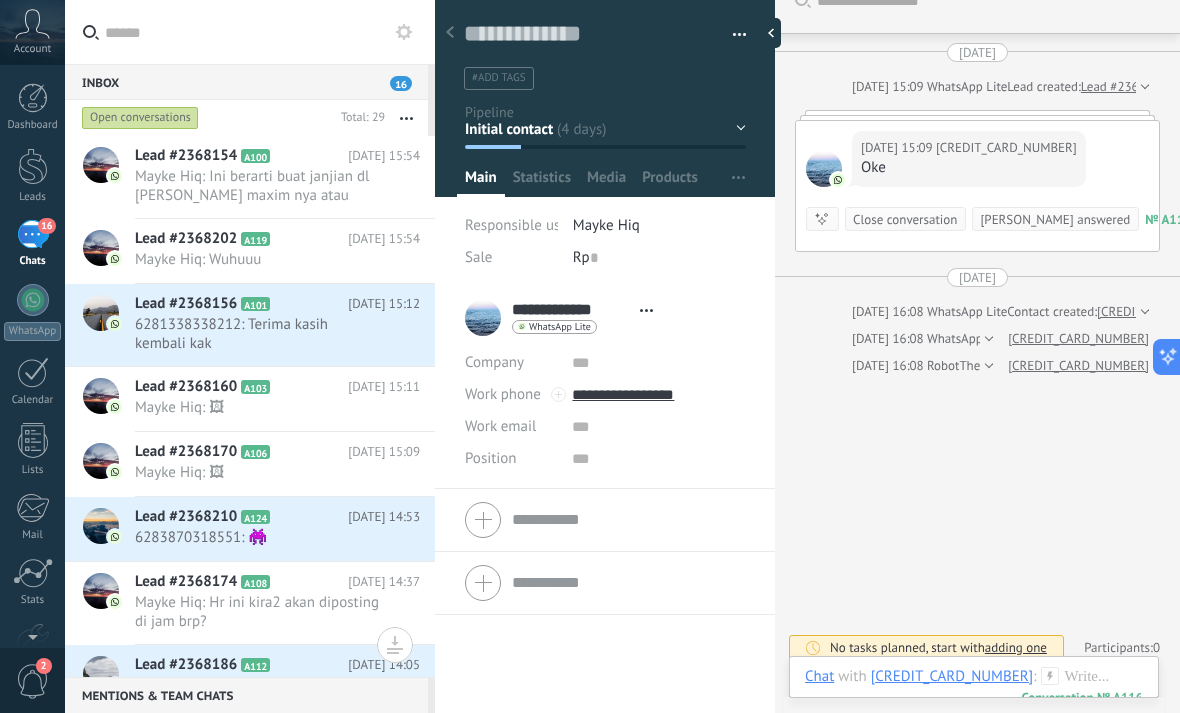 click on "Search Load more 28/06/2025 28/06/2025 15:09 WhatsApp Lite  Lead created:  Lead #2368194 28/06/2025 15:09 6282145500920  Oke Conversation  № A116 Conversation № A116 Summarize Summarize Close conversation Mark answered 28/06/2025 15:09 6282145500920: Oke Conversation № A116 Today Today 16:08 WhatsApp Lite  Contact created:  6282145500920 Today 16:08 WhatsApp Lite  The value of the field «Phone»  is set to «+6282145500920» 6282145500920 Today 16:08 Robot  The value of the field «Name»  is set to «6282145500920» 6282145500920 No tasks planned, start with  adding one Participants:  0 Add member Bots:  0" at bounding box center (977, 347) 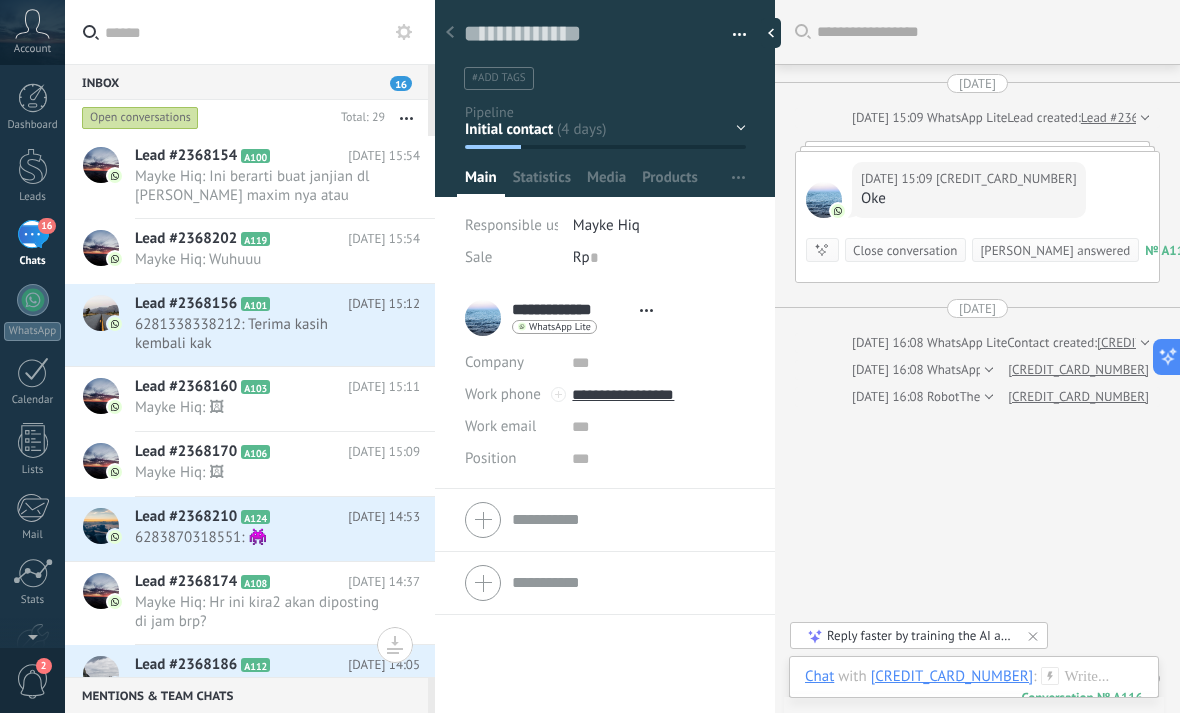 scroll, scrollTop: 0, scrollLeft: 0, axis: both 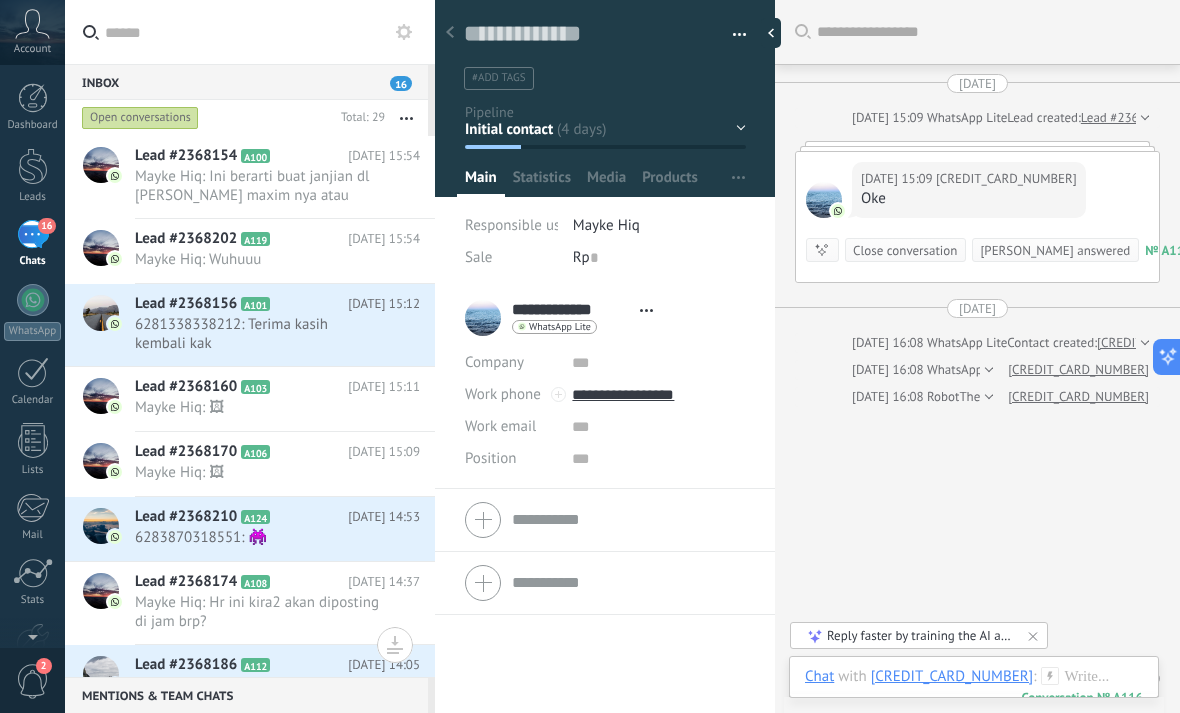click on "Lead #2368194" at bounding box center (1124, 118) 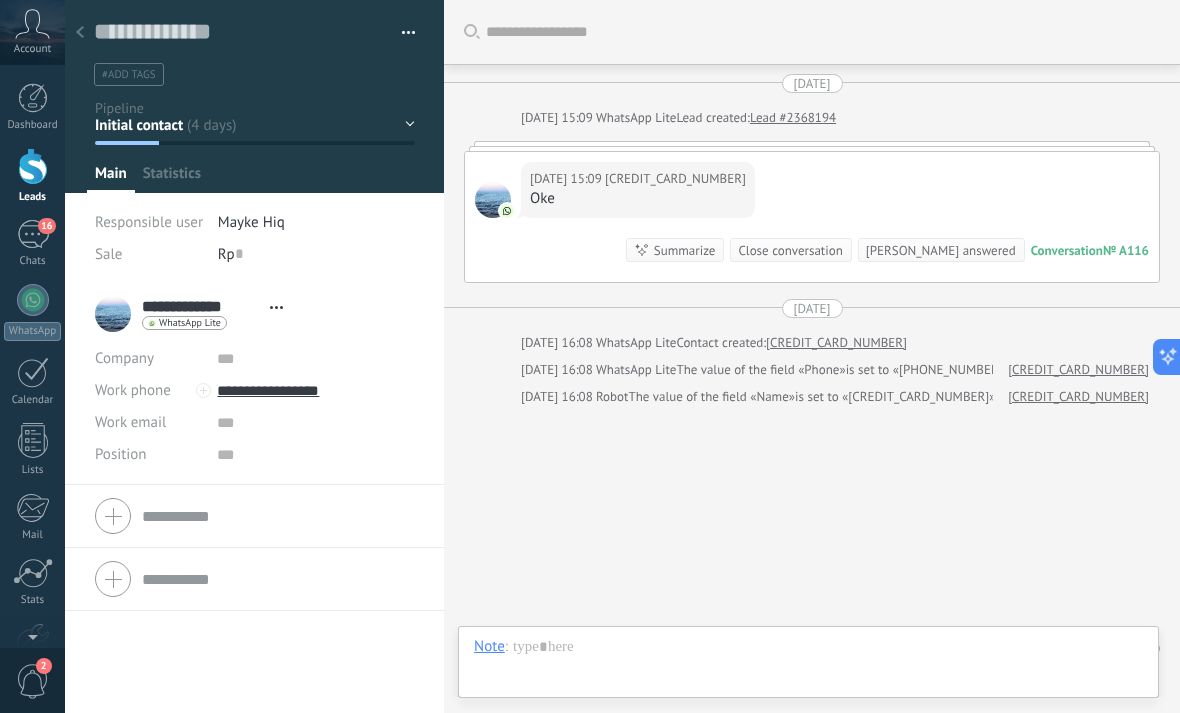 scroll, scrollTop: 46, scrollLeft: 0, axis: vertical 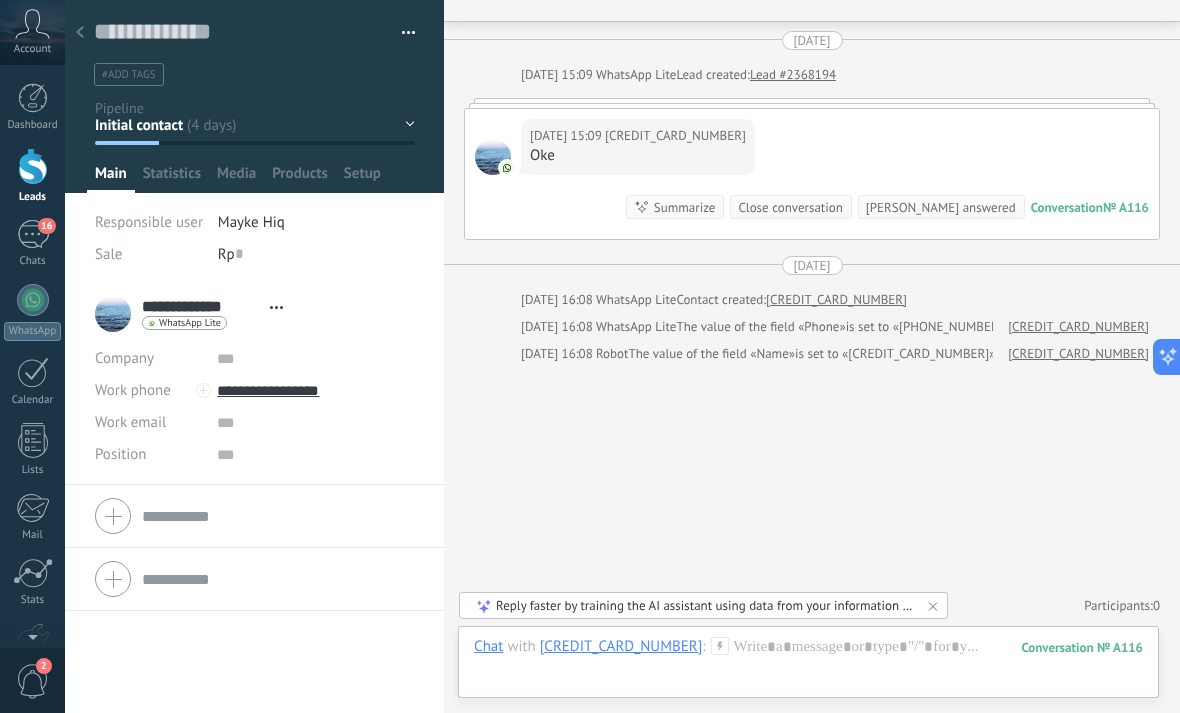 click on "[CREDIT_CARD_NUMBER]" at bounding box center (675, 136) 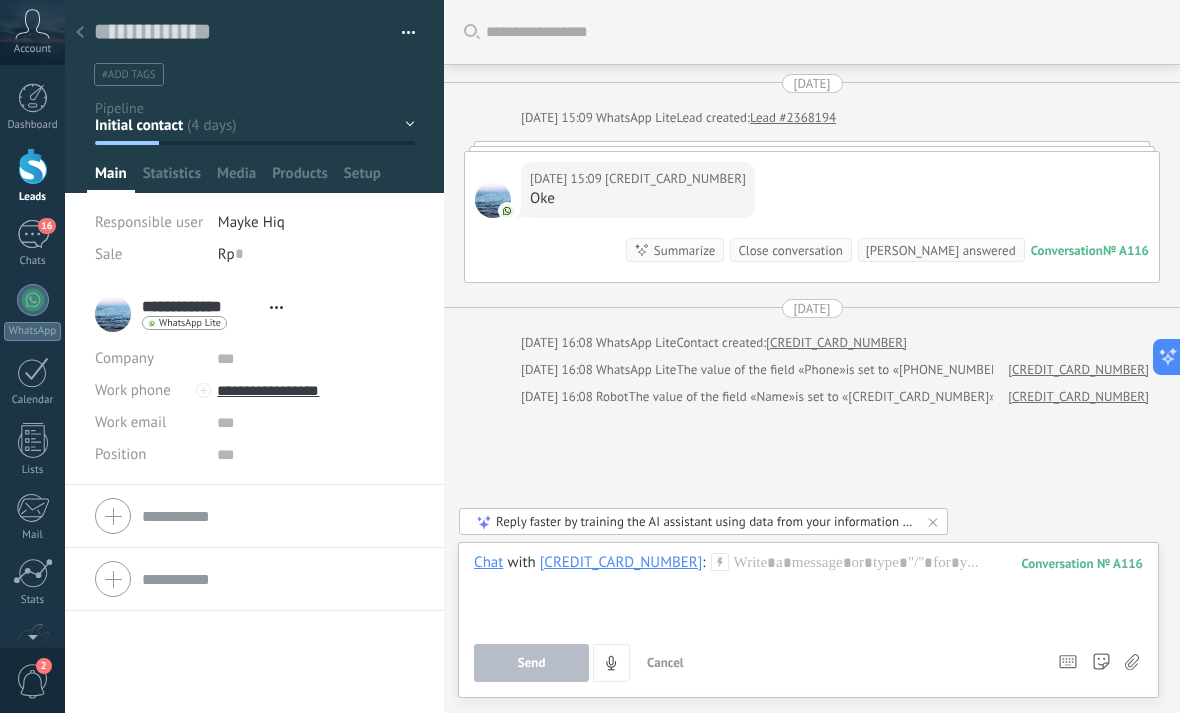 scroll, scrollTop: 0, scrollLeft: 0, axis: both 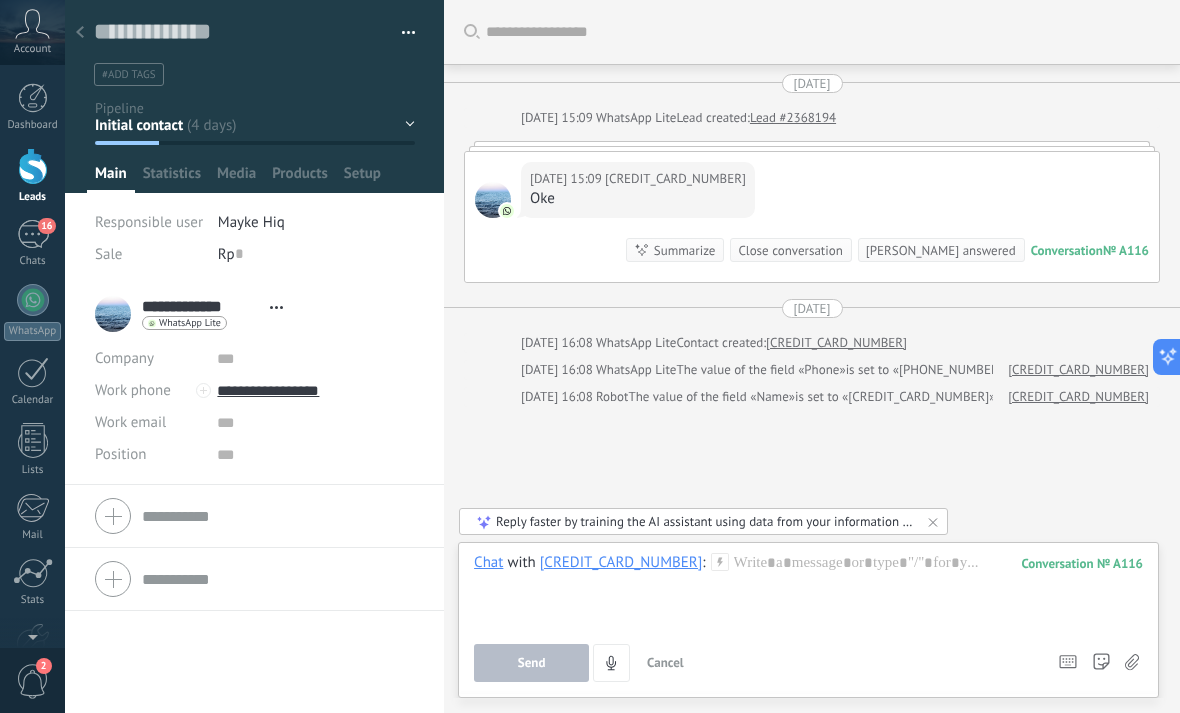 click at bounding box center [33, 166] 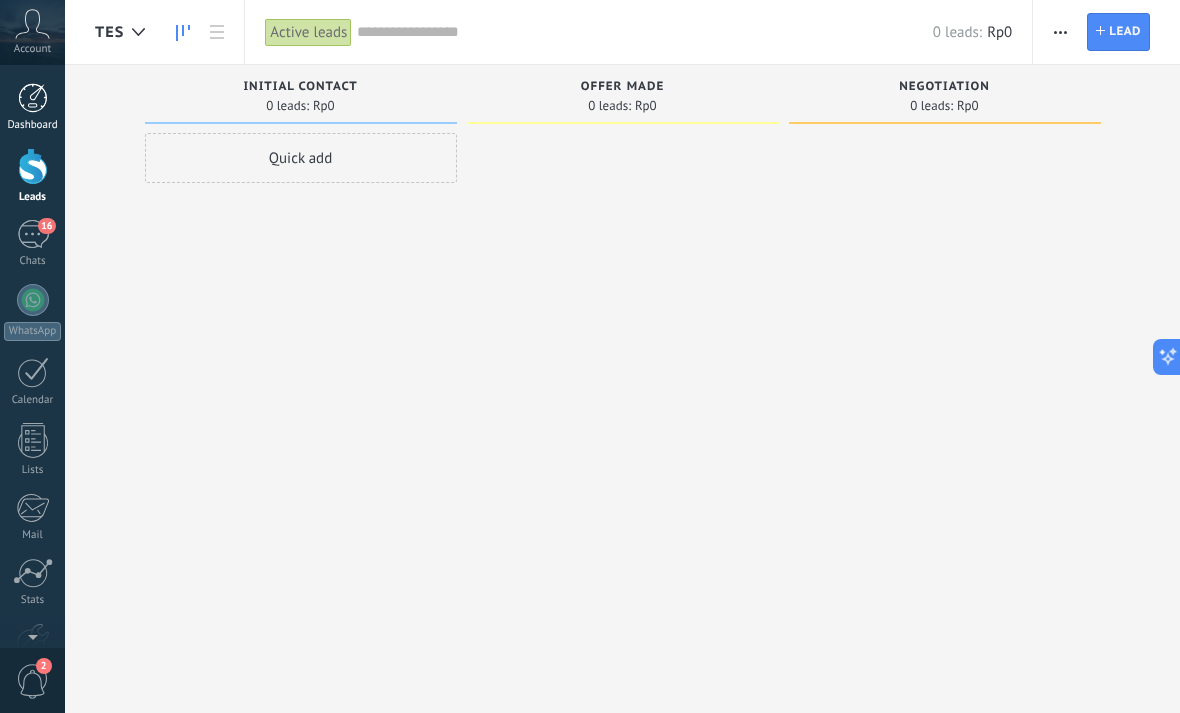 click on "Dashboard" at bounding box center (32, 107) 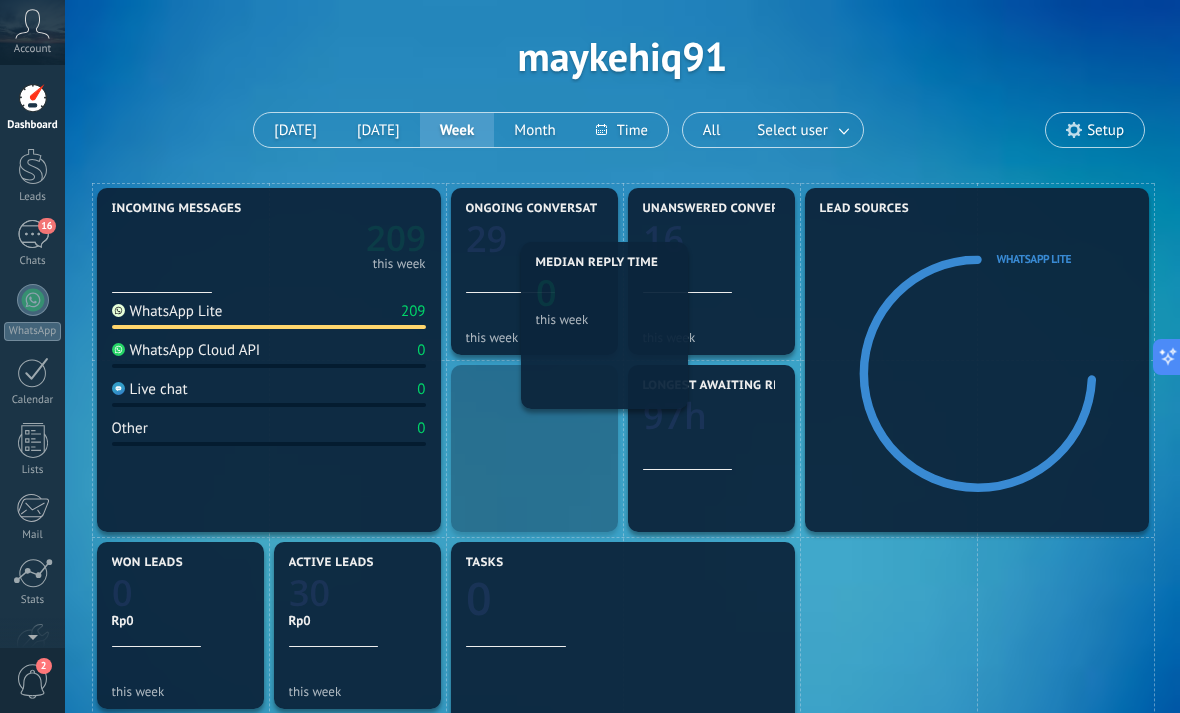 scroll, scrollTop: 86, scrollLeft: 0, axis: vertical 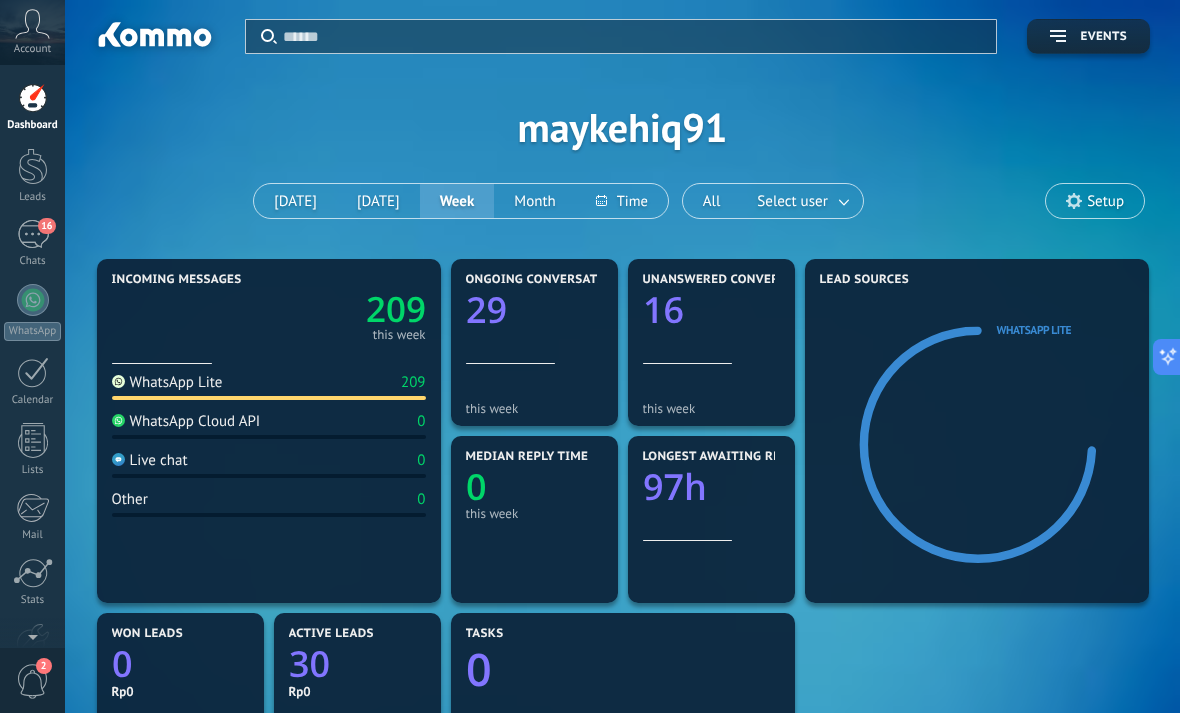 click on "Median reply time 0 this week" at bounding box center (534, 495) 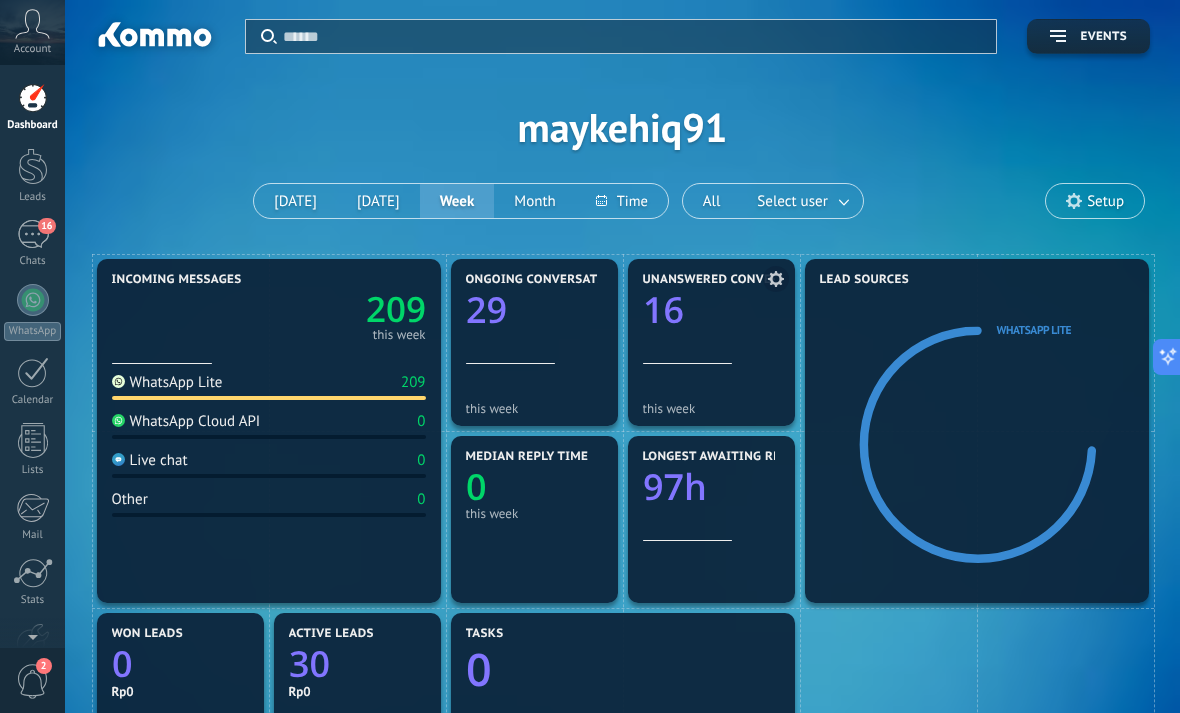 click on "16" at bounding box center (711, 305) 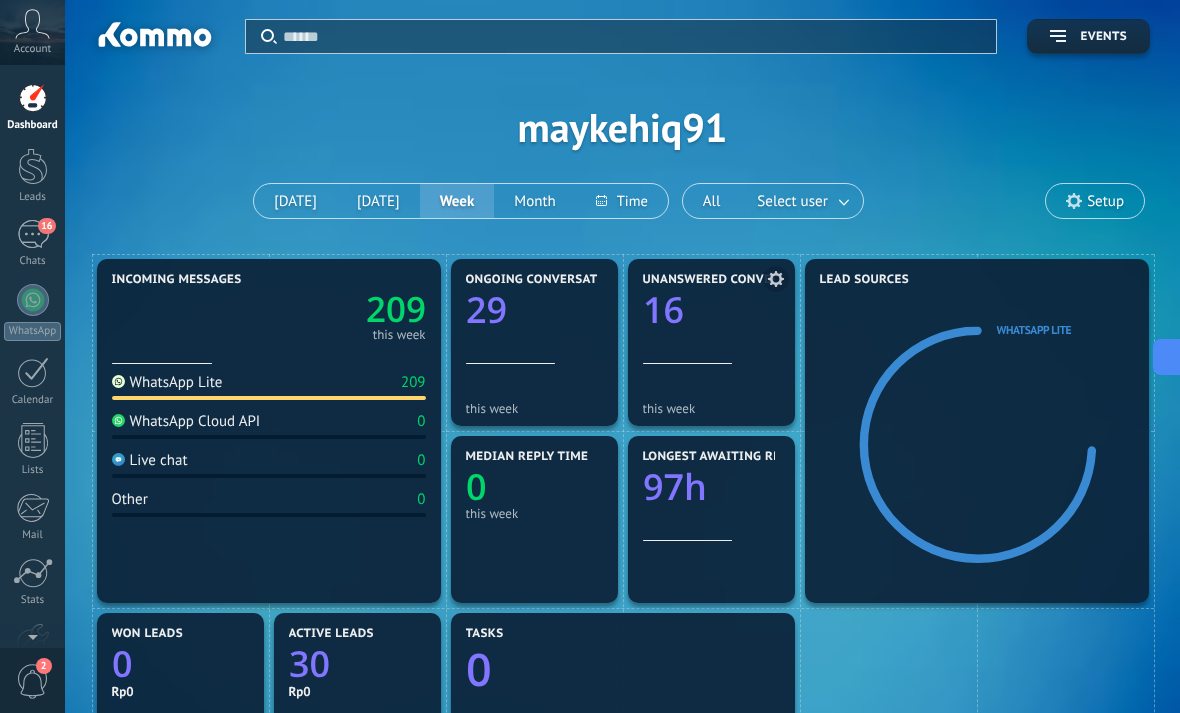 click on "16" 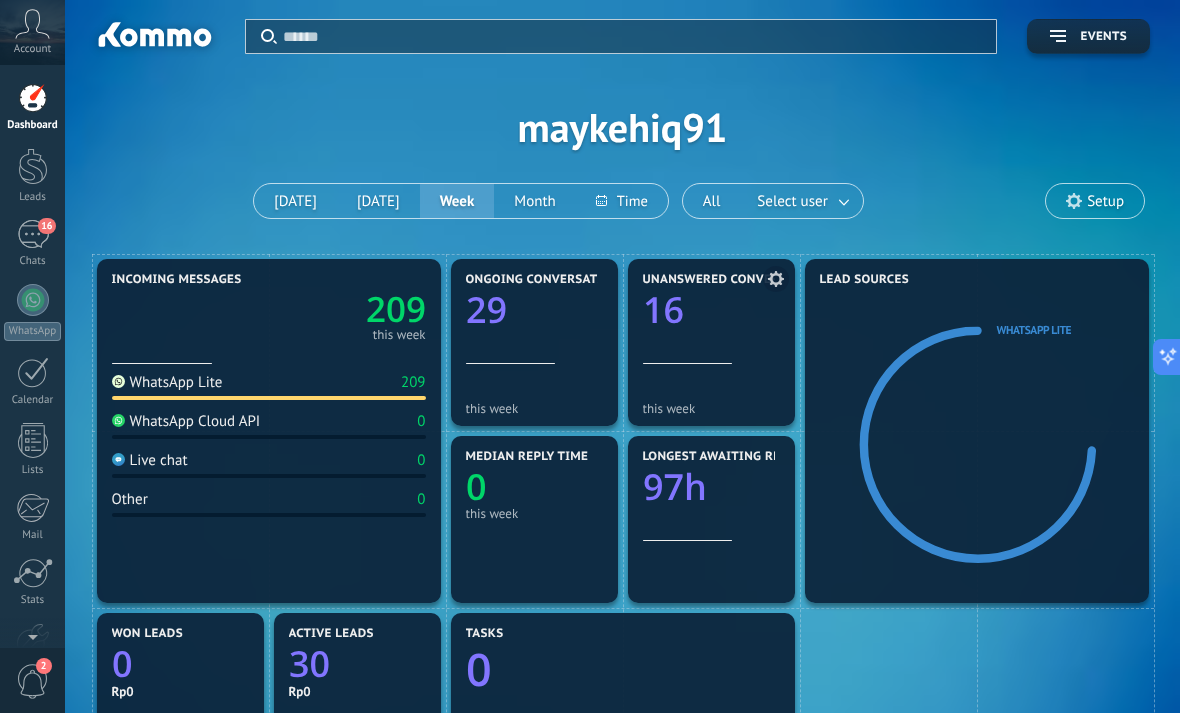 click on "16" 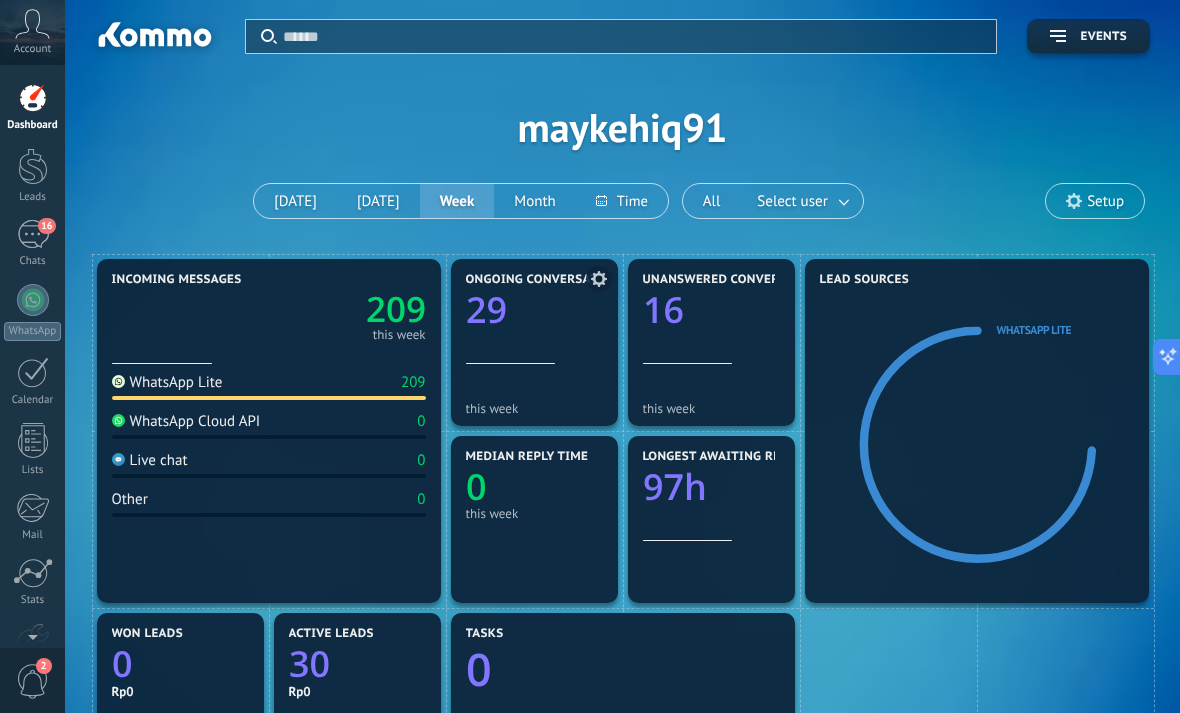 click on "29" at bounding box center [534, 305] 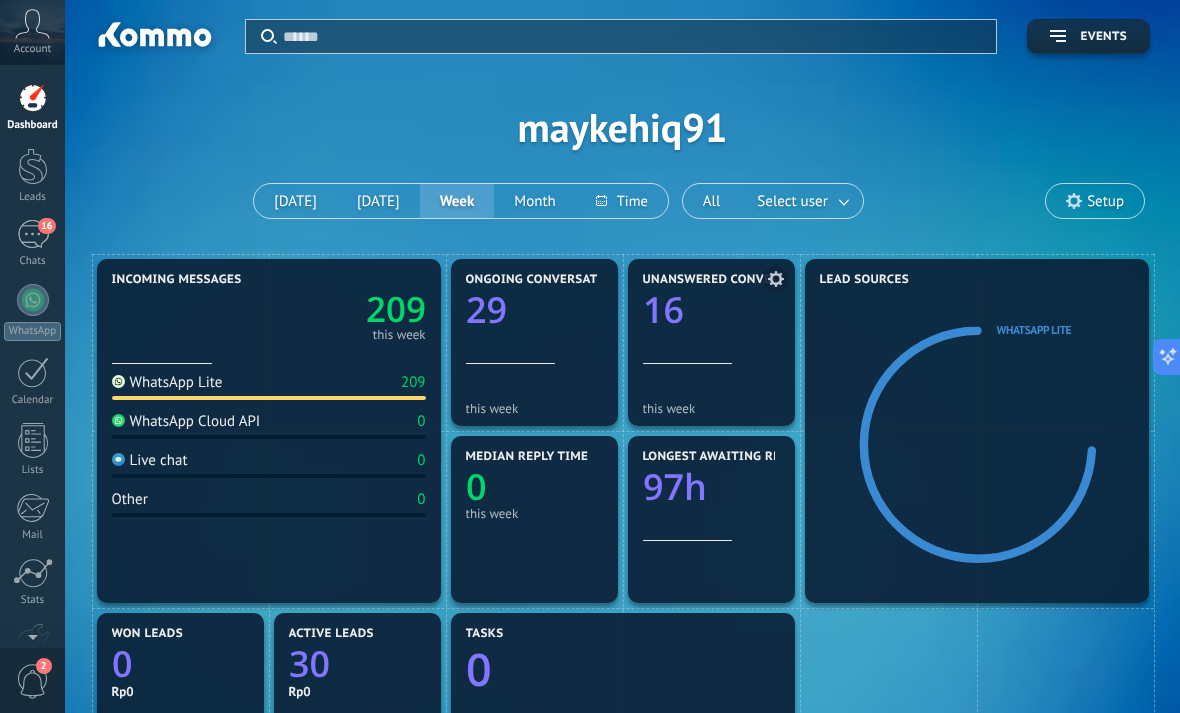 click on "16" 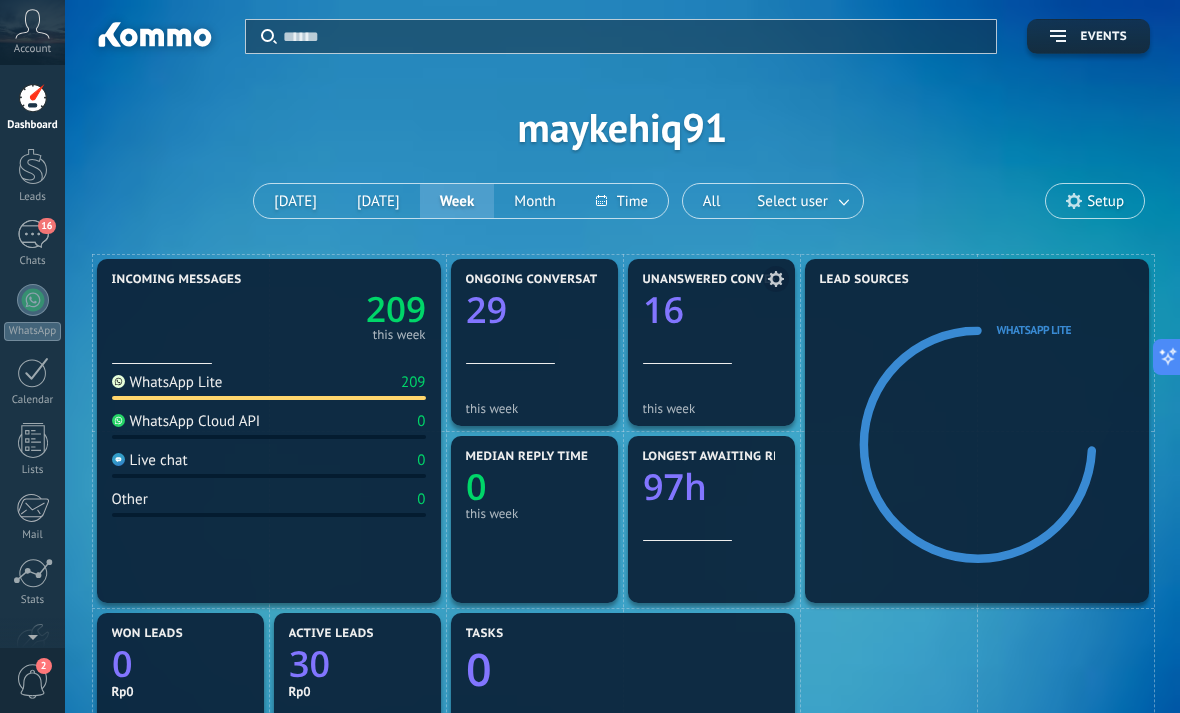 click 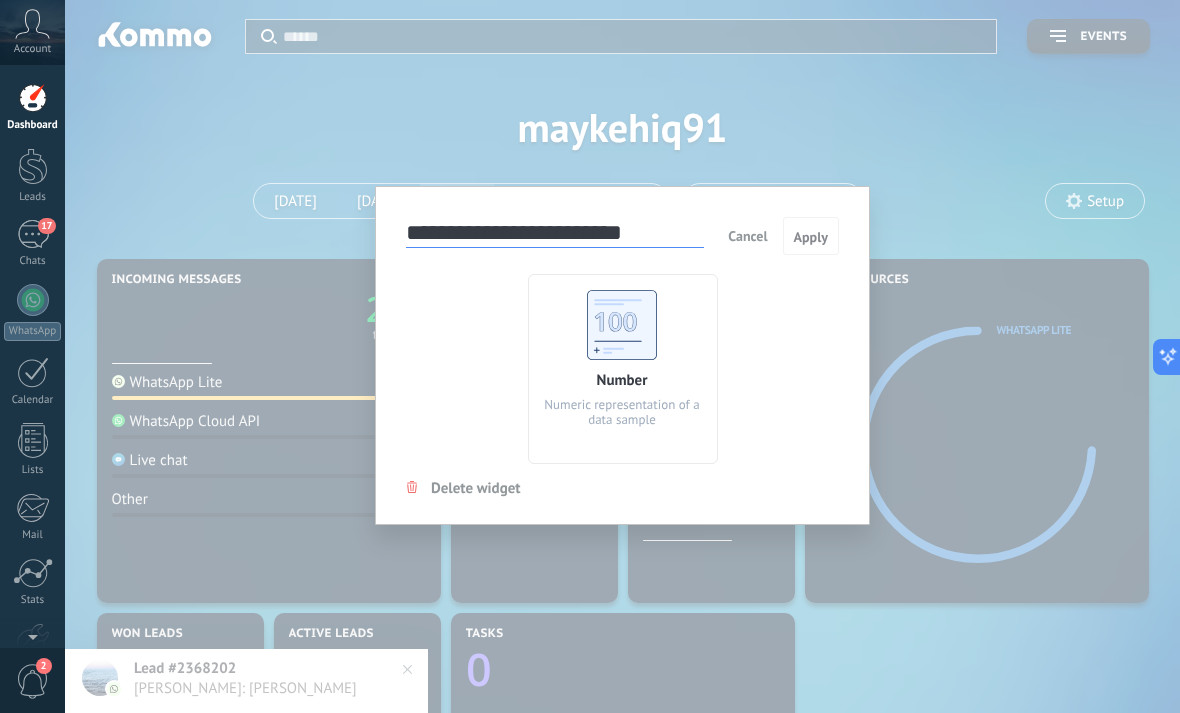 click on "Cancel" at bounding box center (747, 236) 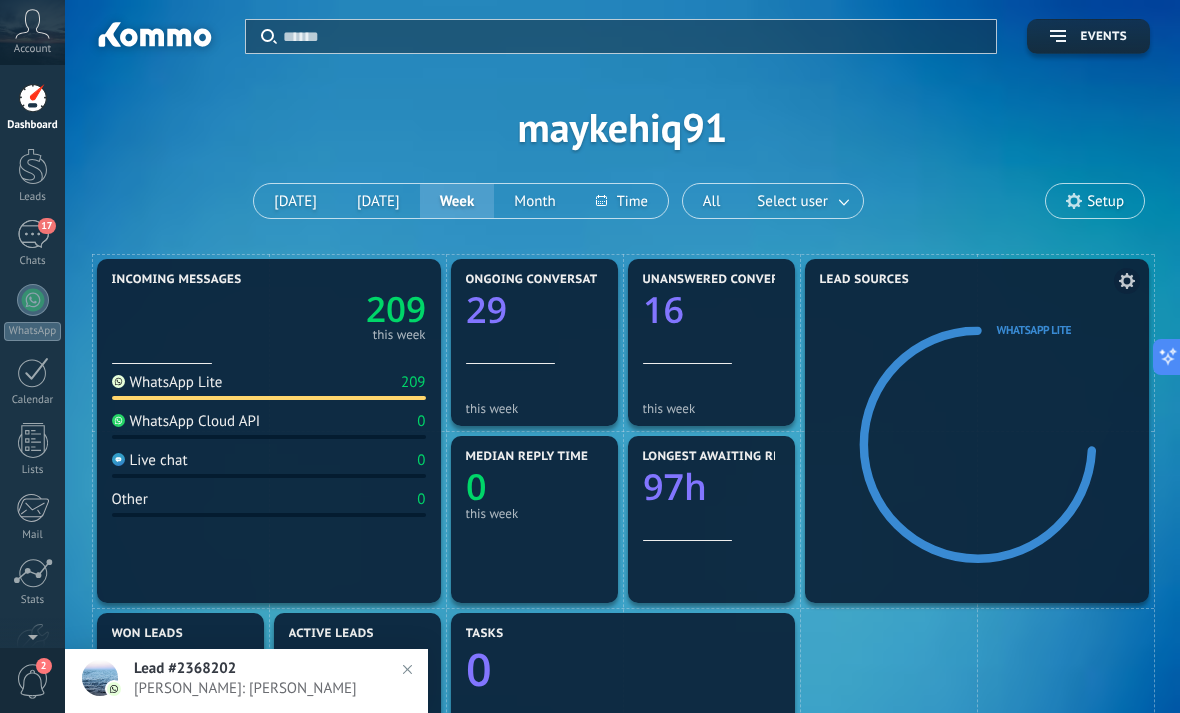 click 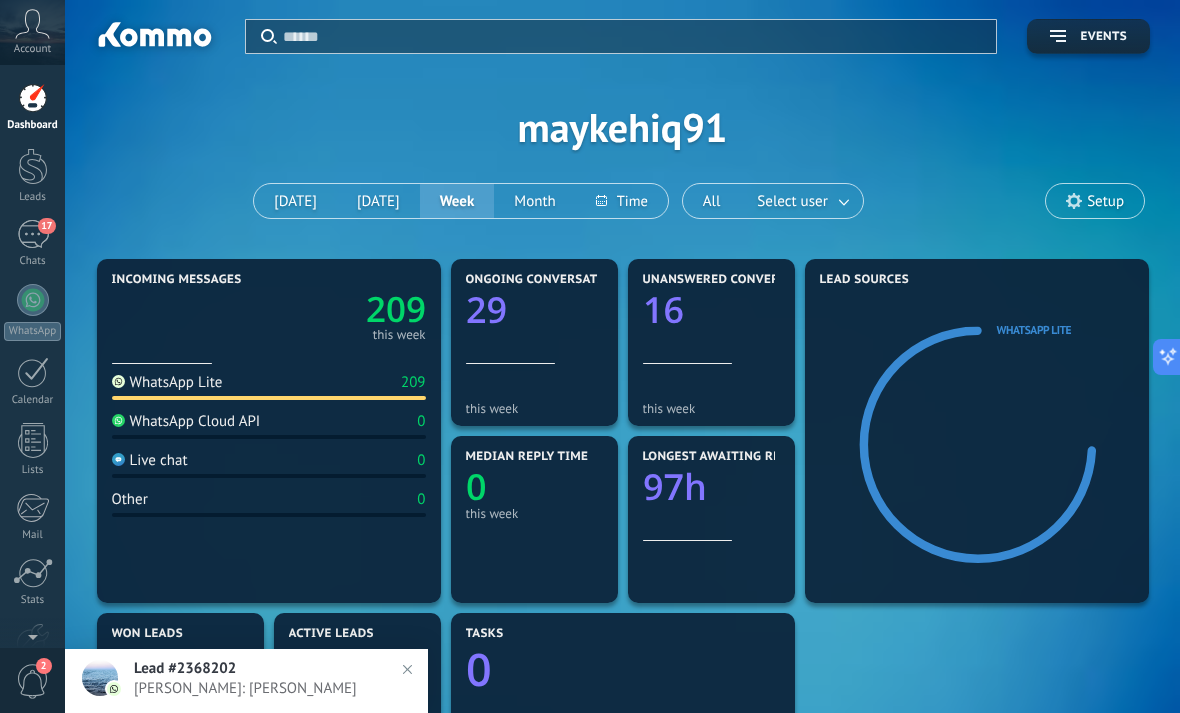click on "97h" 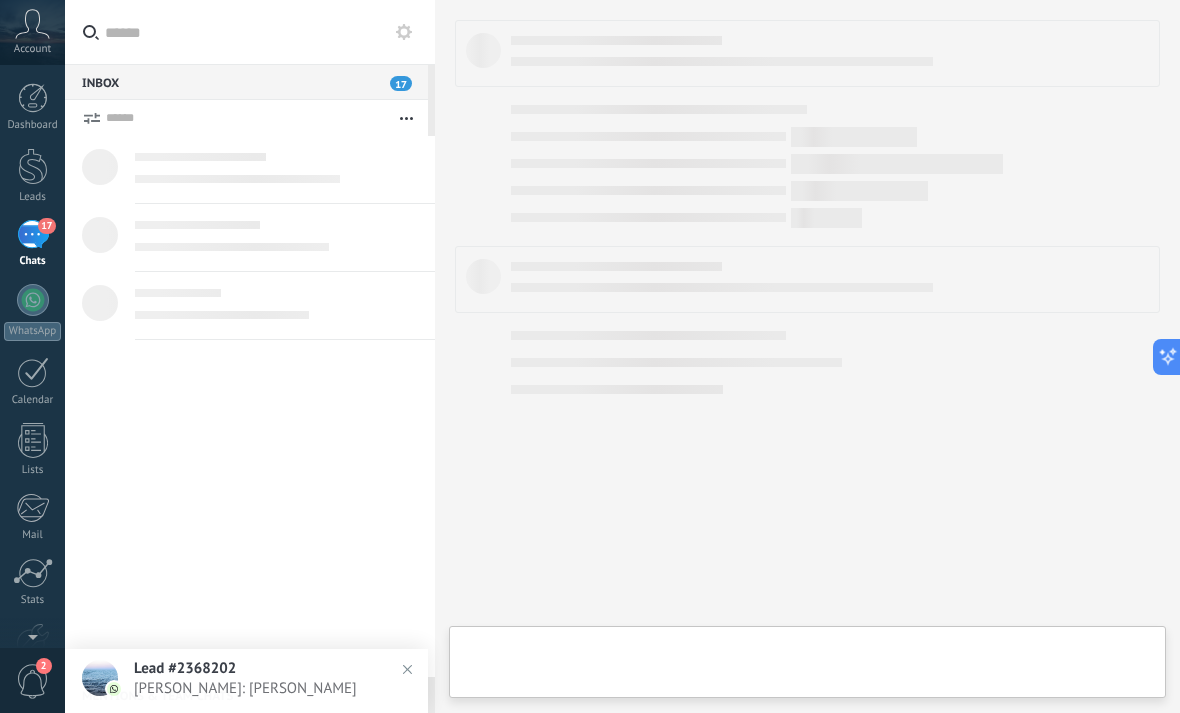 click at bounding box center [807, 356] 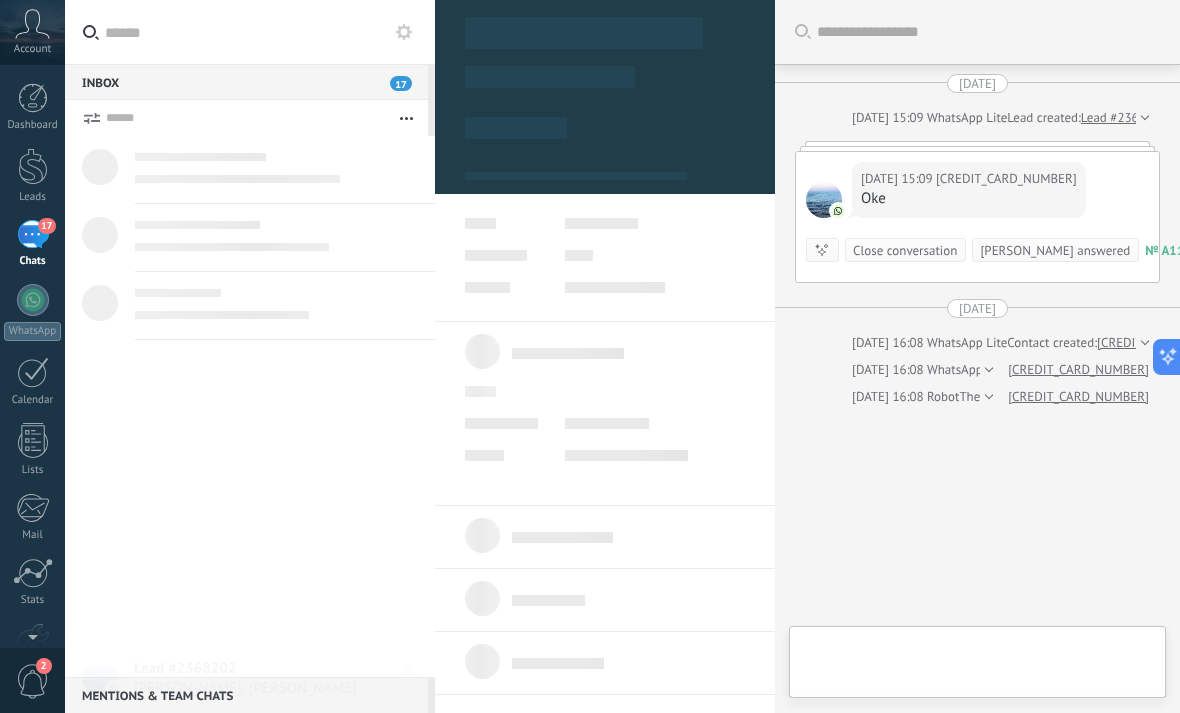 scroll, scrollTop: 46, scrollLeft: 0, axis: vertical 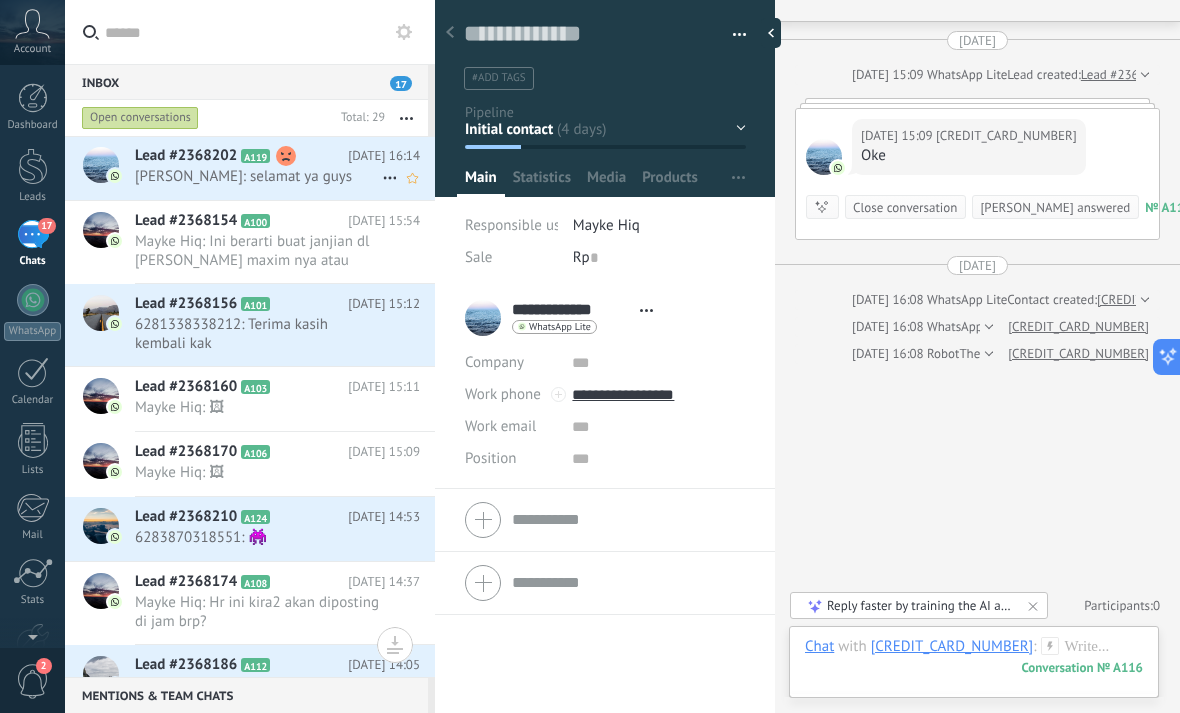 click on "Etha: selamat ya guys" at bounding box center (258, 176) 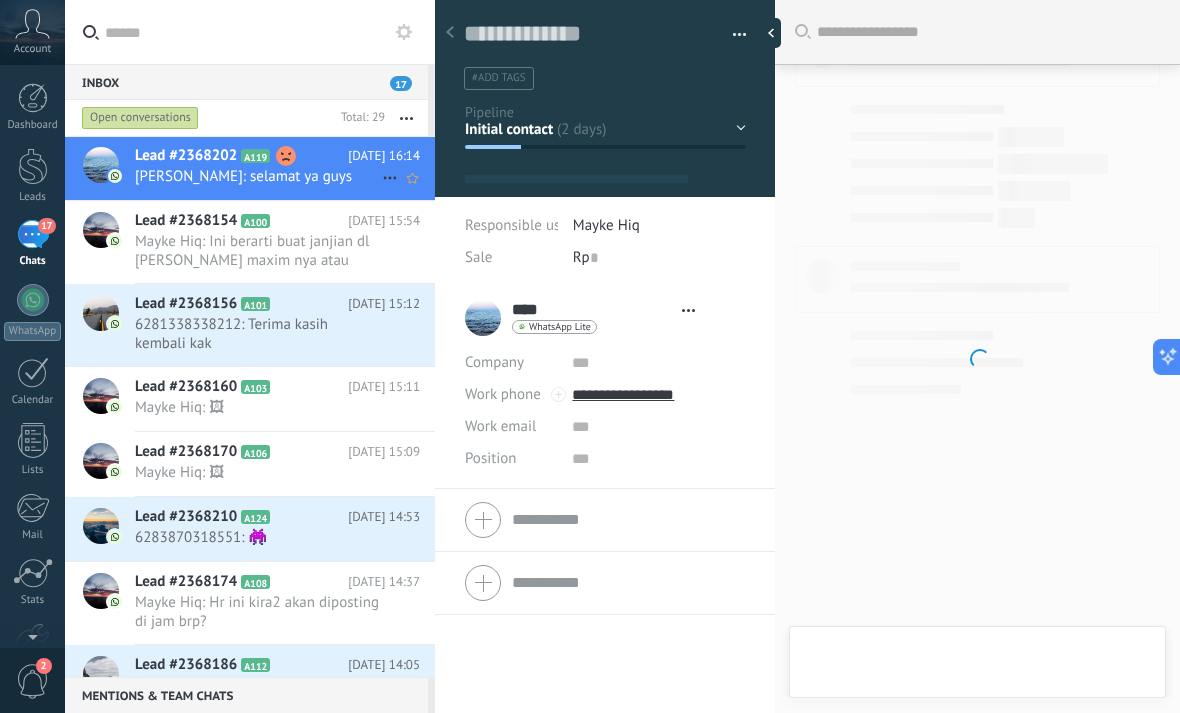 type on "**********" 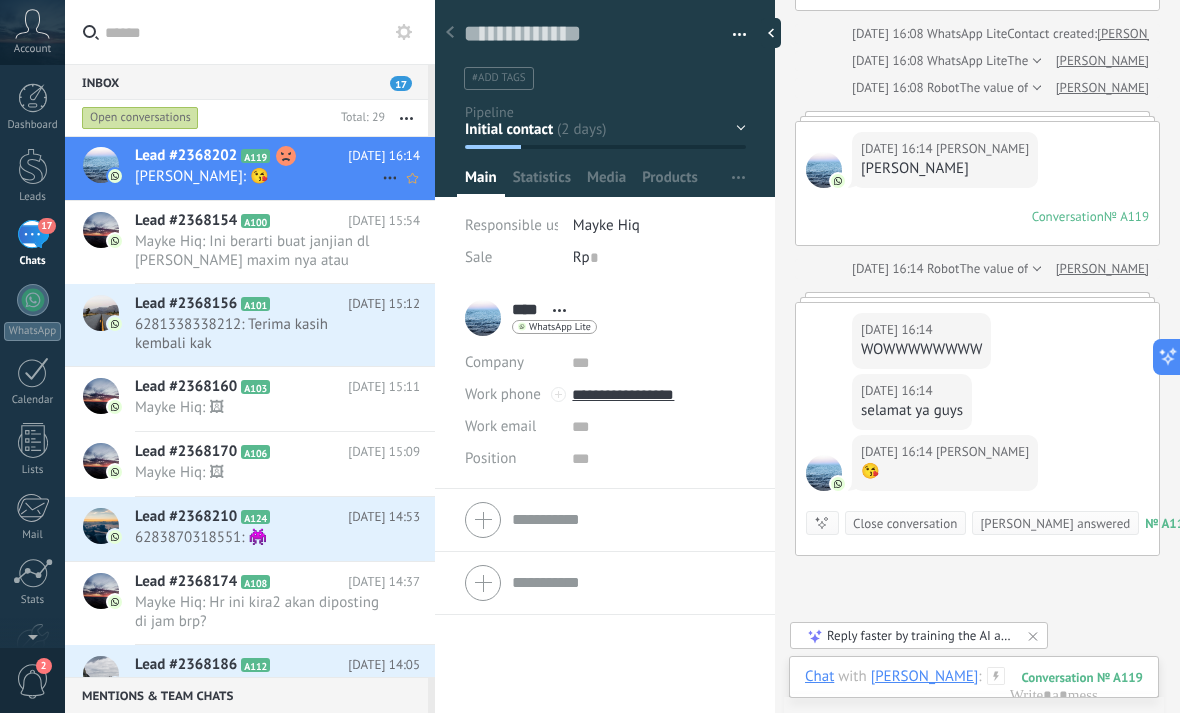 scroll, scrollTop: 3627, scrollLeft: 0, axis: vertical 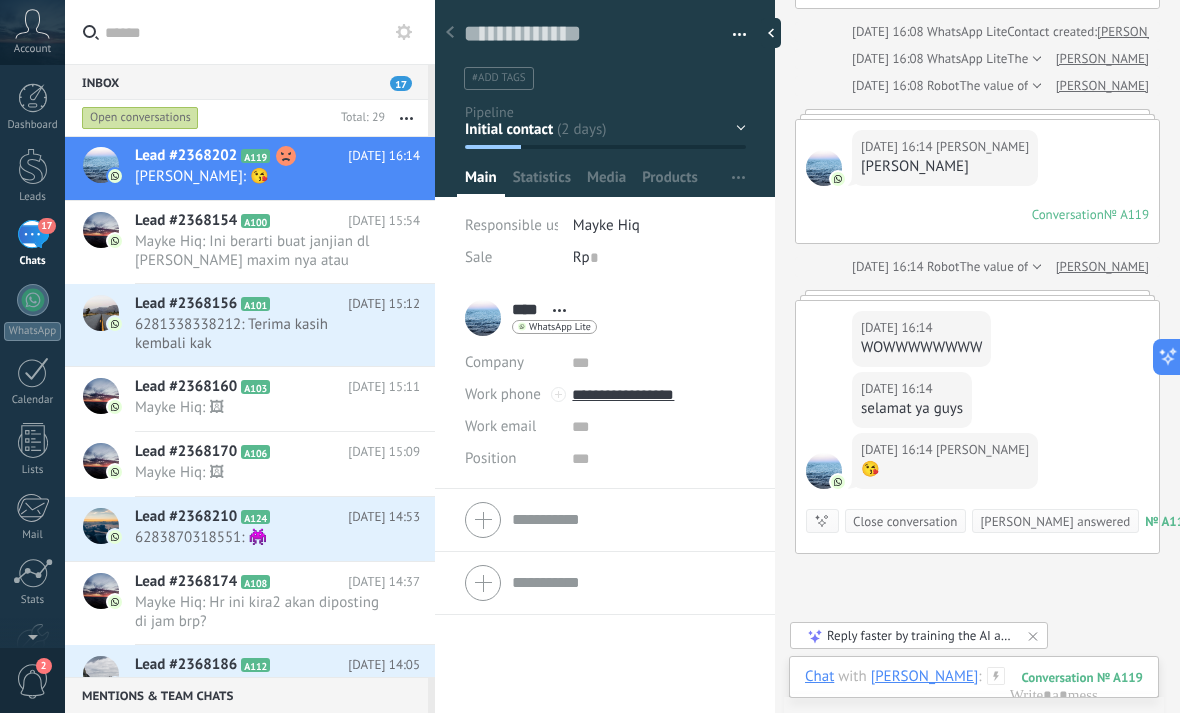 click at bounding box center (838, 482) 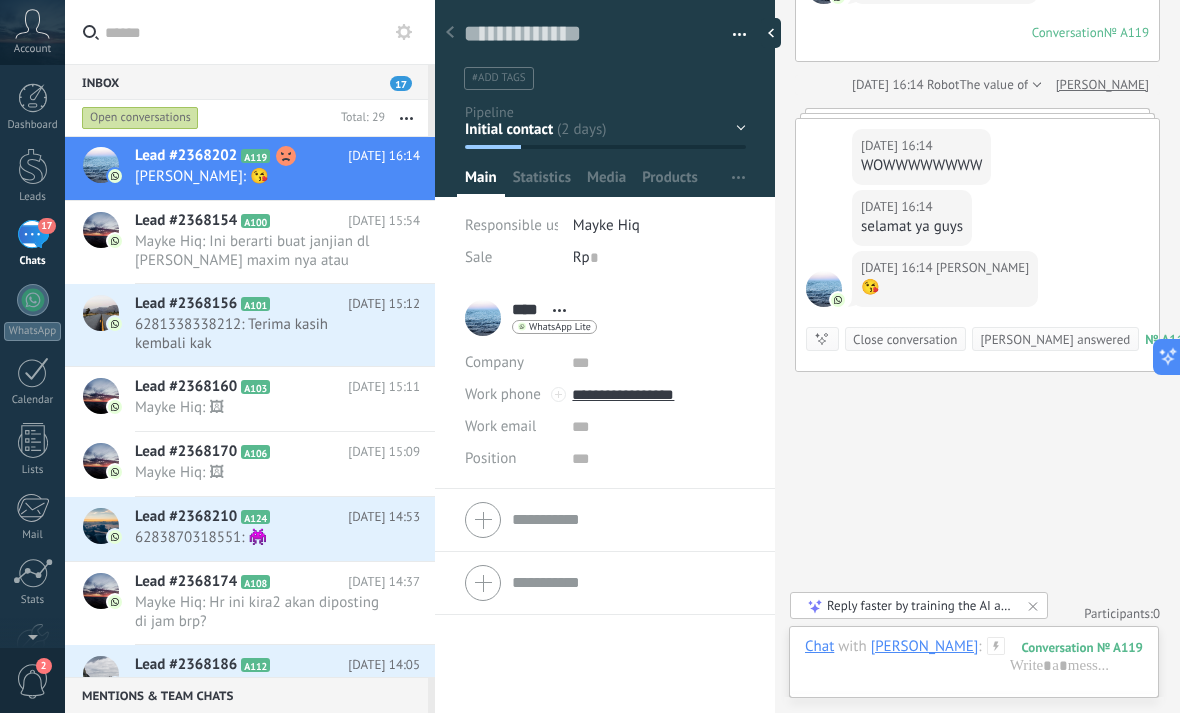 scroll, scrollTop: 3809, scrollLeft: 0, axis: vertical 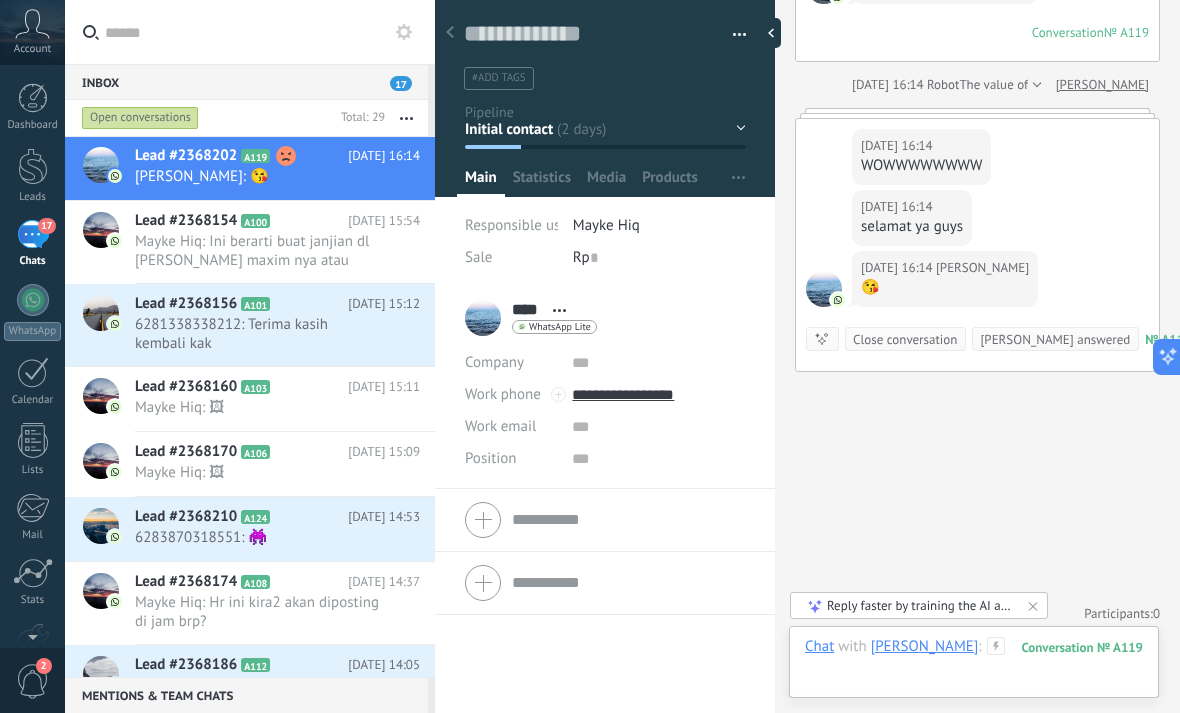 click at bounding box center (974, 667) 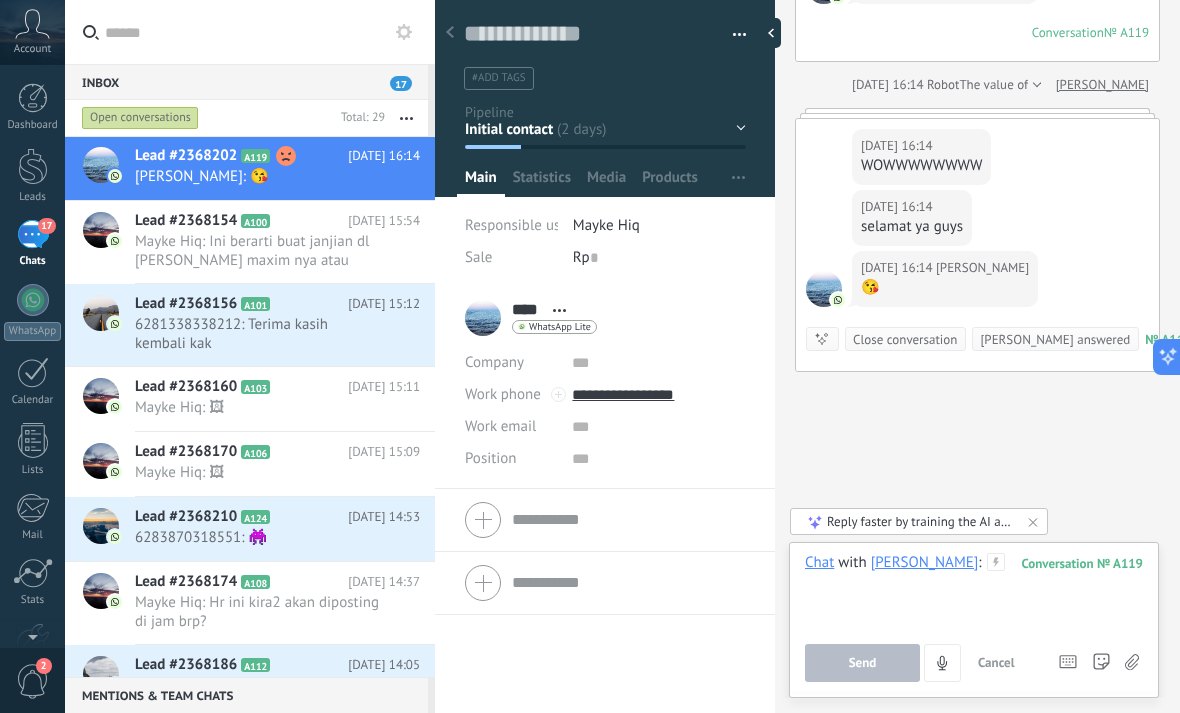 click at bounding box center [974, 591] 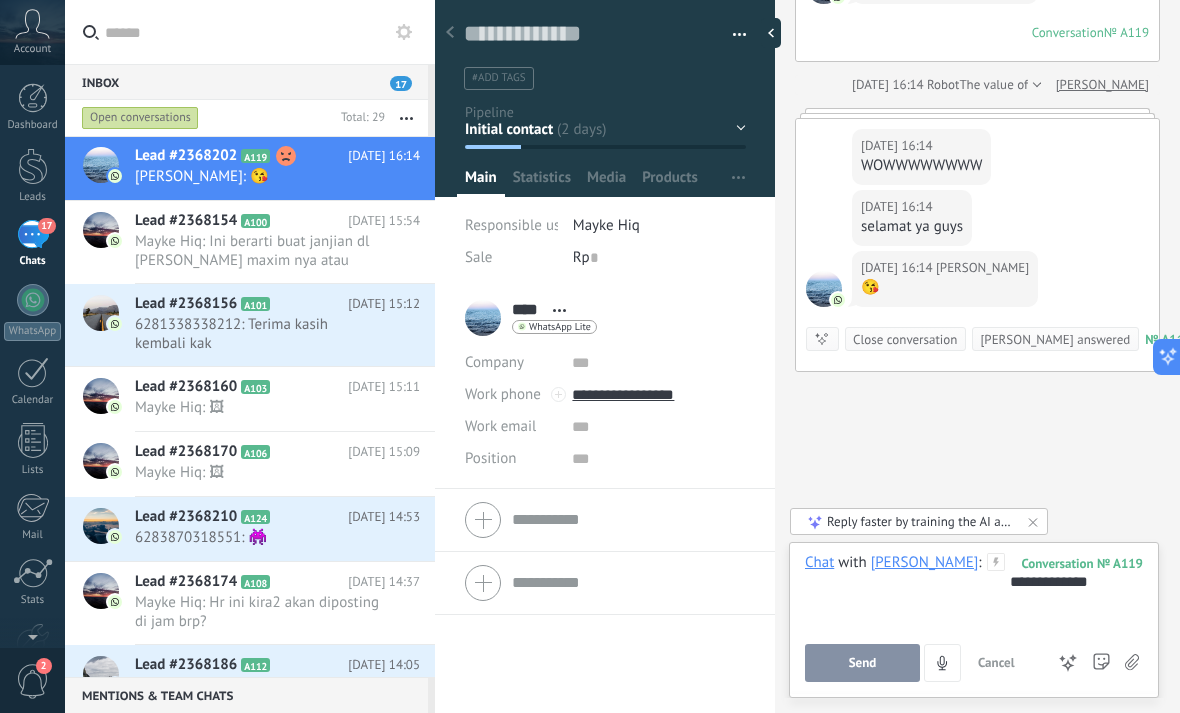 click on "Send" at bounding box center [862, 663] 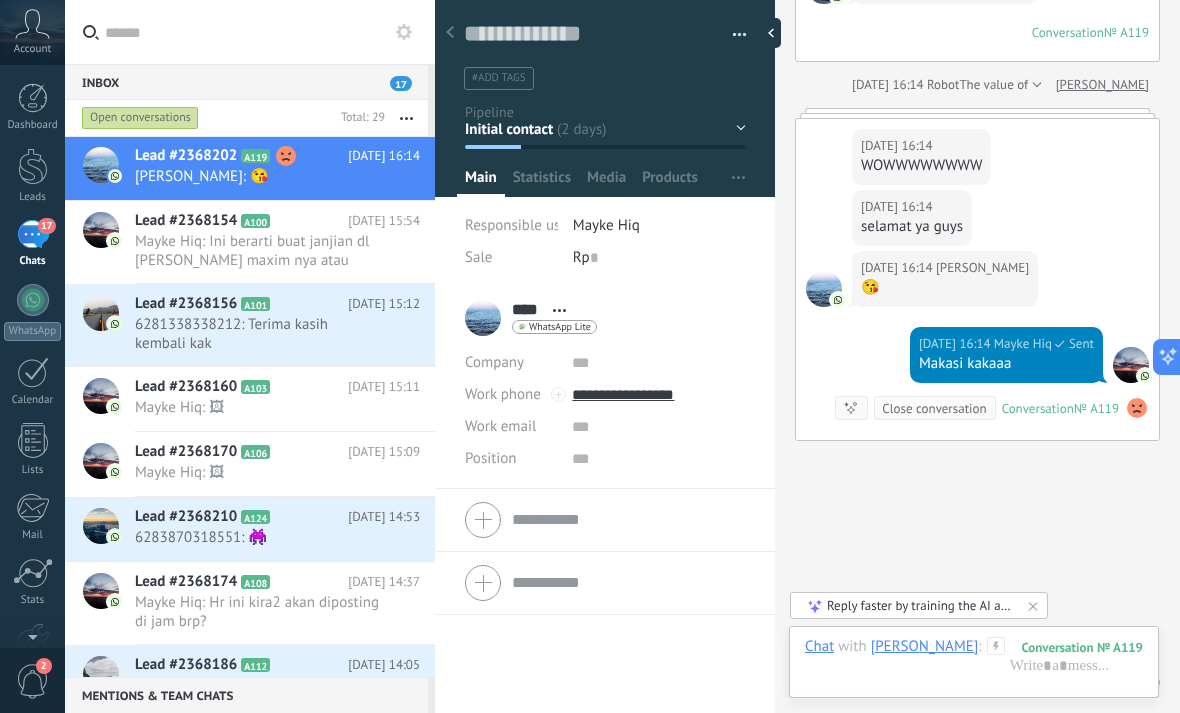 scroll, scrollTop: 3878, scrollLeft: 0, axis: vertical 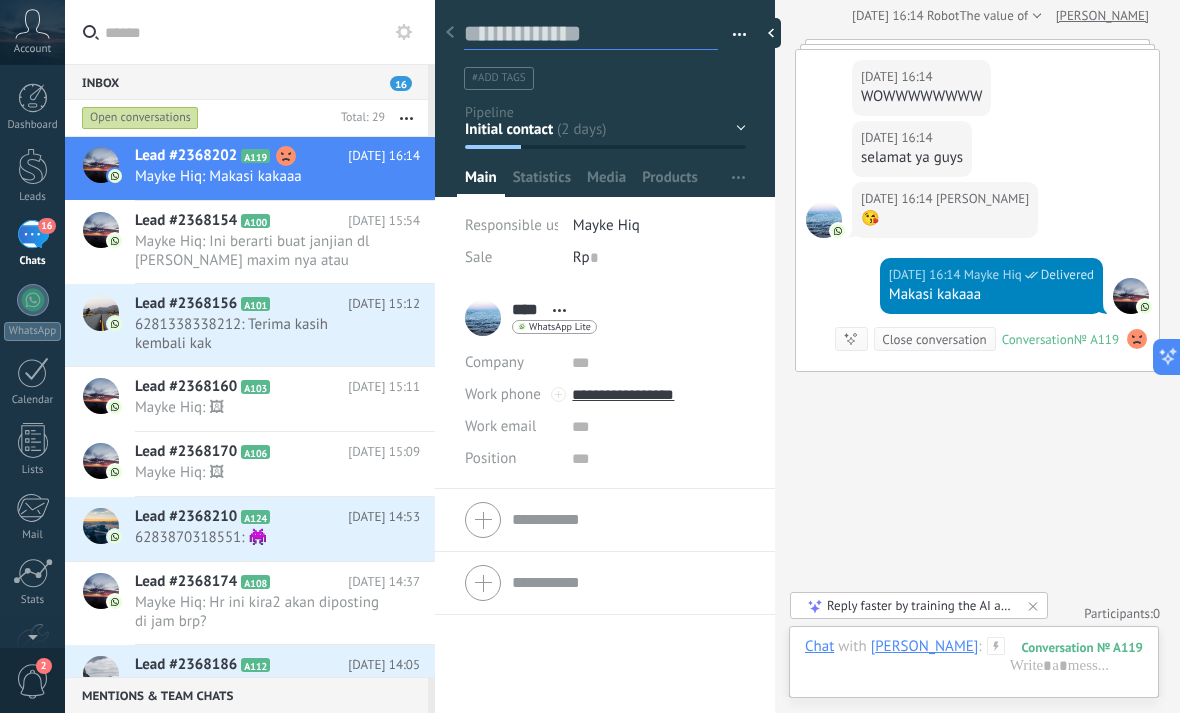 click at bounding box center [591, 34] 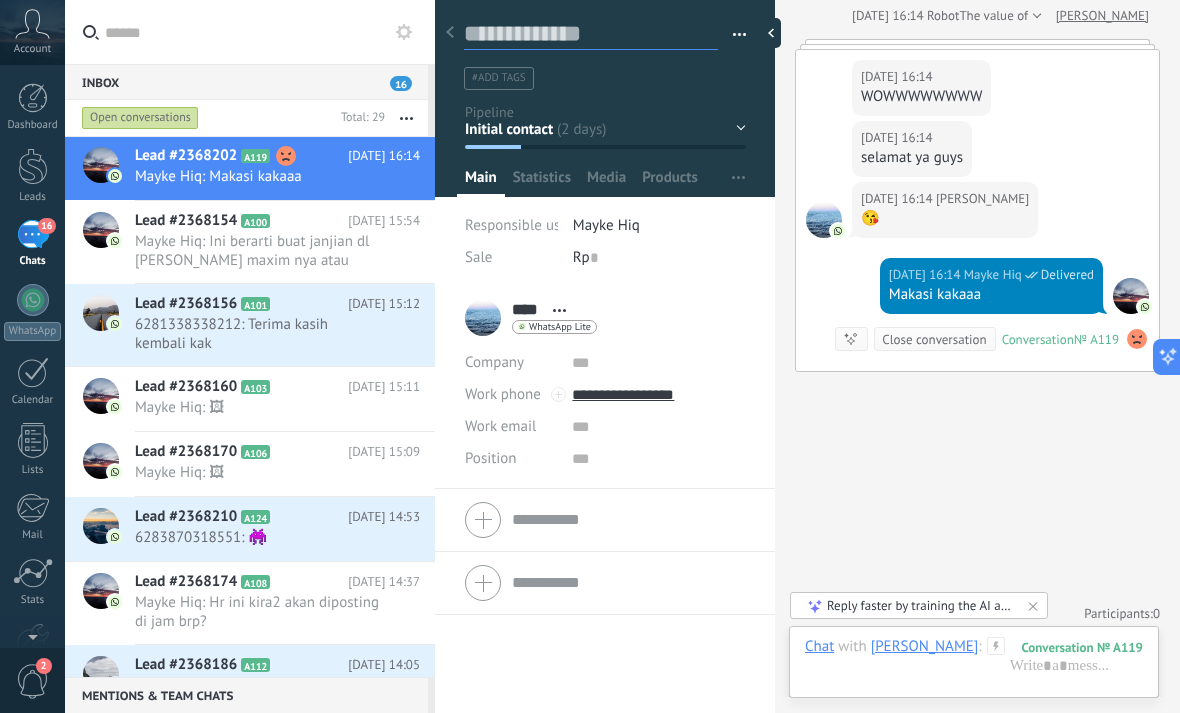 type on "*" 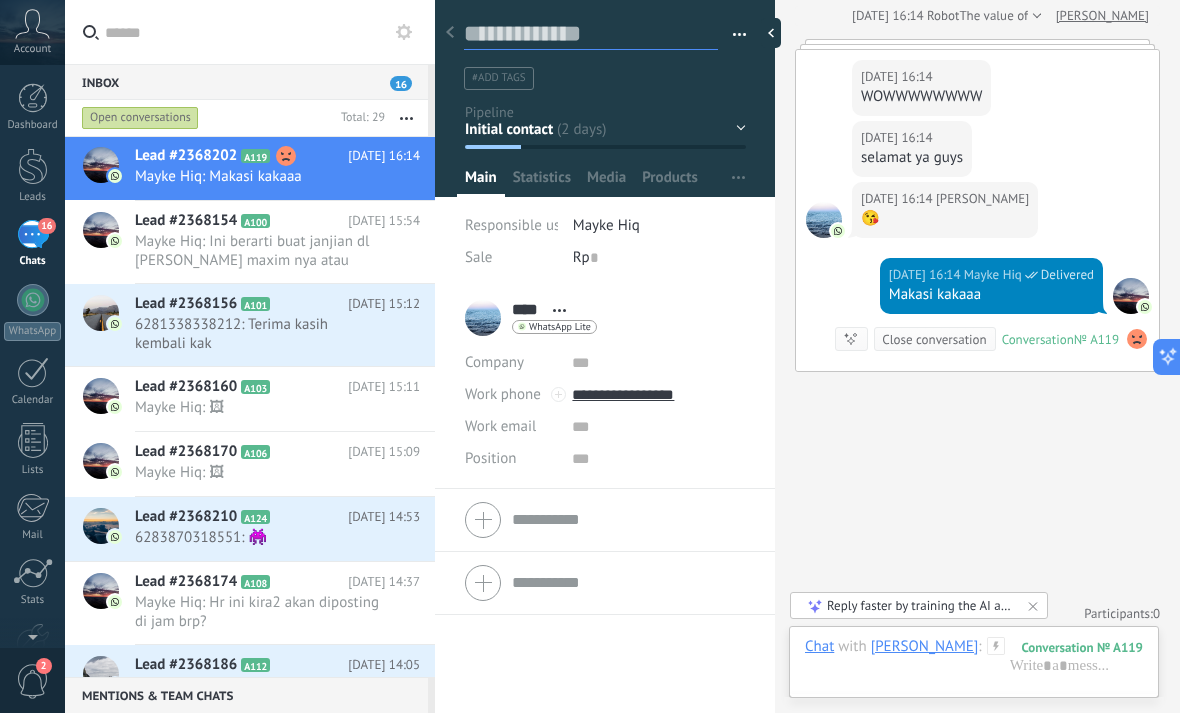 type on "*" 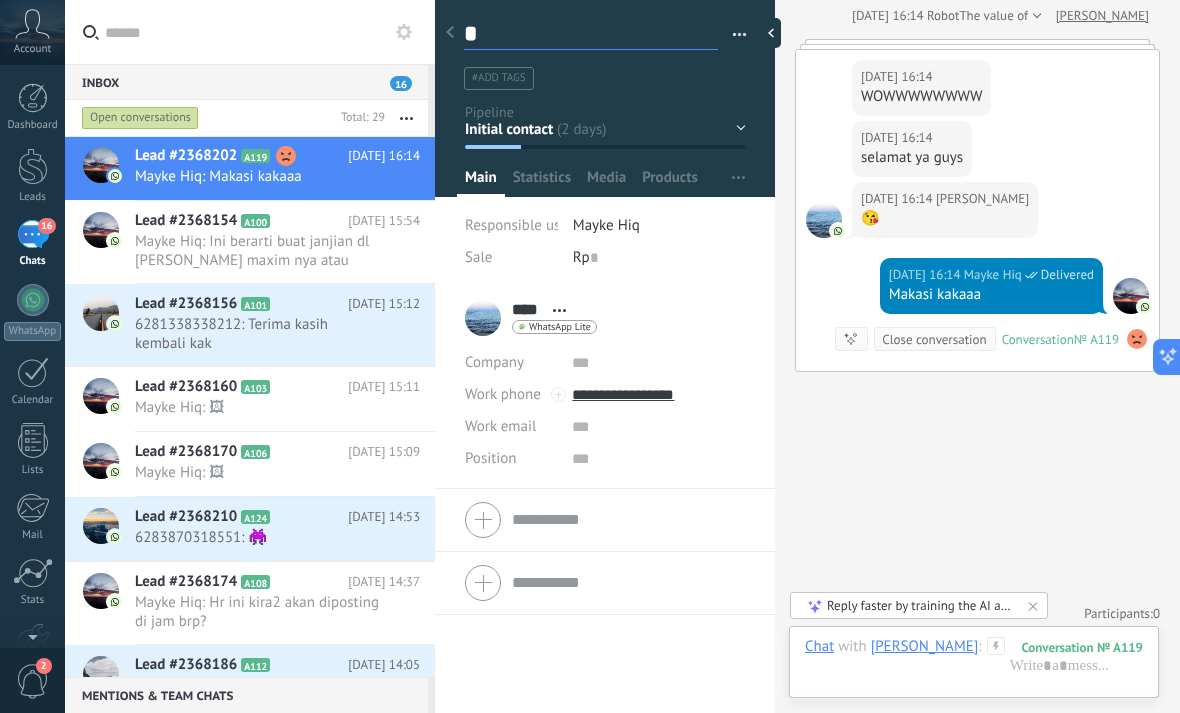 type on "**" 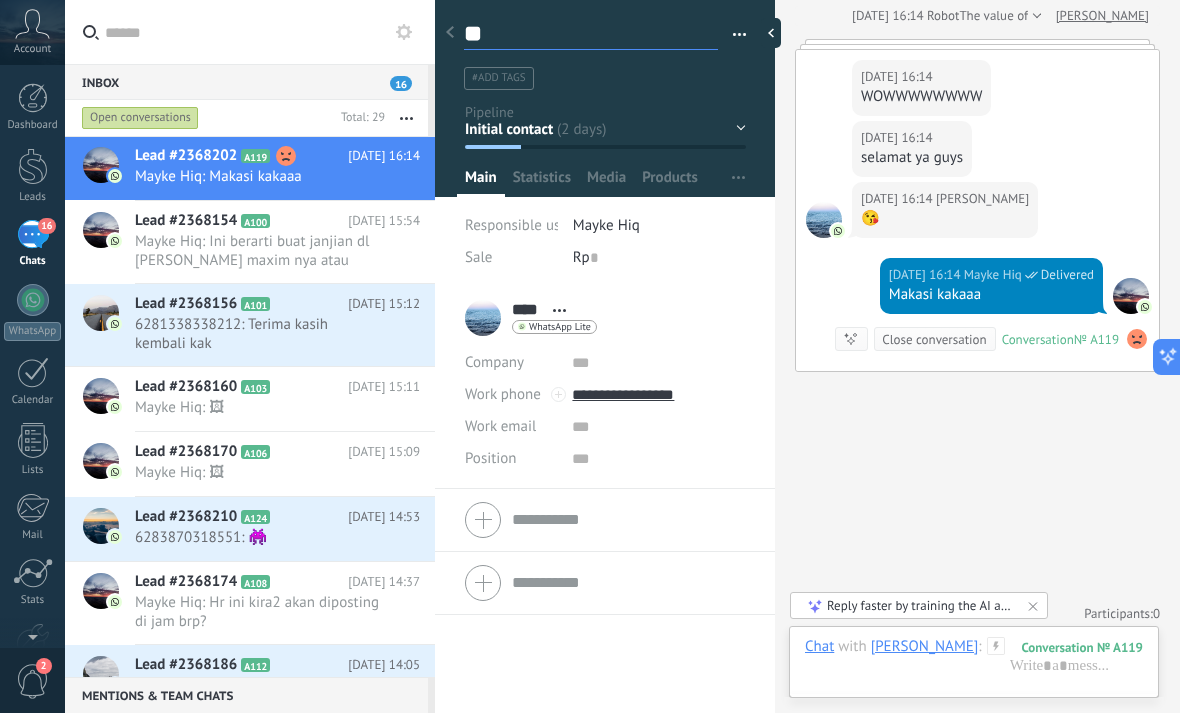 type on "***" 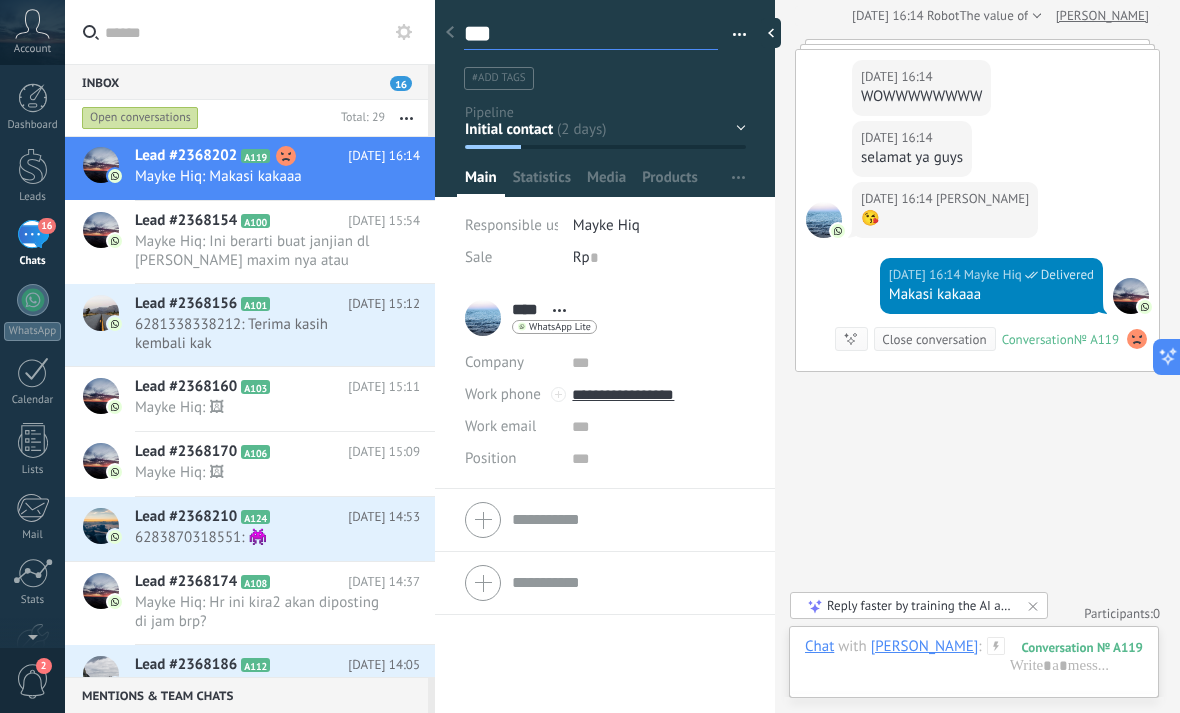 type on "***" 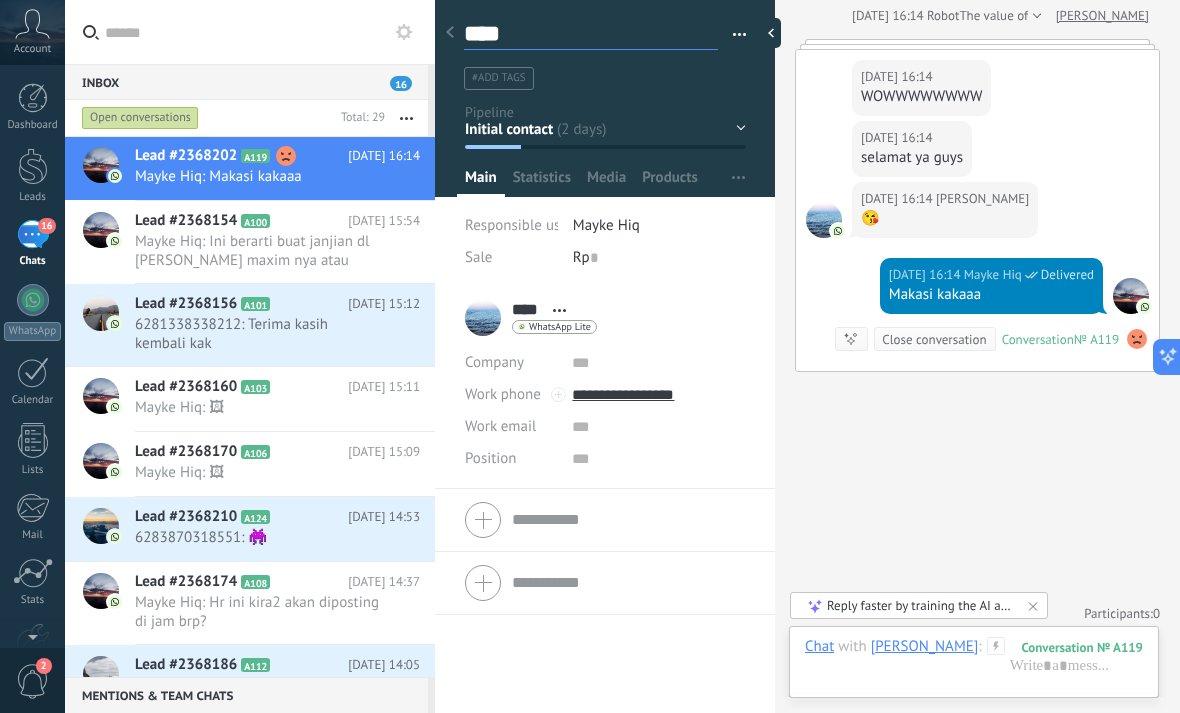 type on "*****" 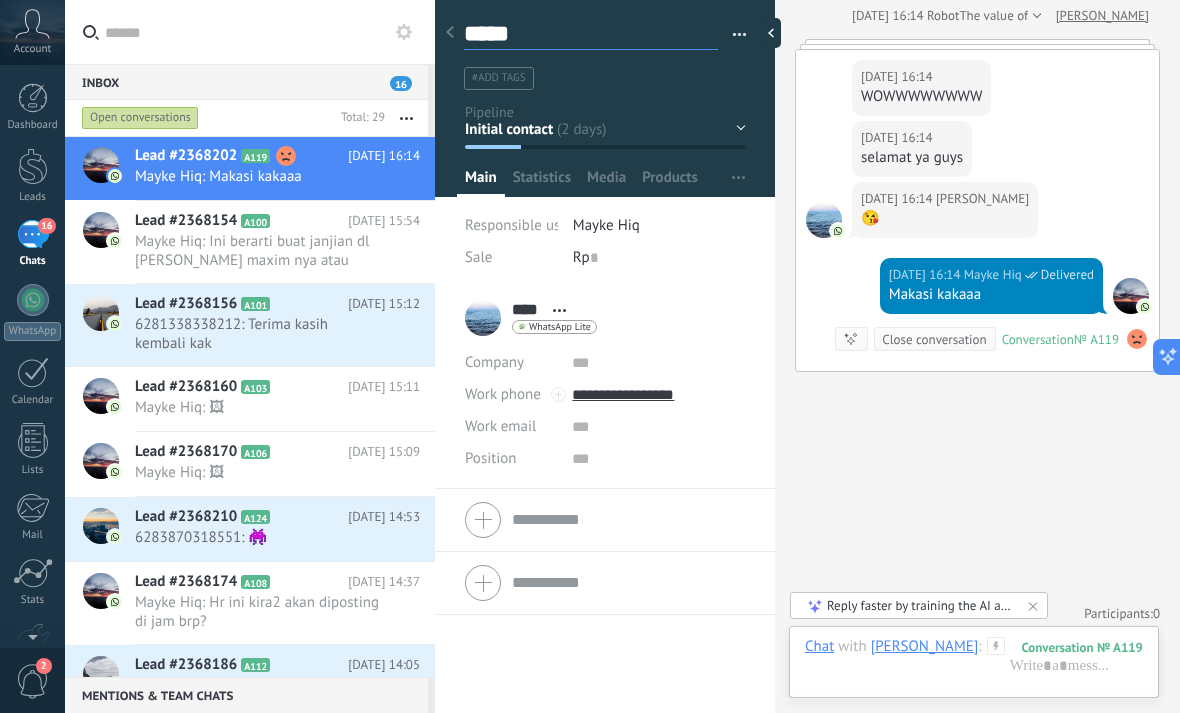type on "******" 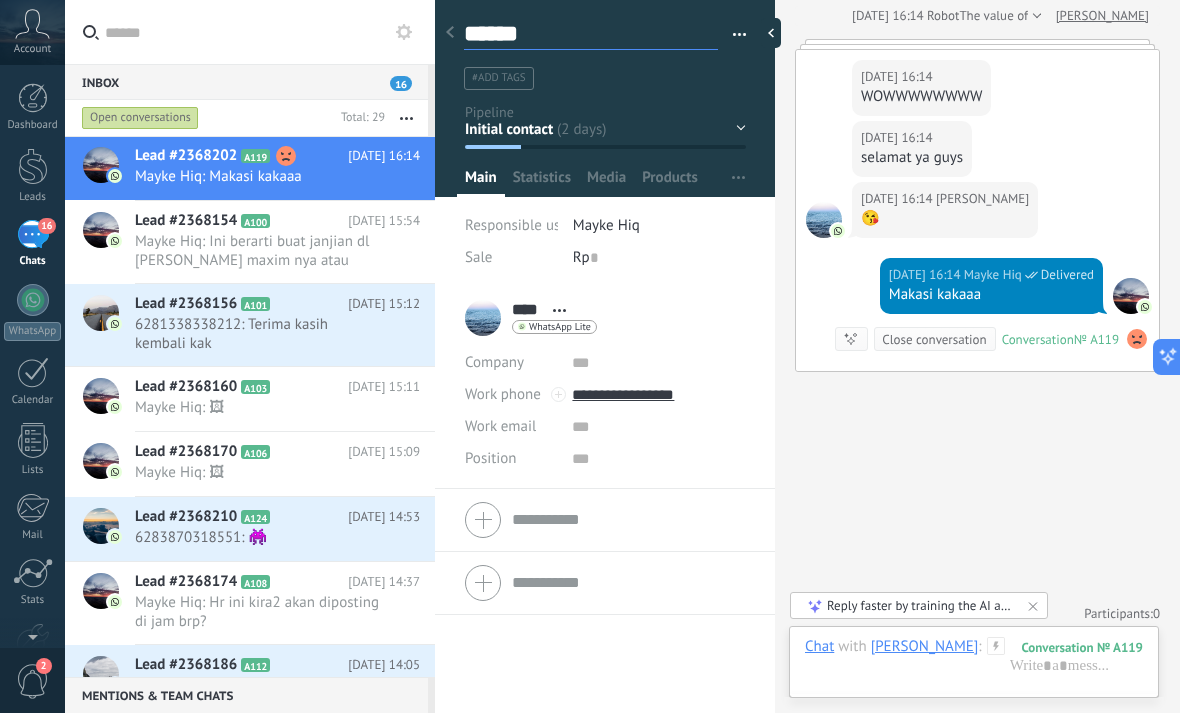 type on "*******" 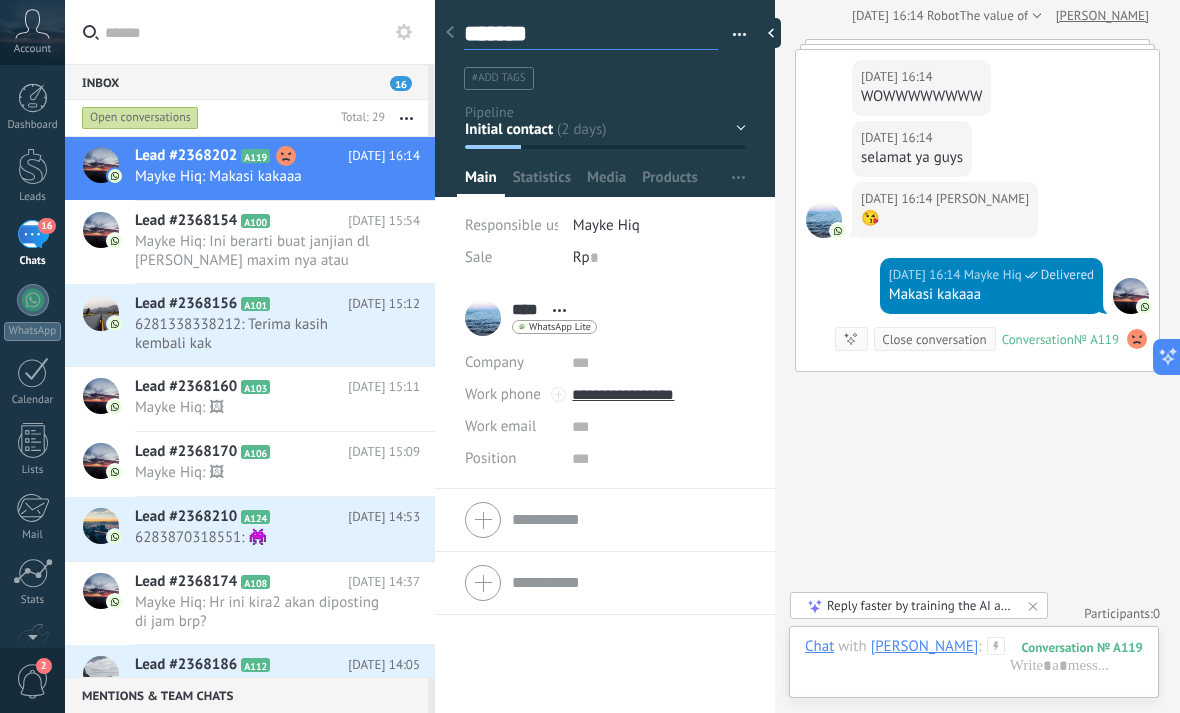 type on "********" 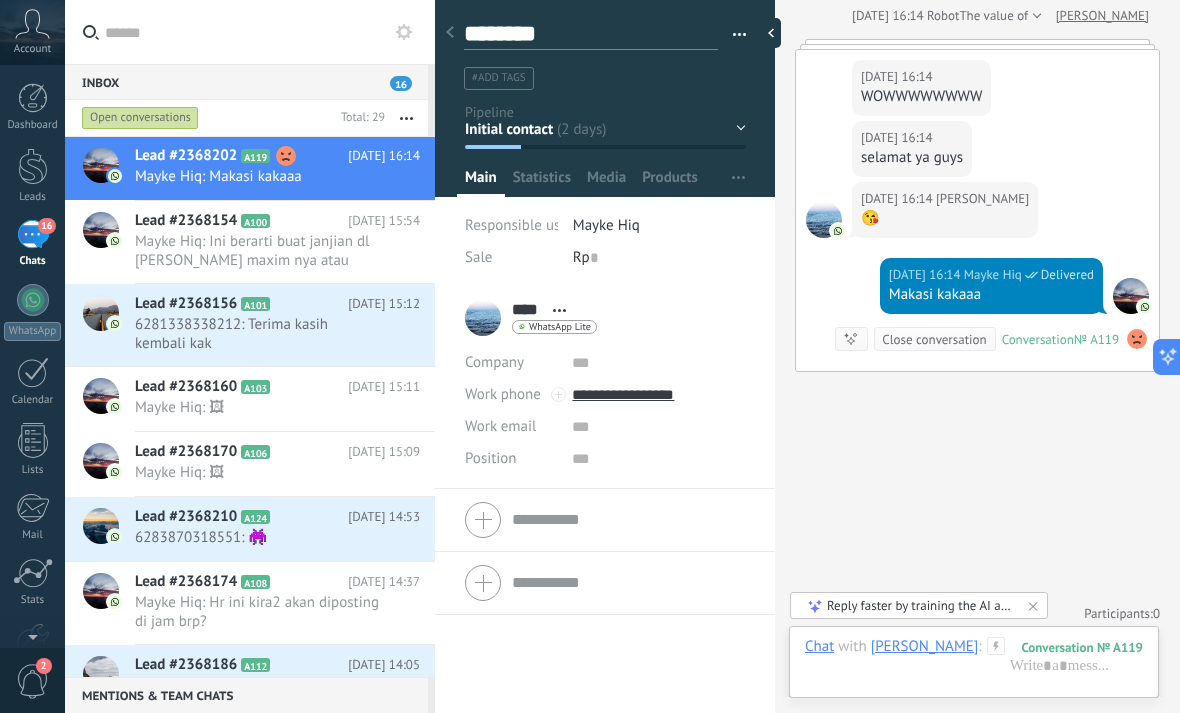 scroll, scrollTop: 30, scrollLeft: 0, axis: vertical 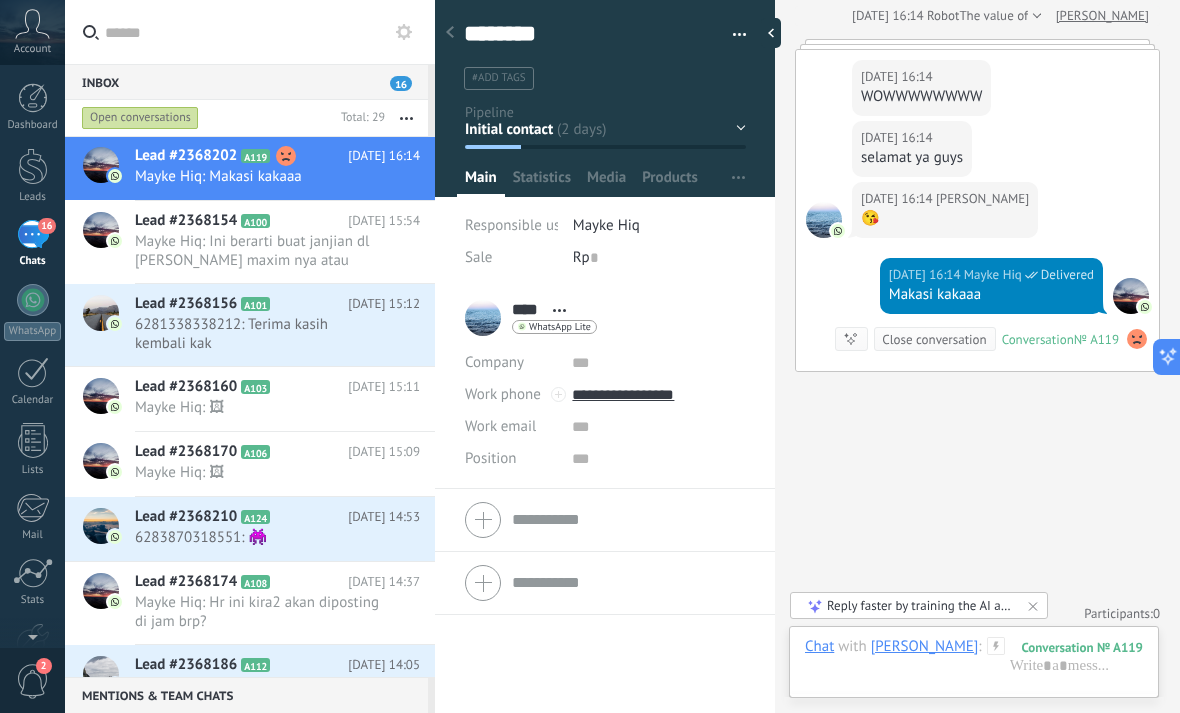 click at bounding box center [732, 35] 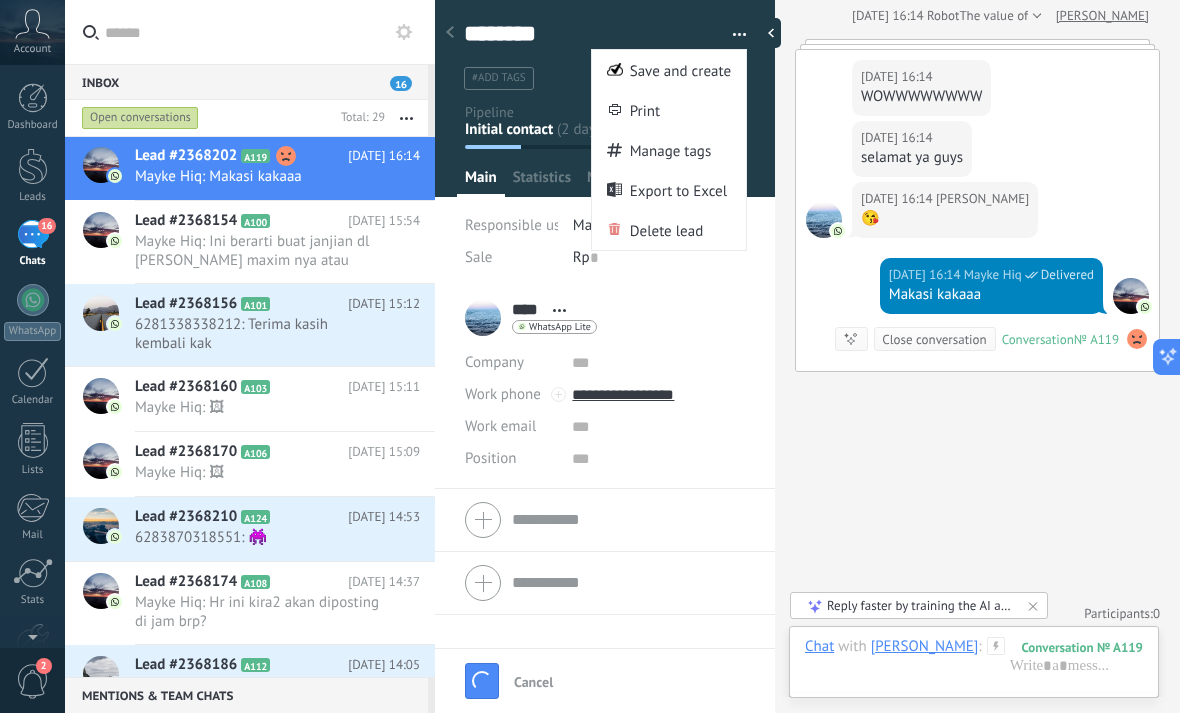 scroll, scrollTop: 30, scrollLeft: 0, axis: vertical 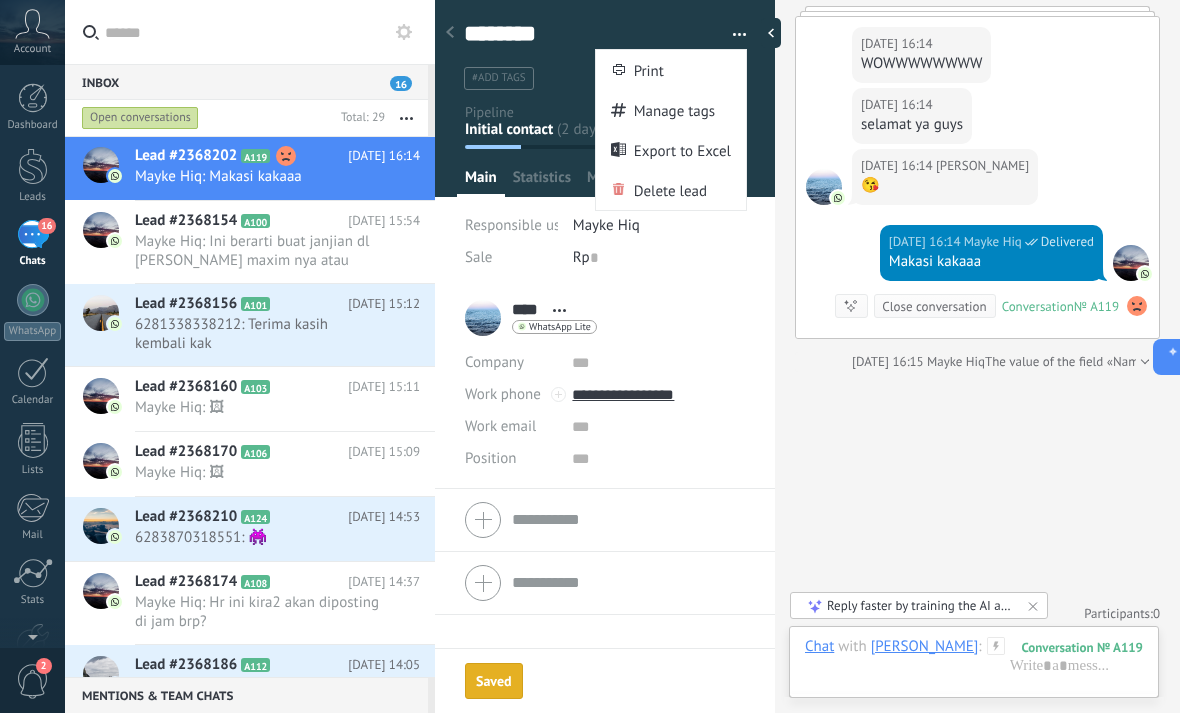 click on "**** Etha
**** Etha
Last name
Open details
Copy name
Unlink" at bounding box center [605, 318] 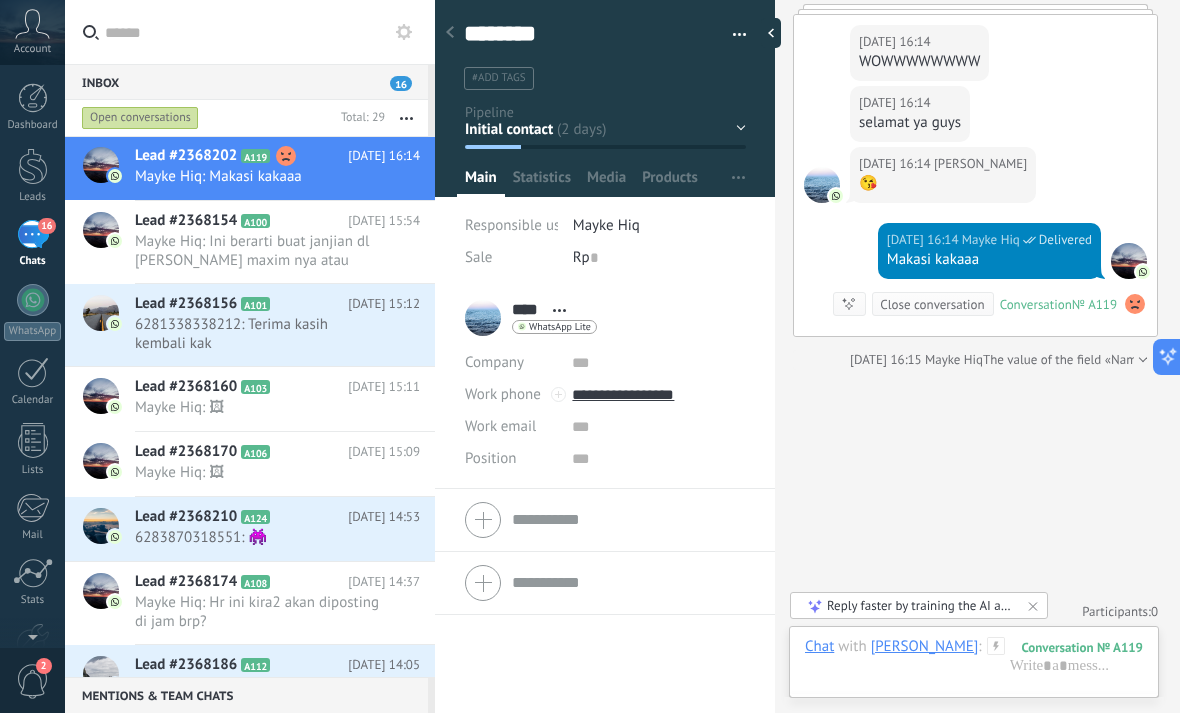 scroll, scrollTop: 3911, scrollLeft: 1, axis: both 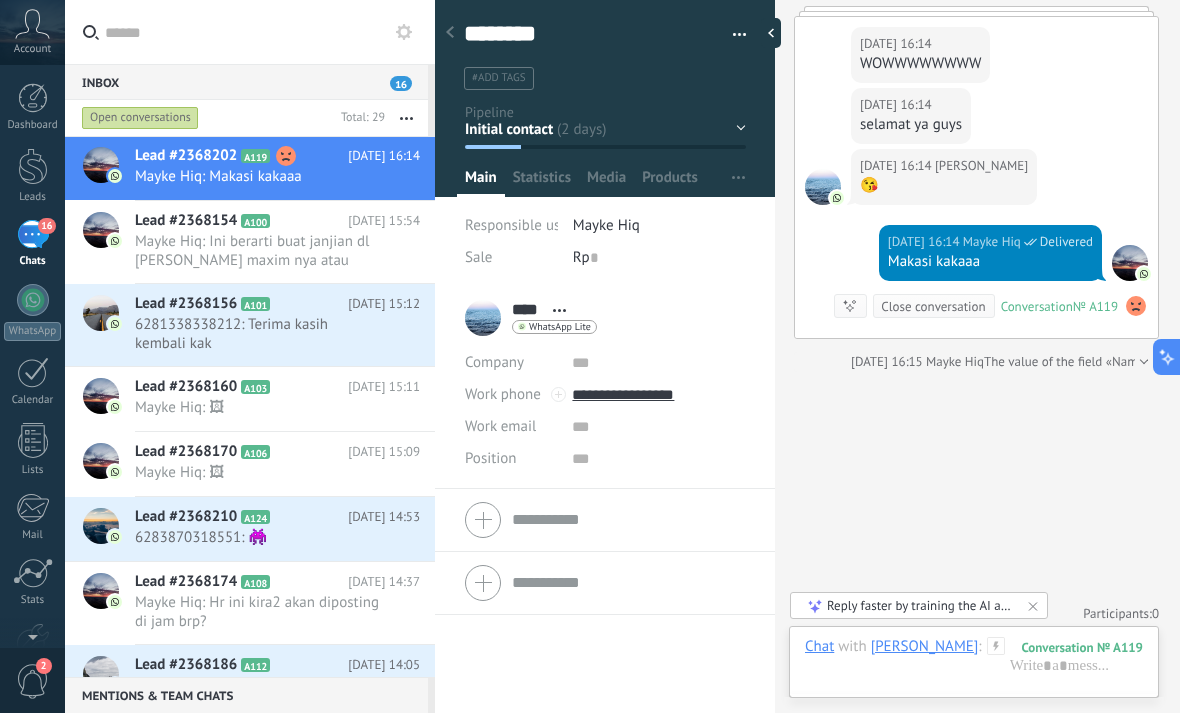 click 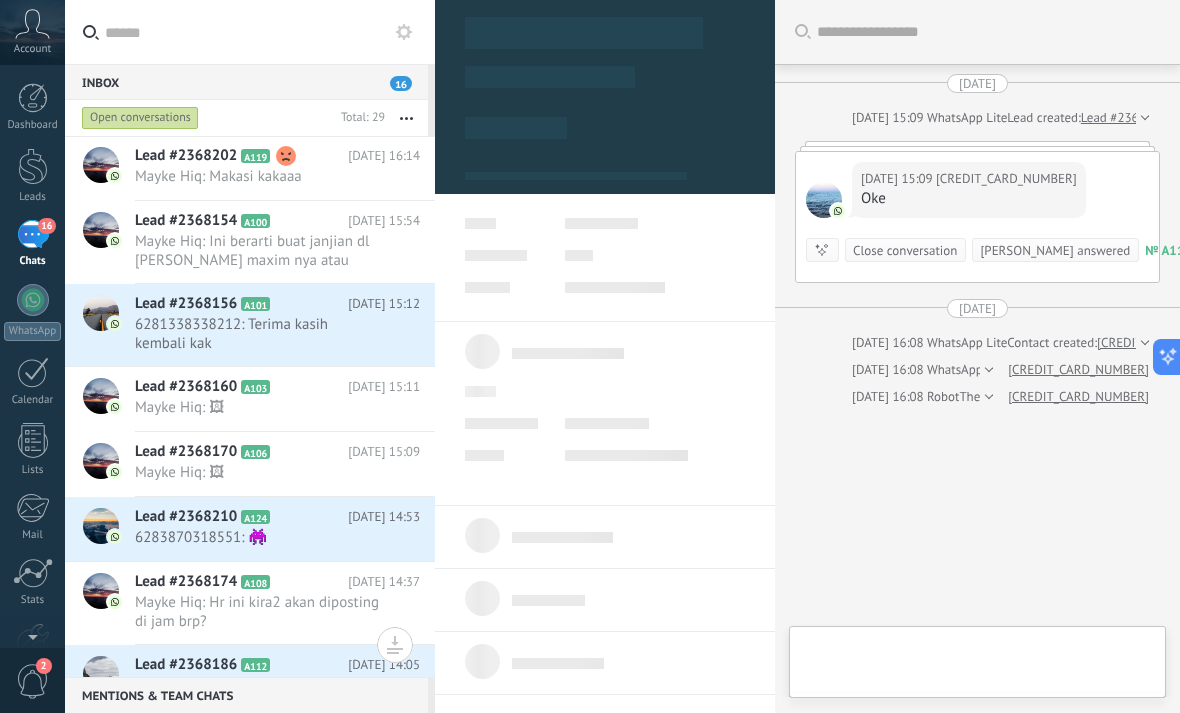 scroll, scrollTop: 46, scrollLeft: 0, axis: vertical 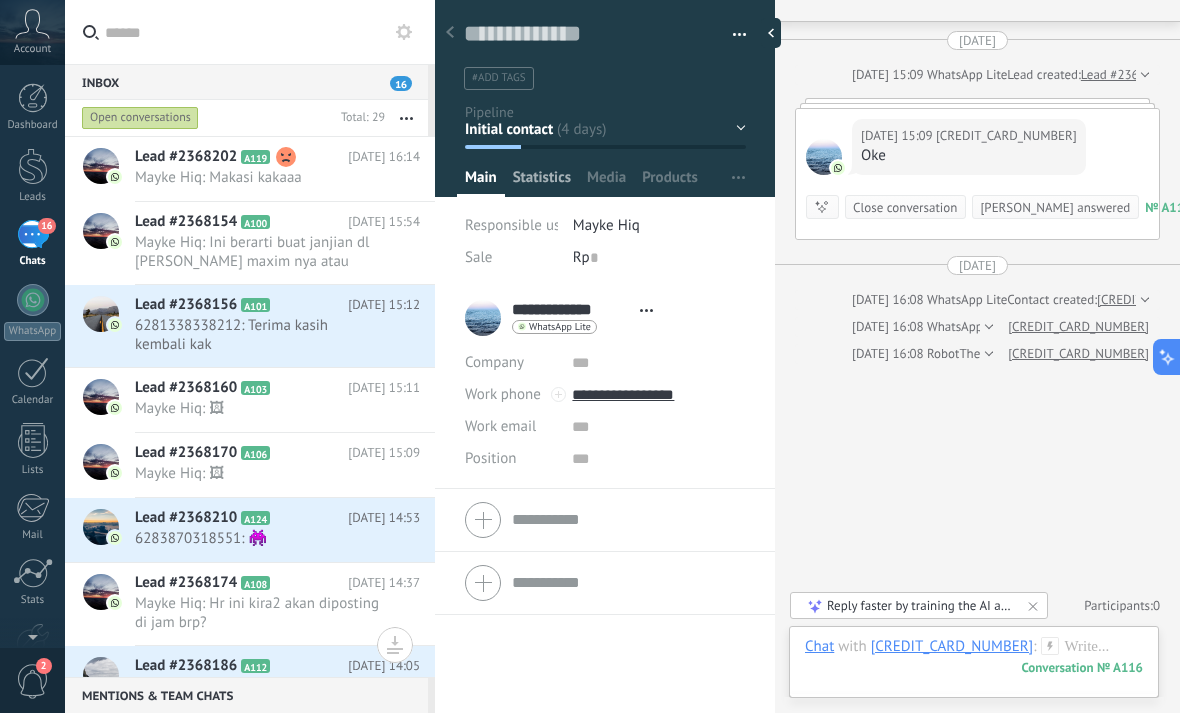 click on "Statistics" at bounding box center [542, 182] 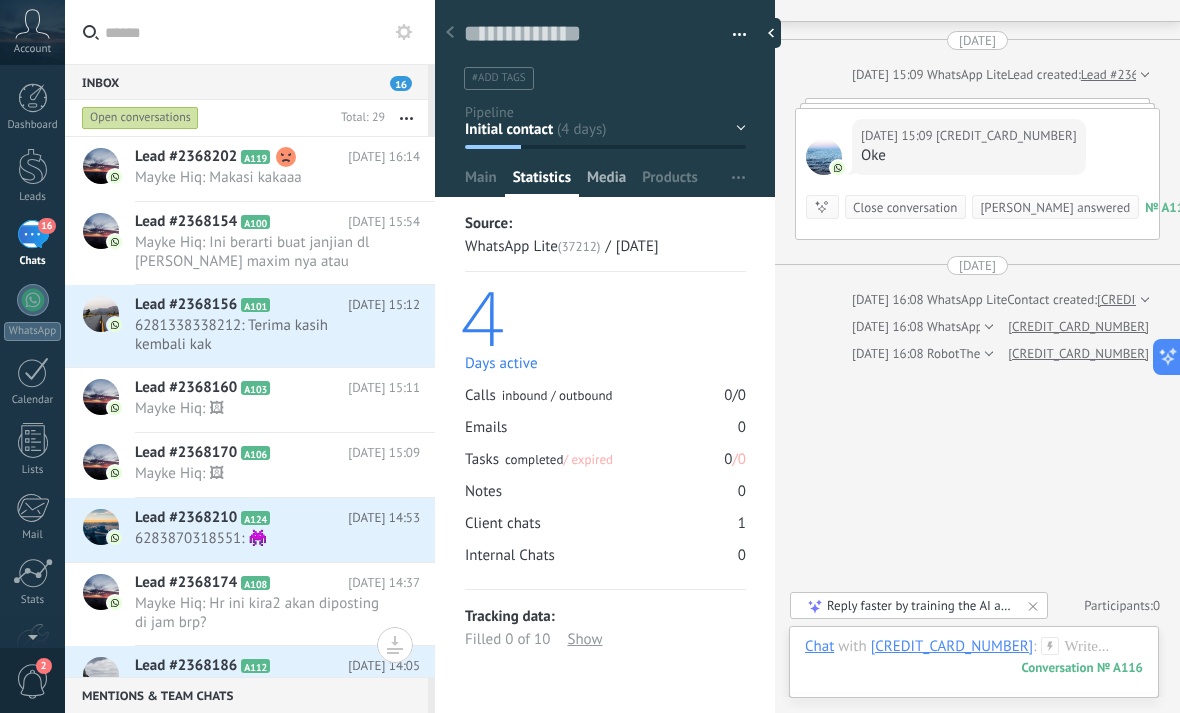 click on "Media" at bounding box center [606, 182] 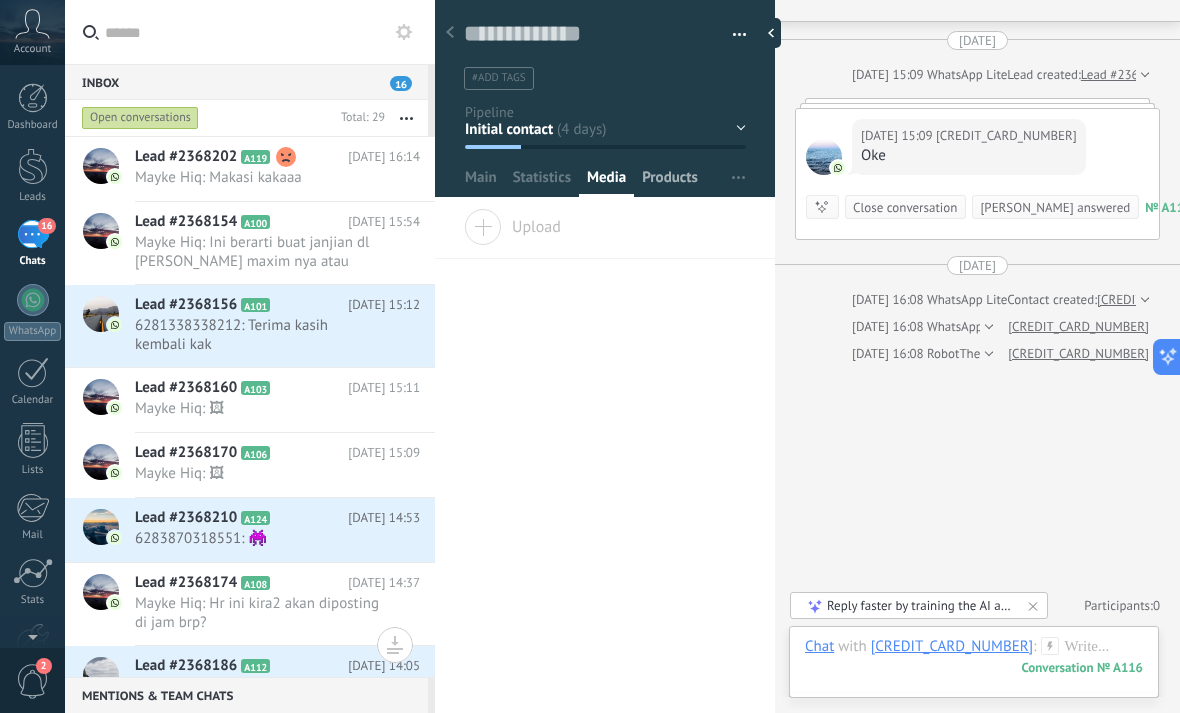 click on "Products" at bounding box center (670, 182) 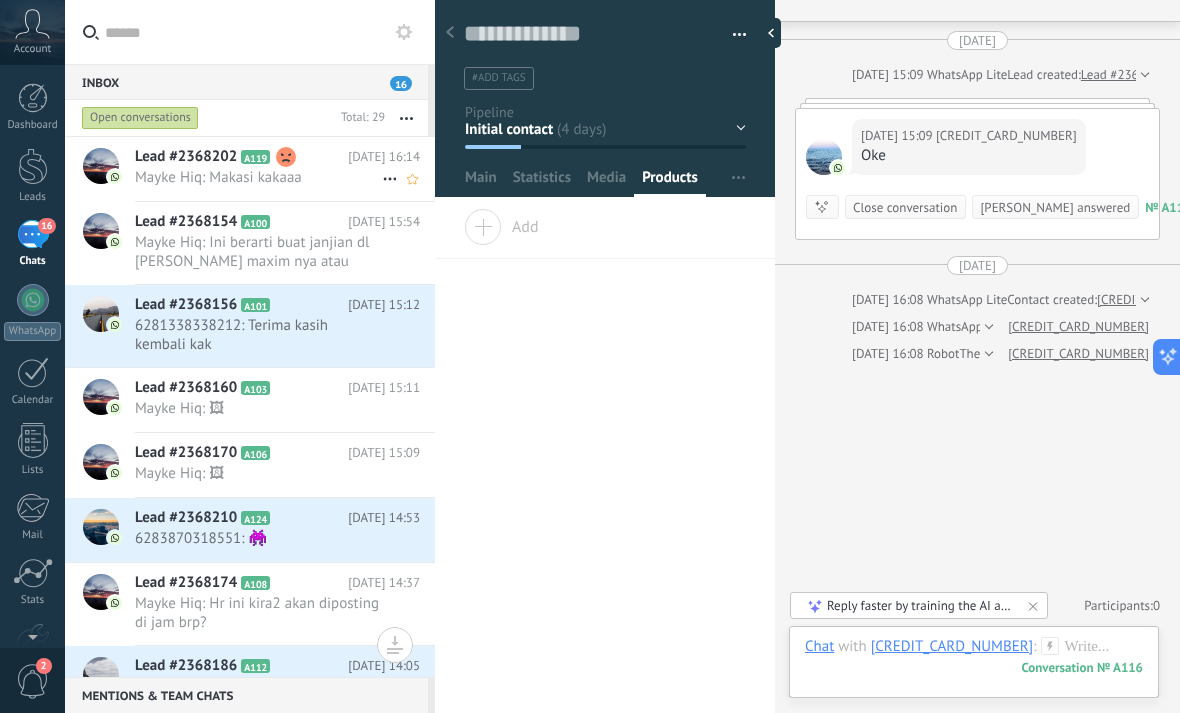 click on "Mayke Hiq: Makasi kakaaa" at bounding box center (258, 177) 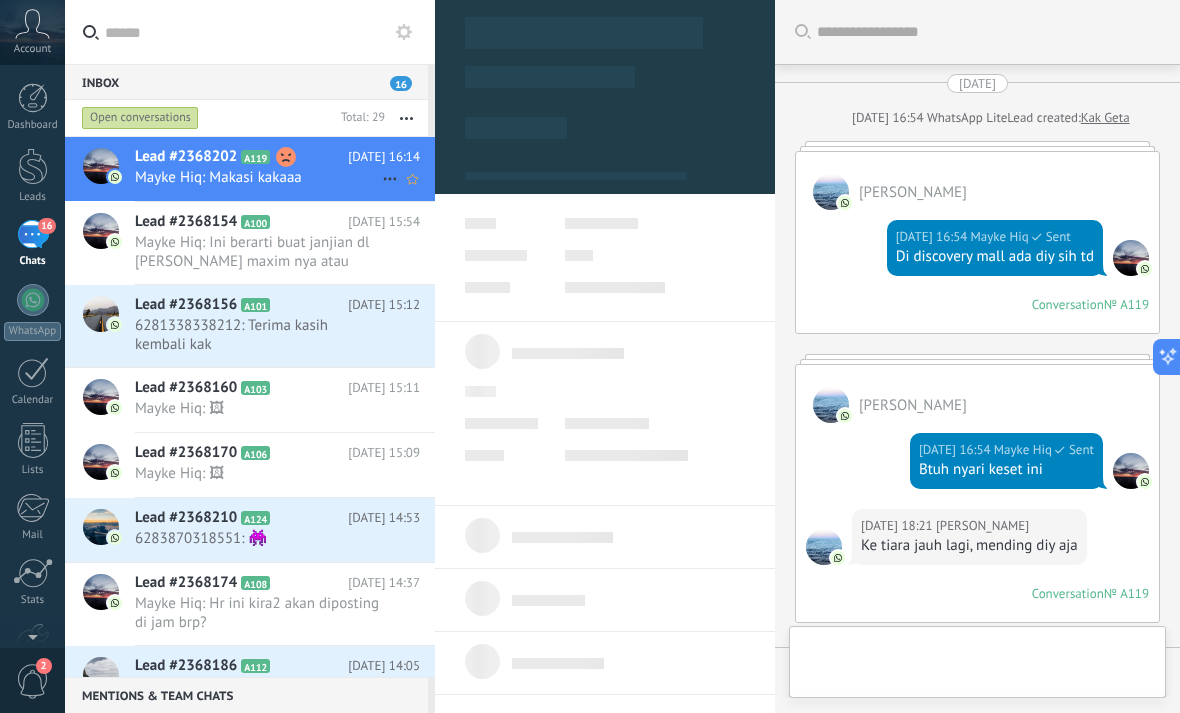scroll, scrollTop: 3609, scrollLeft: 0, axis: vertical 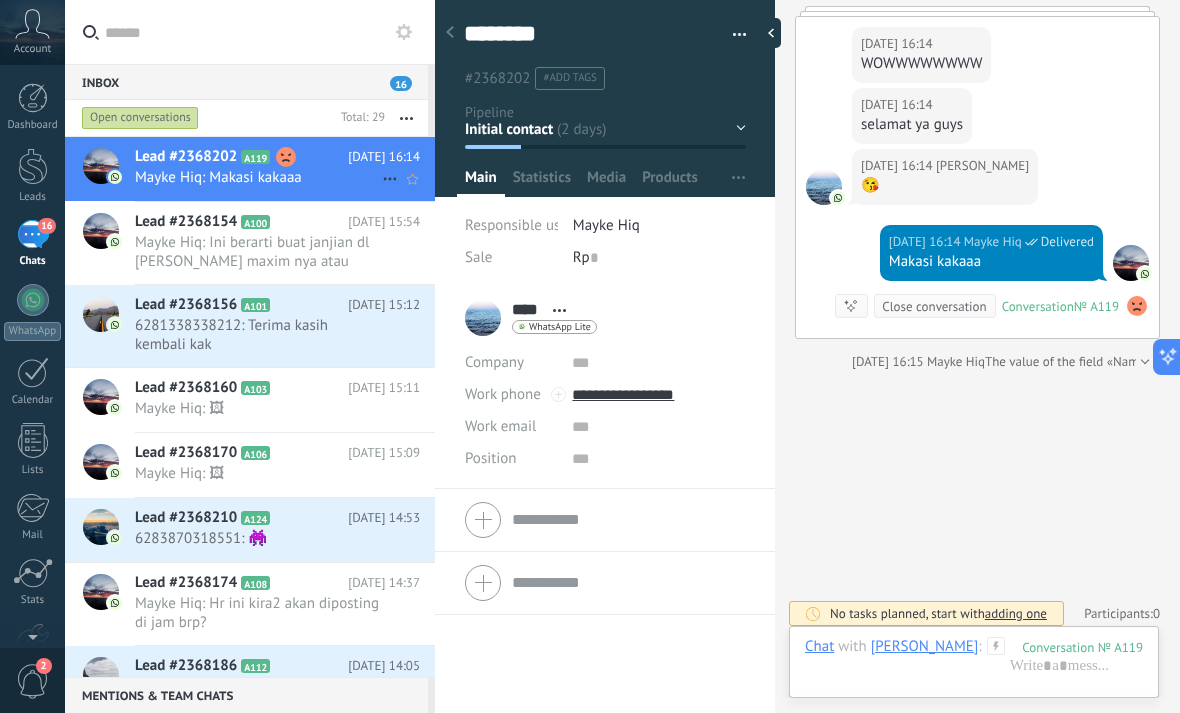 click 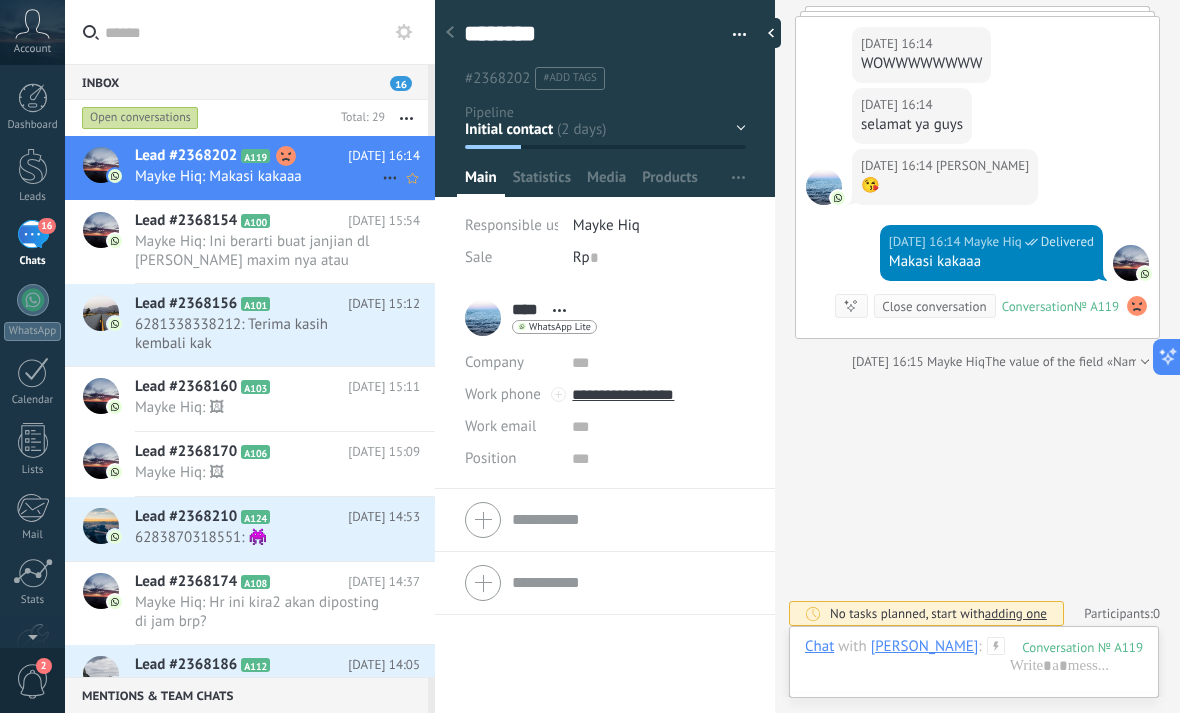 scroll, scrollTop: 0, scrollLeft: 0, axis: both 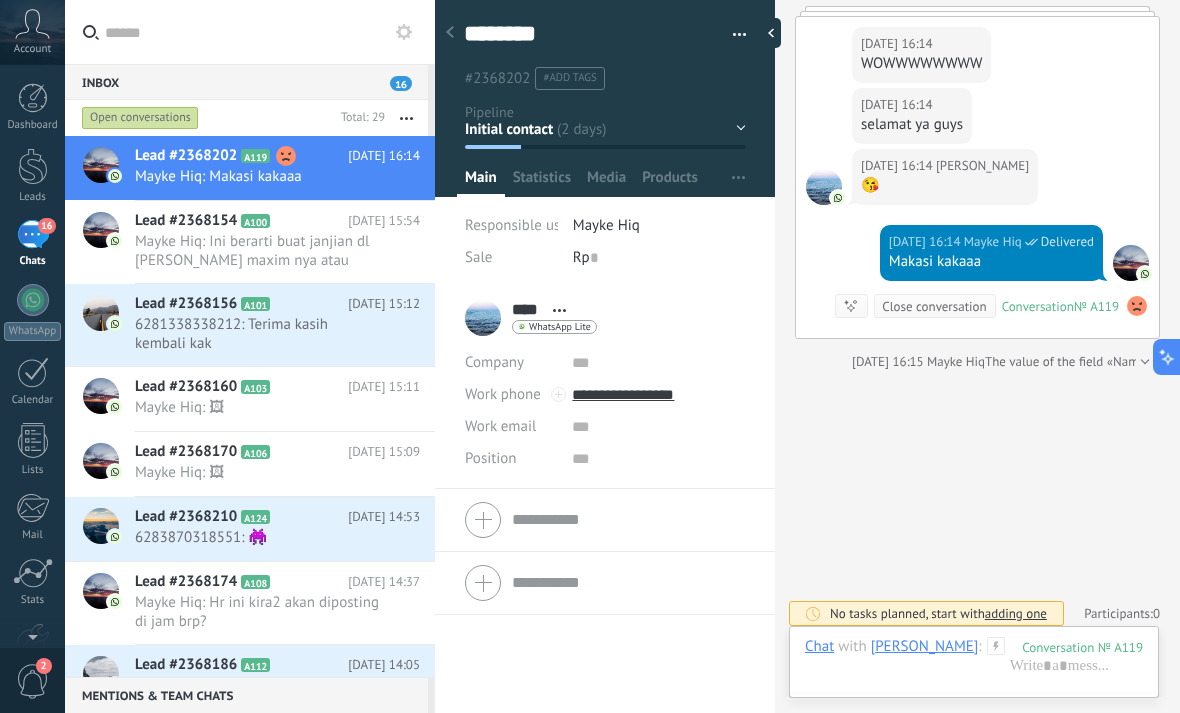 click 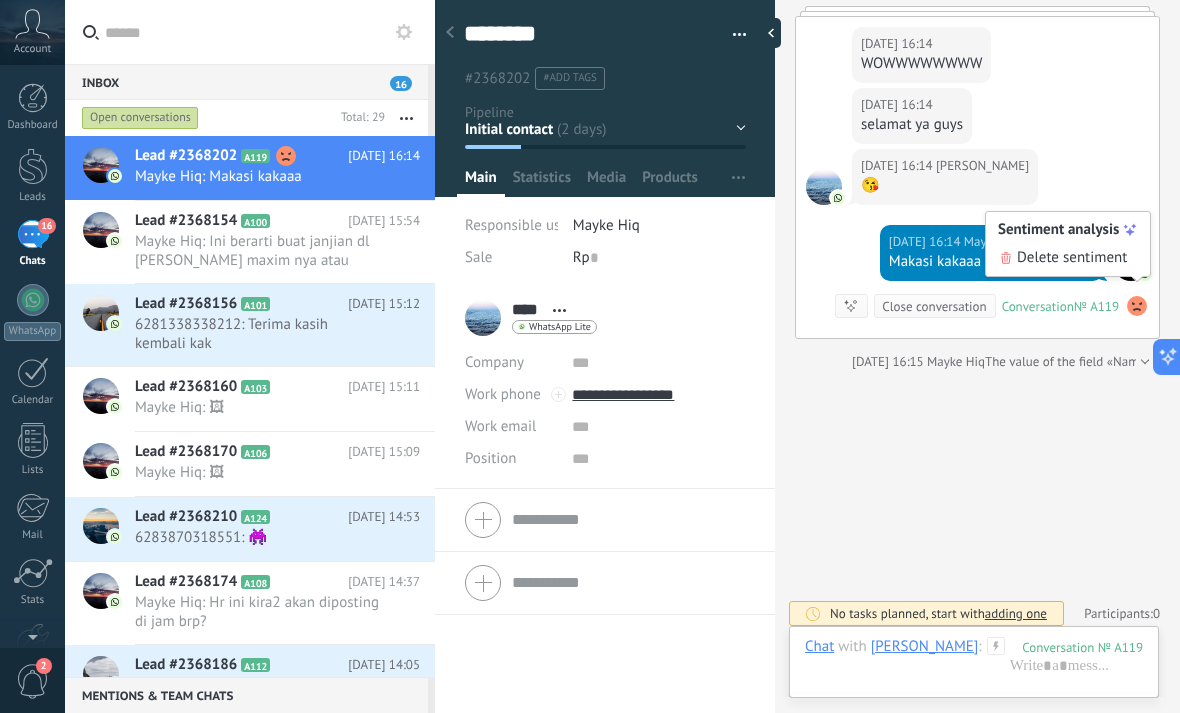 click on "Sentiment analysis" at bounding box center [1058, 230] 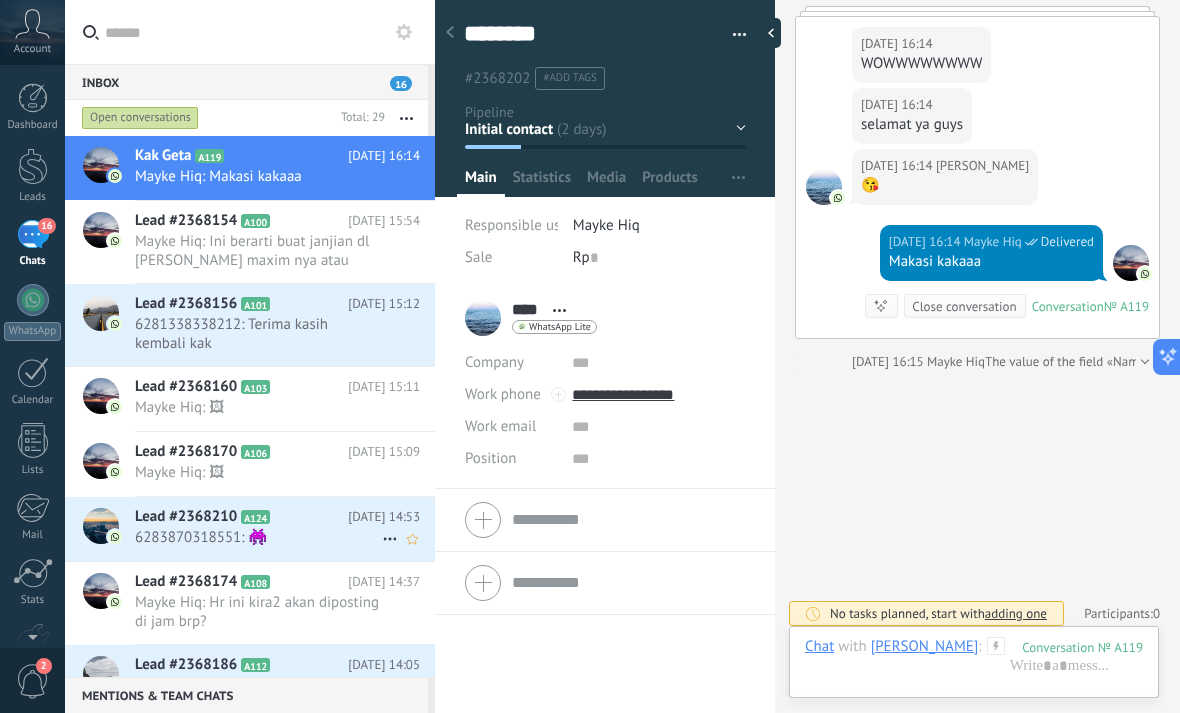 click on "6283870318551: 👾" at bounding box center [258, 537] 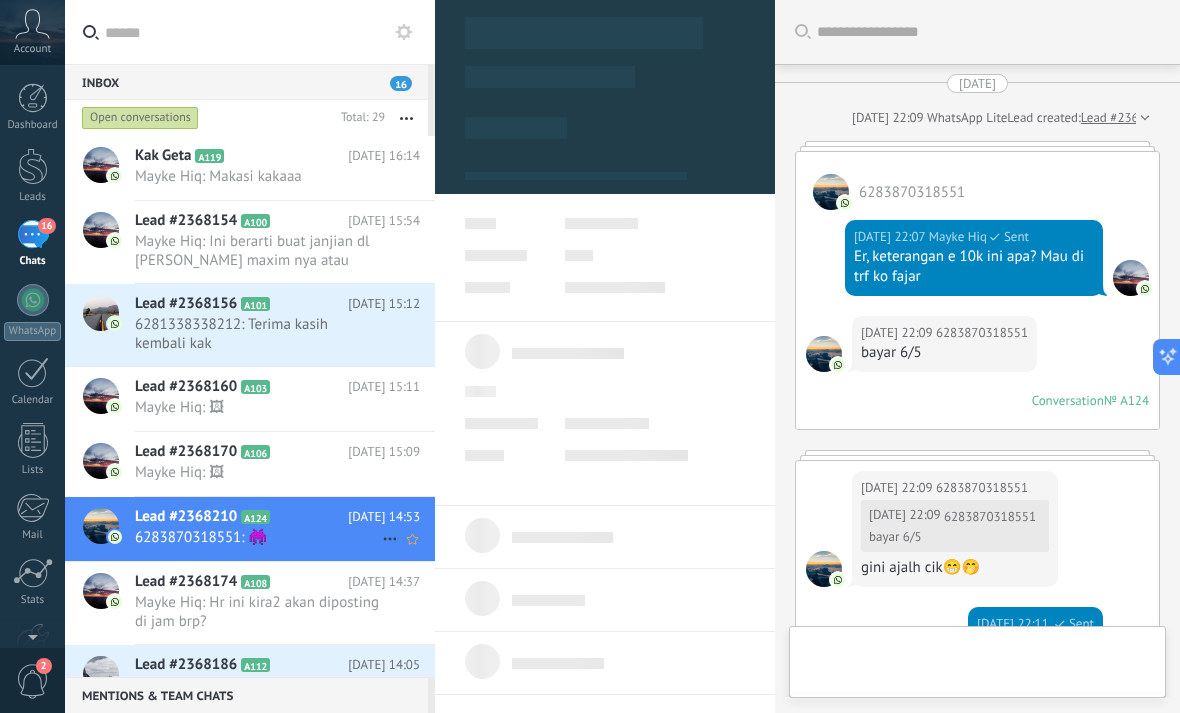 scroll, scrollTop: 4052, scrollLeft: 0, axis: vertical 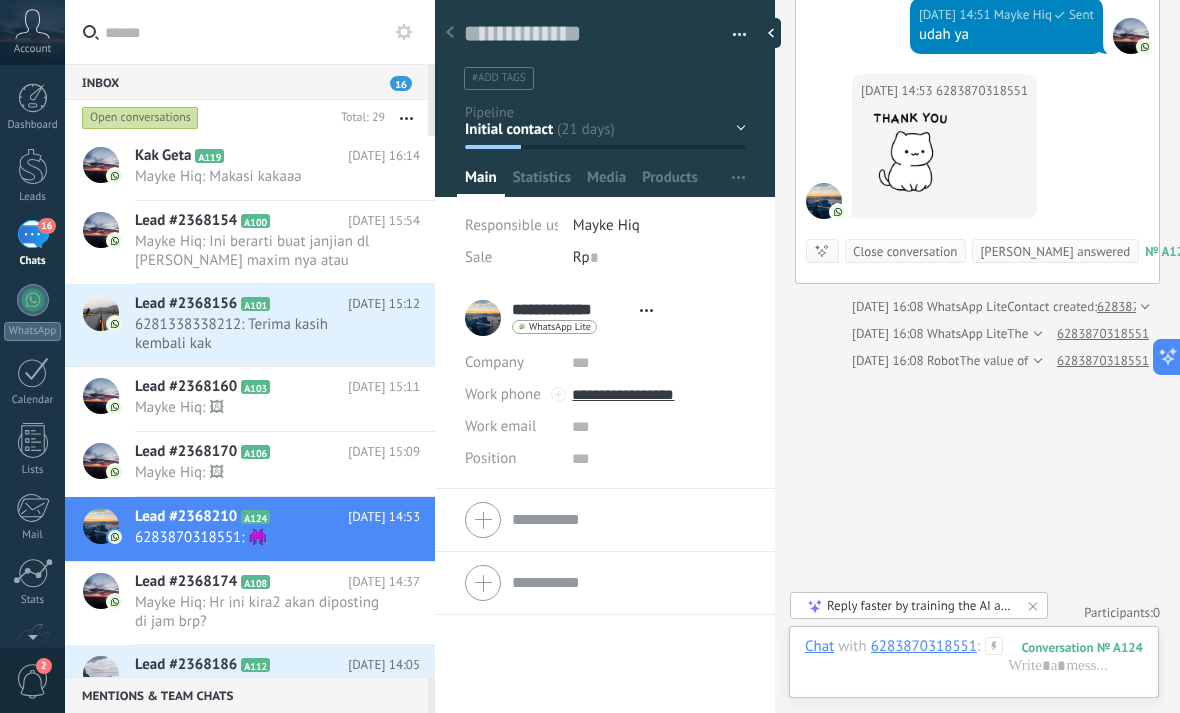 click on "Initial contact
Discussions
Decision making
Contract discussion
Closed - won
Closed - lost" at bounding box center [0, 0] 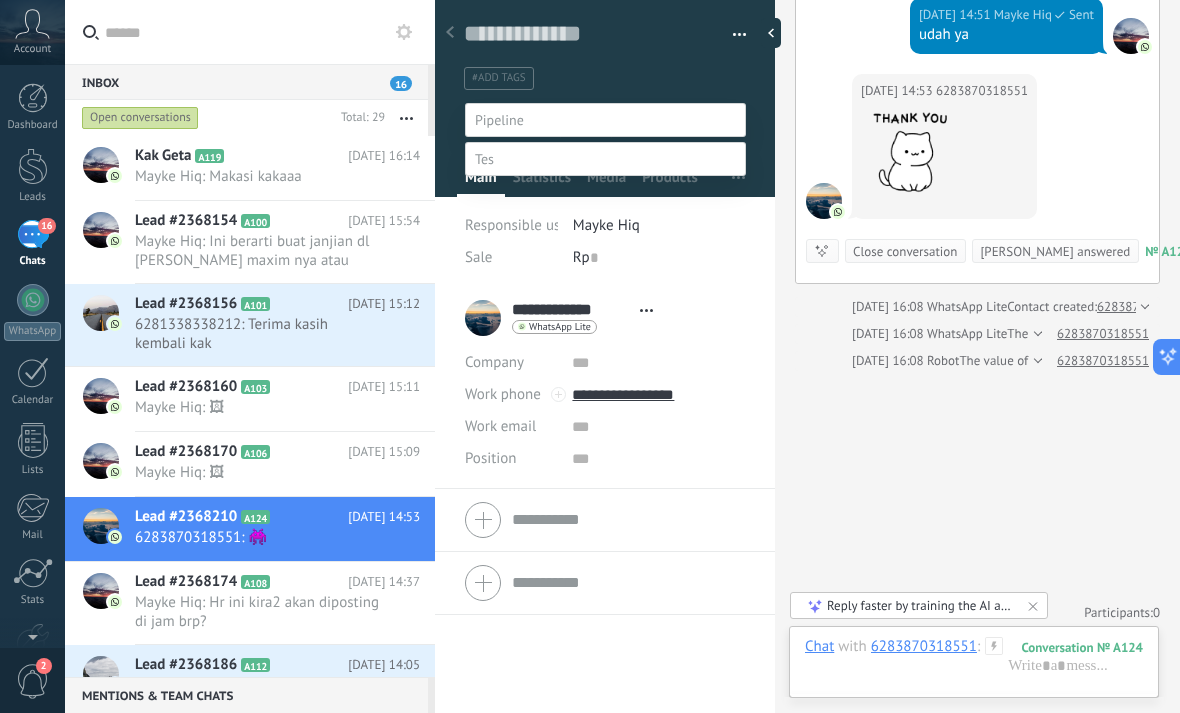 click on "Discussions" at bounding box center (0, 0) 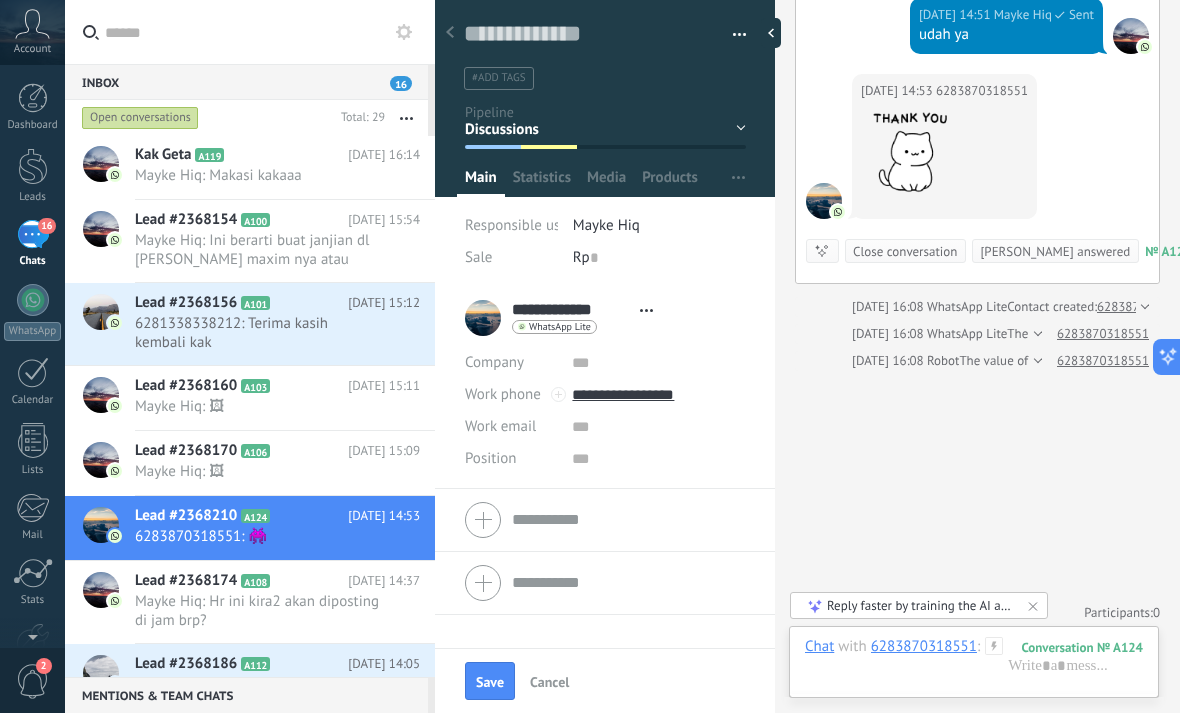 scroll, scrollTop: 1, scrollLeft: 0, axis: vertical 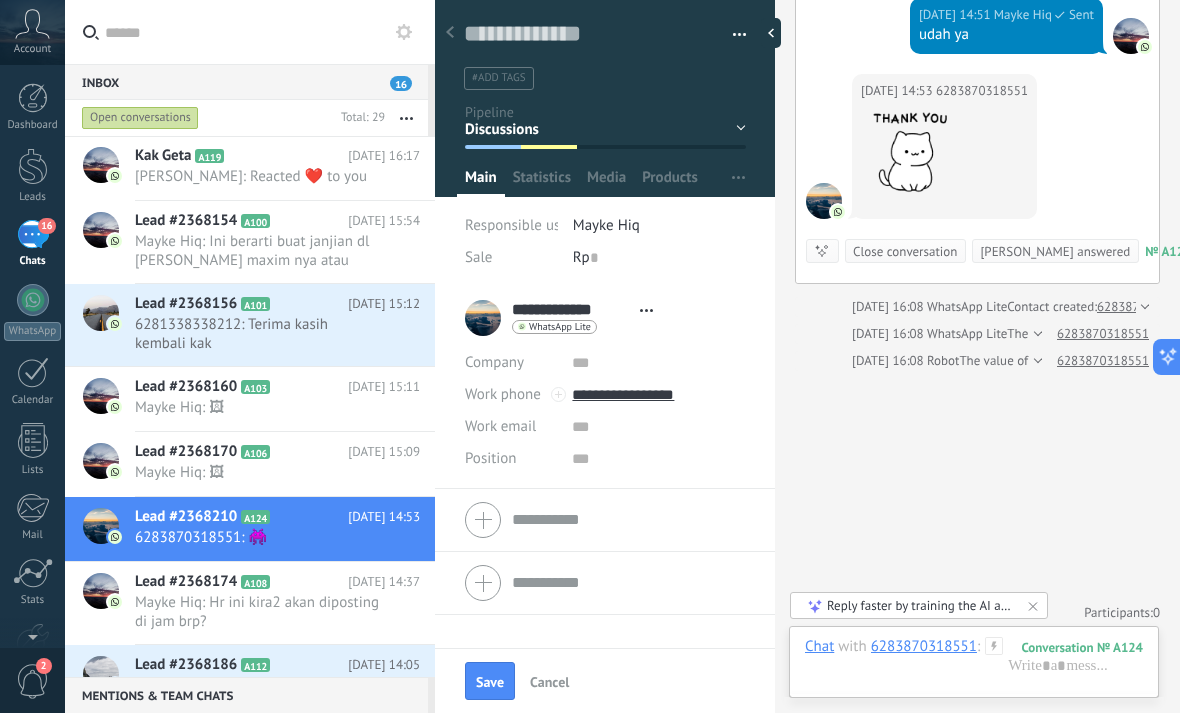 click on "Initial contact
Discussions
Decision making
Contract discussion
Closed - won
Closed - lost" at bounding box center (0, 0) 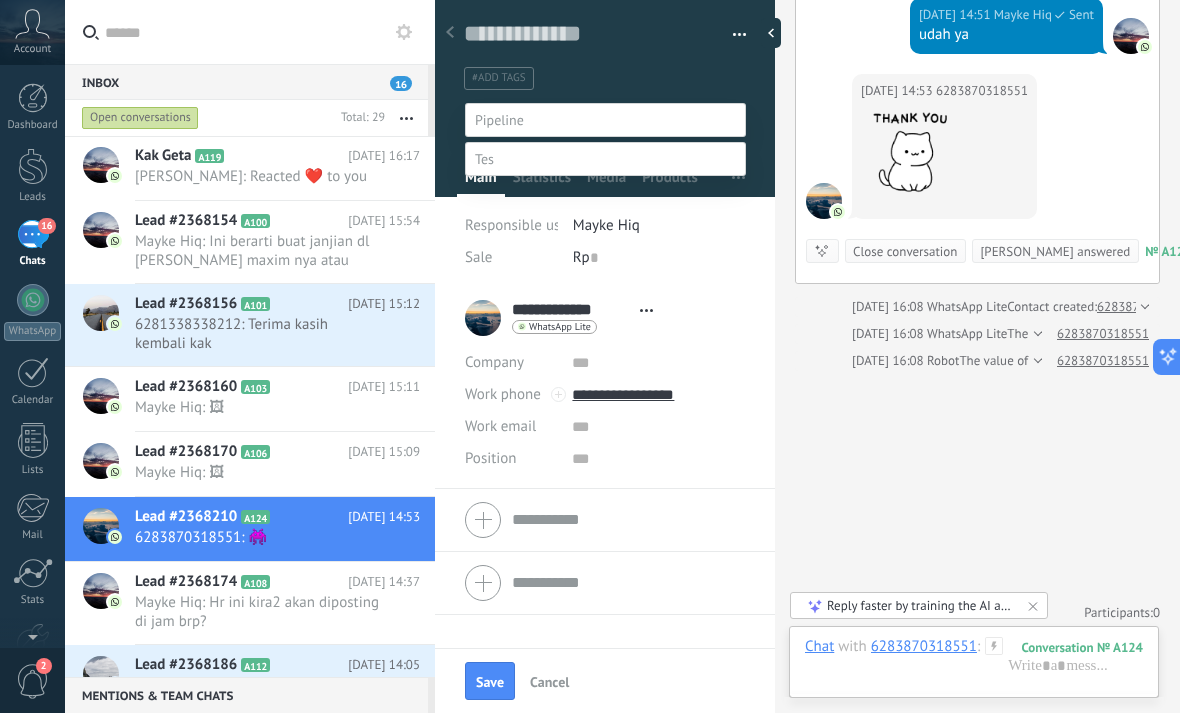 click on "Discussions" at bounding box center [0, 0] 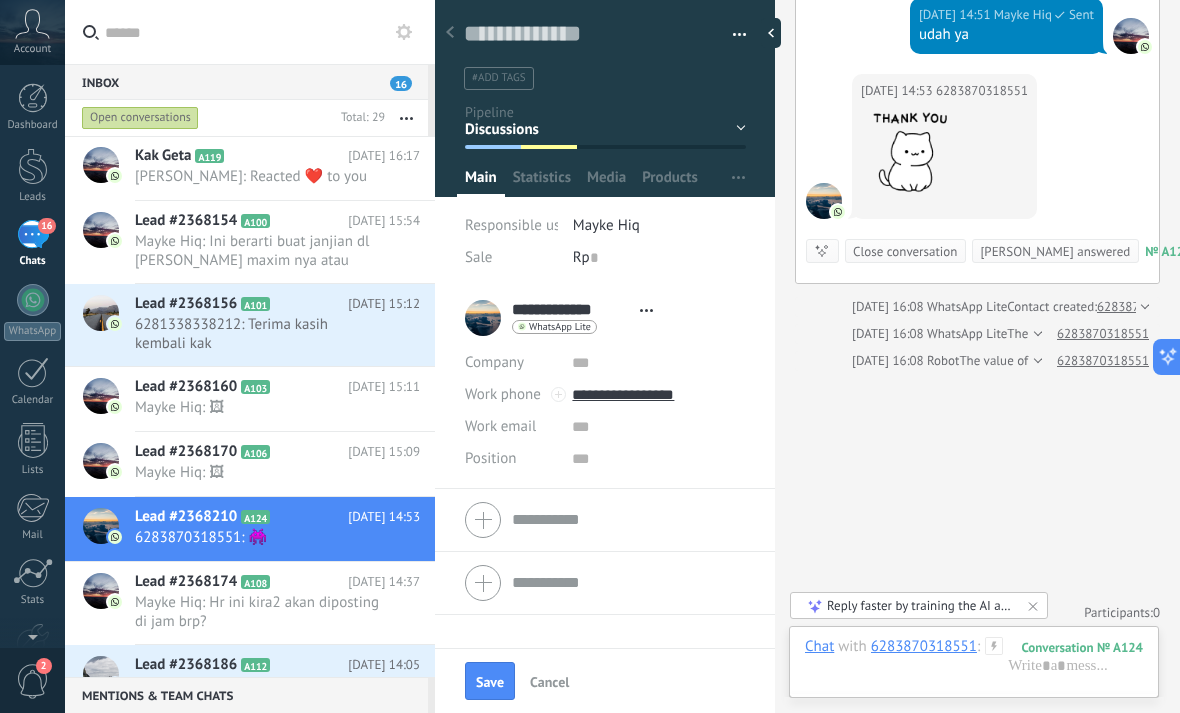click on "Initial contact
Discussions
Decision making
Contract discussion
Closed - won
Closed - lost" at bounding box center [0, 0] 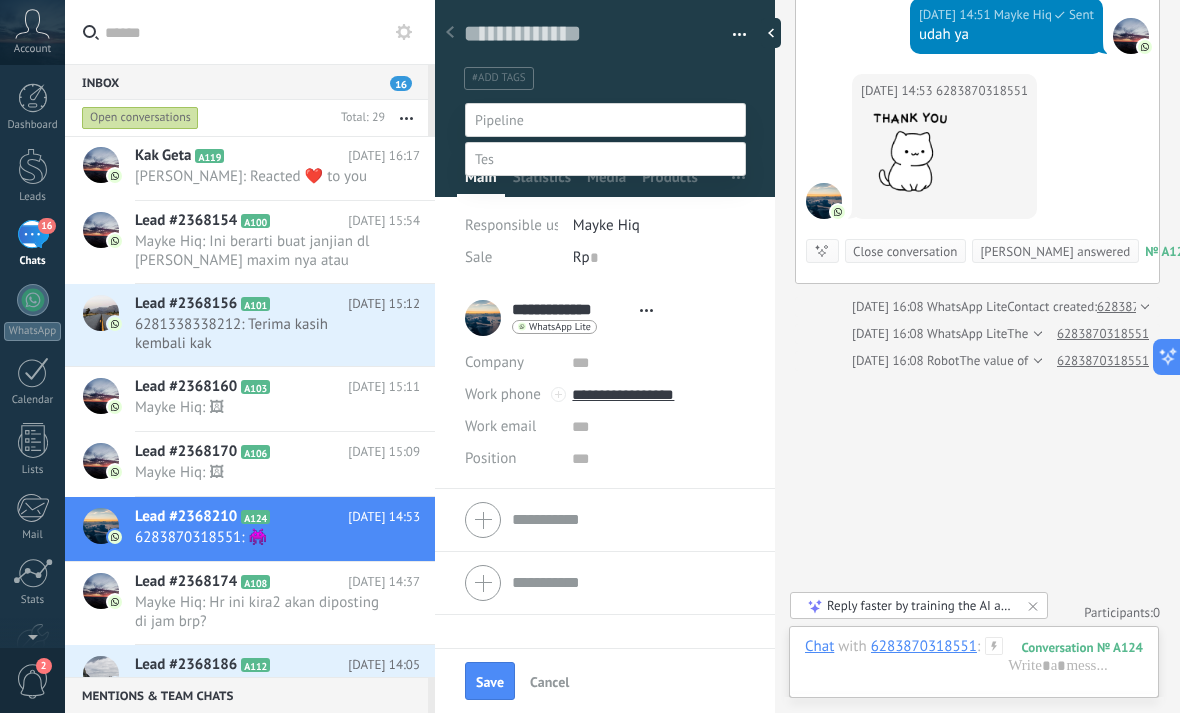 click on "Contract discussion" at bounding box center (0, 0) 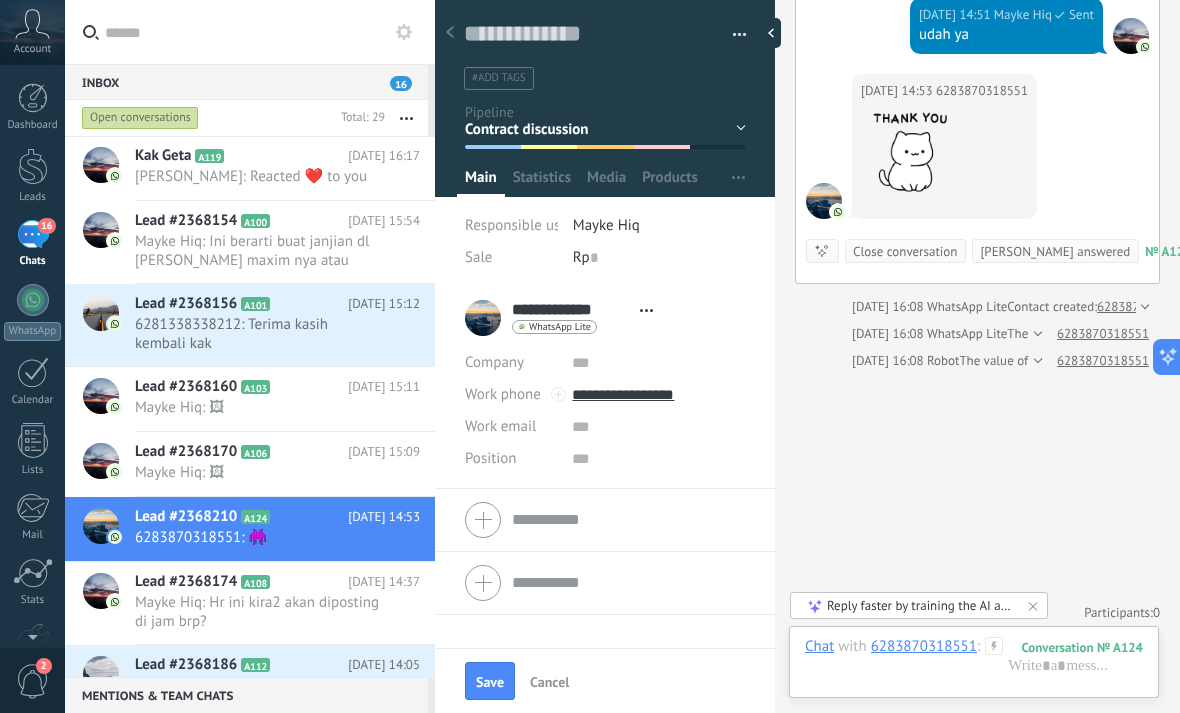 click on "Initial contact
Discussions
Decision making
Contract discussion
Closed - won
Closed - lost" at bounding box center [0, 0] 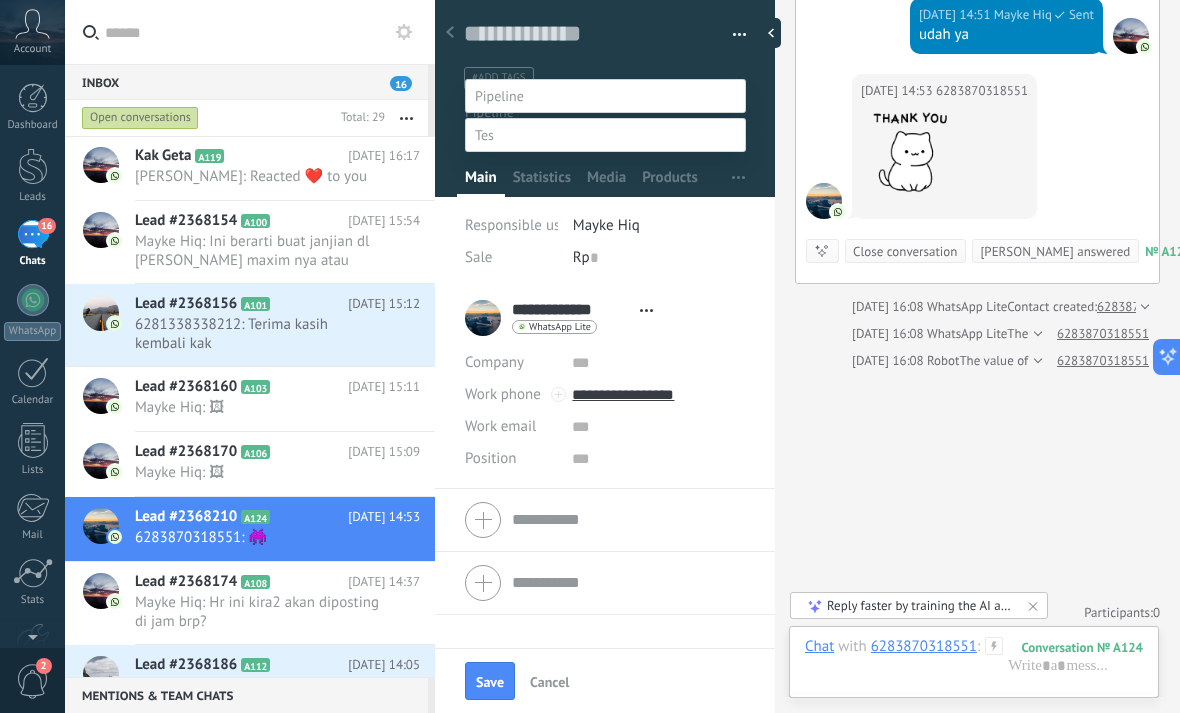 scroll, scrollTop: 62, scrollLeft: 0, axis: vertical 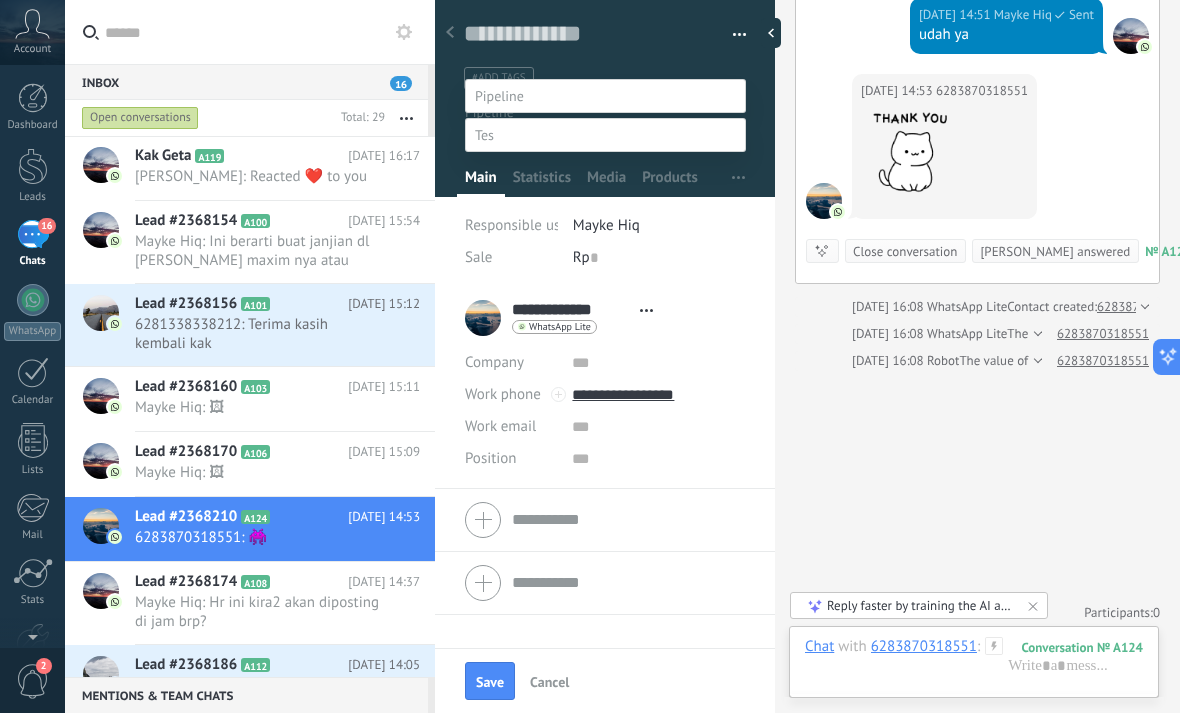 click at bounding box center [605, 135] 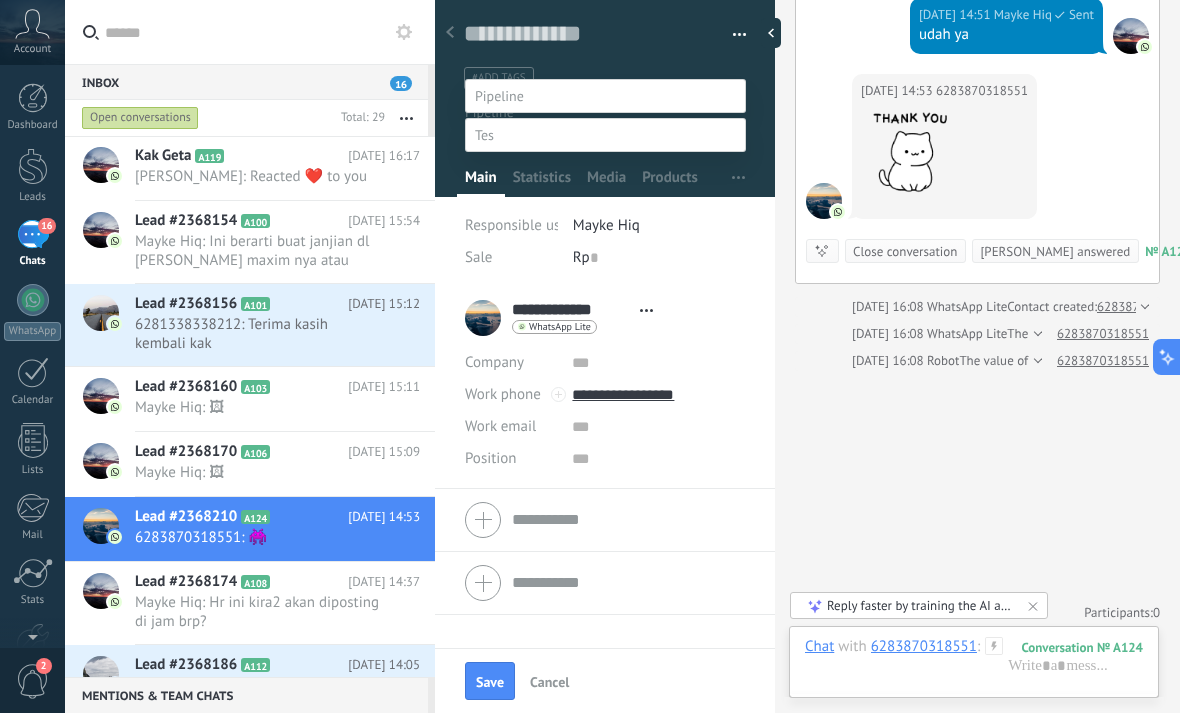 click at bounding box center [605, 135] 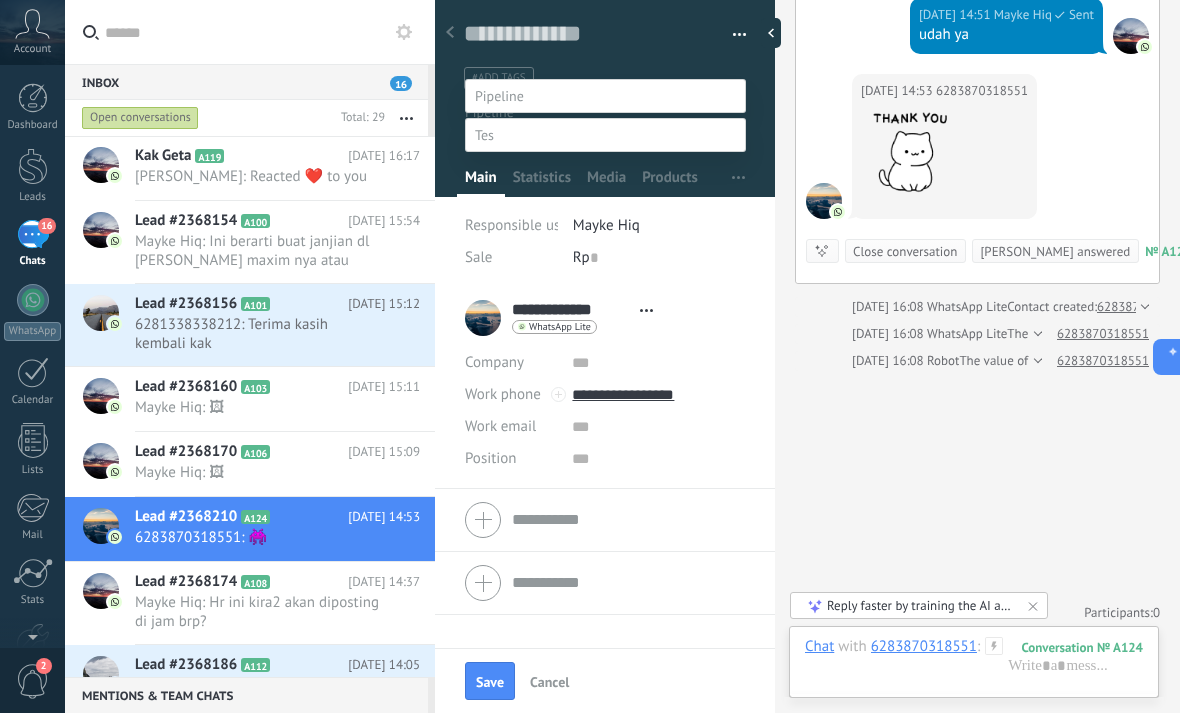 click at bounding box center [605, 135] 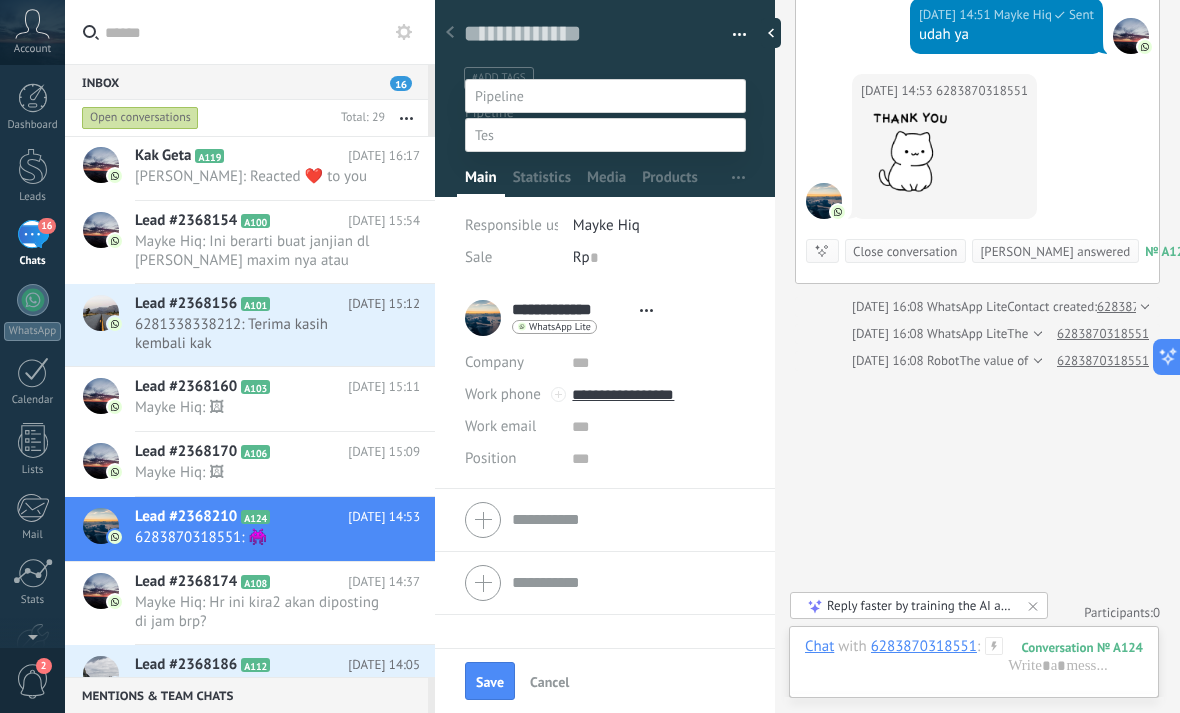 click on "Initial contact
Discussions
Decision making
Contract discussion
Closed - won
Closed - lost" at bounding box center [605, 396] 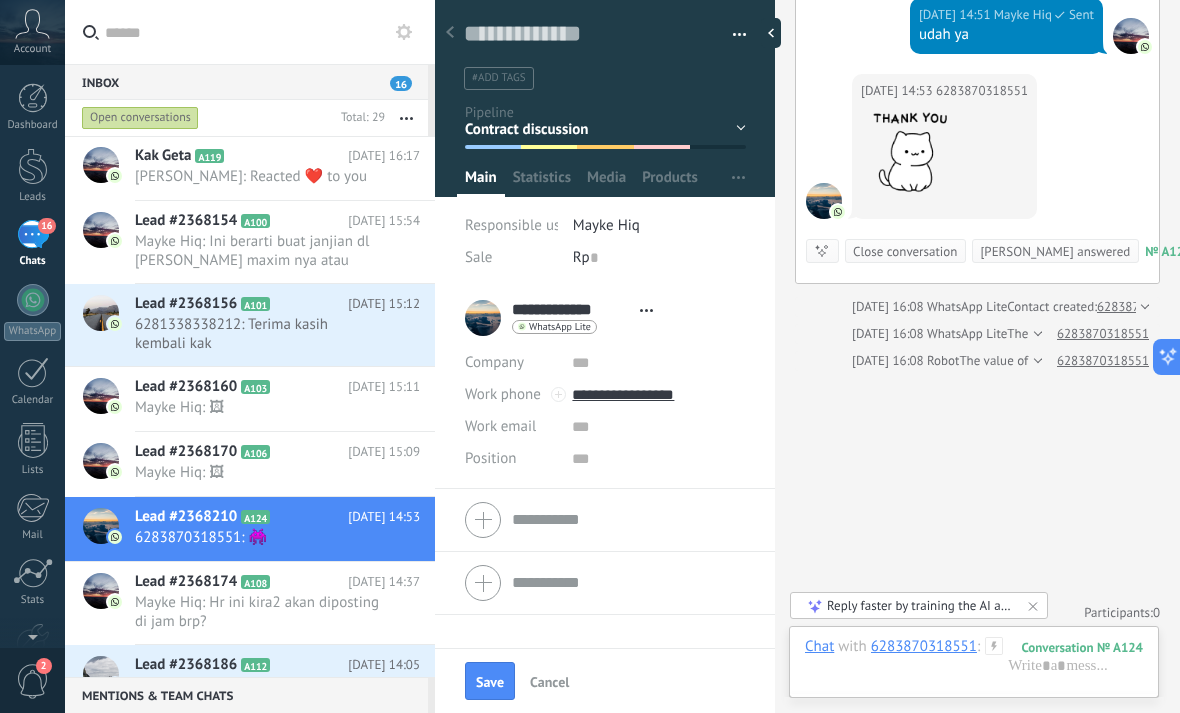 click on "Initial contact
Discussions
Decision making
Contract discussion
Closed - won
Closed - lost" at bounding box center (0, 0) 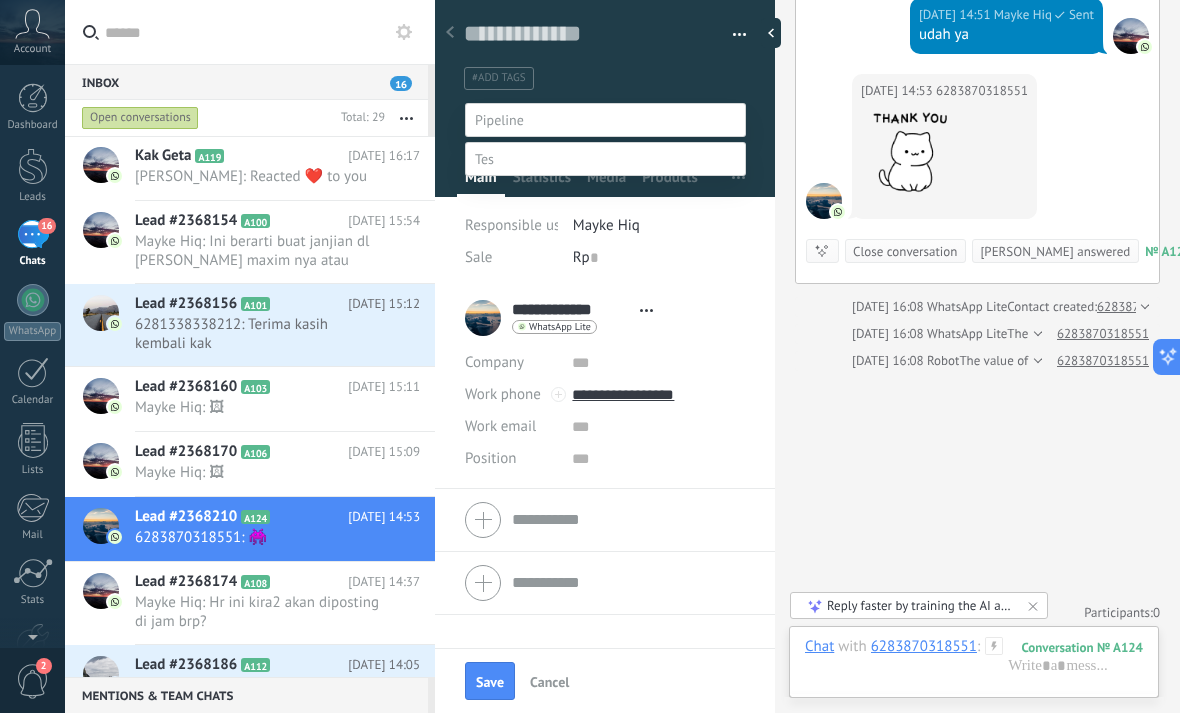 scroll, scrollTop: 0, scrollLeft: 0, axis: both 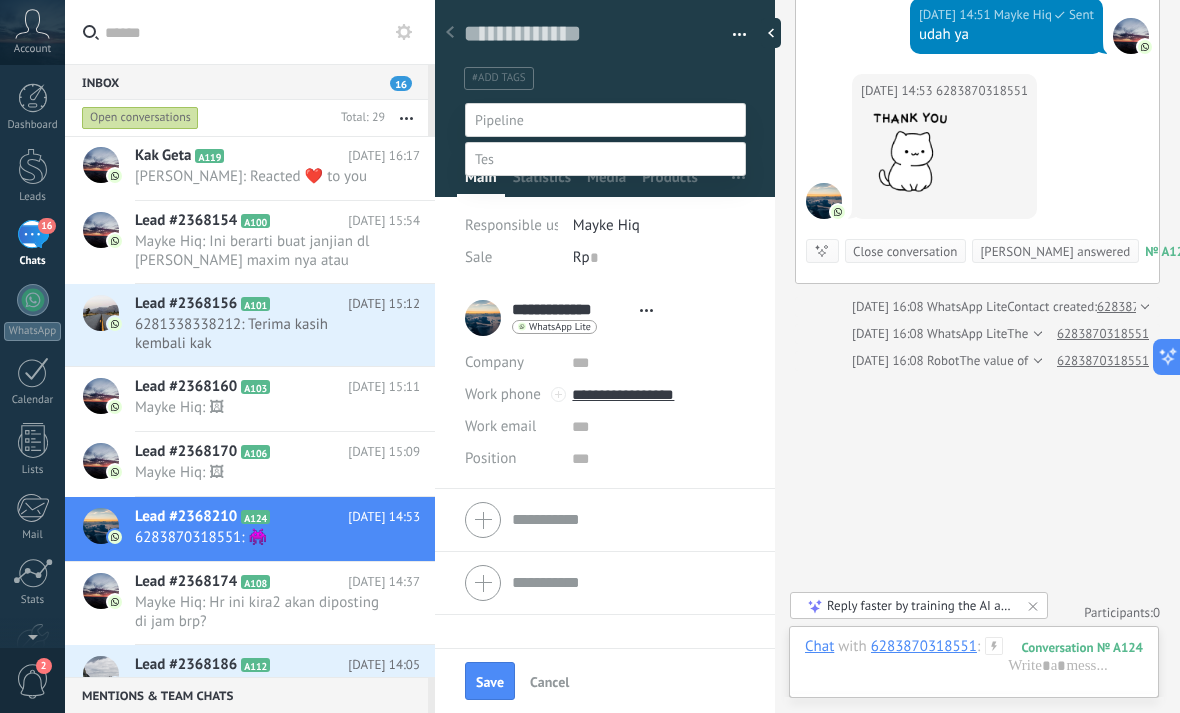 click on "Discussions" at bounding box center [0, 0] 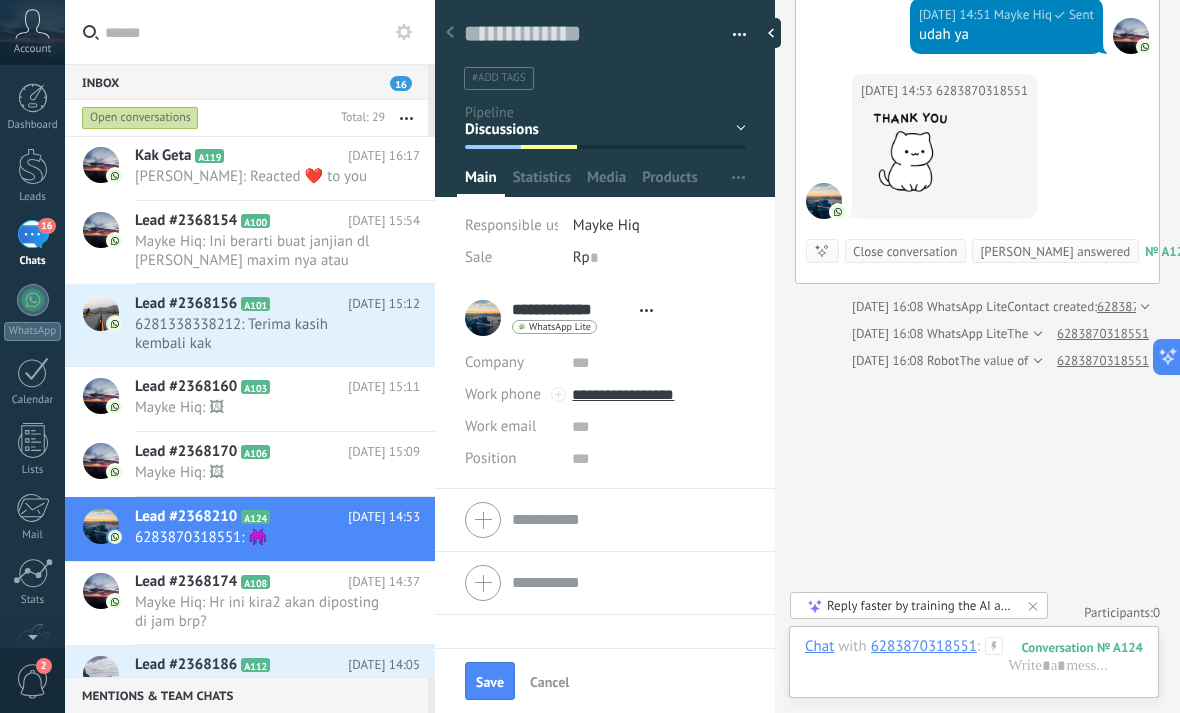 click on "Initial contact
Discussions
Decision making
Contract discussion
Closed - won
Closed - lost" at bounding box center [0, 0] 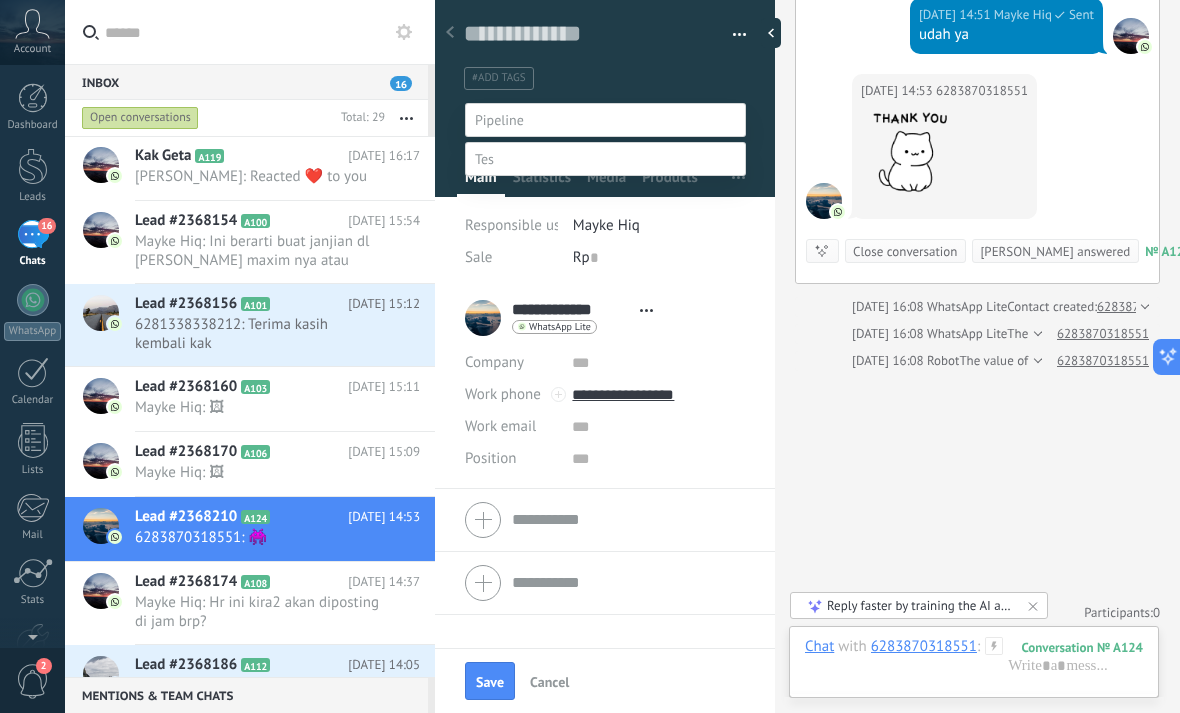click on "Initial contact" at bounding box center (0, 0) 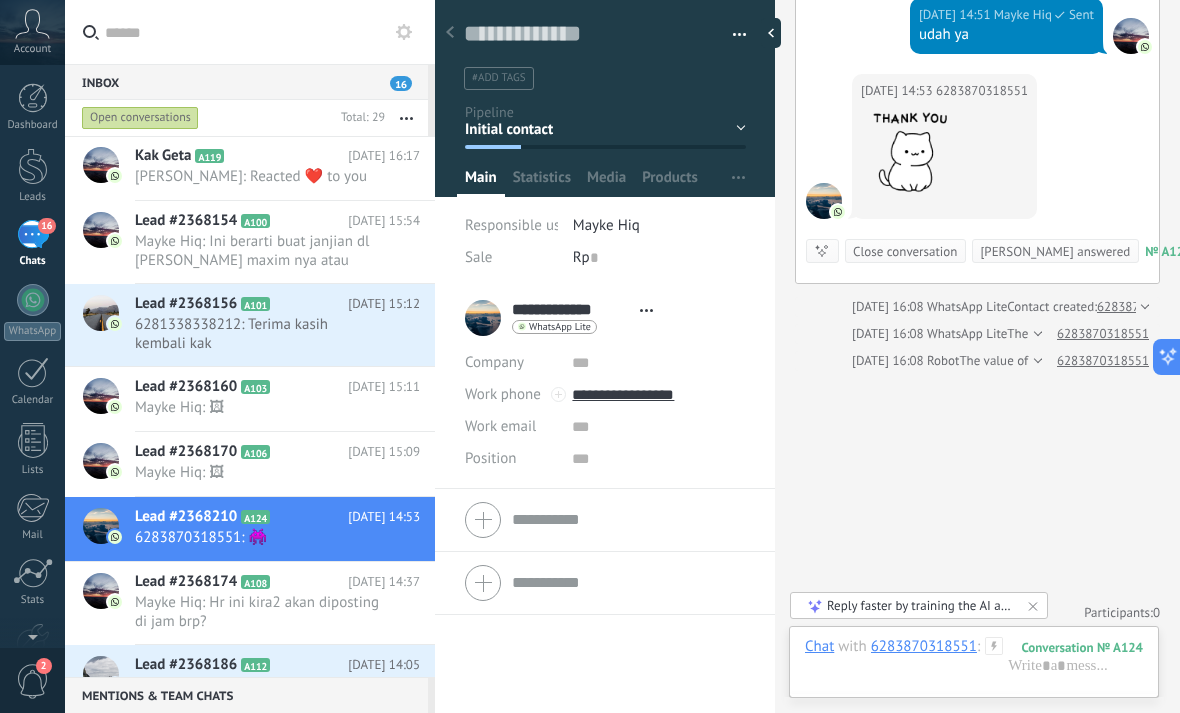 click on "Initial contact
Discussions
Decision making
Contract discussion
Closed - won
Closed - lost" at bounding box center [0, 0] 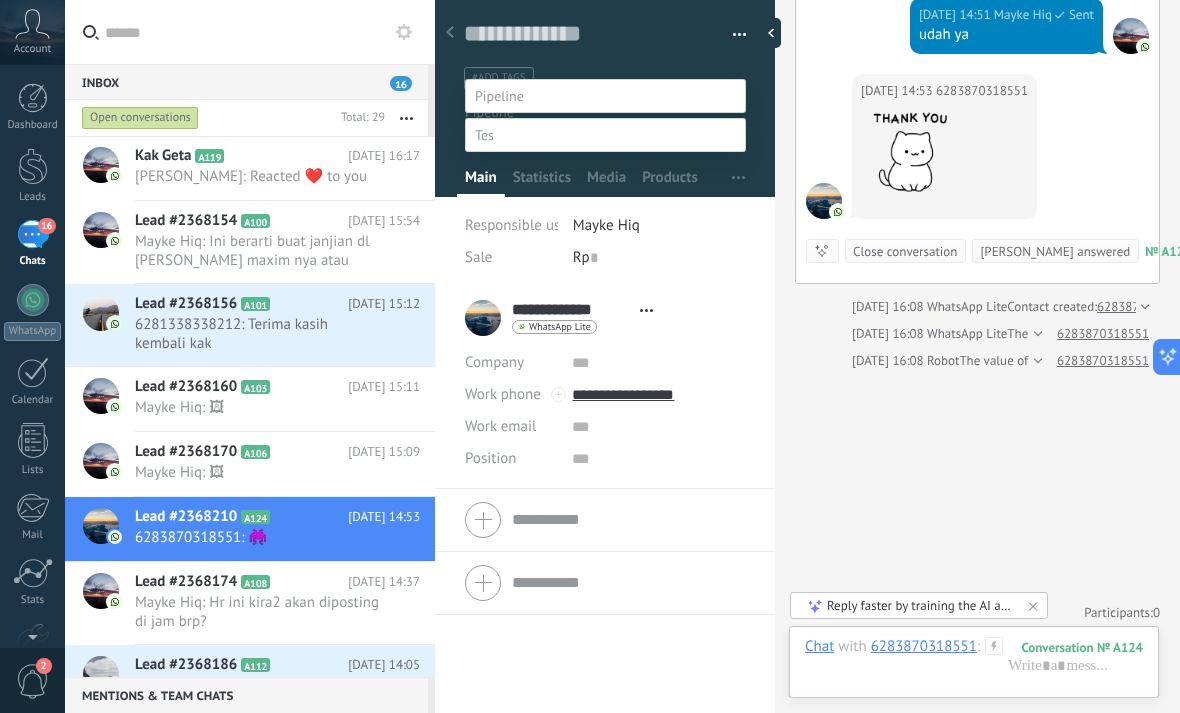 click at bounding box center [605, 135] 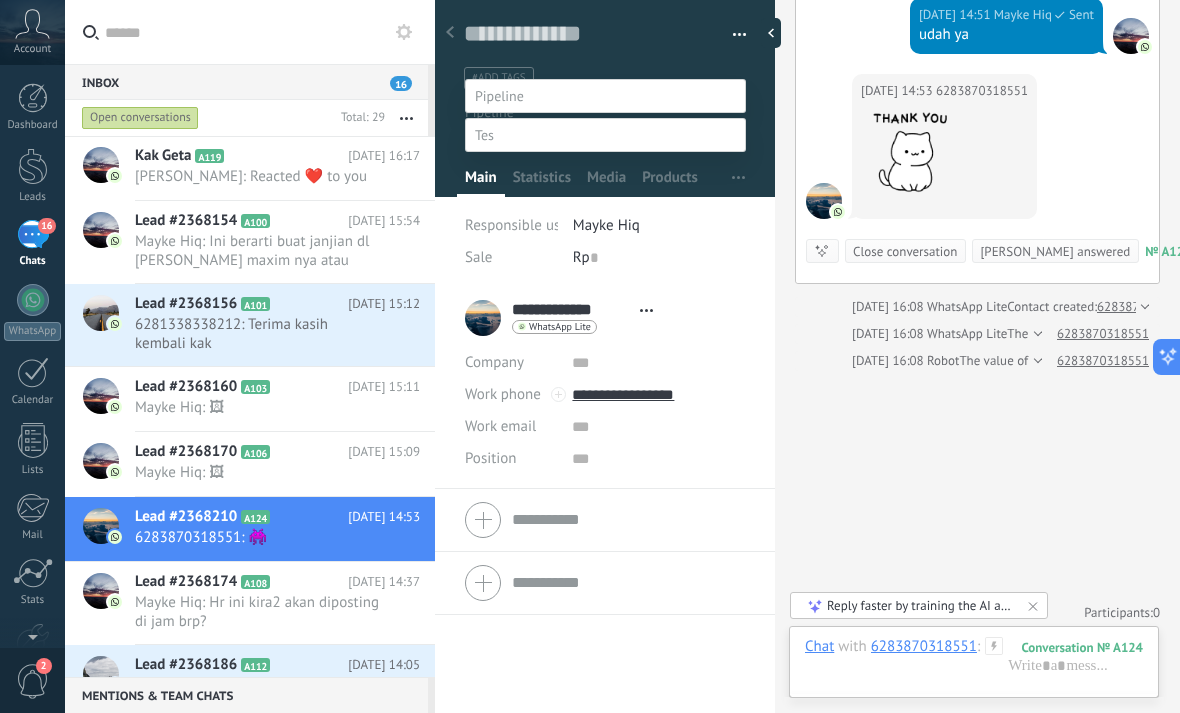 click at bounding box center [605, 135] 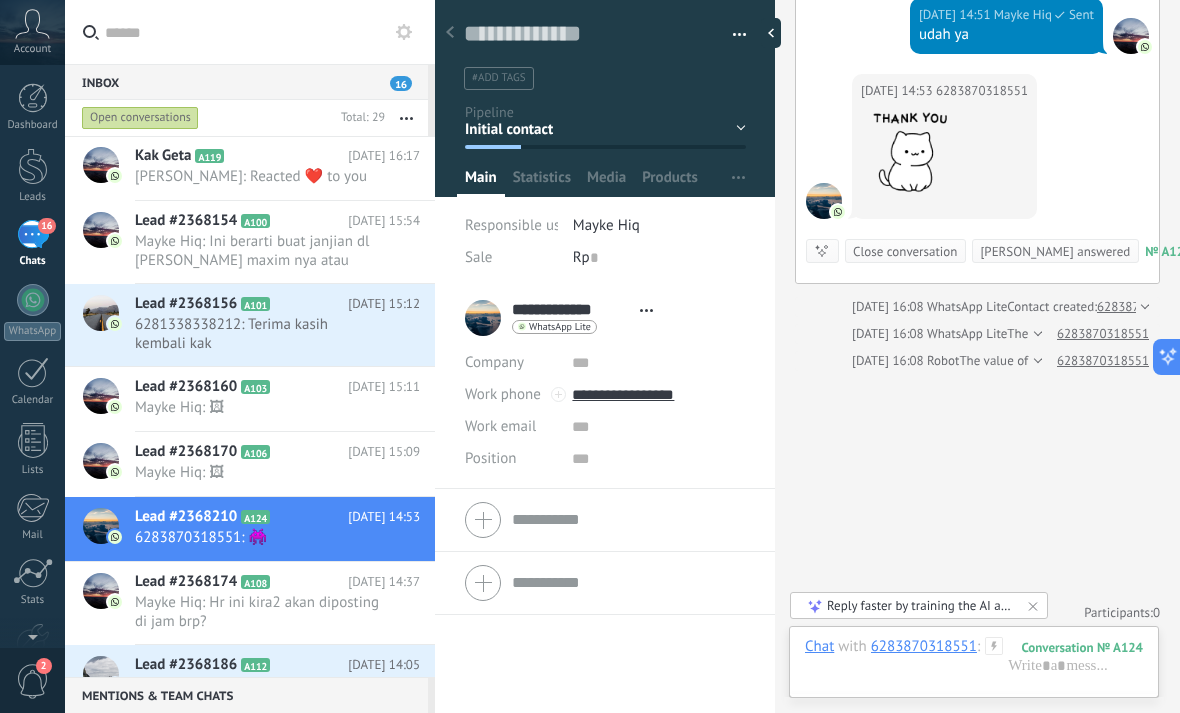 click on "Initial contact
Discussions
Decision making
Contract discussion
Closed - won
Closed - lost" at bounding box center (0, 0) 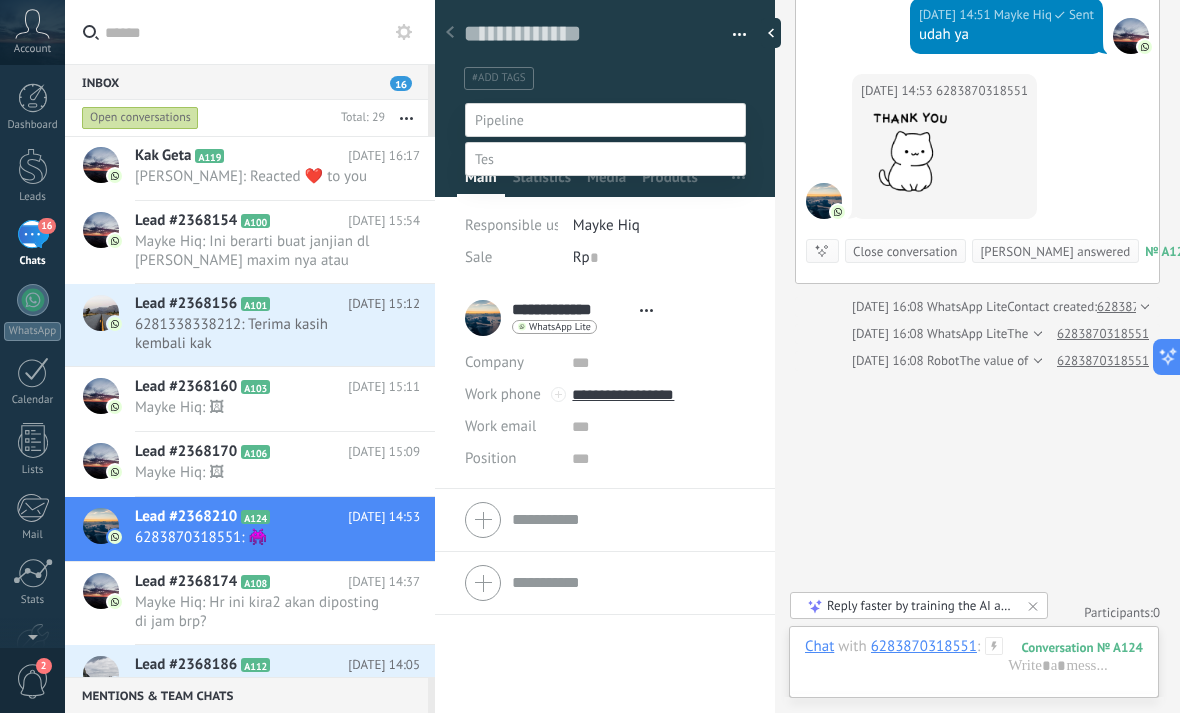 click on "Initial contact
Discussions
Decision making
Contract discussion
Closed - won
Closed - lost" at bounding box center [605, 420] 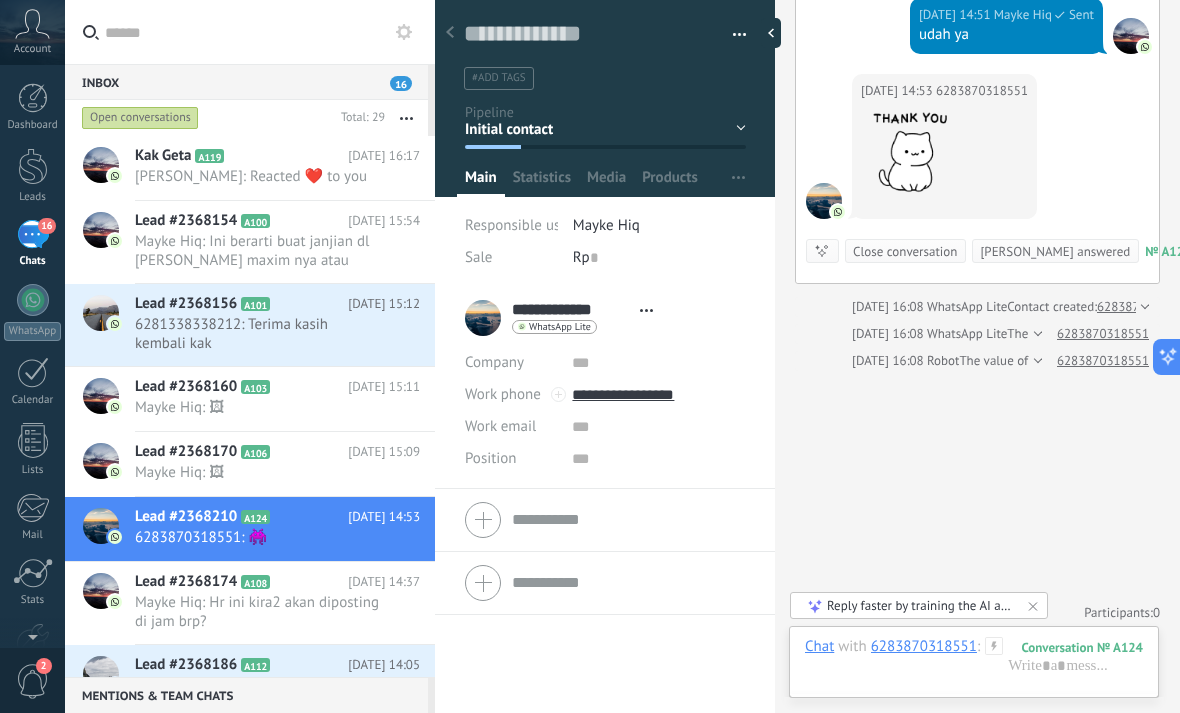 scroll, scrollTop: 0, scrollLeft: 0, axis: both 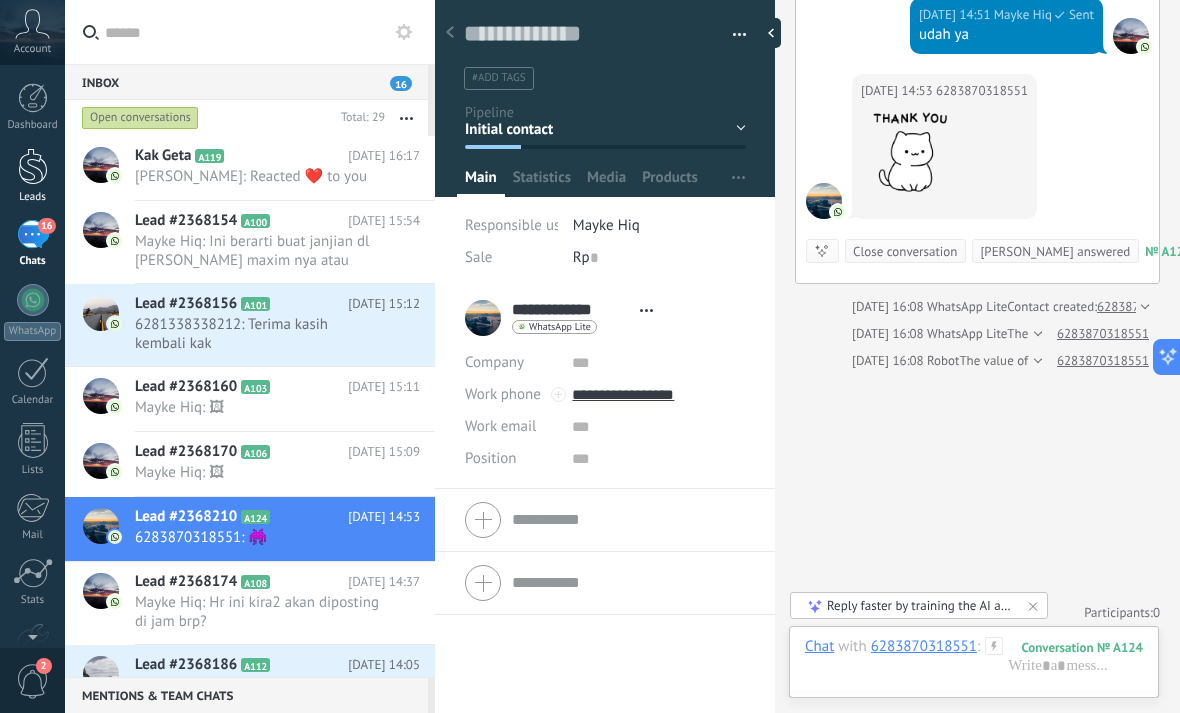 click at bounding box center (33, 166) 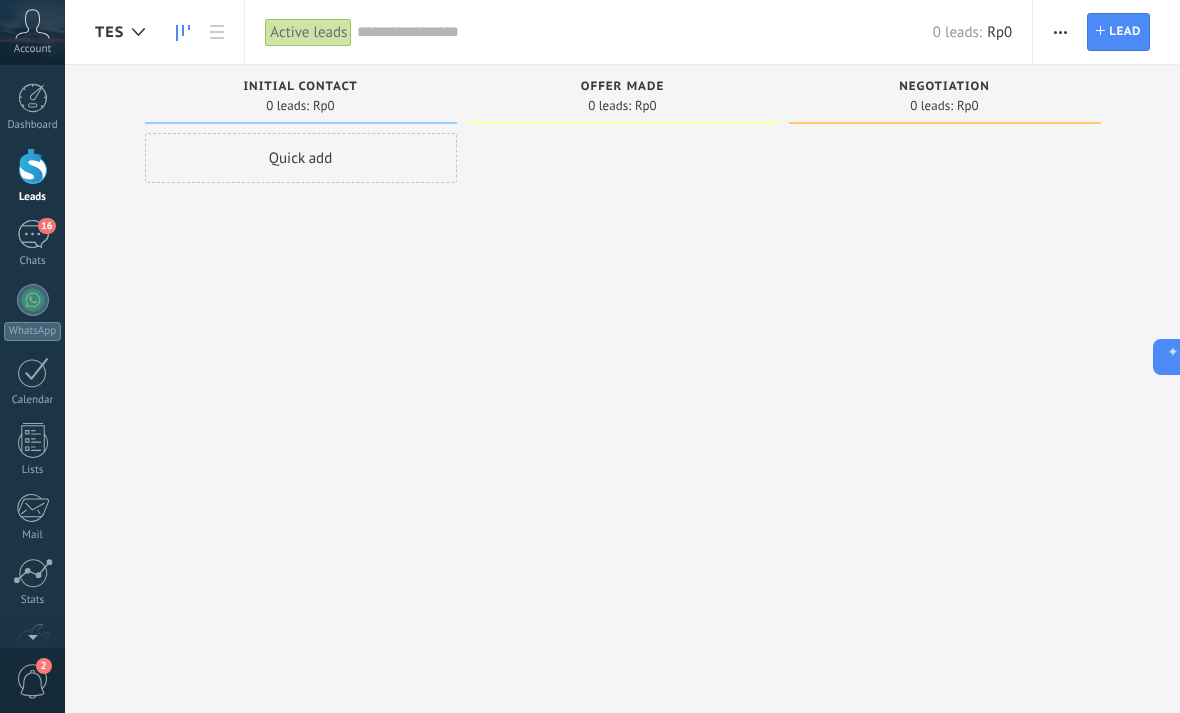 click on "Quick add" at bounding box center [301, 158] 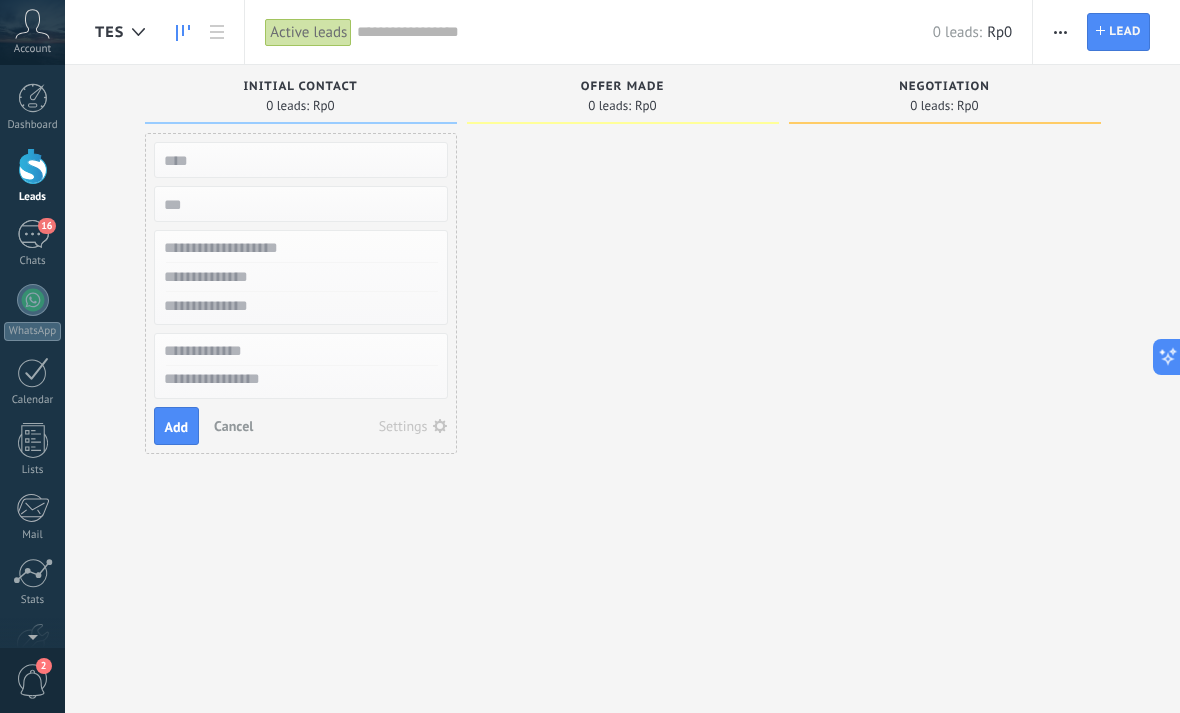 scroll, scrollTop: 0, scrollLeft: 0, axis: both 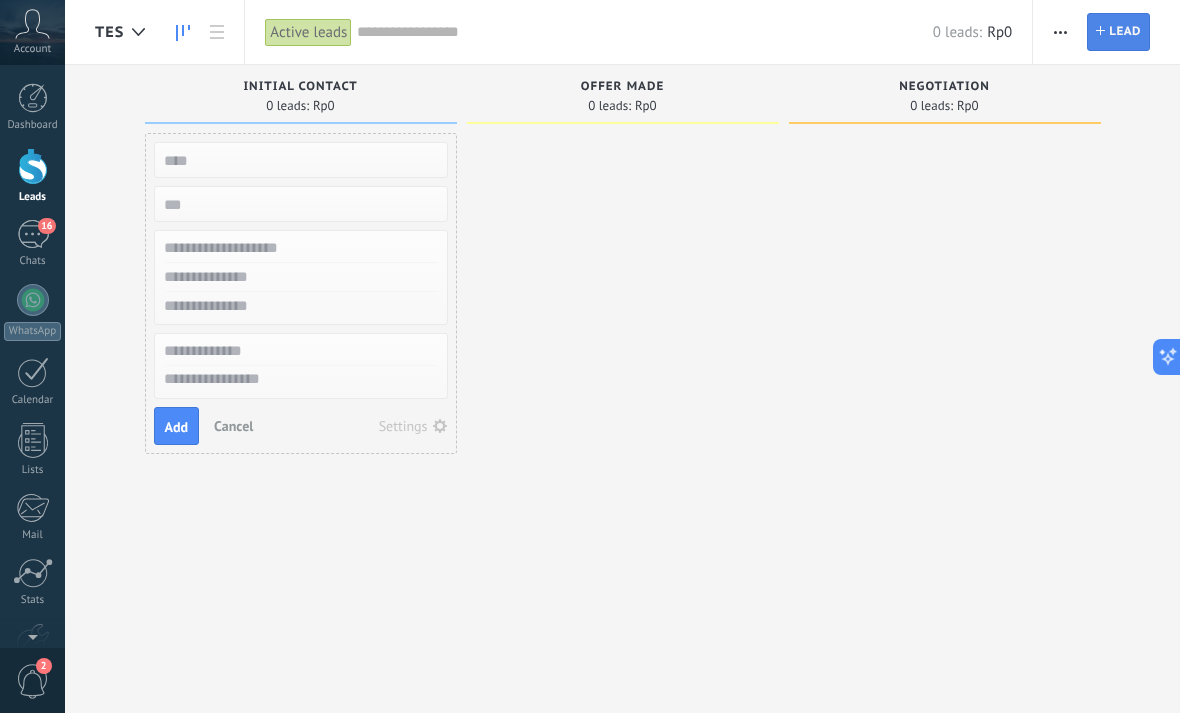 click on "Lead" at bounding box center (1125, 32) 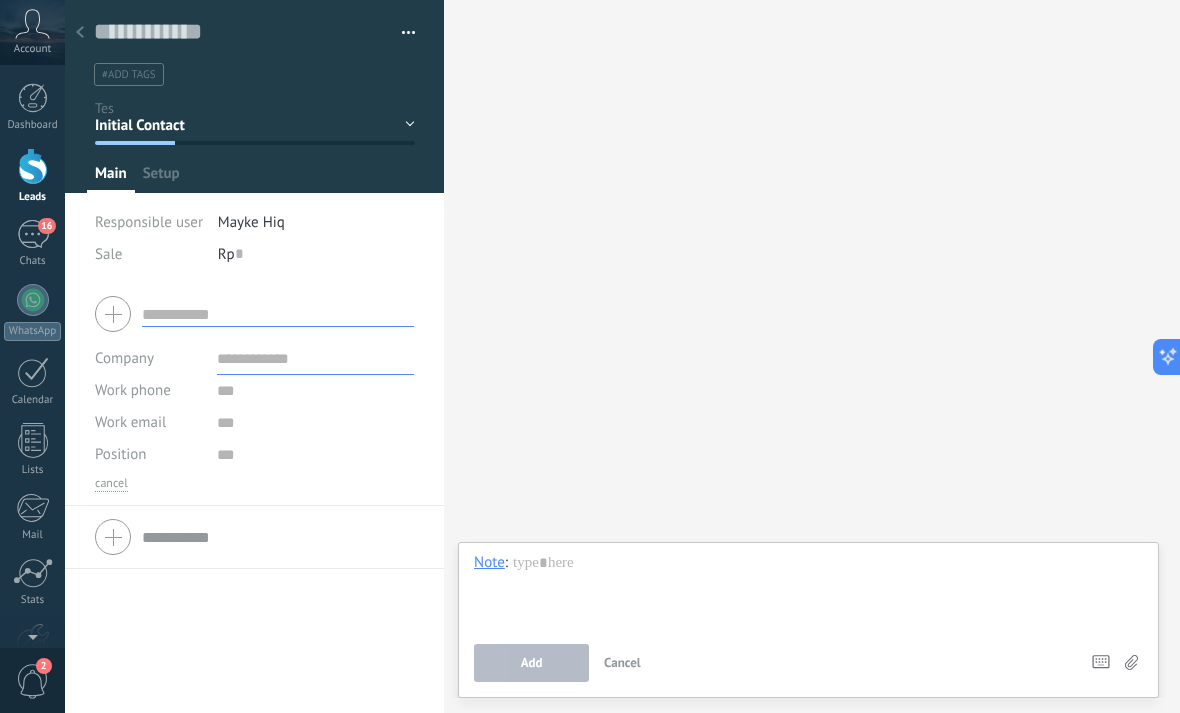 click at bounding box center (401, 33) 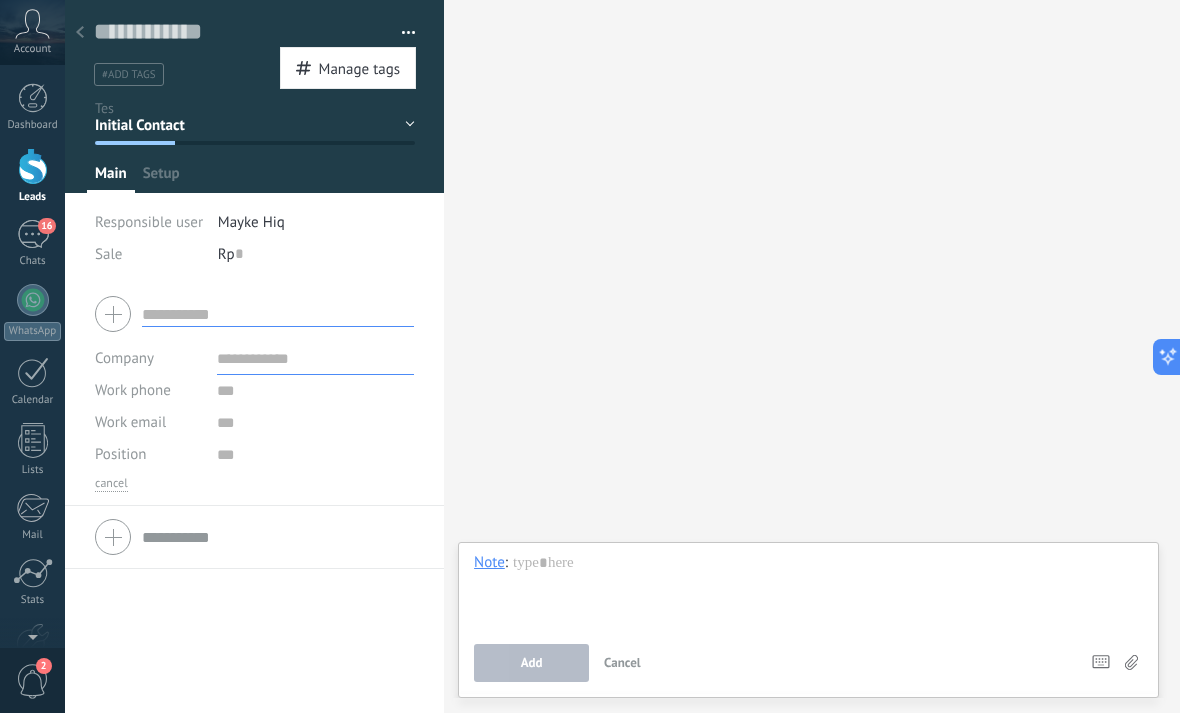 click on "Search Load more Participants:  0 Add member Bots:  0" at bounding box center [812, 356] 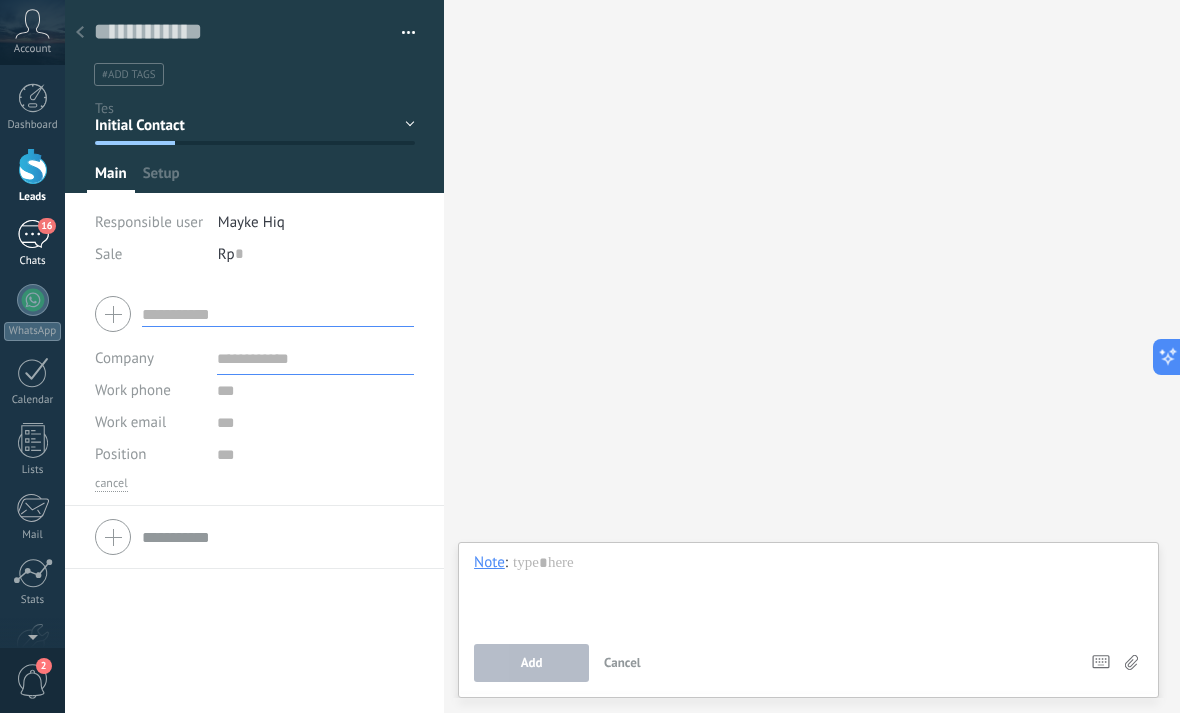 click on "16" at bounding box center (33, 234) 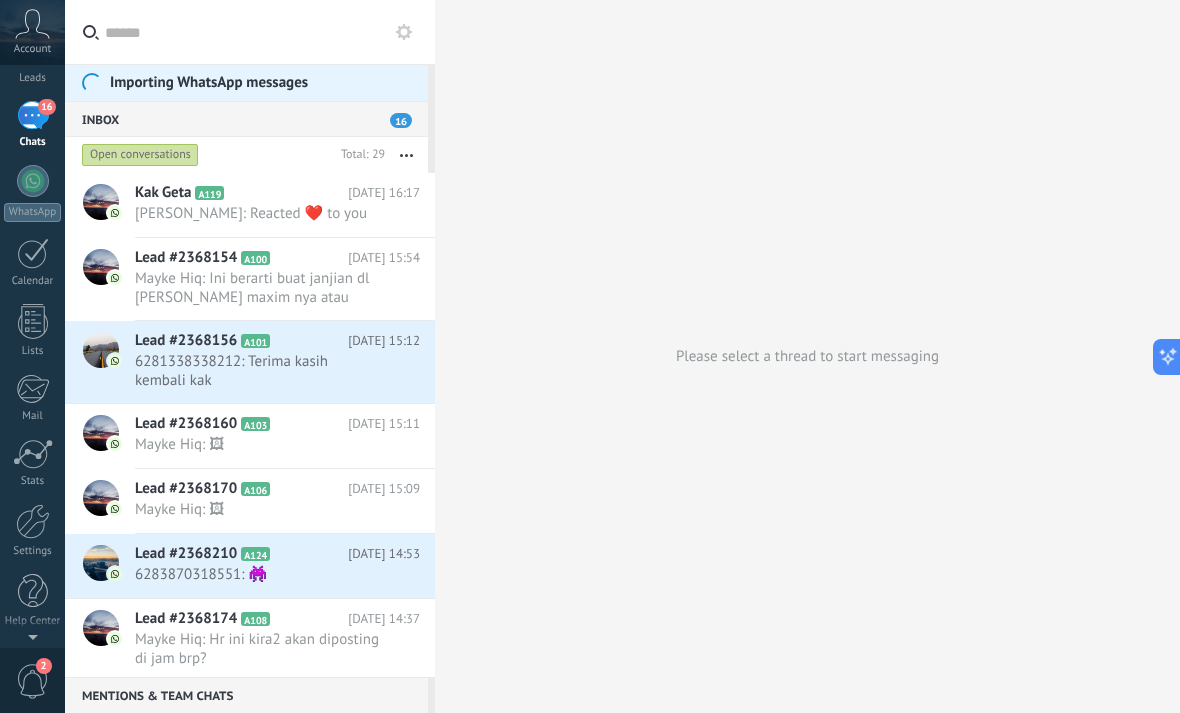 scroll, scrollTop: 119, scrollLeft: 0, axis: vertical 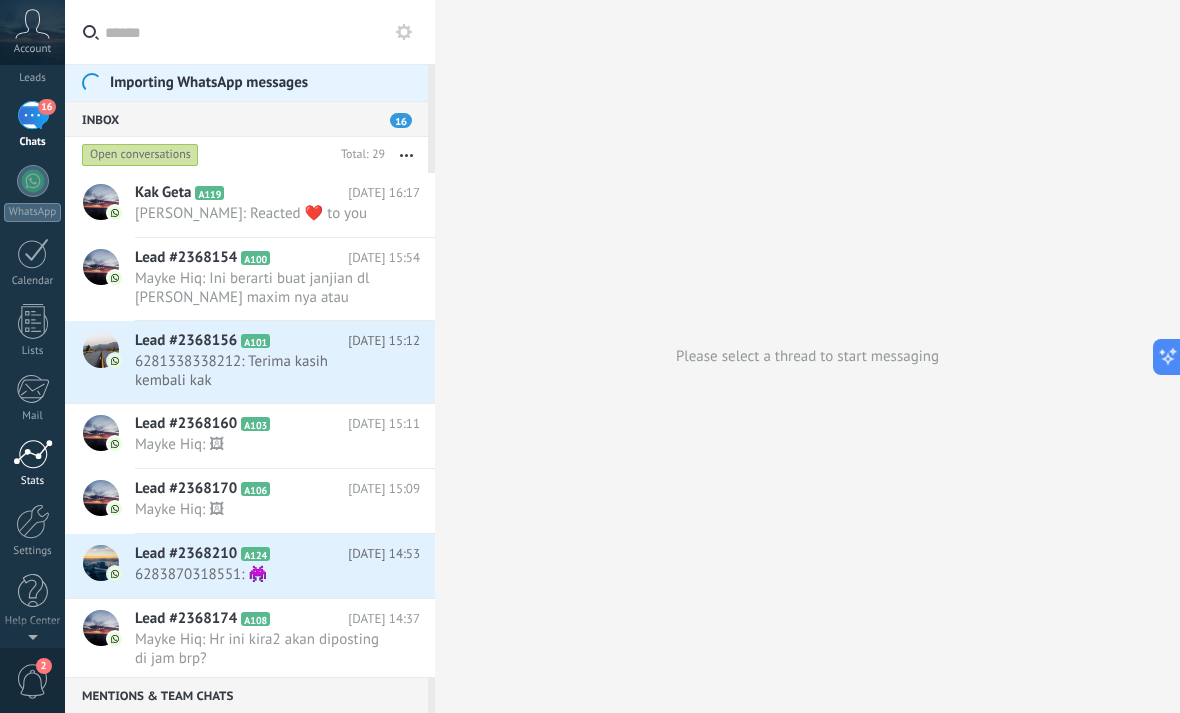 click on "Stats" at bounding box center [33, 481] 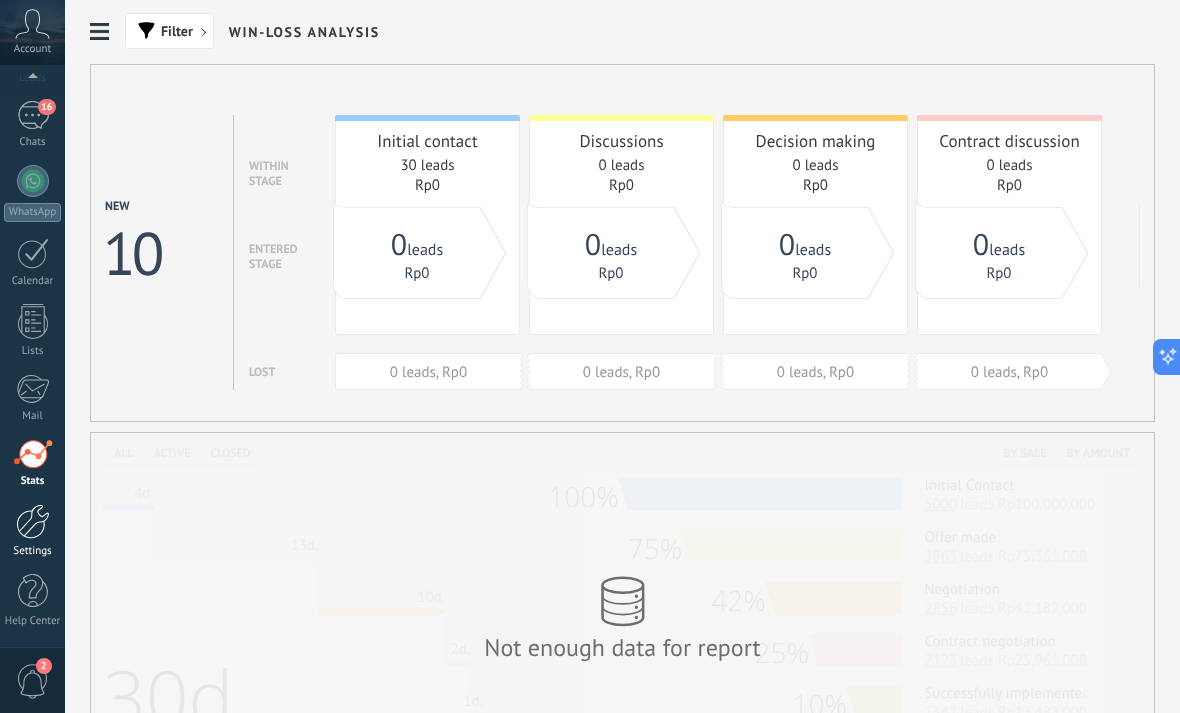 click at bounding box center (33, 521) 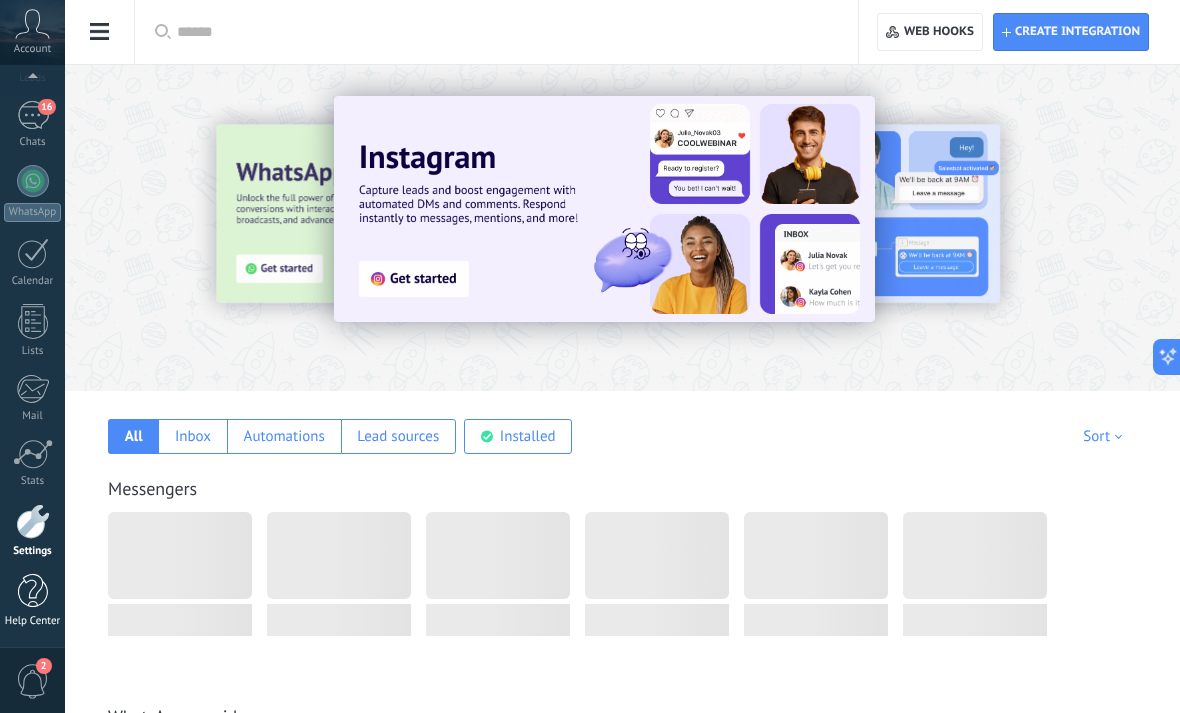 click on "Help Center" at bounding box center [32, 601] 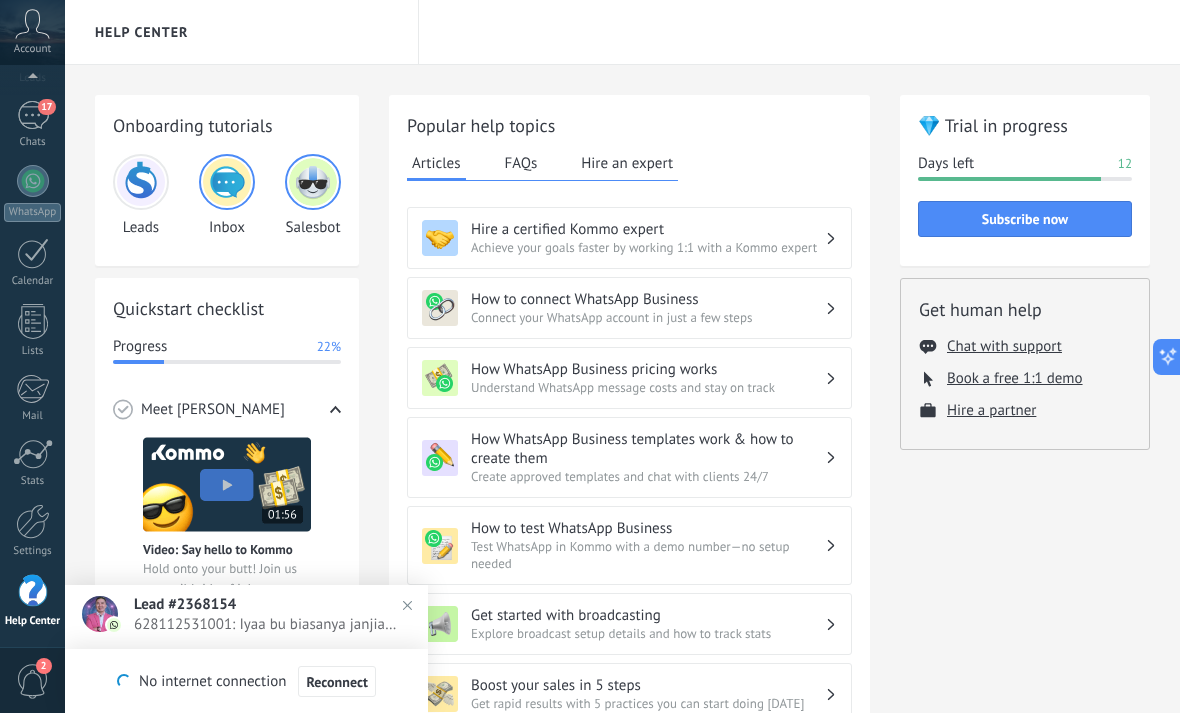 click on "17" at bounding box center [33, 115] 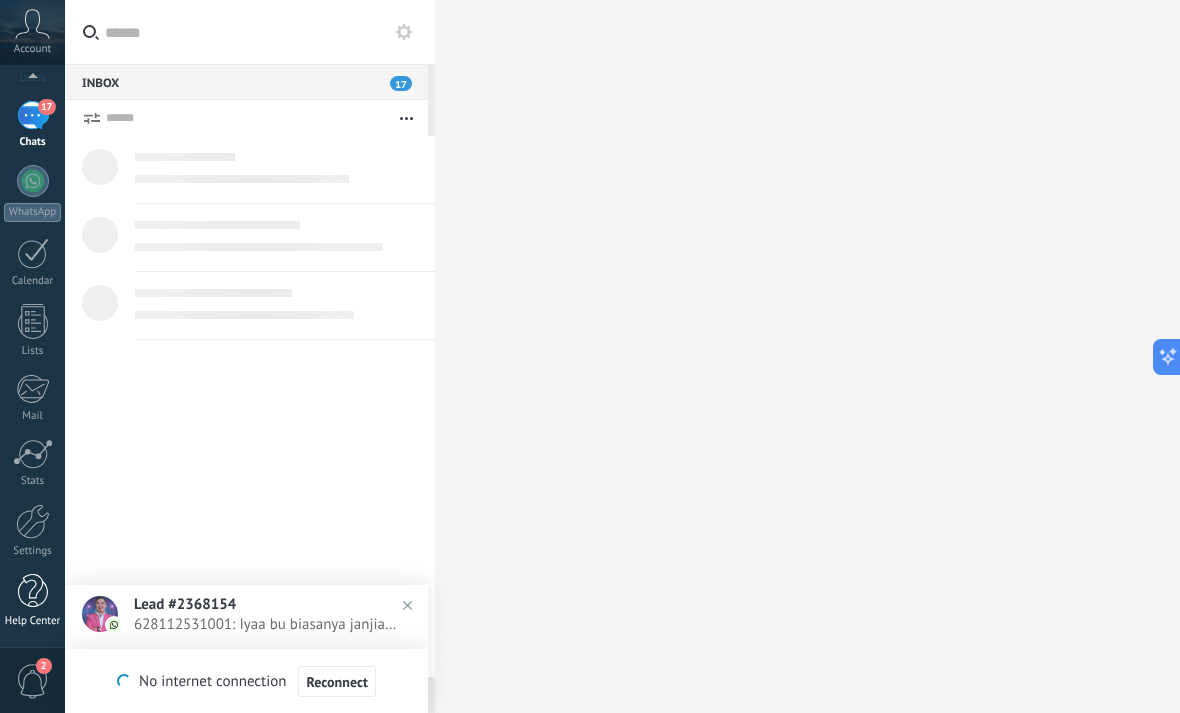 scroll, scrollTop: 0, scrollLeft: 0, axis: both 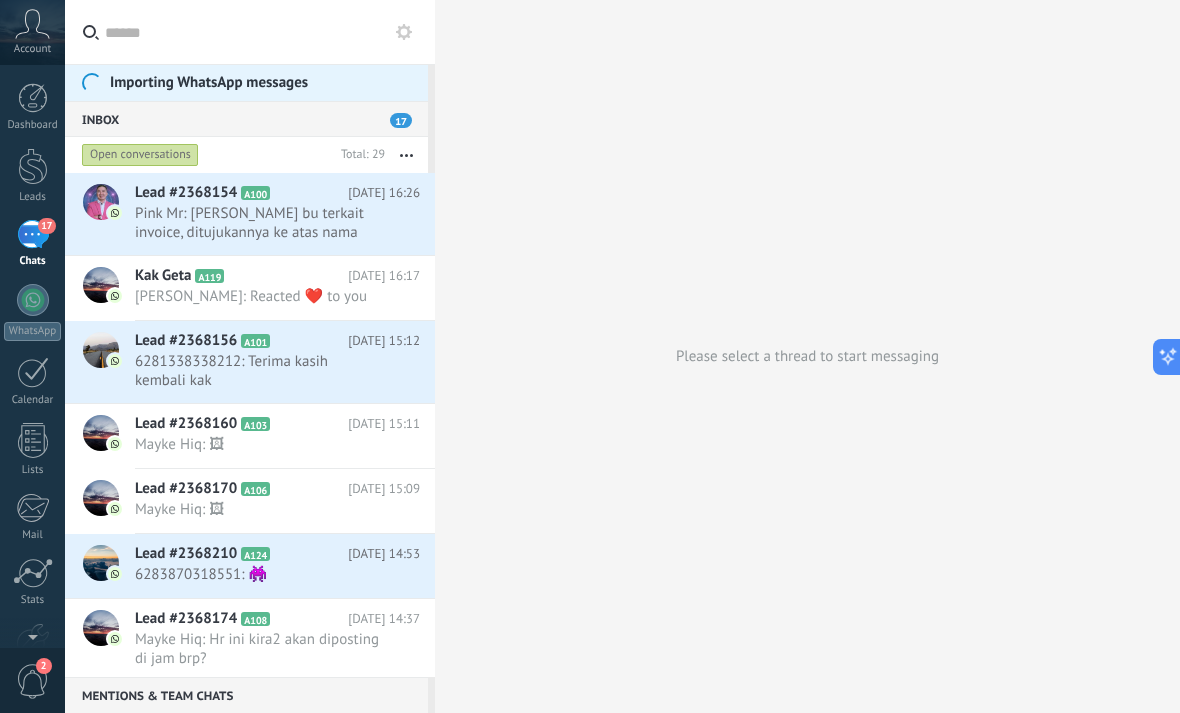 click at bounding box center [33, 166] 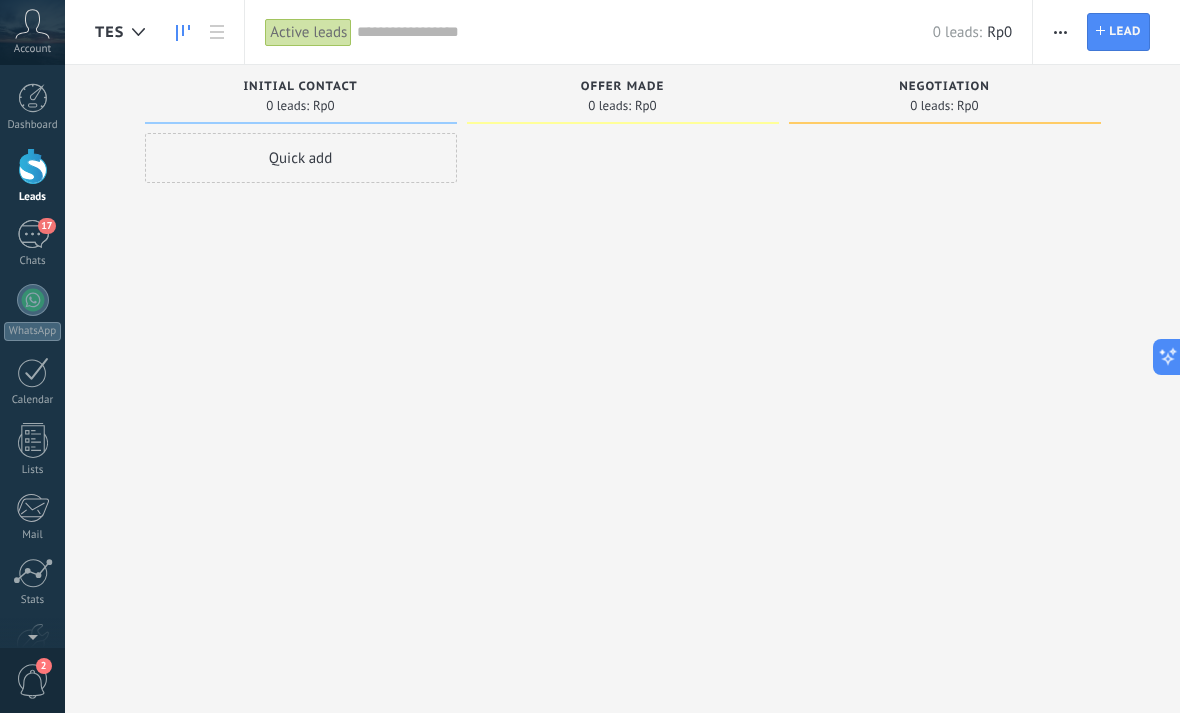 click at bounding box center (138, 32) 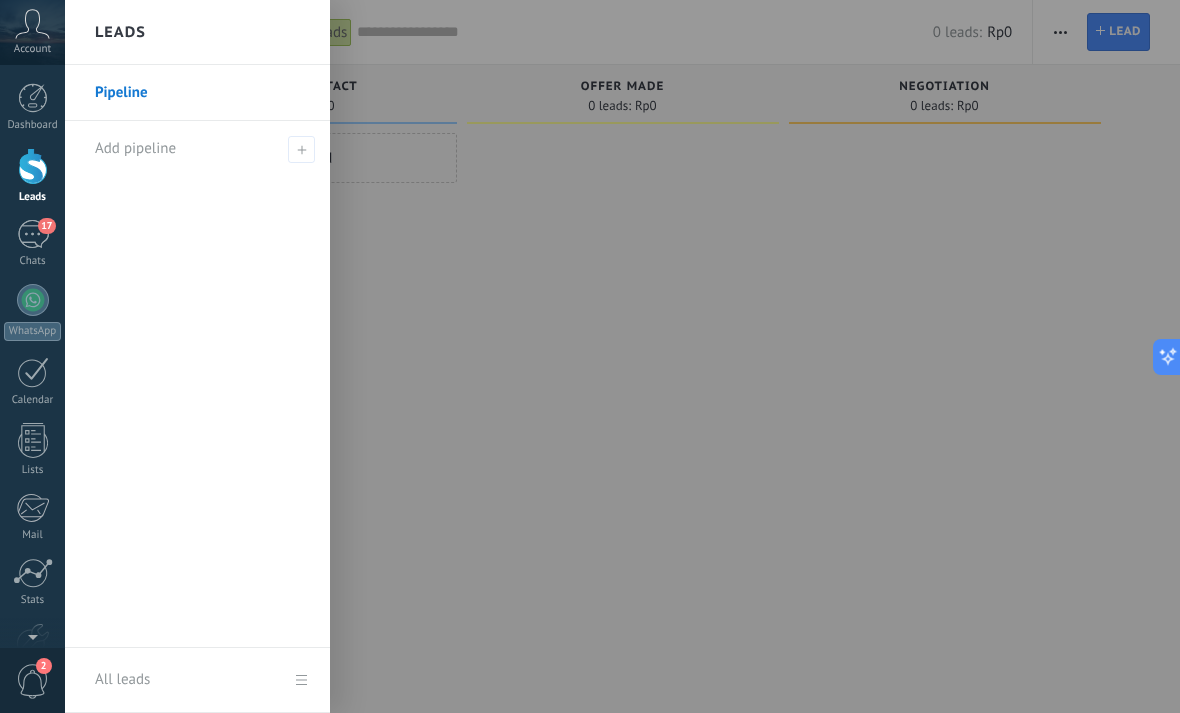 click on "Pipeline" at bounding box center (202, 93) 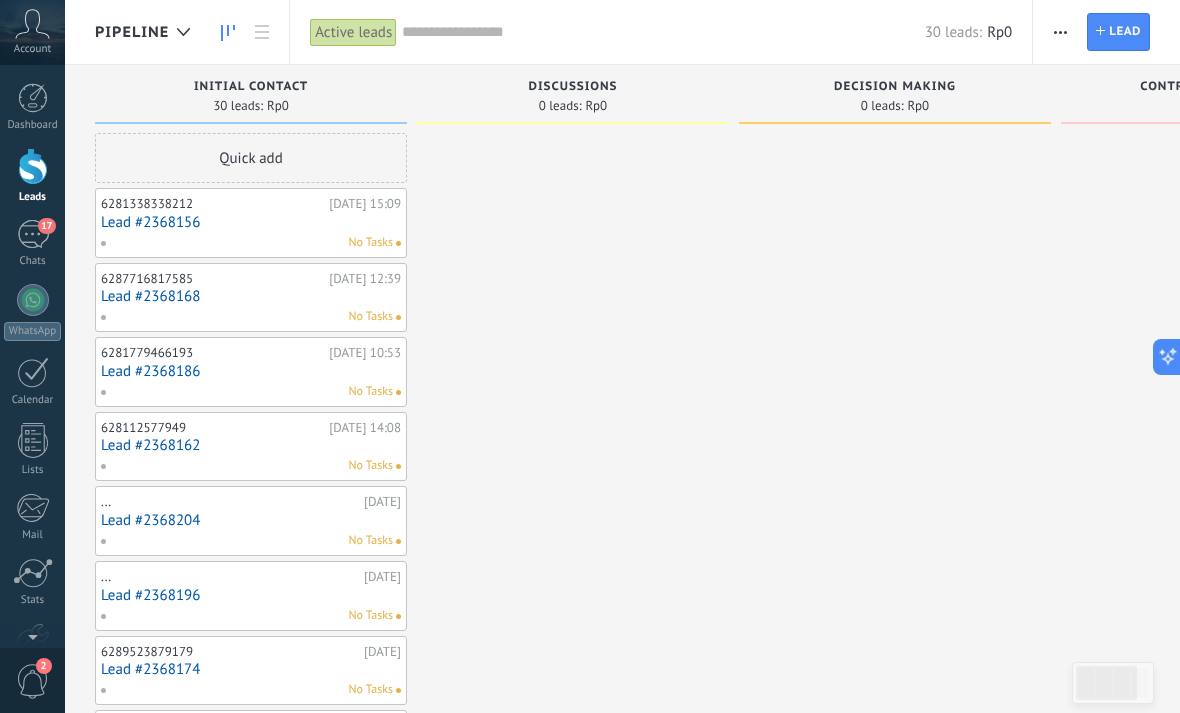 click on "Lead #2368156" at bounding box center (251, 222) 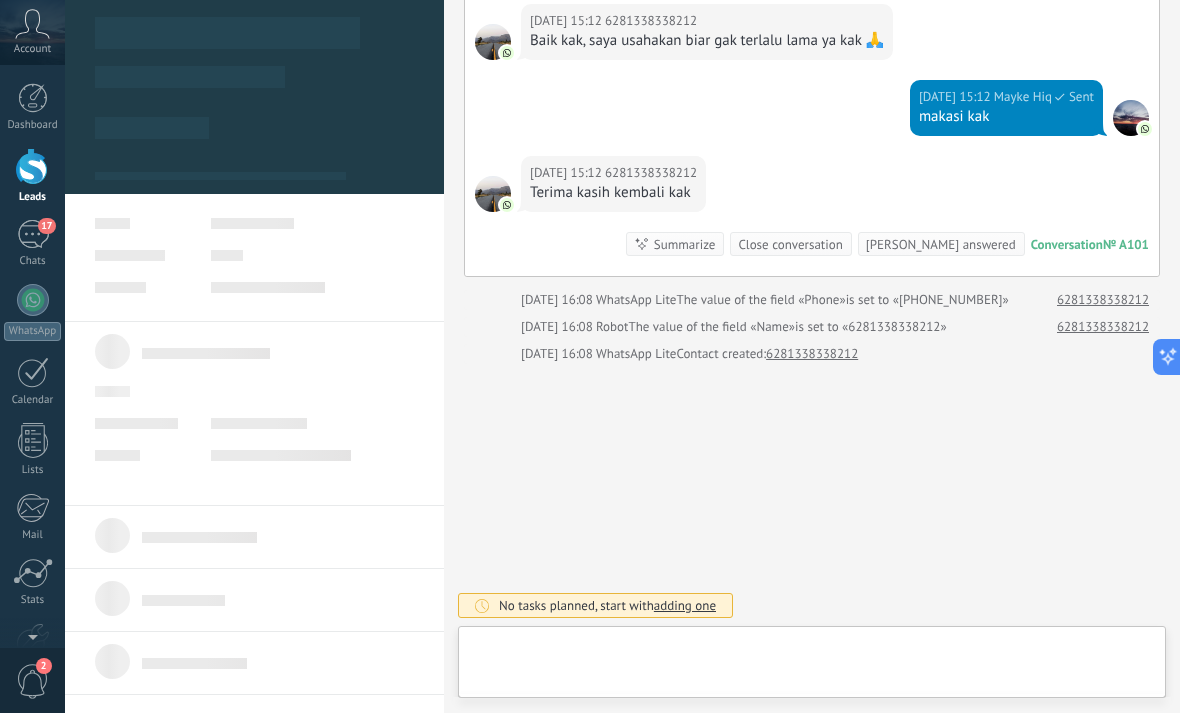 scroll, scrollTop: 1920, scrollLeft: 0, axis: vertical 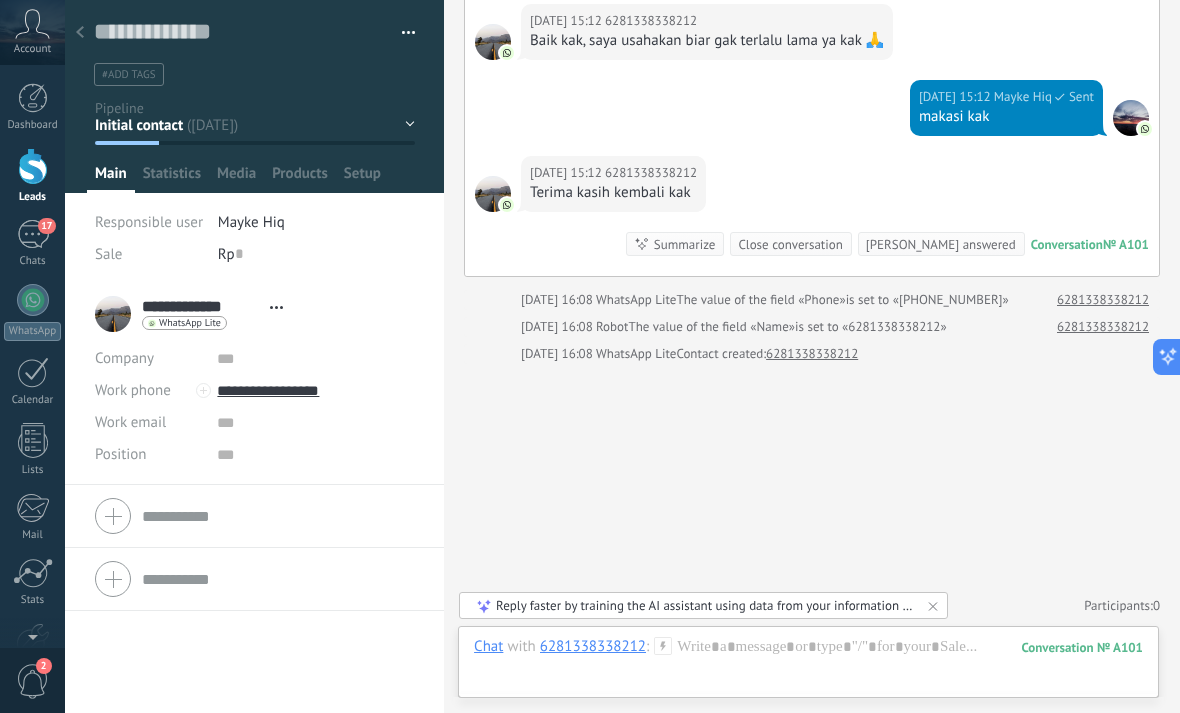 click at bounding box center (80, 33) 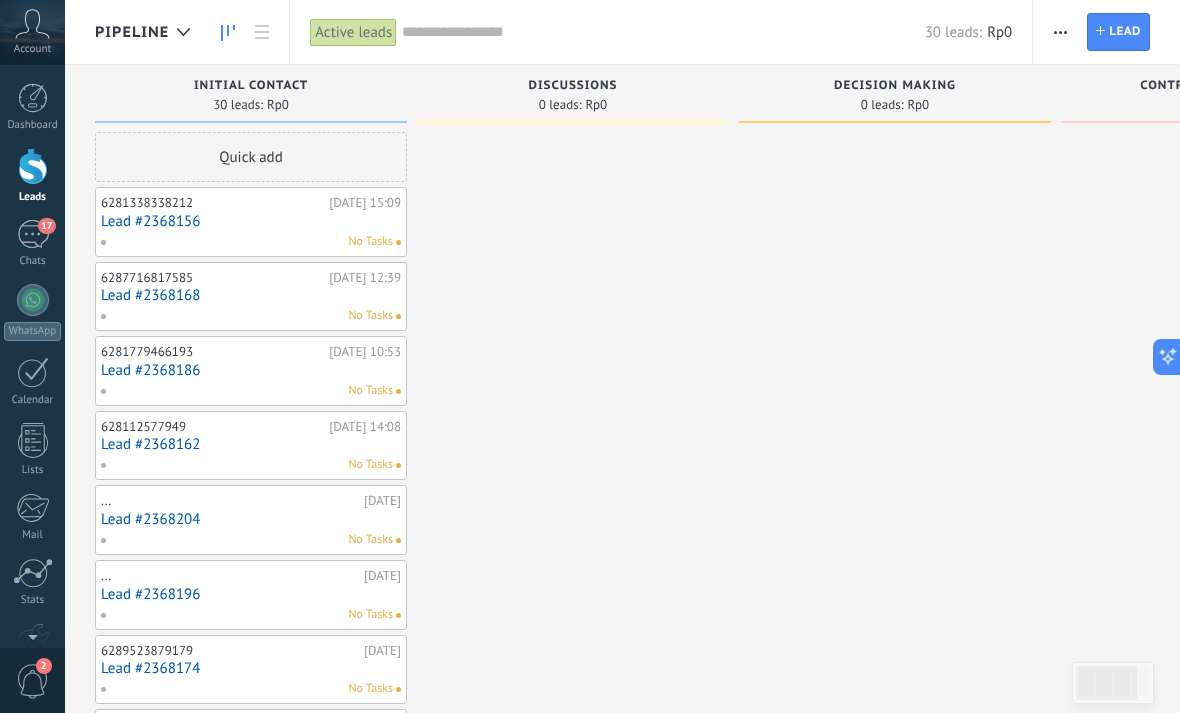 scroll, scrollTop: 0, scrollLeft: 0, axis: both 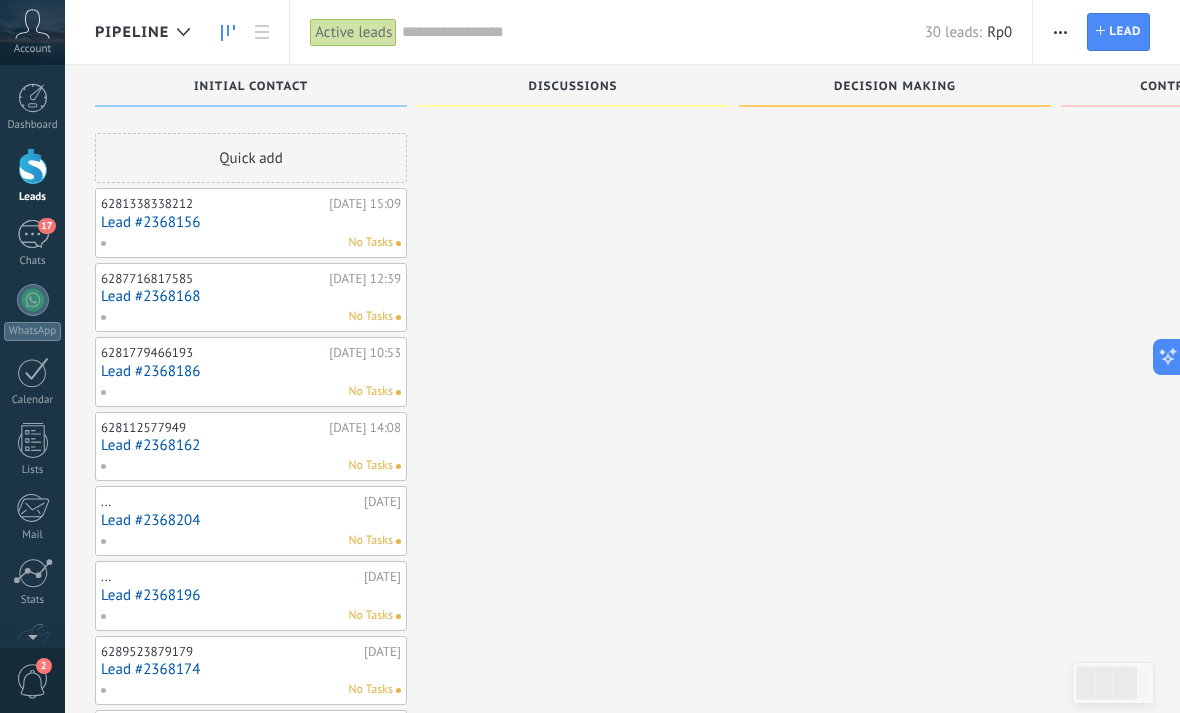 type on "**********" 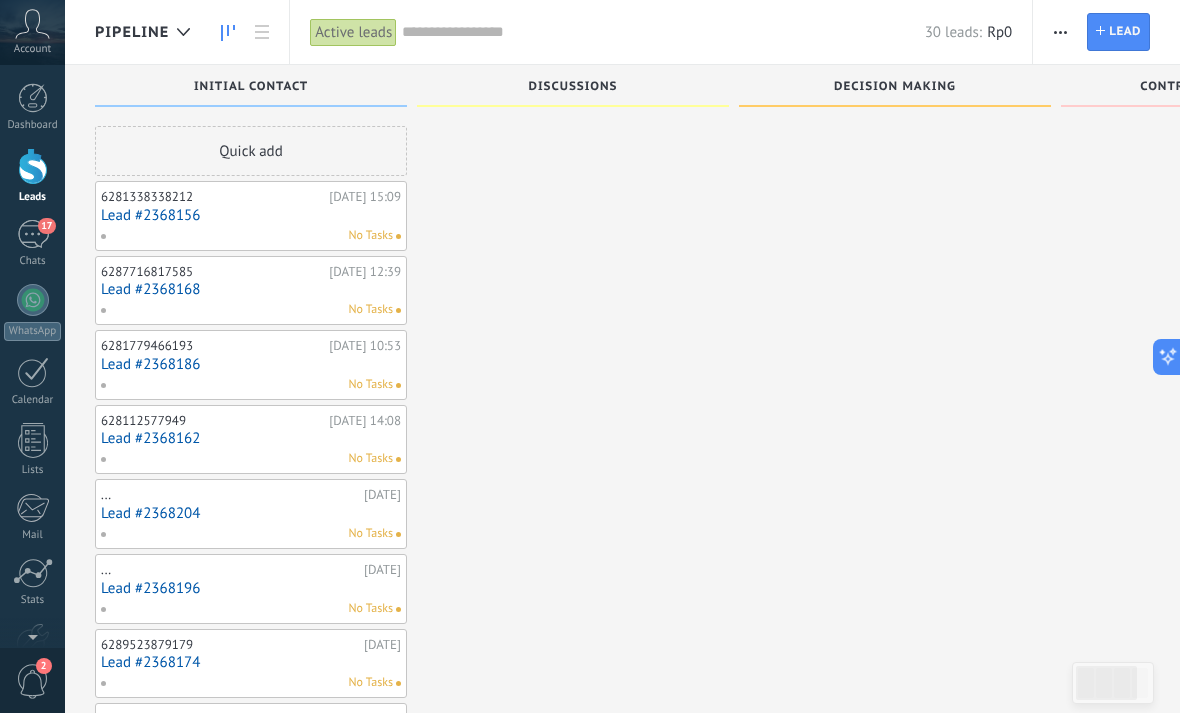 scroll, scrollTop: 30, scrollLeft: 0, axis: vertical 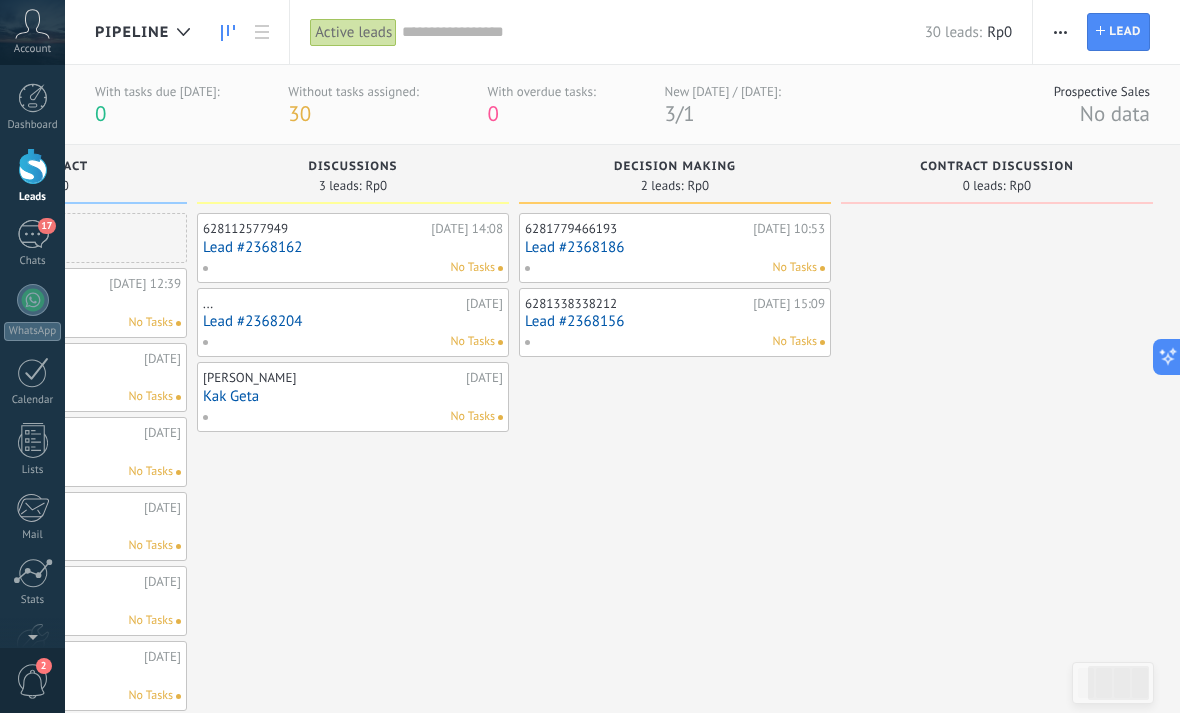 click on "Contract discussion" at bounding box center (996, 167) 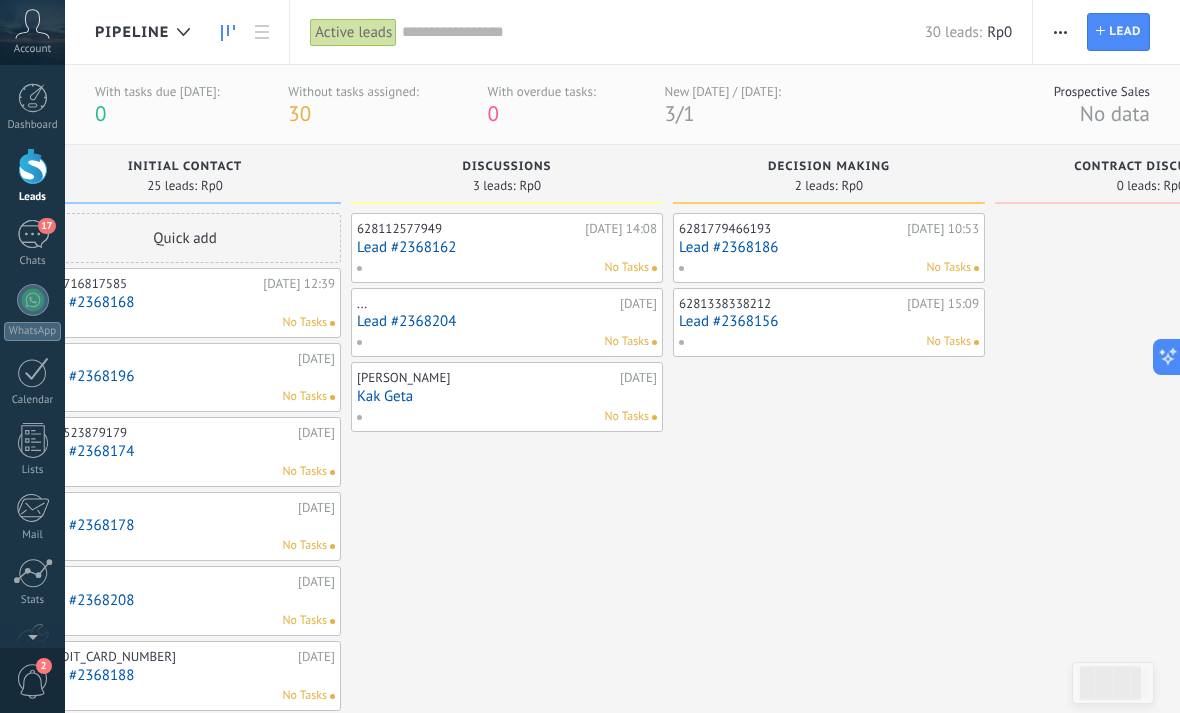 click 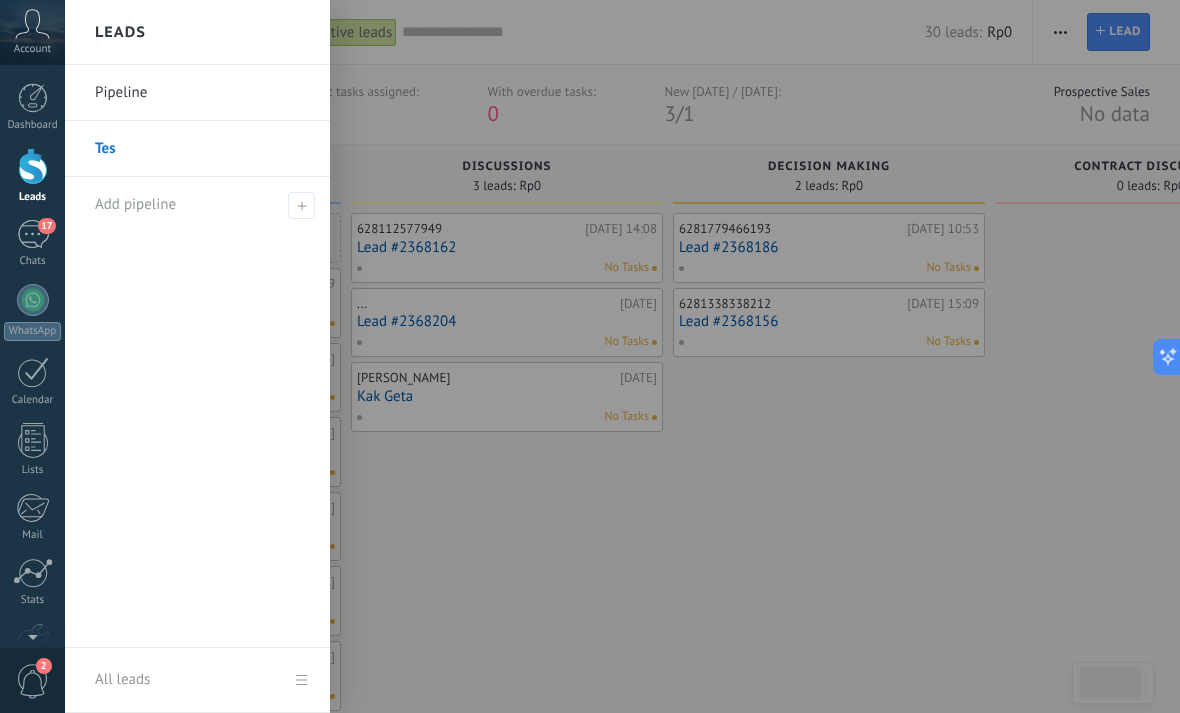 click on "Tes" at bounding box center (202, 149) 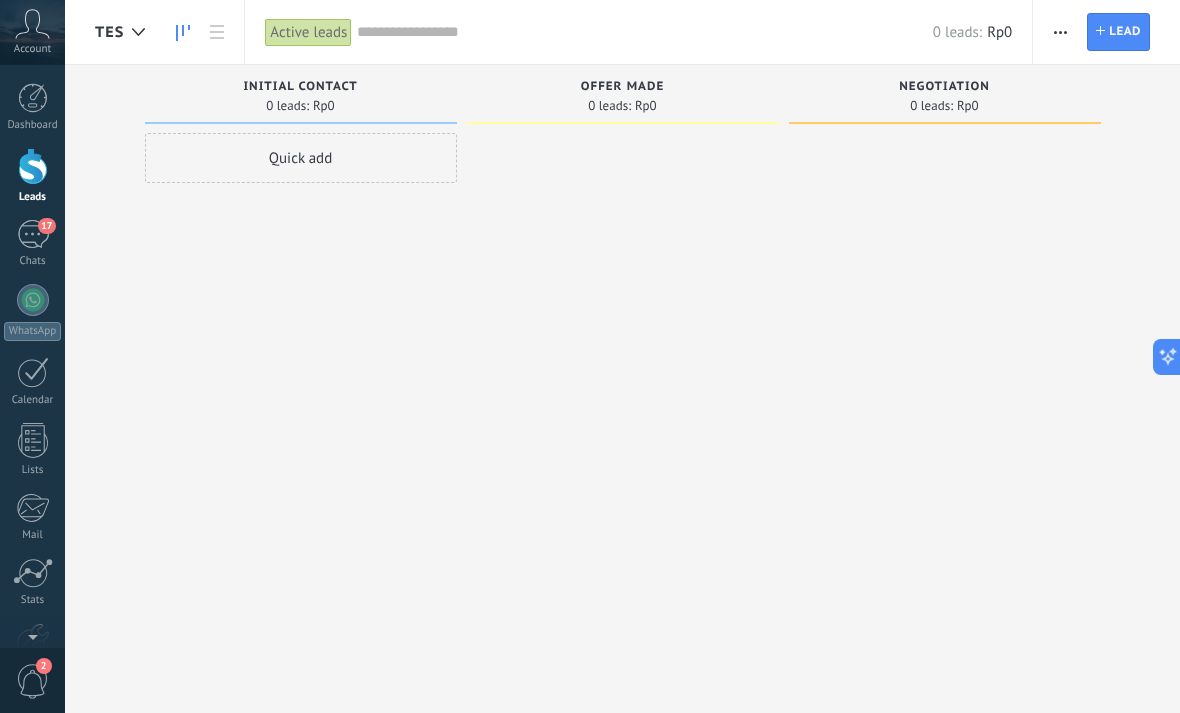 click at bounding box center [138, 32] 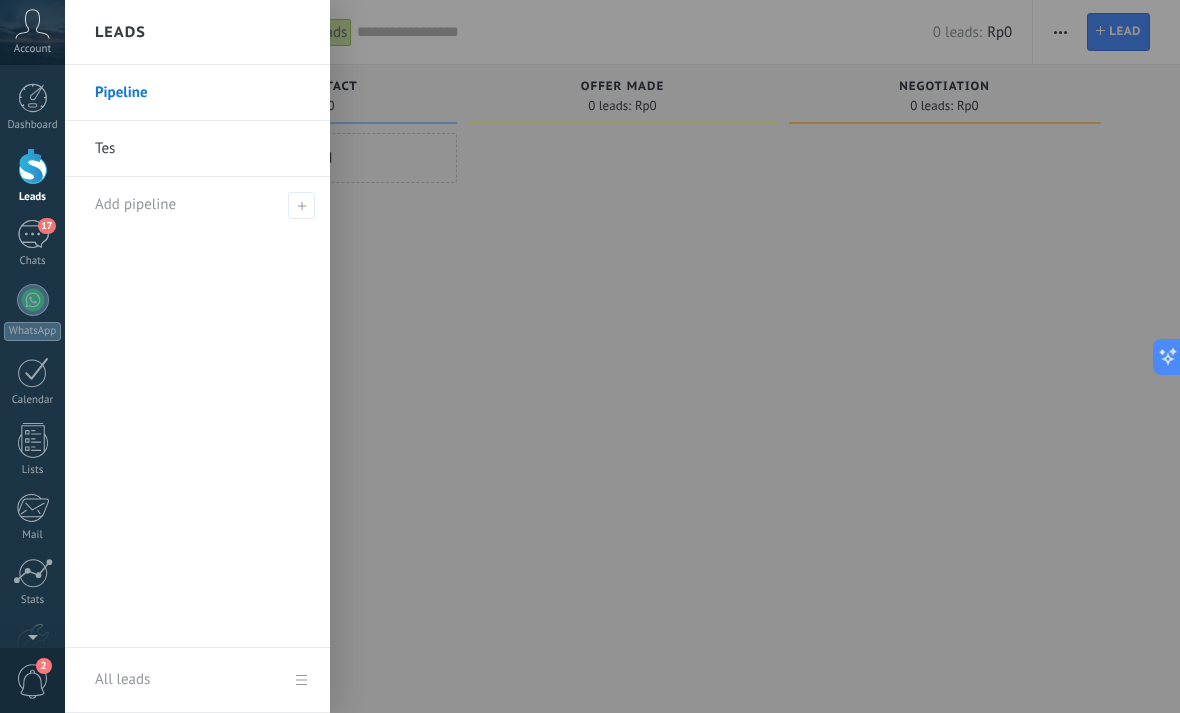 click on "Pipeline" at bounding box center (202, 93) 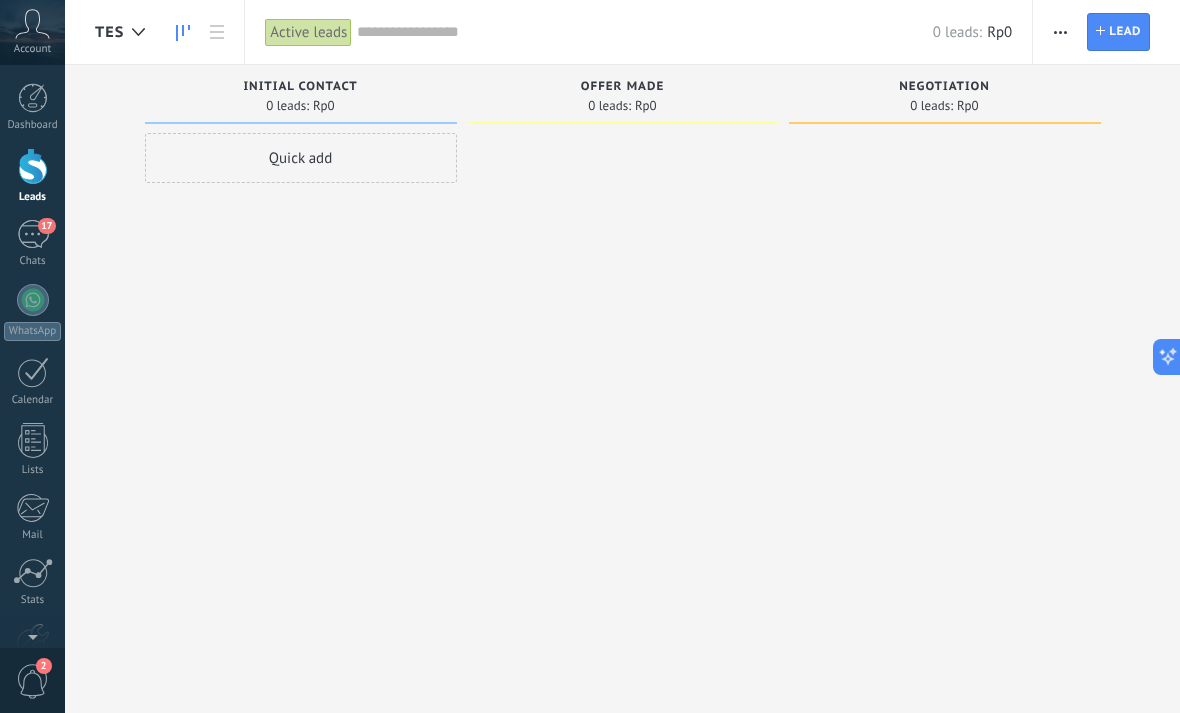 click 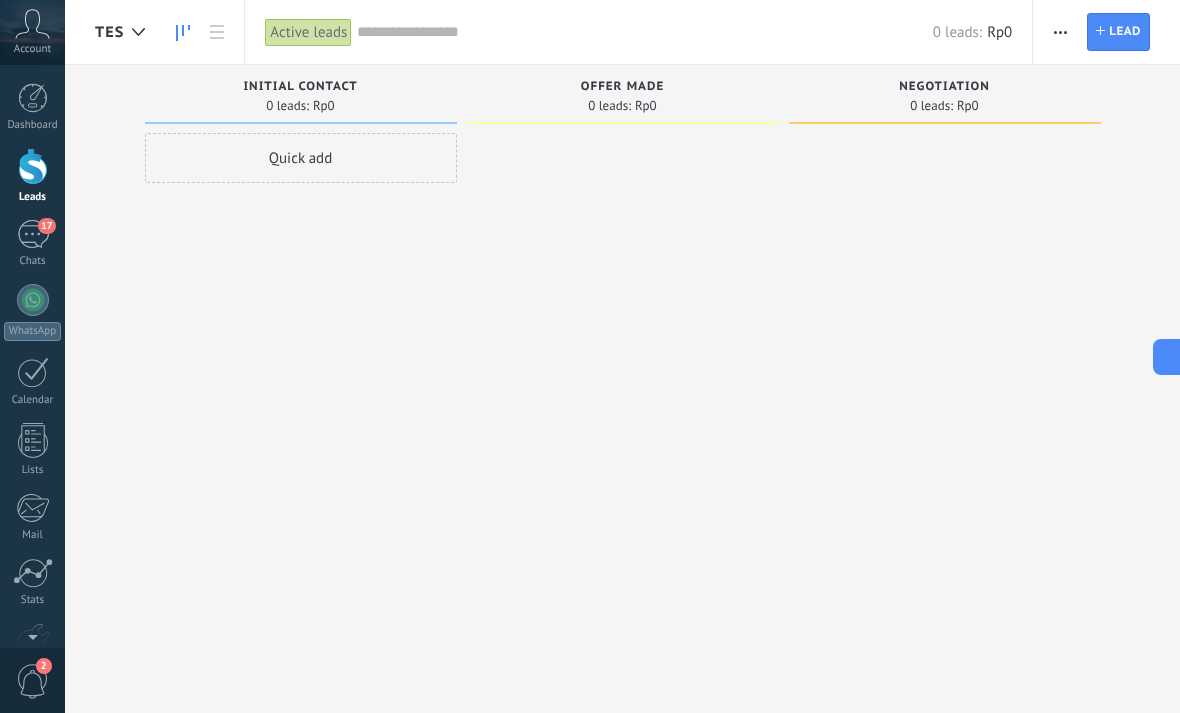 click at bounding box center [138, 32] 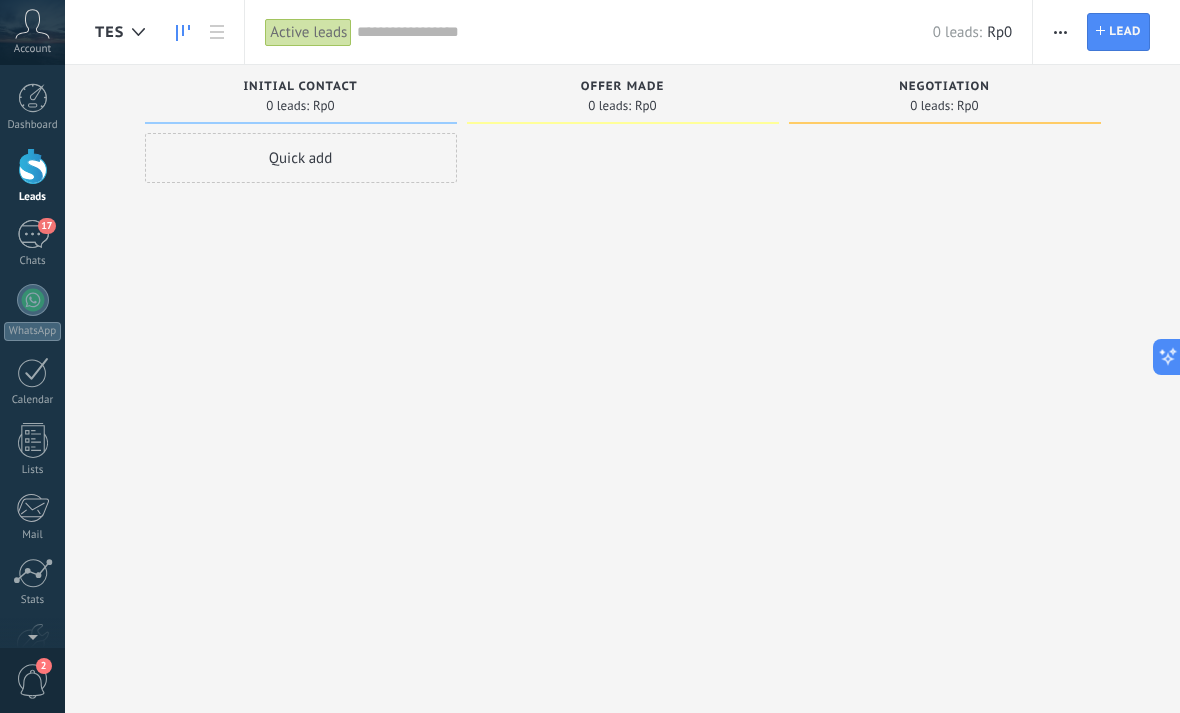 click 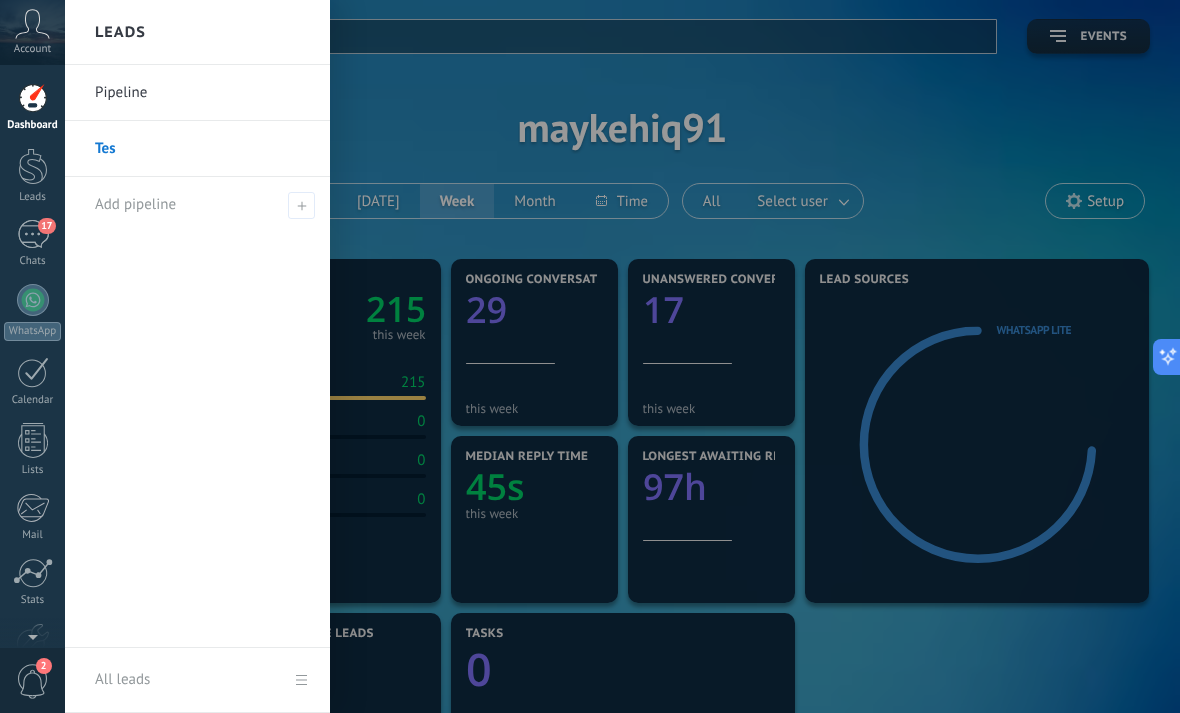 click on "Pipeline" at bounding box center (202, 93) 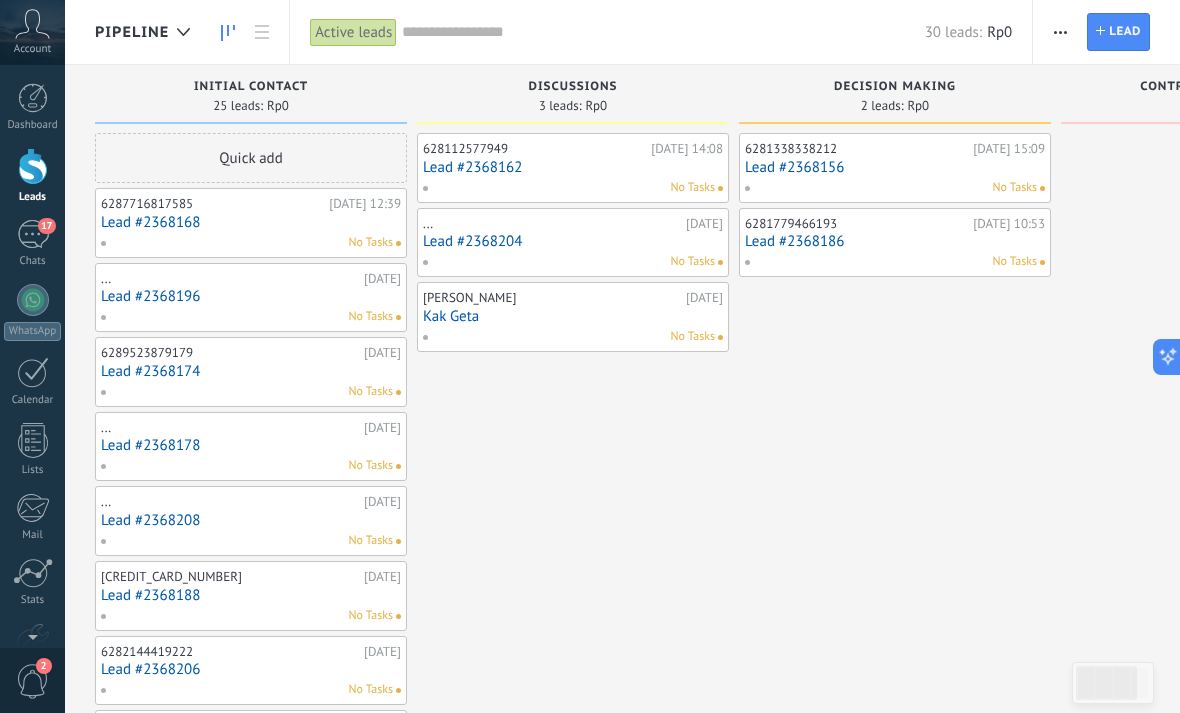 click on "Lead" at bounding box center [1125, 32] 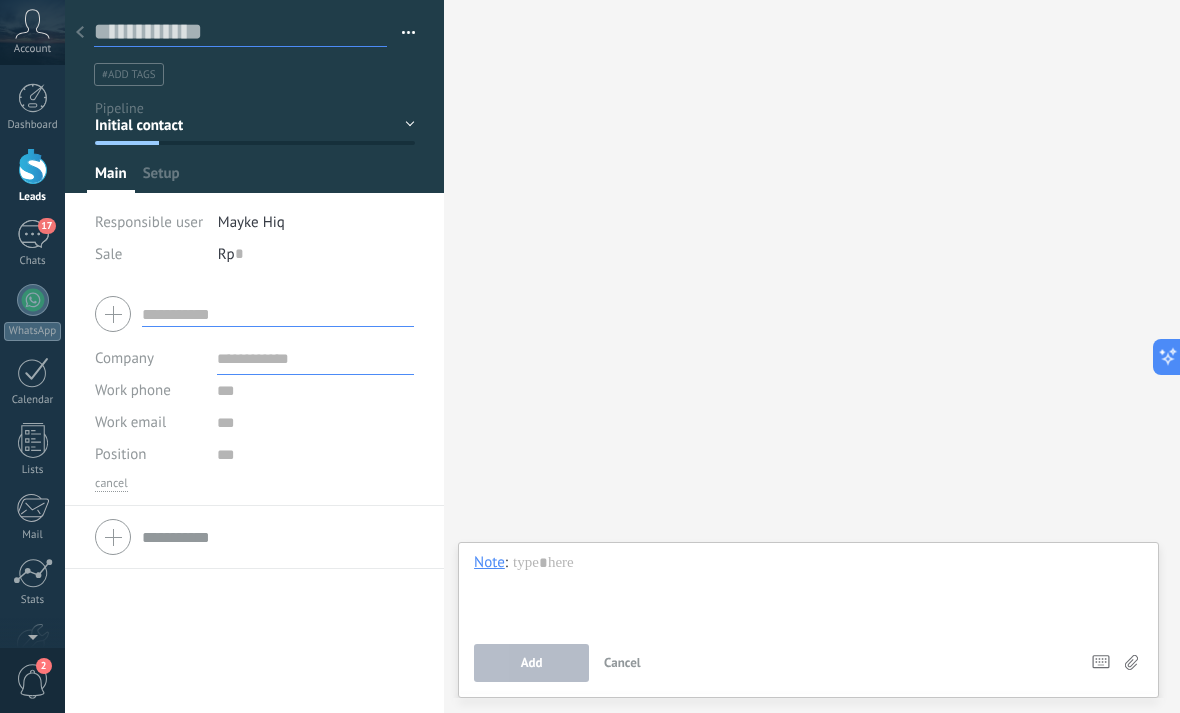 click at bounding box center [240, 32] 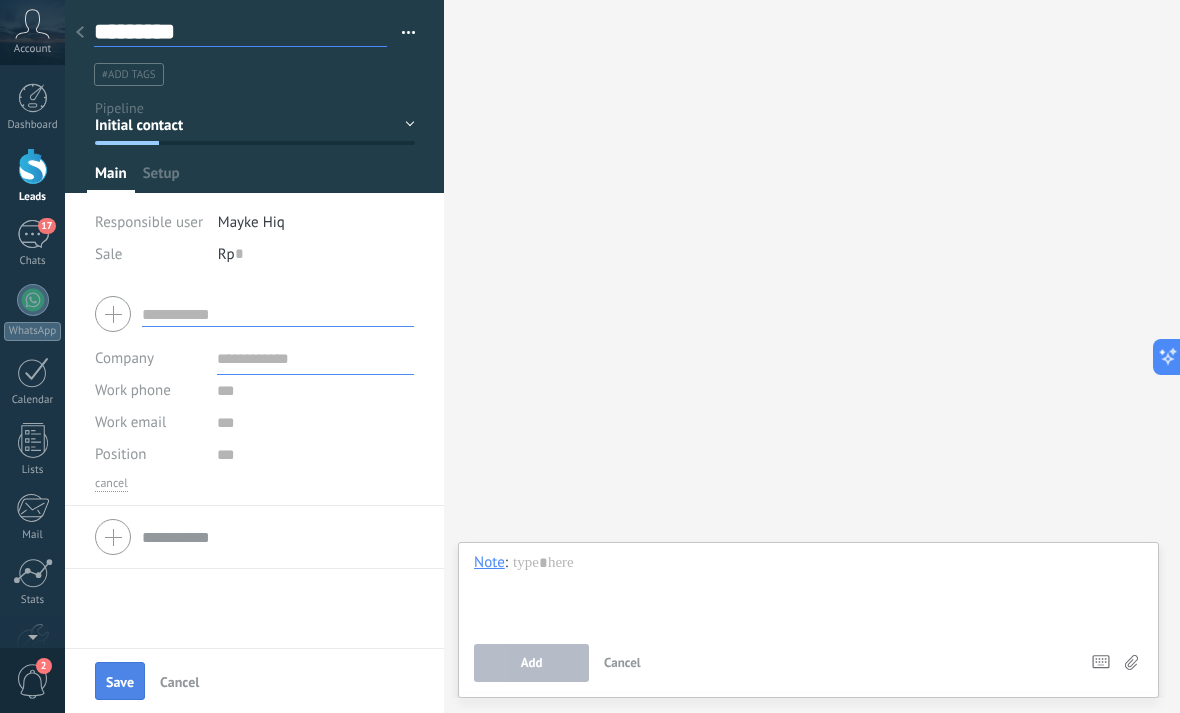 type on "*********" 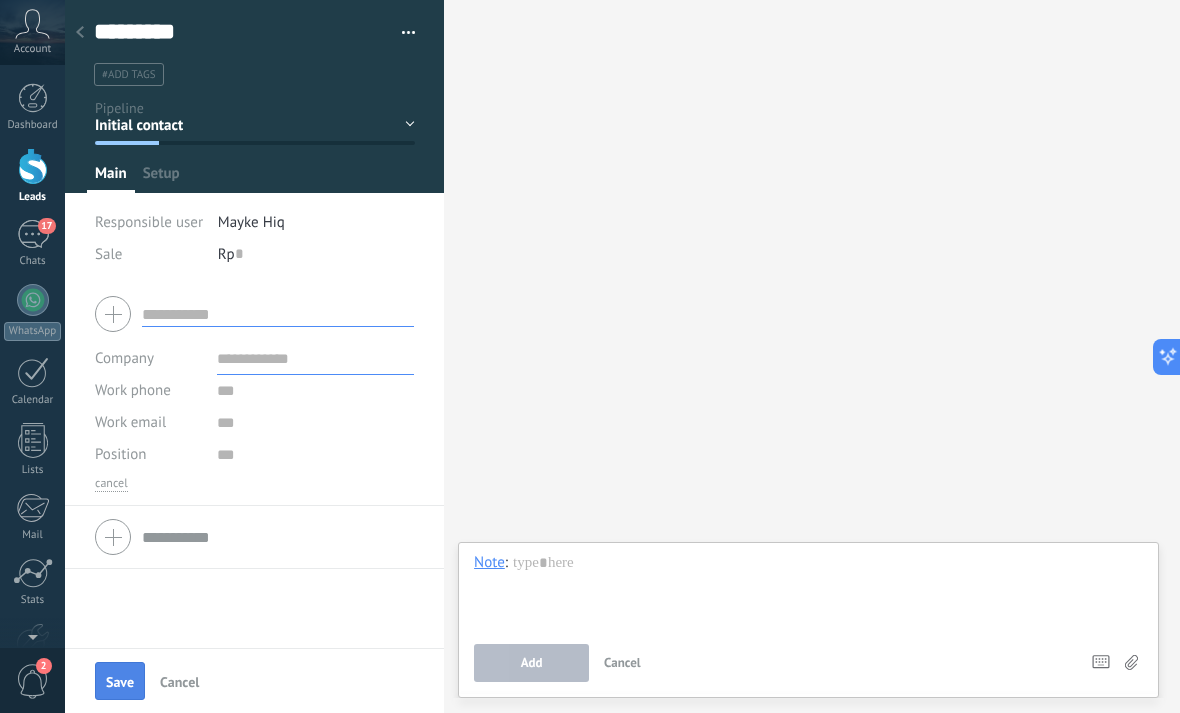 click on "Save" at bounding box center [120, 682] 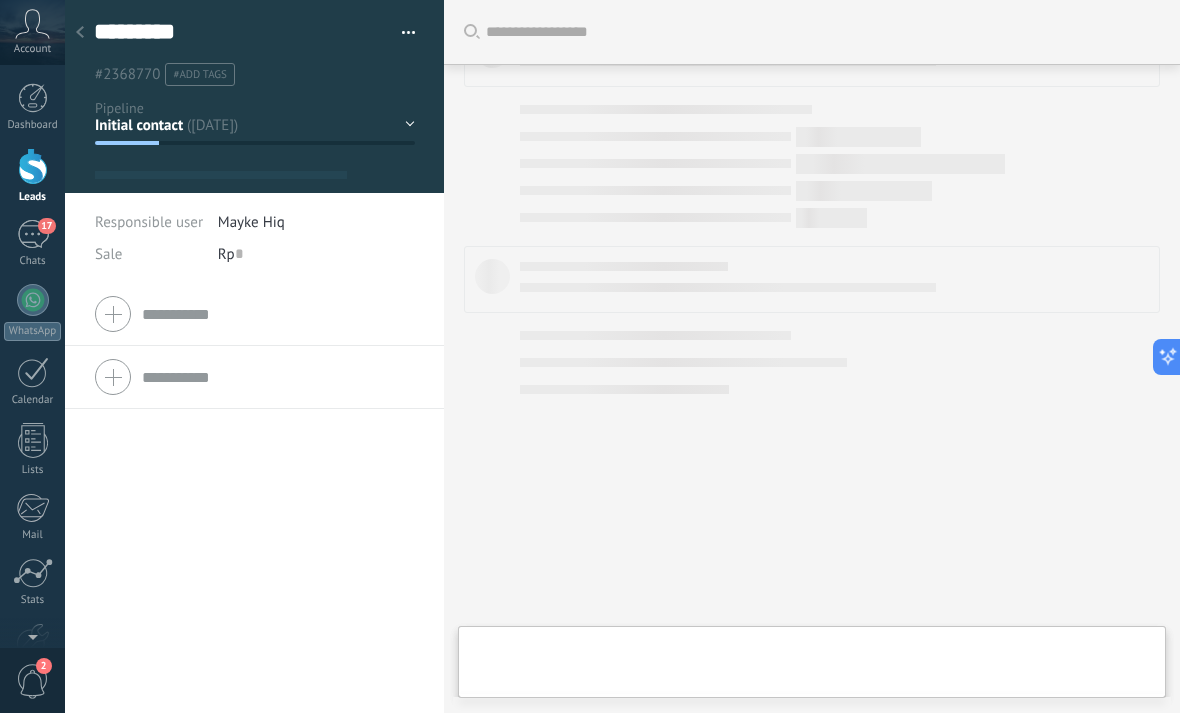 type on "*********" 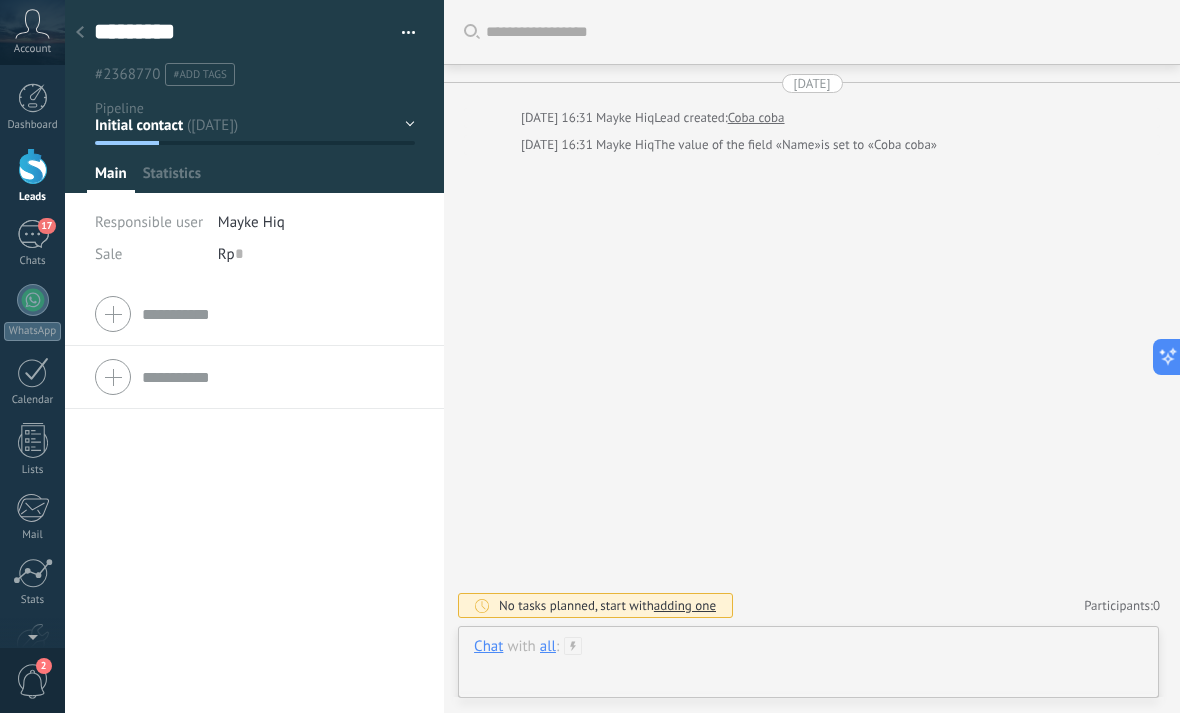 click at bounding box center [808, 667] 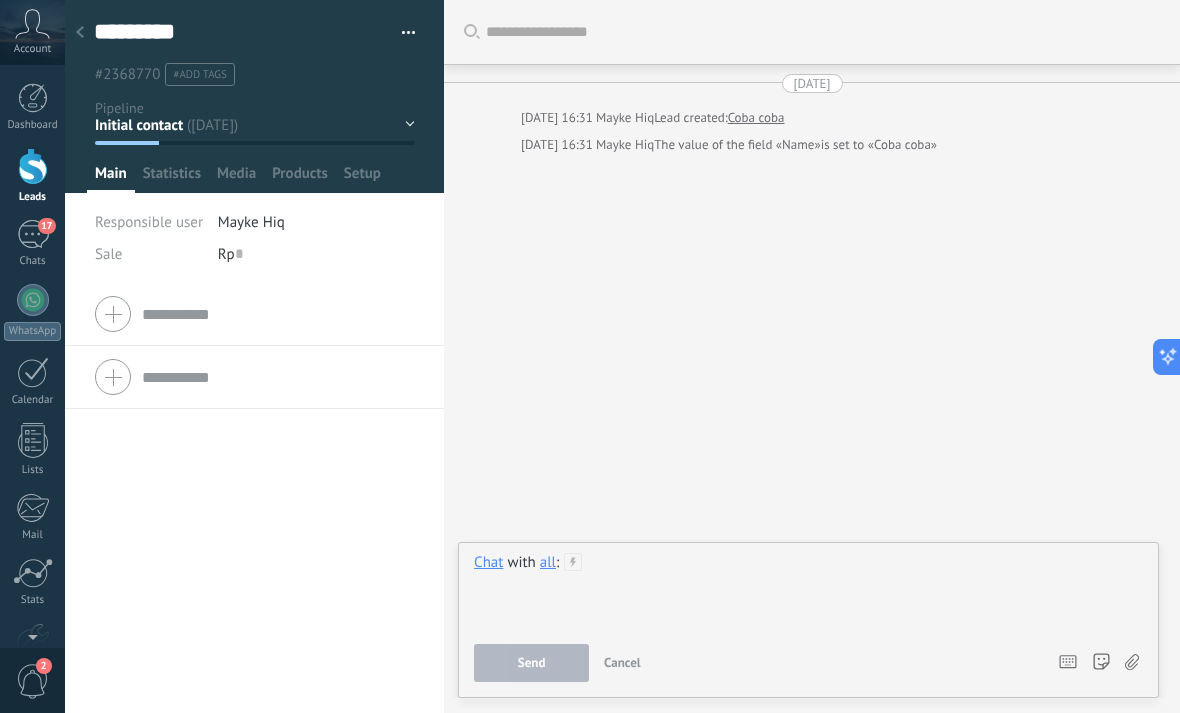 click at bounding box center (808, 591) 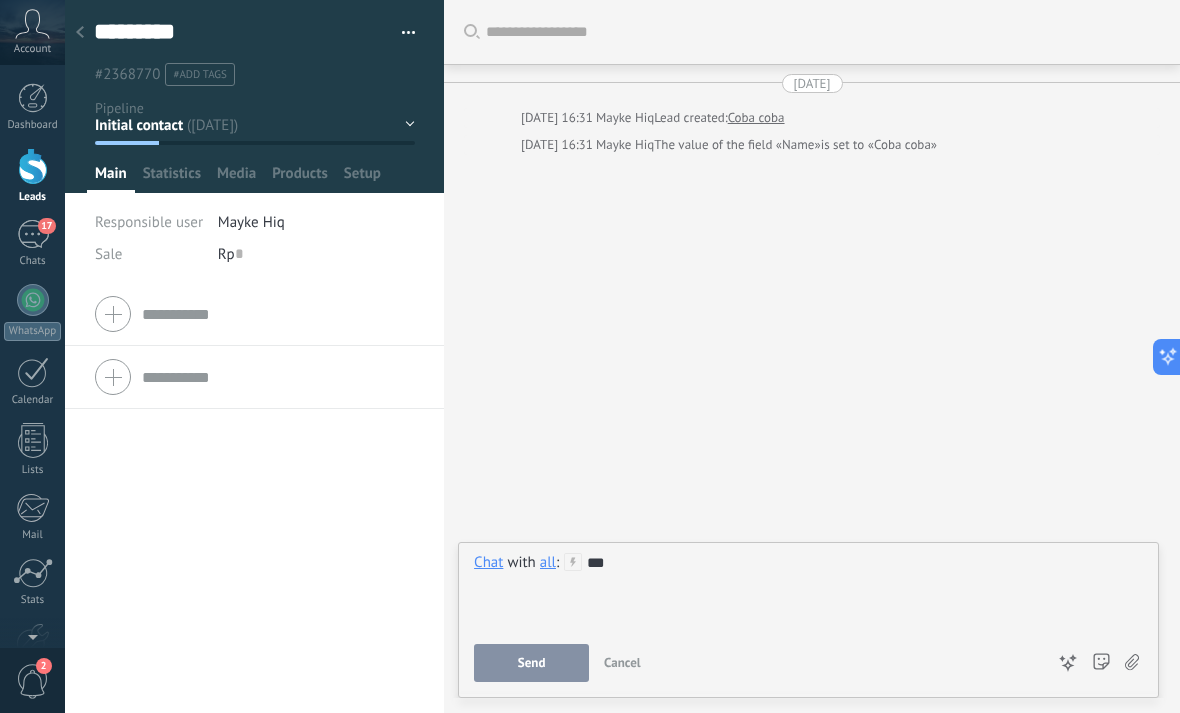 click on "Send" at bounding box center (532, 663) 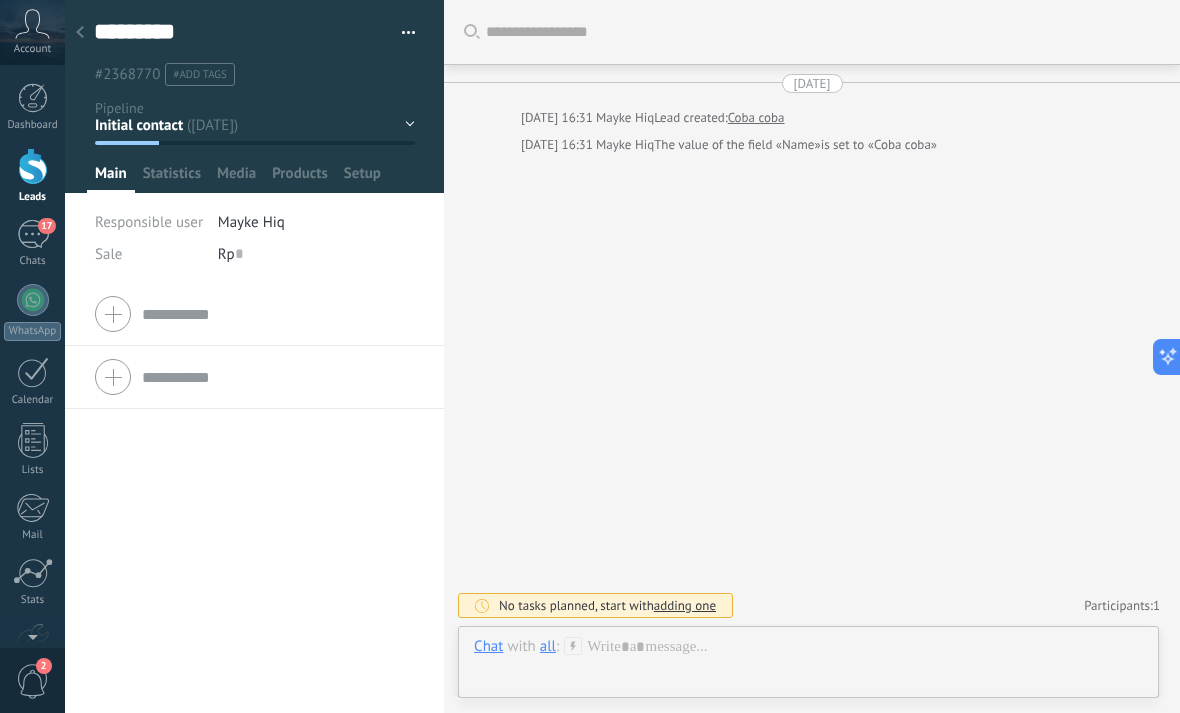 click on "Initial contact
Discussions
Decision making
Contract discussion
Closed - won
Closed - lost" at bounding box center [0, 0] 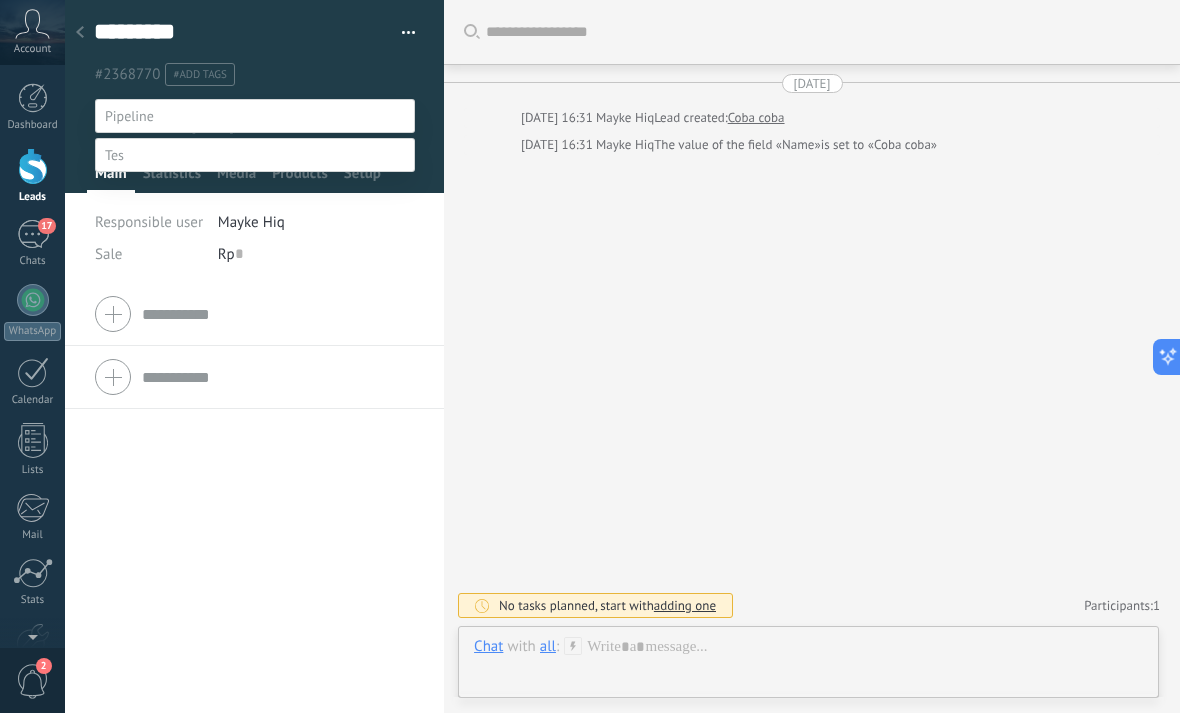 click on "Initial contact" at bounding box center (0, 0) 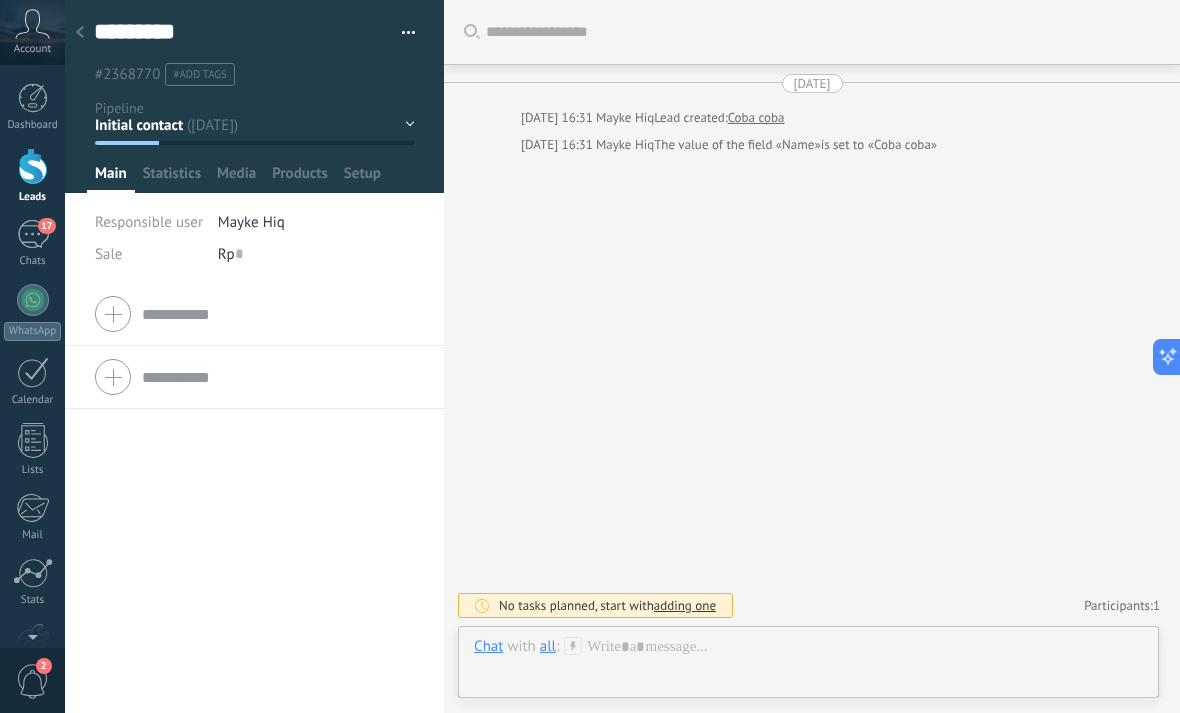 click at bounding box center [401, 33] 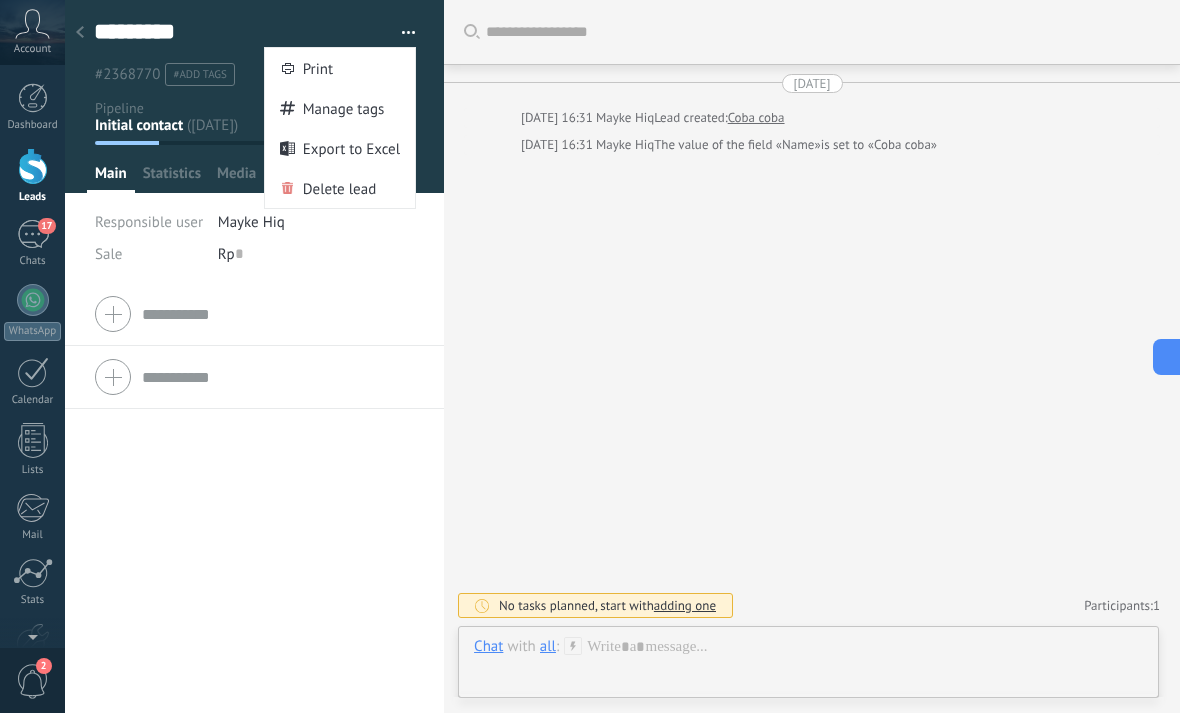 click on "Search Load more Today Today 16:31 Mayke Hiq  Lead created:  Coba coba Today 16:31 Mayke Hiq  The value of the field «Name»  is set to «Coba coba» No tasks planned, start with  adding one Participants:  1 Add member Bots:  0" at bounding box center (812, 356) 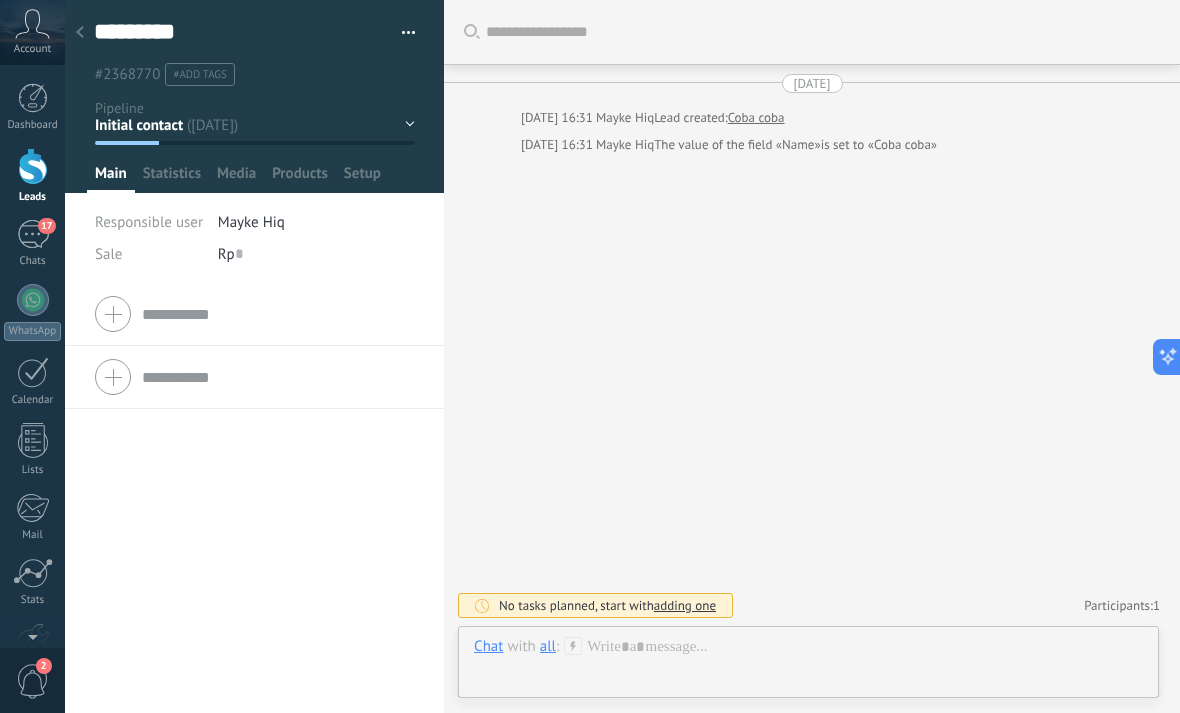click at bounding box center (254, 314) 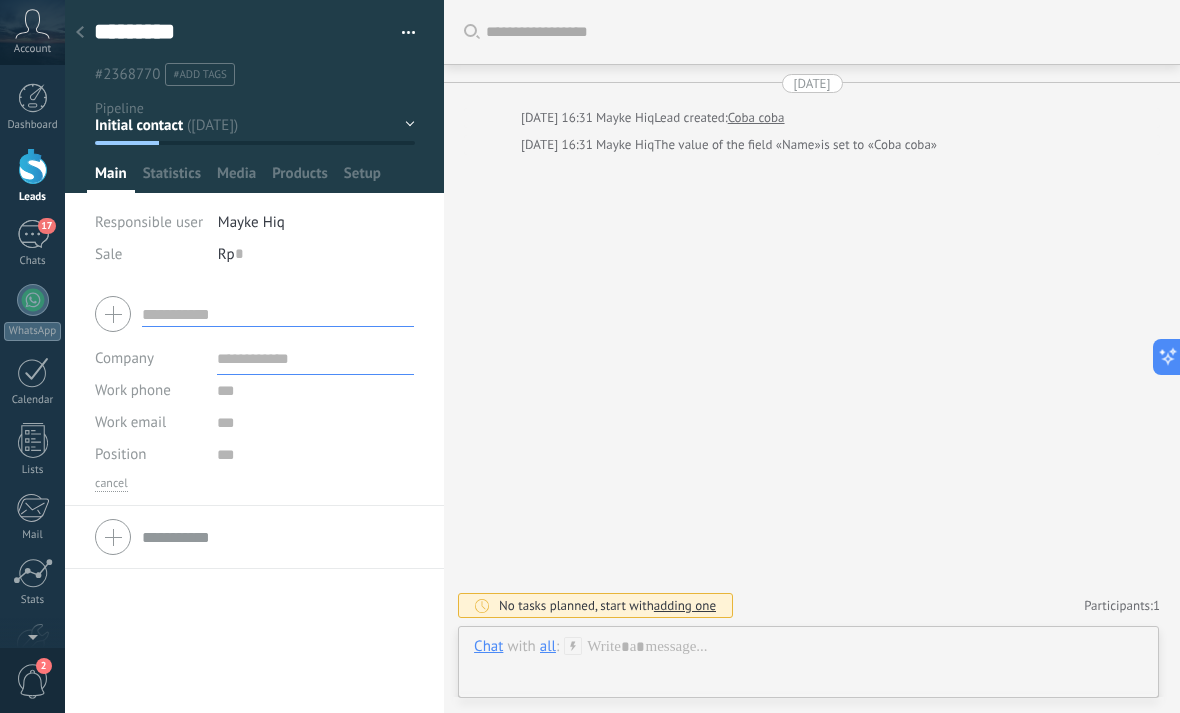click at bounding box center [80, 33] 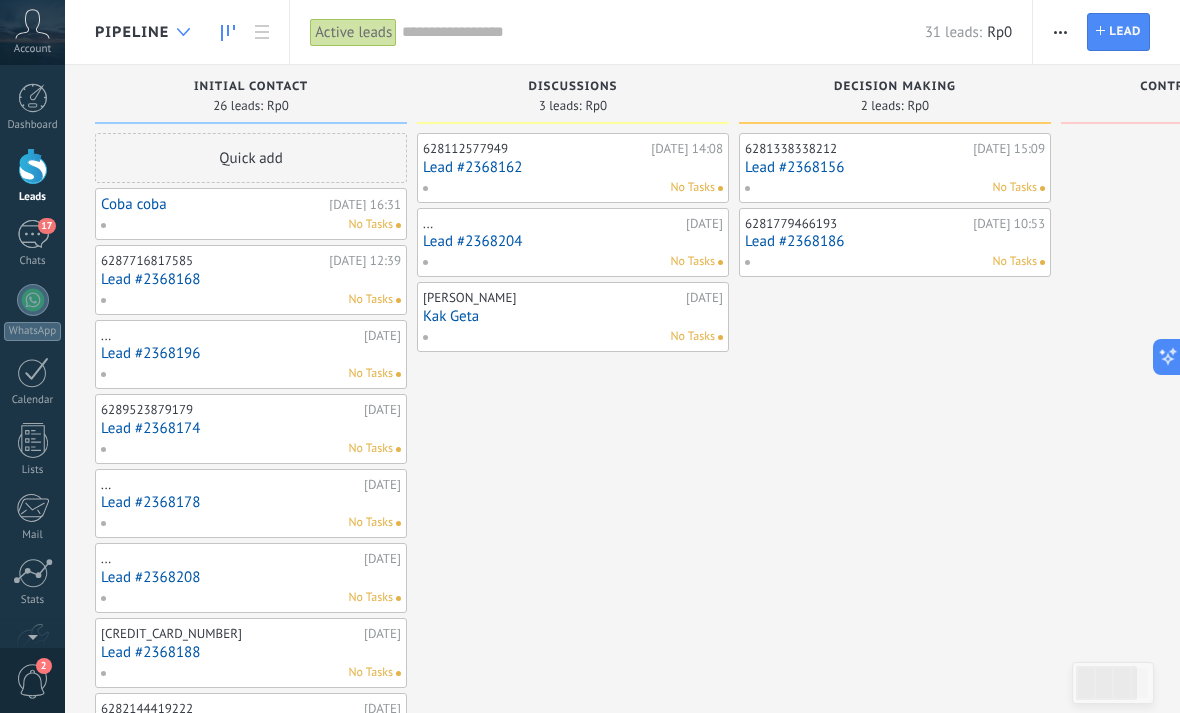 click at bounding box center (183, 32) 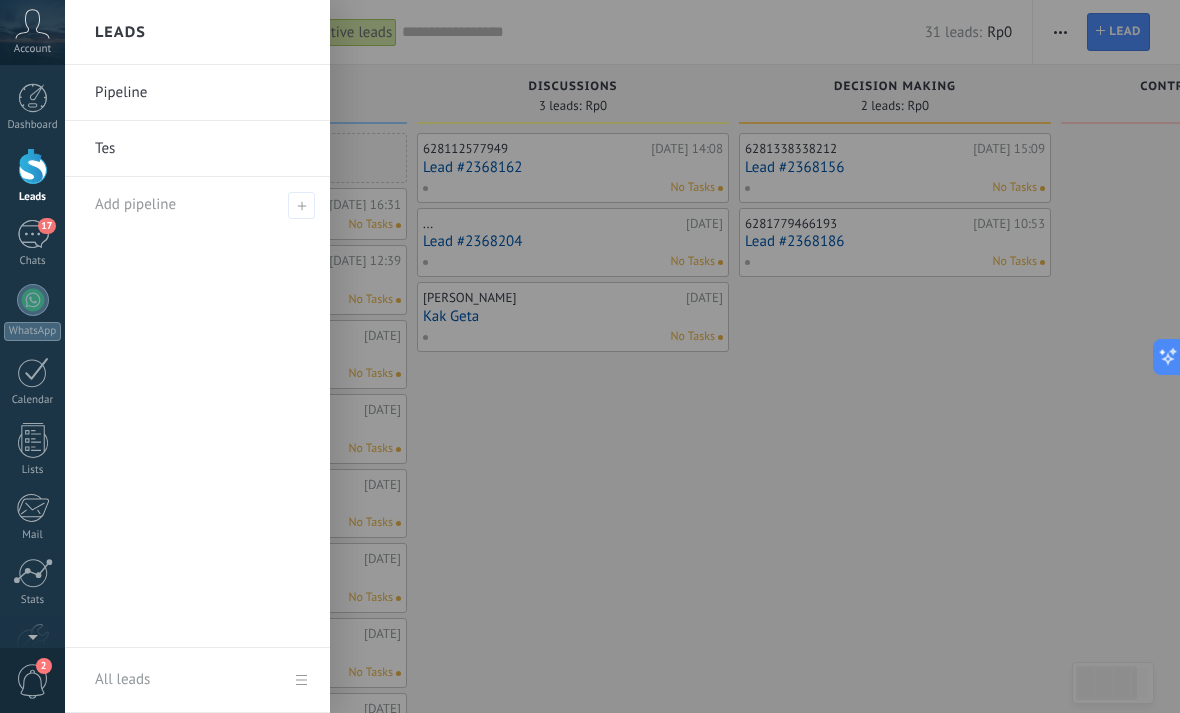 click on "Tes" at bounding box center (202, 149) 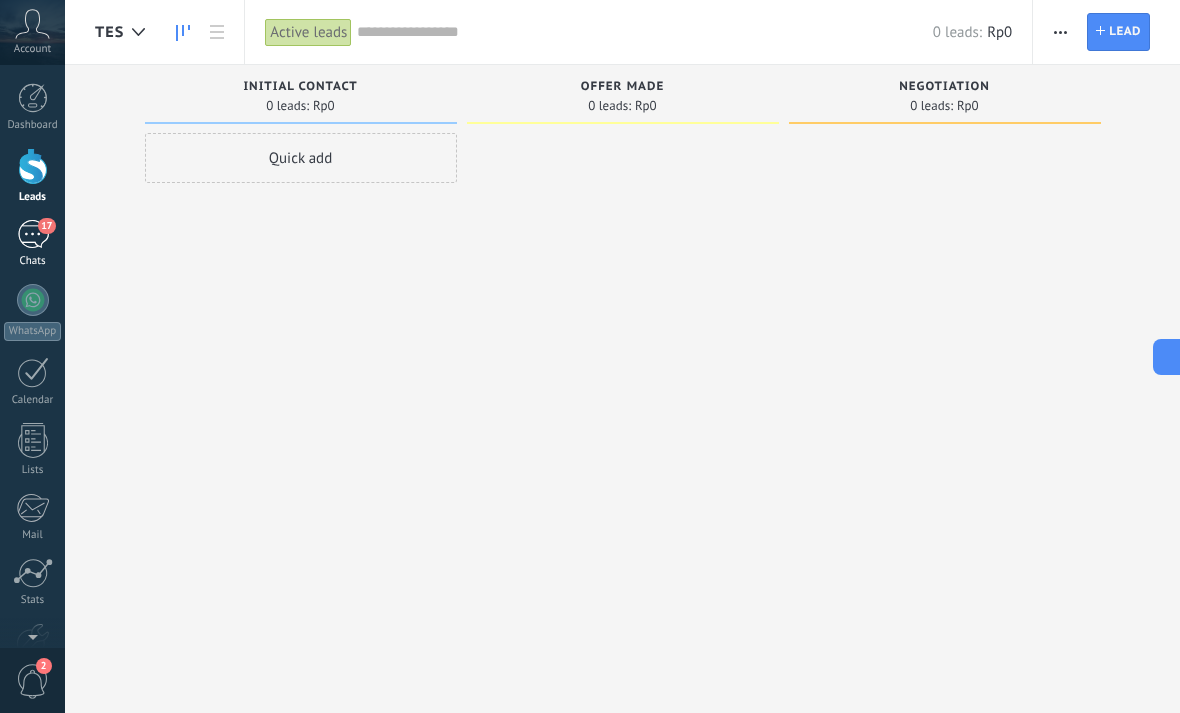 click on "17" at bounding box center [33, 234] 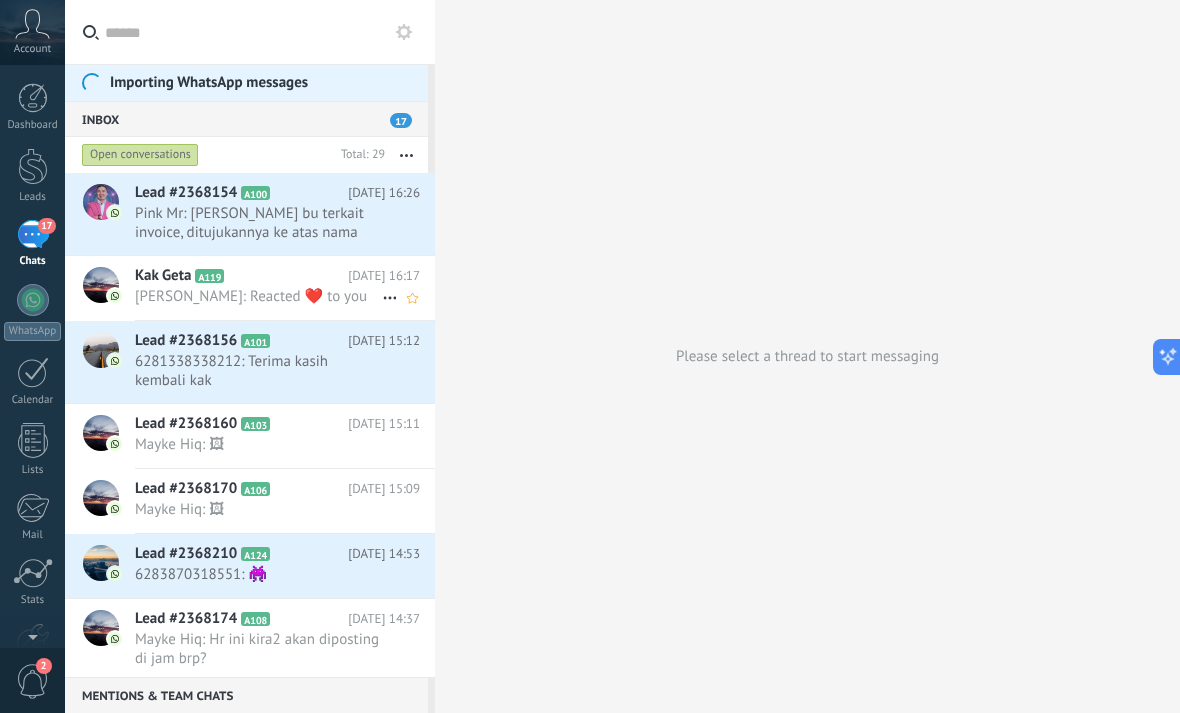 click on "[PERSON_NAME]: Reacted ❤️ to you" at bounding box center [258, 296] 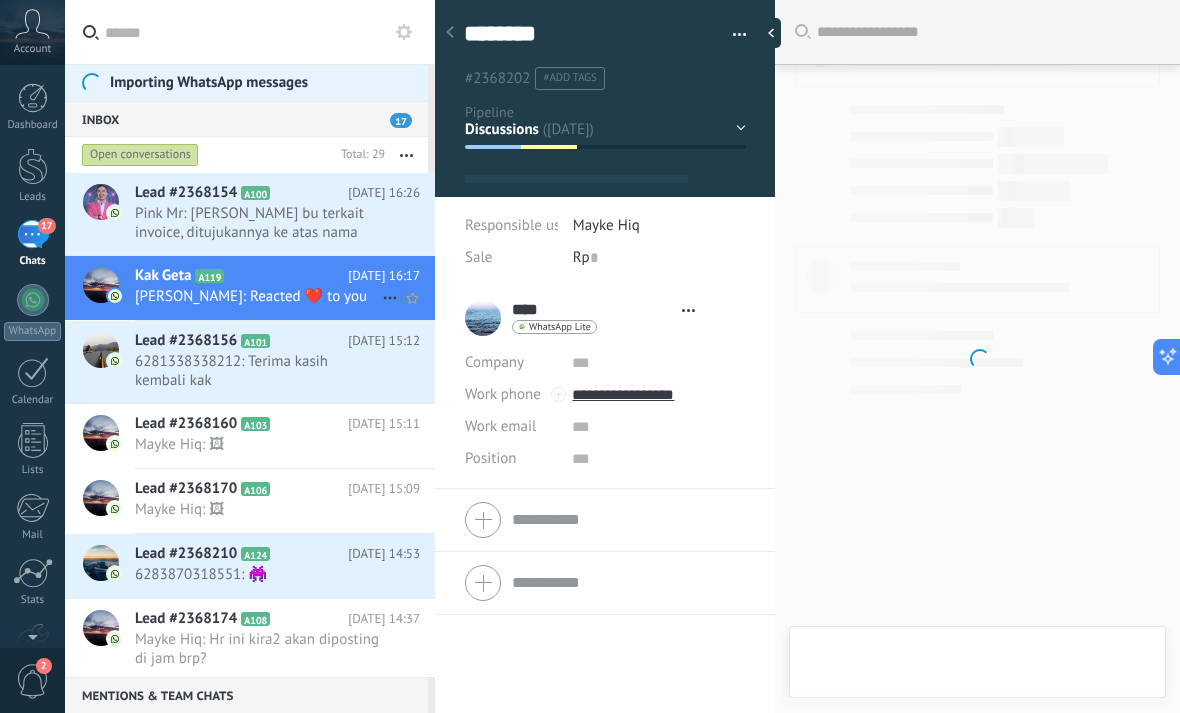 type on "********" 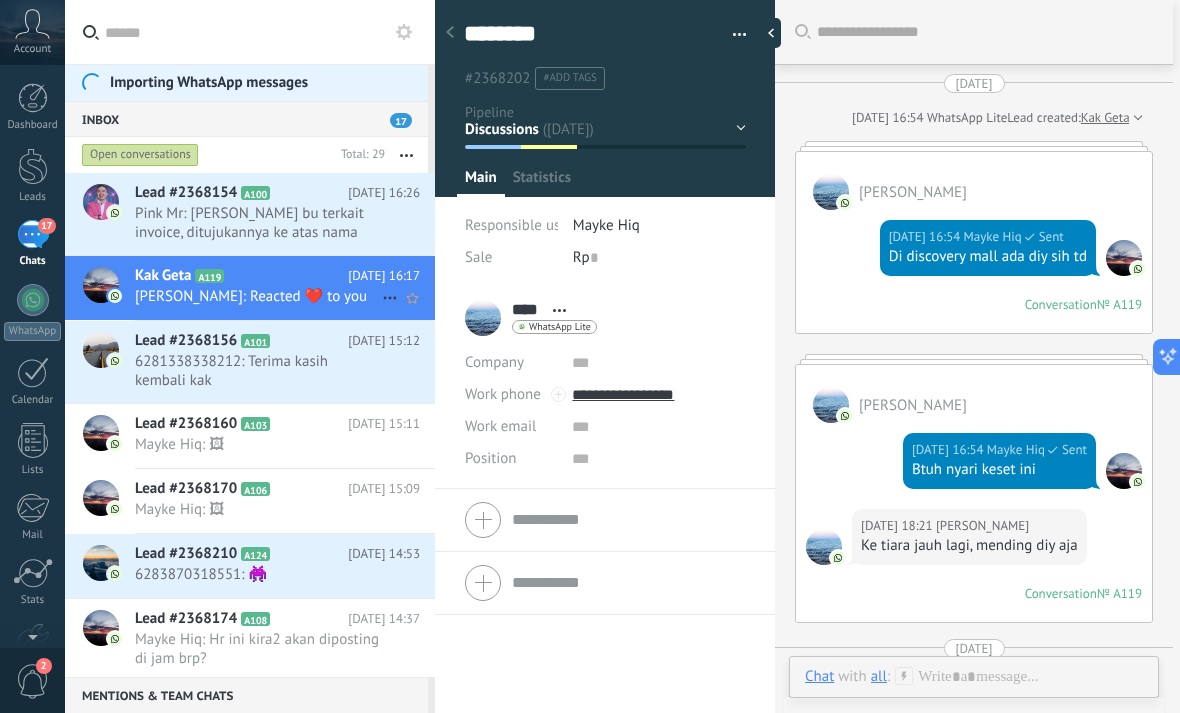 scroll, scrollTop: 3745, scrollLeft: 0, axis: vertical 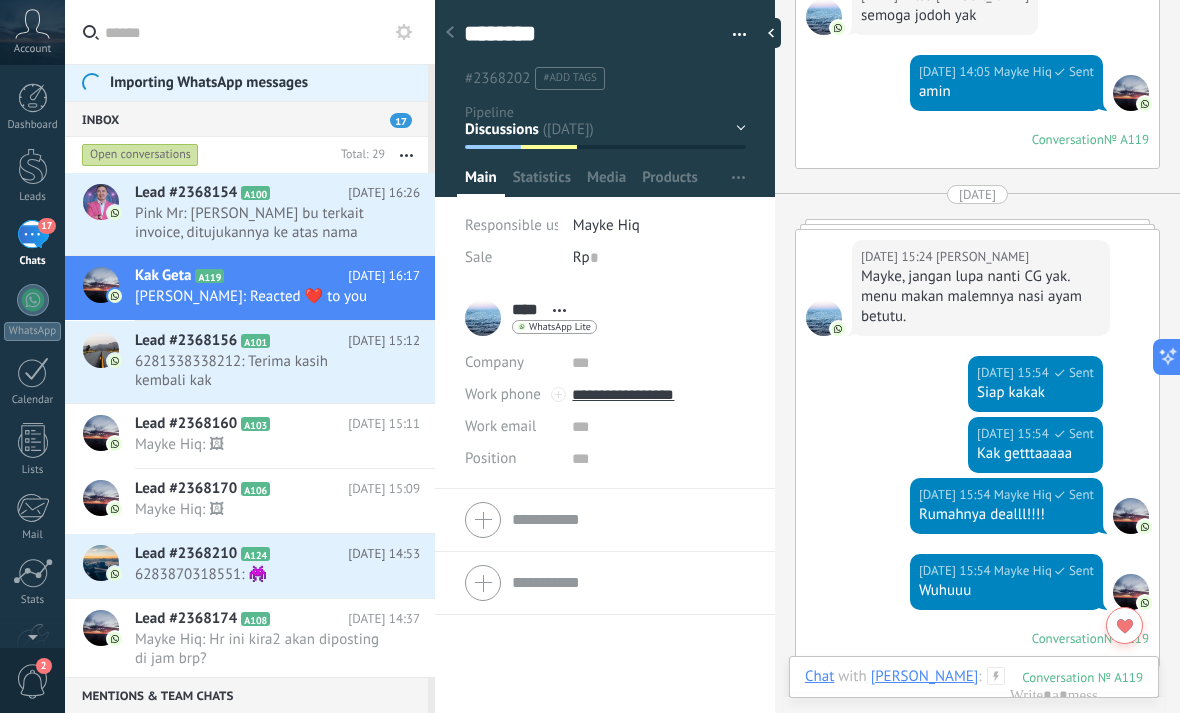 click on "Initial contact
Discussions
Decision making
Contract discussion
Closed - won
Closed - lost" at bounding box center (0, 0) 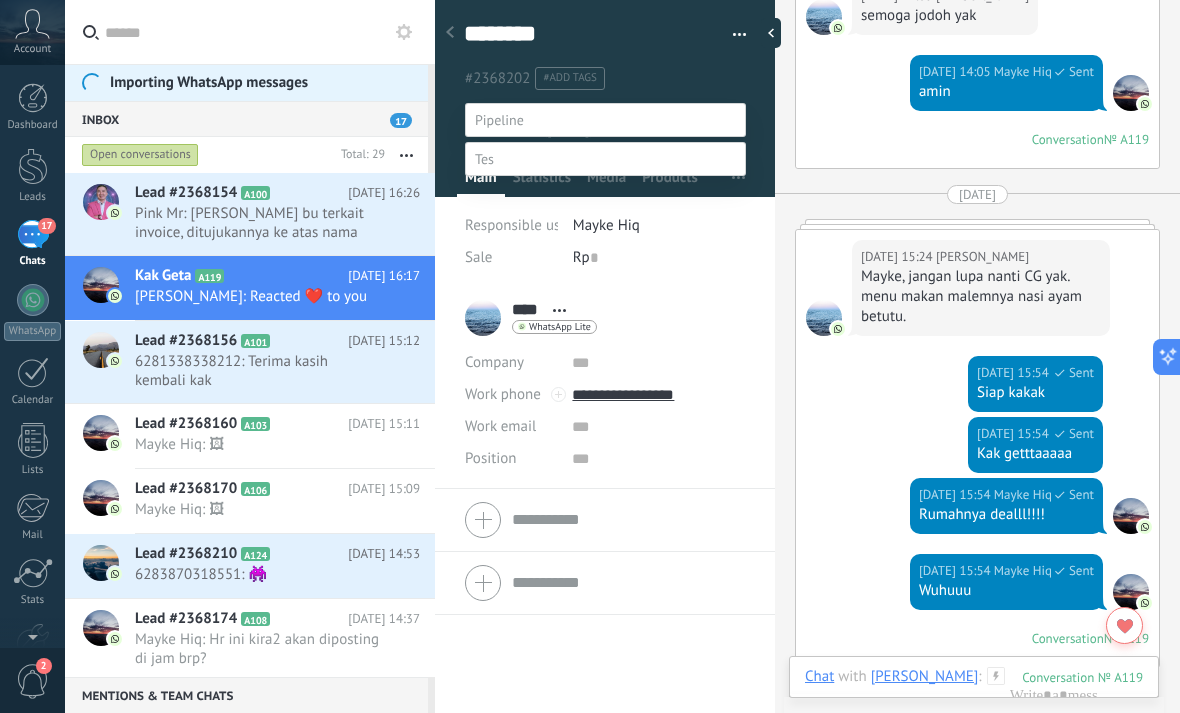 click on "Initial contact
Discussions
Decision making
Contract discussion
Closed - won
Closed - lost" at bounding box center (605, 420) 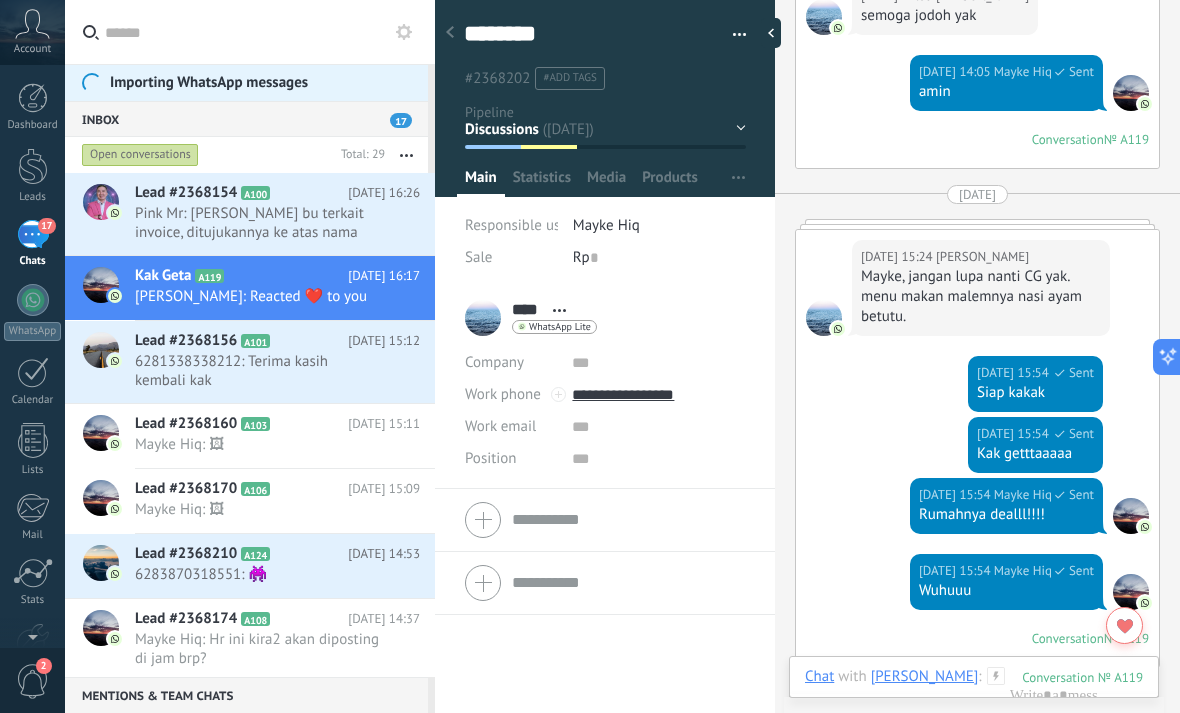 click at bounding box center (732, 35) 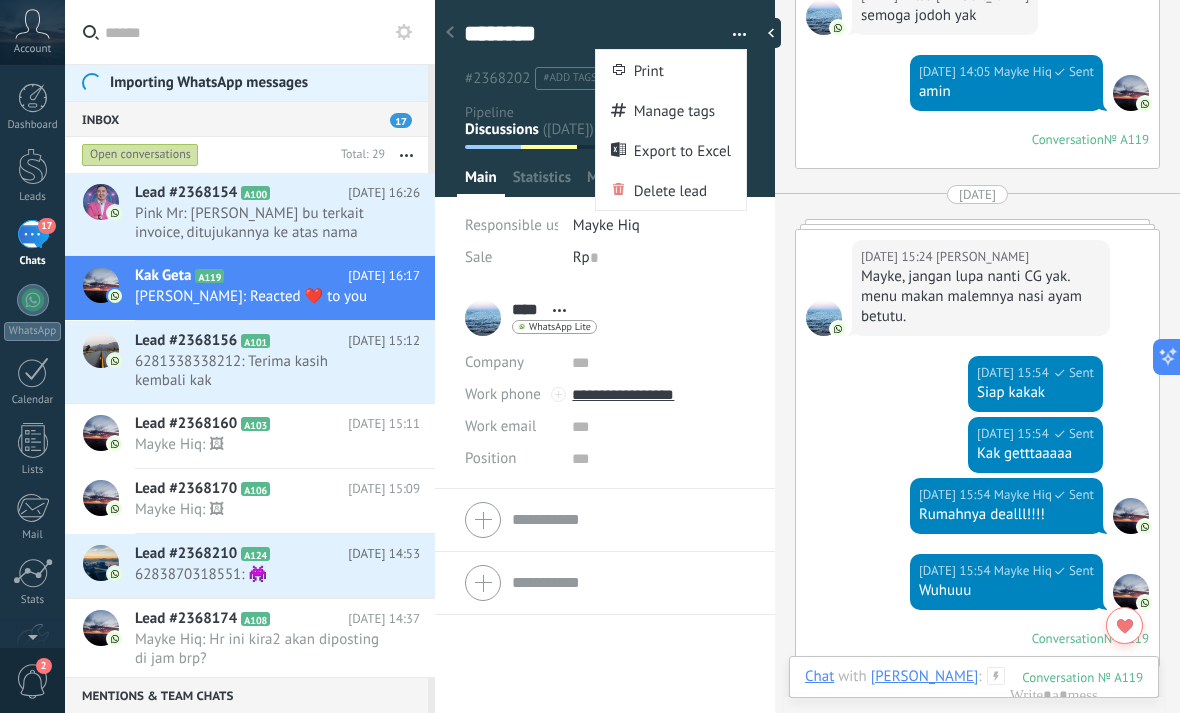 click at bounding box center (732, 35) 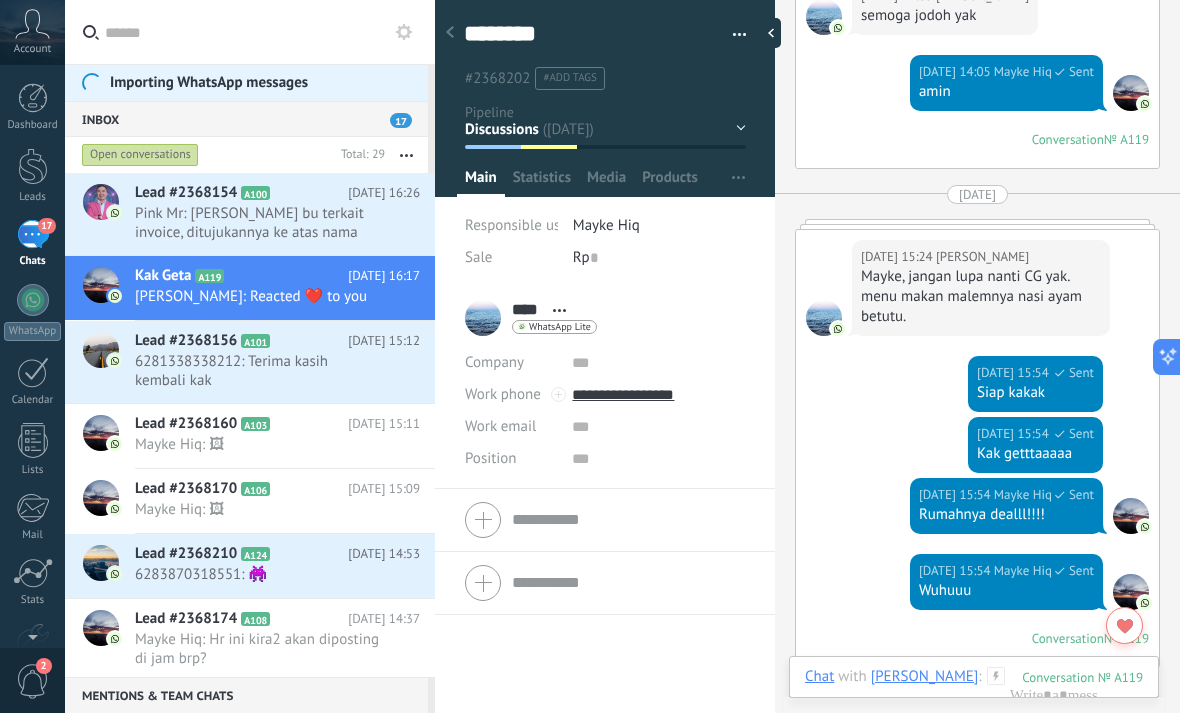 click on "#add tags" at bounding box center [570, 78] 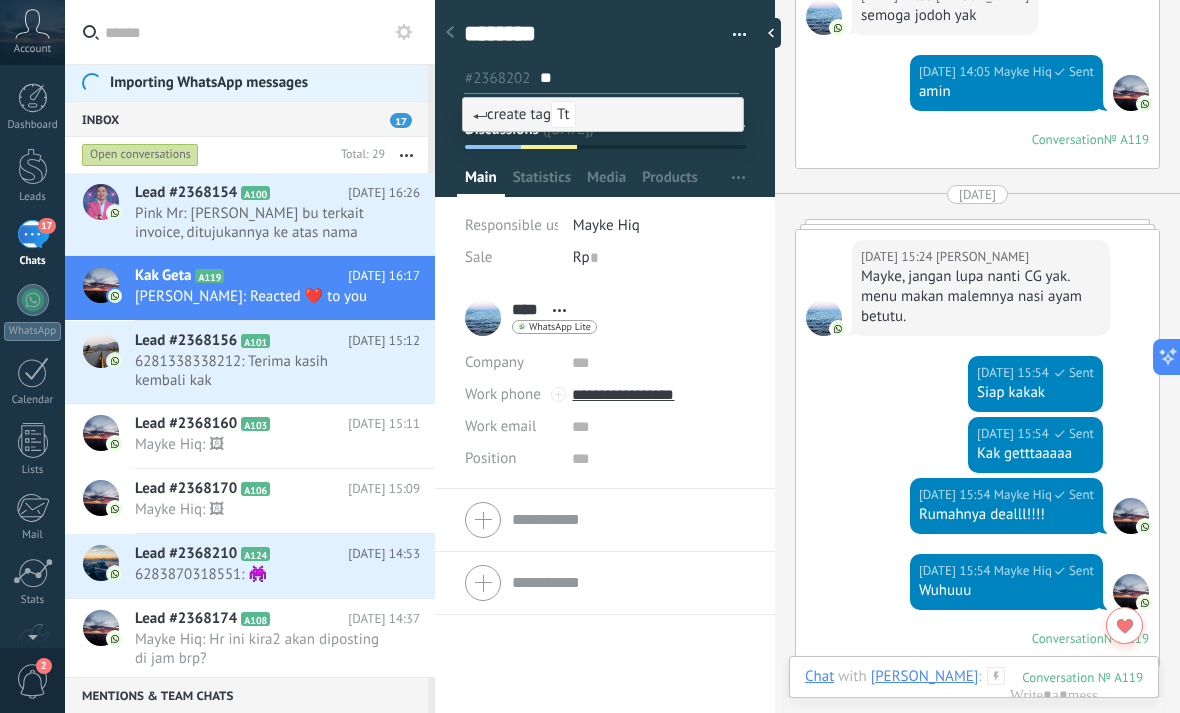 type on "*" 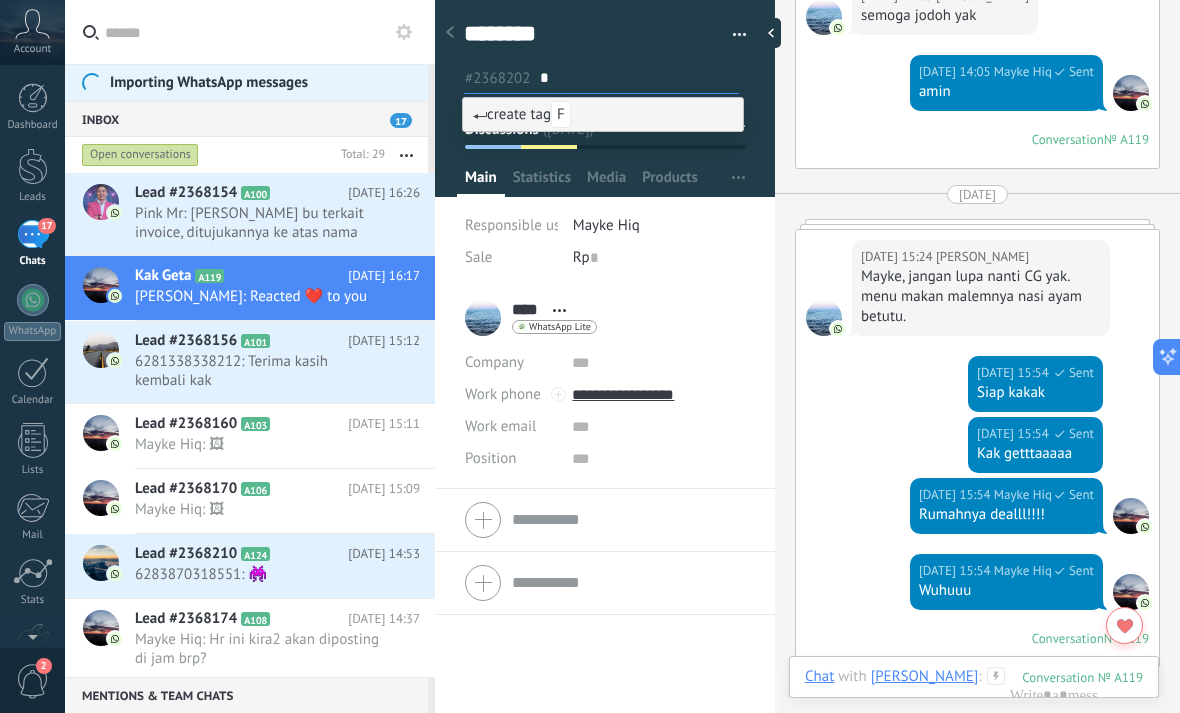 type on "**" 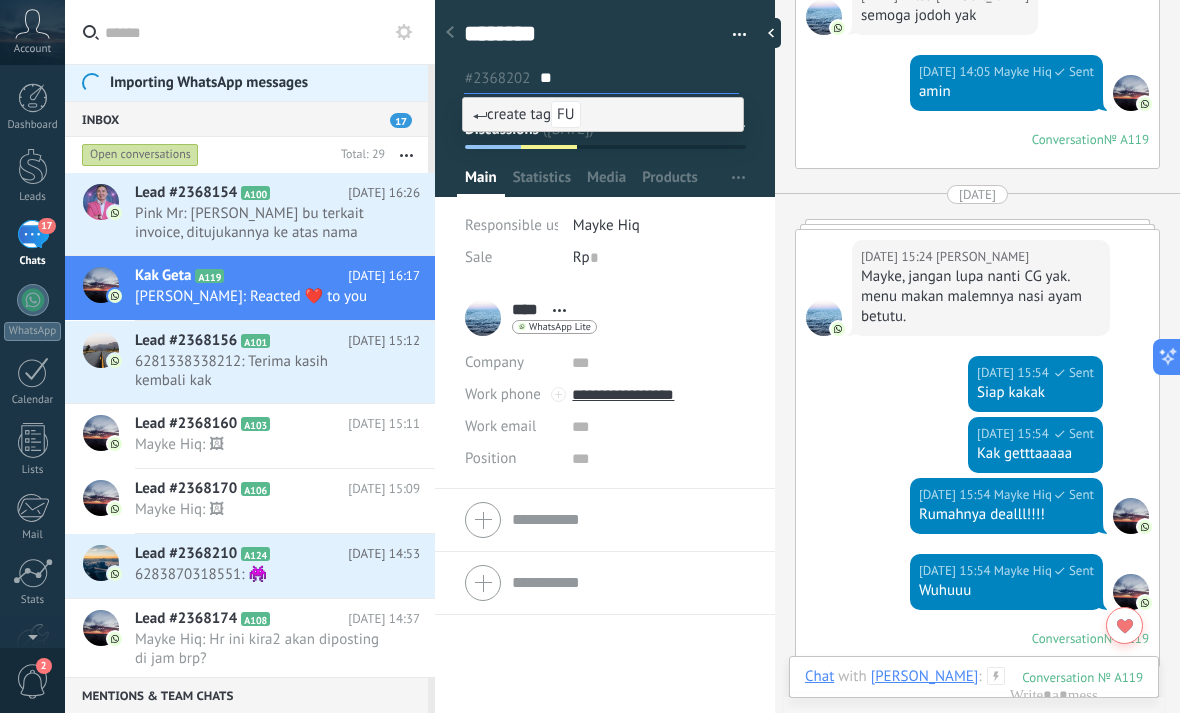type 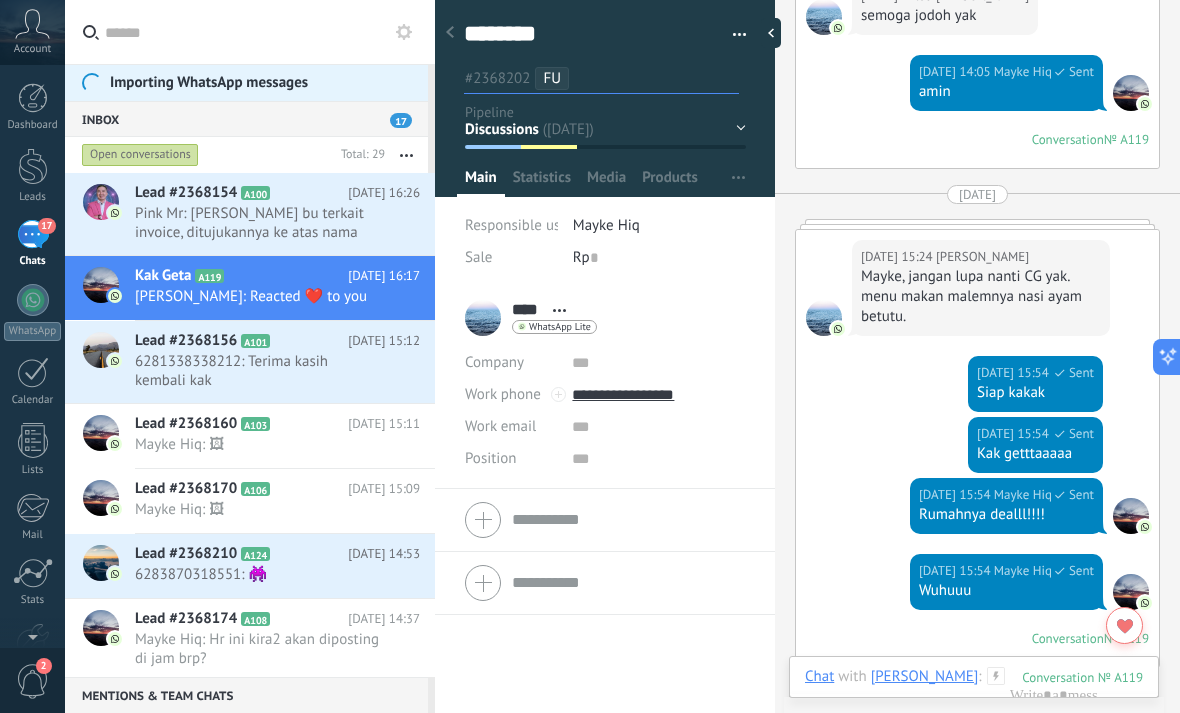 click on "Initial contact
Discussions
Decision making
Contract discussion
Closed - won
Closed - lost" at bounding box center [0, 0] 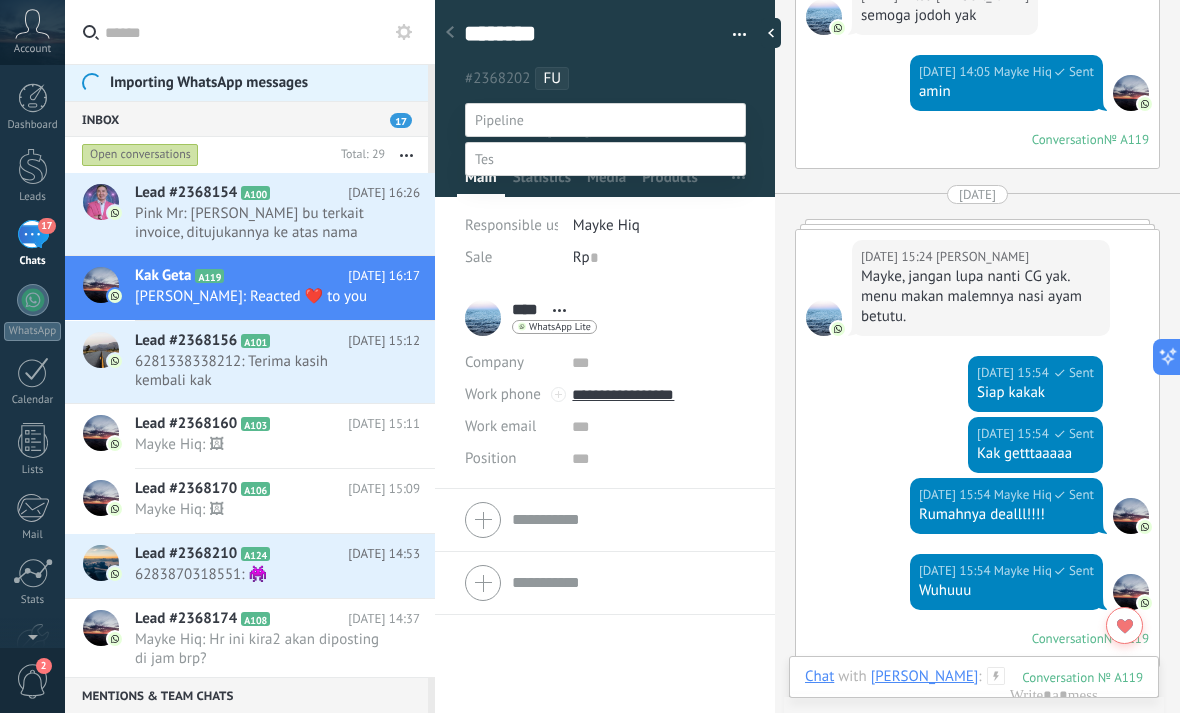click on "Contract discussion" at bounding box center (0, 0) 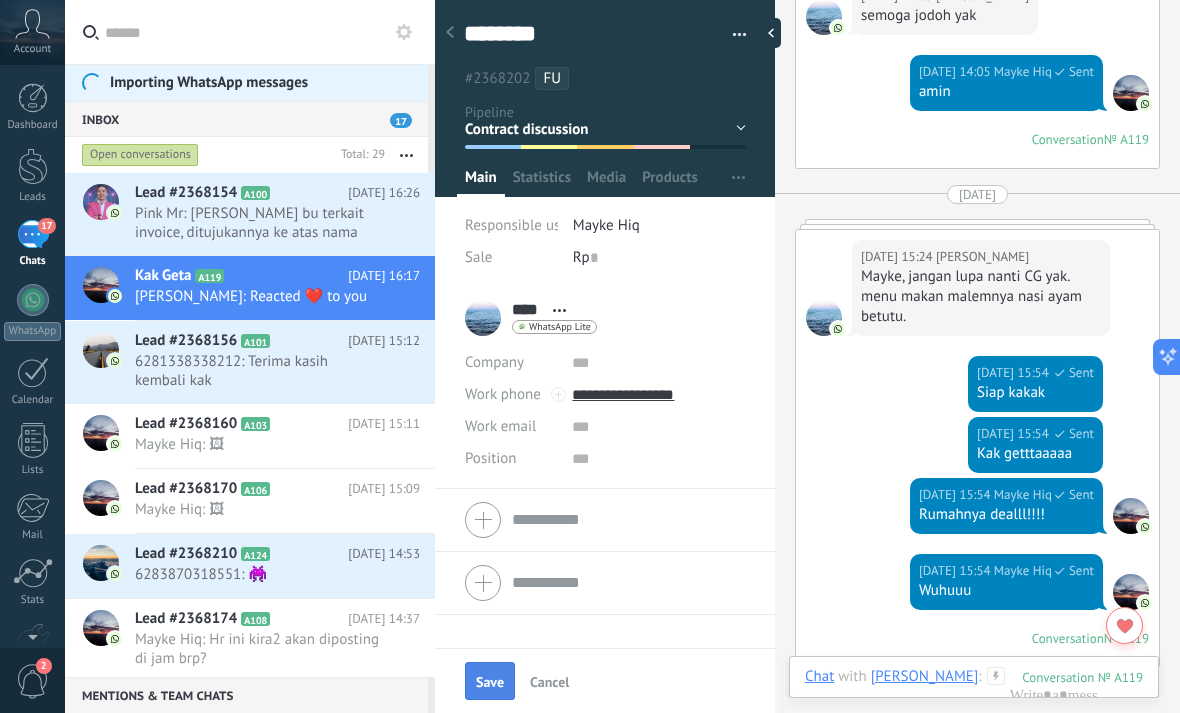 click on "Save" at bounding box center (490, 681) 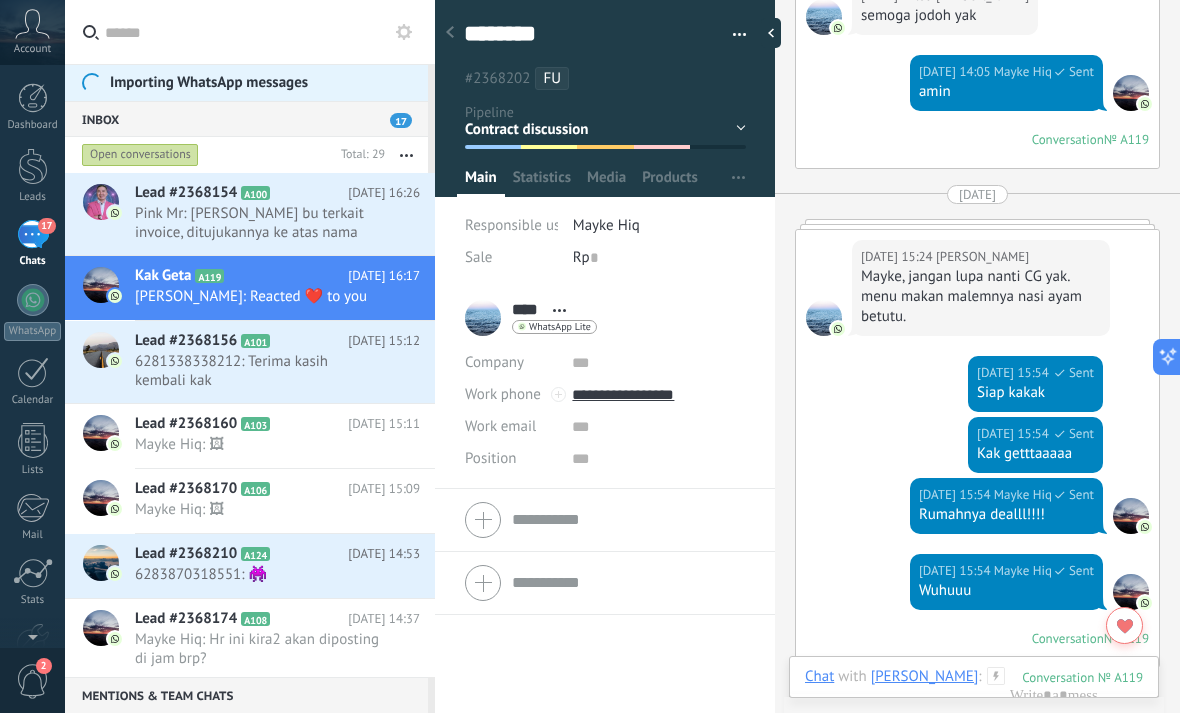click on "Initial contact
Discussions
Decision making
Contract discussion
Closed - won
Closed - lost" at bounding box center [0, 0] 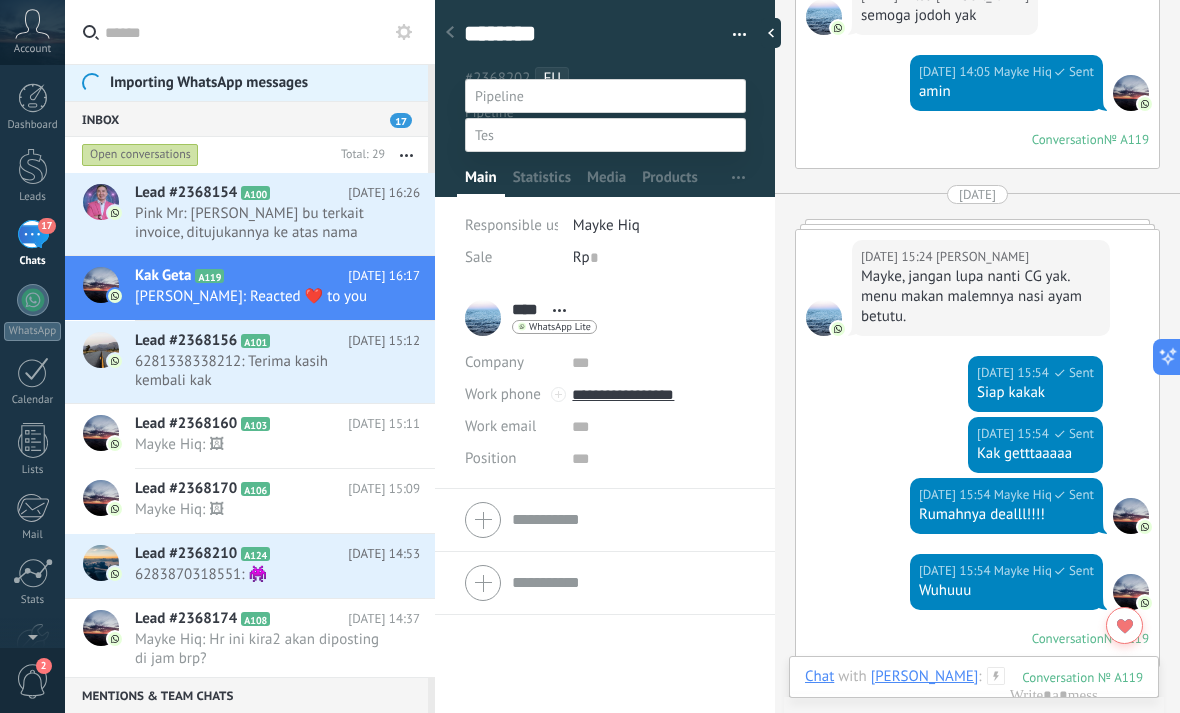 click at bounding box center (605, 135) 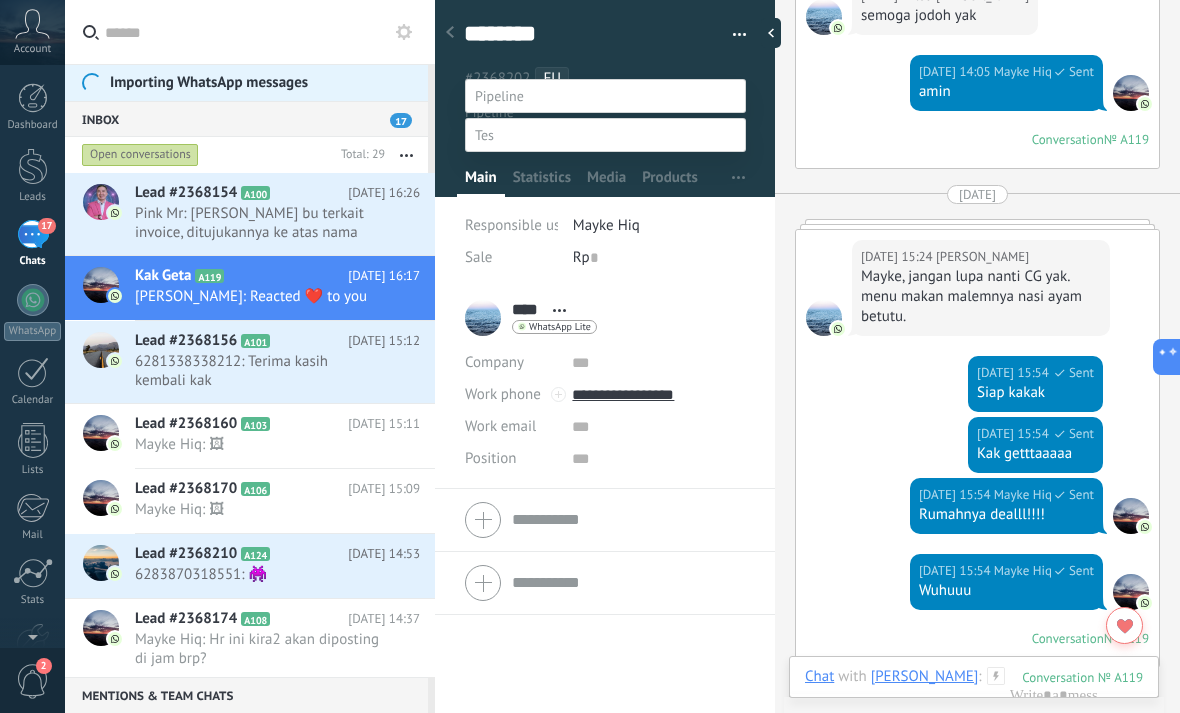 click on "Offer made" at bounding box center [0, 0] 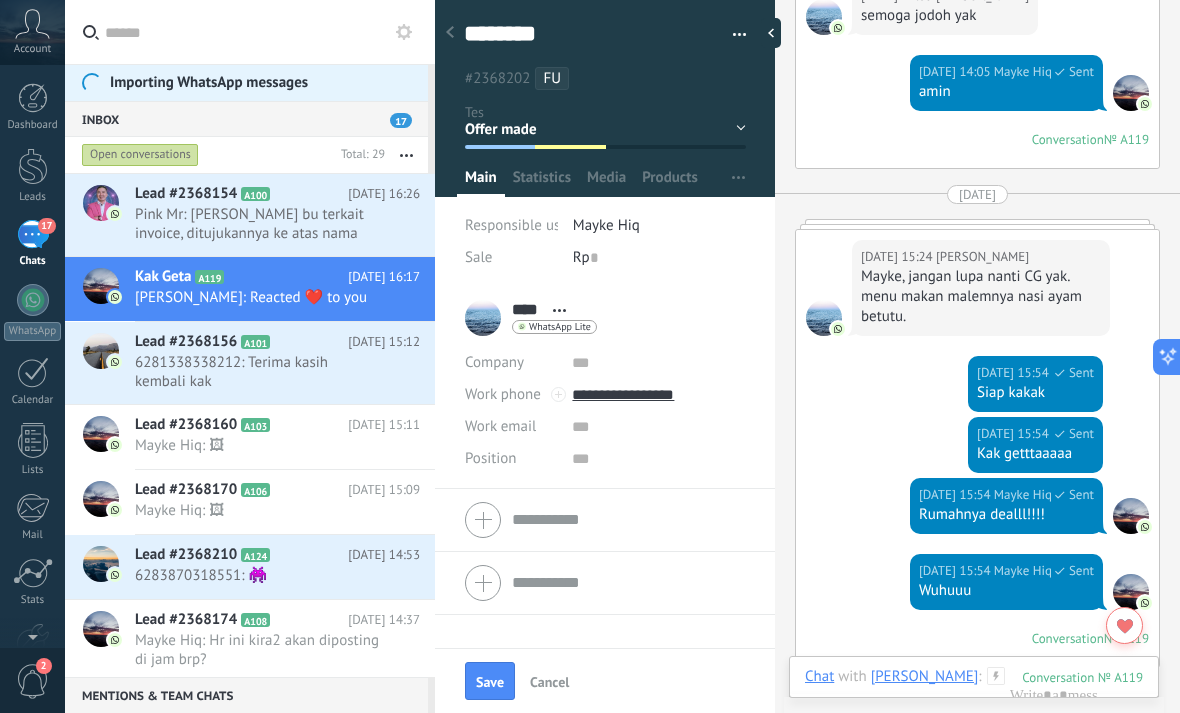 scroll, scrollTop: 0, scrollLeft: 0, axis: both 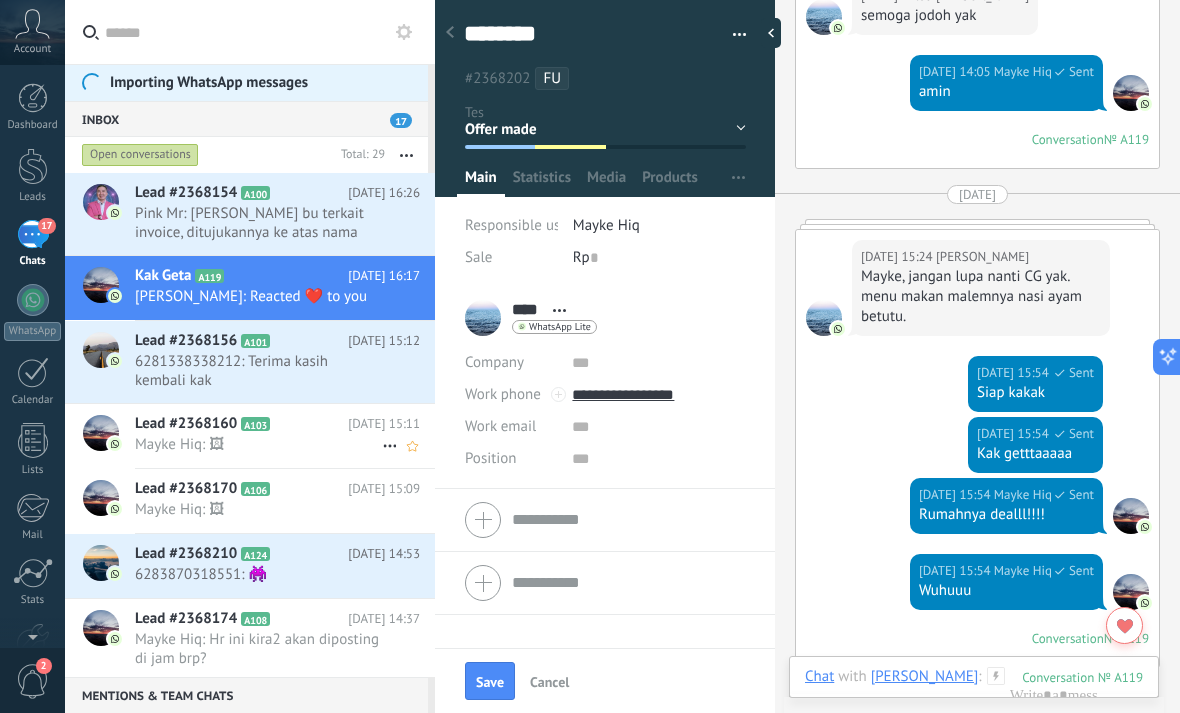 click on "Lead #2368160
A103
Today 15:11
Mayke Hiq: 🖼" at bounding box center [285, 435] 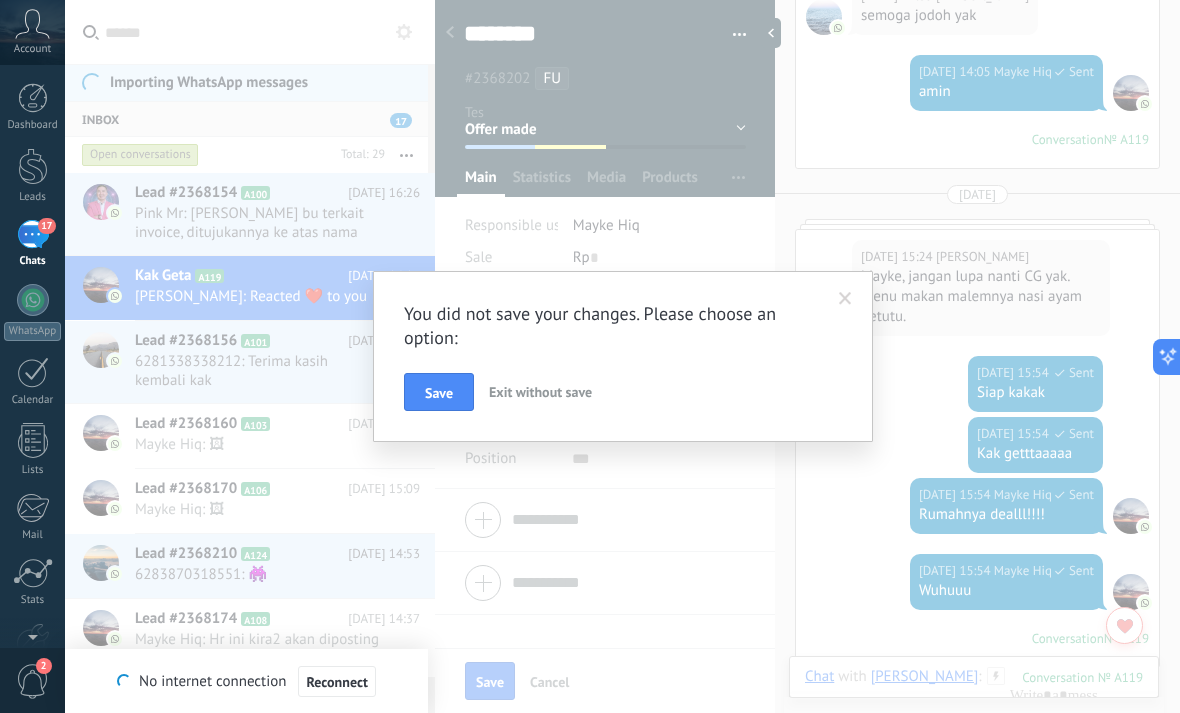 click on "Exit without save" at bounding box center (540, 392) 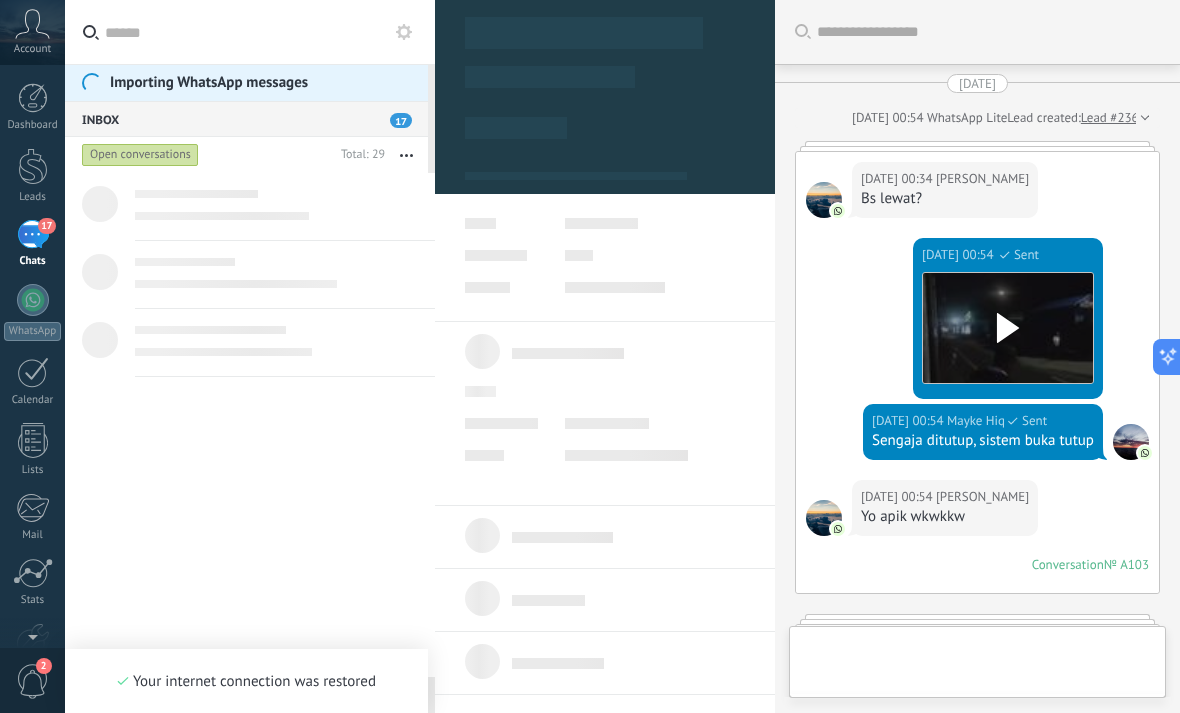 type on "**********" 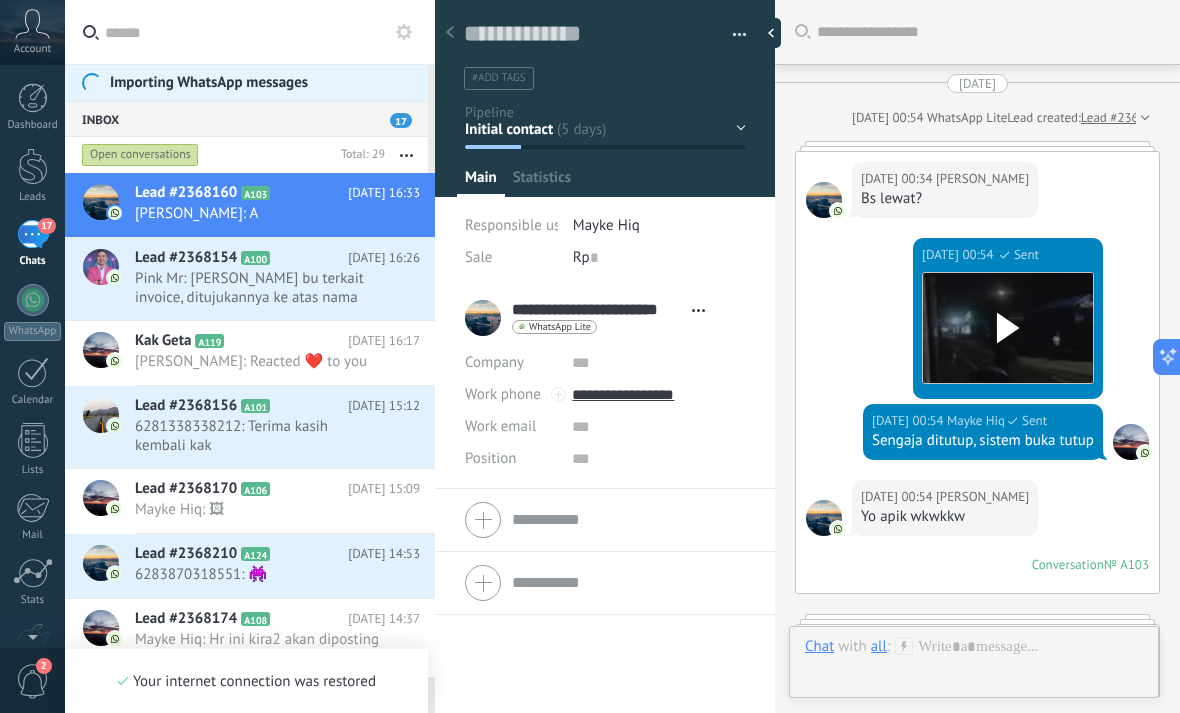 scroll, scrollTop: 5970, scrollLeft: 0, axis: vertical 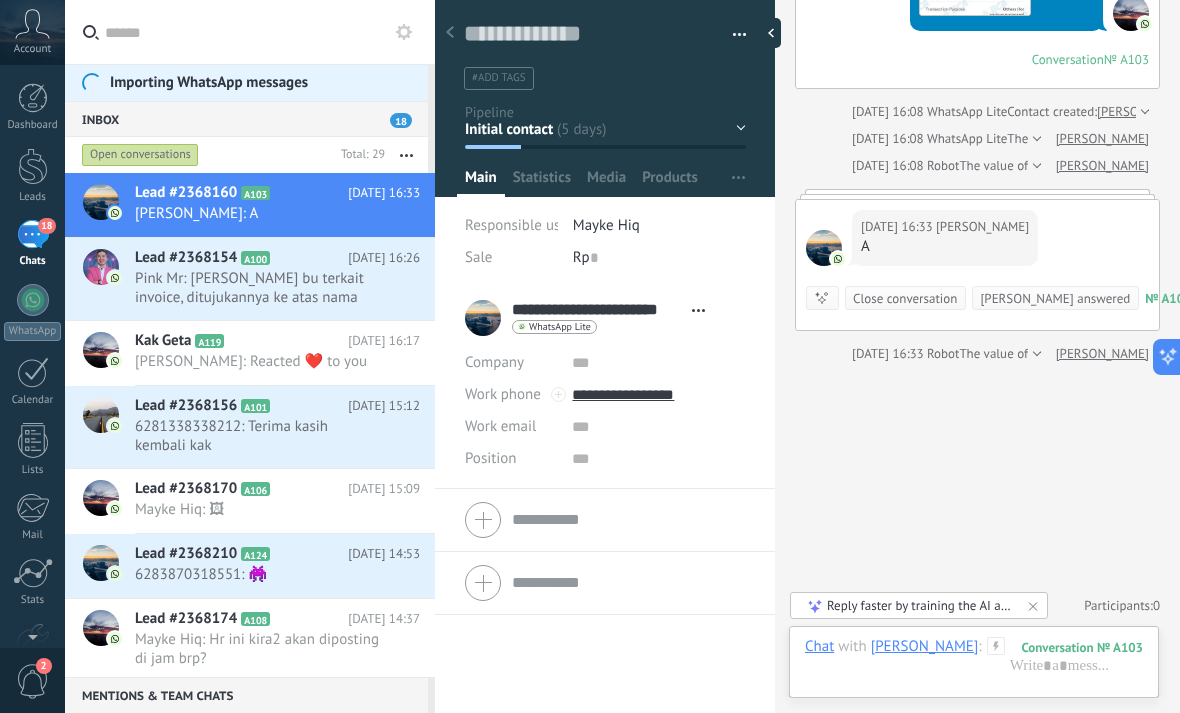 click on "Initial contact
Discussions
Decision making
Contract discussion
Closed - won
Closed - lost" at bounding box center (0, 0) 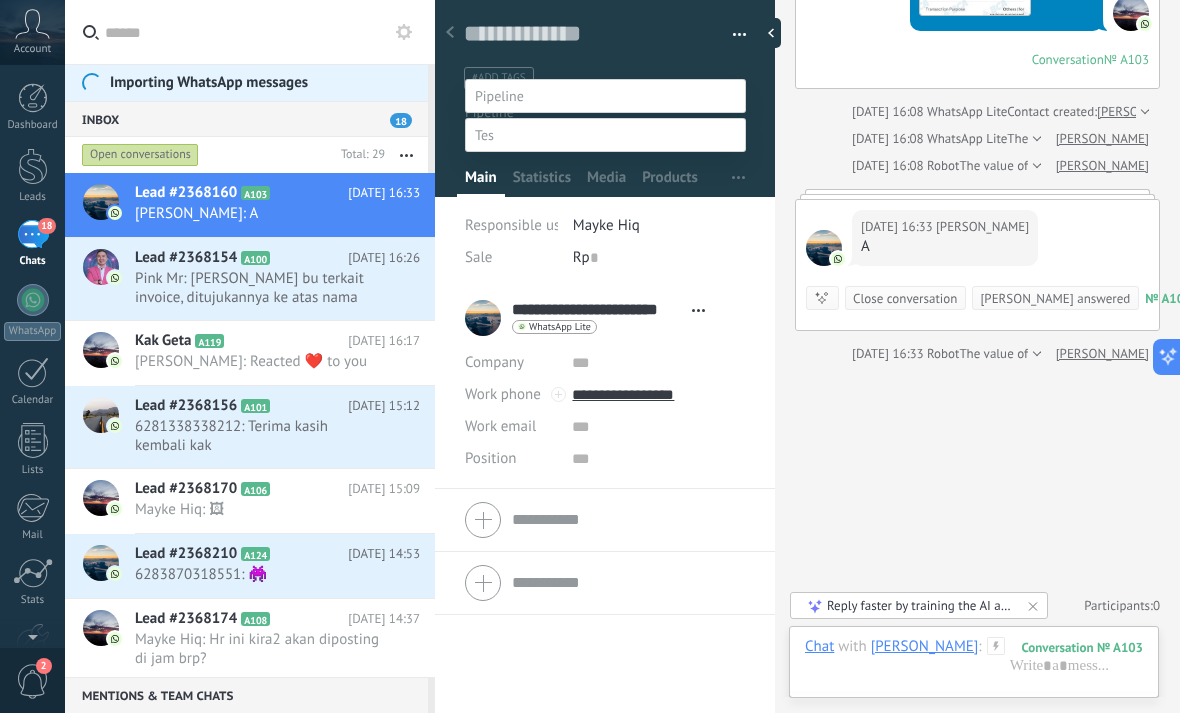 click at bounding box center (605, 135) 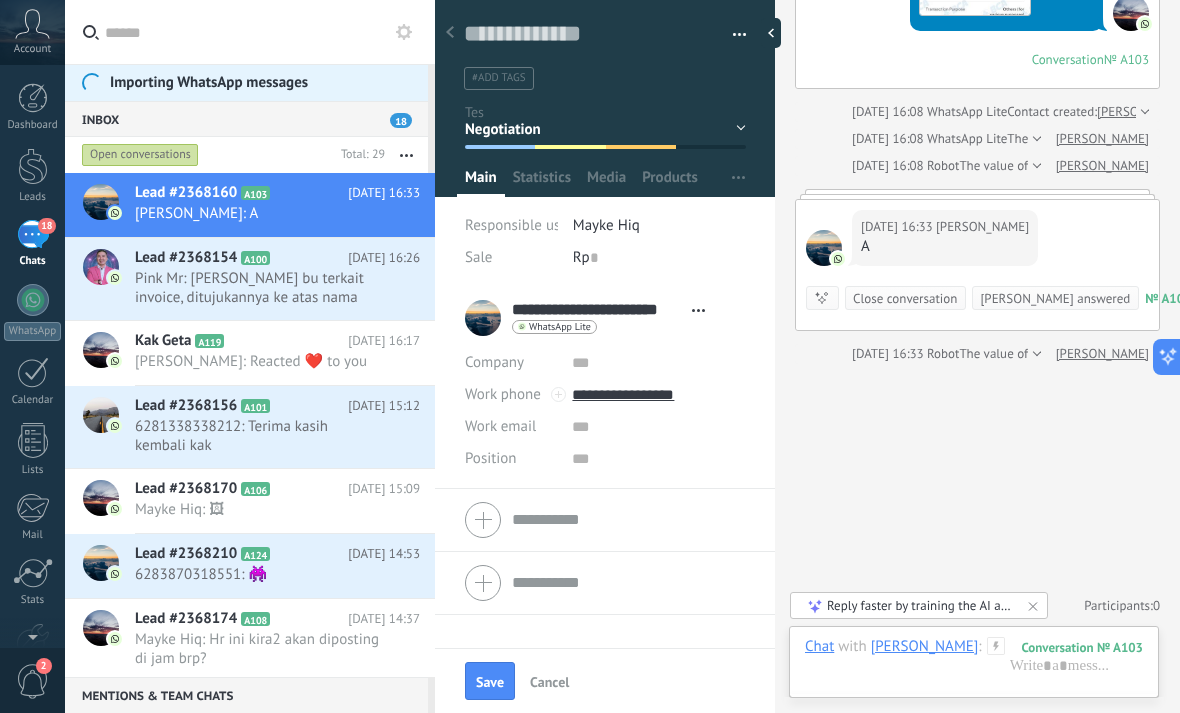 click on "#add tags" at bounding box center (601, 78) 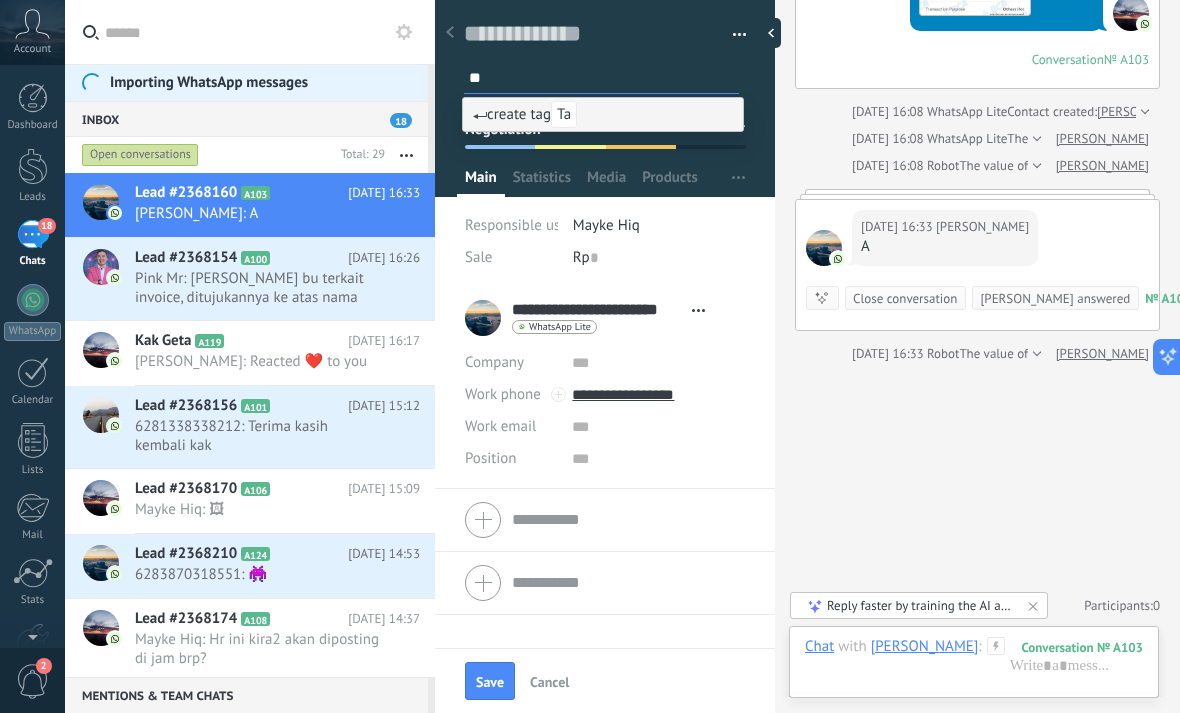 type on "*" 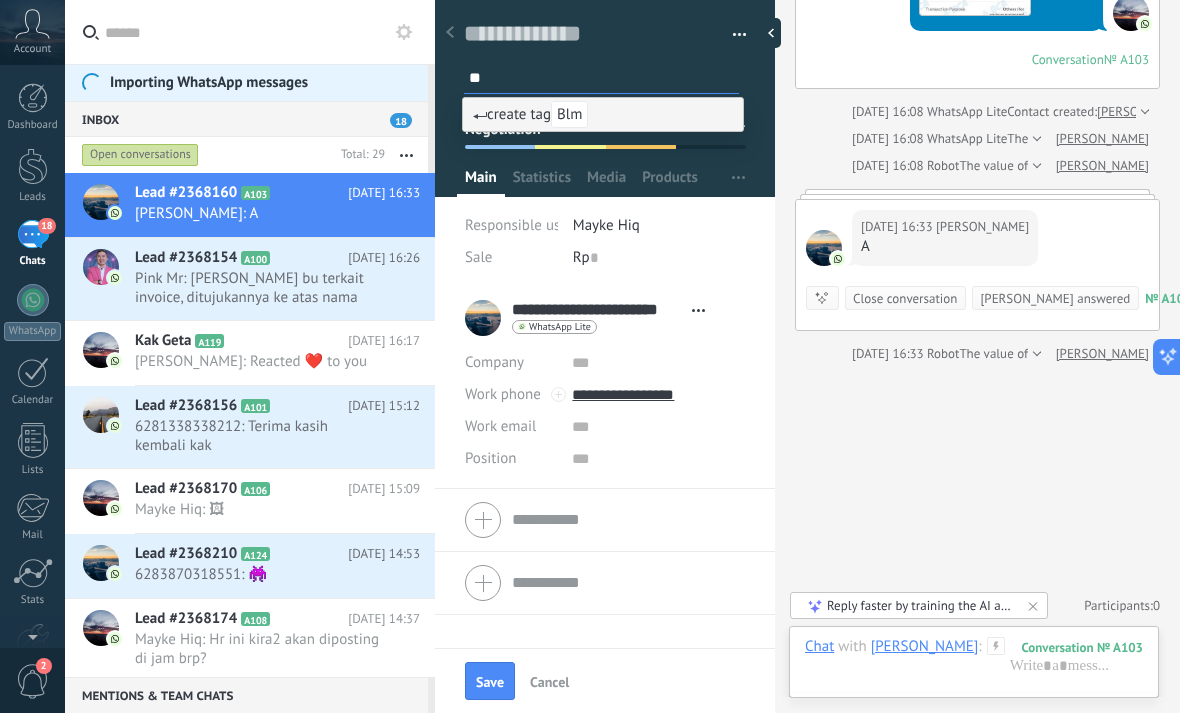 type on "*" 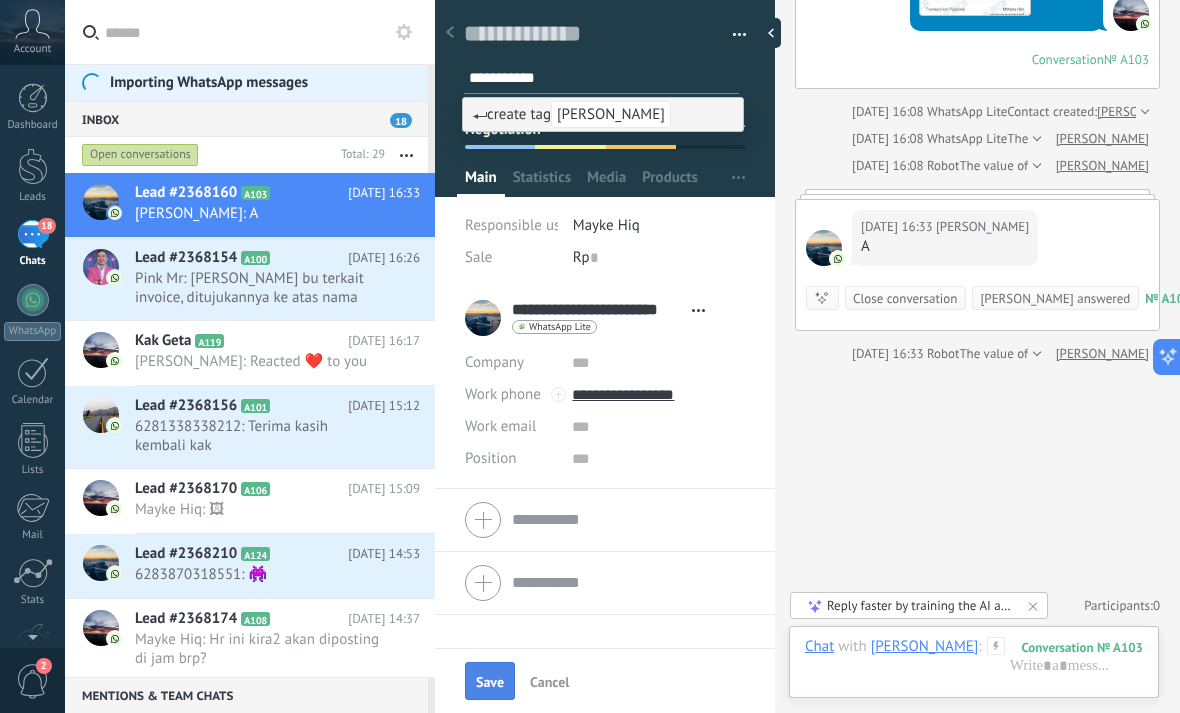 type on "**********" 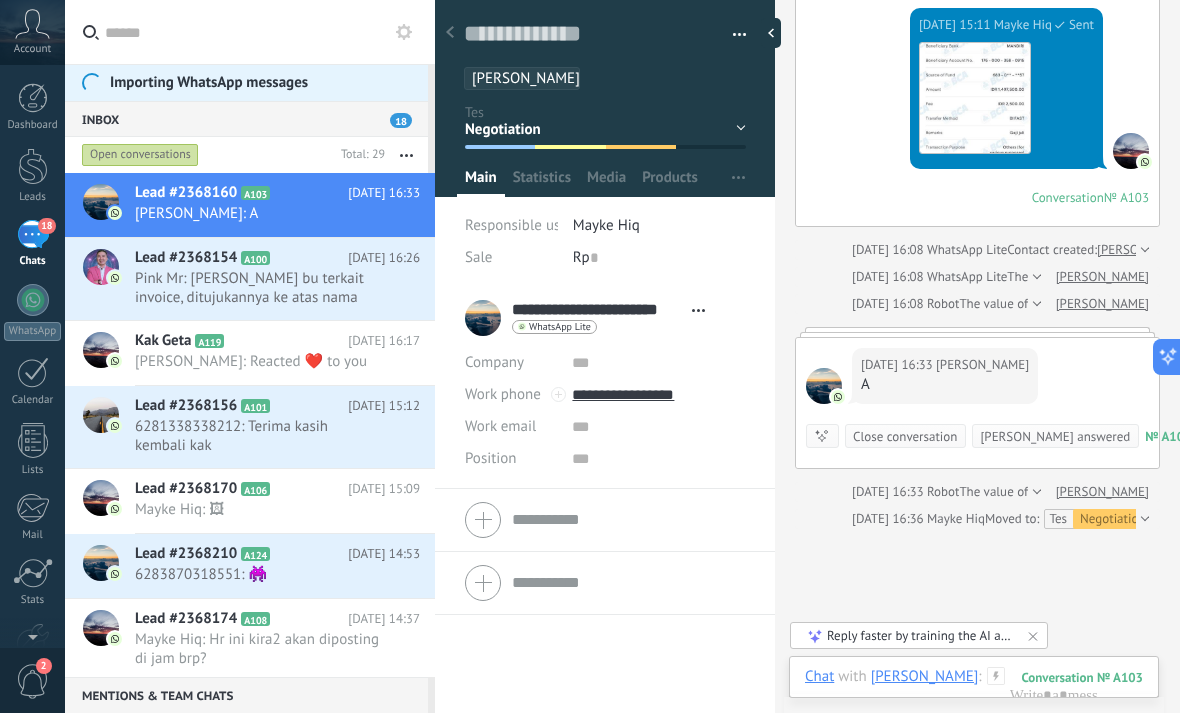 scroll, scrollTop: 6692, scrollLeft: 0, axis: vertical 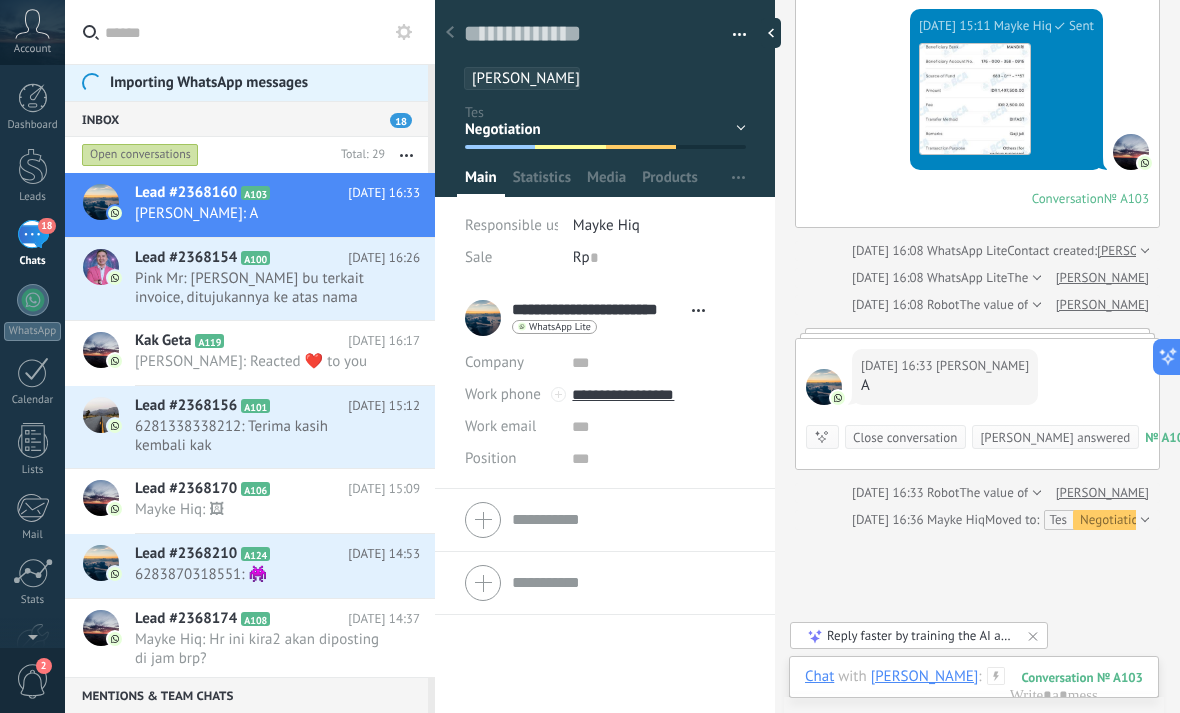 click on "№ A103" at bounding box center [1126, 198] 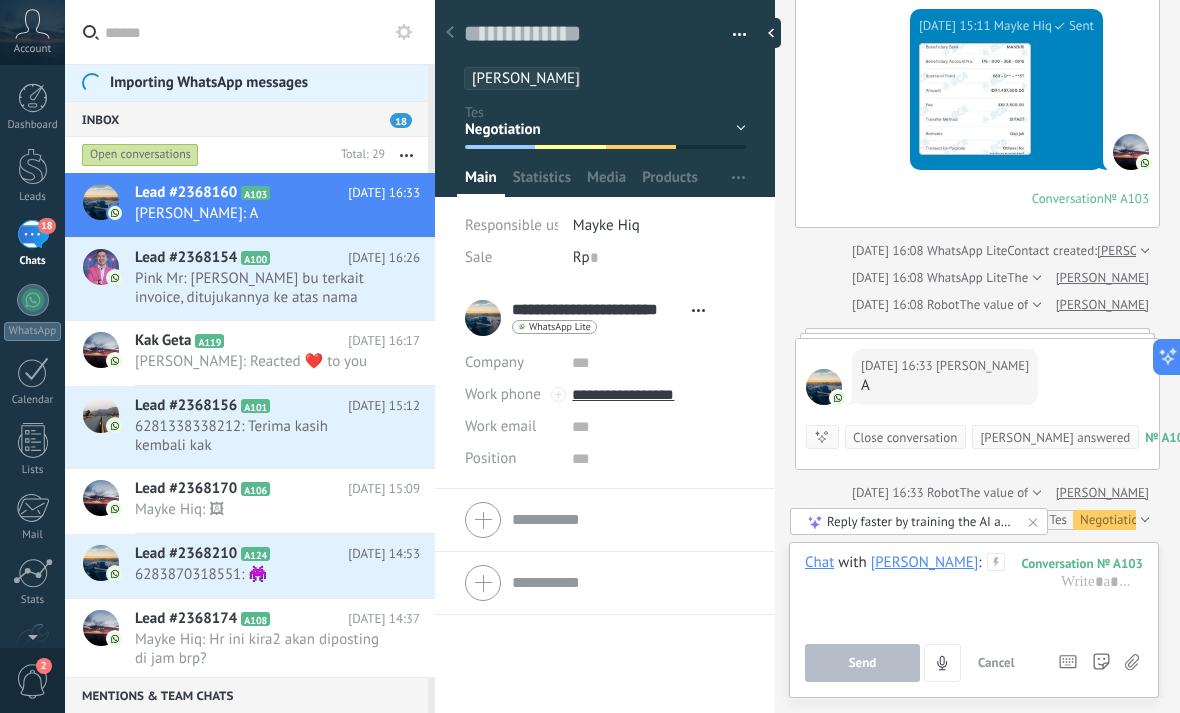 click on "№ A103" at bounding box center [1126, 198] 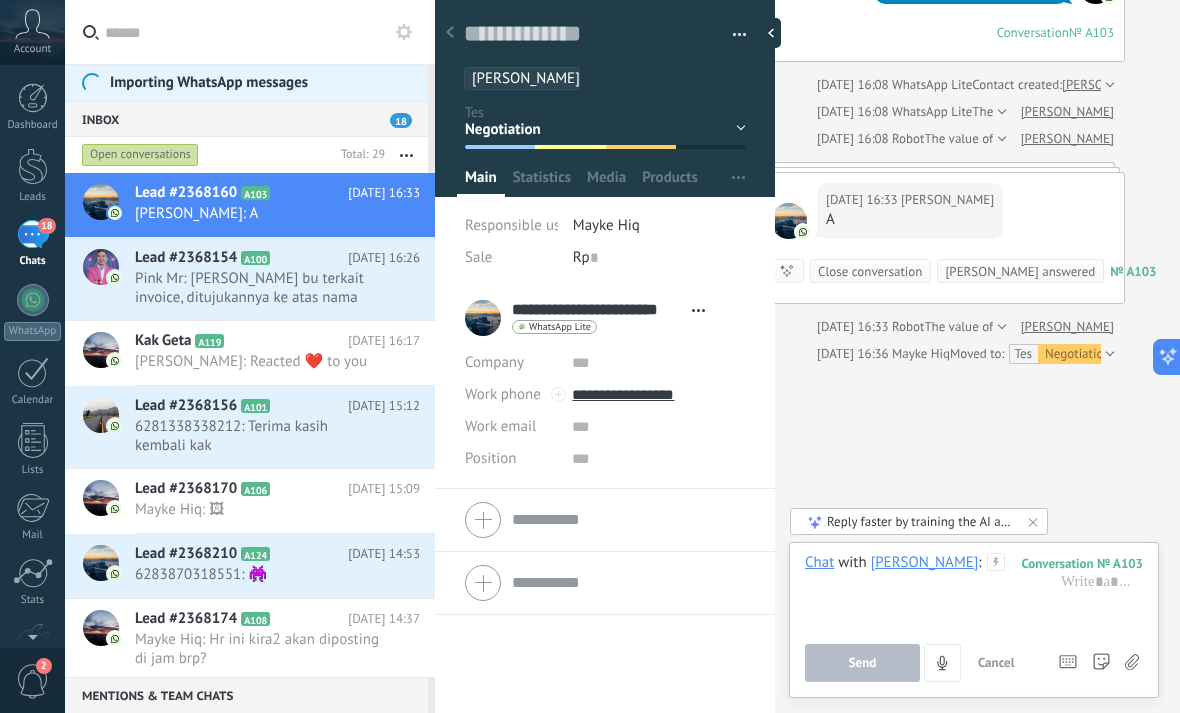 scroll, scrollTop: 6877, scrollLeft: 37, axis: both 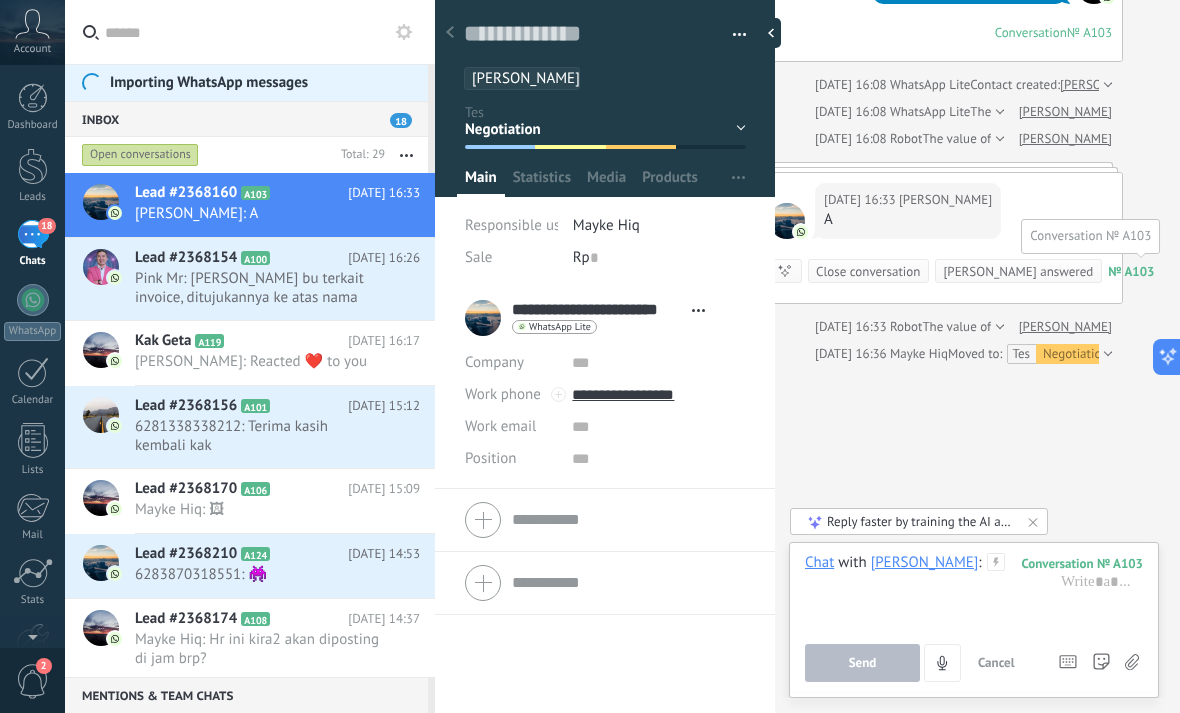 click on "№ A103" at bounding box center [1131, 271] 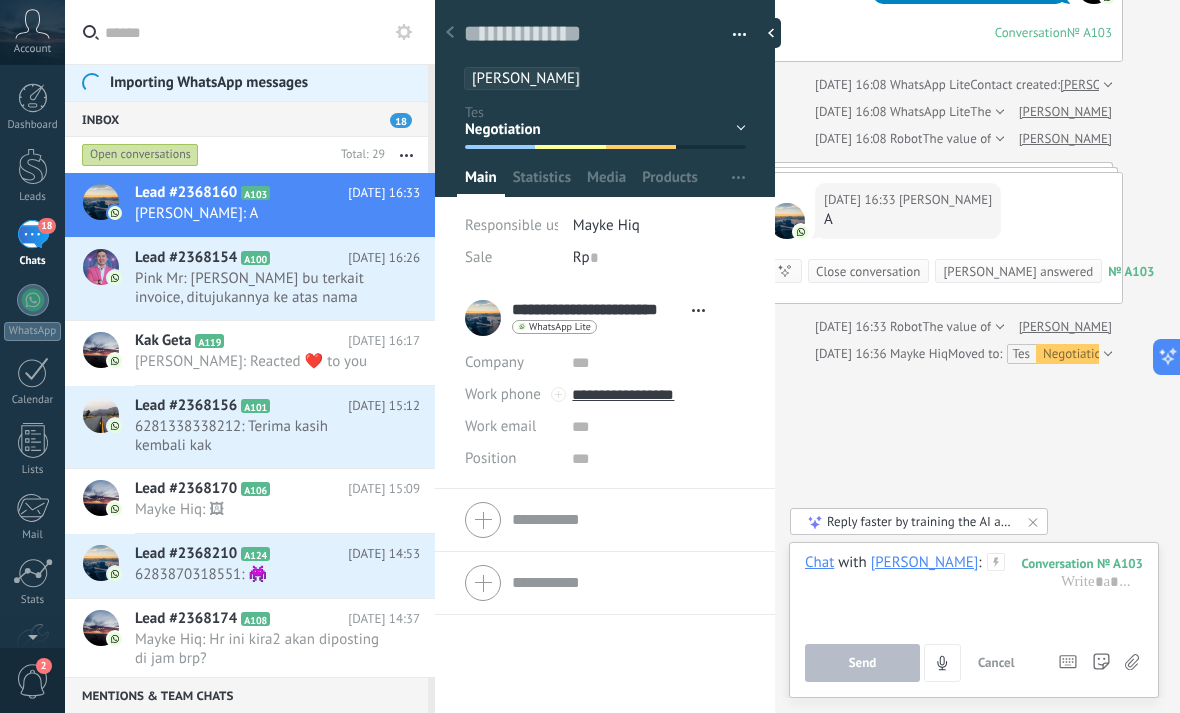 click on "Reply faster by training the AI assistant using data from your information sources" at bounding box center (920, 521) 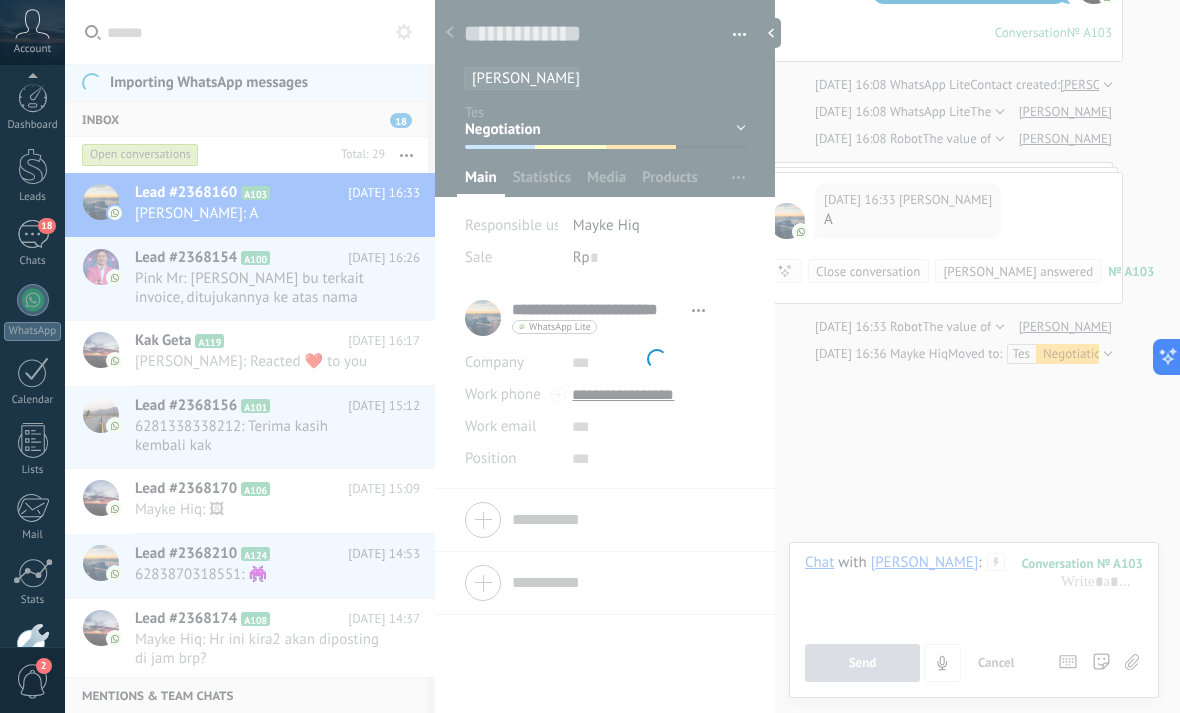 scroll, scrollTop: 119, scrollLeft: 0, axis: vertical 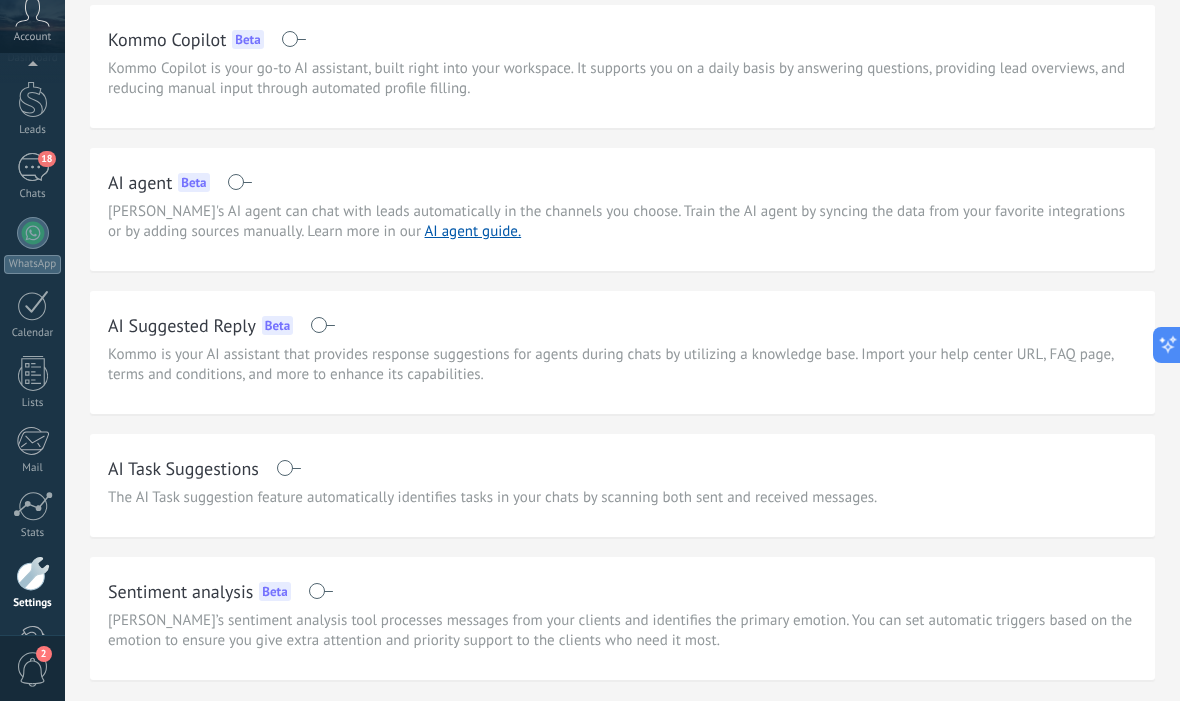 type on "**********" 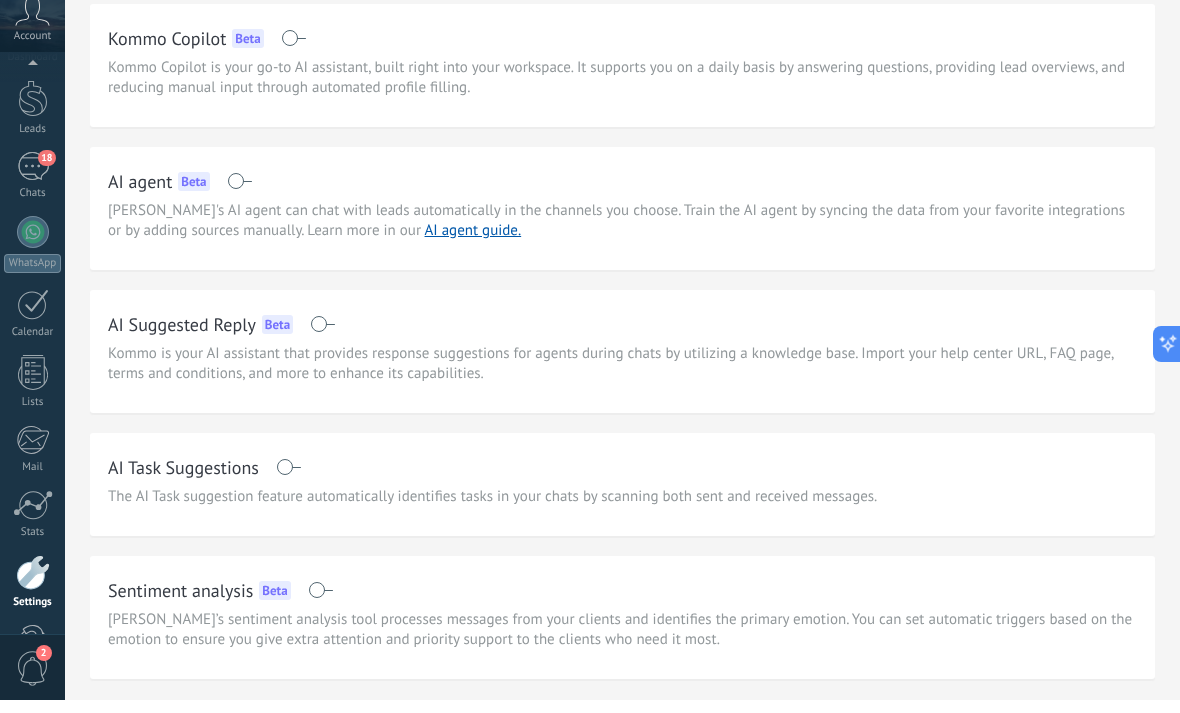 scroll, scrollTop: 21, scrollLeft: 0, axis: vertical 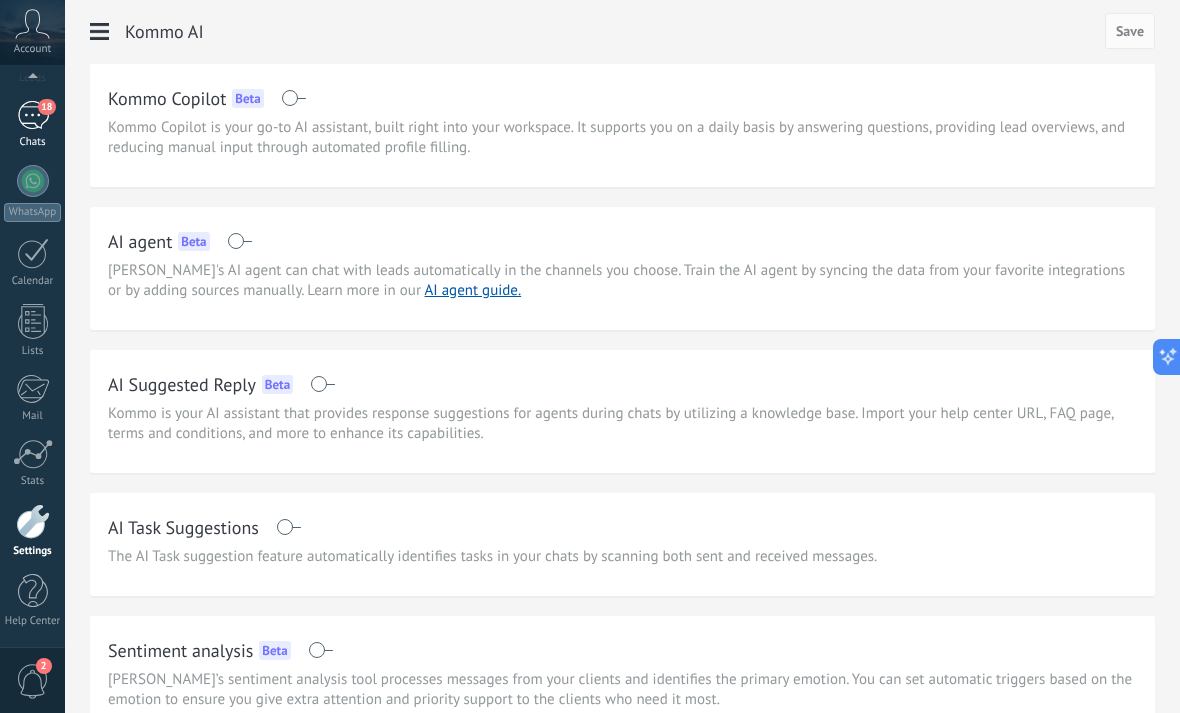 click on "18" at bounding box center [33, 115] 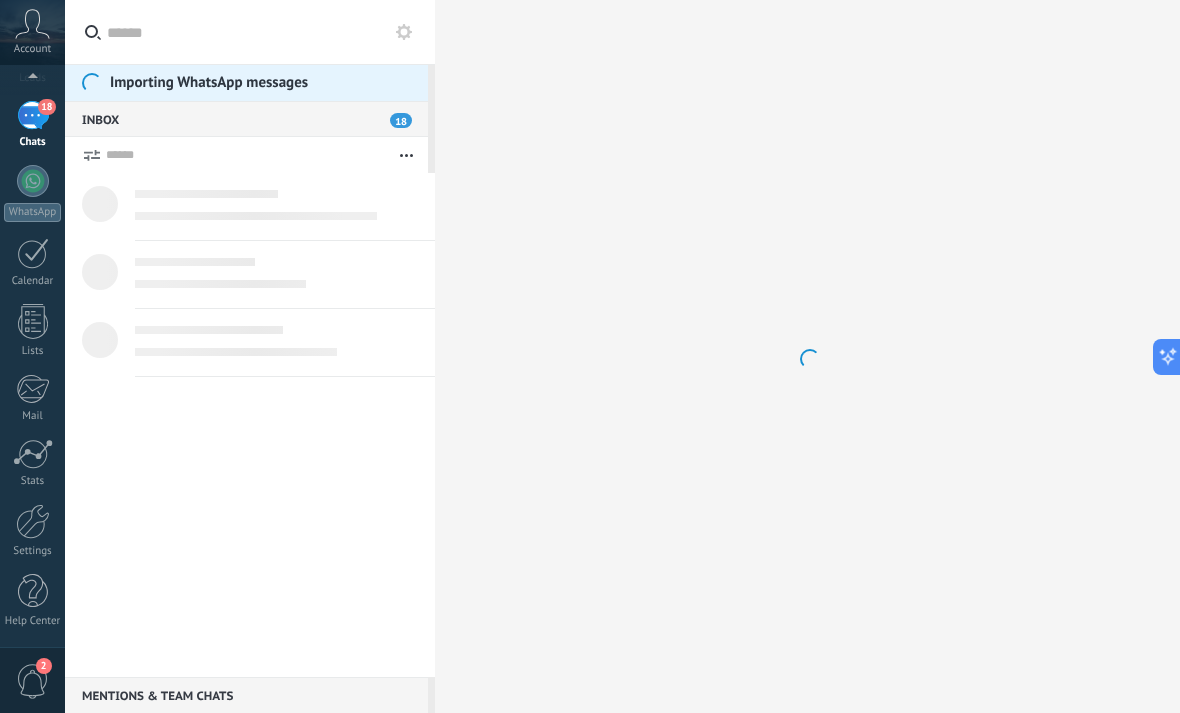 scroll, scrollTop: 0, scrollLeft: 0, axis: both 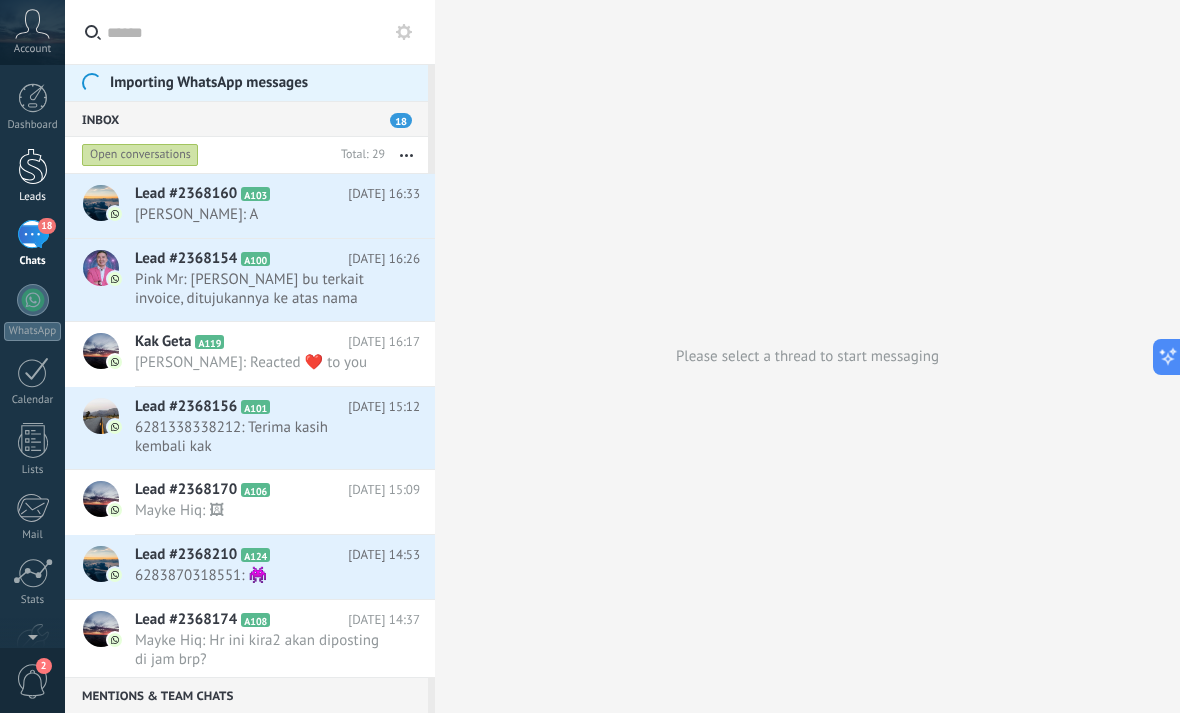 click at bounding box center [33, 166] 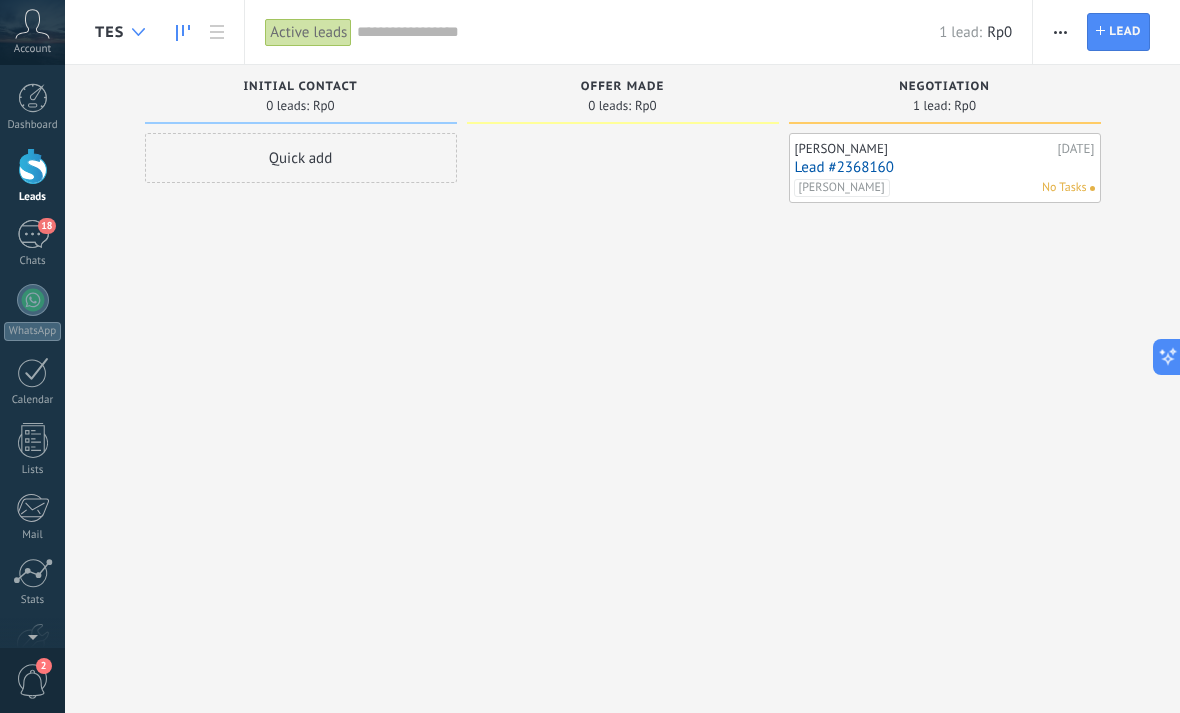 click at bounding box center [138, 32] 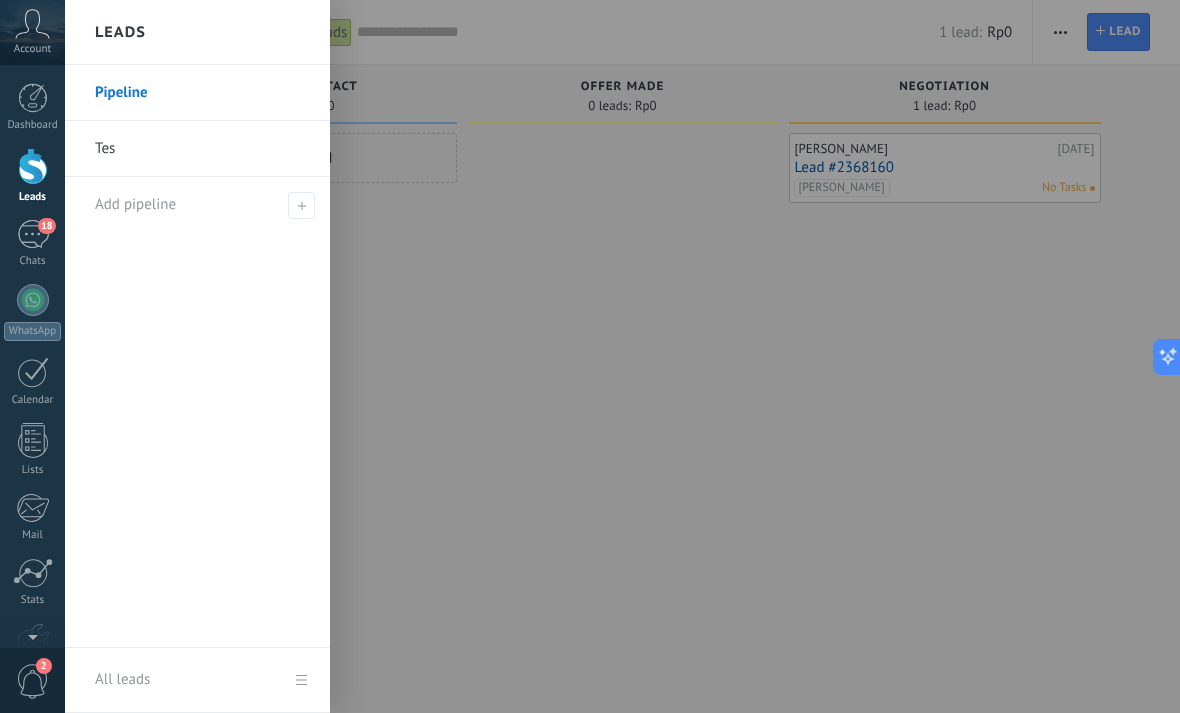 click at bounding box center (655, 356) 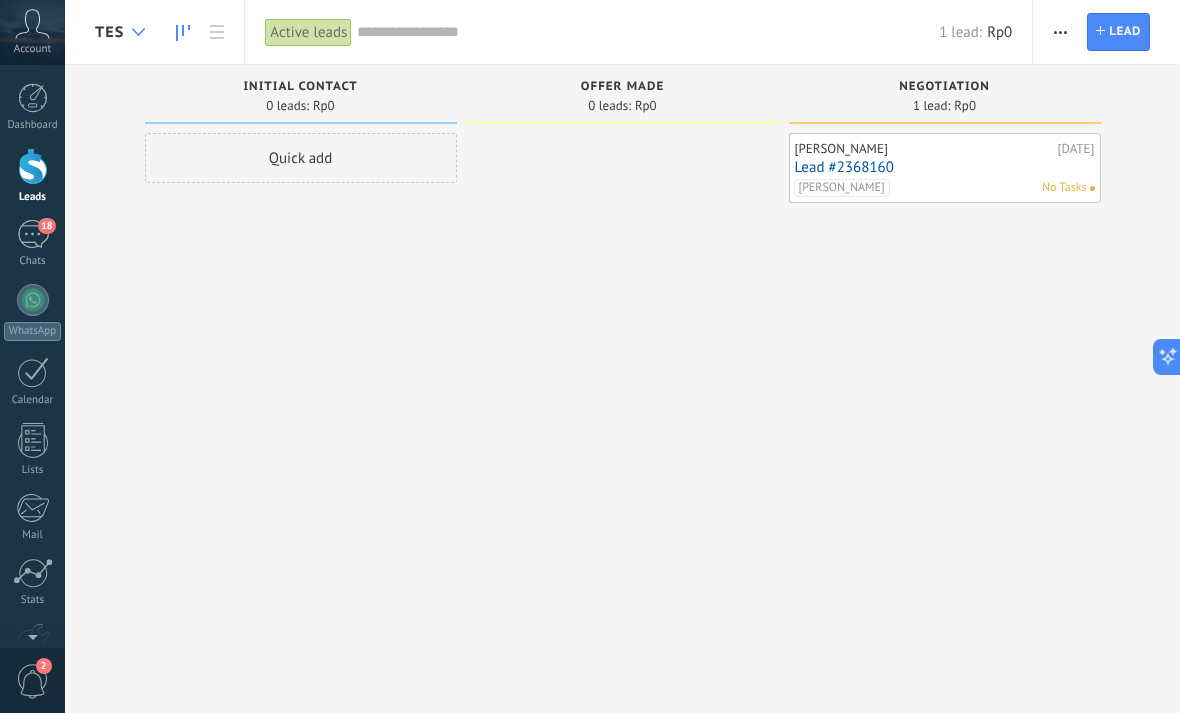 click at bounding box center (138, 32) 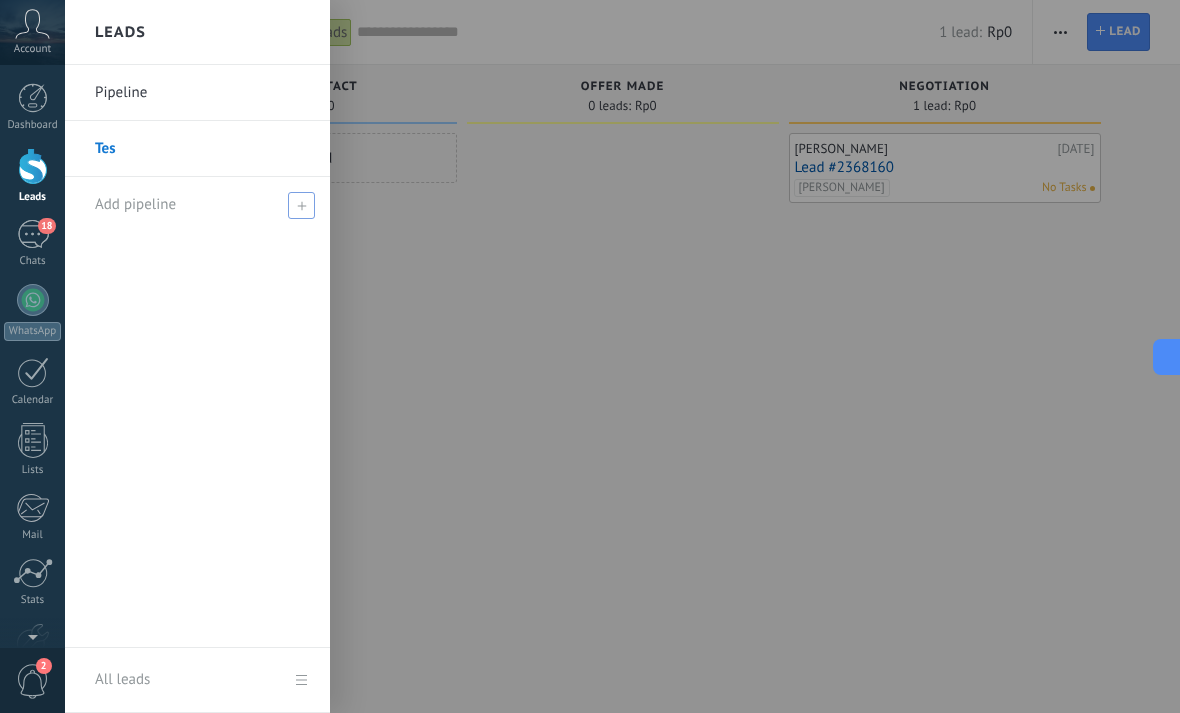 click on "Add pipeline" at bounding box center (135, 204) 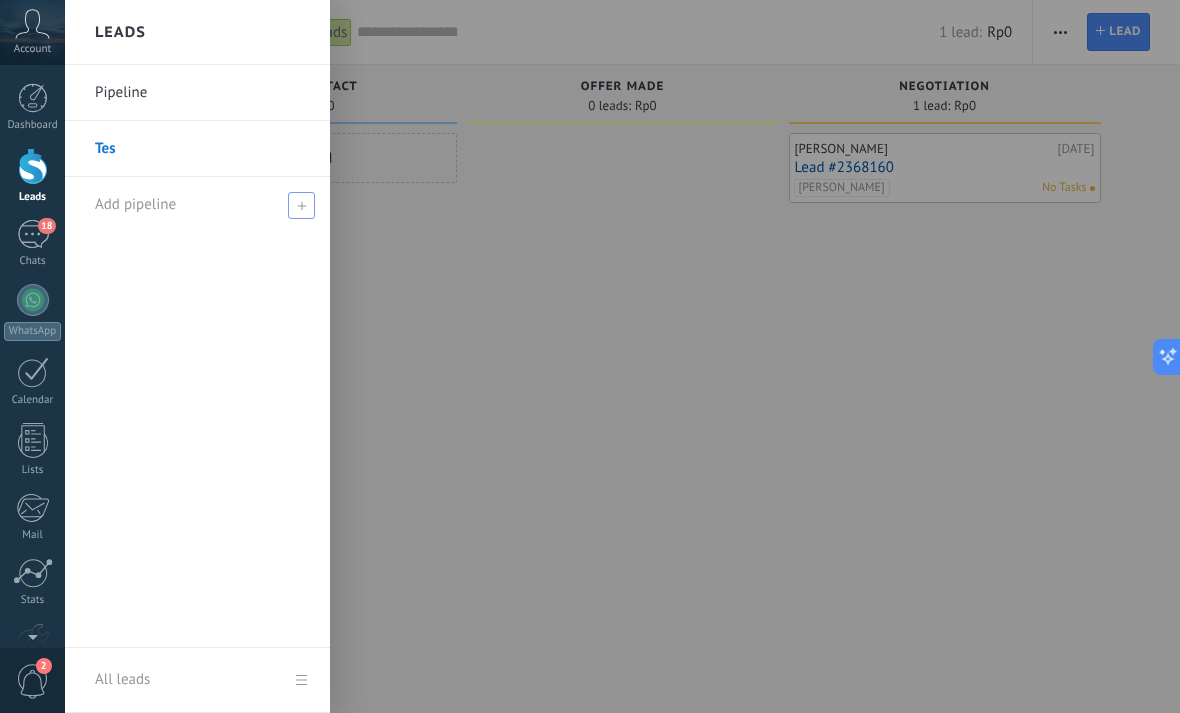 click at bounding box center [301, 205] 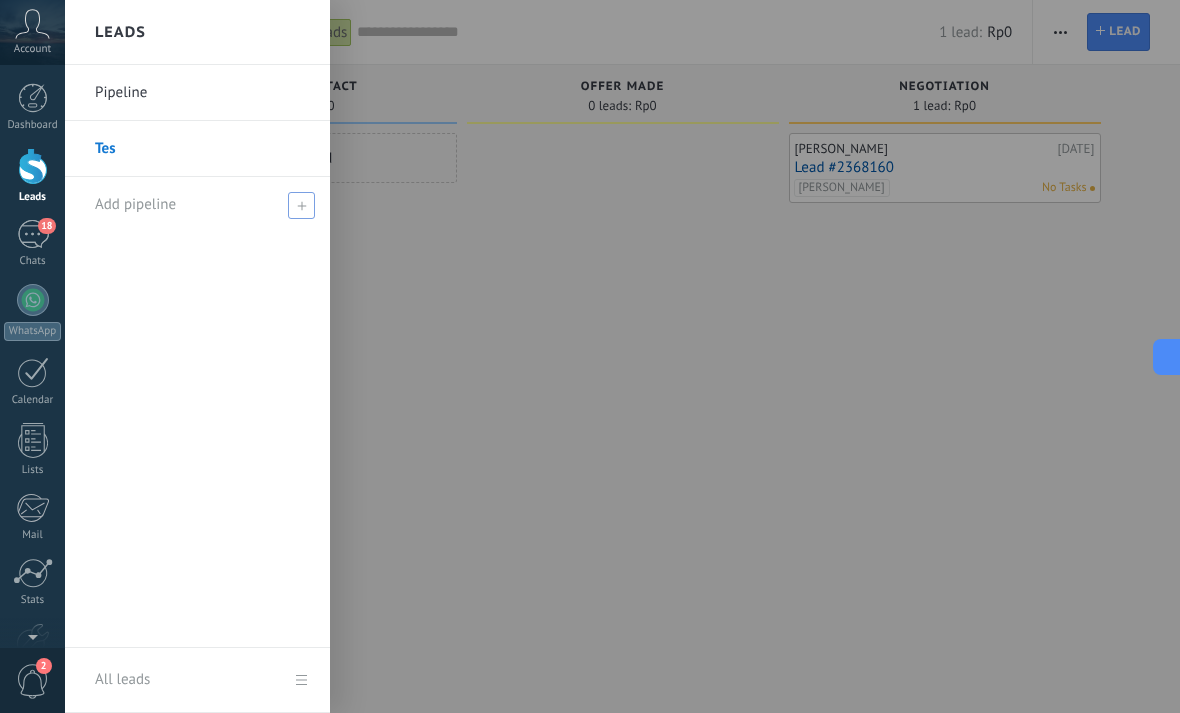 click at bounding box center (301, 205) 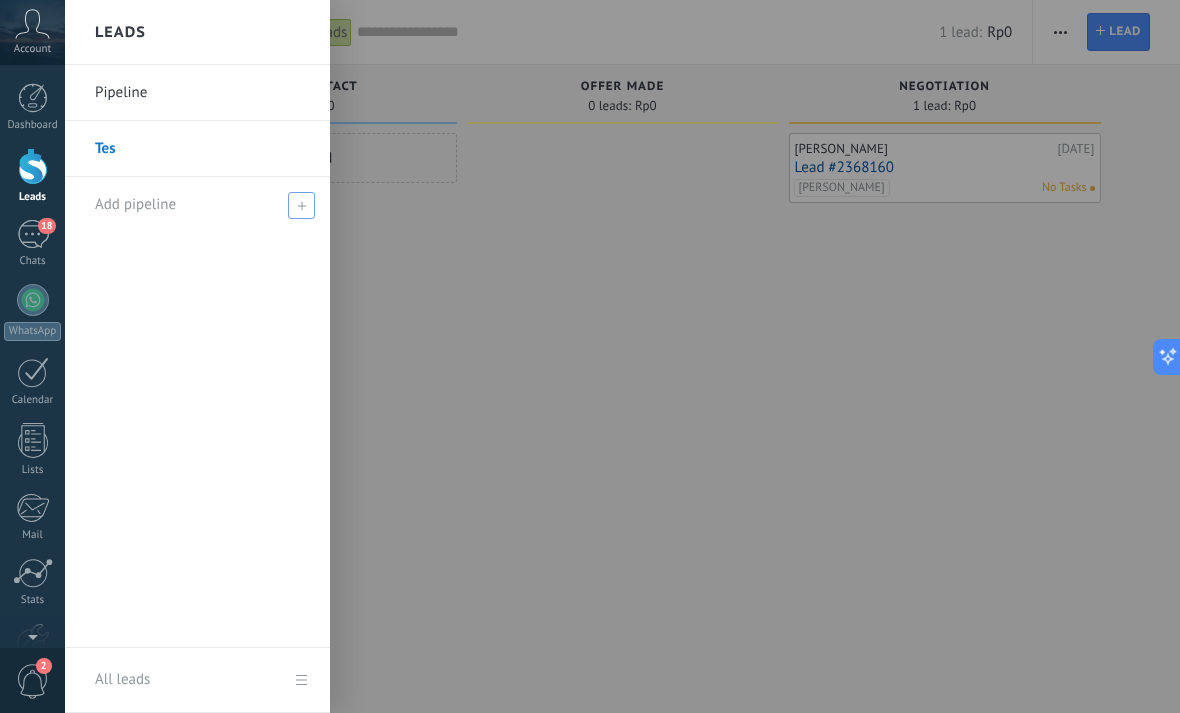 click at bounding box center [301, 205] 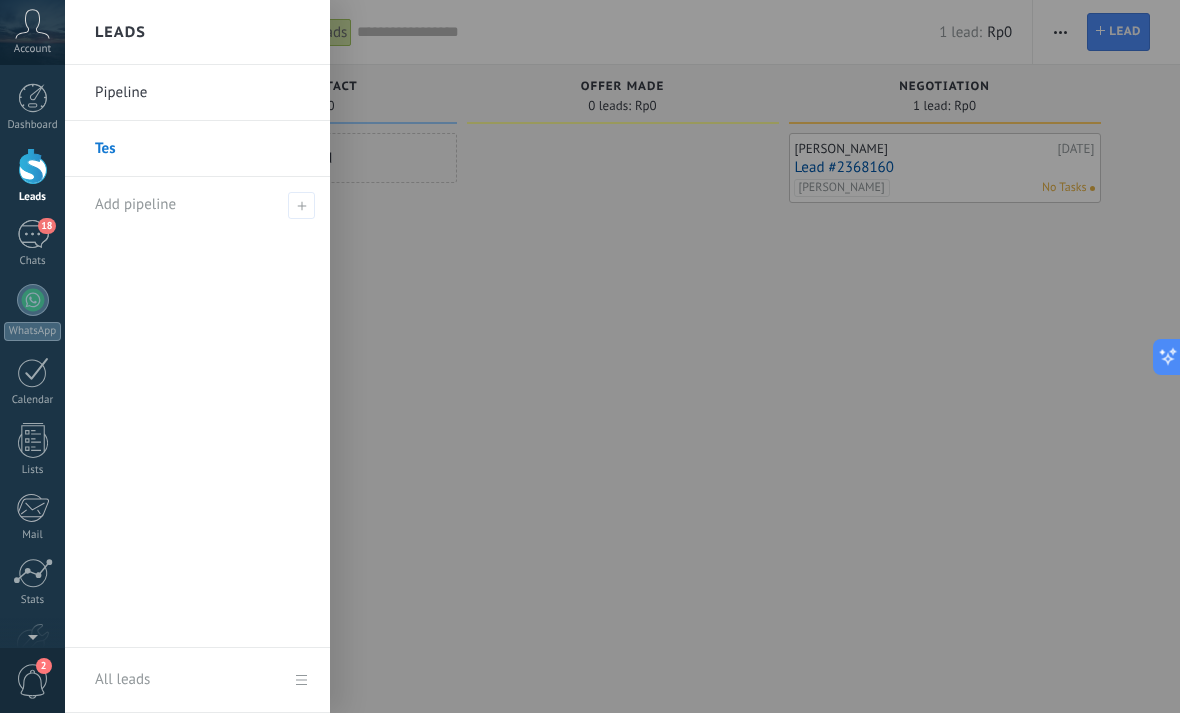 click at bounding box center (655, 356) 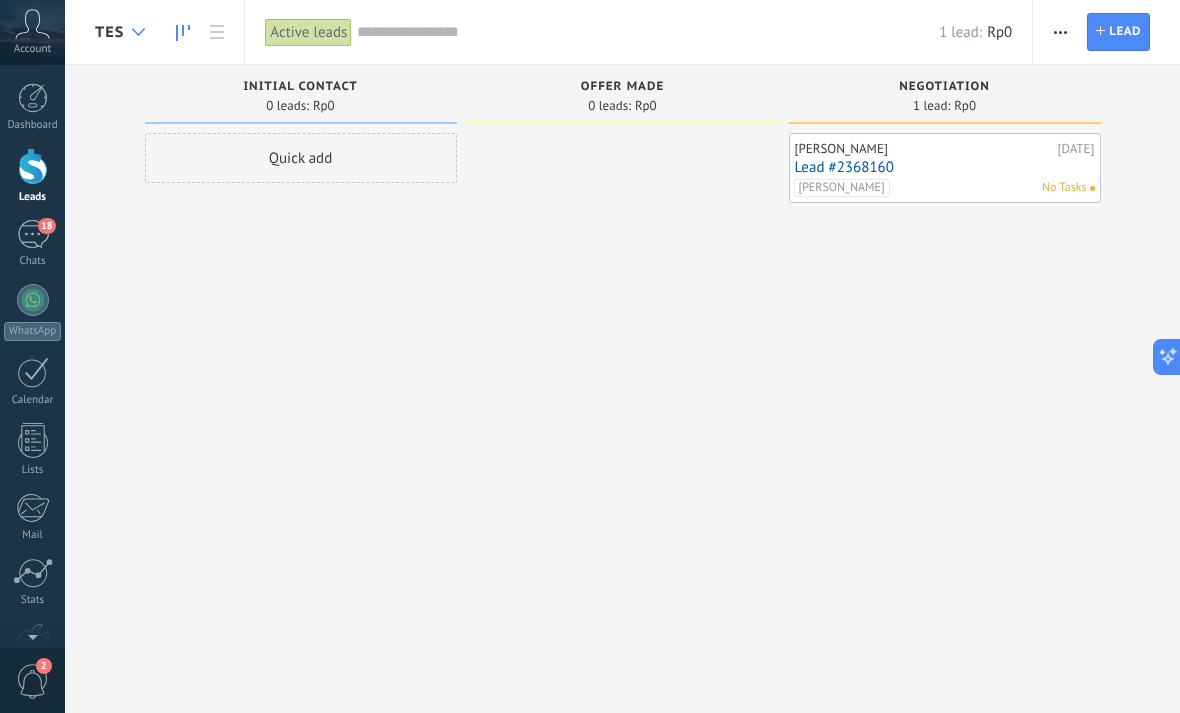 click at bounding box center (138, 32) 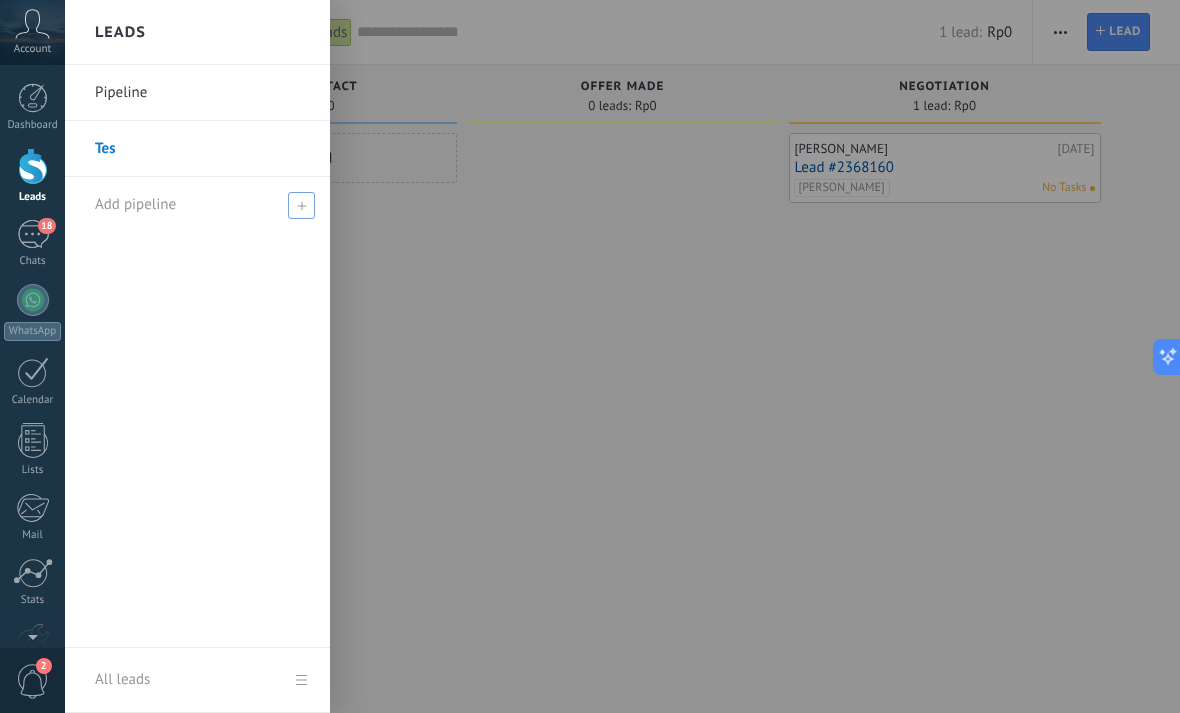 click at bounding box center [301, 205] 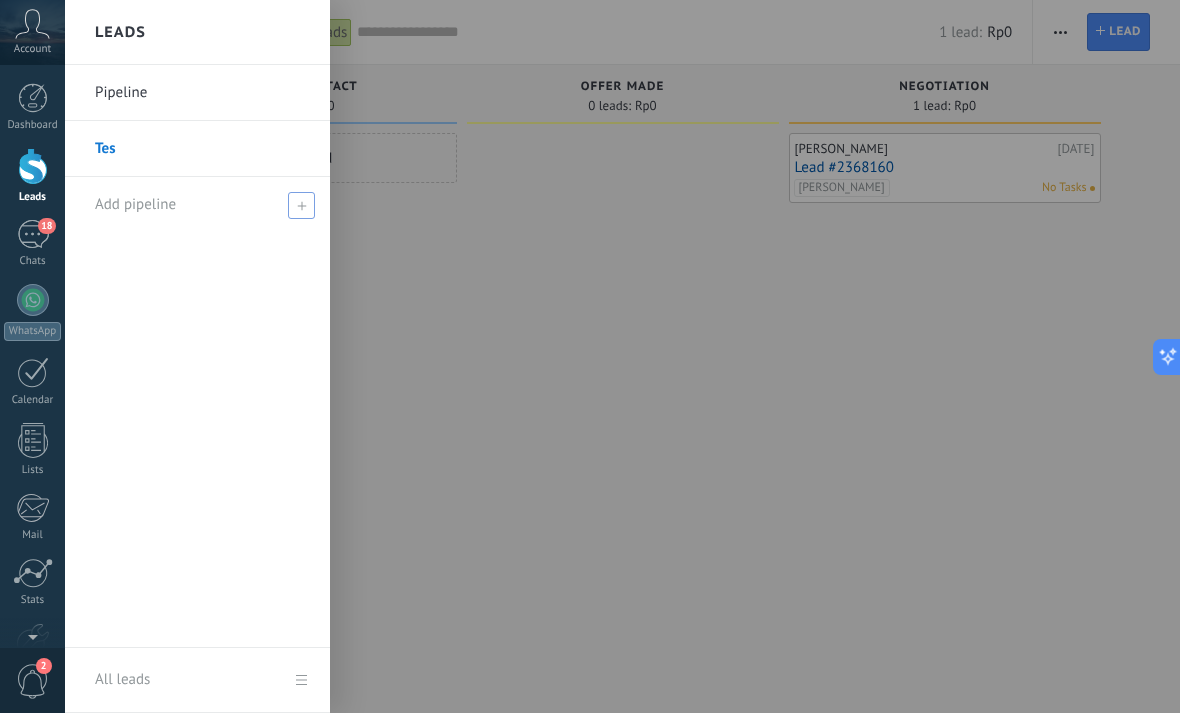 click on "Add pipeline" at bounding box center [202, 204] 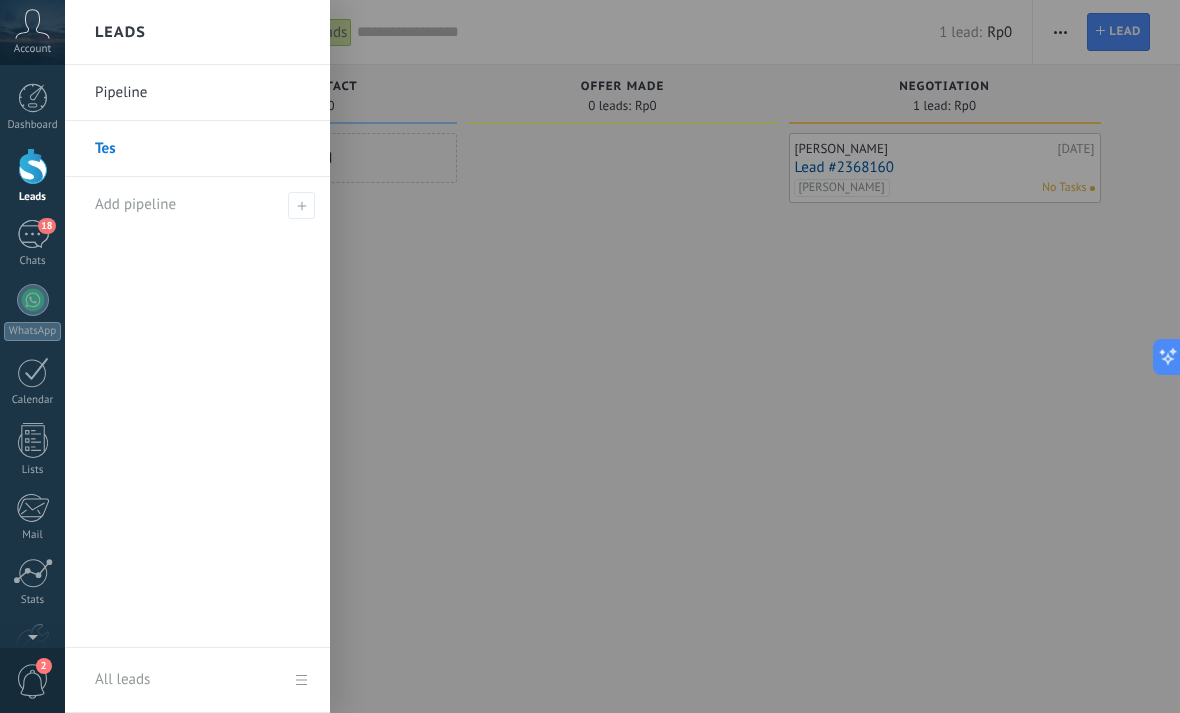 click on "Add pipeline" at bounding box center (197, 204) 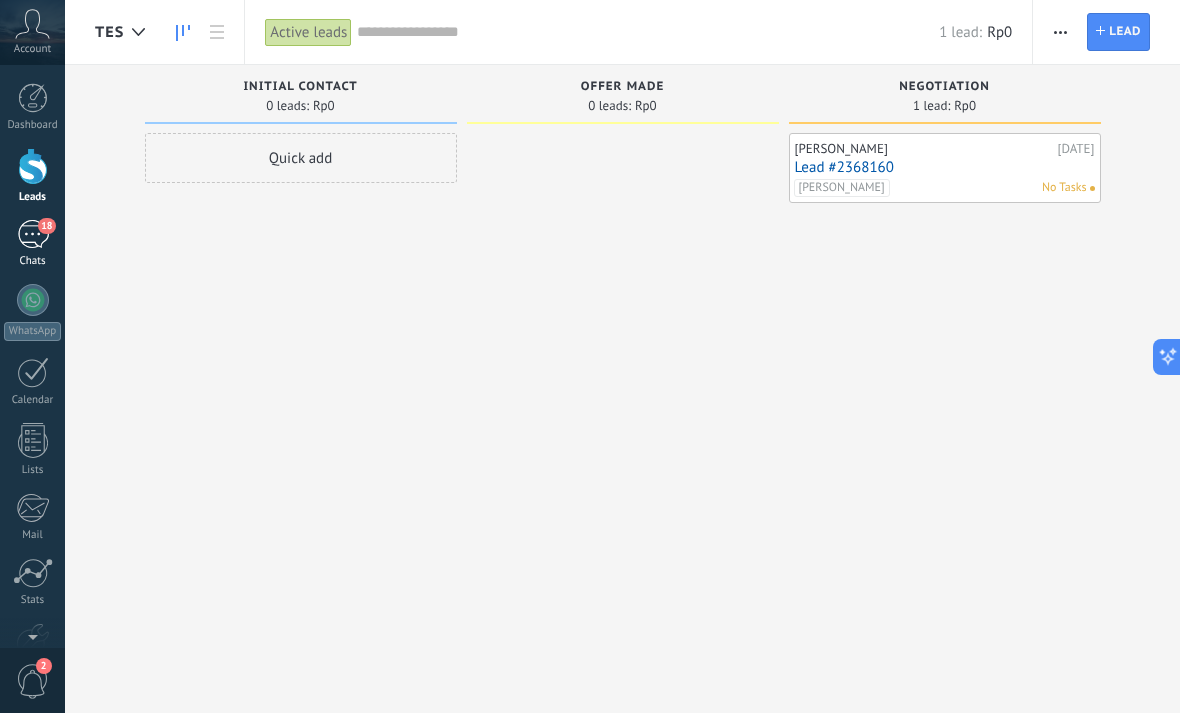 click on "18" at bounding box center (33, 234) 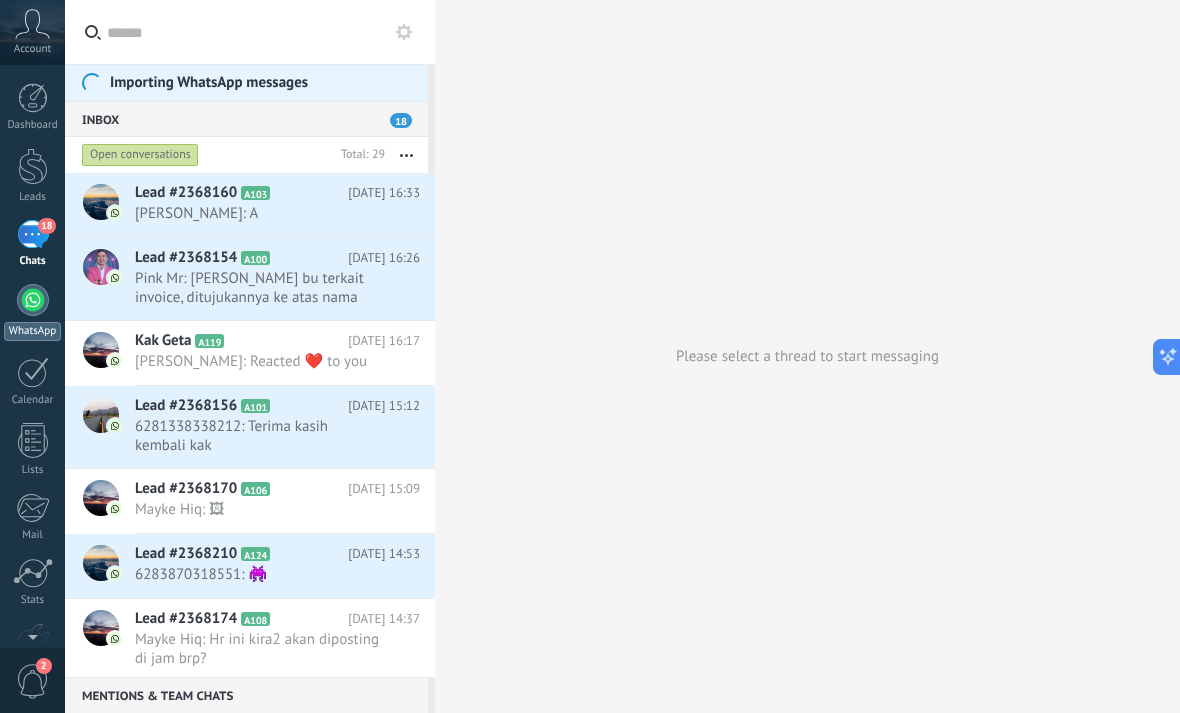 click at bounding box center [33, 300] 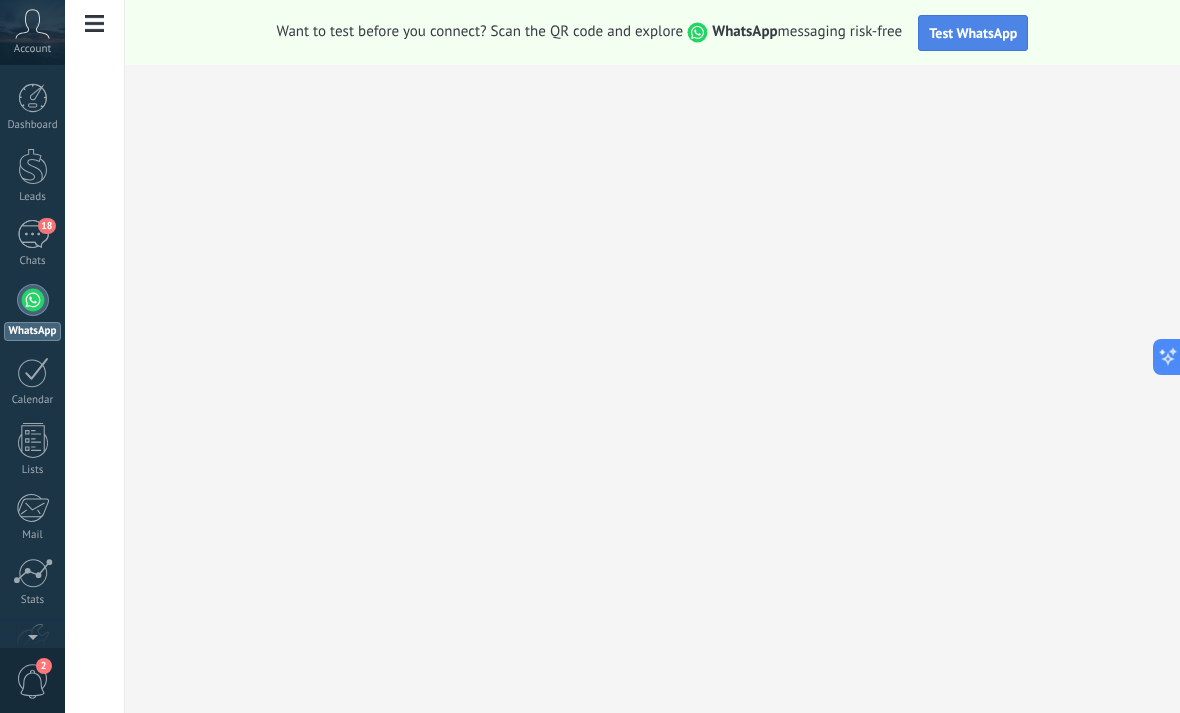 click on "Test WhatsApp" at bounding box center (973, 33) 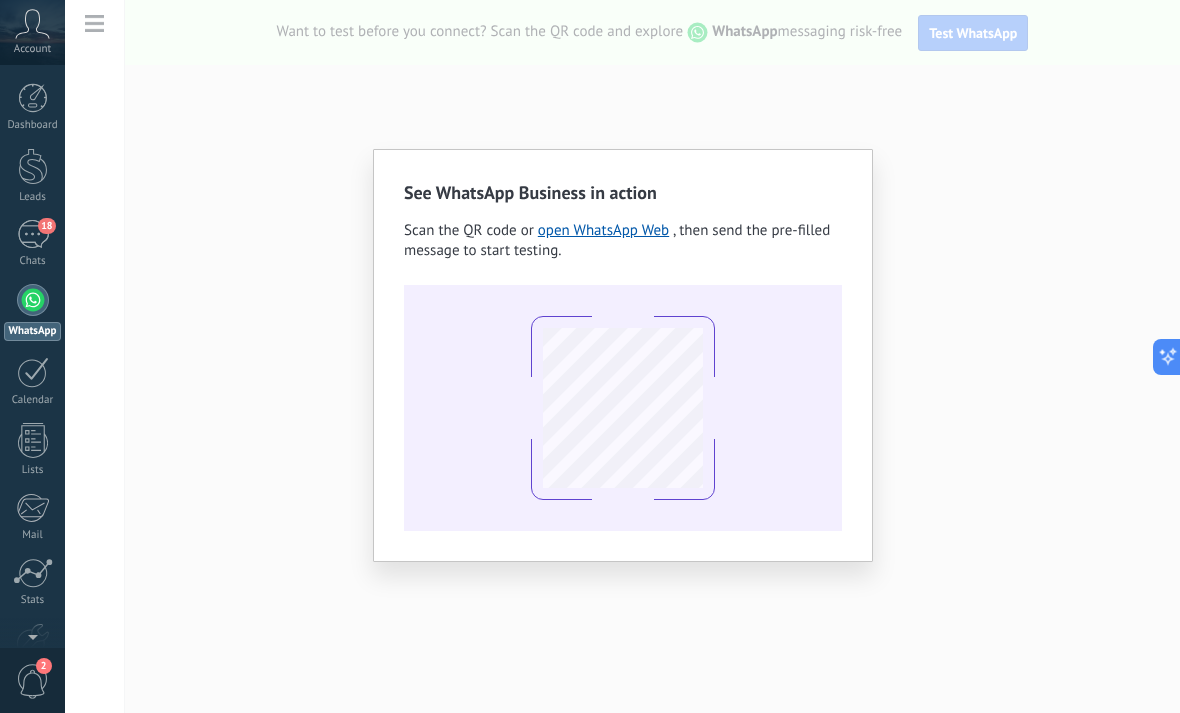 click on "See WhatsApp Business in action Scan the QR code or   open WhatsApp Web   , then send the pre-filled message to start testing." at bounding box center (622, 356) 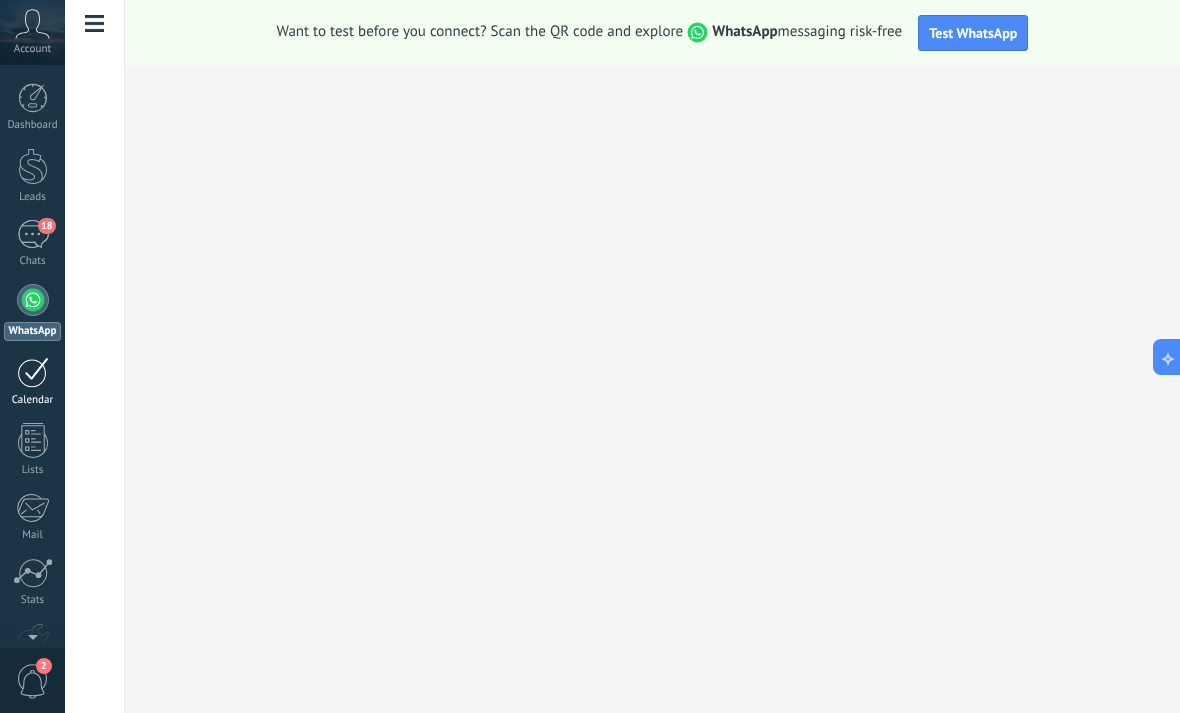 click at bounding box center [33, 372] 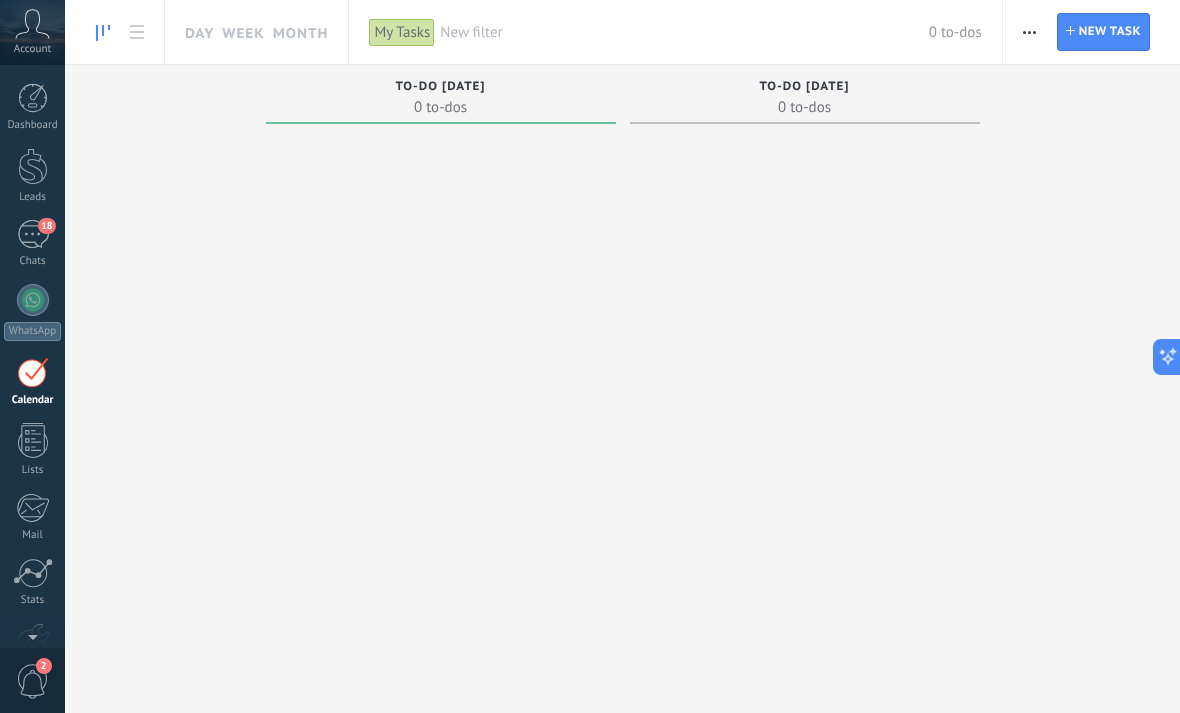 click 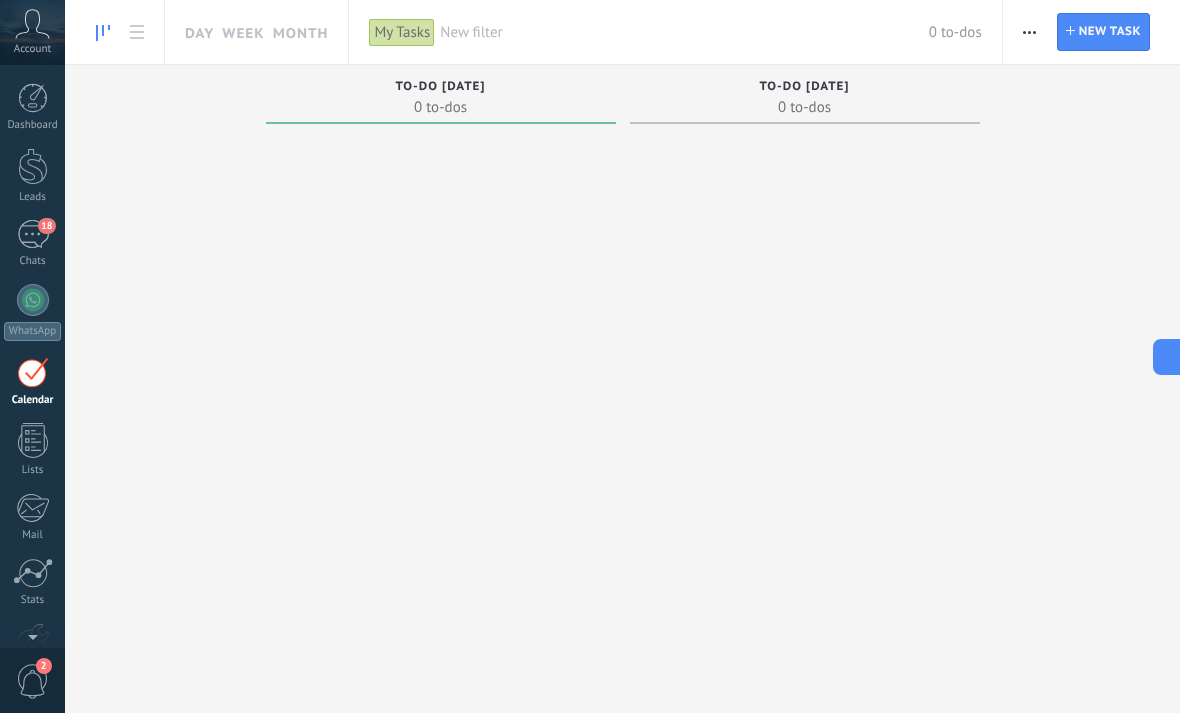 click on "To-do [DATE]" at bounding box center [441, 88] 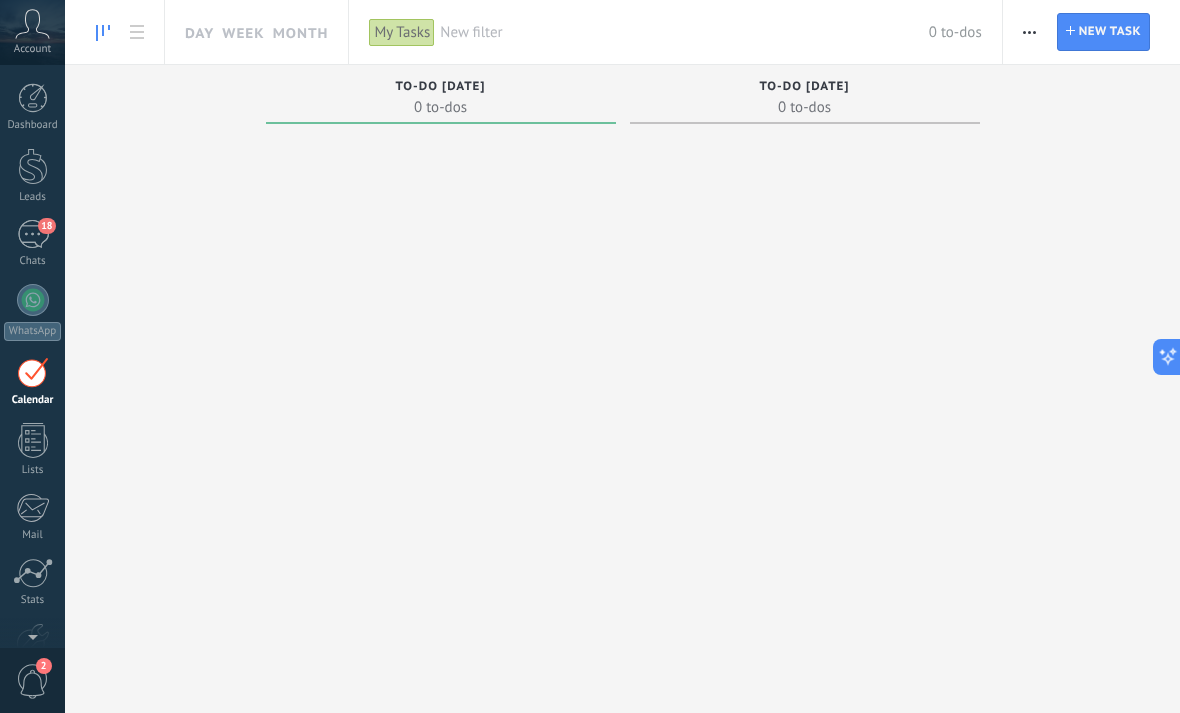 click at bounding box center (441, 397) 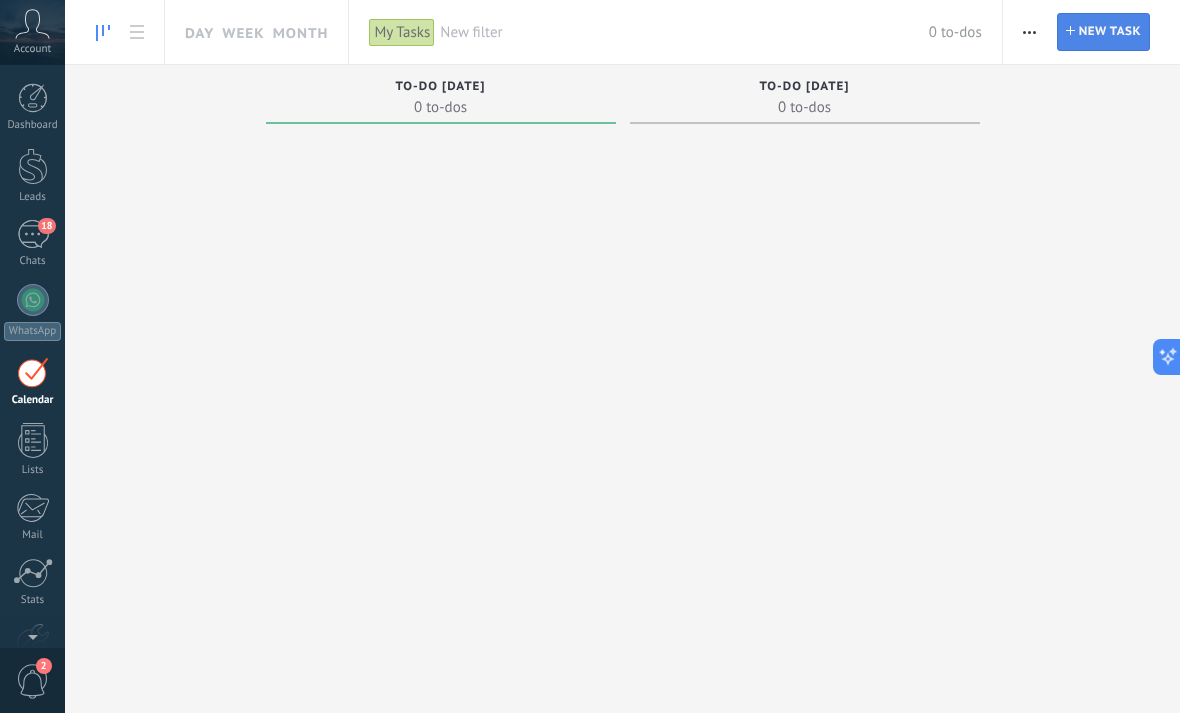 click on "New task" at bounding box center (1110, 32) 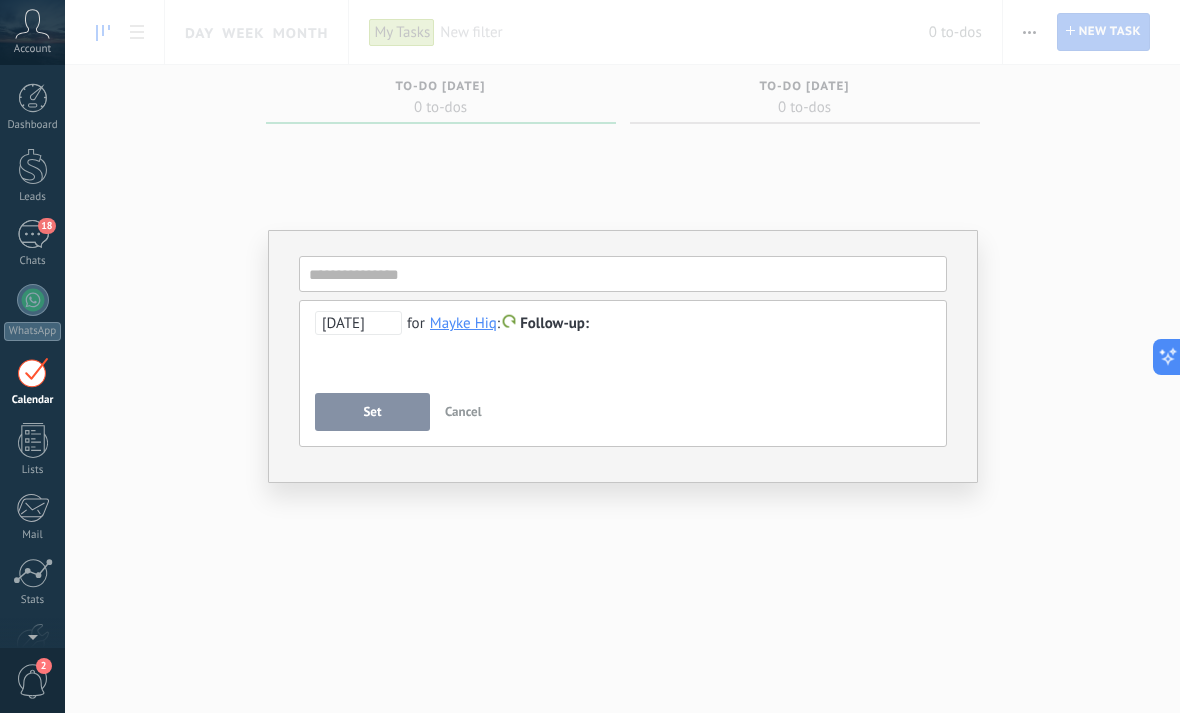 type 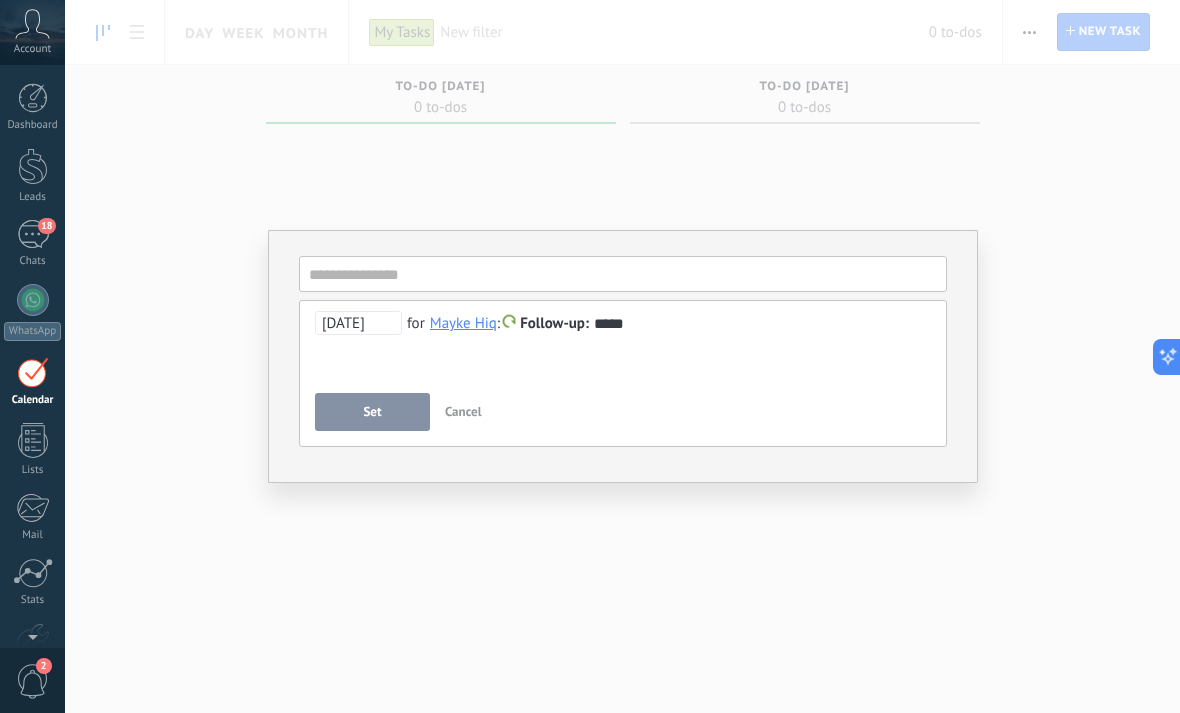 click on "Set" at bounding box center [372, 412] 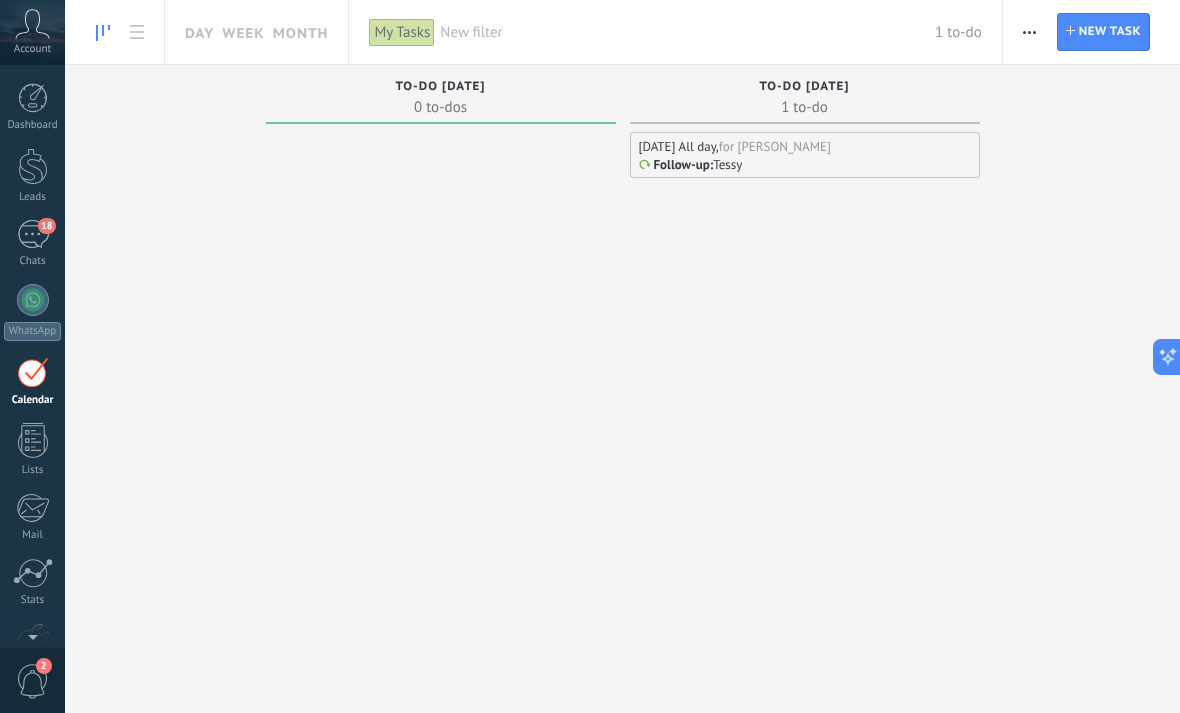 click on "for [PERSON_NAME]" at bounding box center (775, 146) 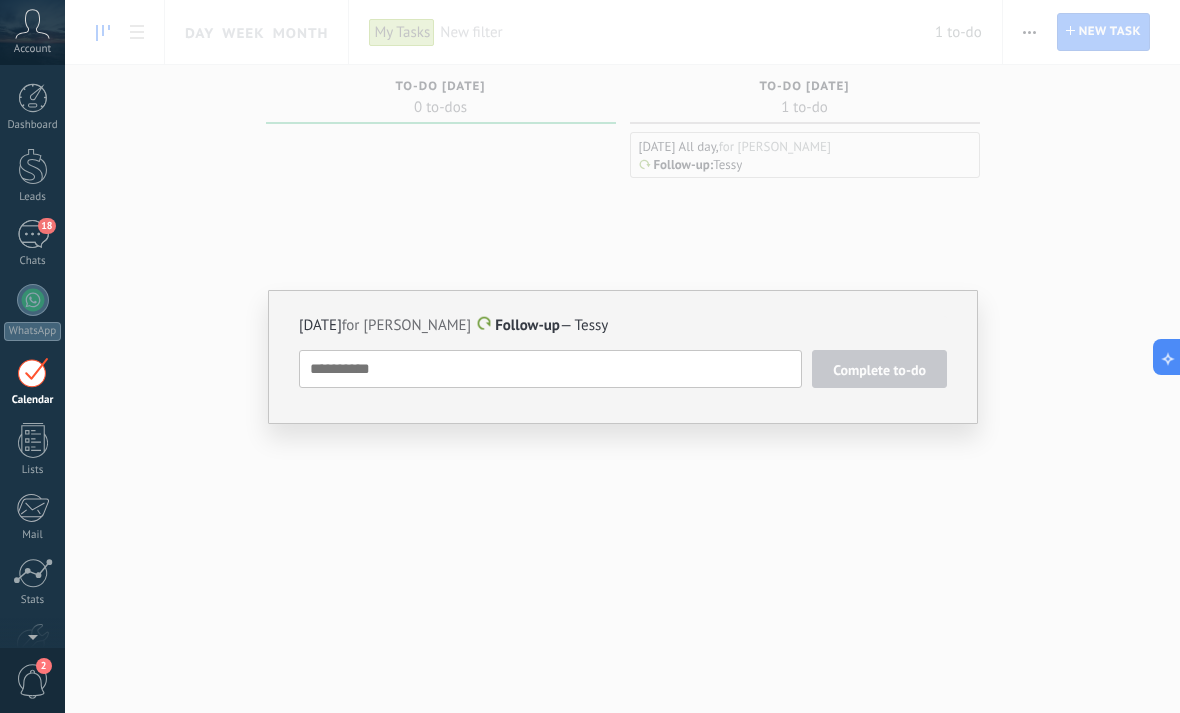 click on "Tomorrow  for Mayke Hiq" at bounding box center [385, 325] 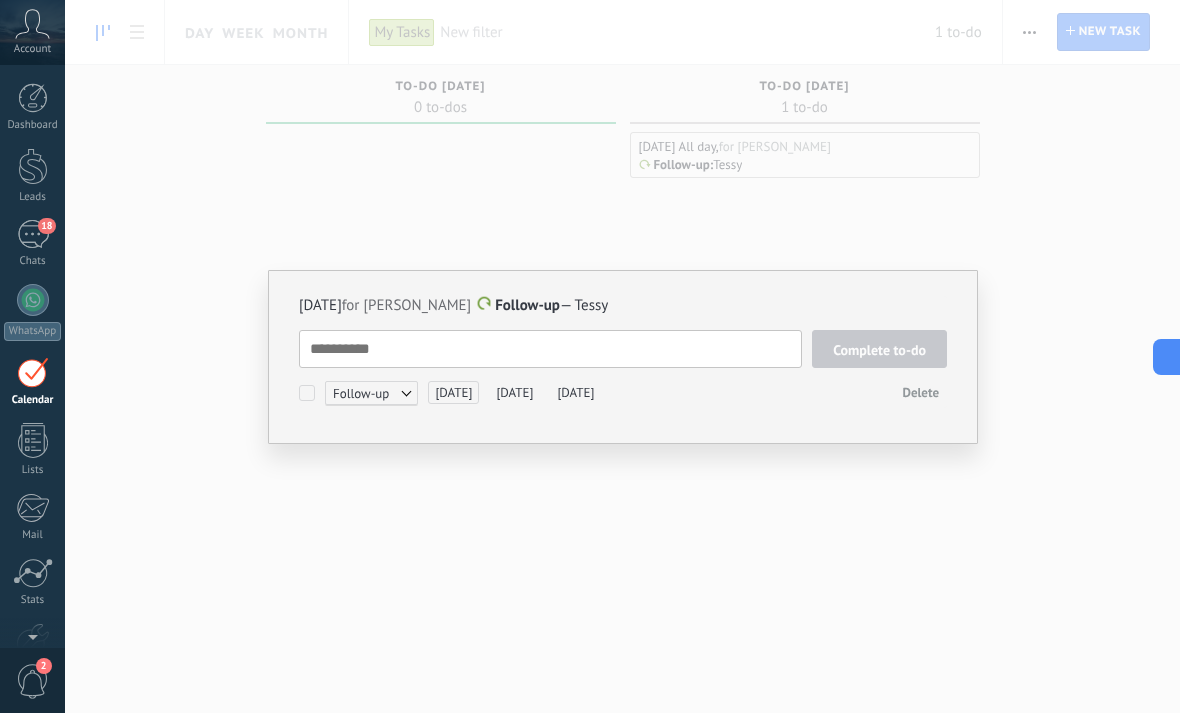 scroll, scrollTop: 20, scrollLeft: 0, axis: vertical 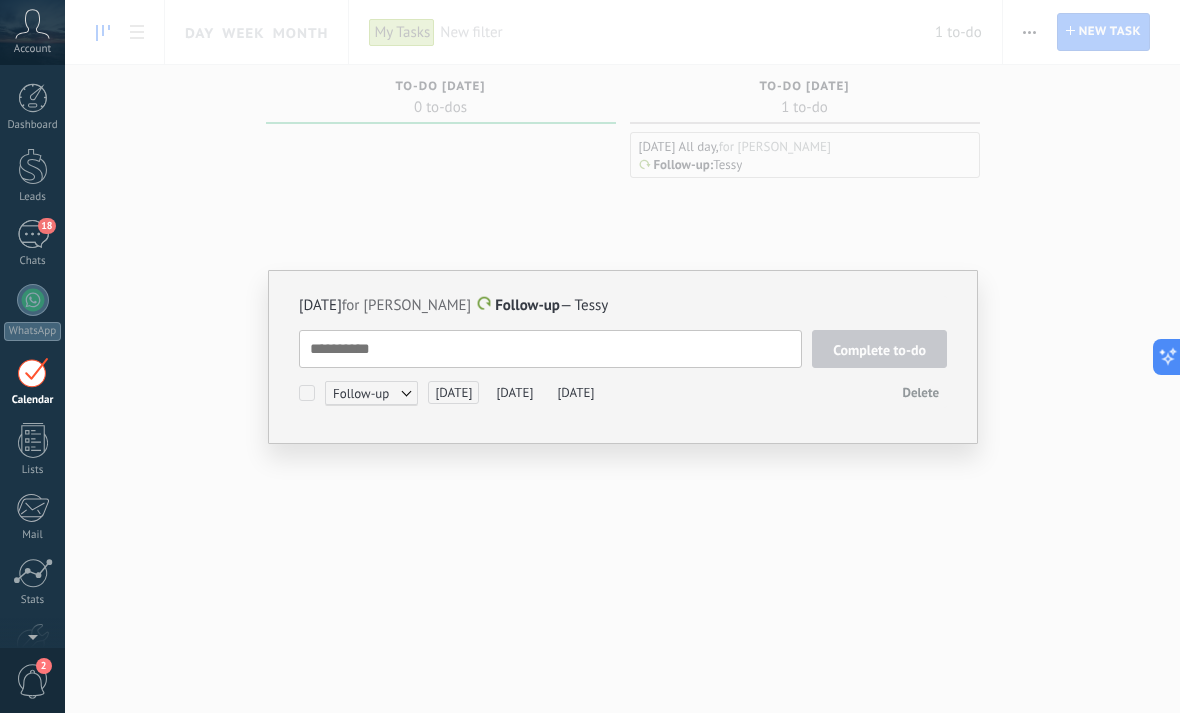 click on "[DATE]" at bounding box center [453, 392] 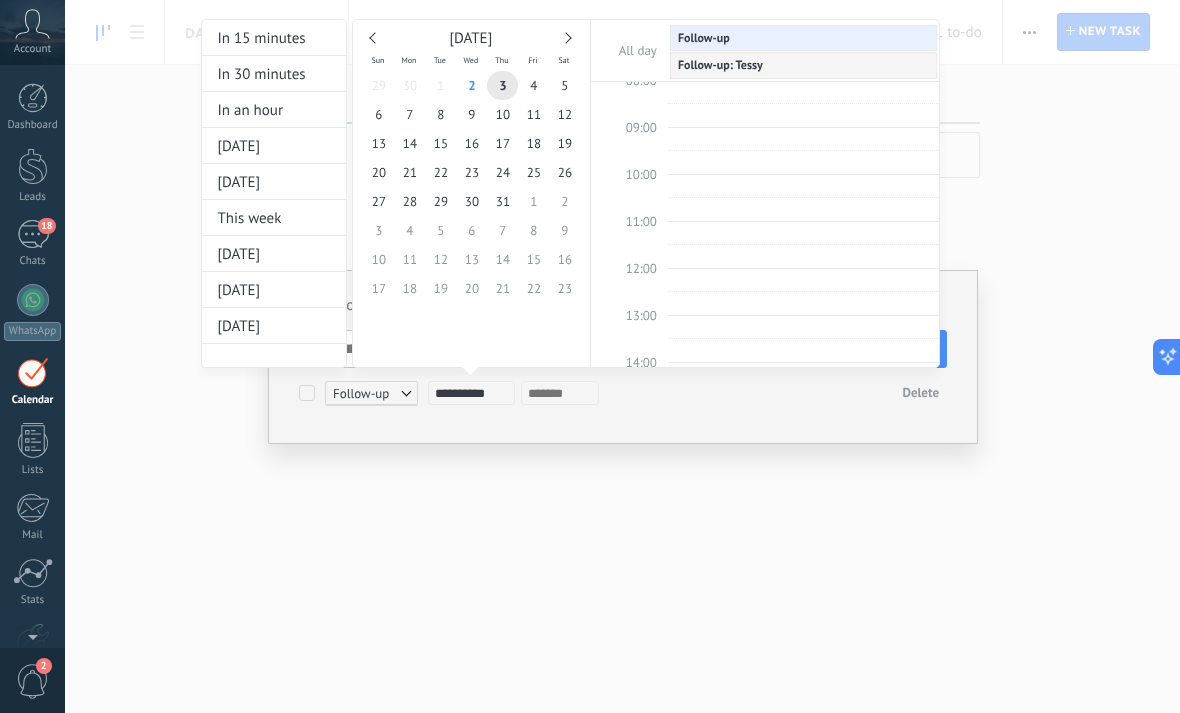 scroll, scrollTop: 377, scrollLeft: 0, axis: vertical 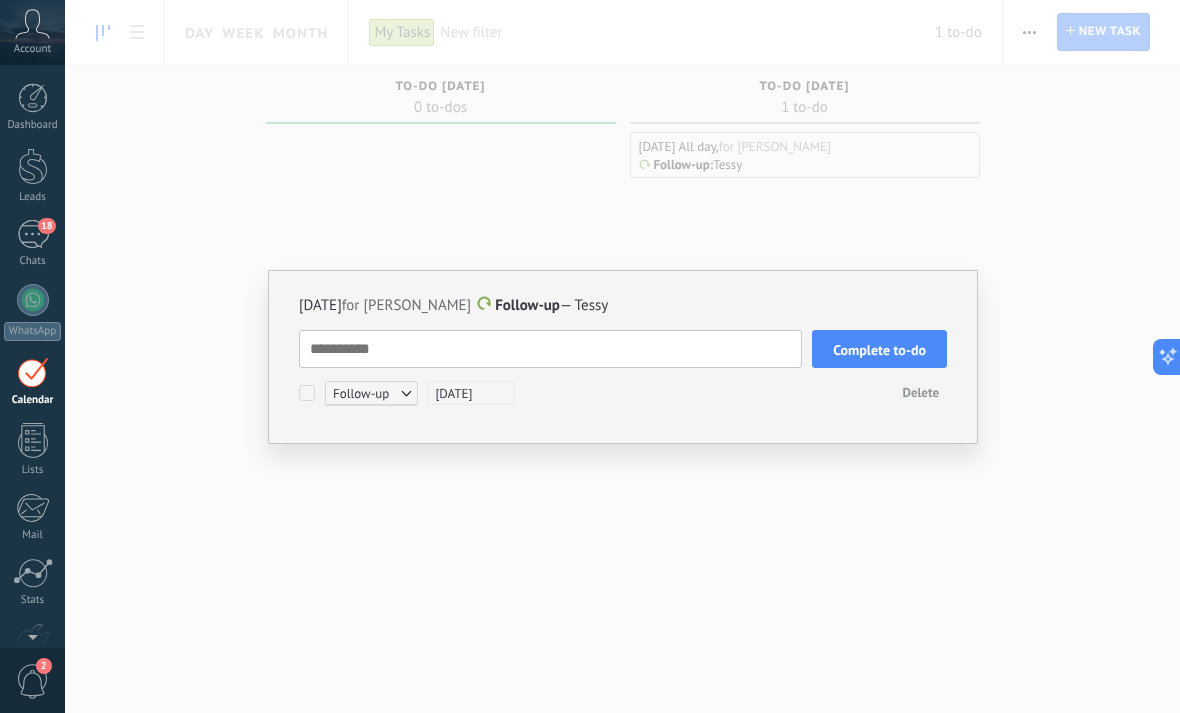 click on "Complete to-do" at bounding box center (879, 350) 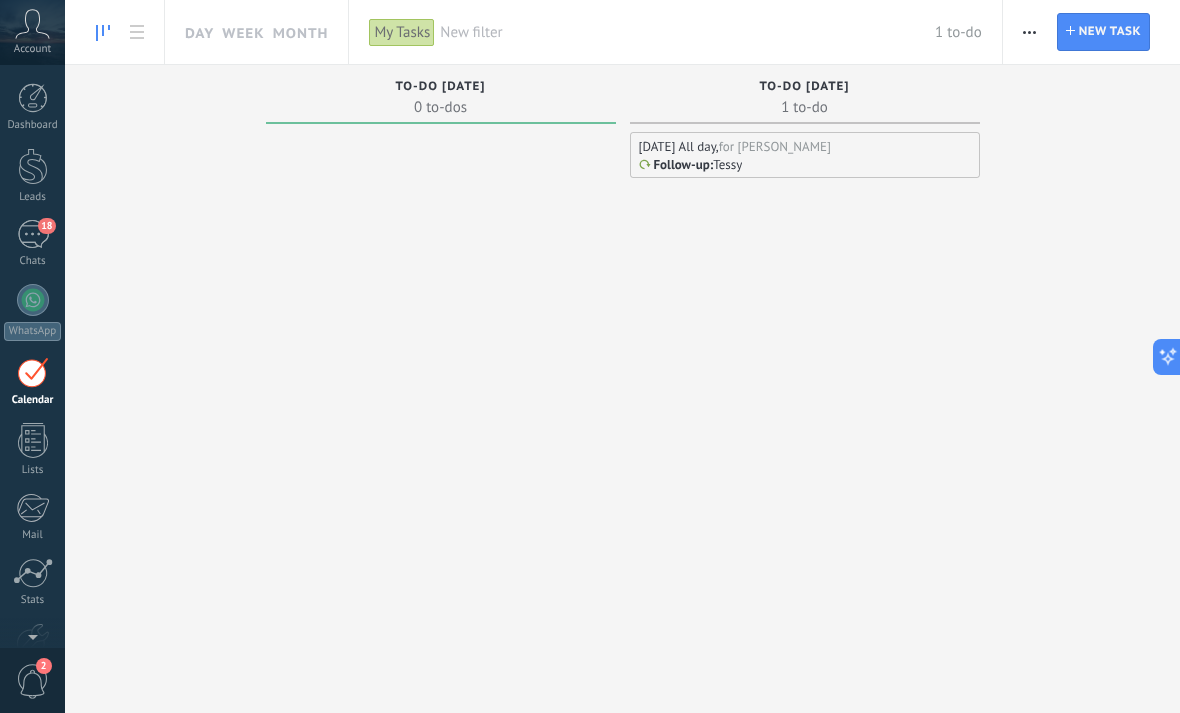 click on "Follow-up :  Tessy" at bounding box center (805, 164) 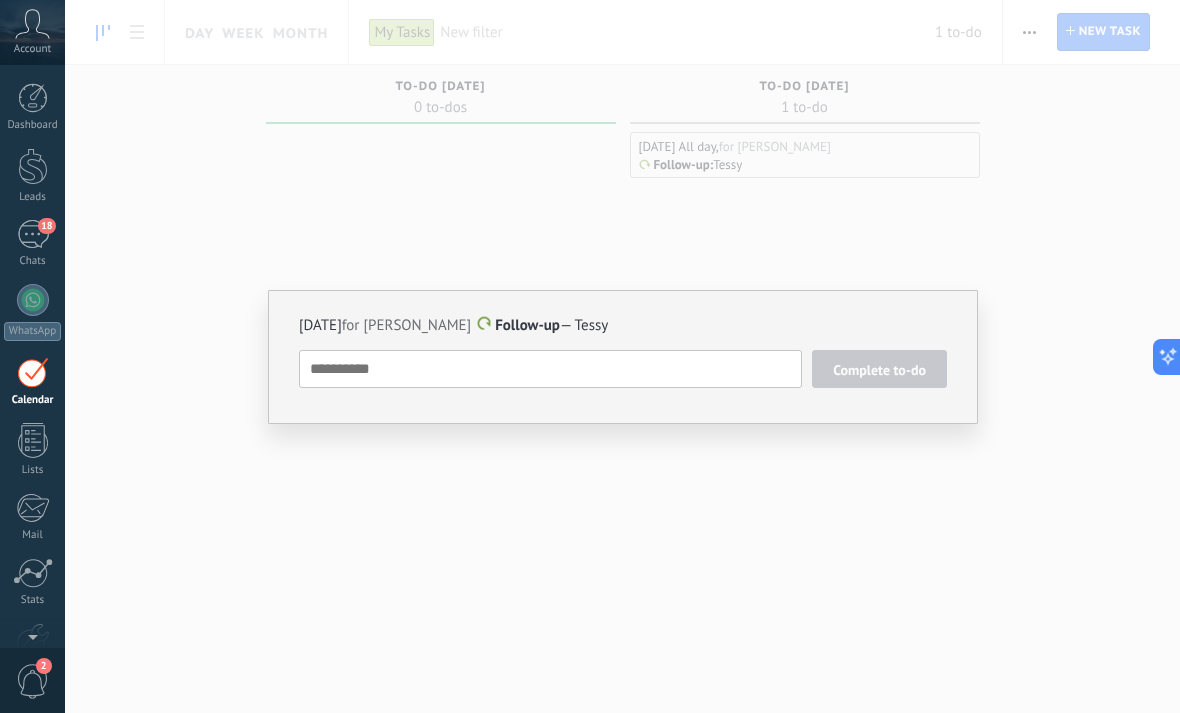 click on "Tomorrow  for Mayke Hiq Follow-up  — Tessy Complete to-do Follow-up Follow-up Meeting Custom tomorrow in 7 days in 30 days Delete" at bounding box center [622, 356] 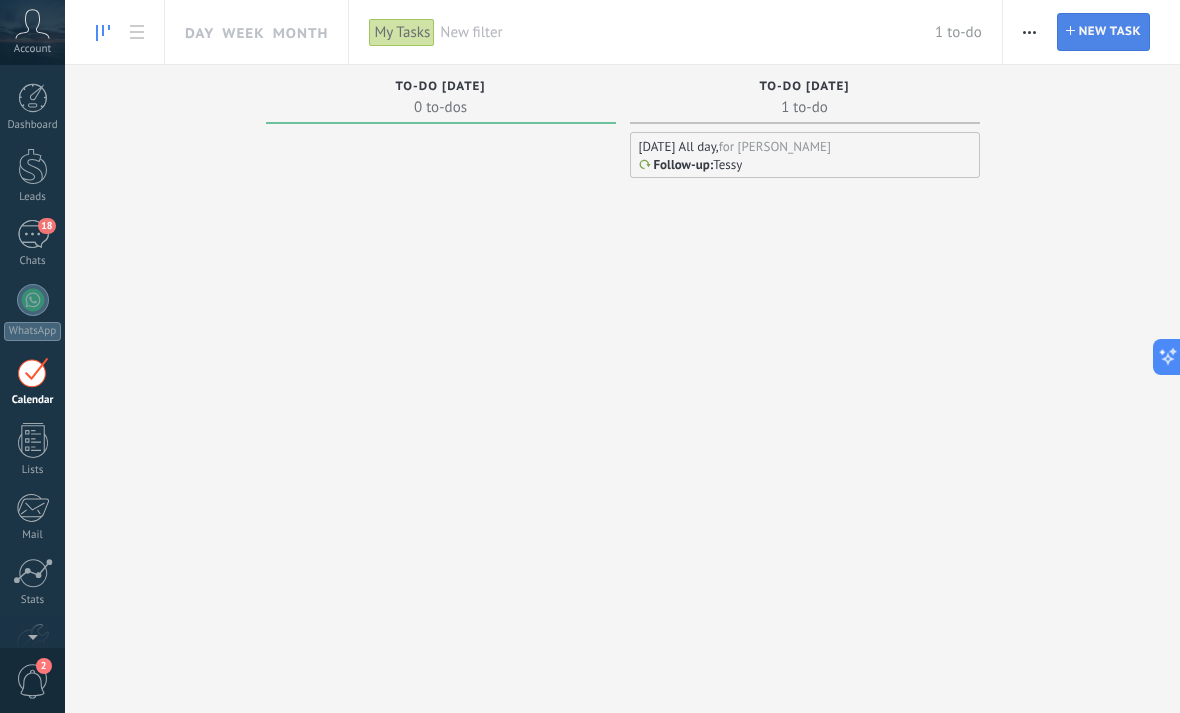 click on "New task" at bounding box center [1110, 32] 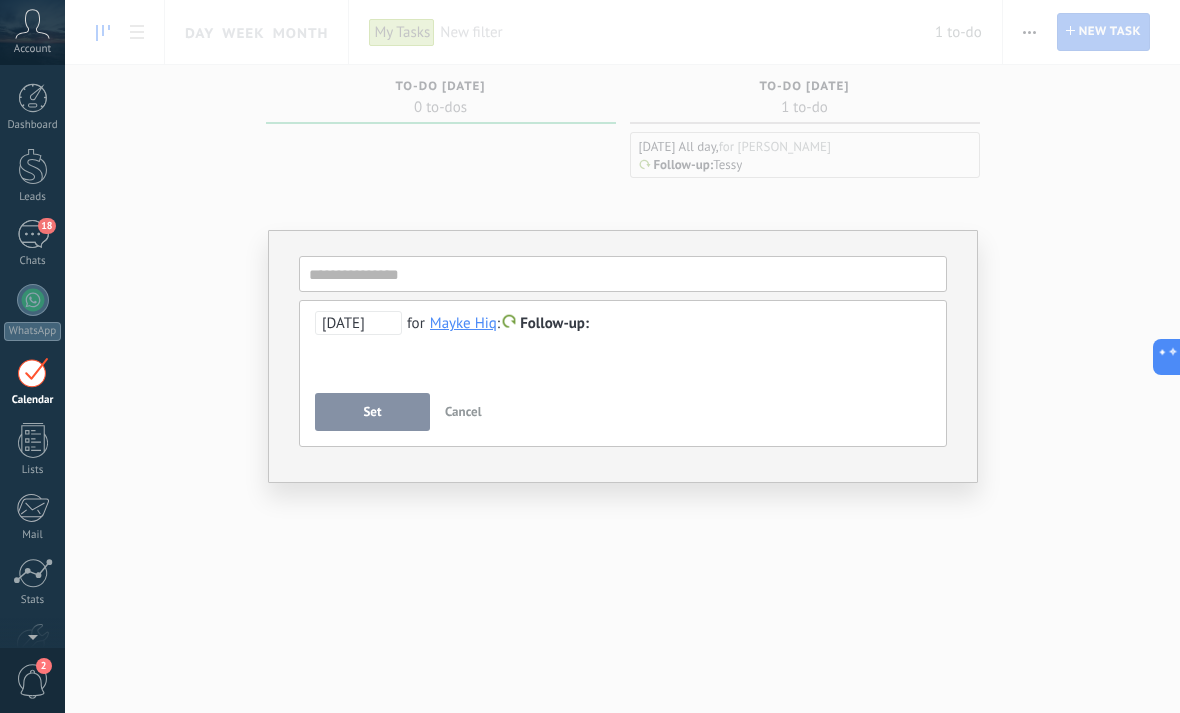 type 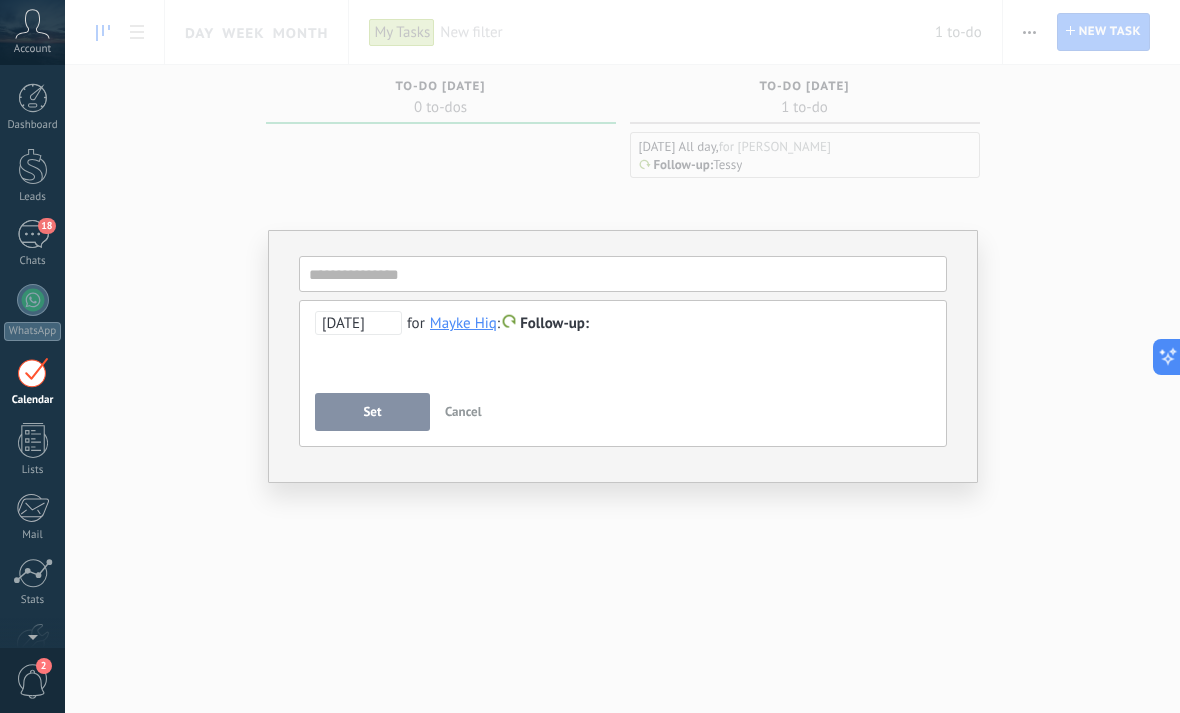 click on "Follow-up" at bounding box center [554, 323] 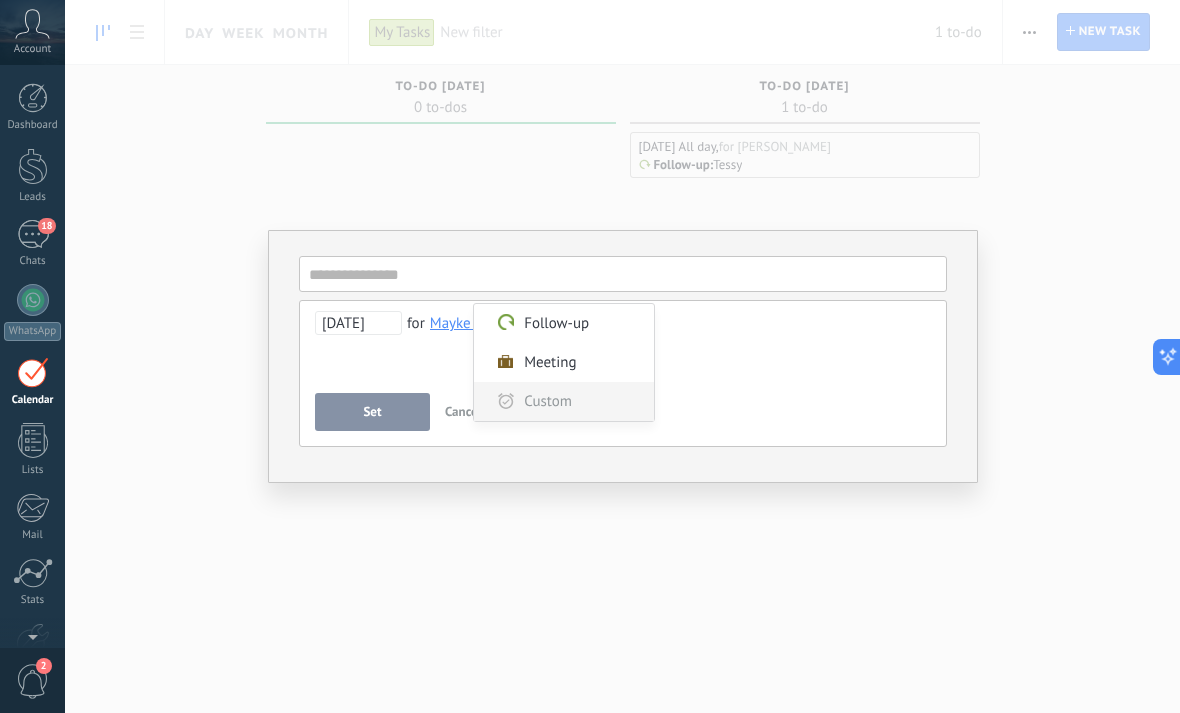click on "Custom" at bounding box center [564, 401] 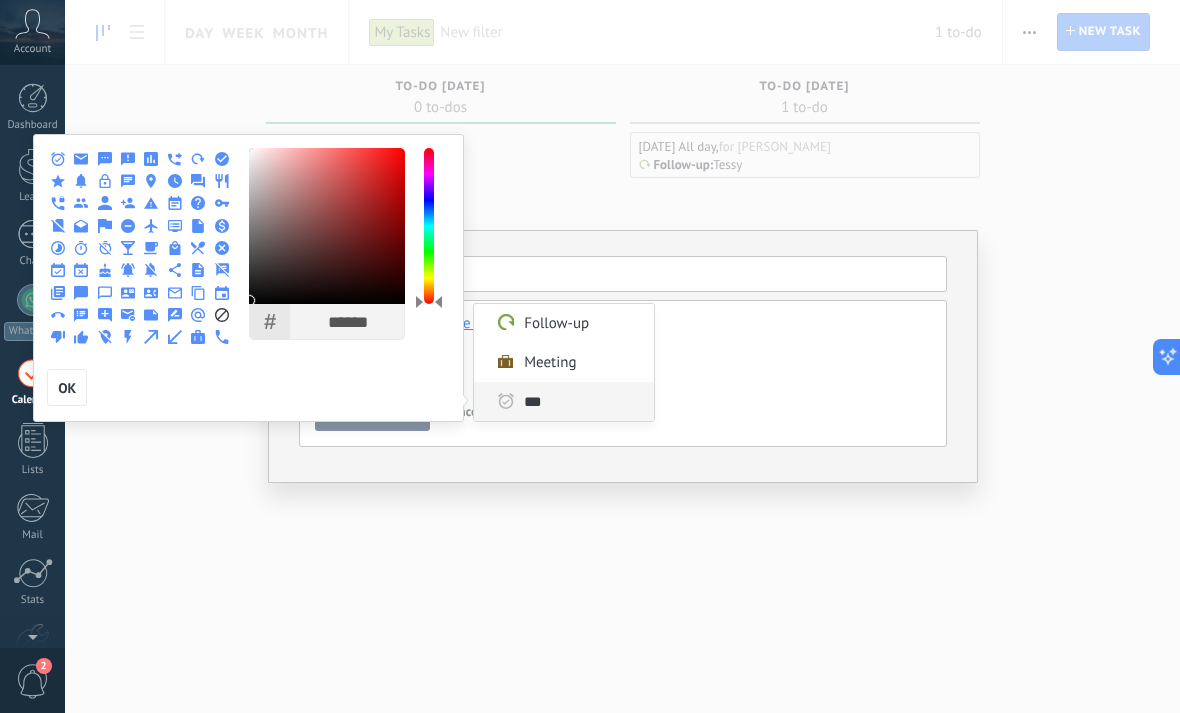 type on "****" 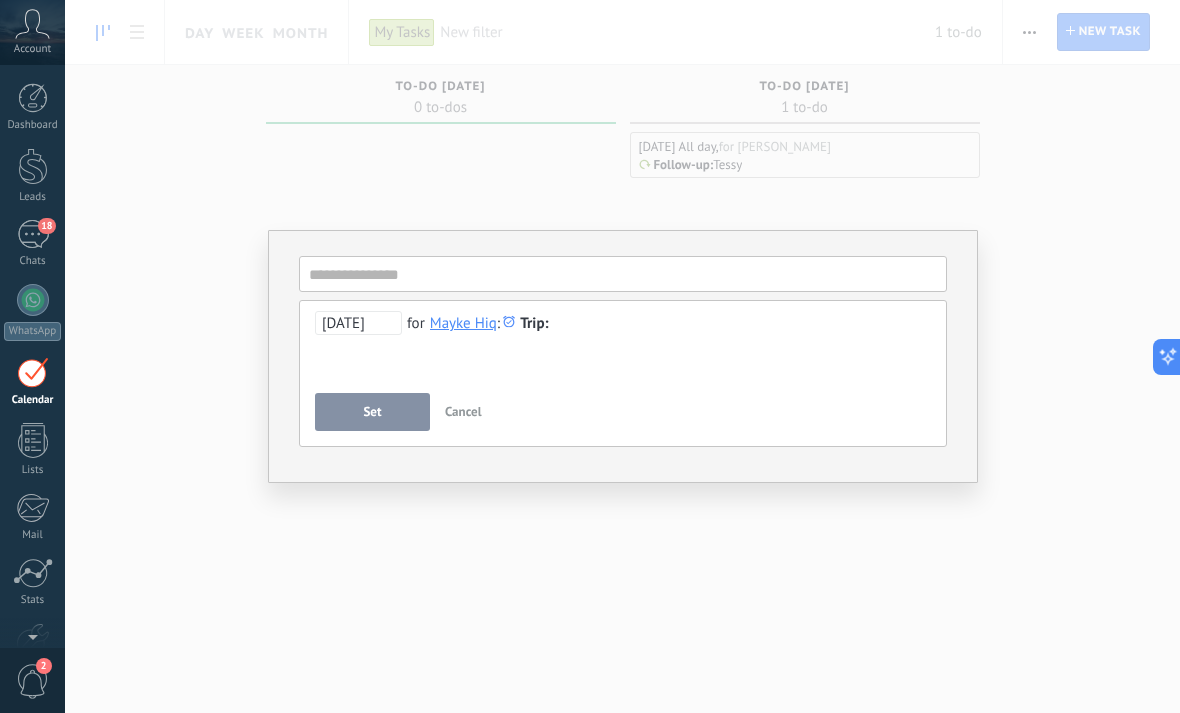 click on "Trip" at bounding box center (534, 323) 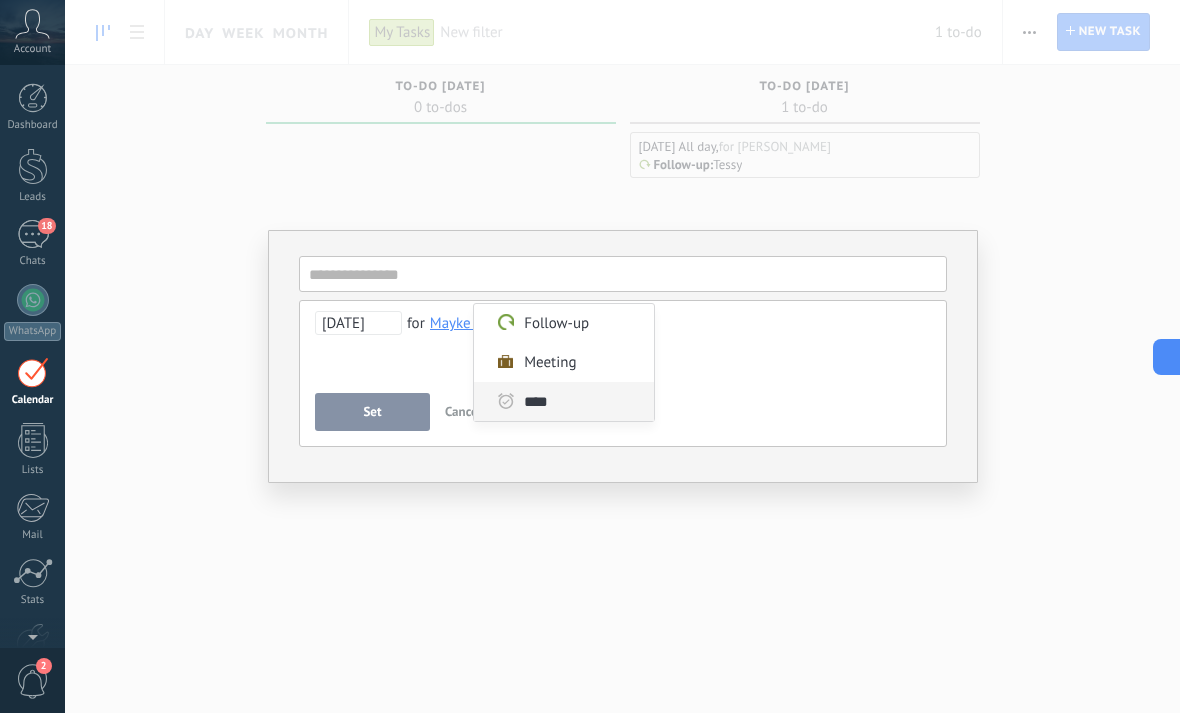 click on "****" at bounding box center (582, 401) 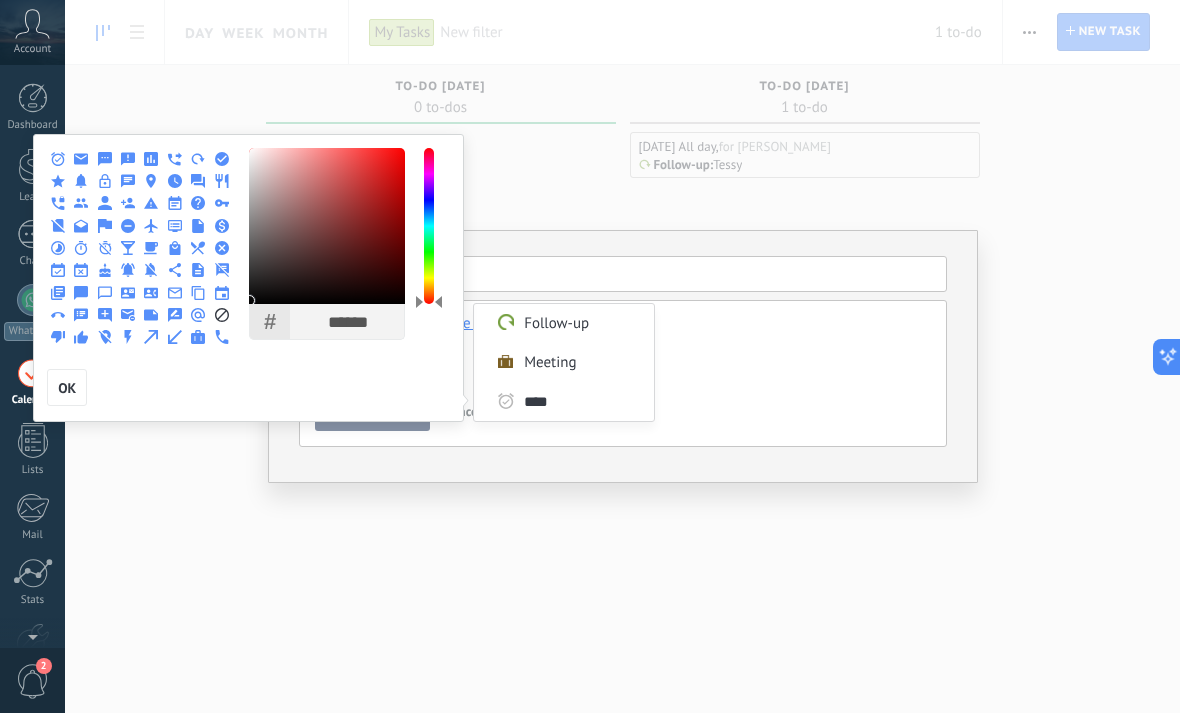 scroll, scrollTop: 0, scrollLeft: 0, axis: both 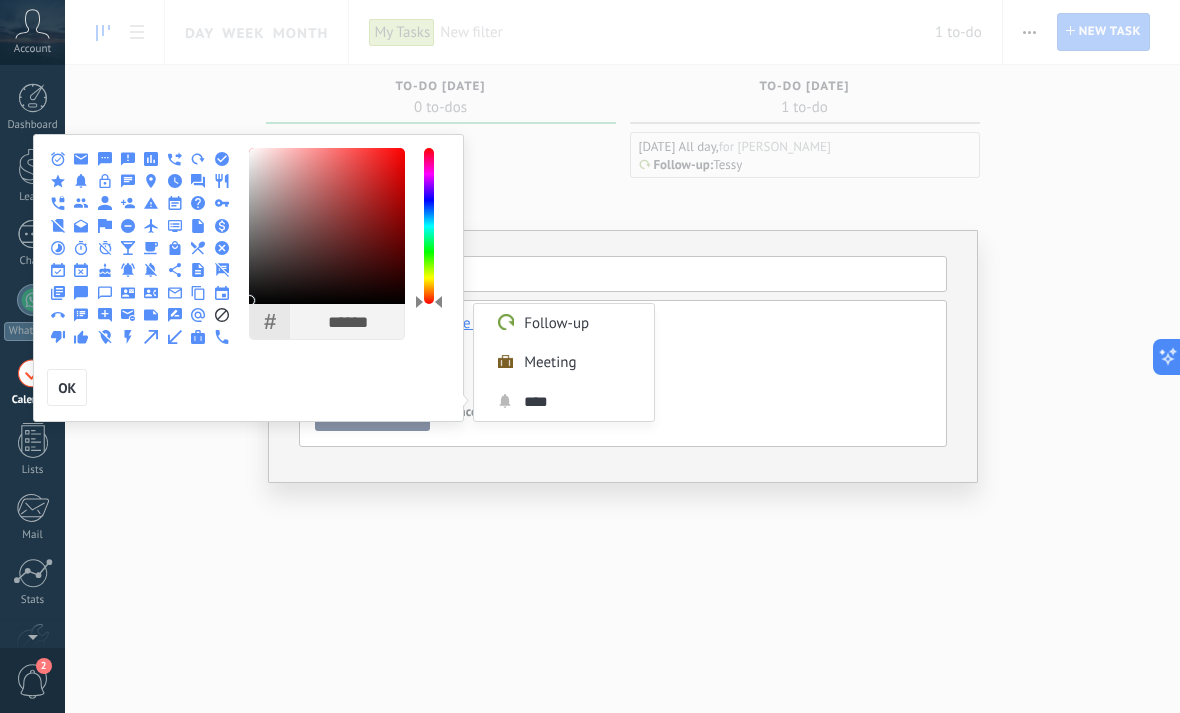 click 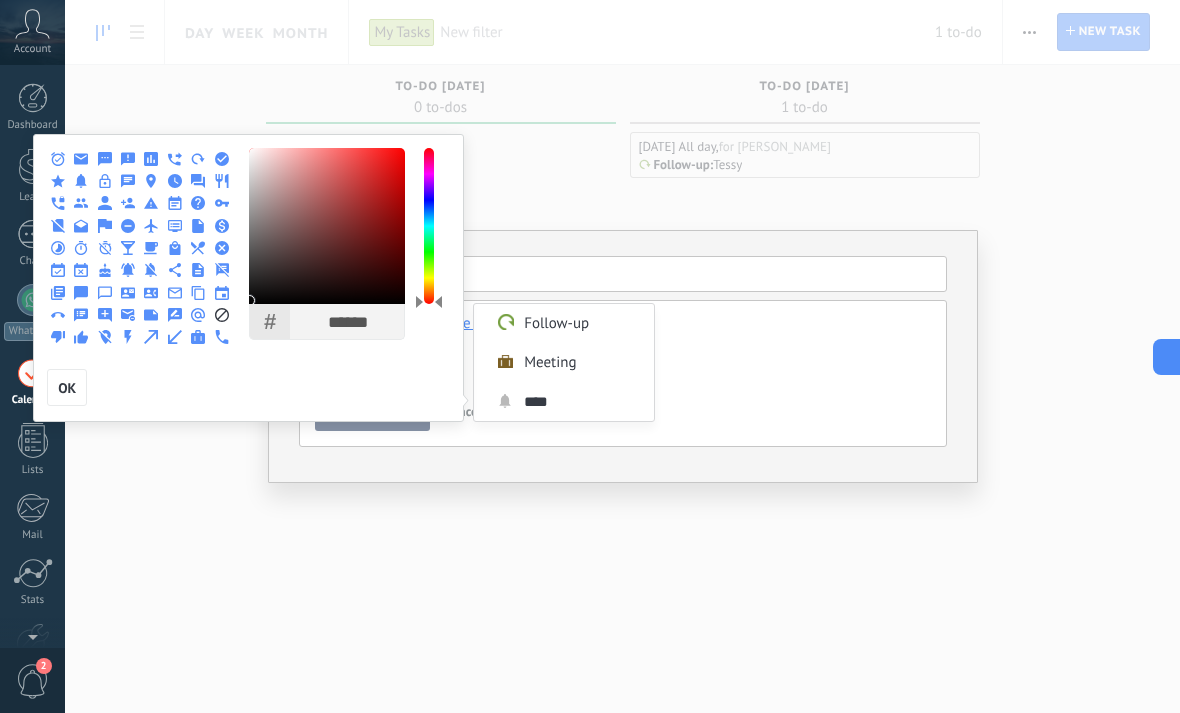 click 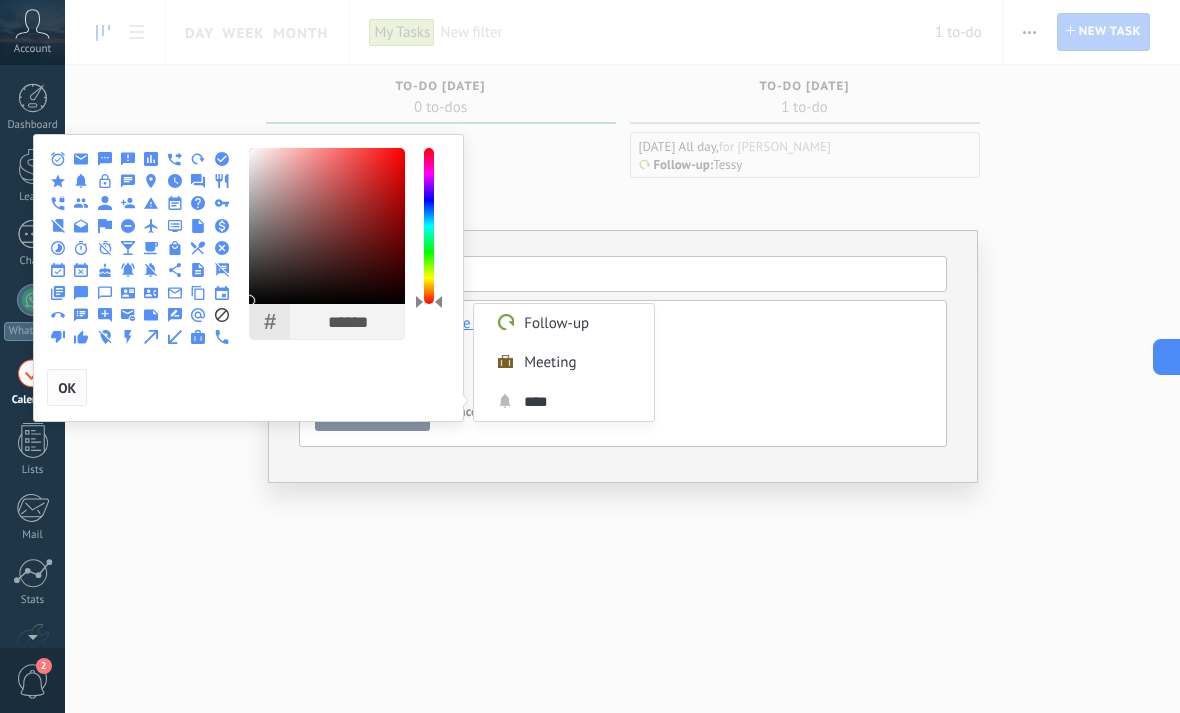 click on "OK" at bounding box center (67, 388) 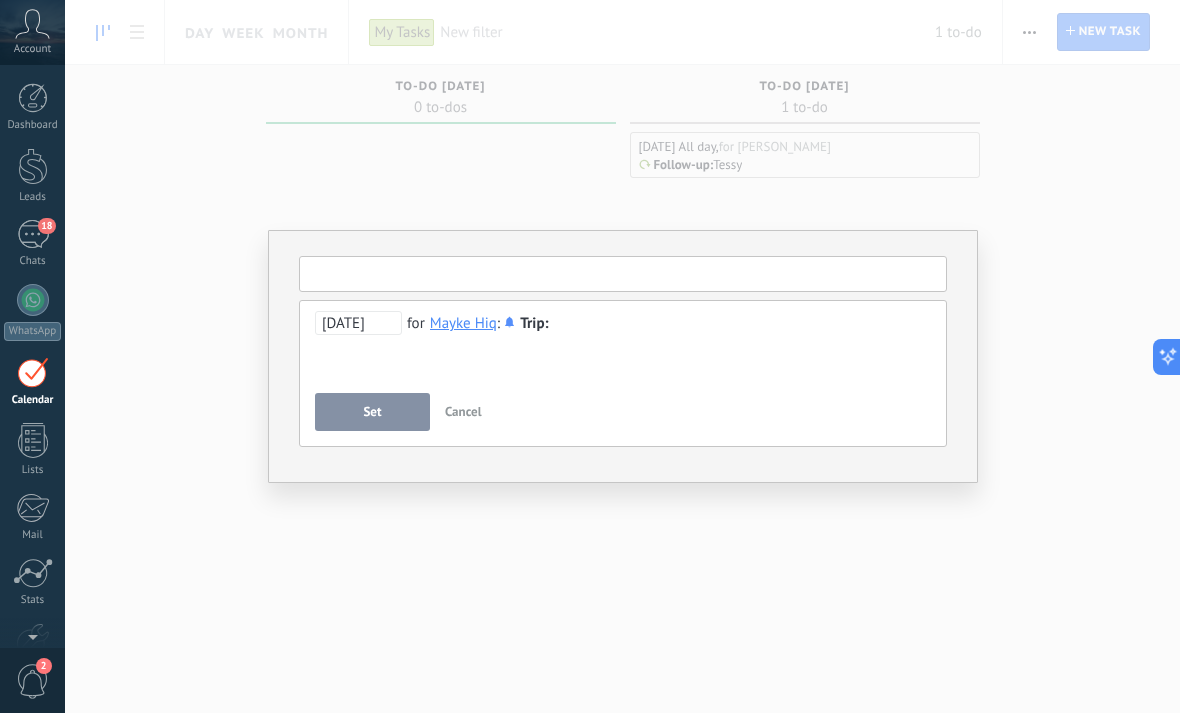 click at bounding box center (623, 274) 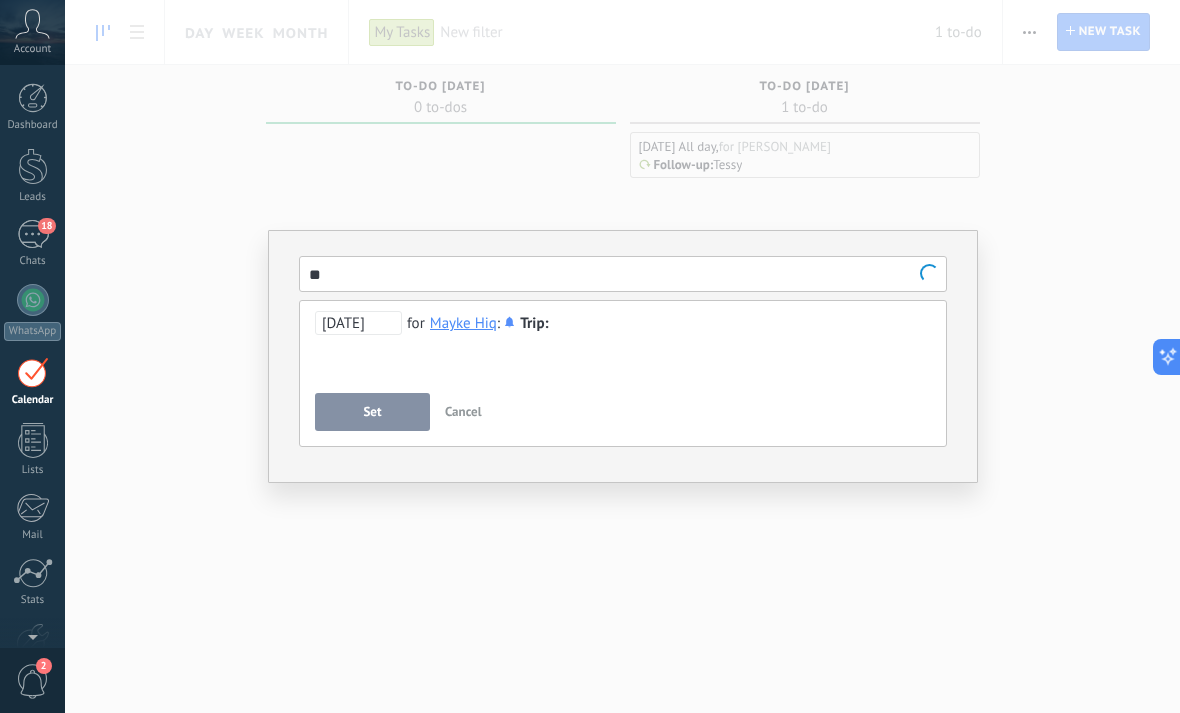 type on "*" 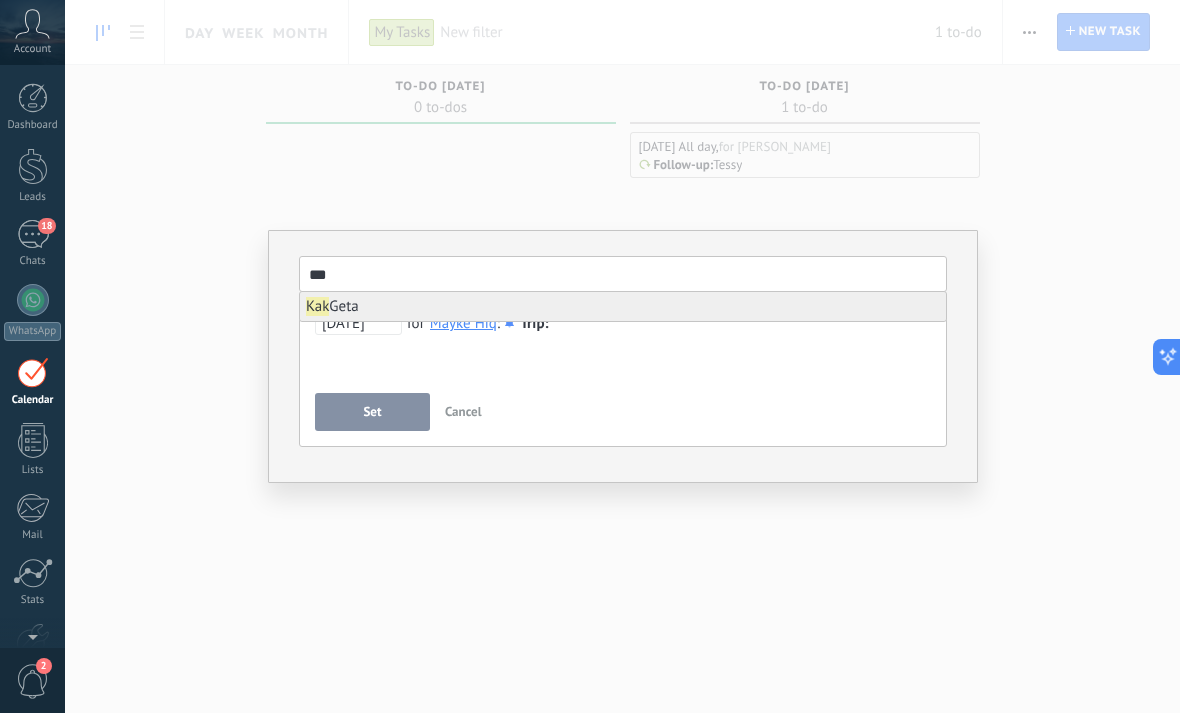 click on "Kak  Geta" at bounding box center [623, 306] 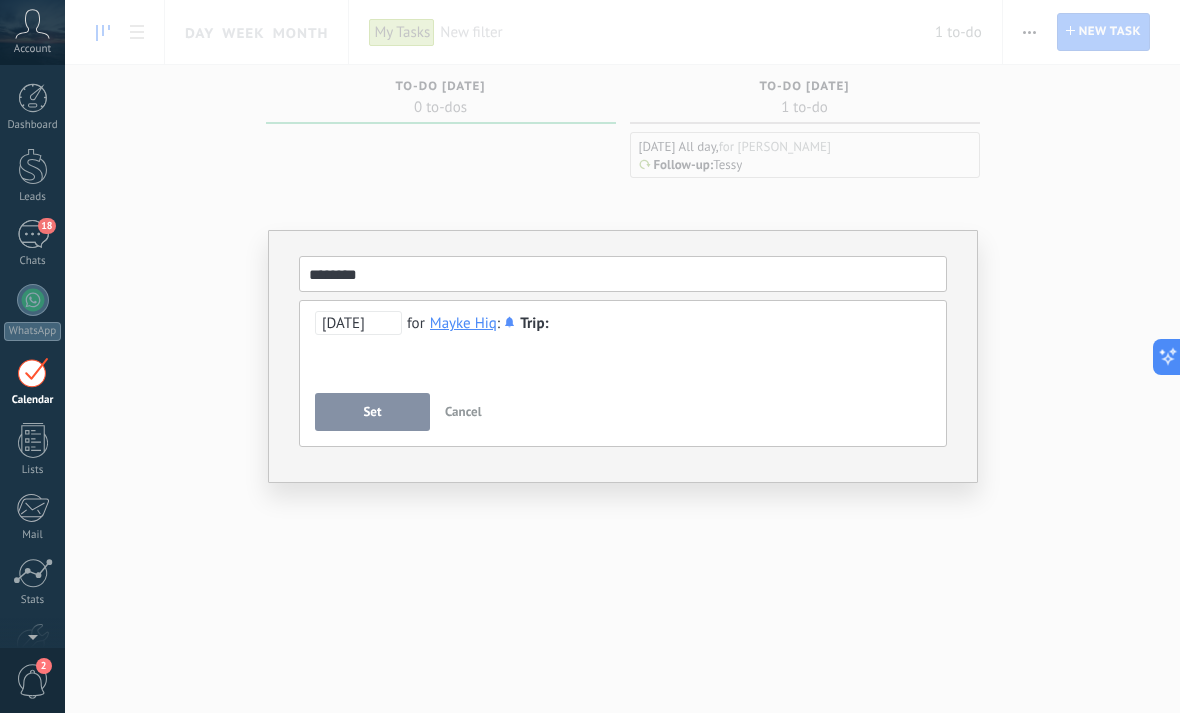 click at bounding box center (623, 324) 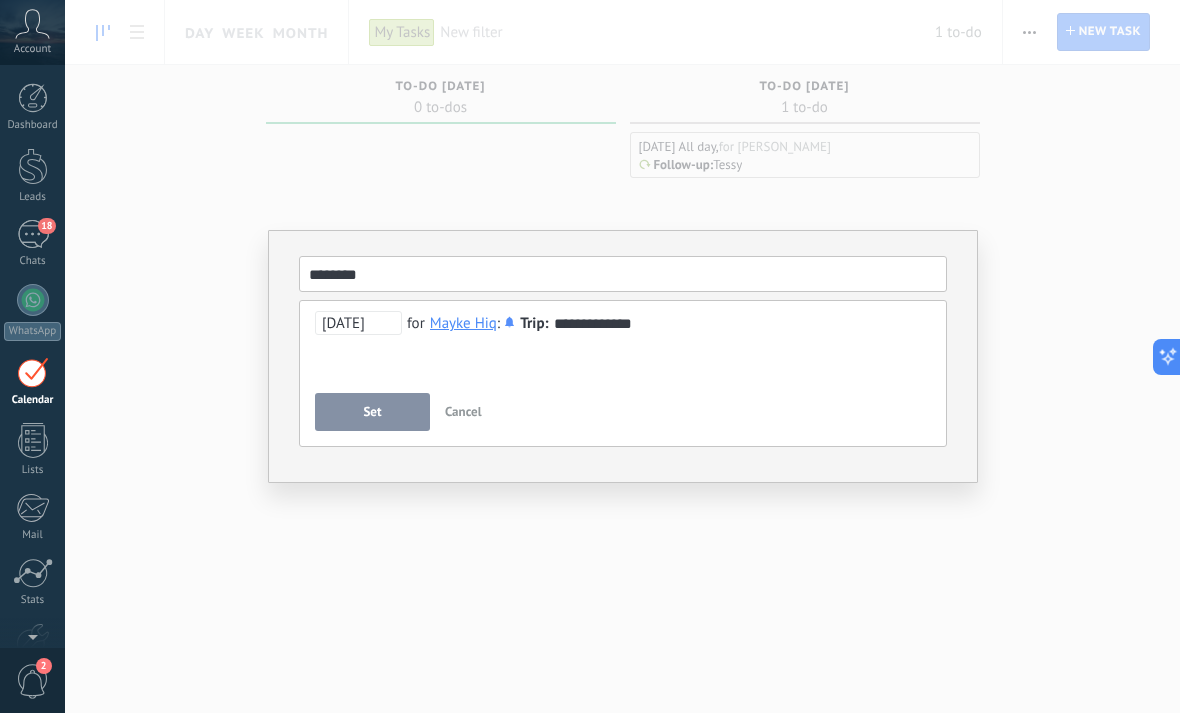 click on "Set" at bounding box center [372, 412] 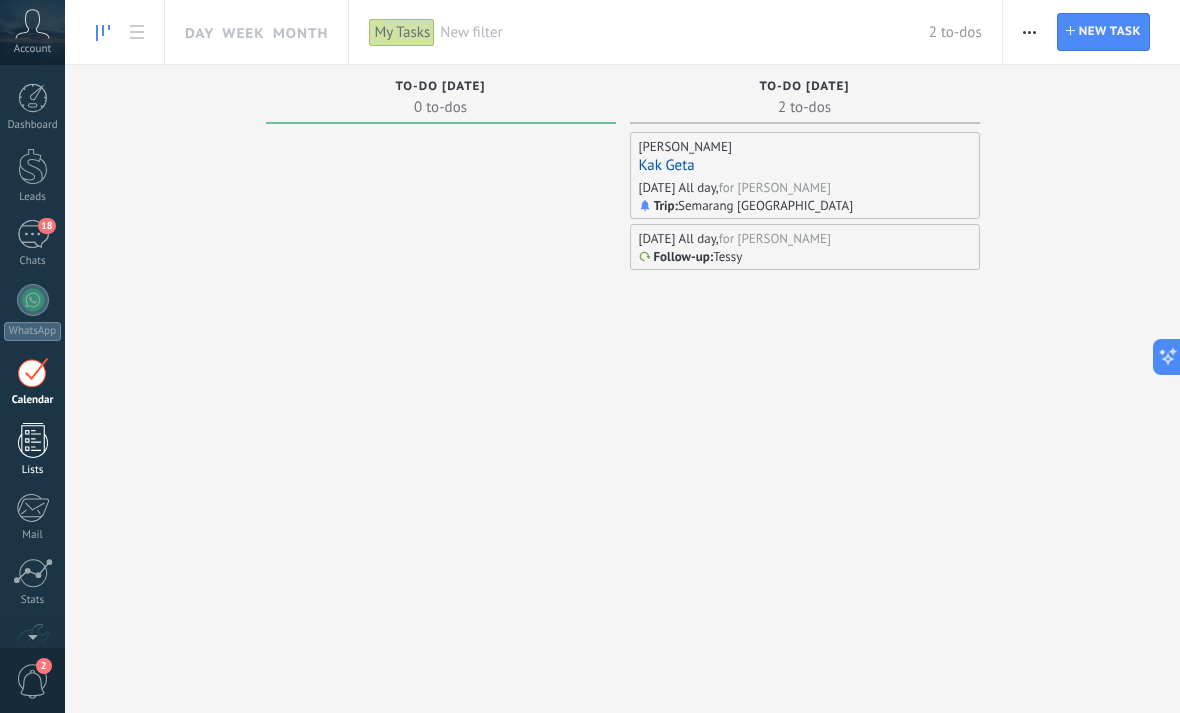 click at bounding box center [33, 440] 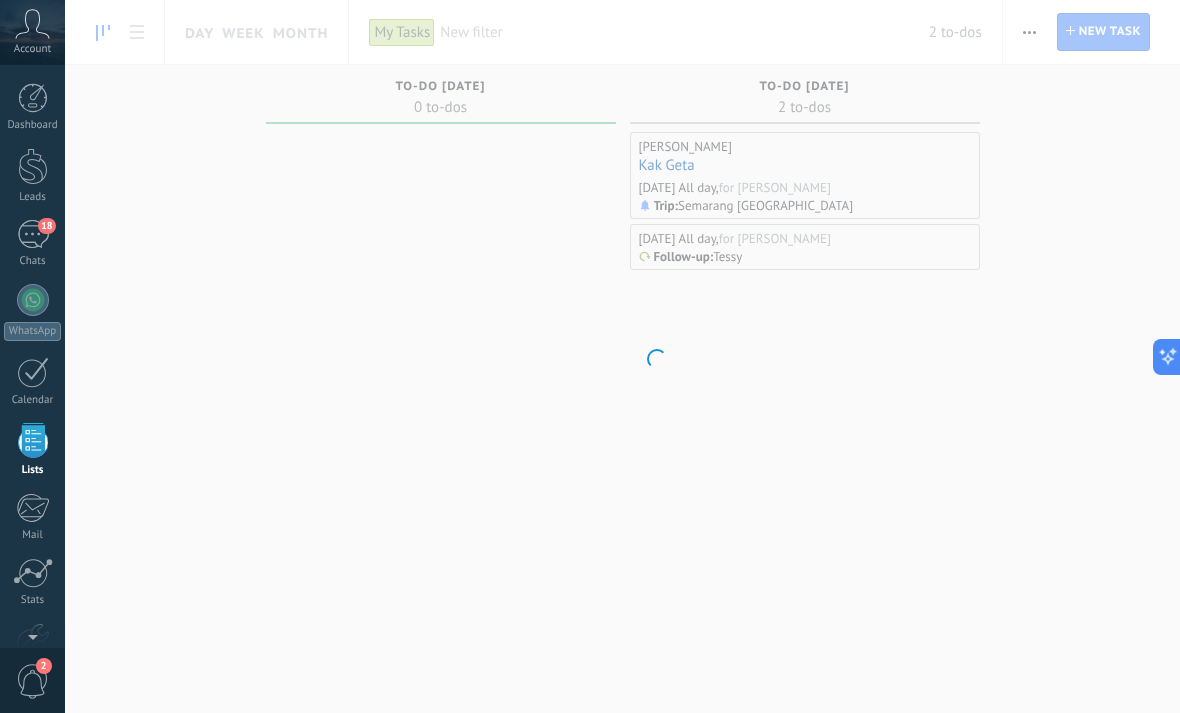 scroll, scrollTop: 52, scrollLeft: 0, axis: vertical 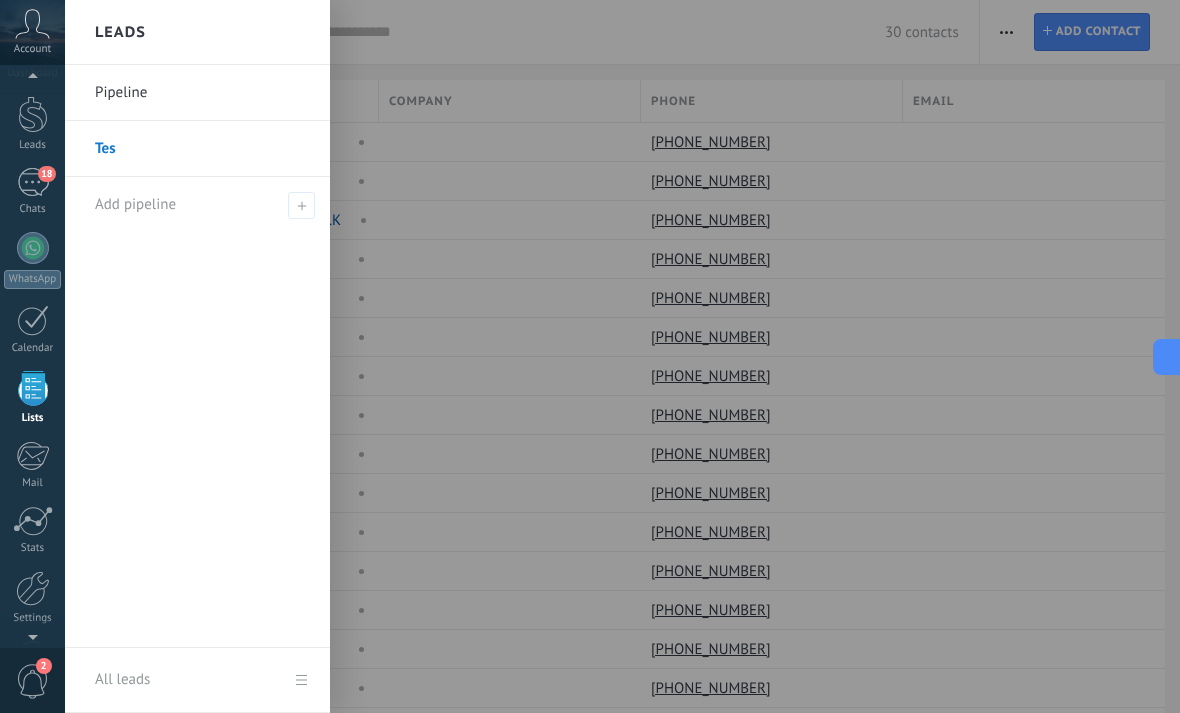click on "Pipeline Tes Add pipeline" at bounding box center (197, 356) 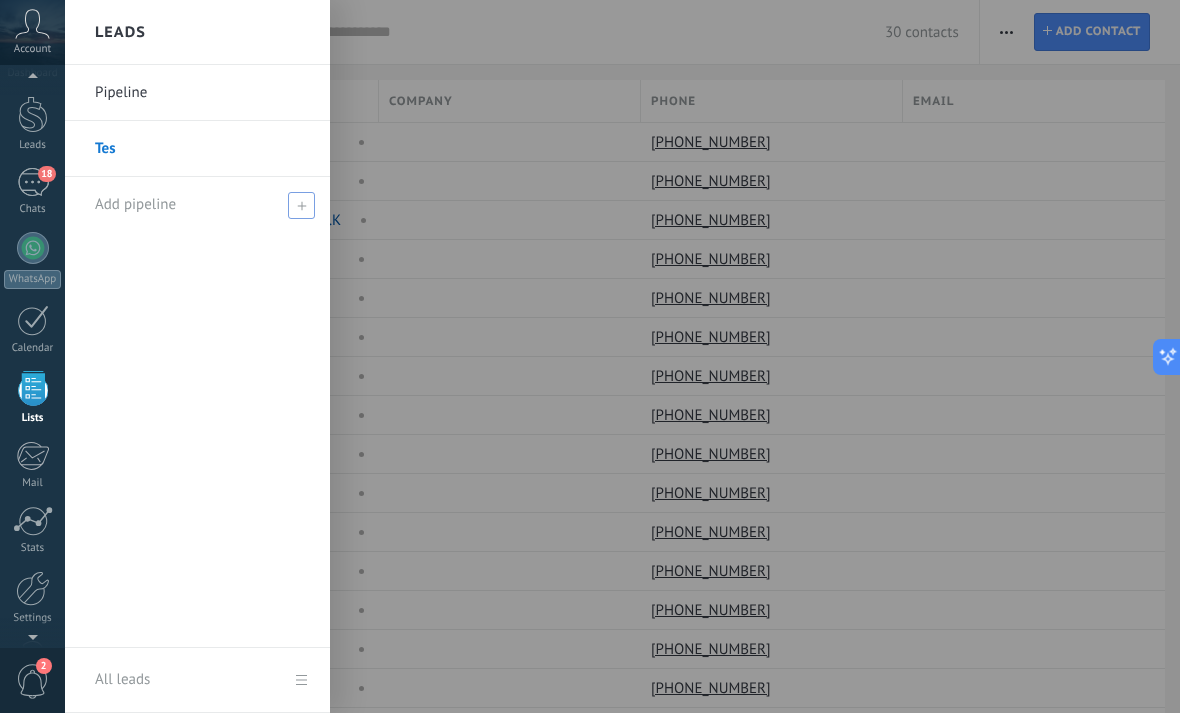 click 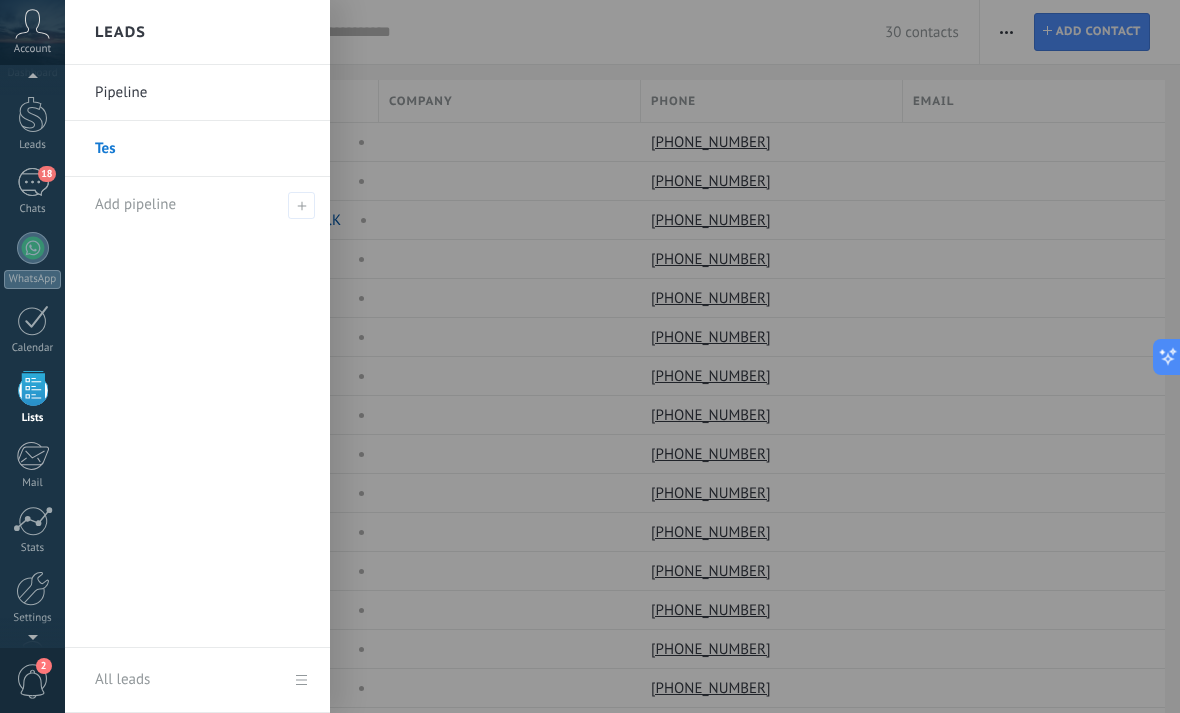click on "Tes" at bounding box center (202, 149) 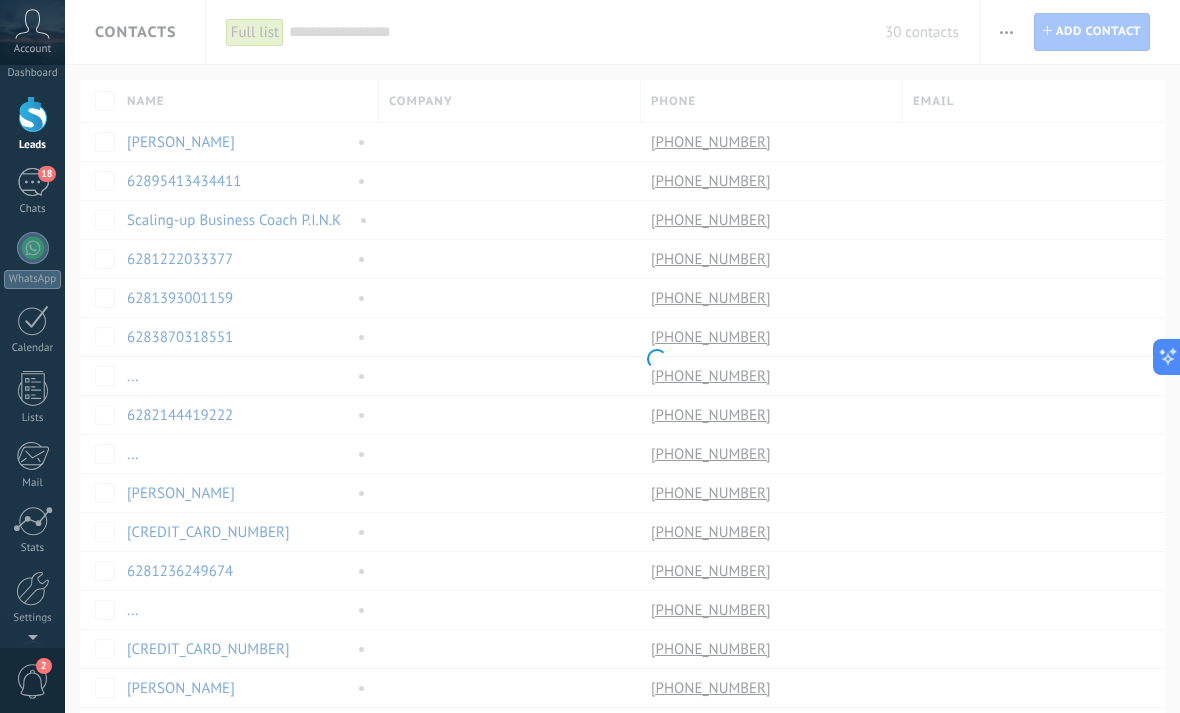 scroll, scrollTop: 0, scrollLeft: 0, axis: both 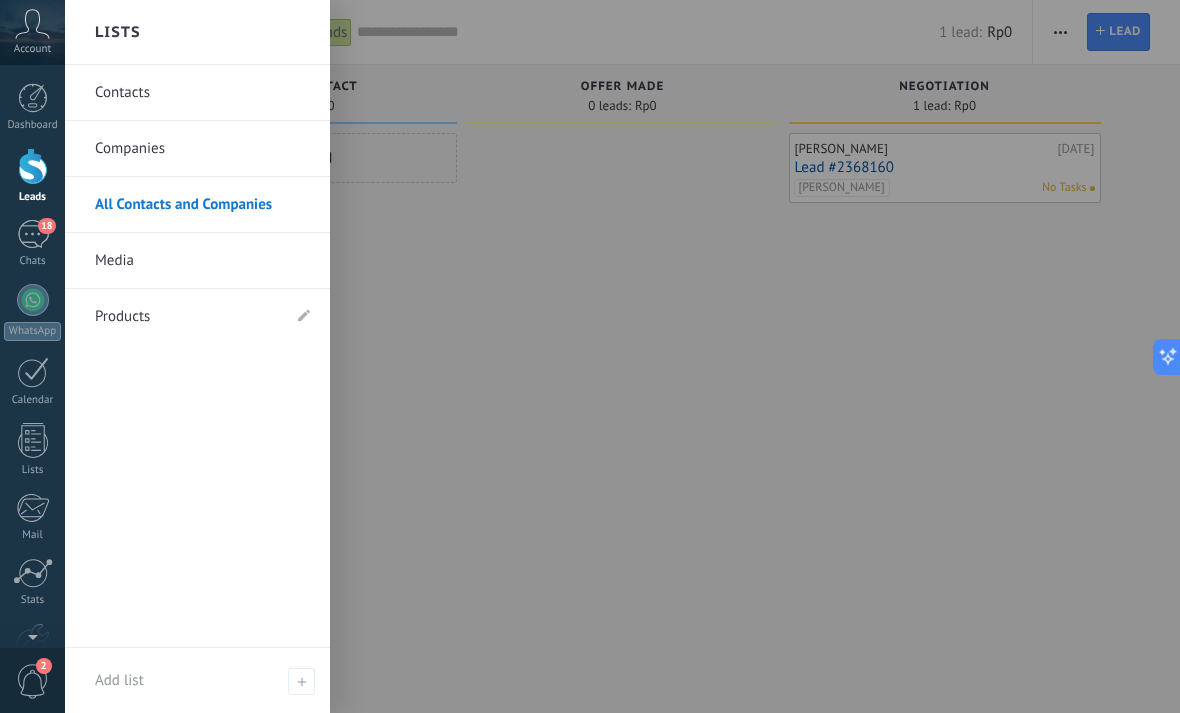 click on "Contacts" at bounding box center [202, 93] 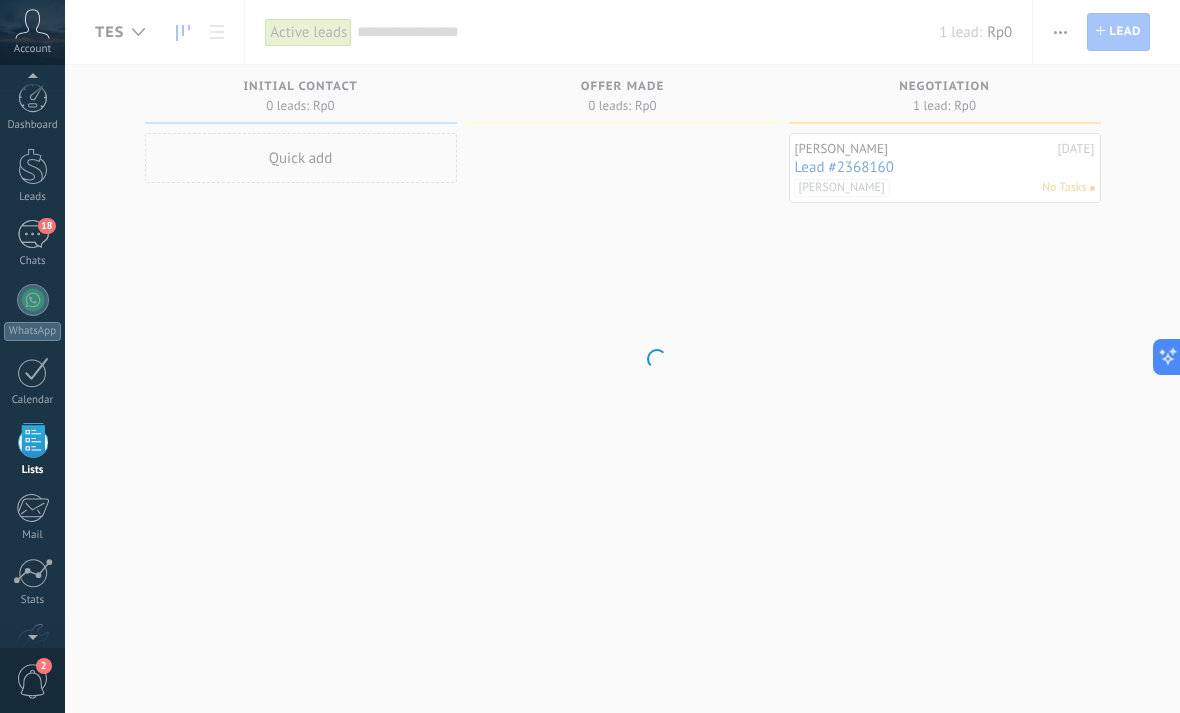scroll, scrollTop: 52, scrollLeft: 0, axis: vertical 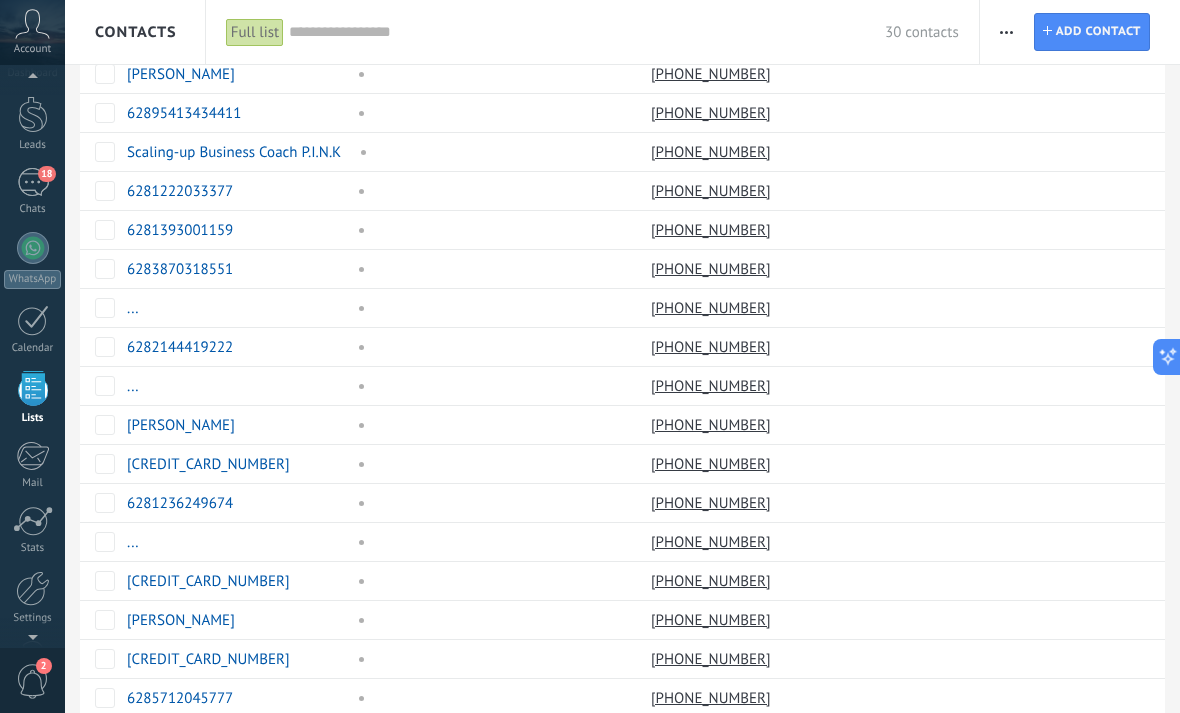 type on "**********" 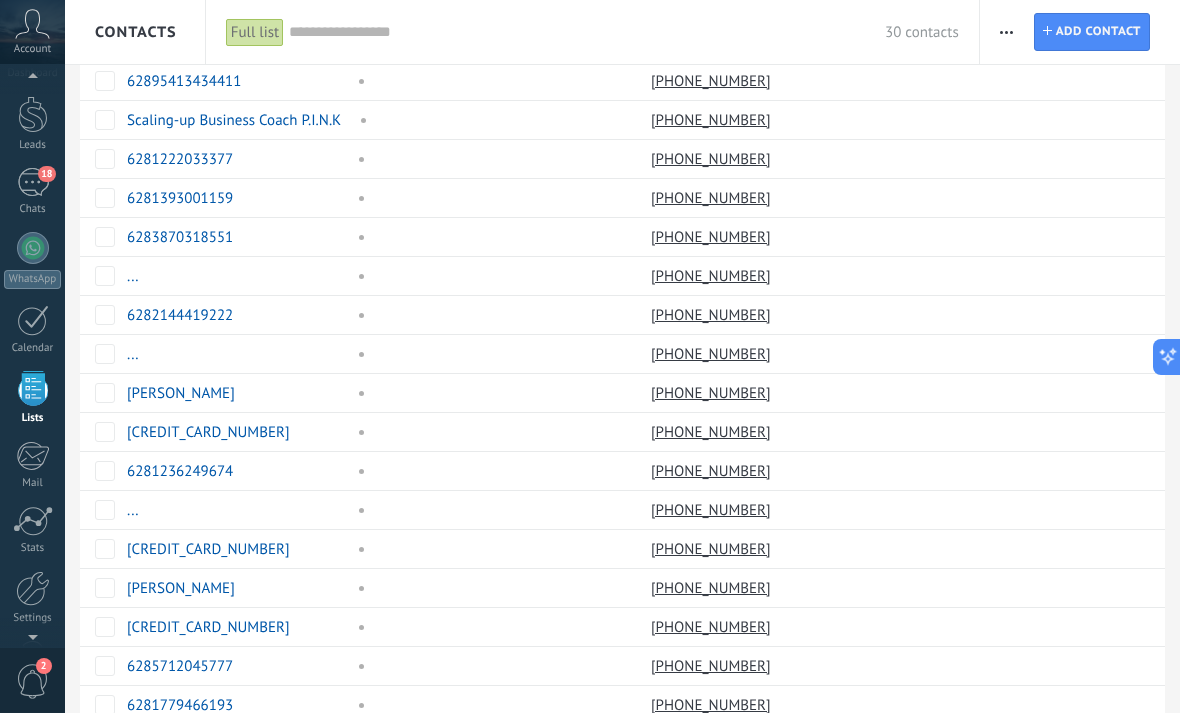 scroll, scrollTop: 20, scrollLeft: 0, axis: vertical 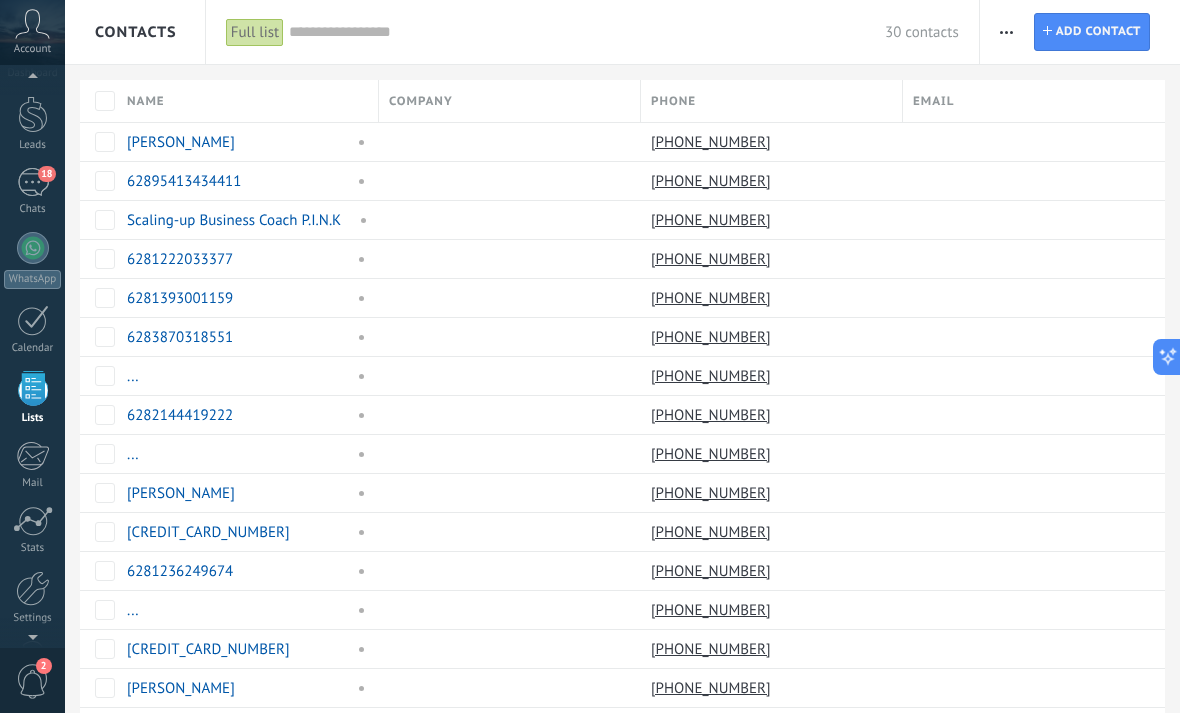 click 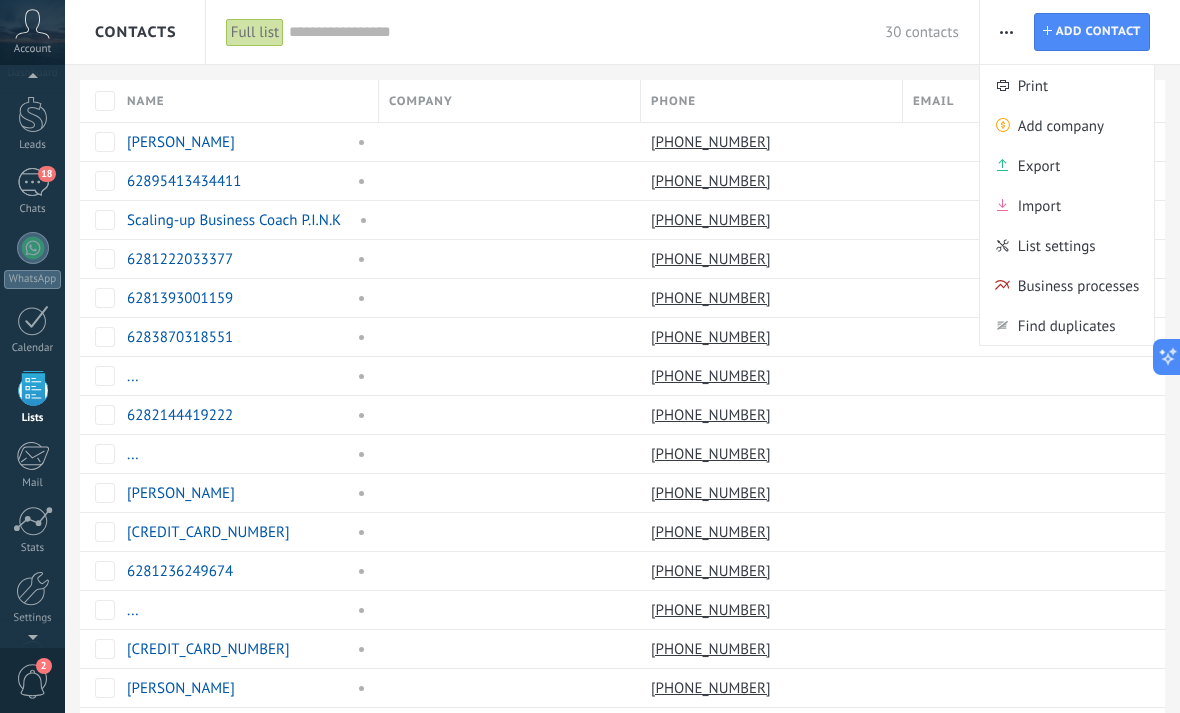 click on "Full list" at bounding box center (257, 32) 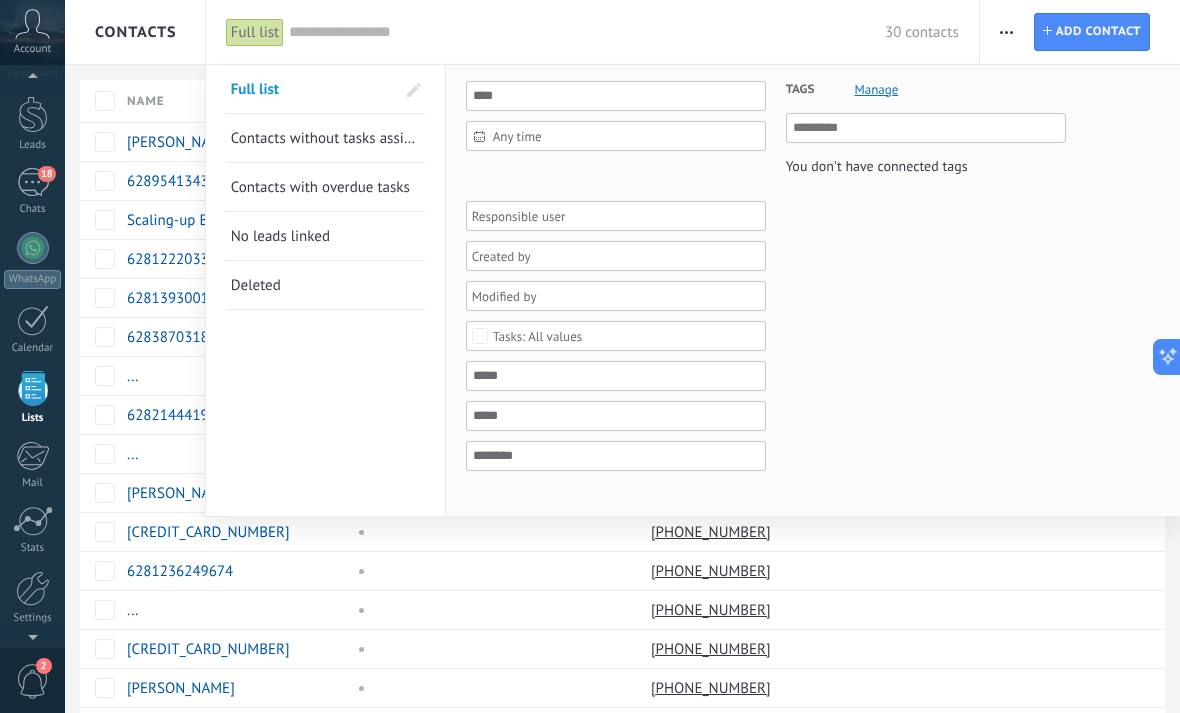 click at bounding box center (590, 356) 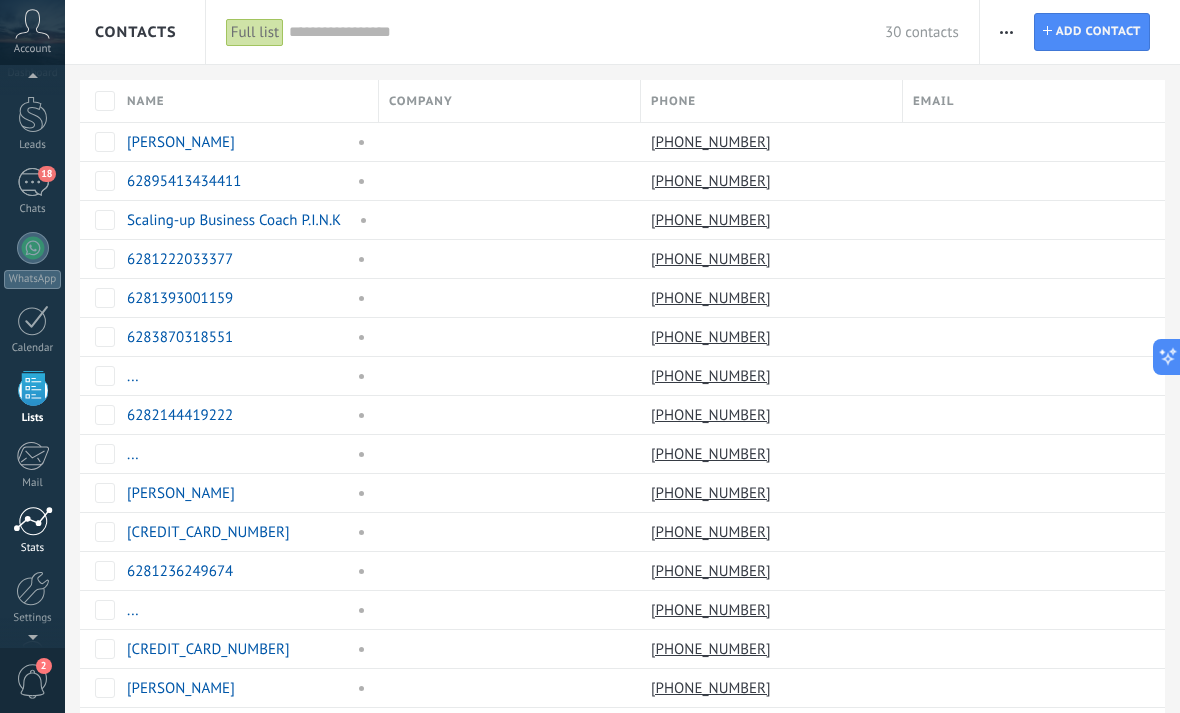 click at bounding box center [33, 521] 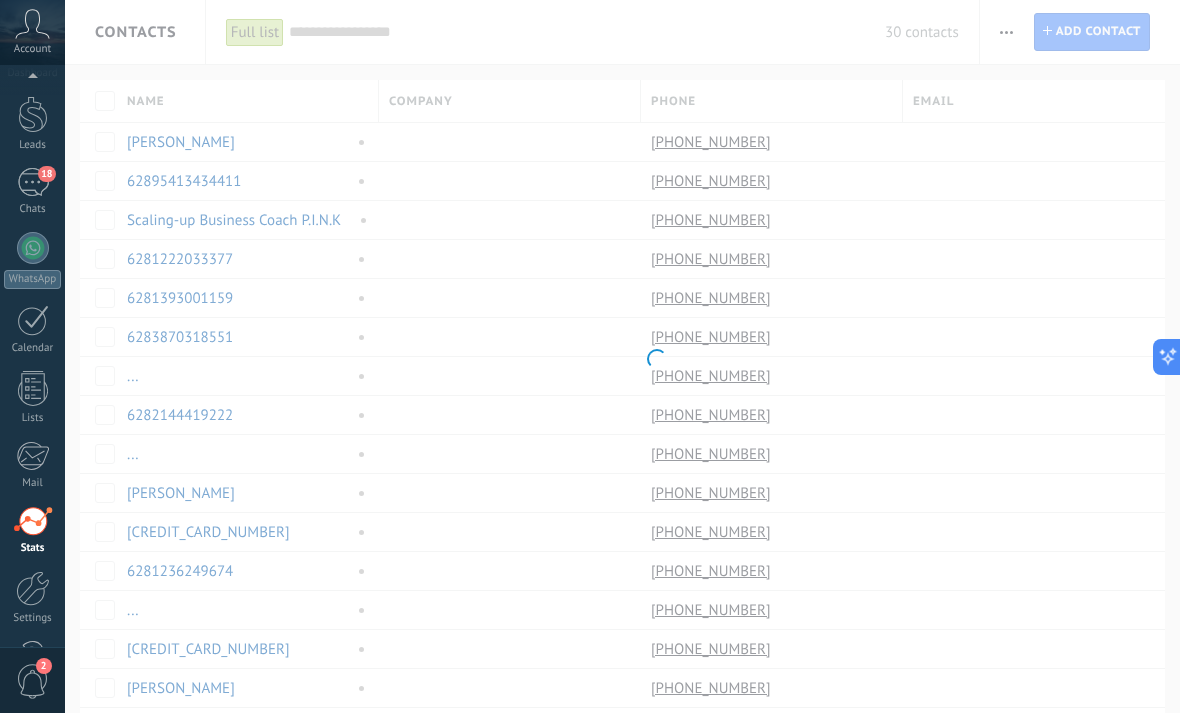 scroll, scrollTop: 119, scrollLeft: 0, axis: vertical 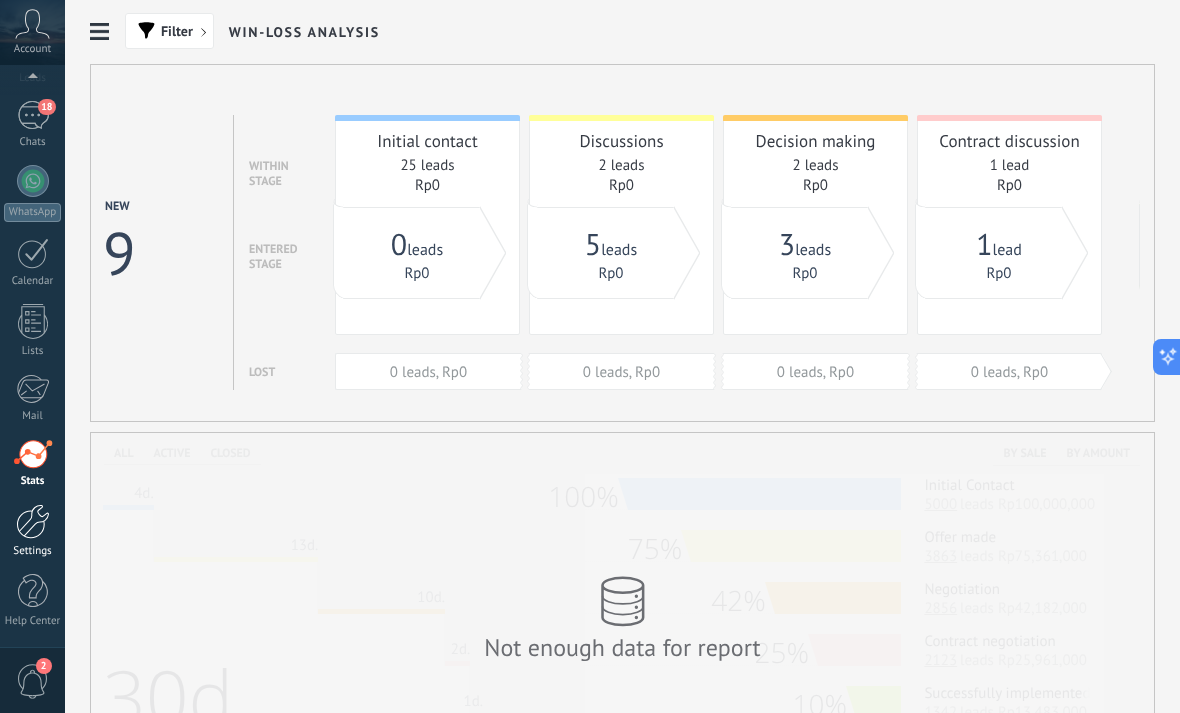 click at bounding box center (33, 521) 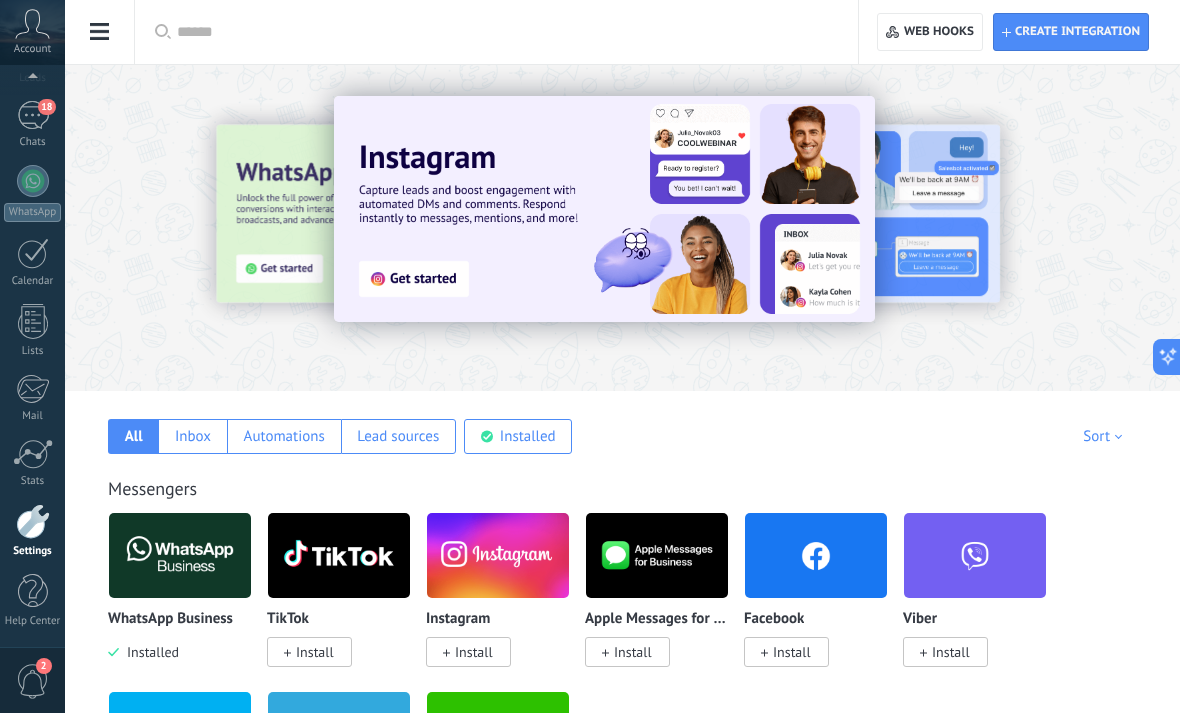 scroll, scrollTop: 18, scrollLeft: 0, axis: vertical 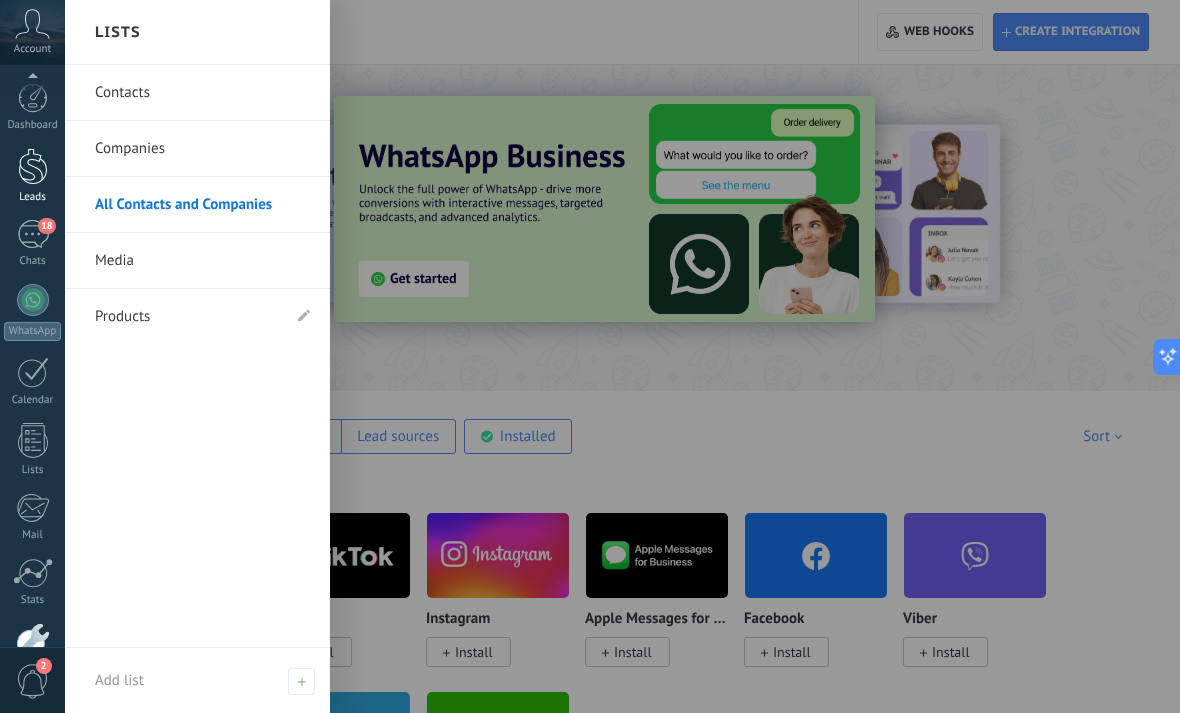 click at bounding box center (33, 166) 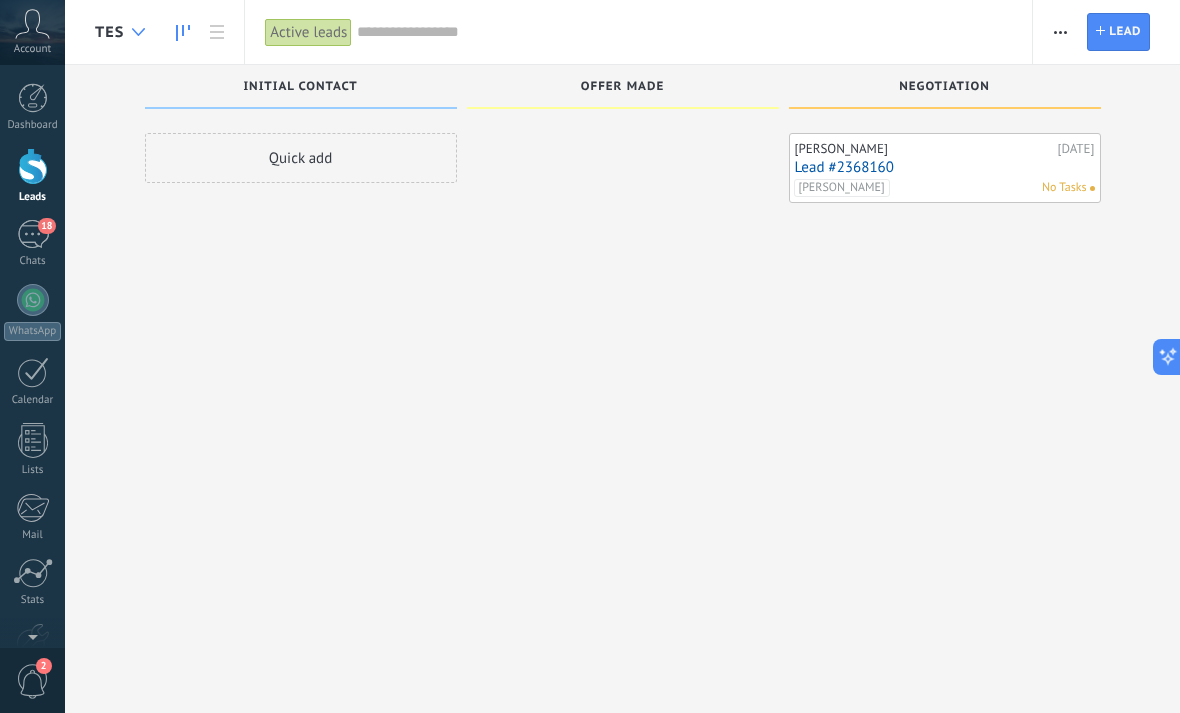 click 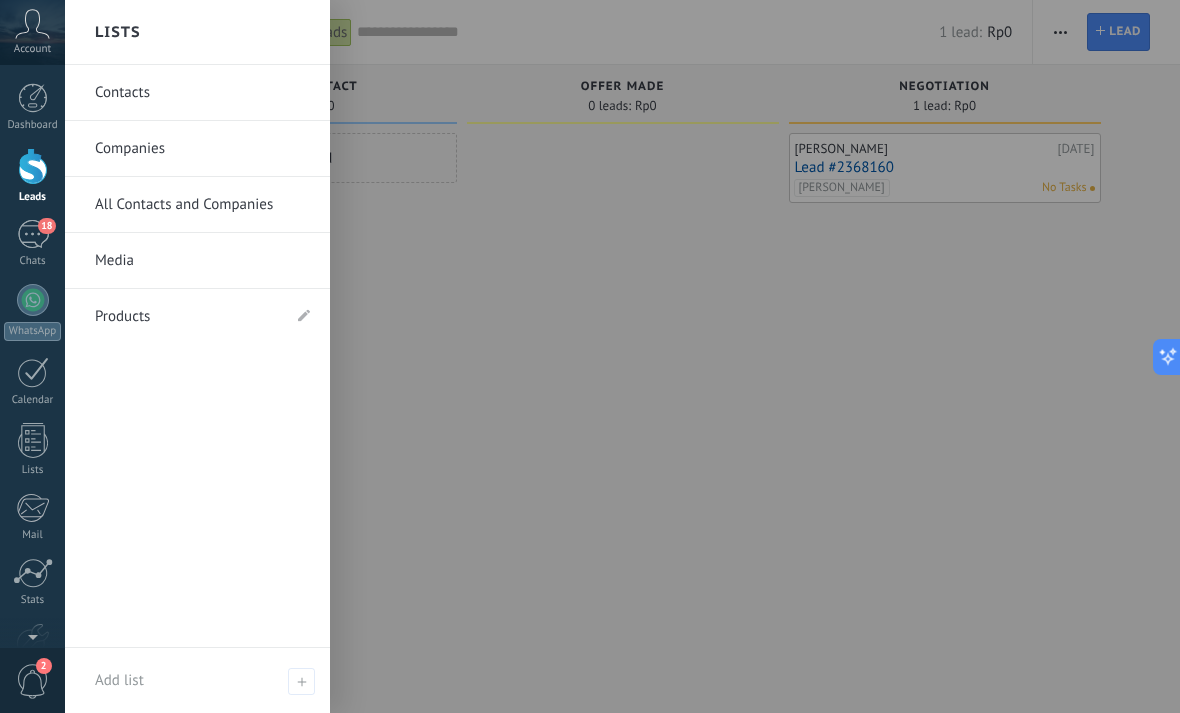click at bounding box center [655, 356] 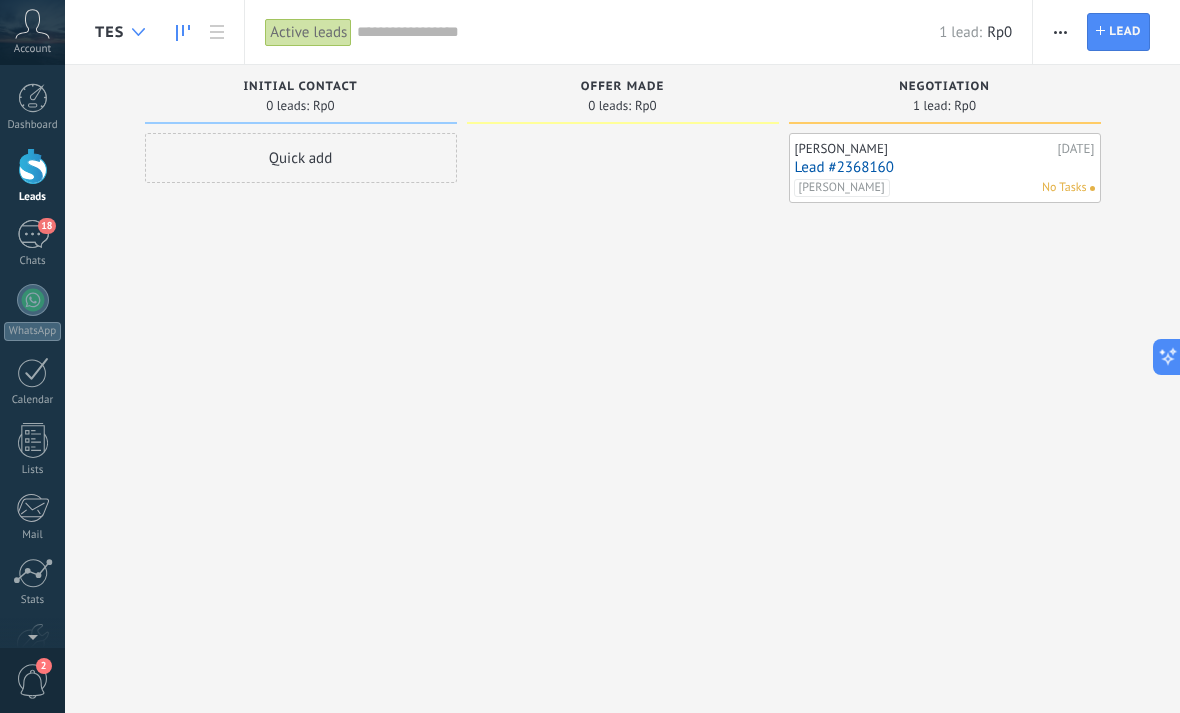 click at bounding box center [138, 32] 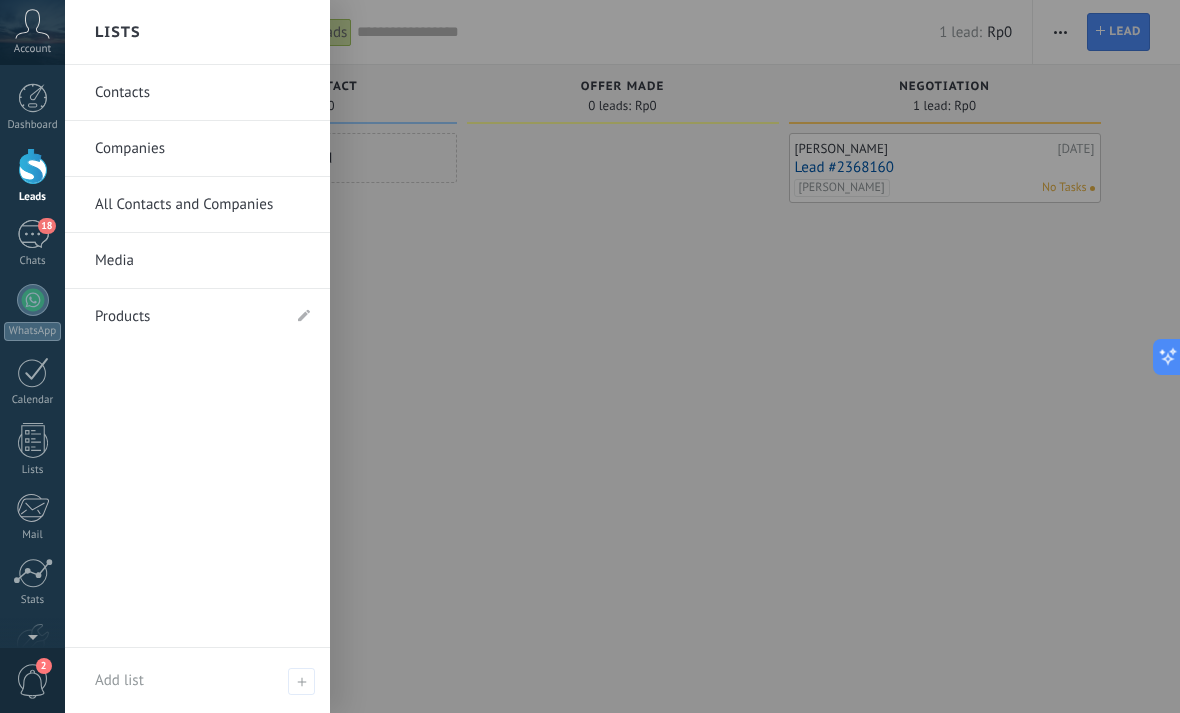 click on "Contacts" at bounding box center (202, 93) 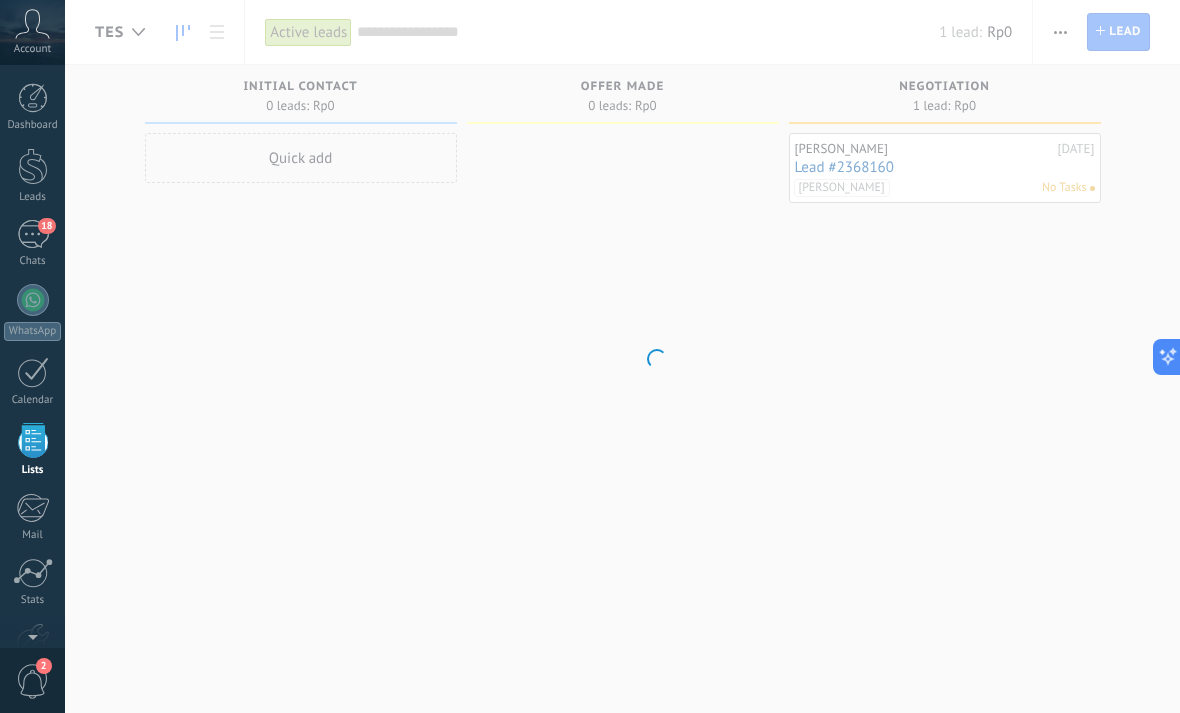 scroll, scrollTop: 52, scrollLeft: 0, axis: vertical 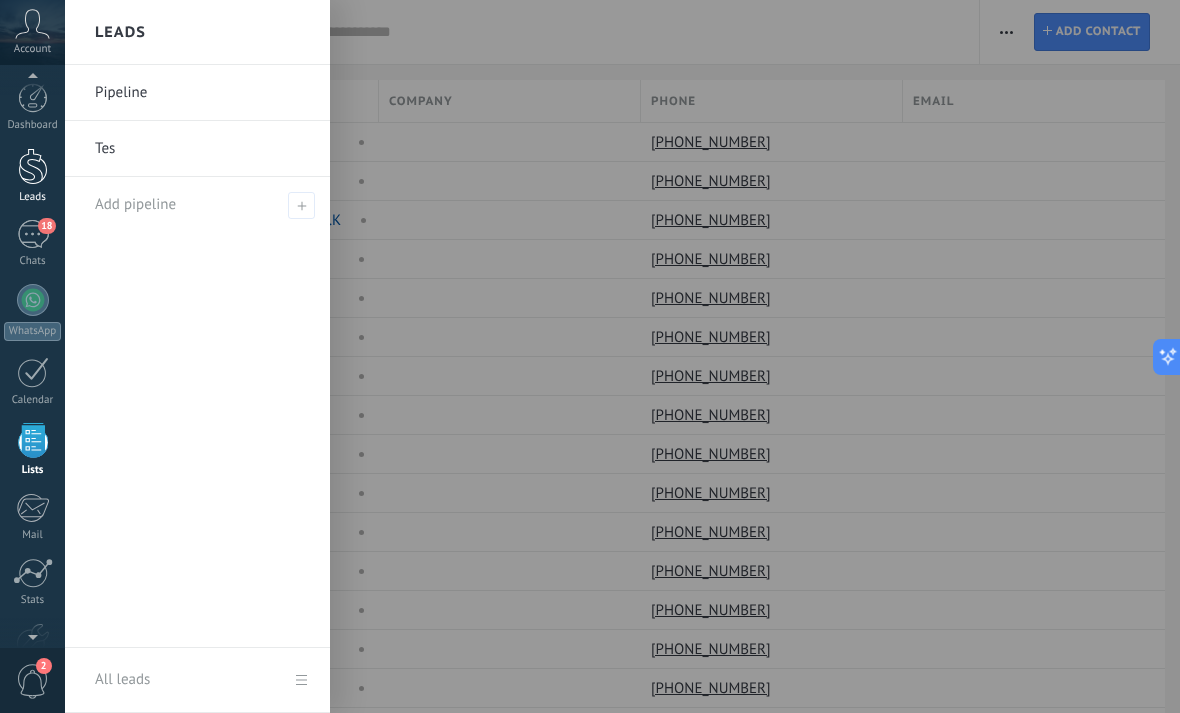 click at bounding box center (33, 166) 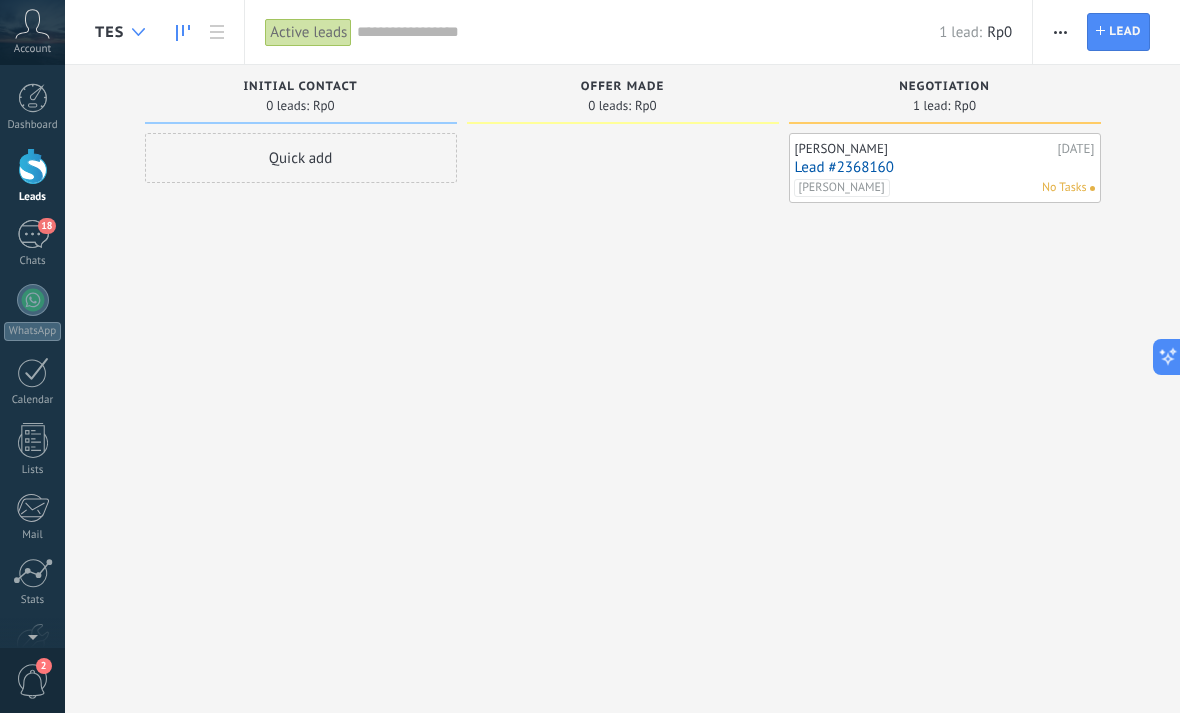 click 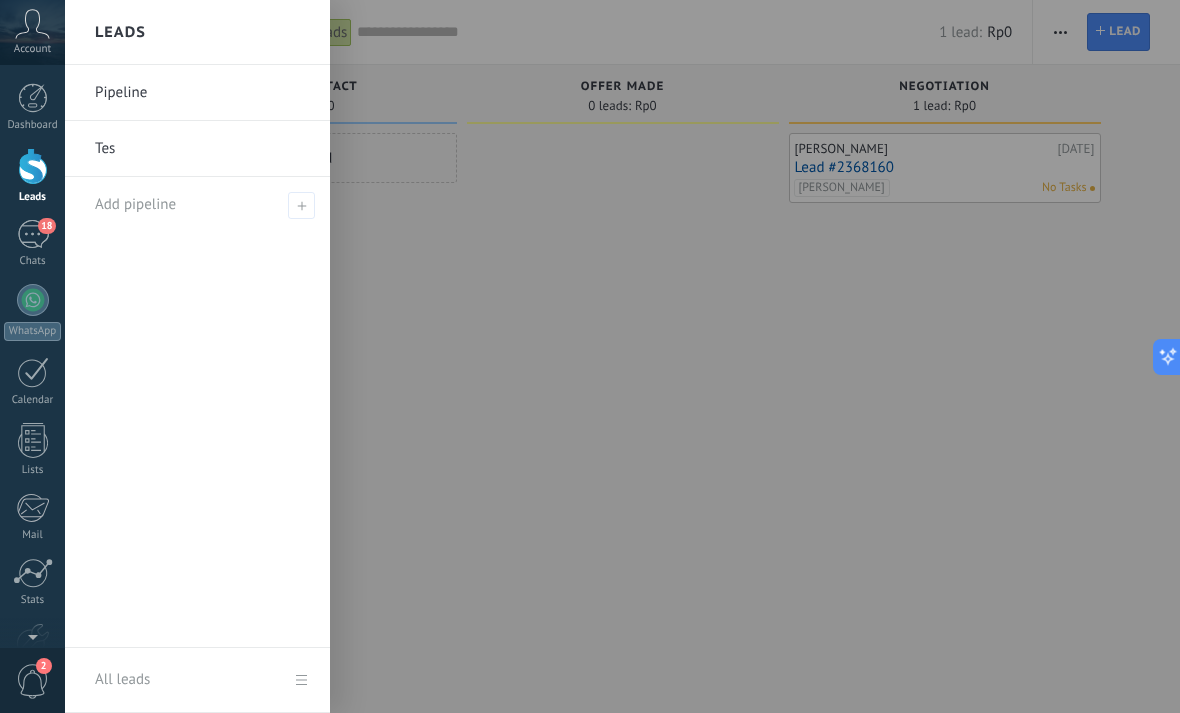 click on "Pipeline" at bounding box center [202, 93] 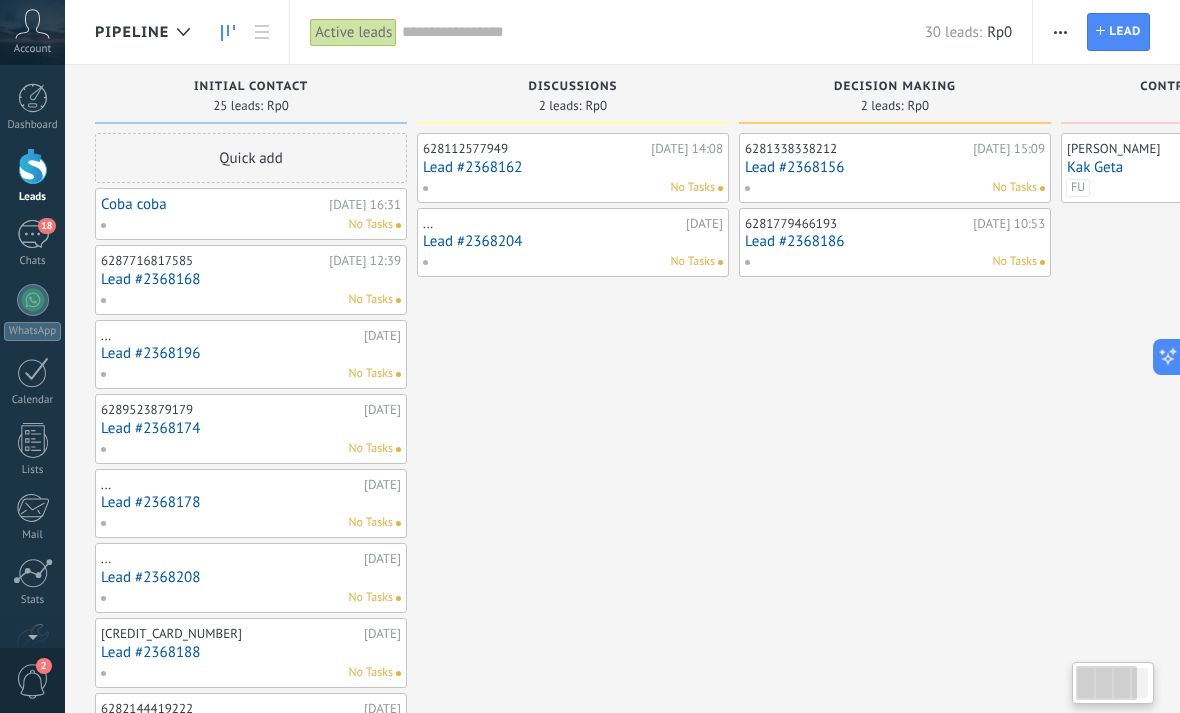 click on "Quick add" at bounding box center (251, 158) 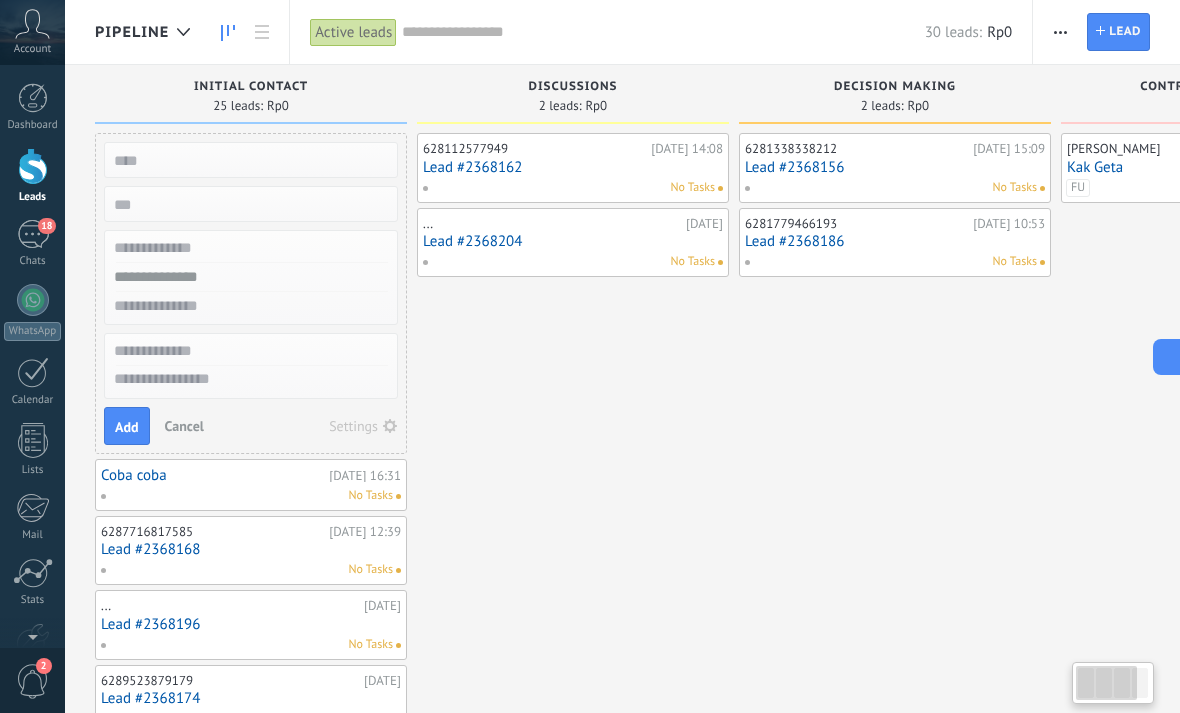 scroll, scrollTop: 0, scrollLeft: 0, axis: both 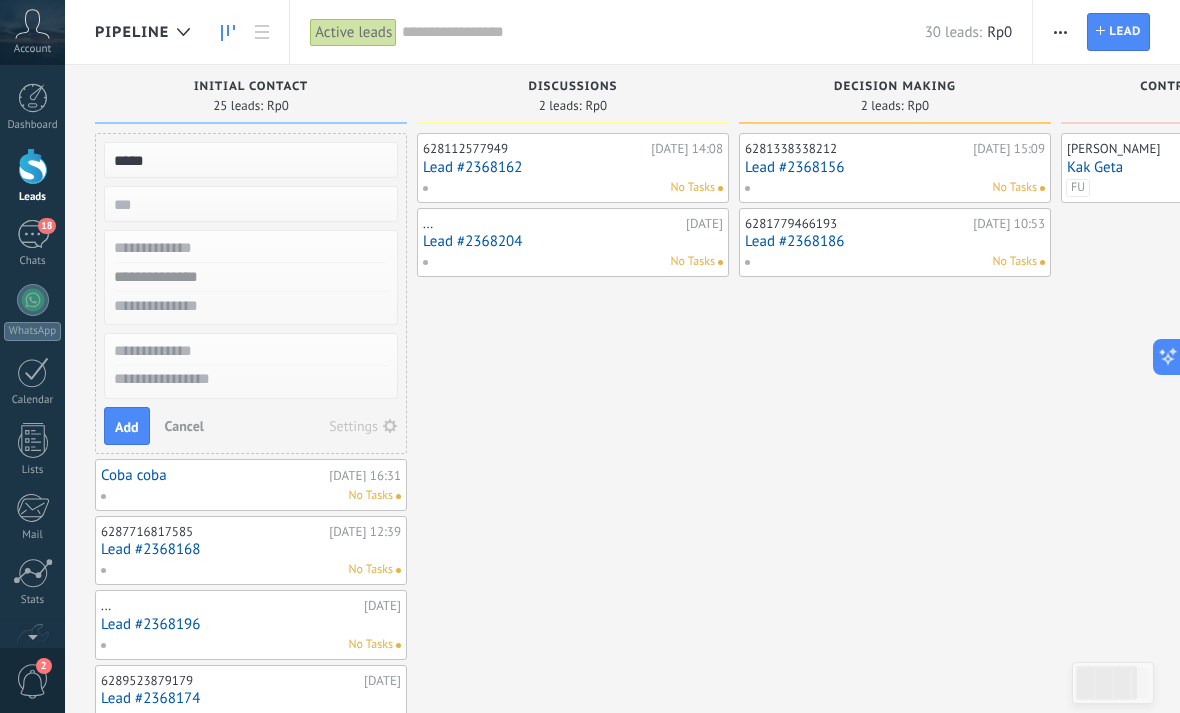 type on "*****" 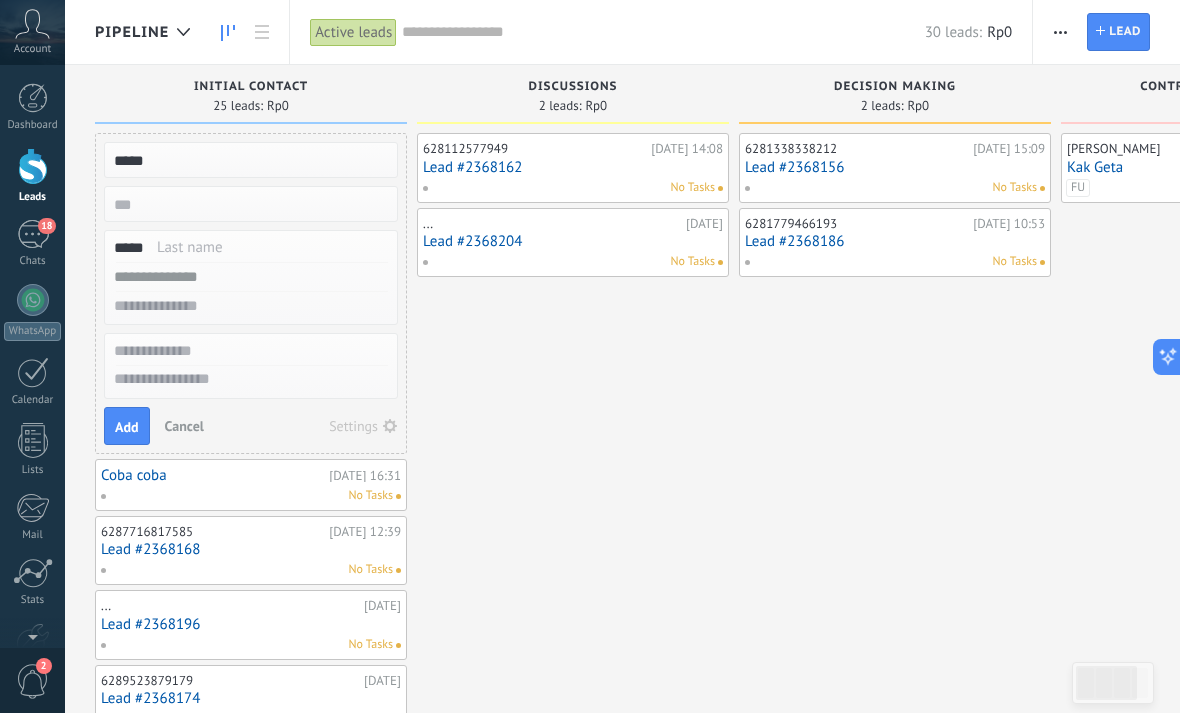 type on "*****" 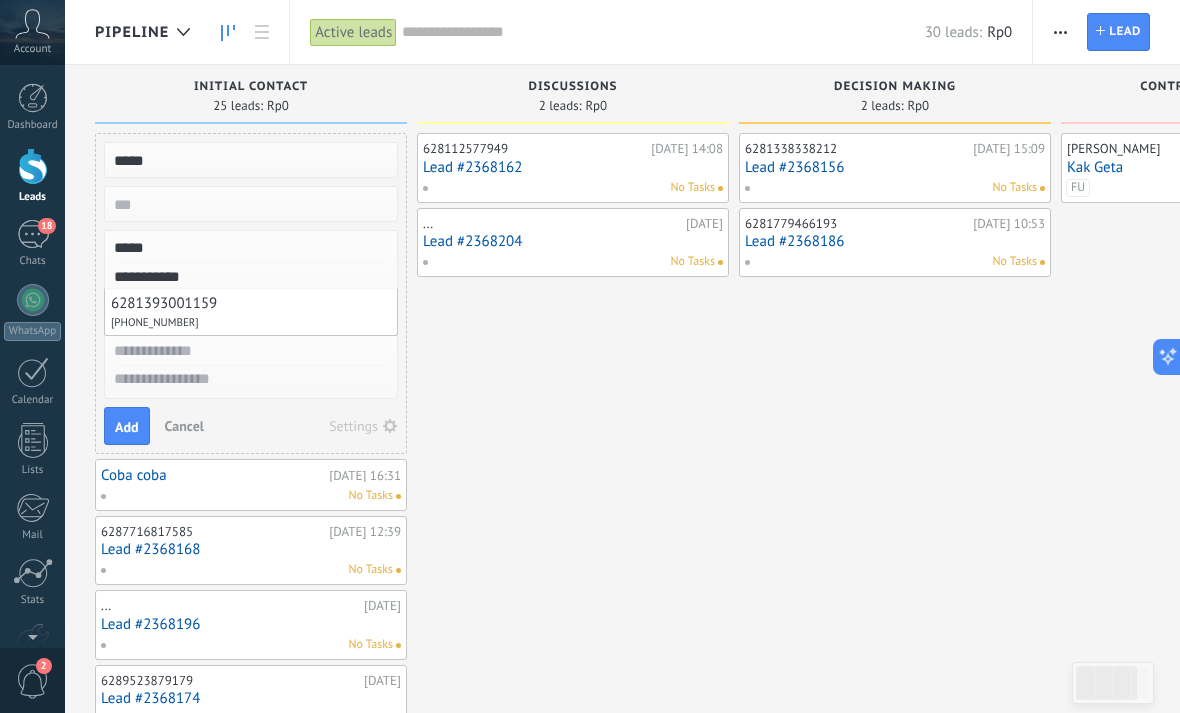 type on "**********" 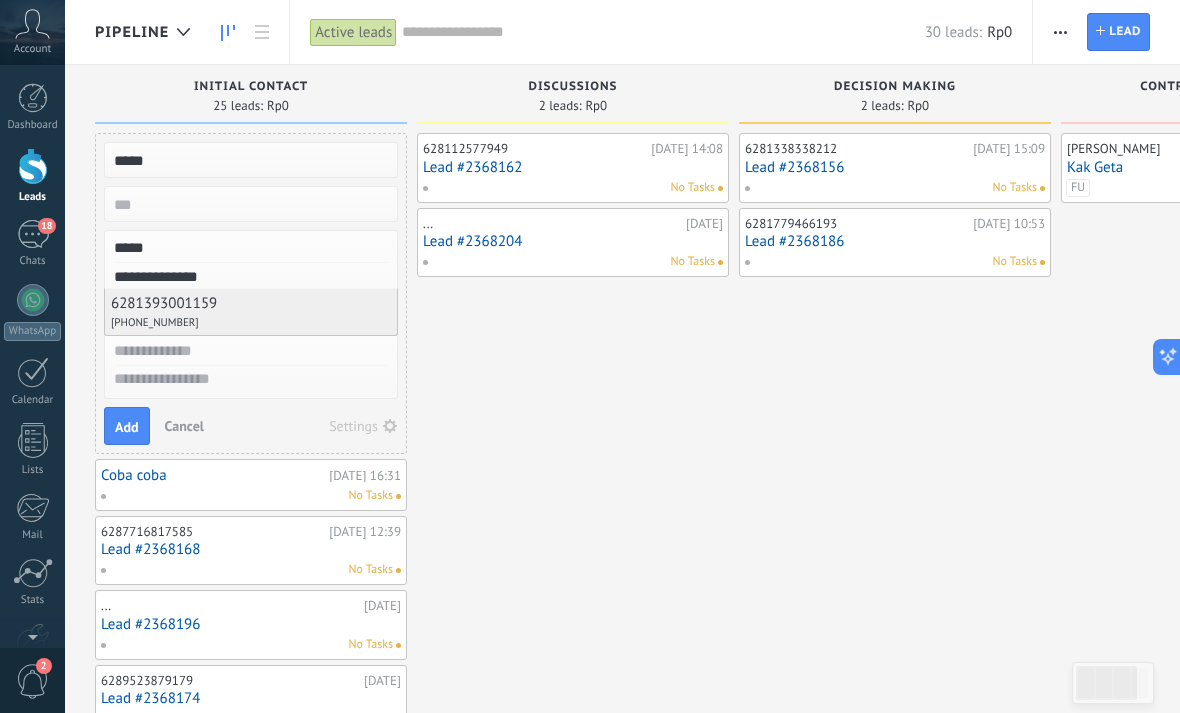 click on "[PHONE_NUMBER]" at bounding box center [251, 323] 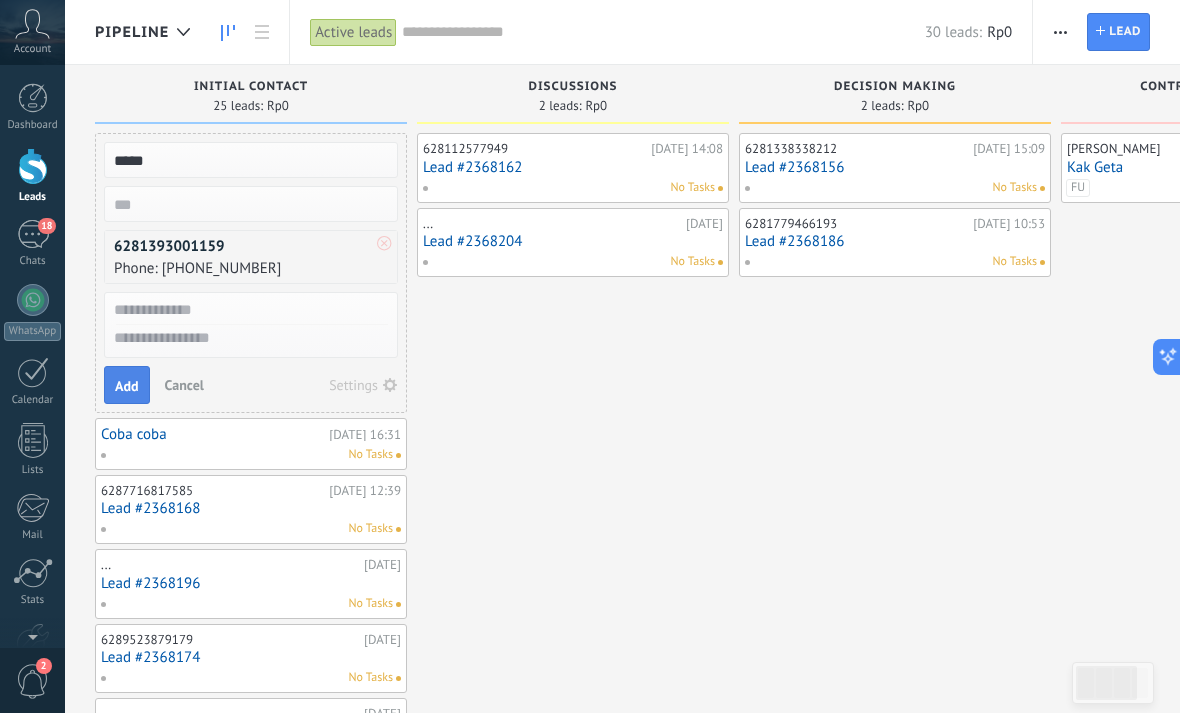 click on "Add" at bounding box center [127, 386] 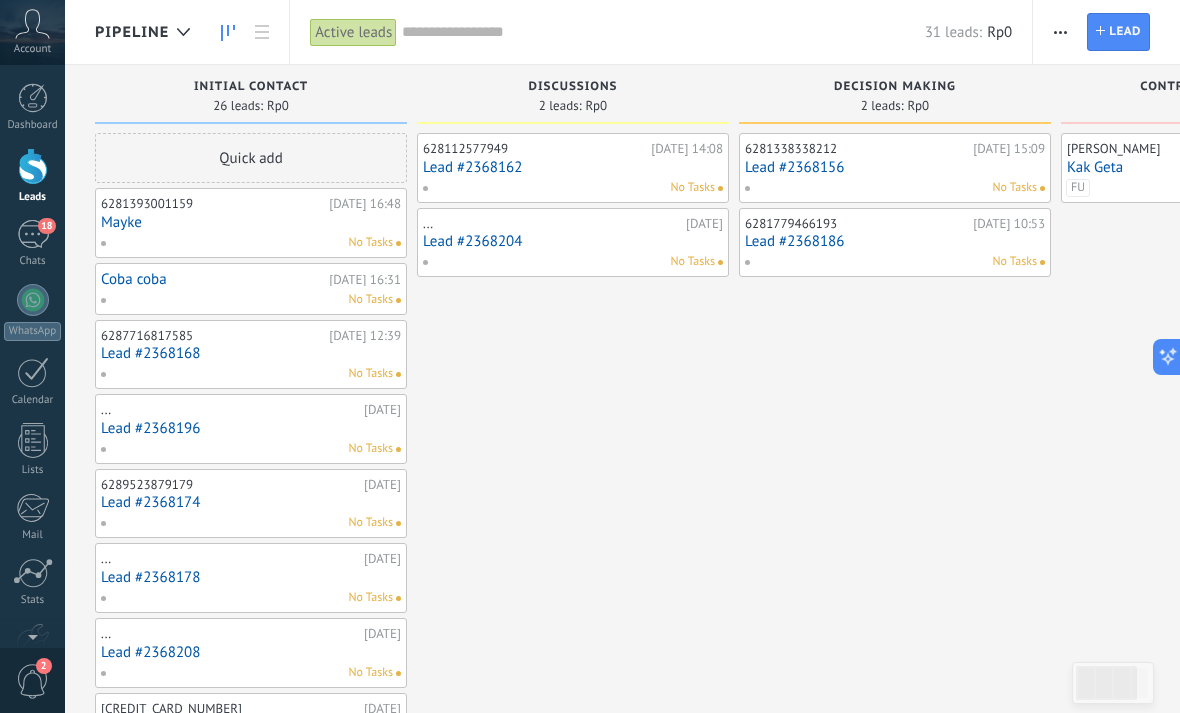 click on "Mayke" at bounding box center [251, 222] 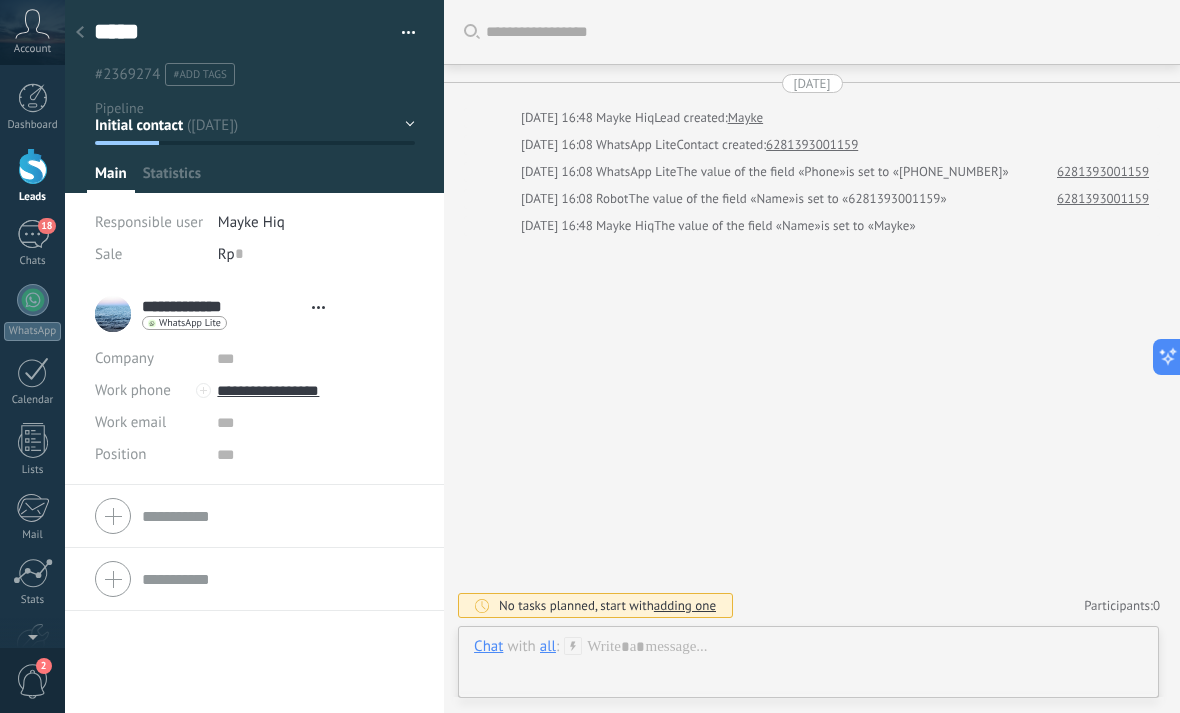scroll, scrollTop: 30, scrollLeft: 0, axis: vertical 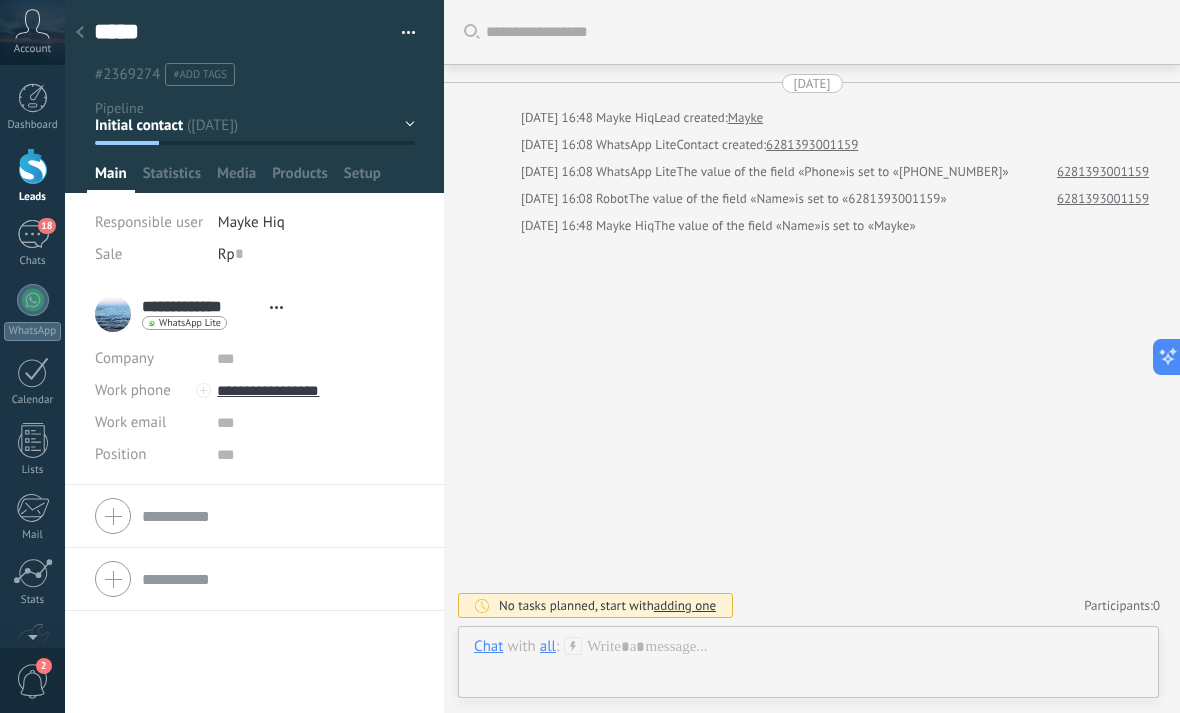 click 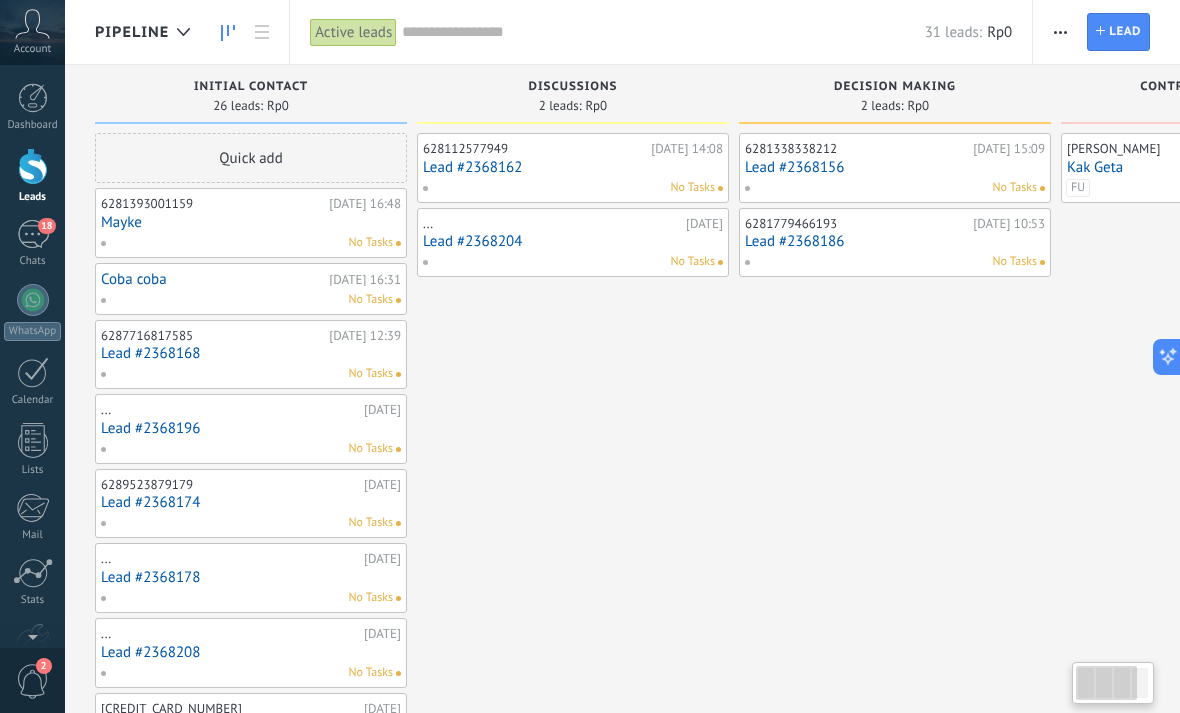 scroll, scrollTop: 0, scrollLeft: 0, axis: both 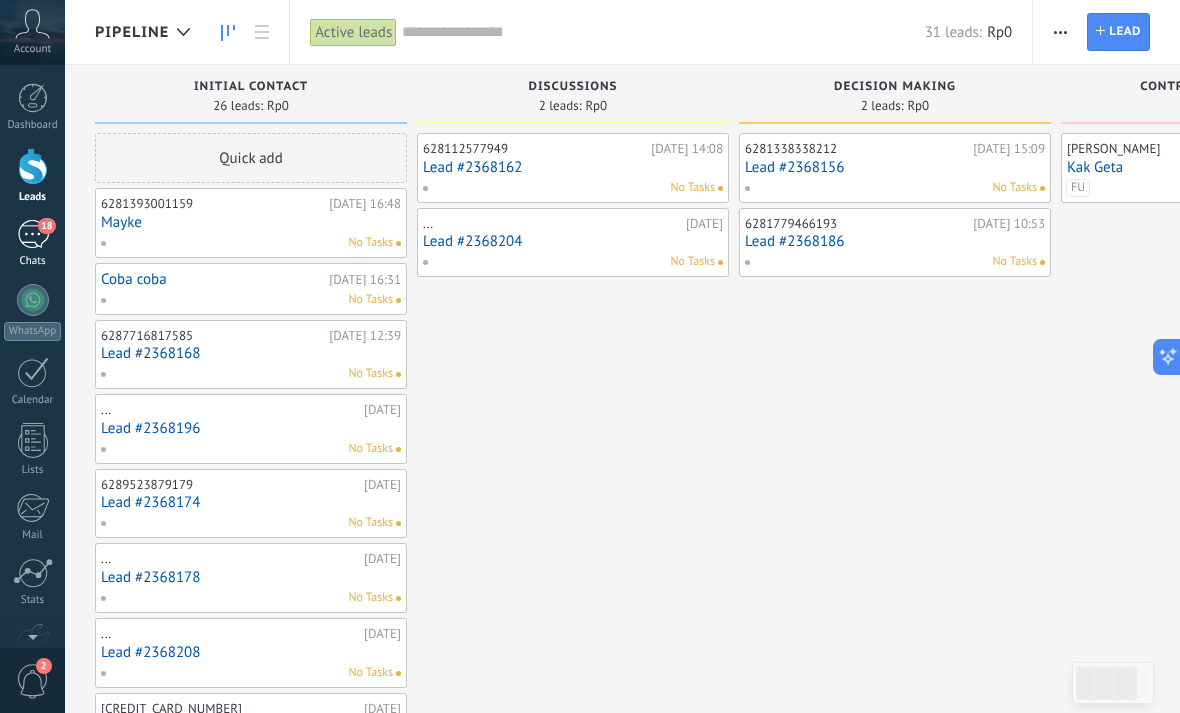 click on "18" at bounding box center [33, 234] 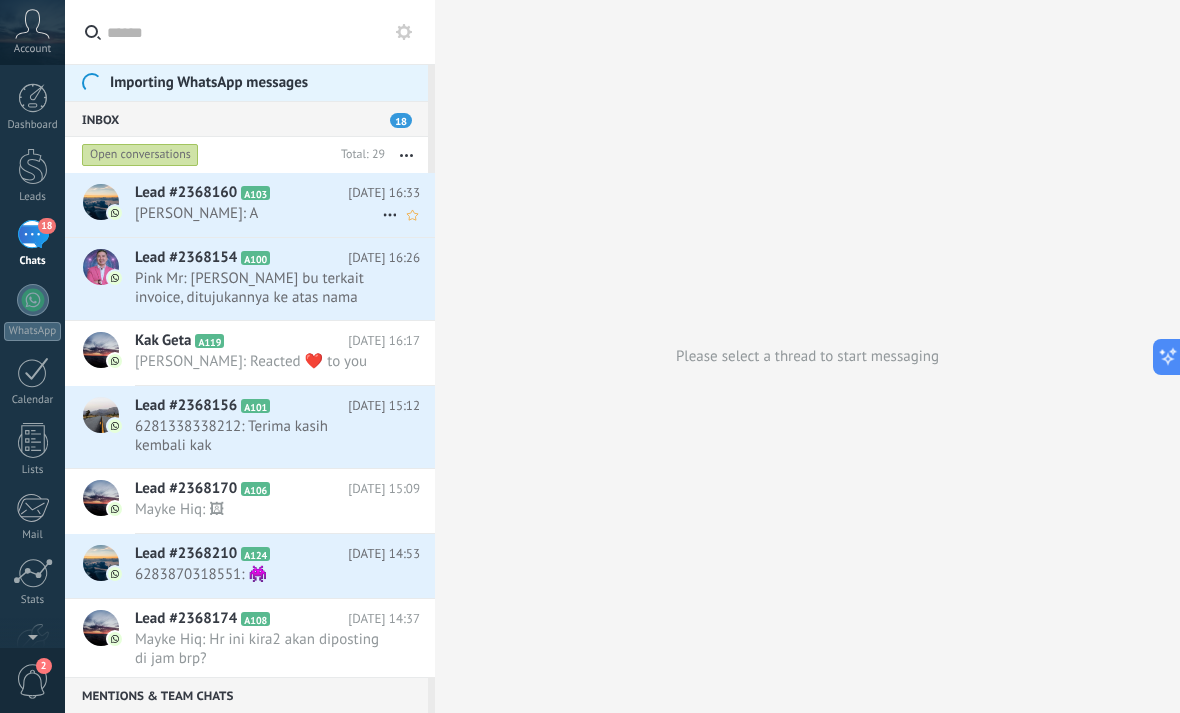 click on "[PERSON_NAME]: A" at bounding box center (258, 213) 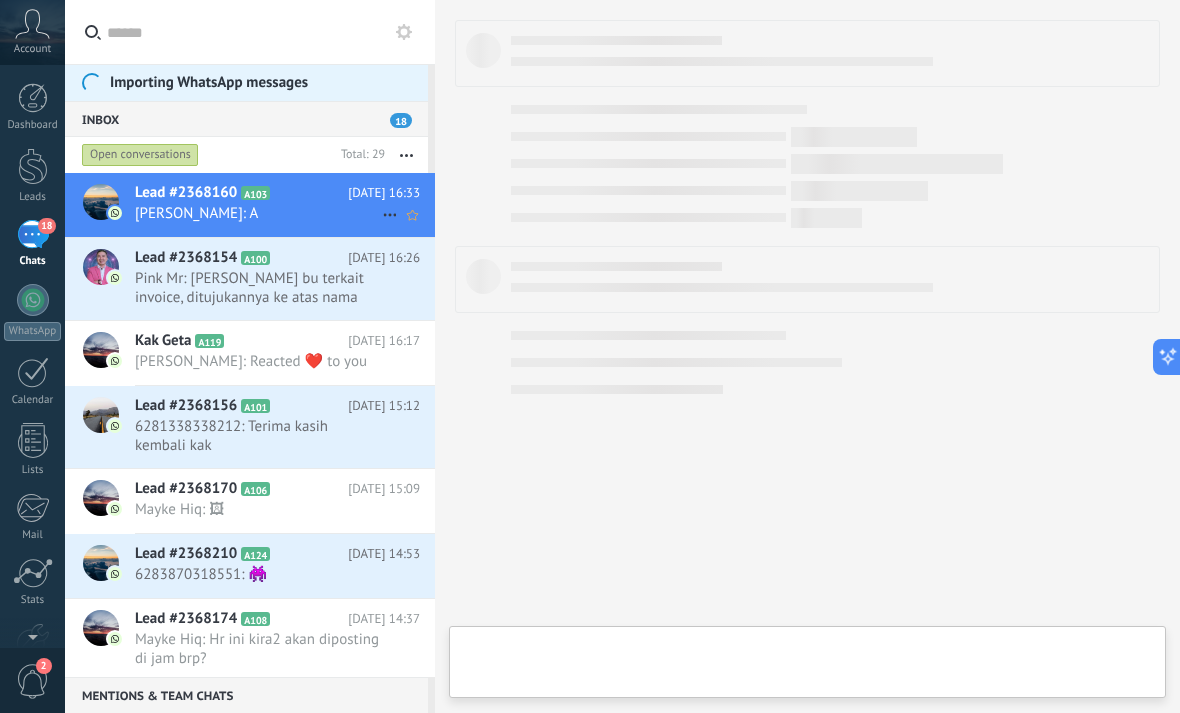 click on "Lead #2368160
A103
[DATE] 16:33
[PERSON_NAME]: A" at bounding box center [285, 204] 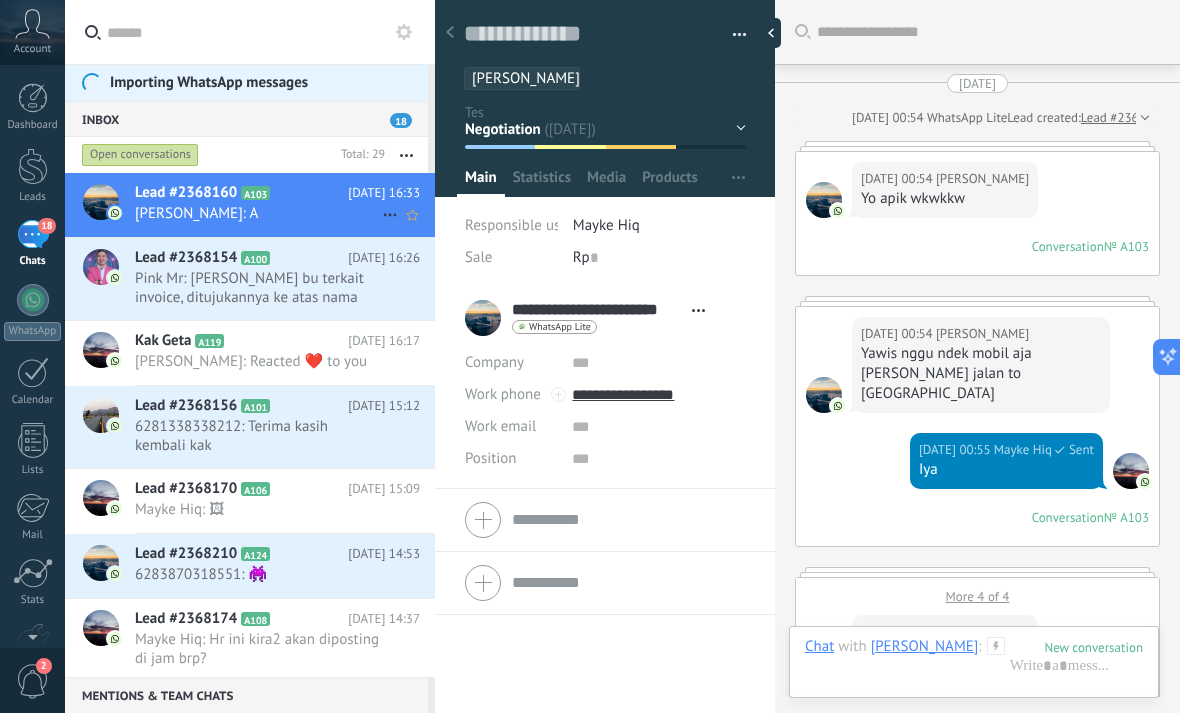 scroll, scrollTop: 30, scrollLeft: 0, axis: vertical 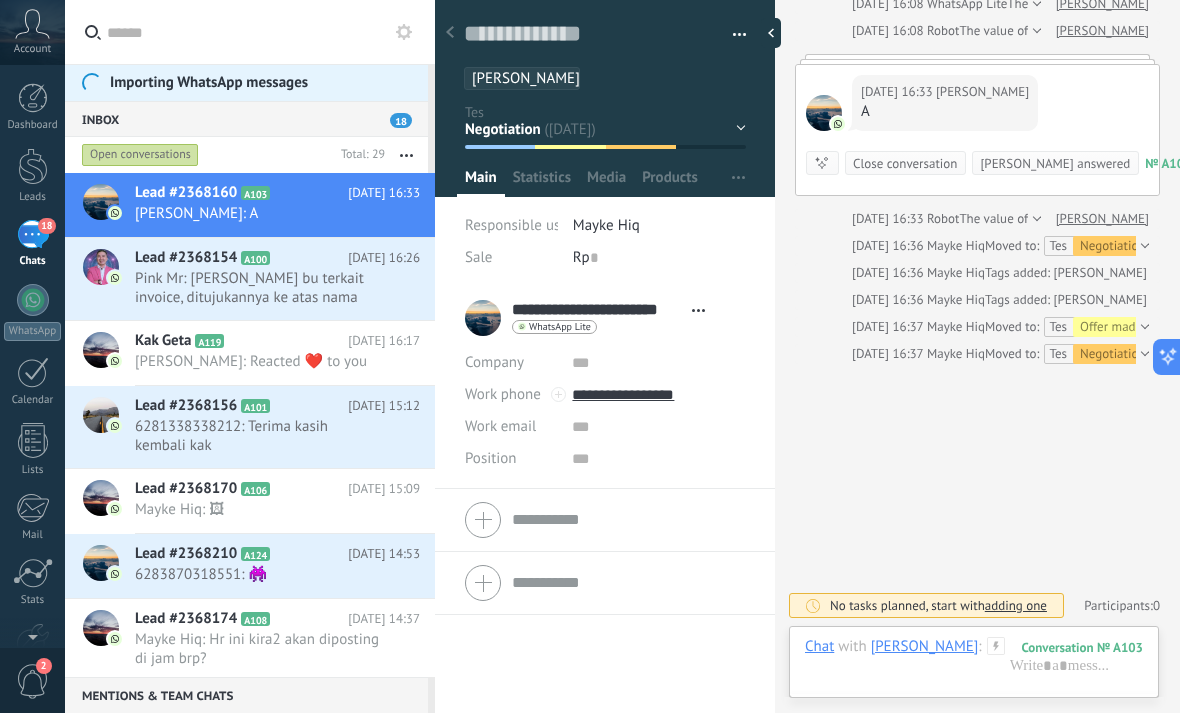 click on "adding one" at bounding box center [1016, 605] 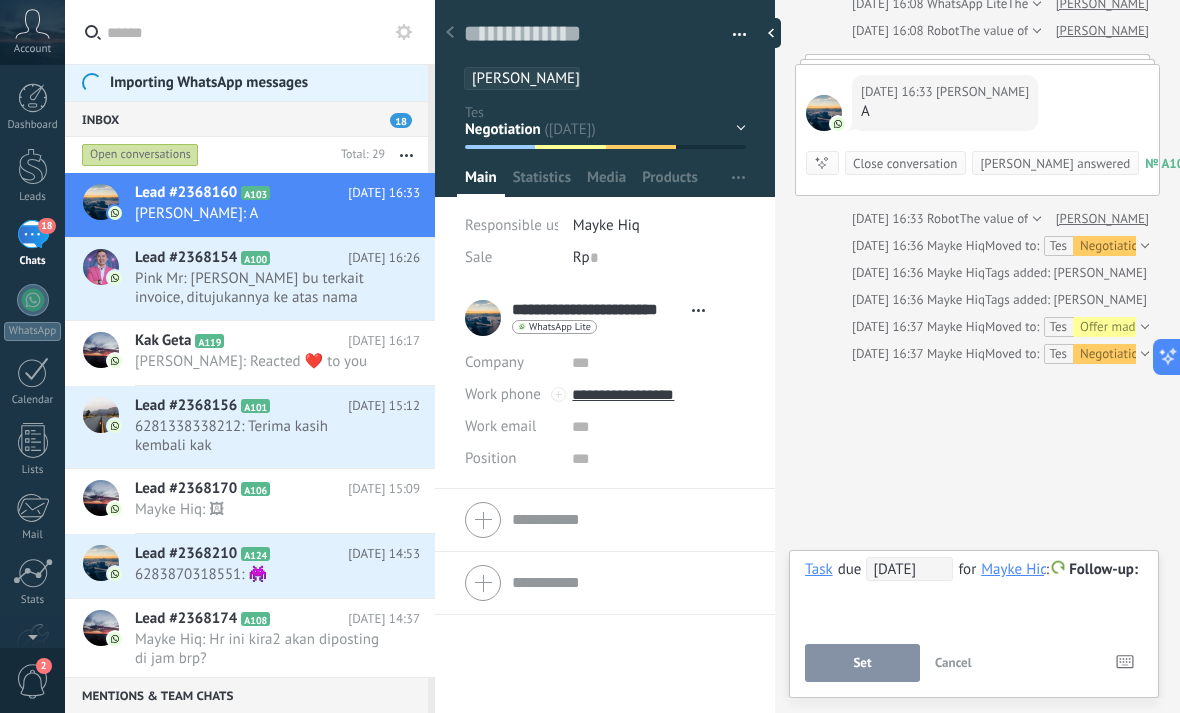 click on "Follow-up" at bounding box center (1103, 569) 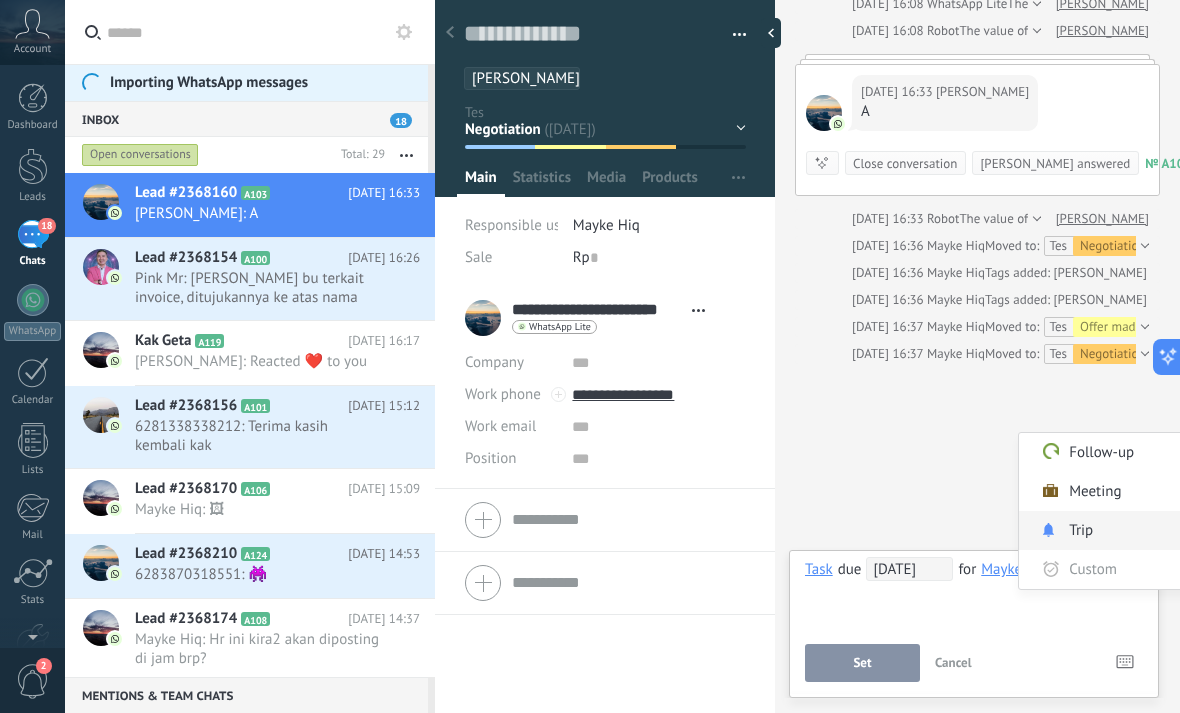 click on "Trip" at bounding box center (1109, 530) 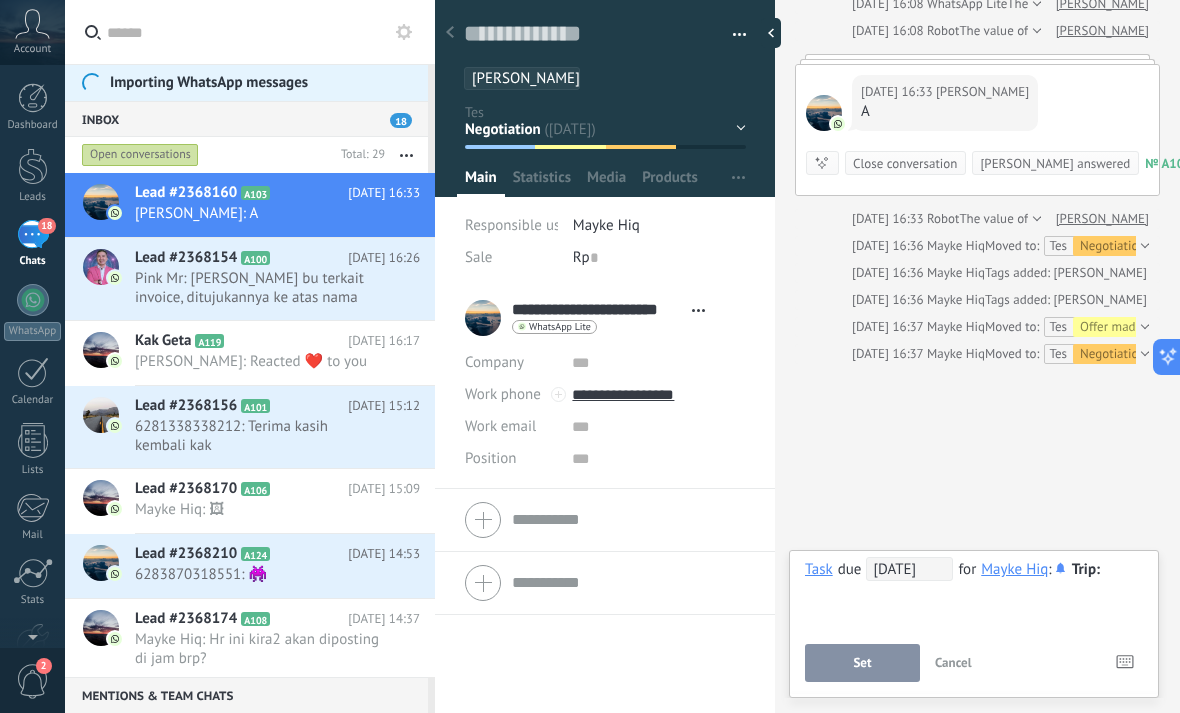 click on "Trip" at bounding box center (1086, 569) 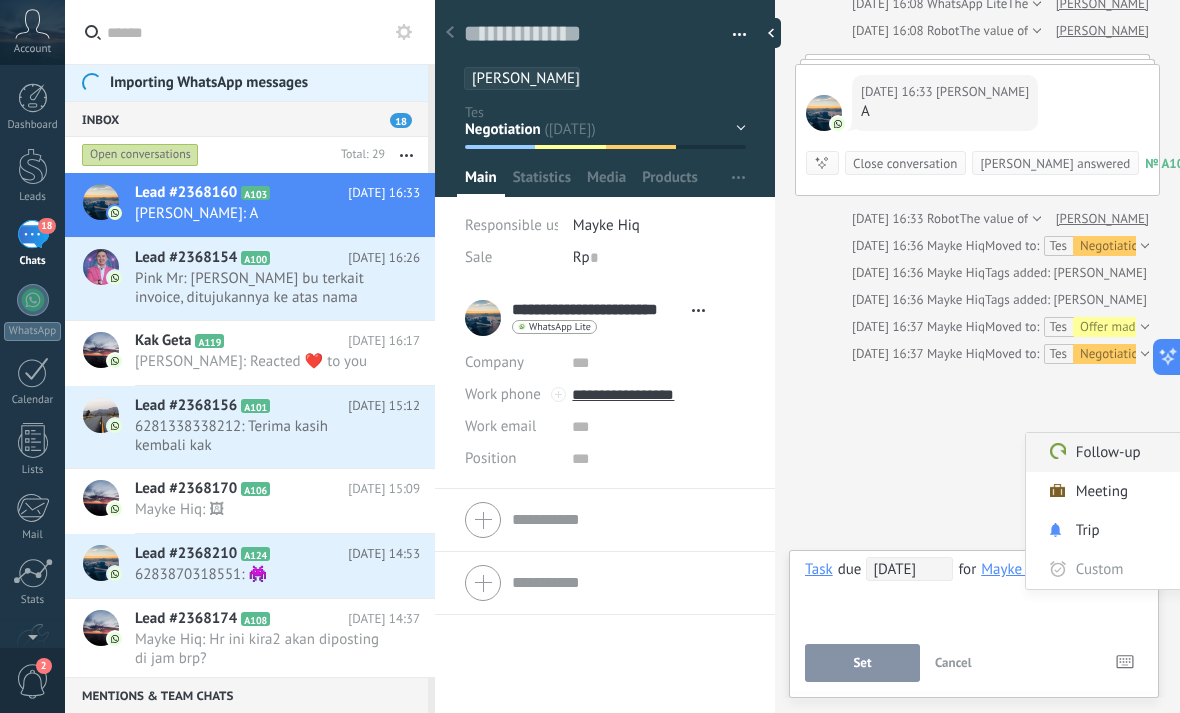 click on "Follow-up" at bounding box center [1116, 452] 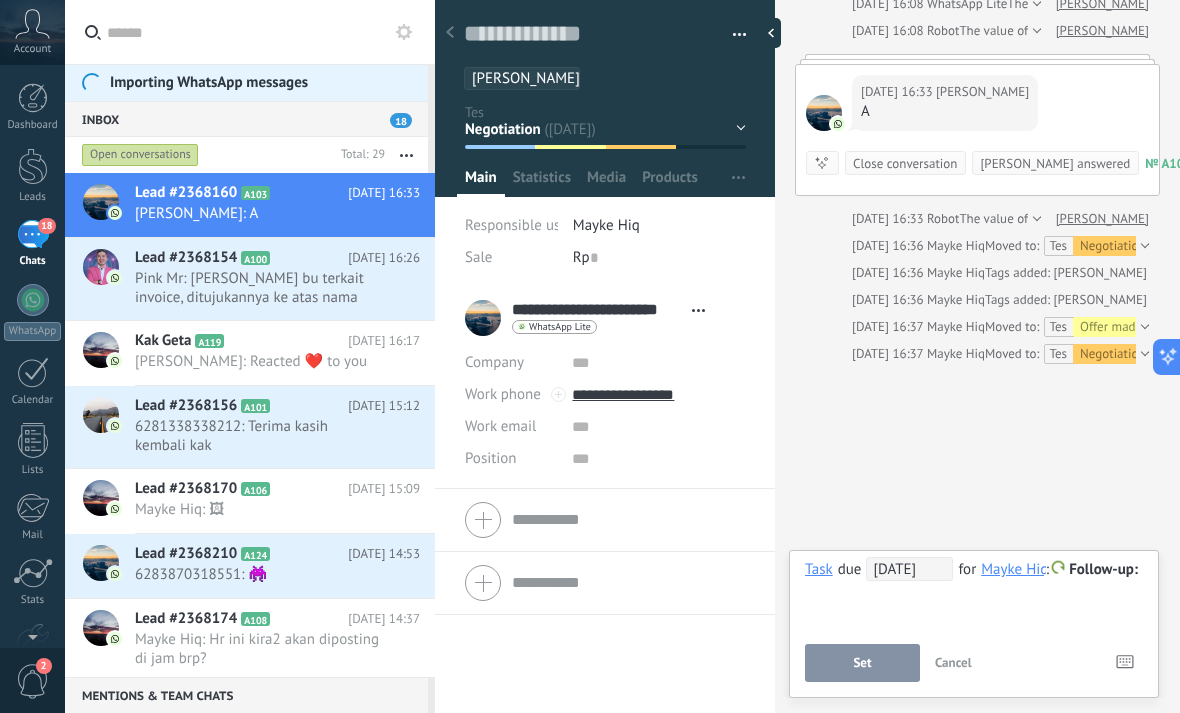 click on "Set" at bounding box center [862, 663] 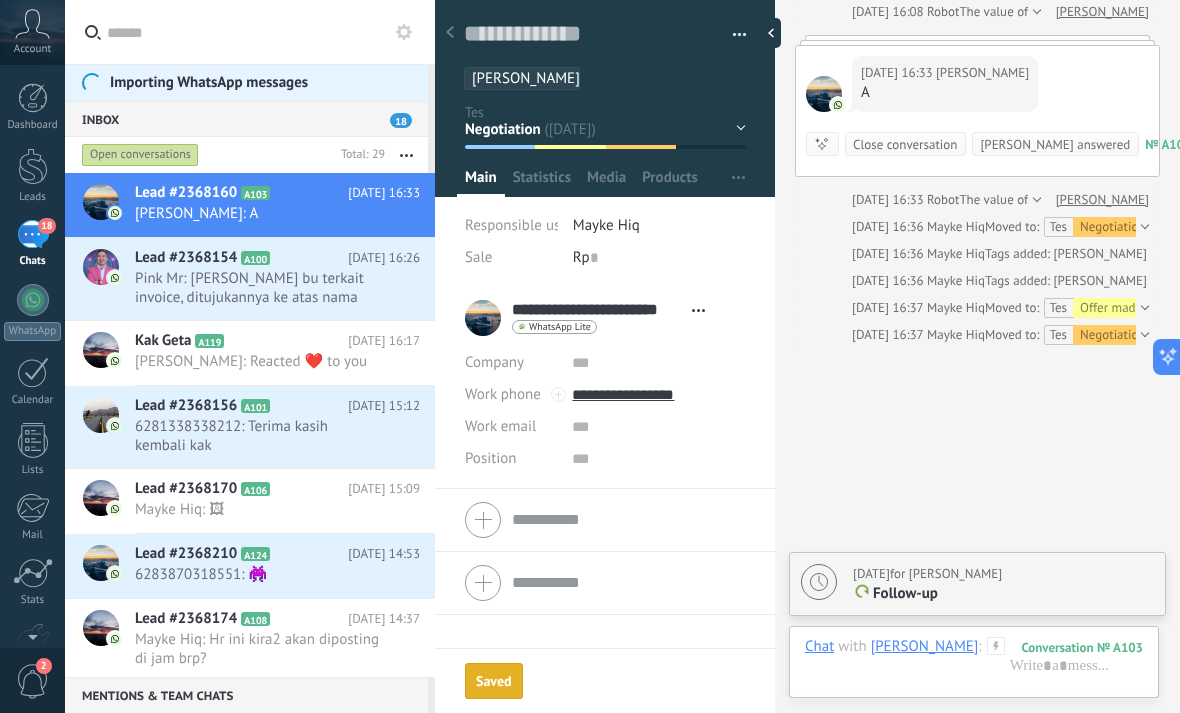 scroll, scrollTop: 6736, scrollLeft: 0, axis: vertical 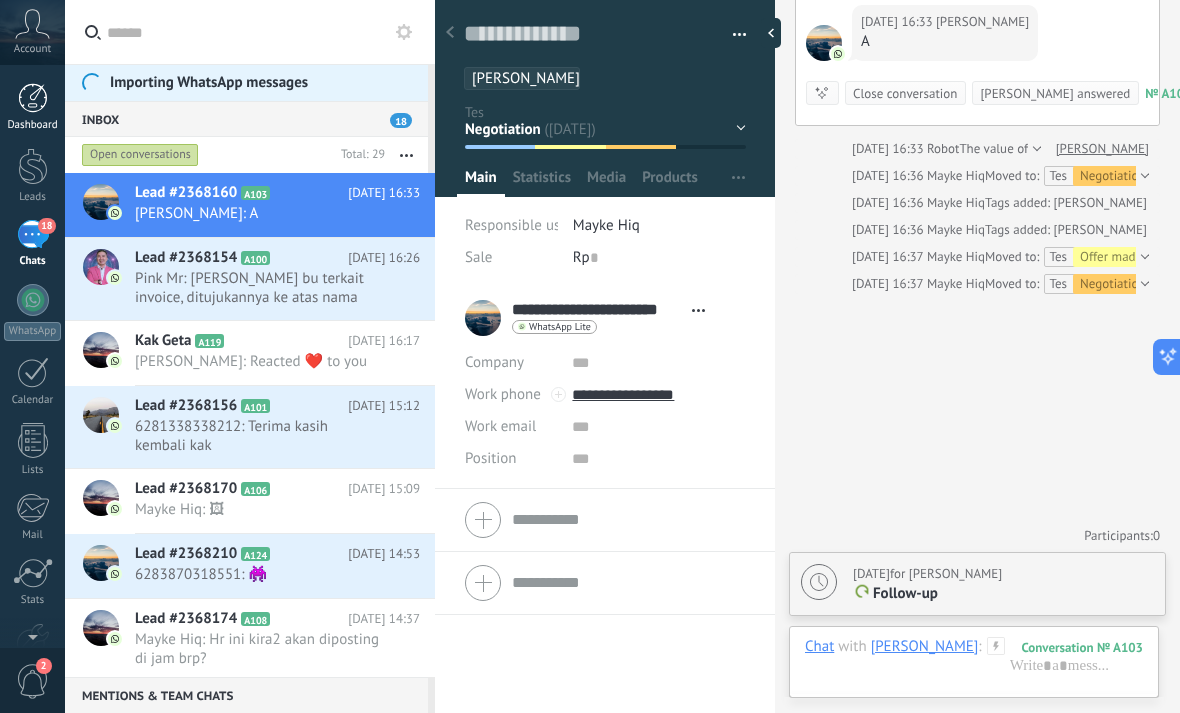 click at bounding box center [33, 98] 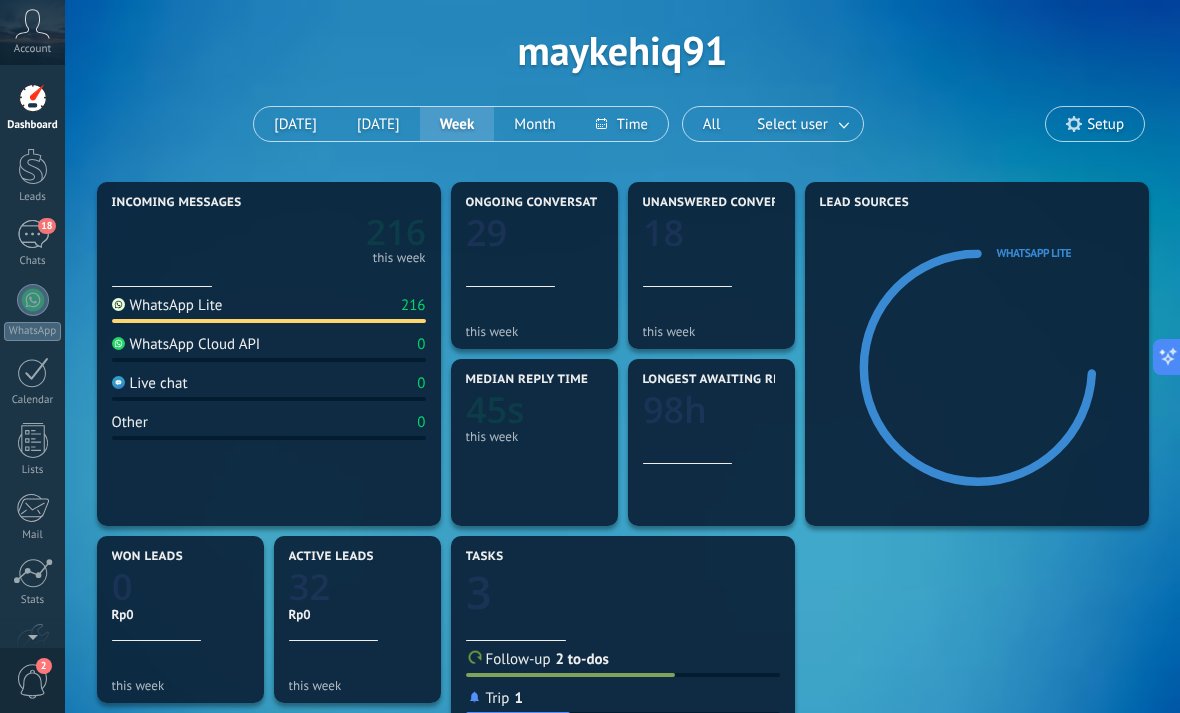 scroll, scrollTop: 93, scrollLeft: 0, axis: vertical 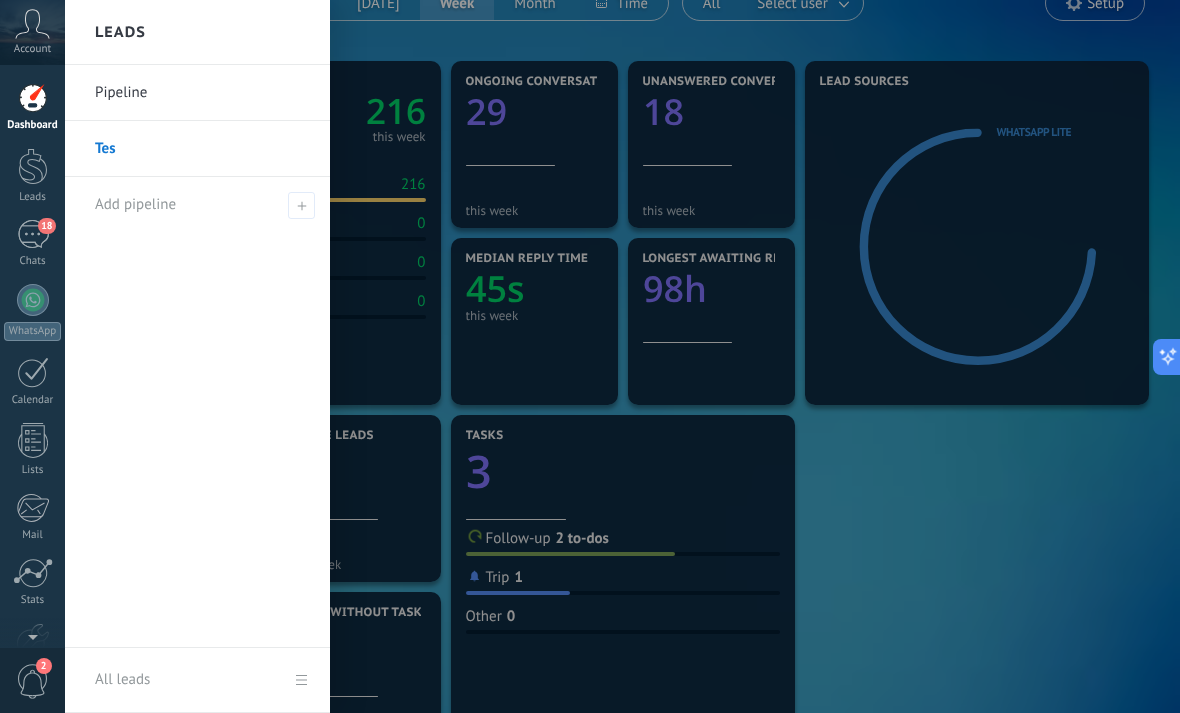 click on "Pipeline" at bounding box center [202, 93] 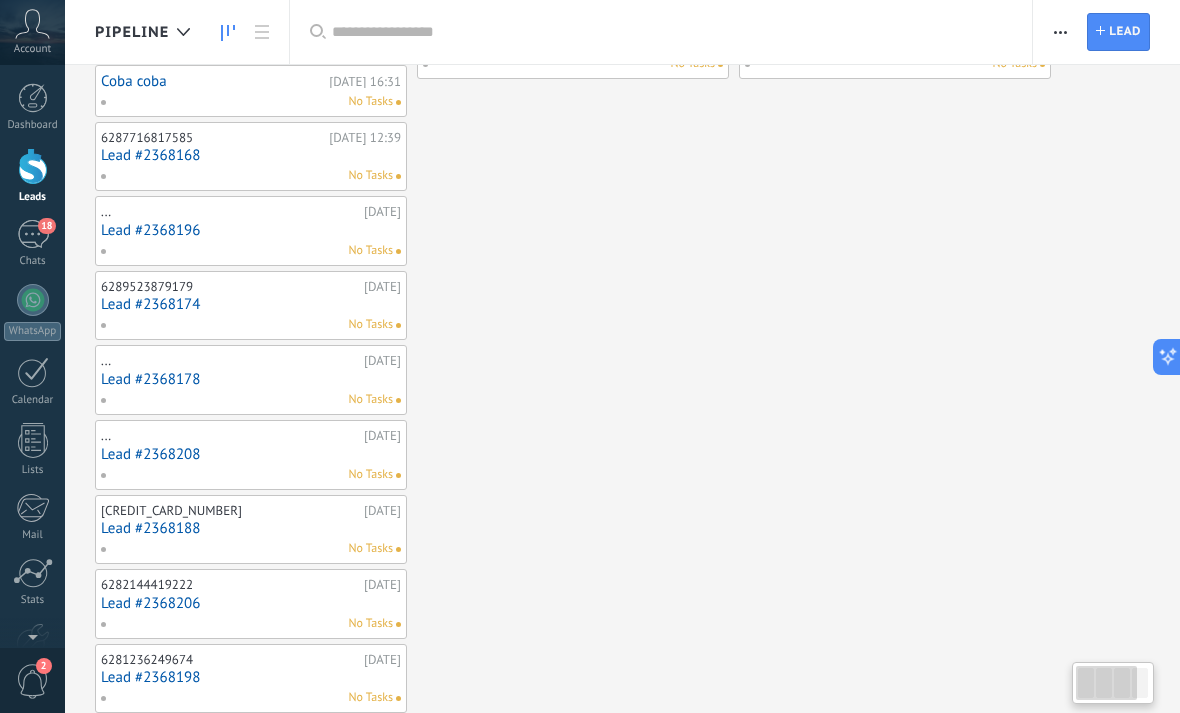 scroll, scrollTop: 0, scrollLeft: 0, axis: both 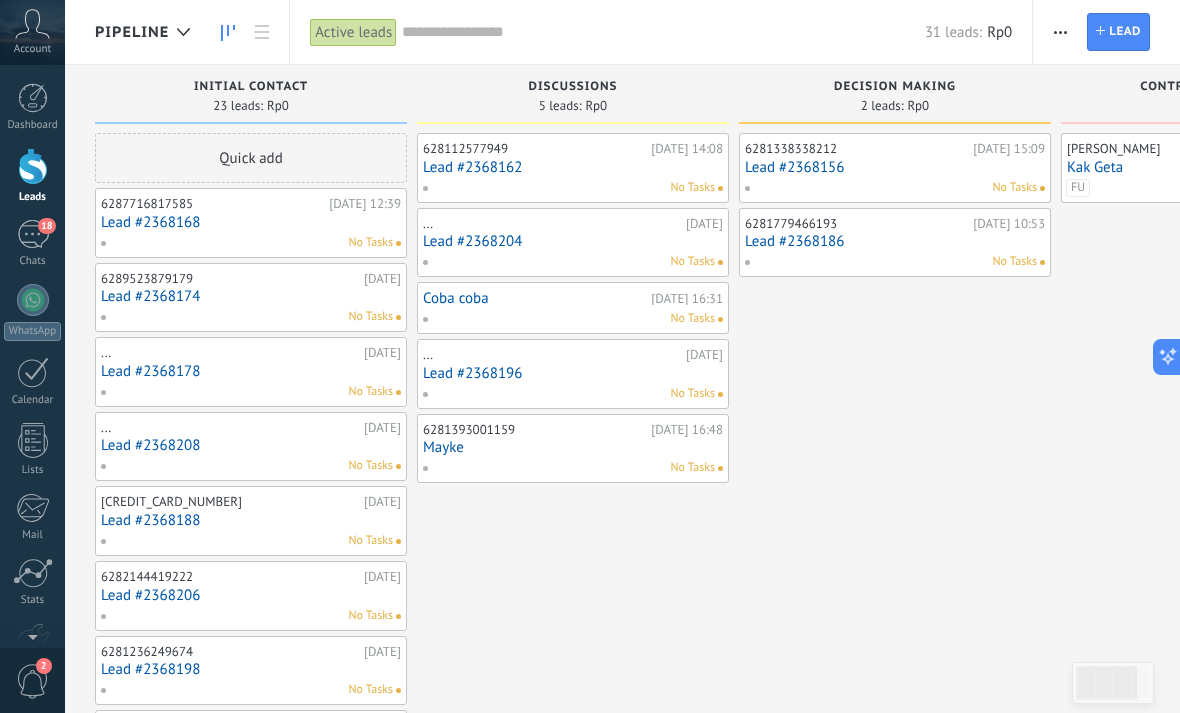 click on "Mayke" at bounding box center [573, 447] 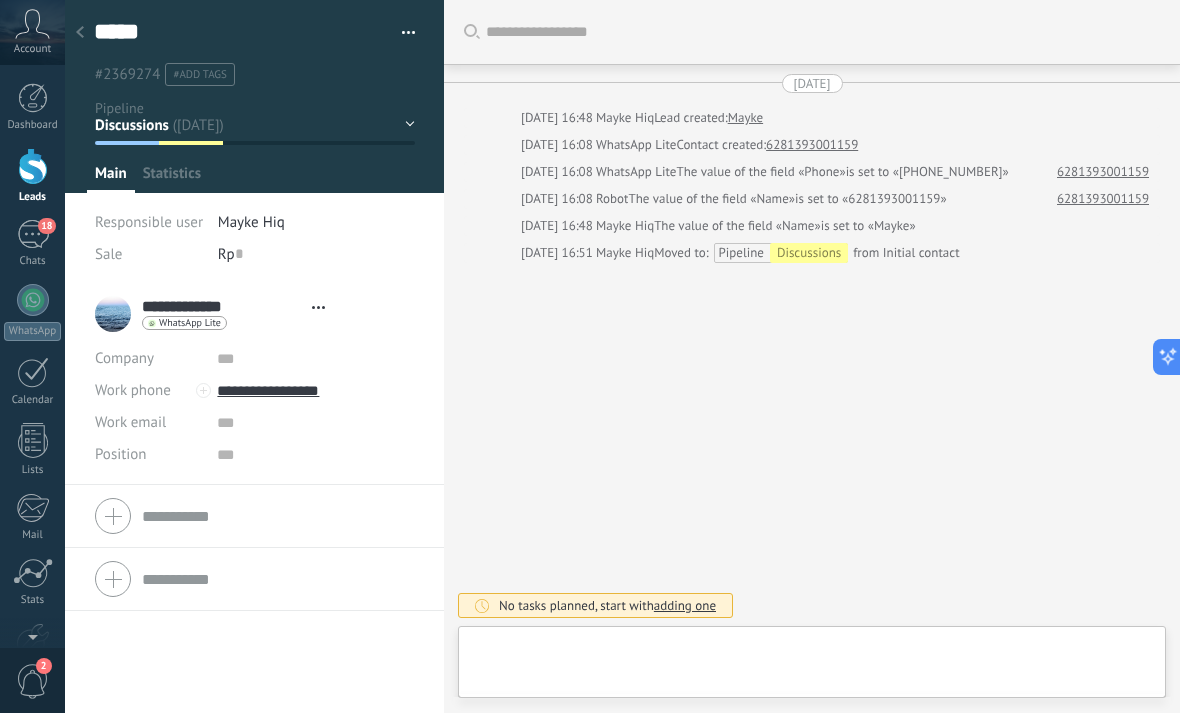 type on "*****" 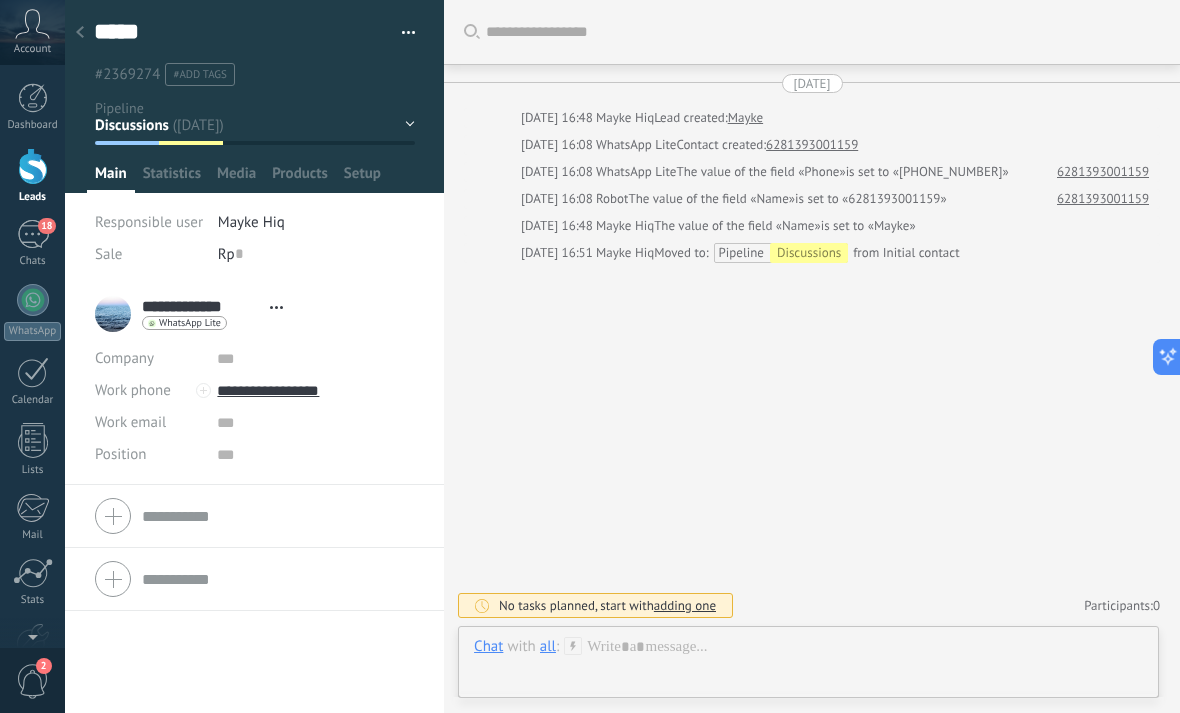 click at bounding box center (254, 516) 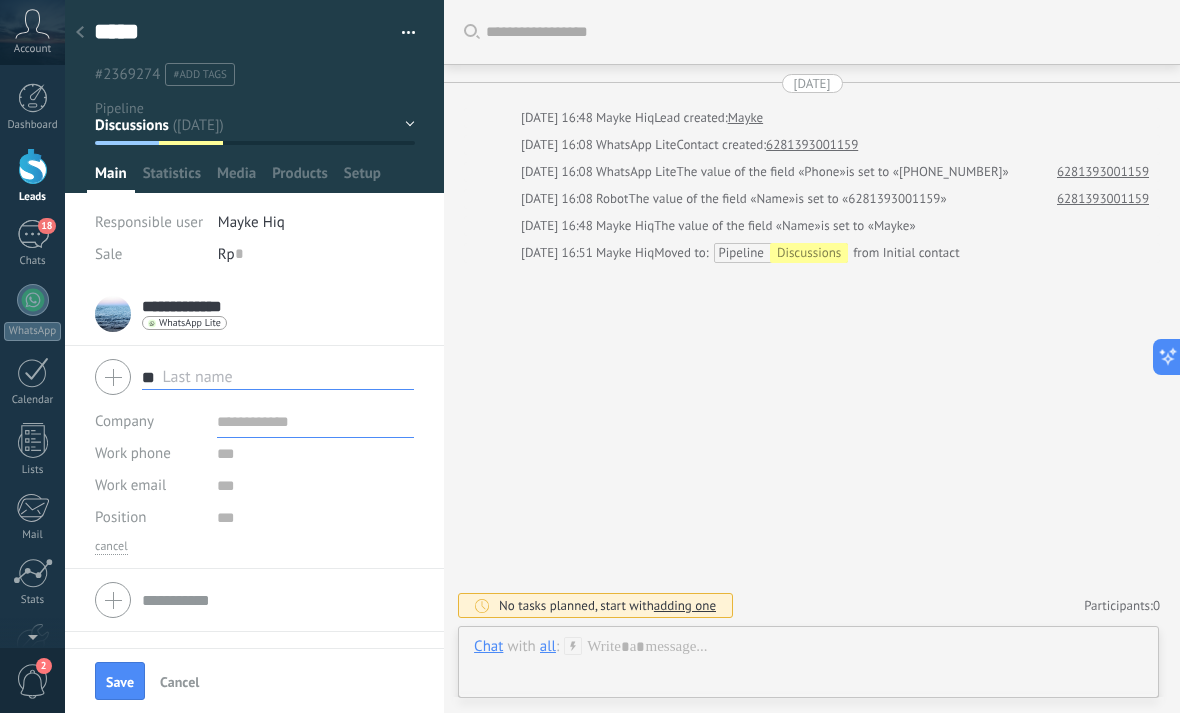 type on "*" 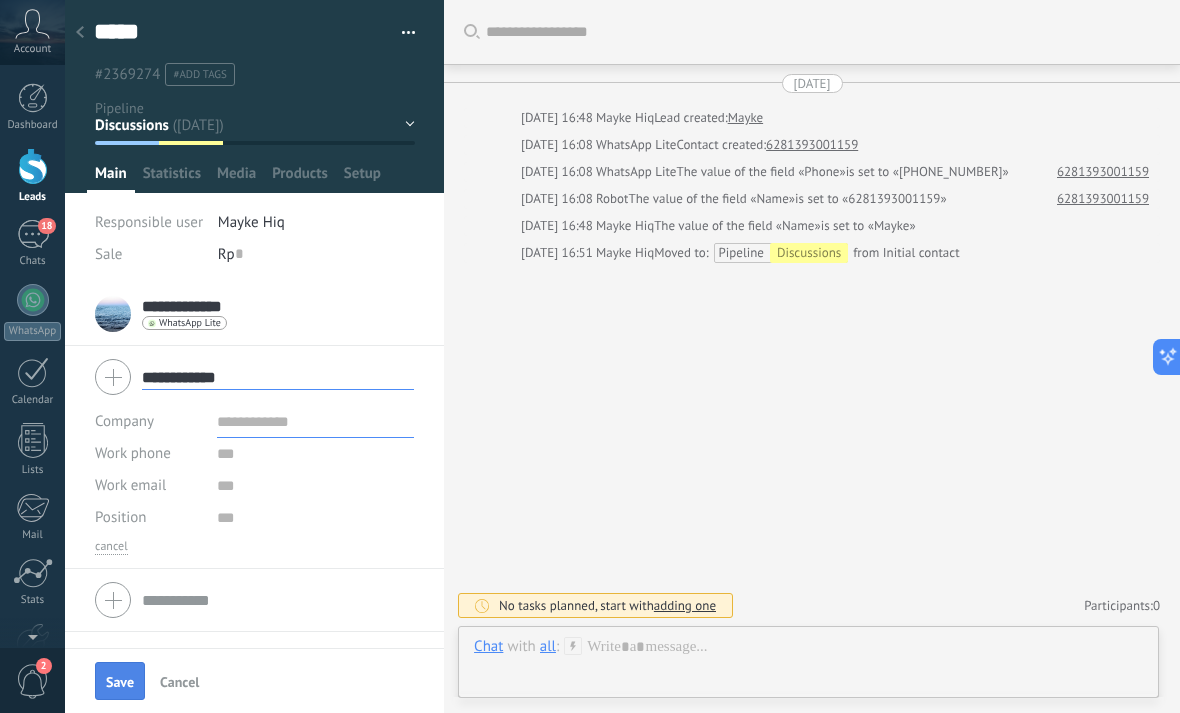 type on "**********" 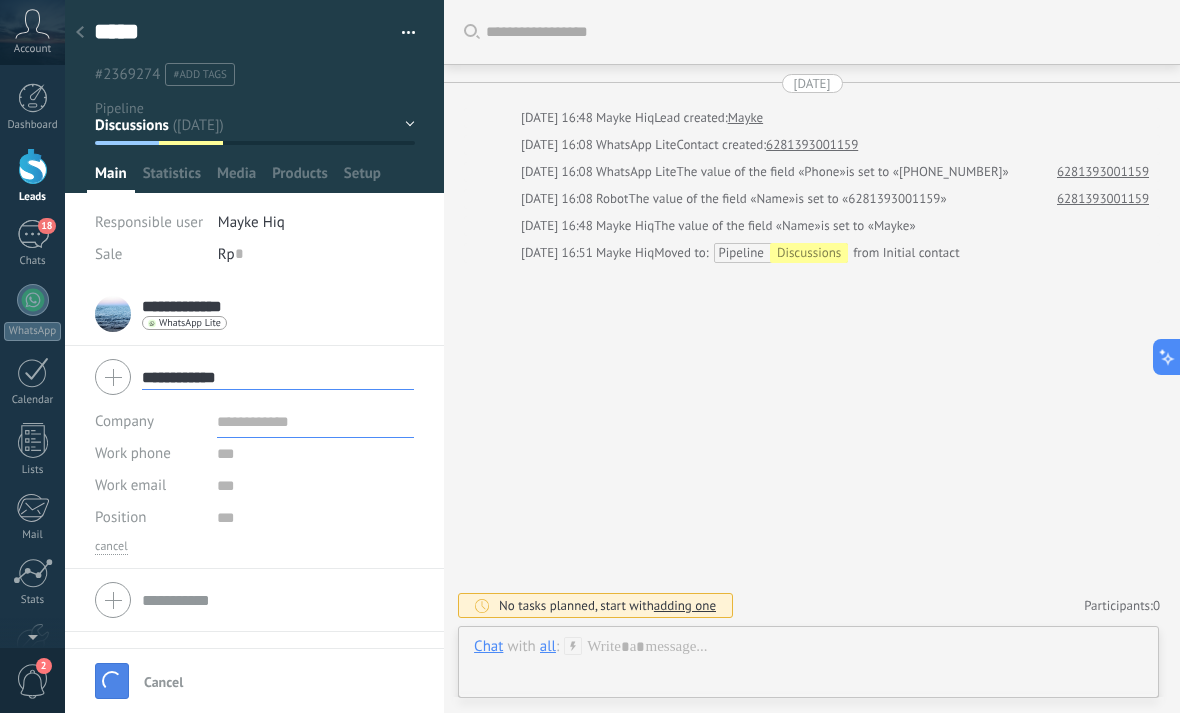 type 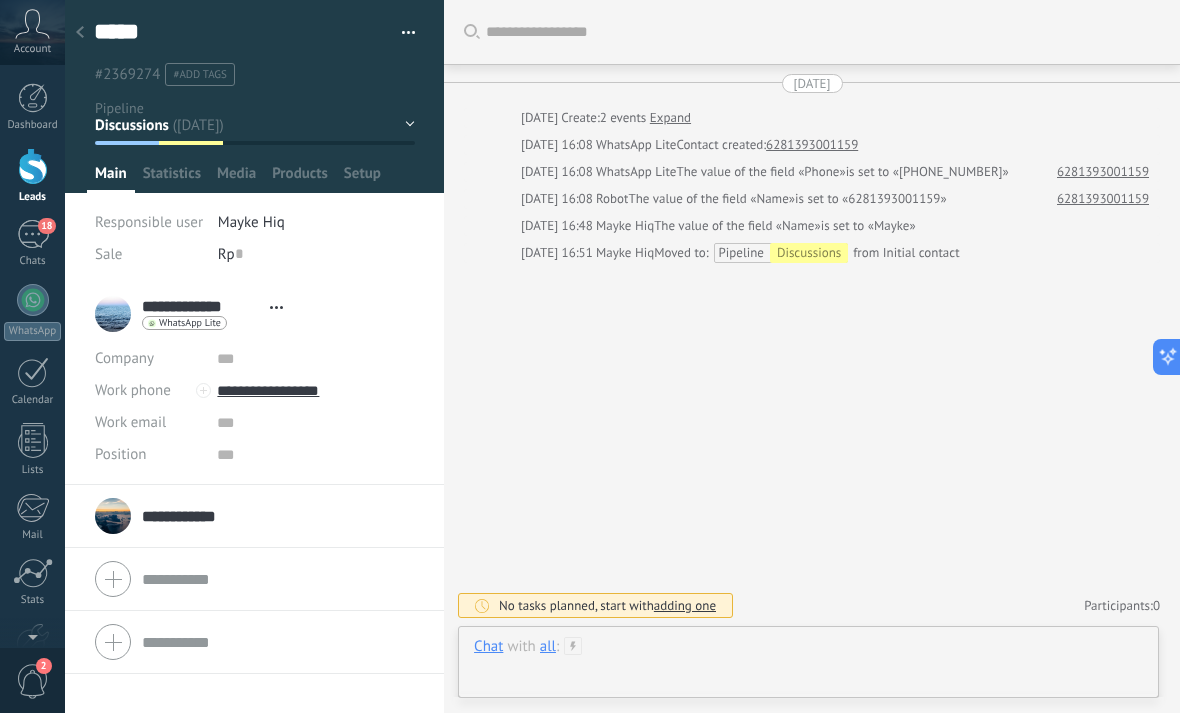 click at bounding box center (808, 667) 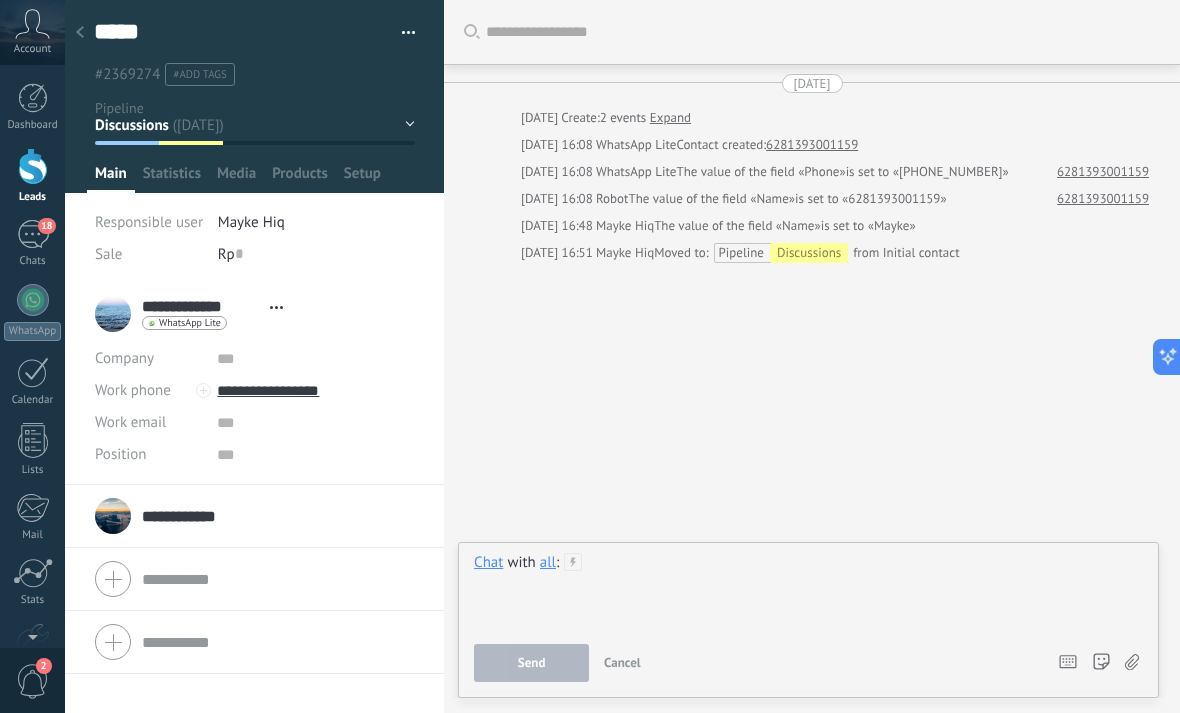 click at bounding box center (808, 591) 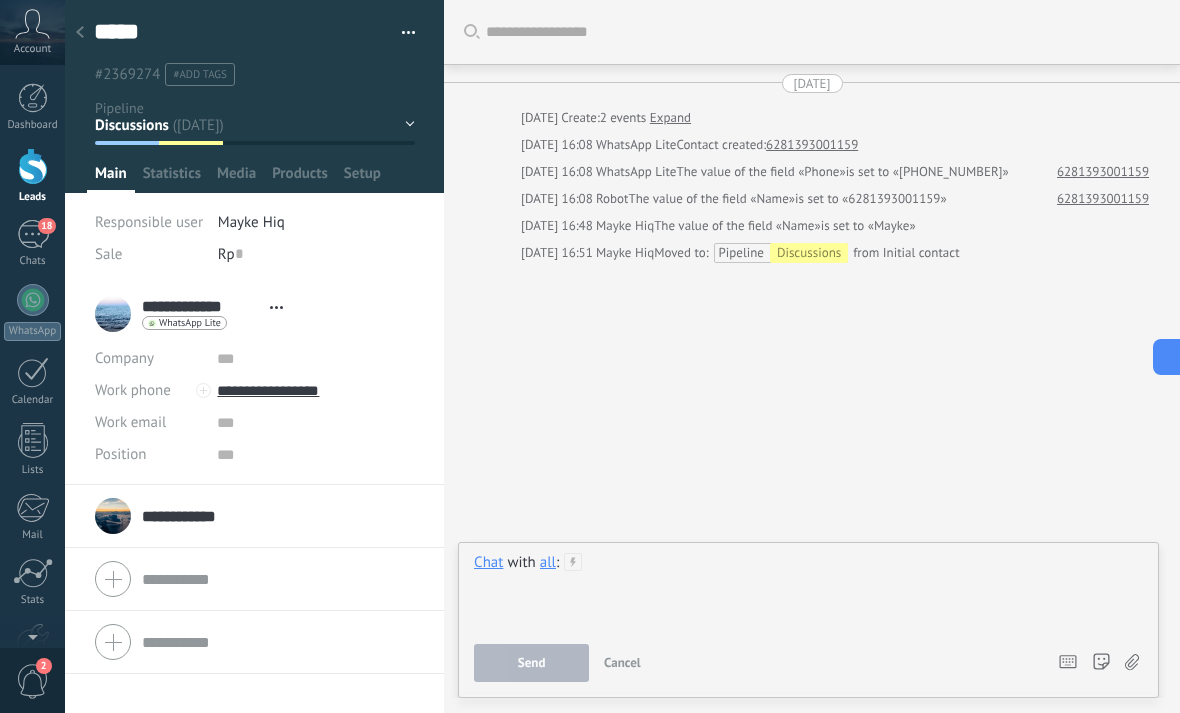 type 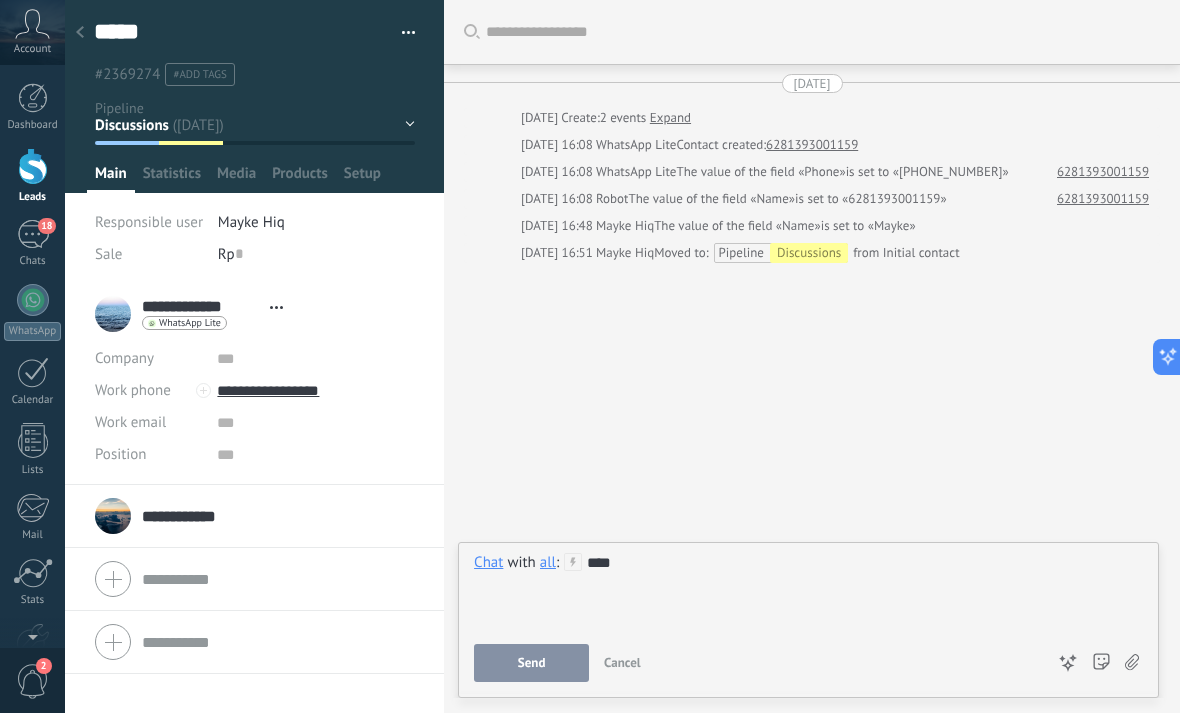 click on "Send" at bounding box center (532, 663) 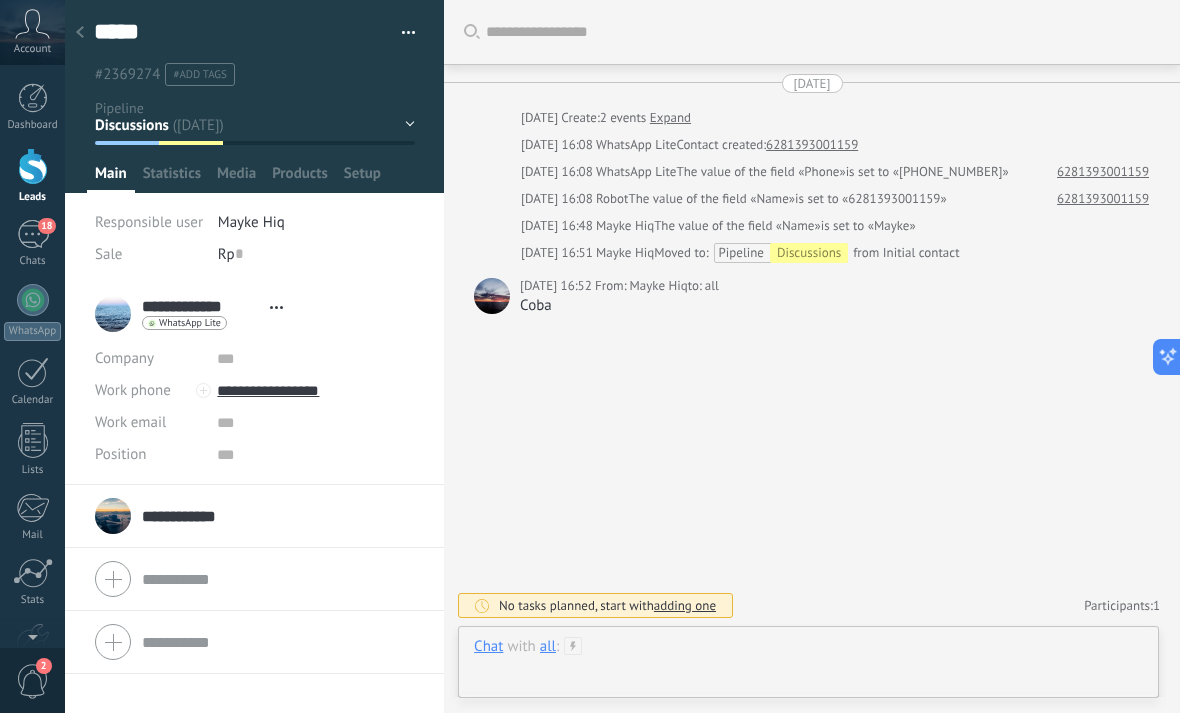 click at bounding box center [808, 667] 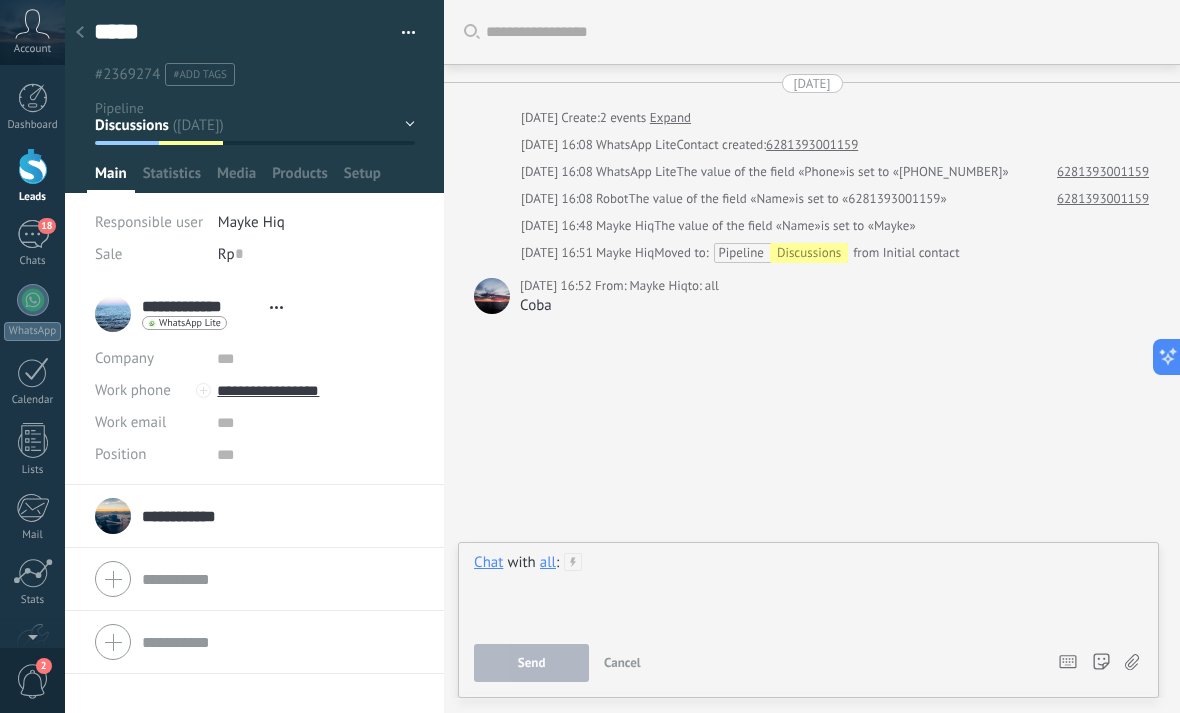 type 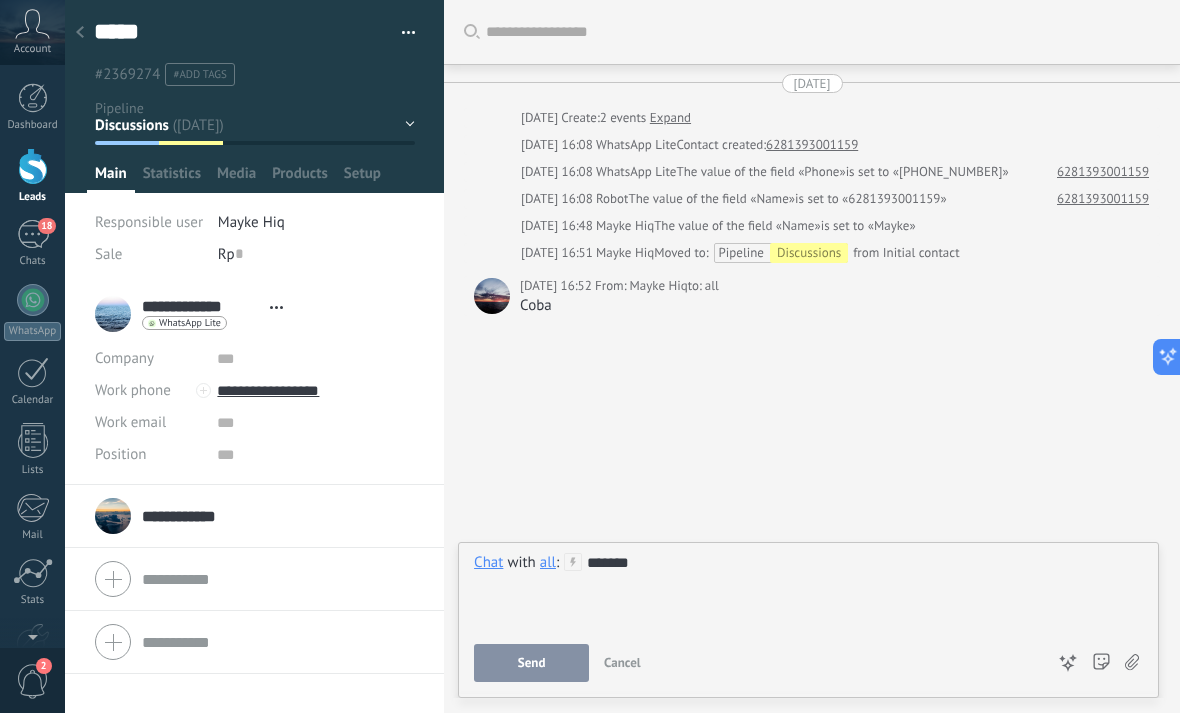 click on "Send" at bounding box center [531, 663] 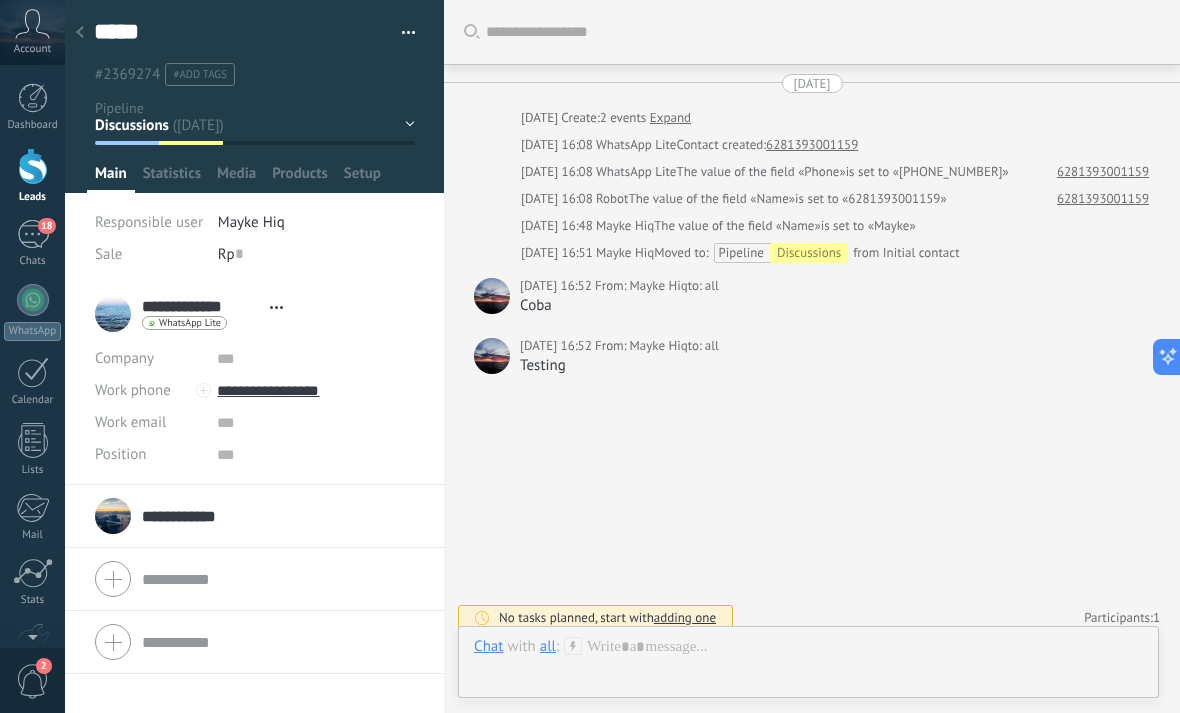 scroll, scrollTop: 14, scrollLeft: 0, axis: vertical 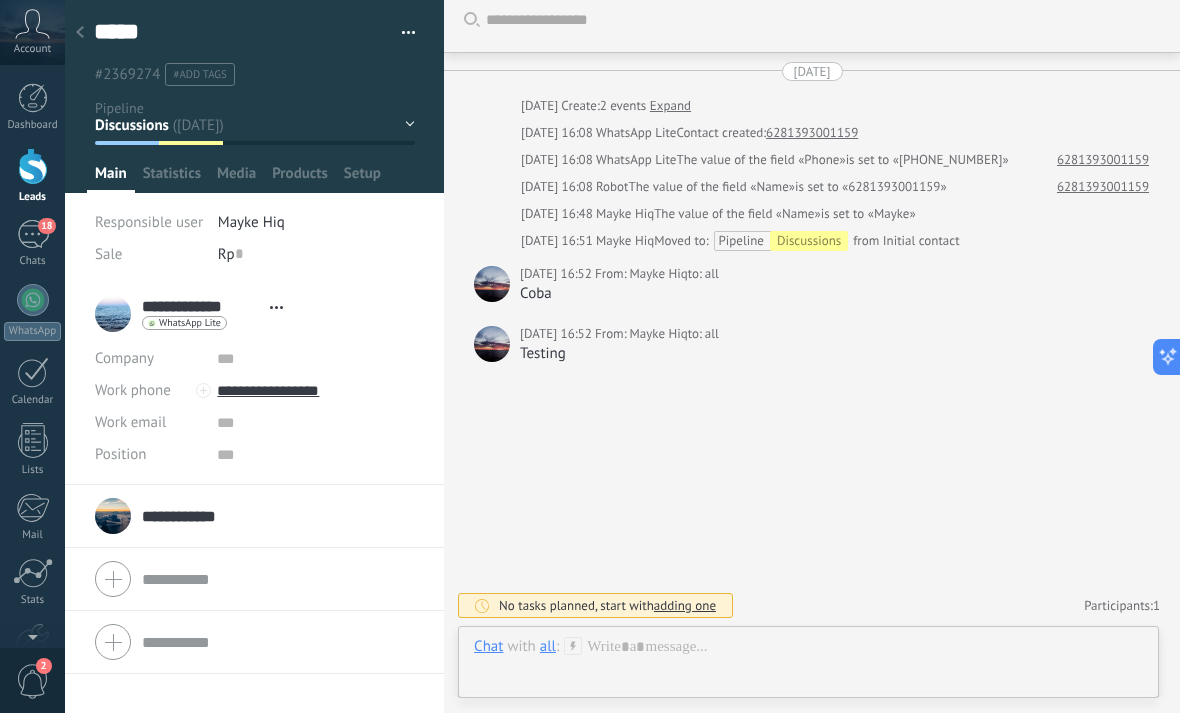 click at bounding box center (80, 33) 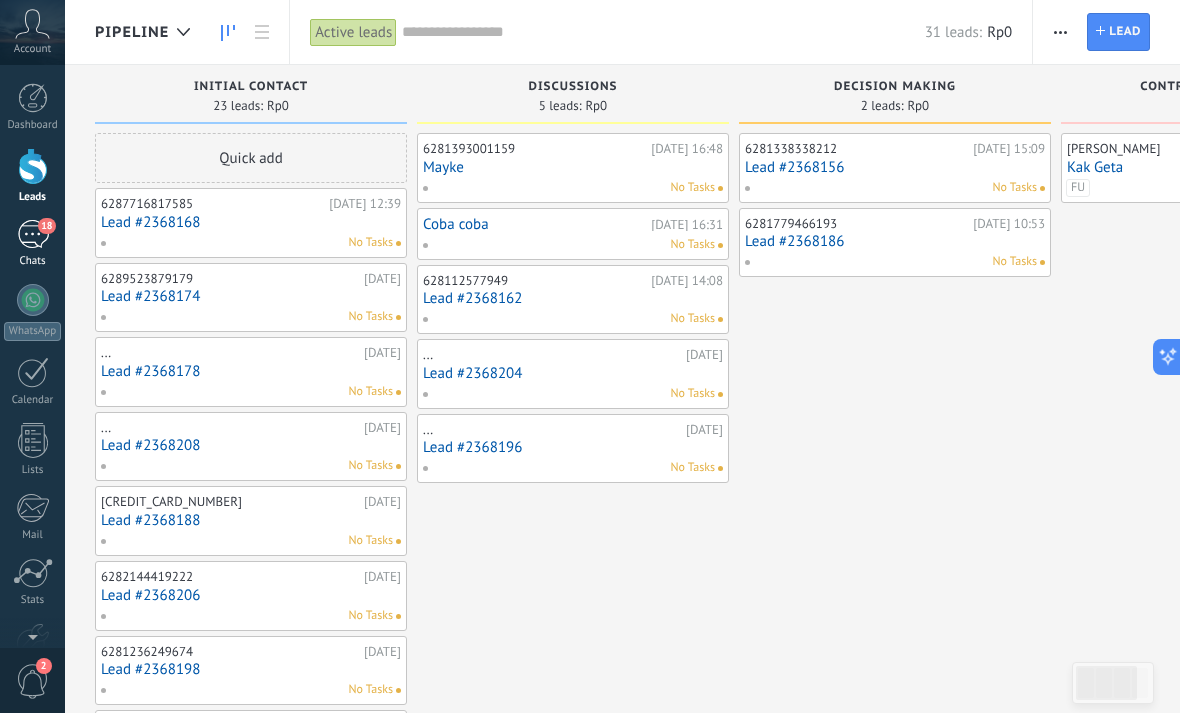 click on "18" at bounding box center (33, 234) 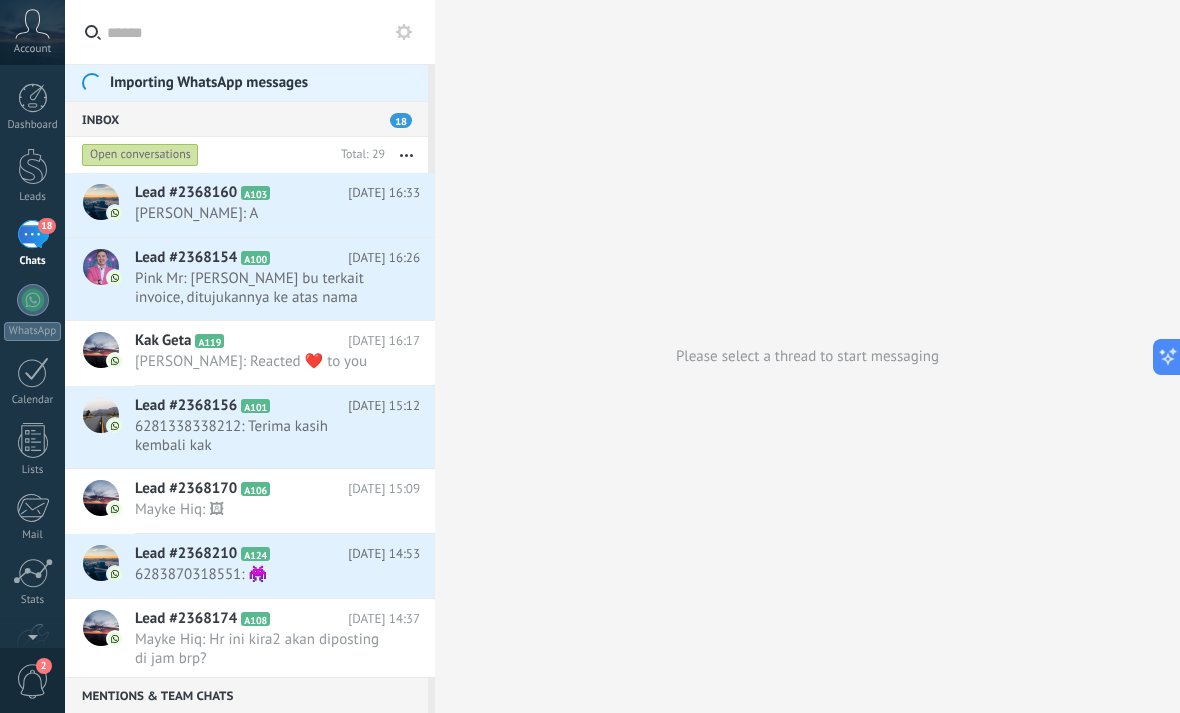 click on "[PERSON_NAME]: A" at bounding box center [258, 213] 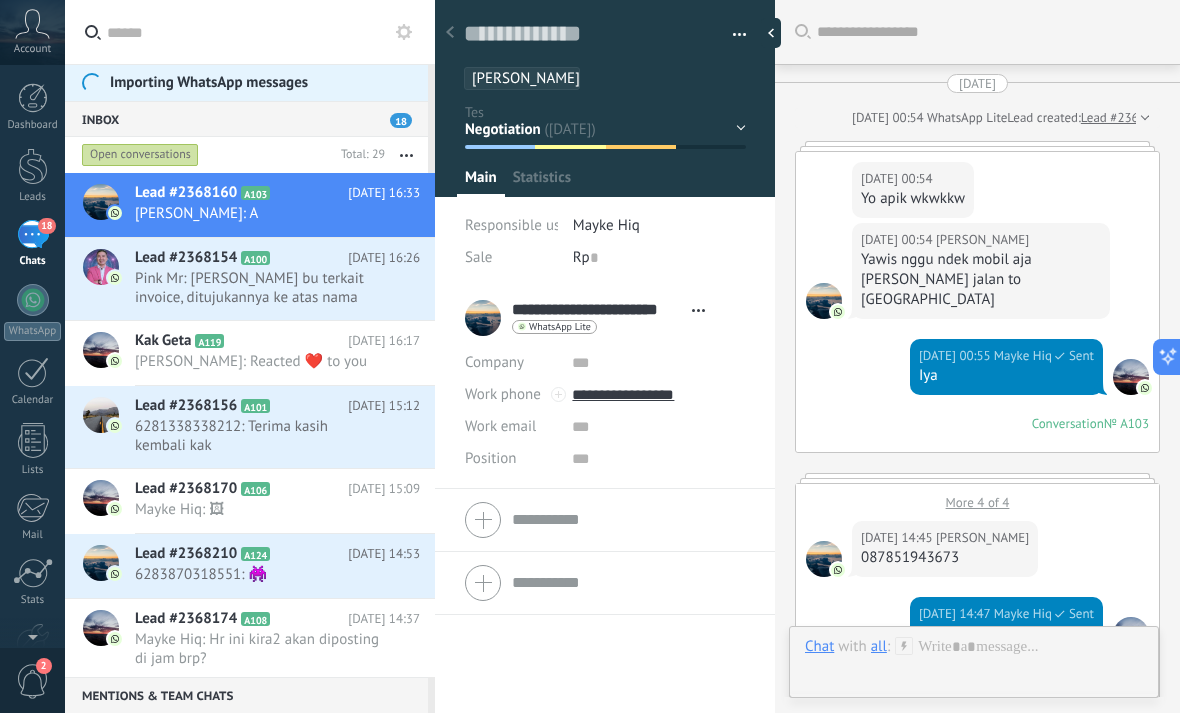 scroll, scrollTop: 6339, scrollLeft: 0, axis: vertical 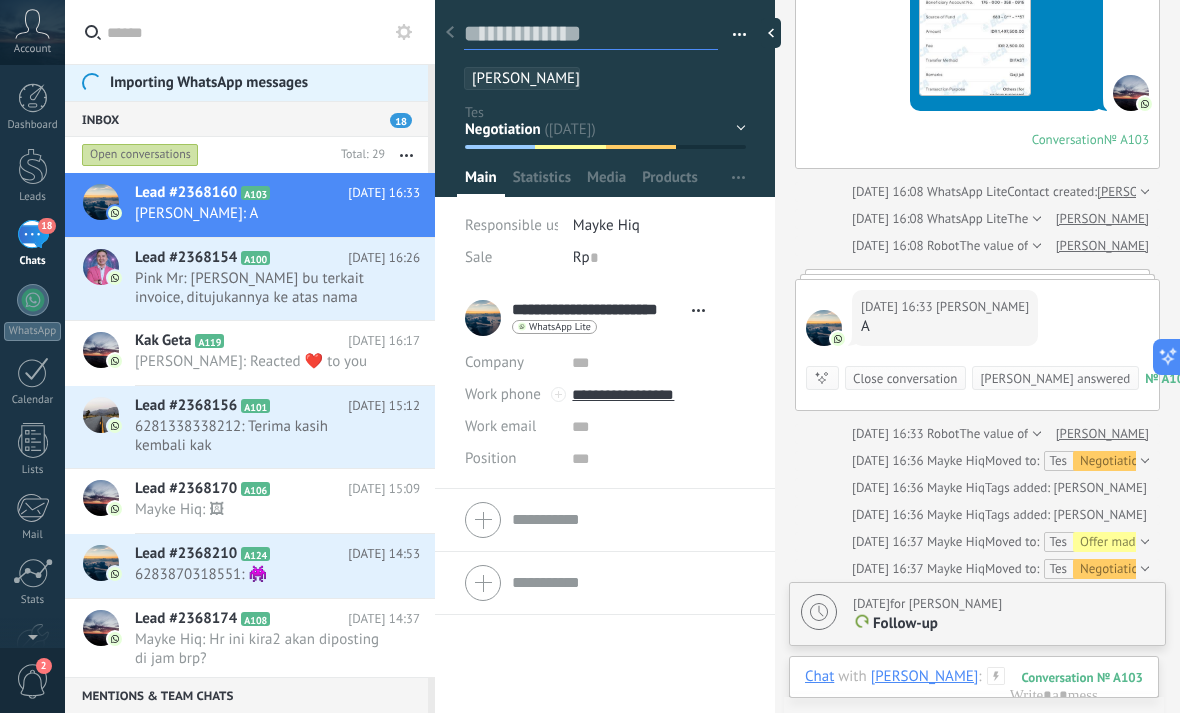 click at bounding box center [591, 34] 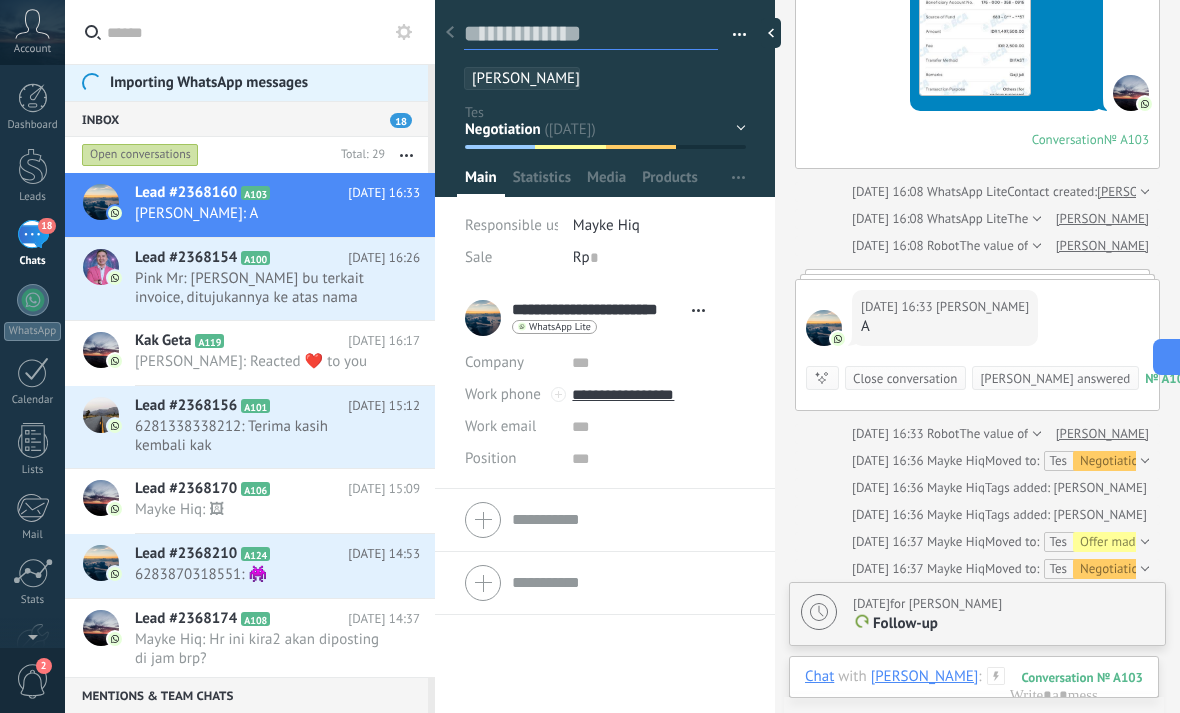 type on "*" 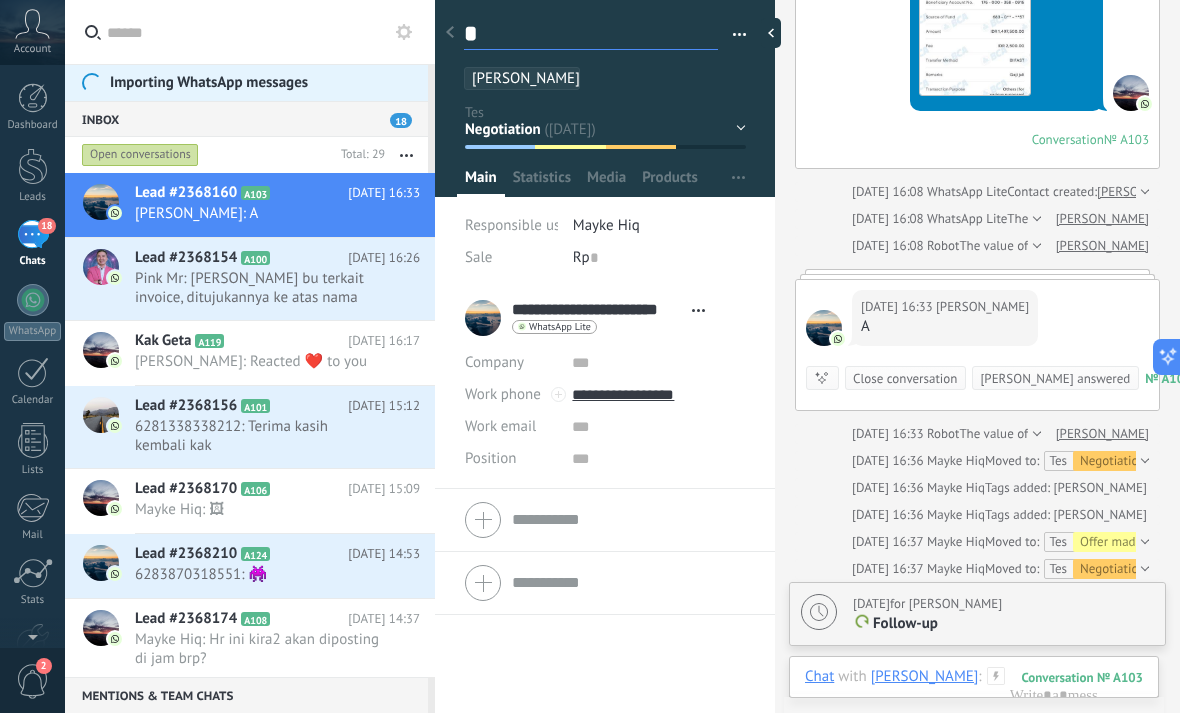 type on "**" 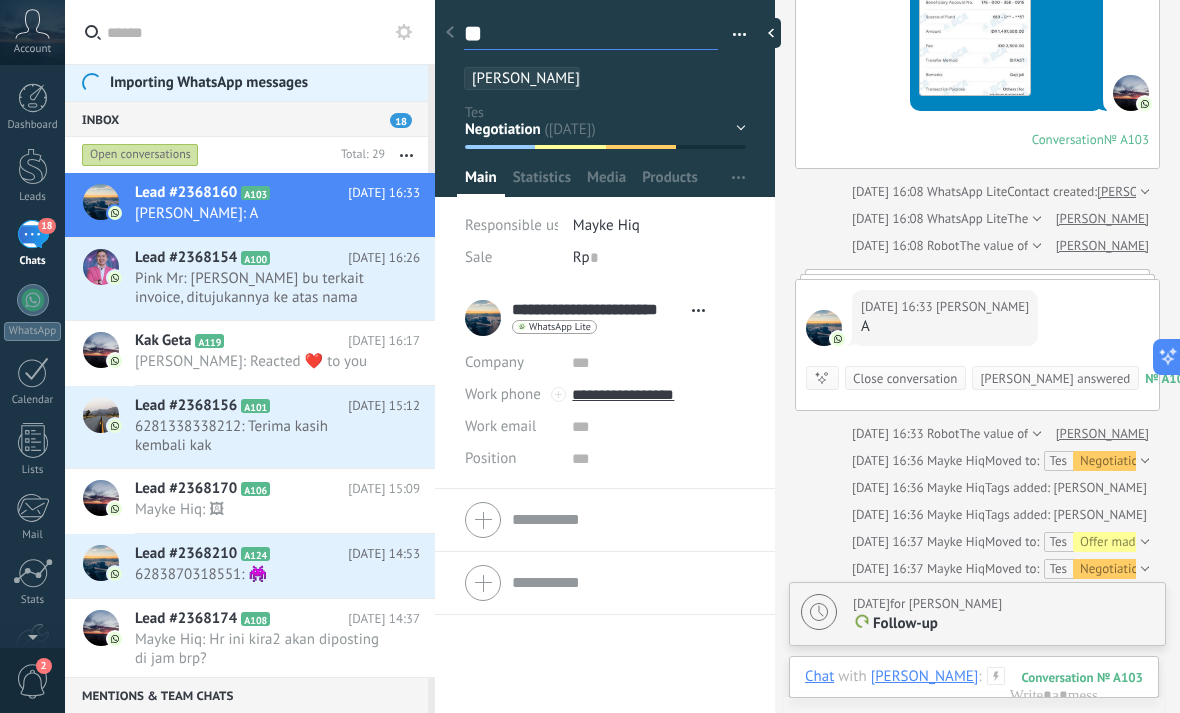 type on "***" 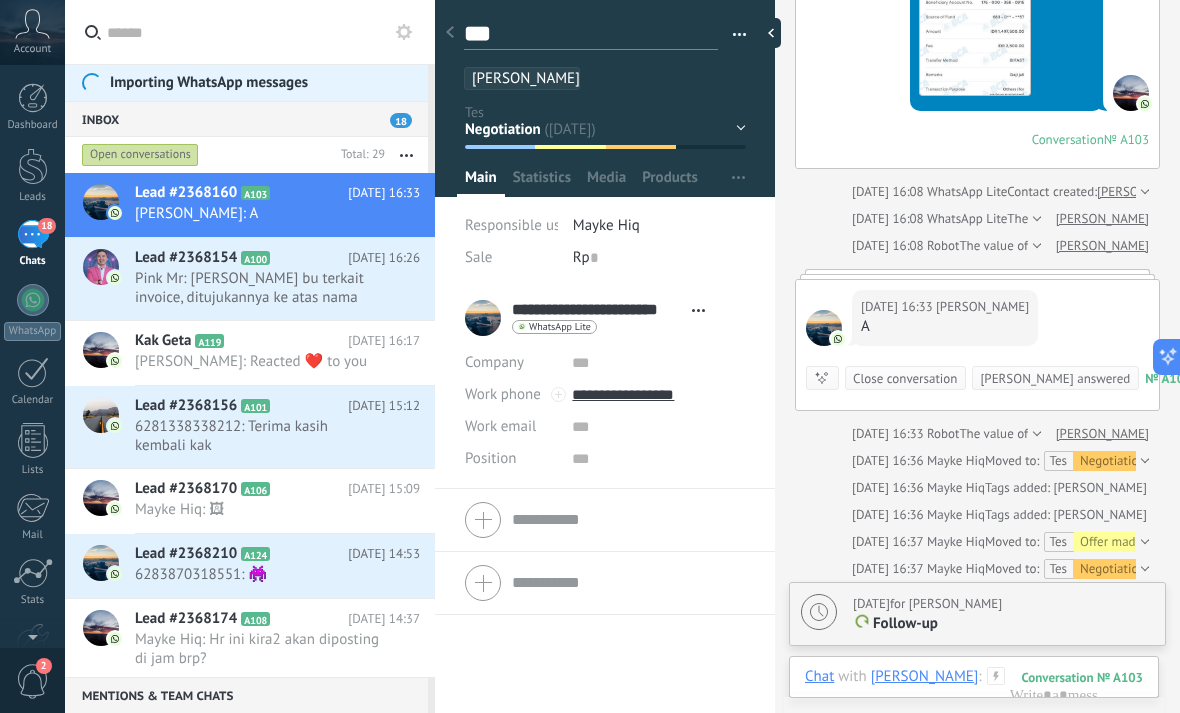 type on "****" 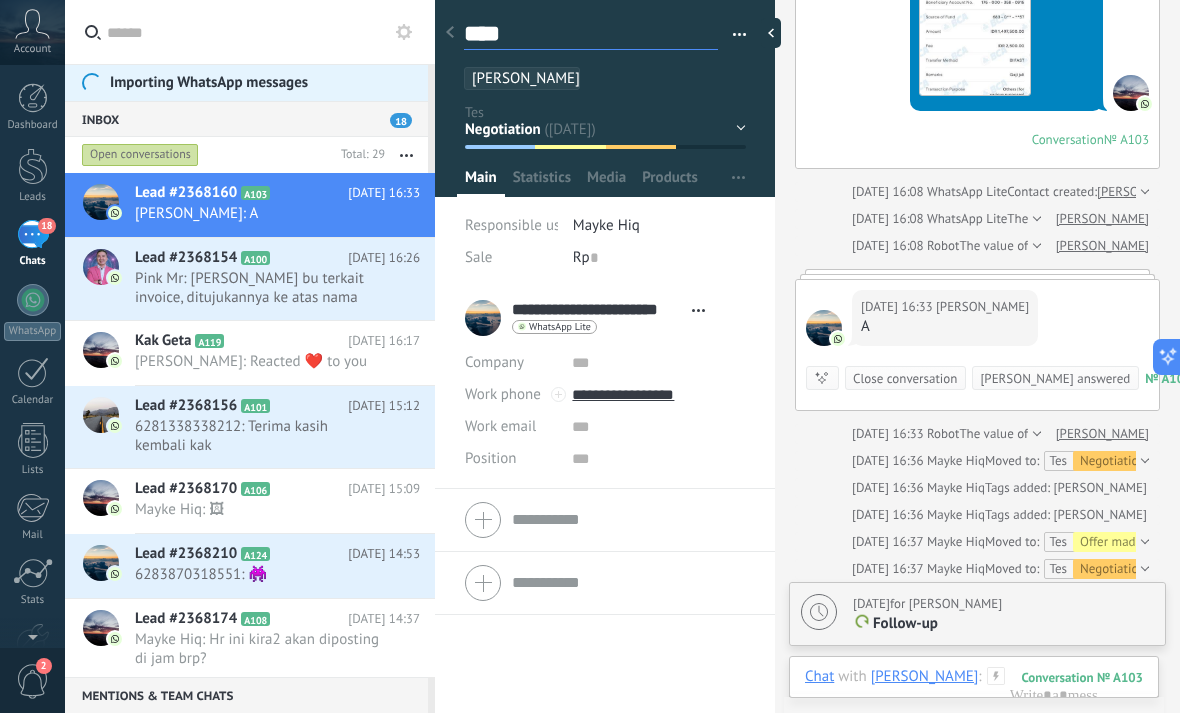 type on "*****" 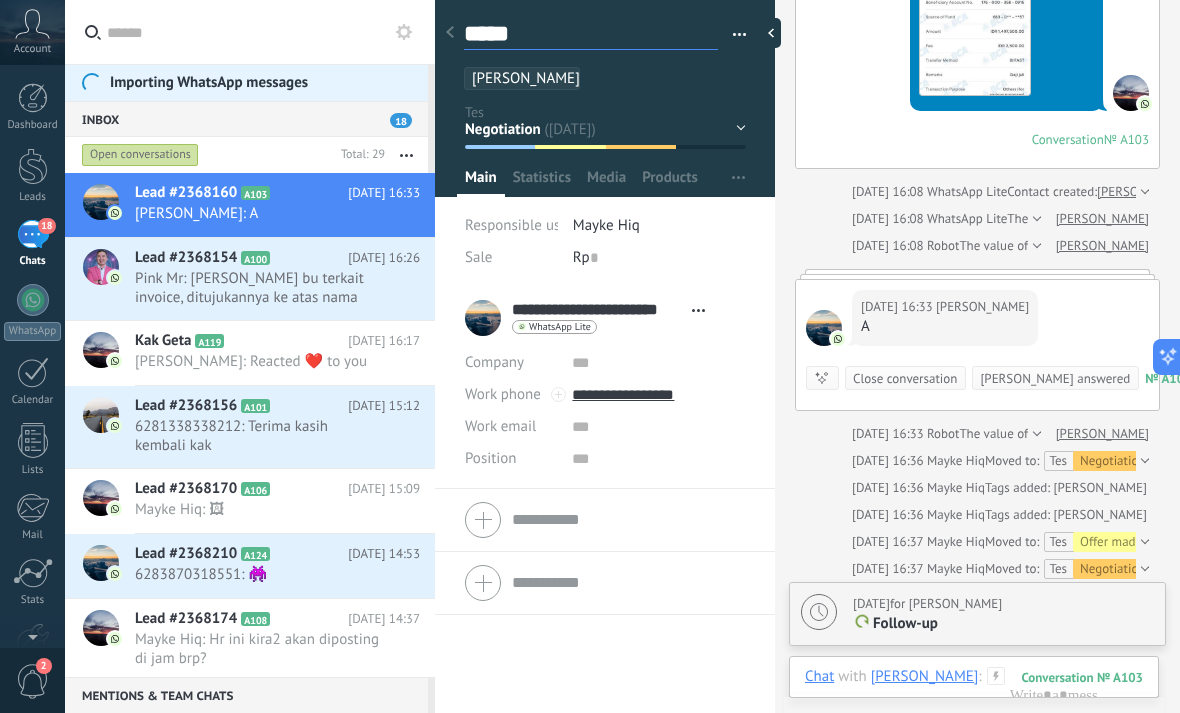 type on "******" 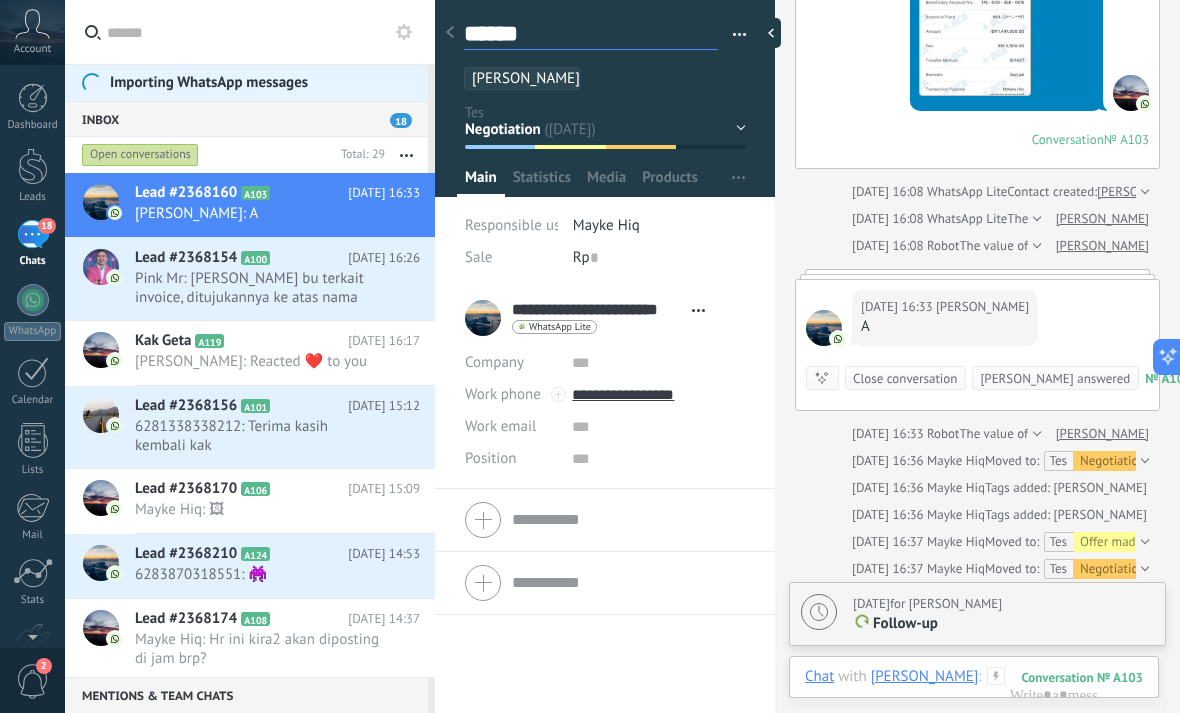 type on "*******" 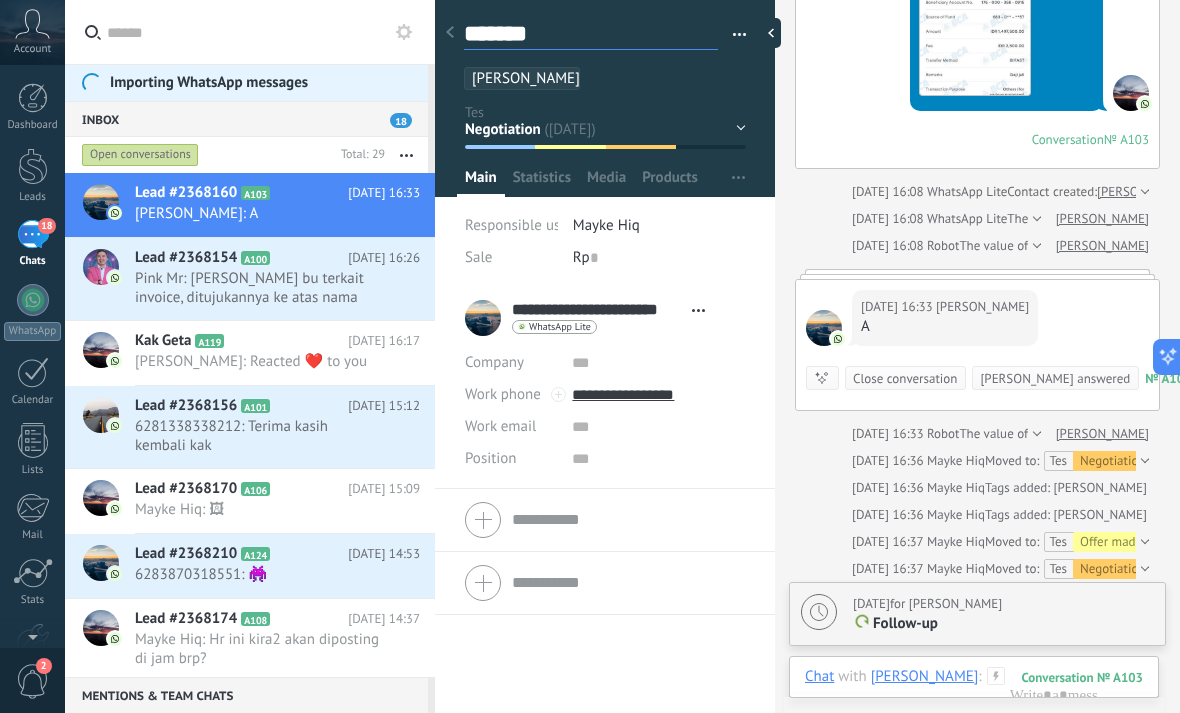 type on "********" 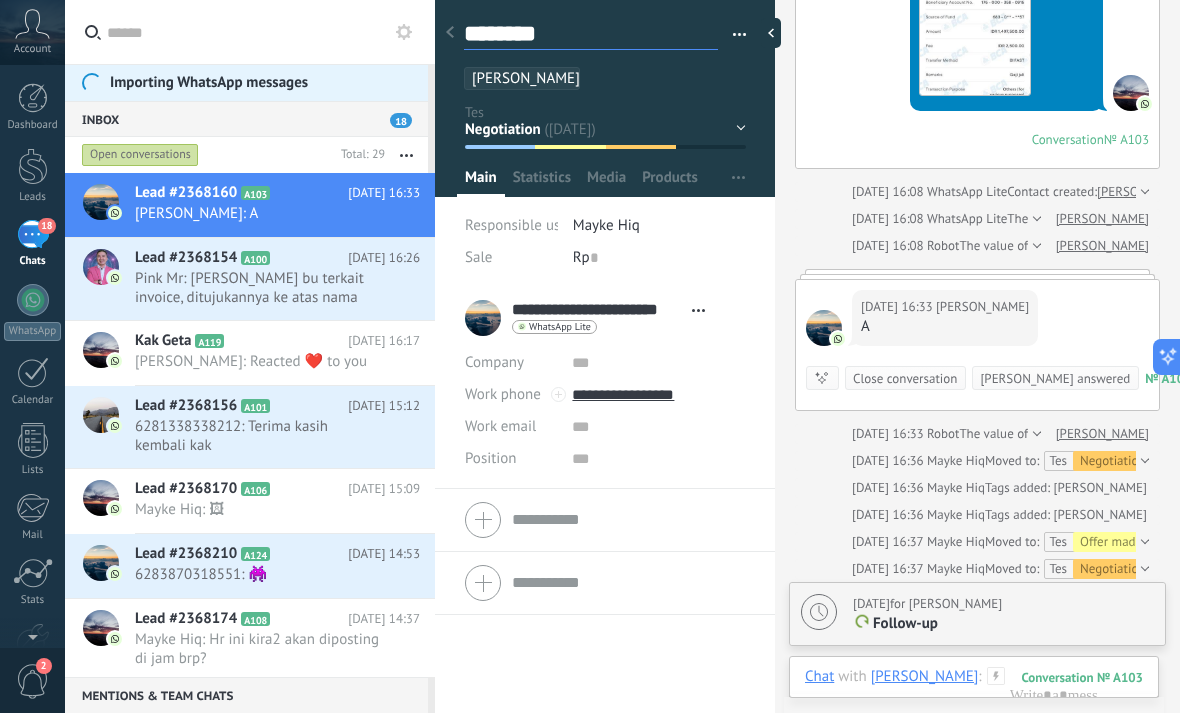 type on "********" 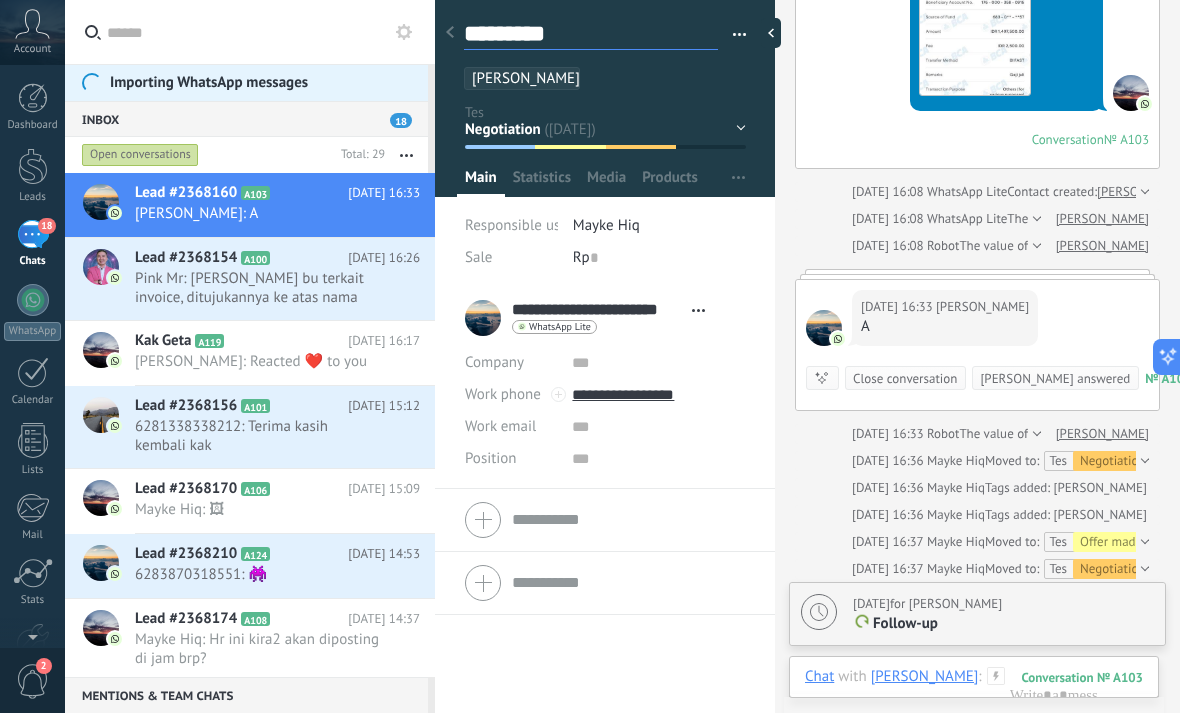 type on "**********" 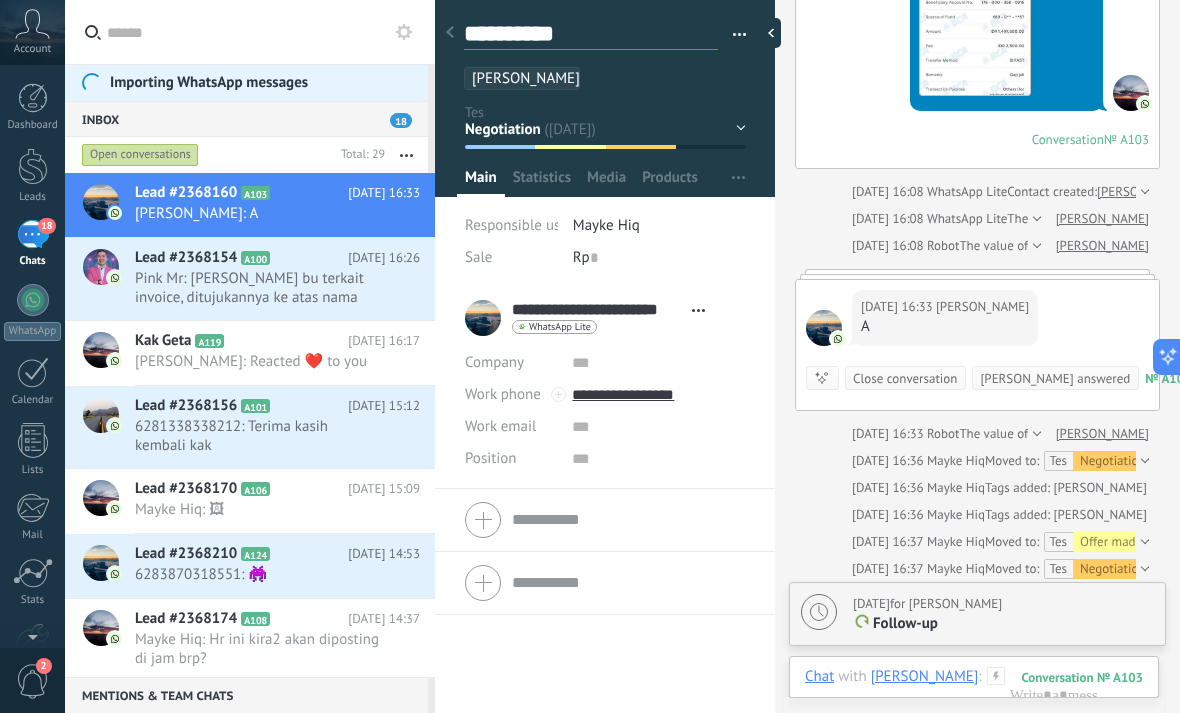 type on "**********" 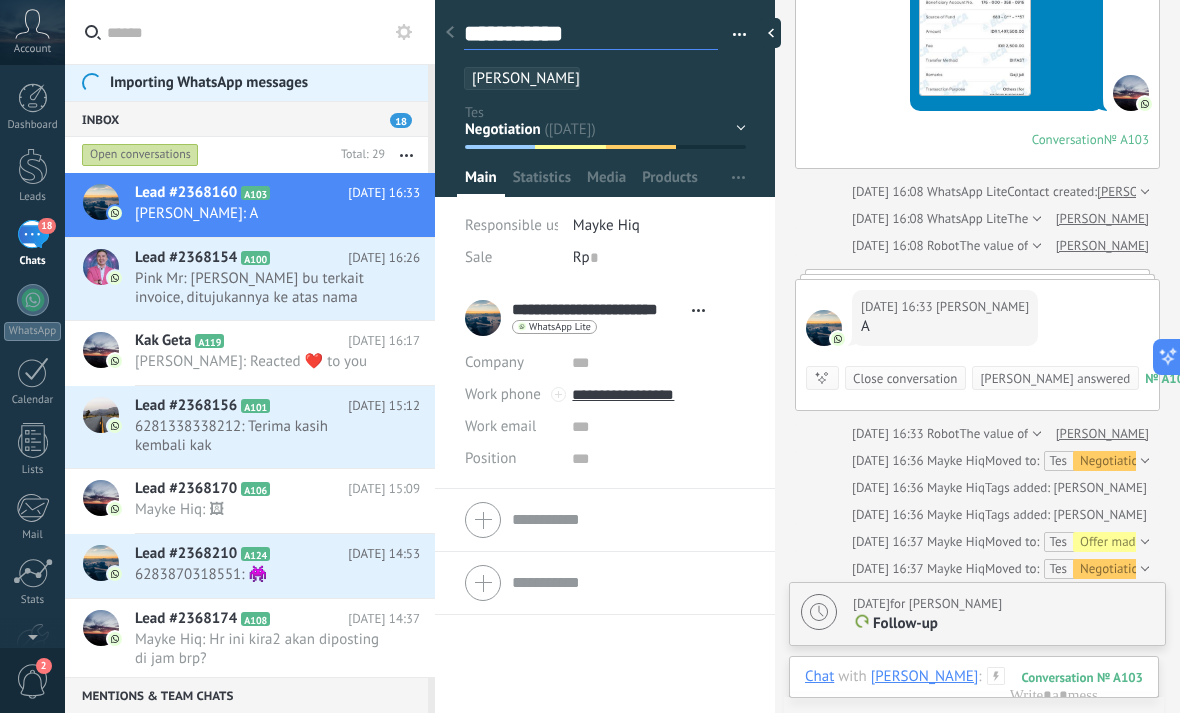 type on "**********" 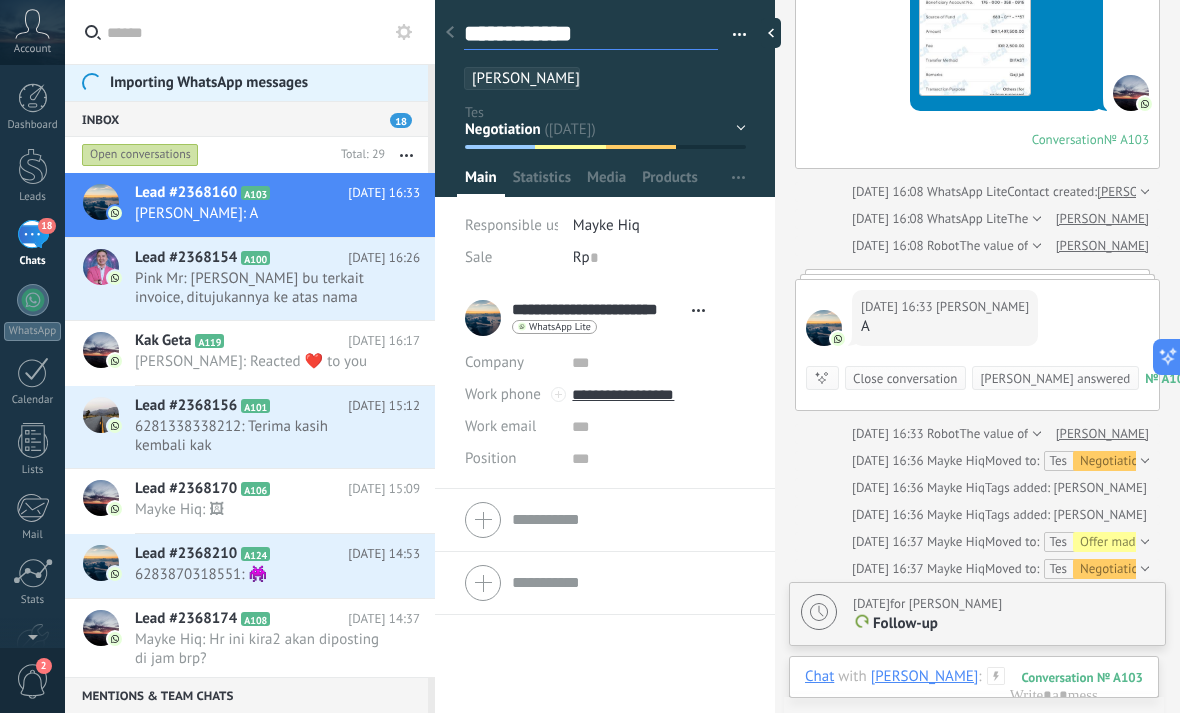 type on "**********" 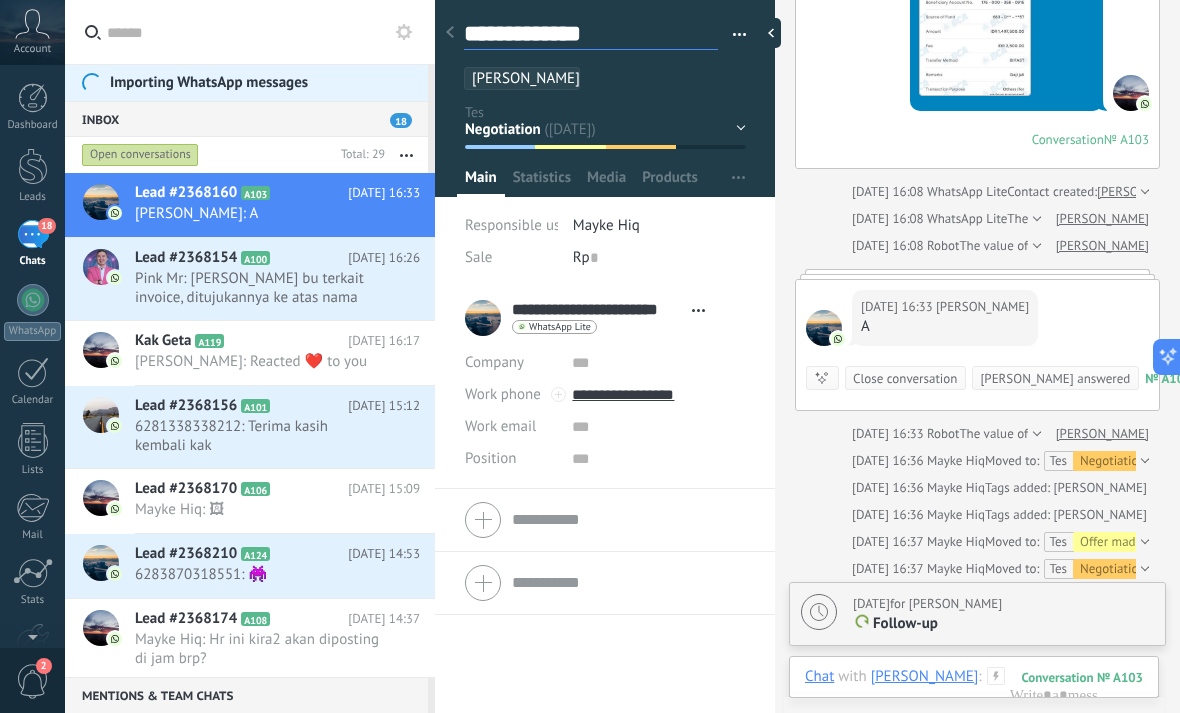 type on "**********" 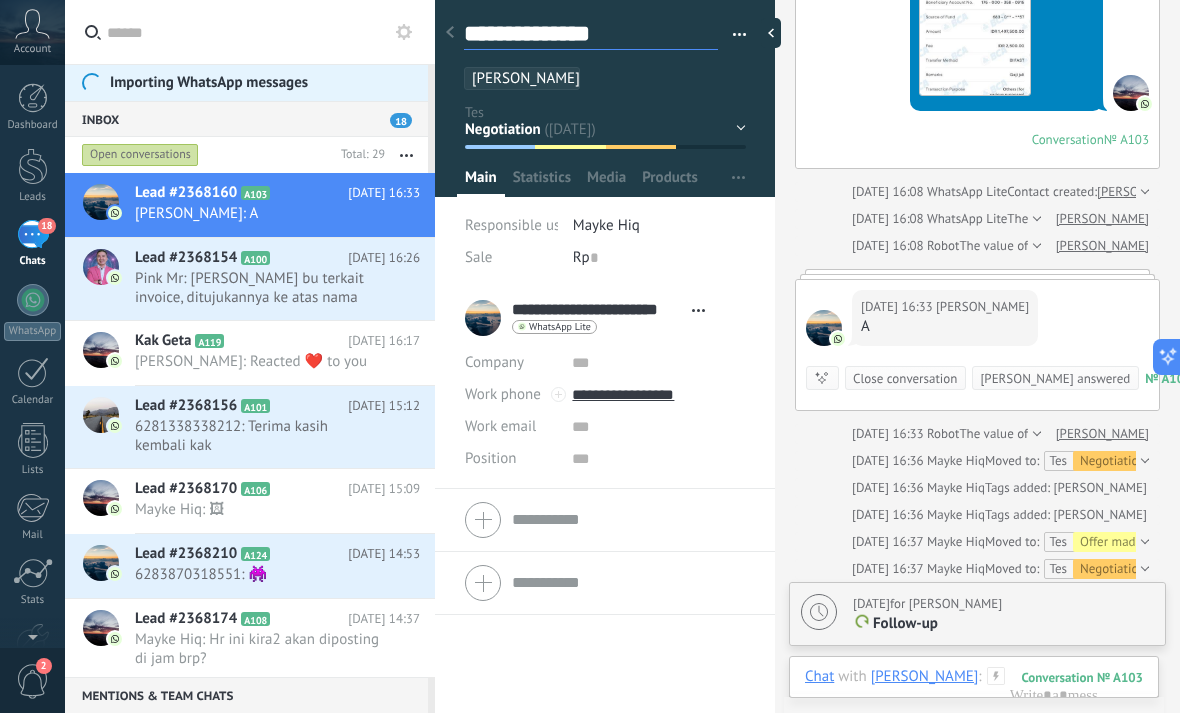 type on "**********" 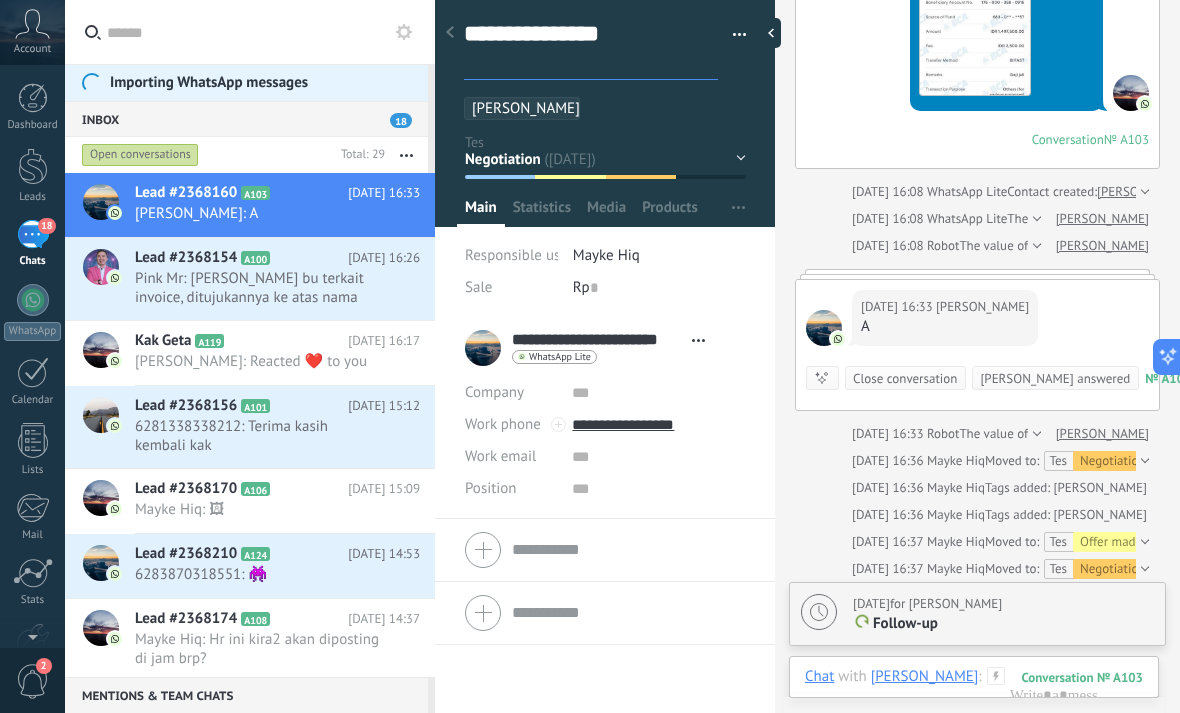 scroll, scrollTop: 60, scrollLeft: 0, axis: vertical 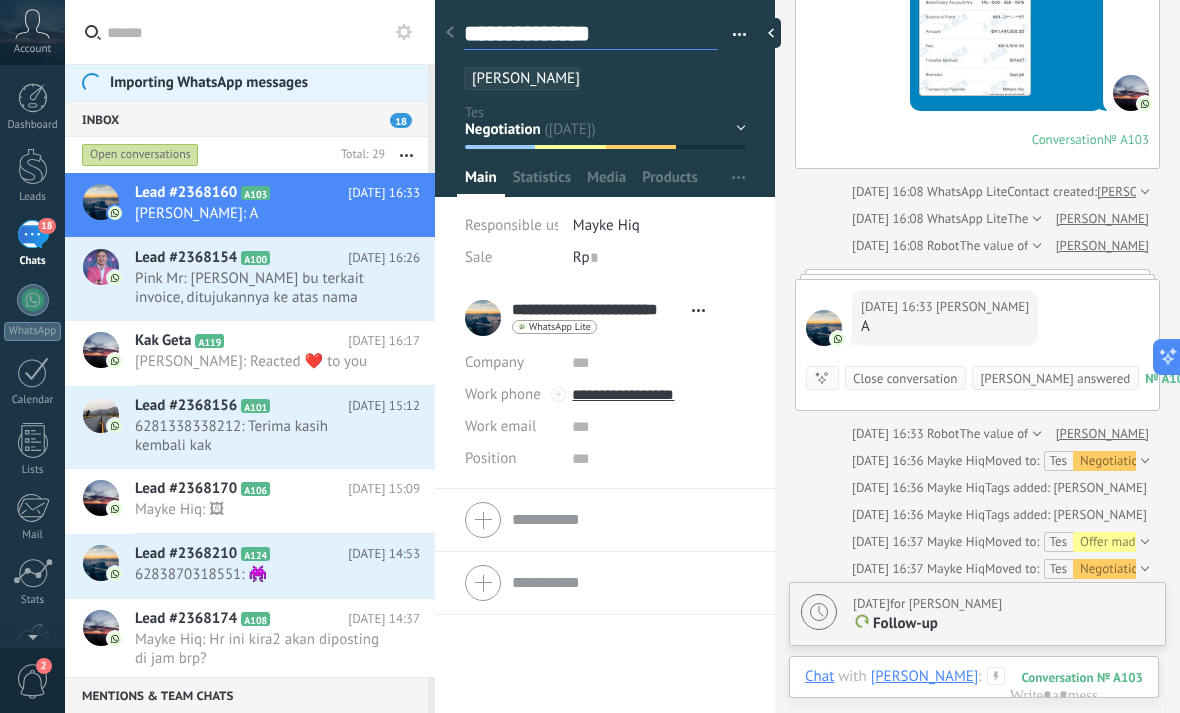type on "**********" 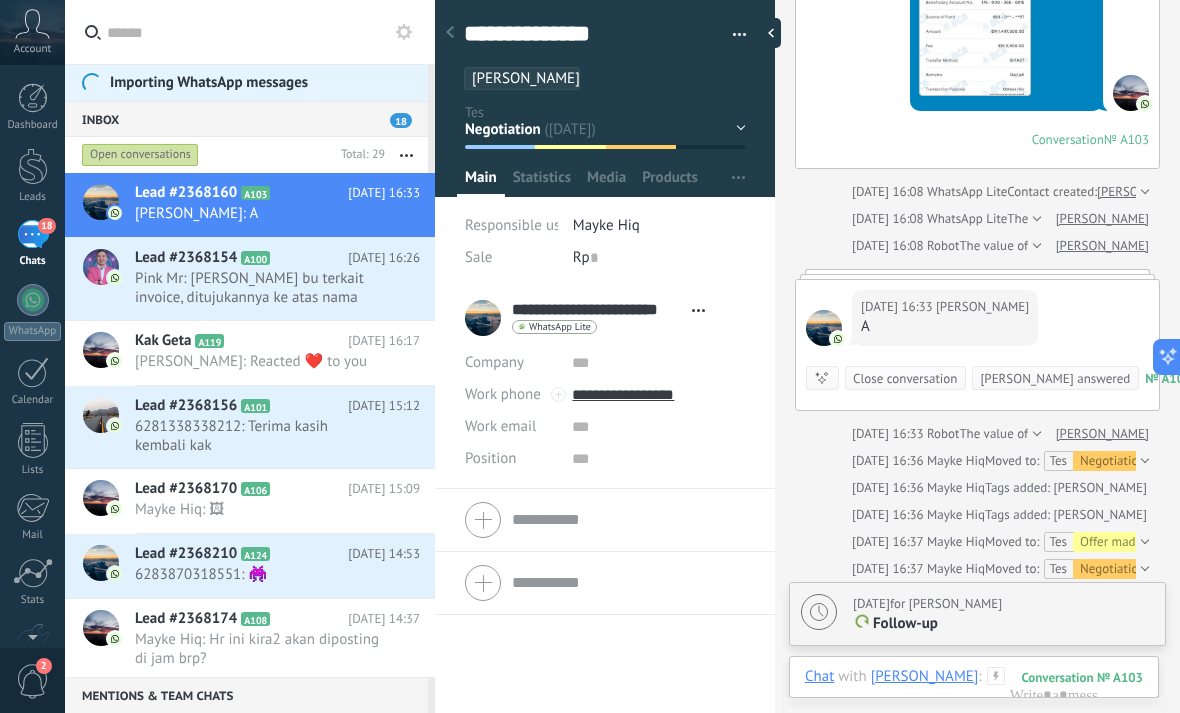 click on "**********" at bounding box center [605, 356] 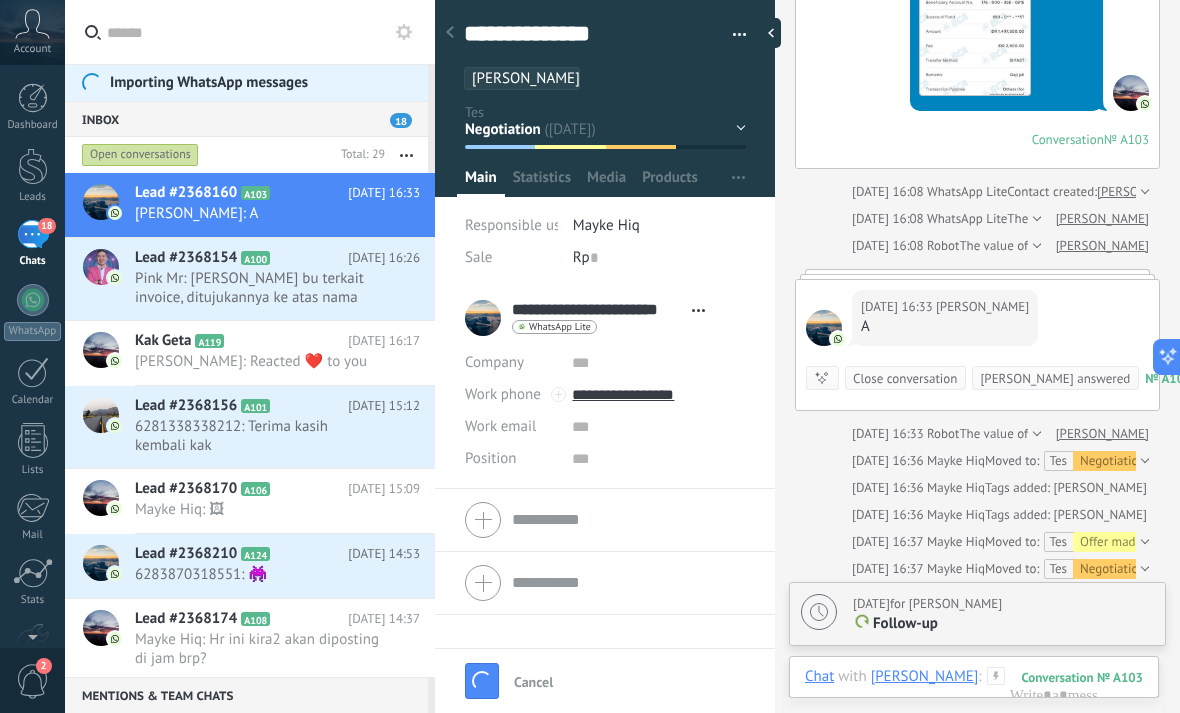 scroll, scrollTop: 30, scrollLeft: 0, axis: vertical 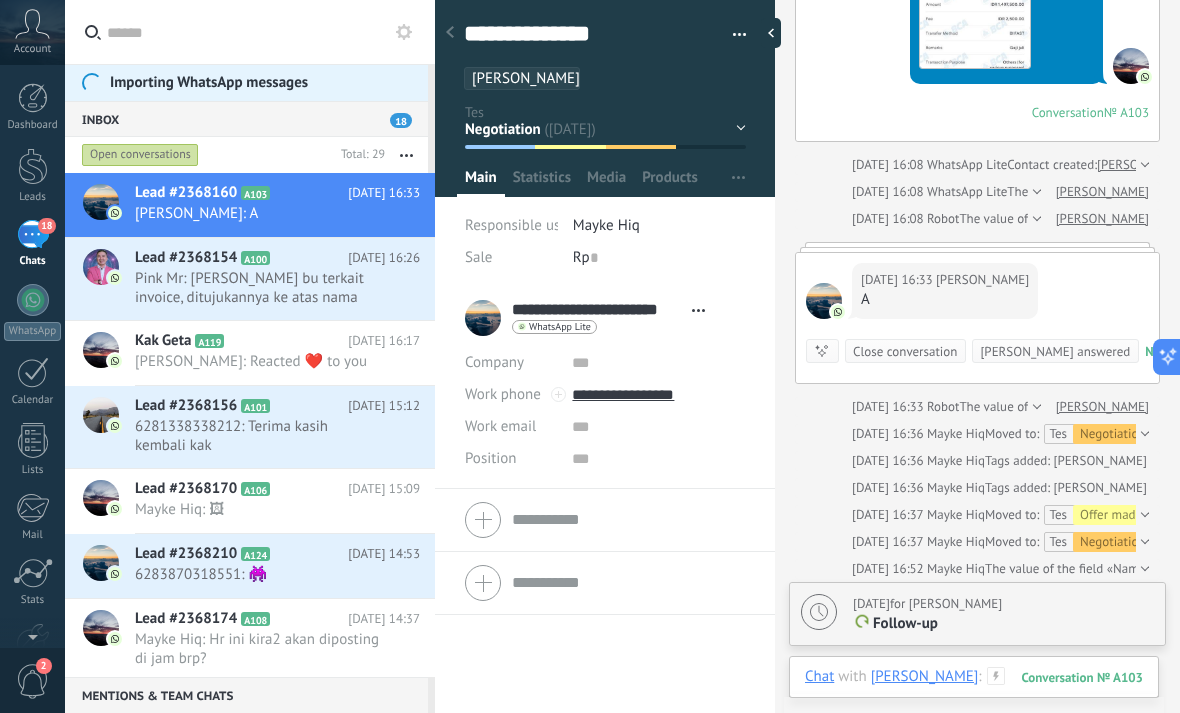 click at bounding box center (974, 697) 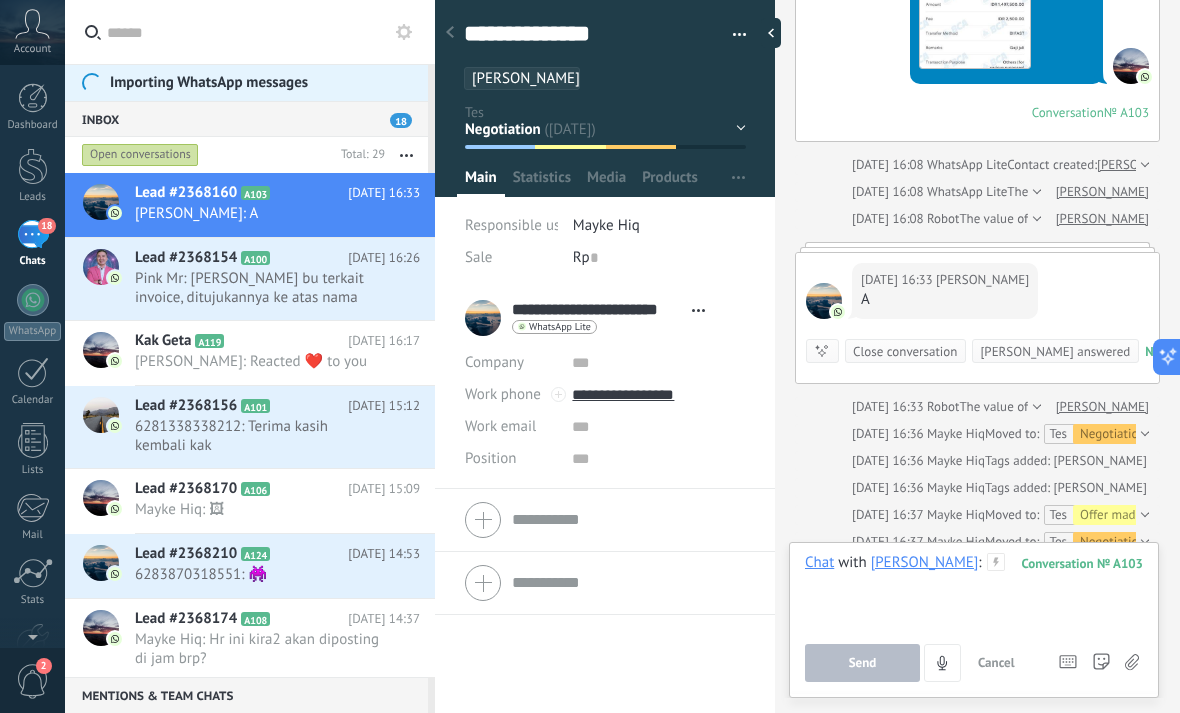 click at bounding box center [983, 591] 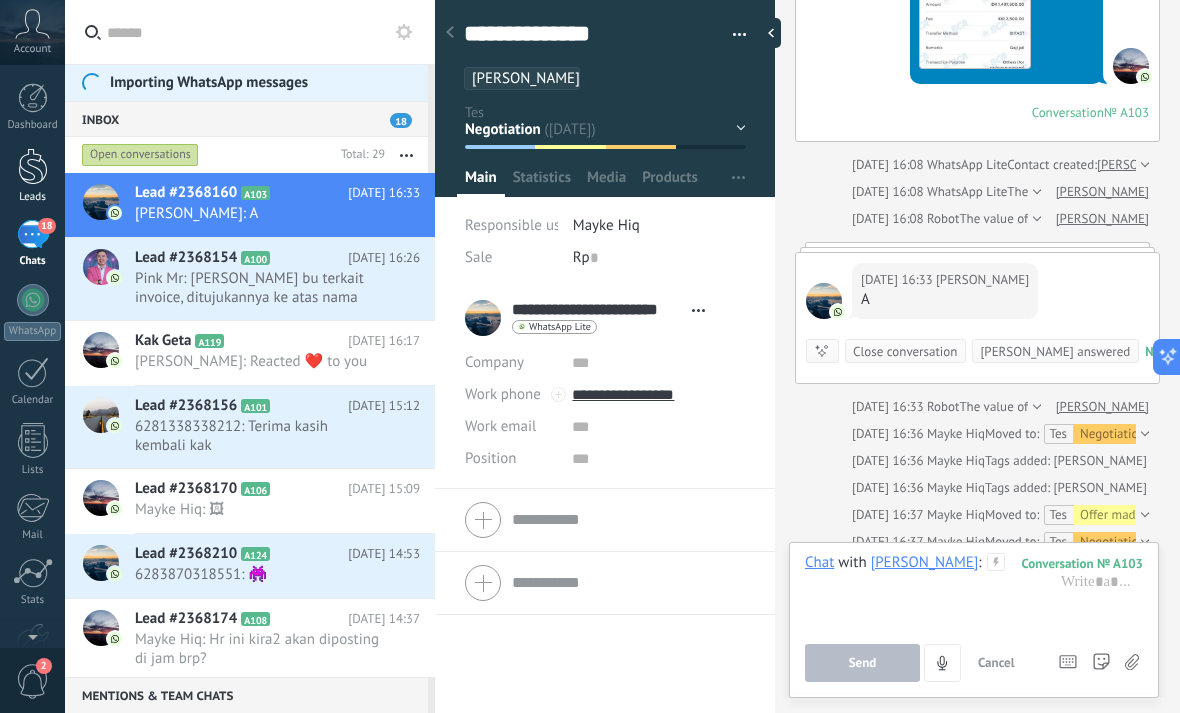 click at bounding box center [33, 166] 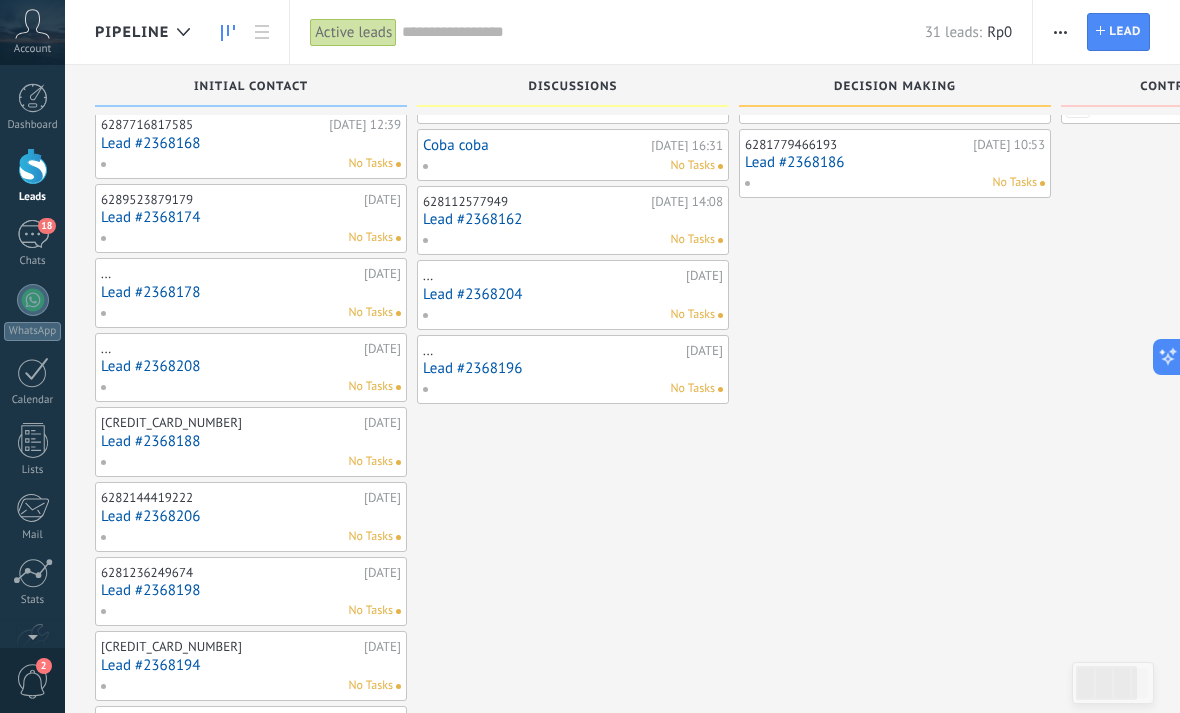 scroll, scrollTop: 142, scrollLeft: 0, axis: vertical 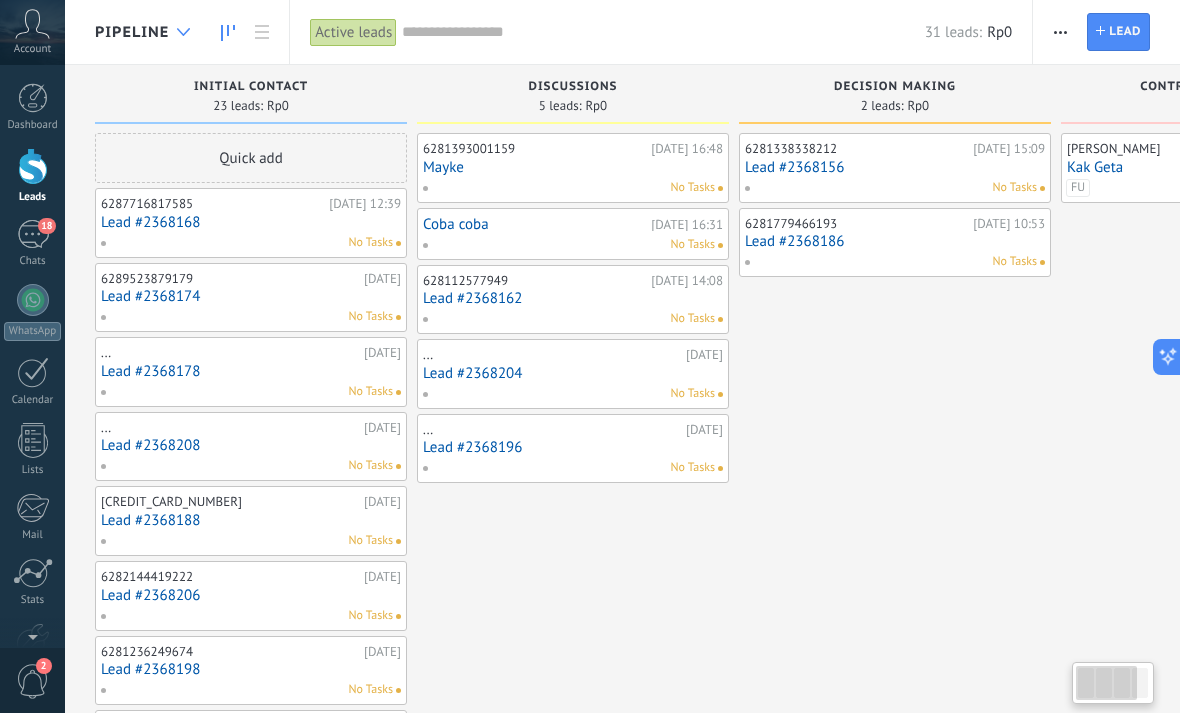 click at bounding box center [183, 32] 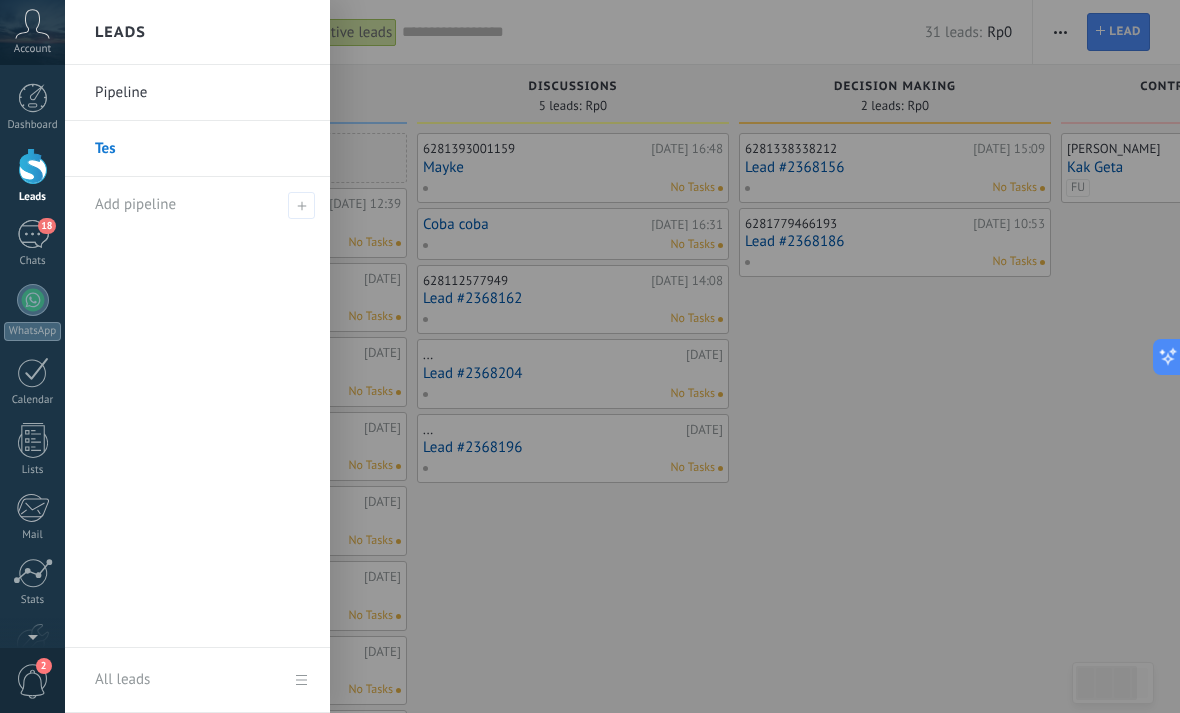 click on "Tes" at bounding box center (202, 149) 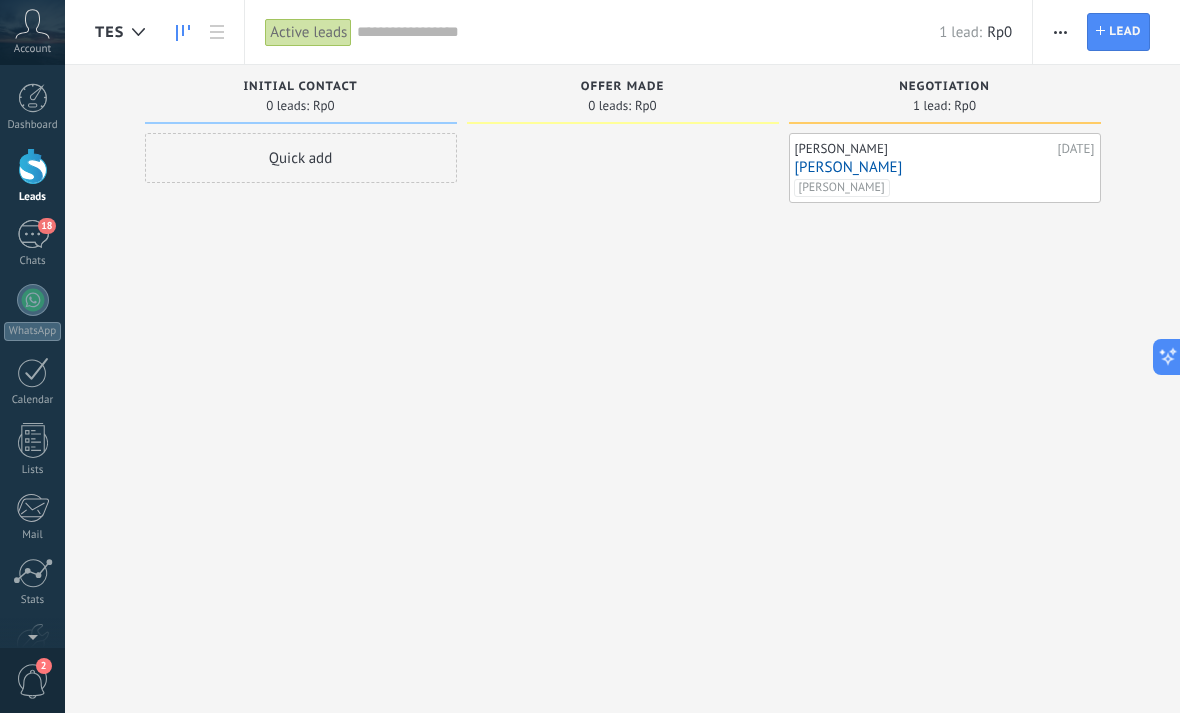 click on "[PERSON_NAME]" at bounding box center [945, 167] 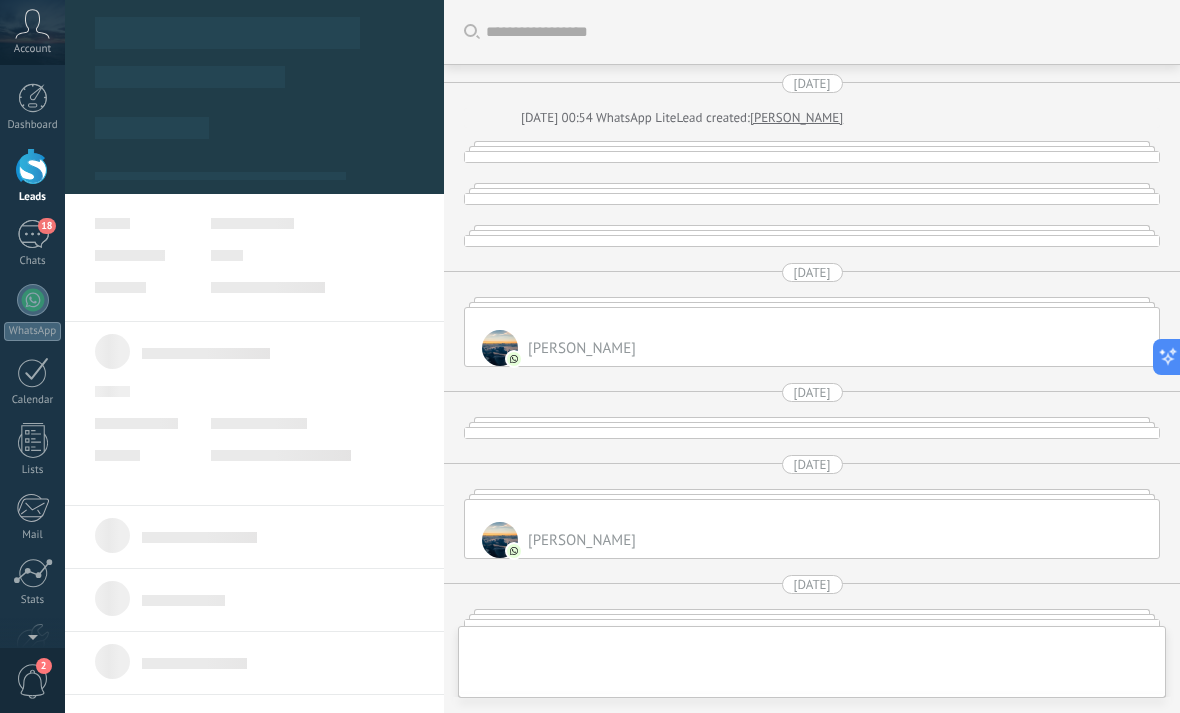 type on "**********" 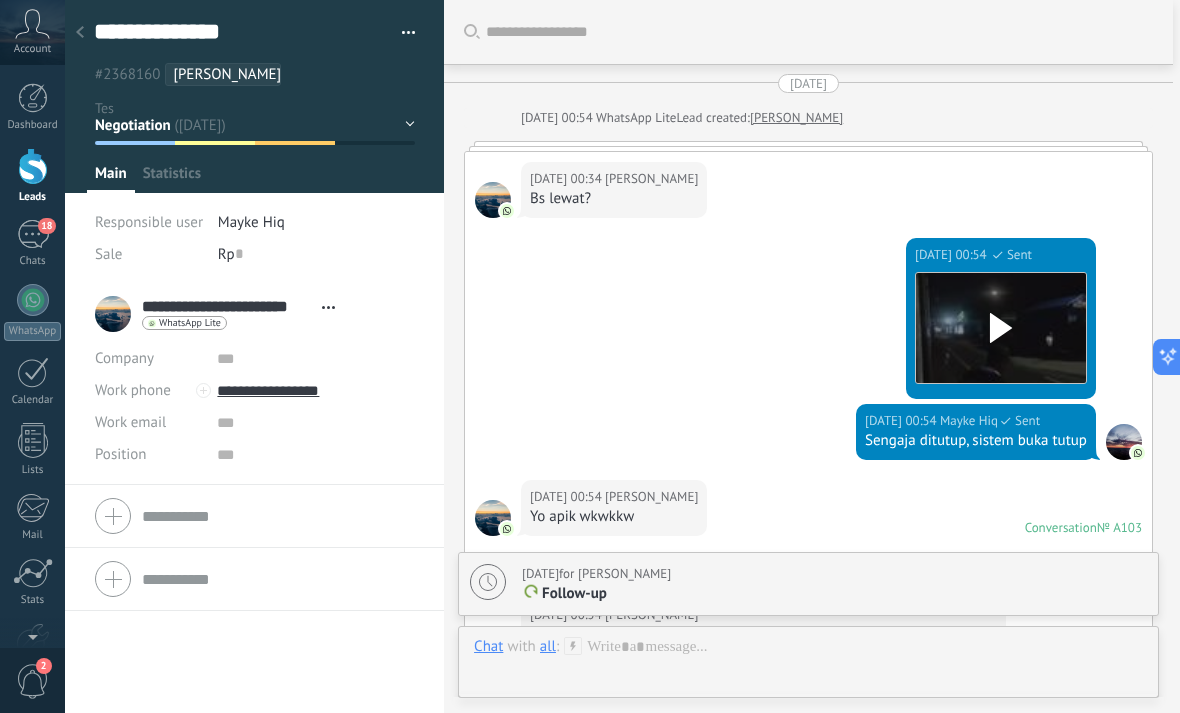 scroll, scrollTop: 6647, scrollLeft: 0, axis: vertical 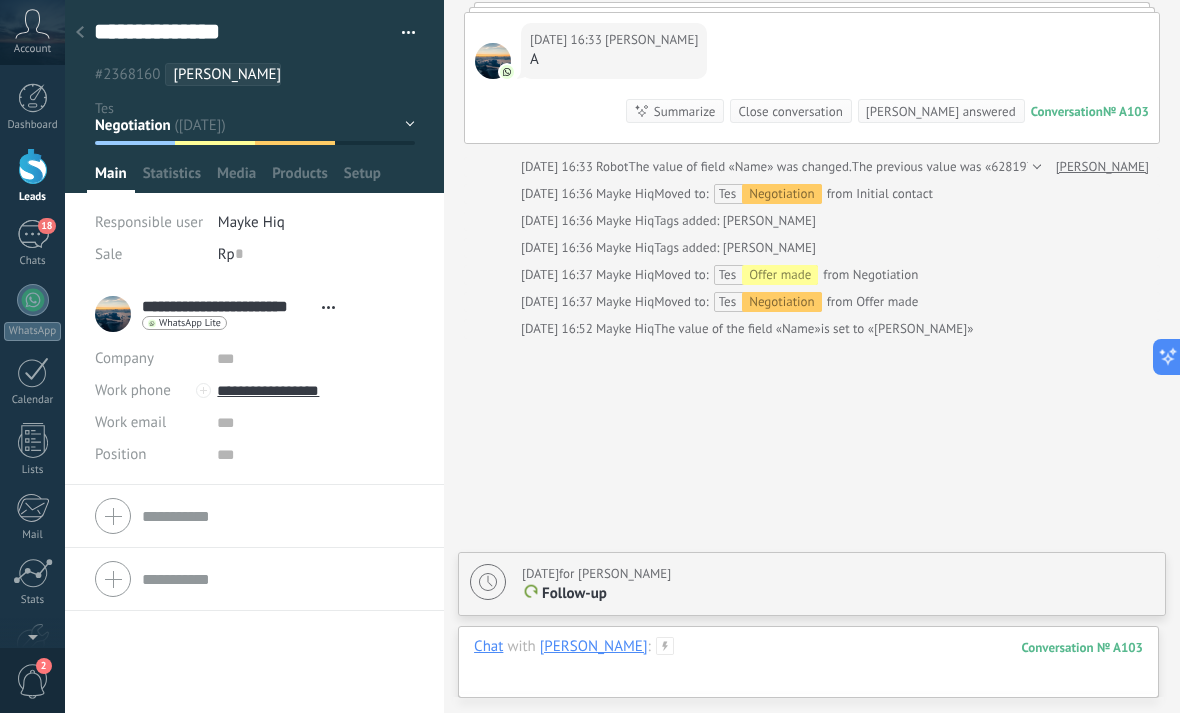 click at bounding box center (808, 667) 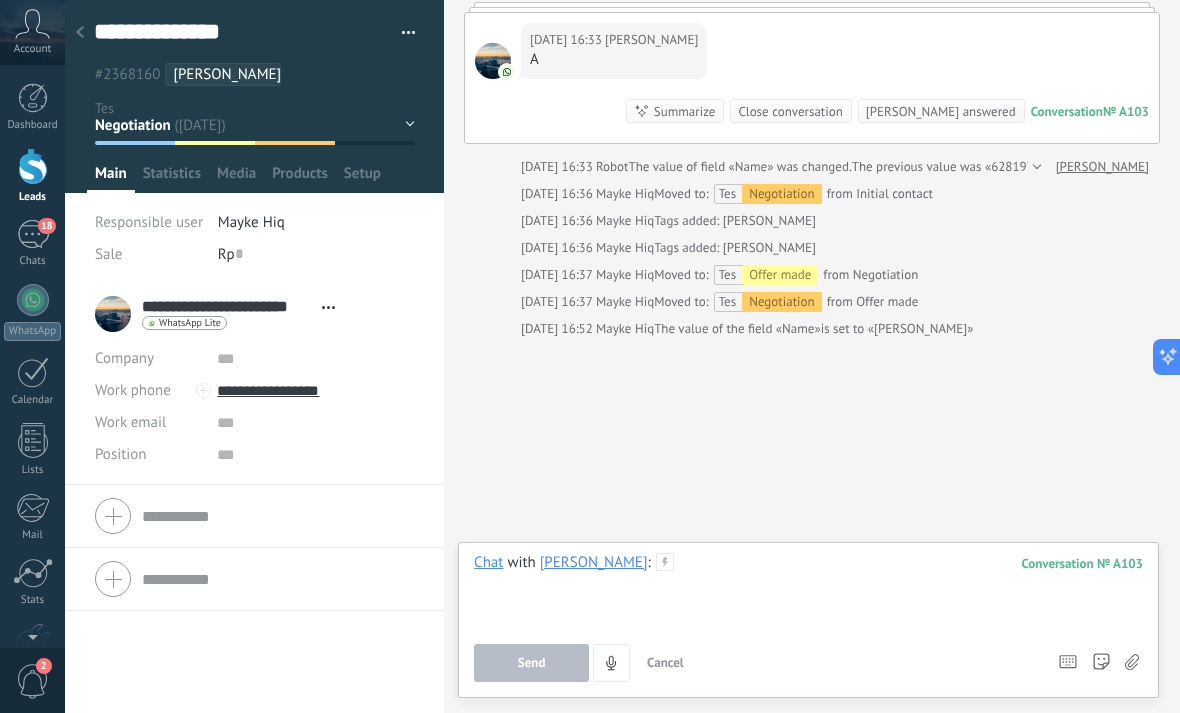 click at bounding box center [808, 591] 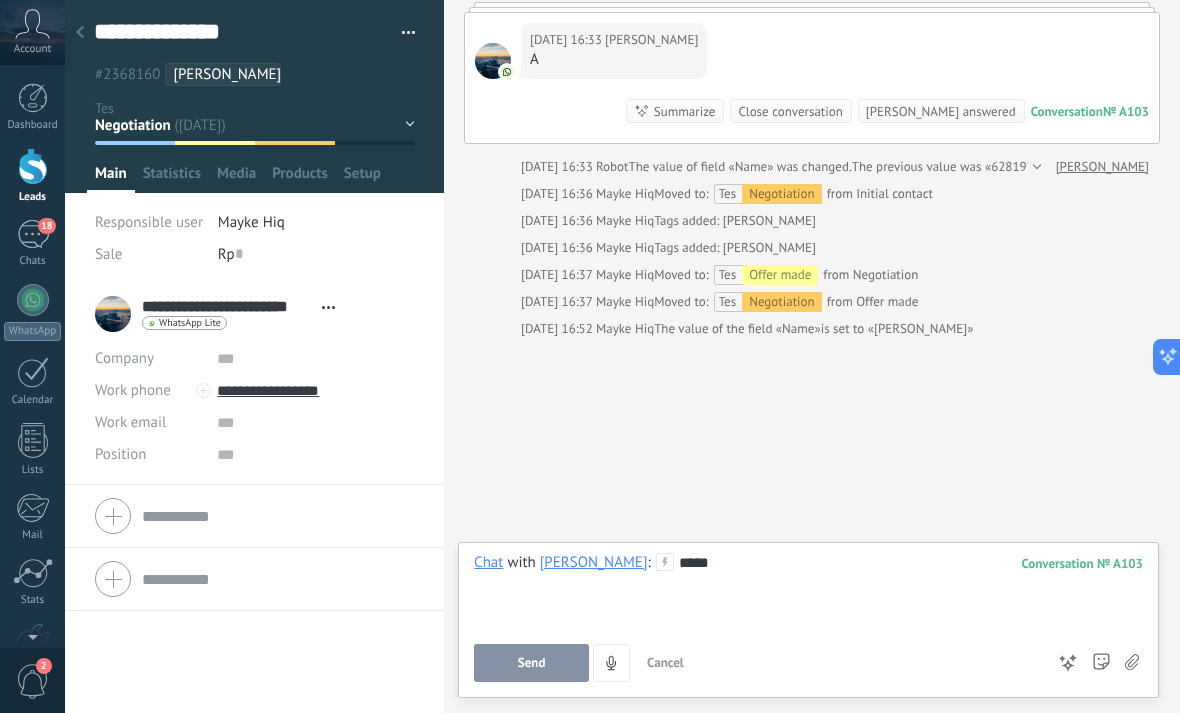 click on "Send" at bounding box center (532, 663) 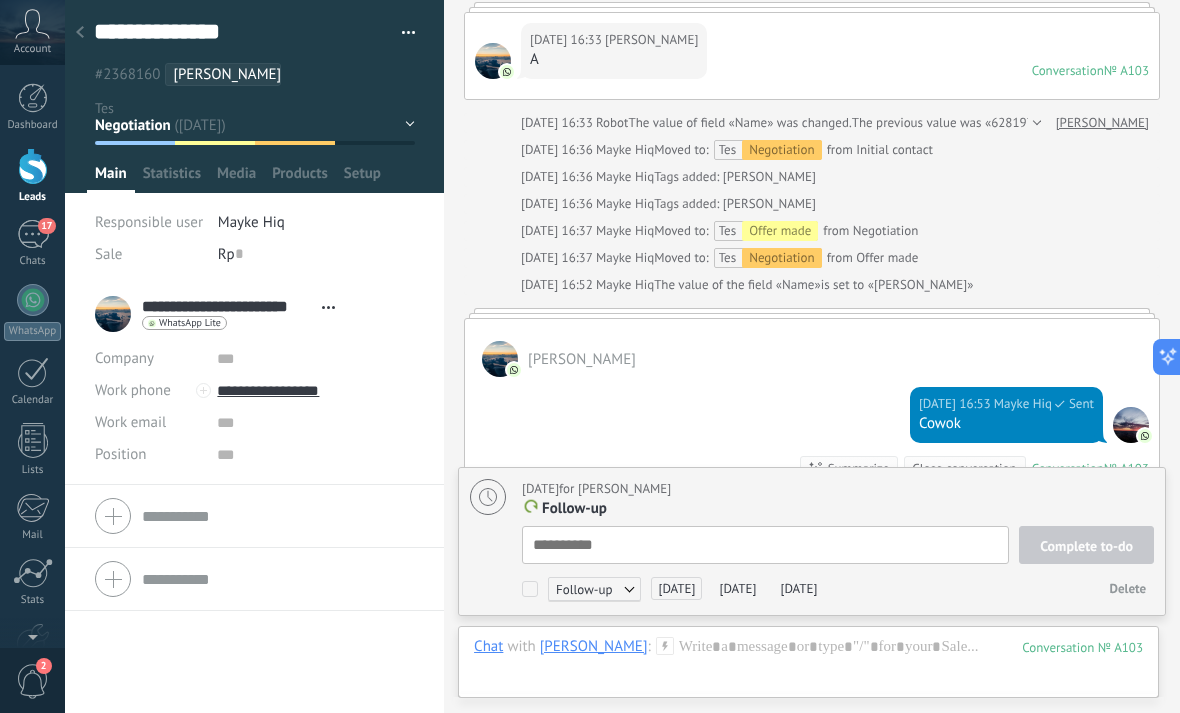 scroll, scrollTop: 6894, scrollLeft: 0, axis: vertical 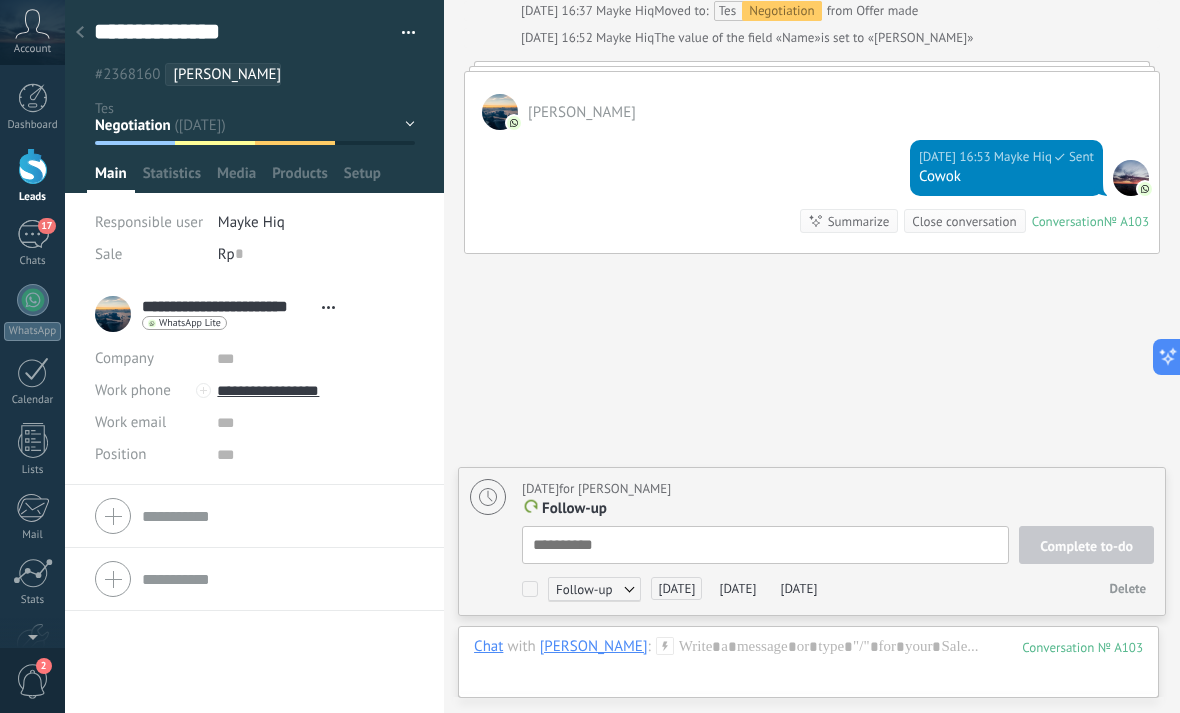 click at bounding box center [765, 545] 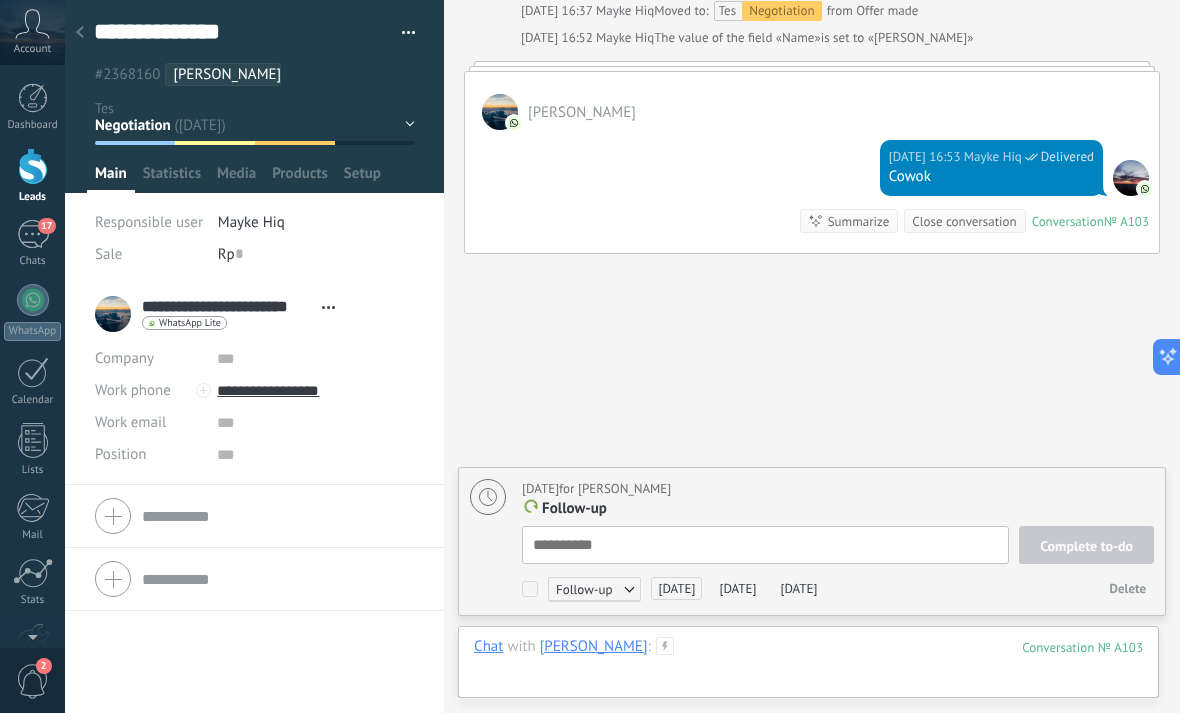 click at bounding box center (808, 667) 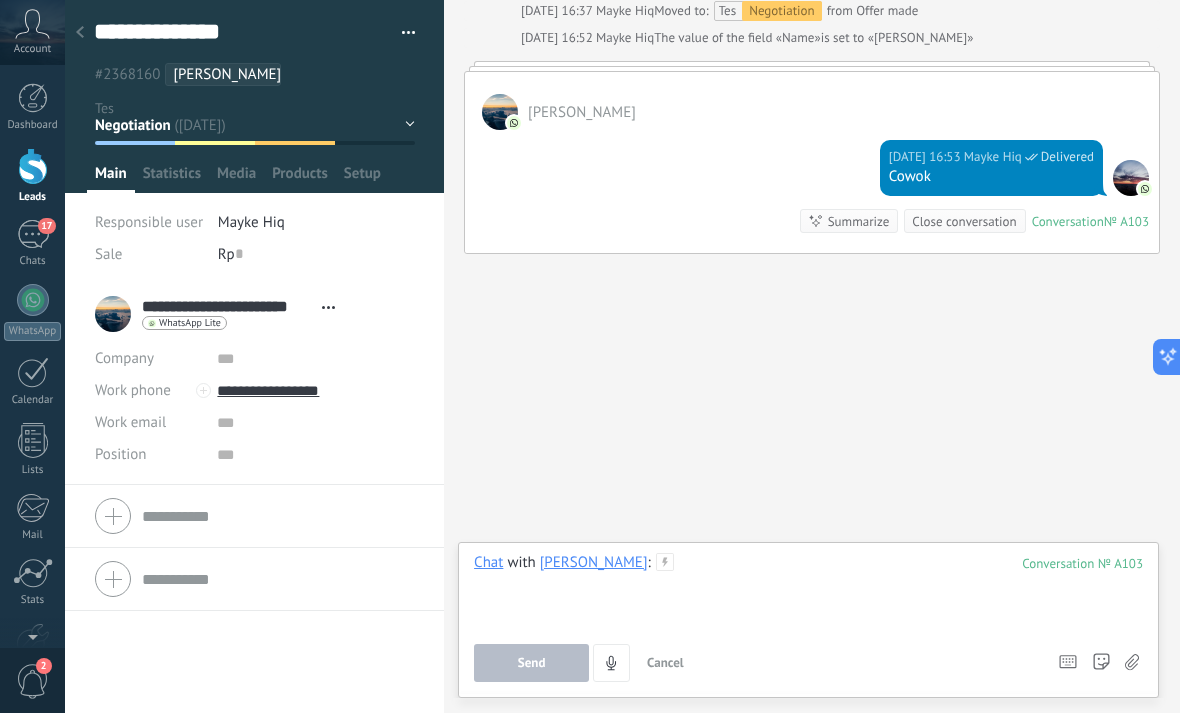 click at bounding box center [808, 591] 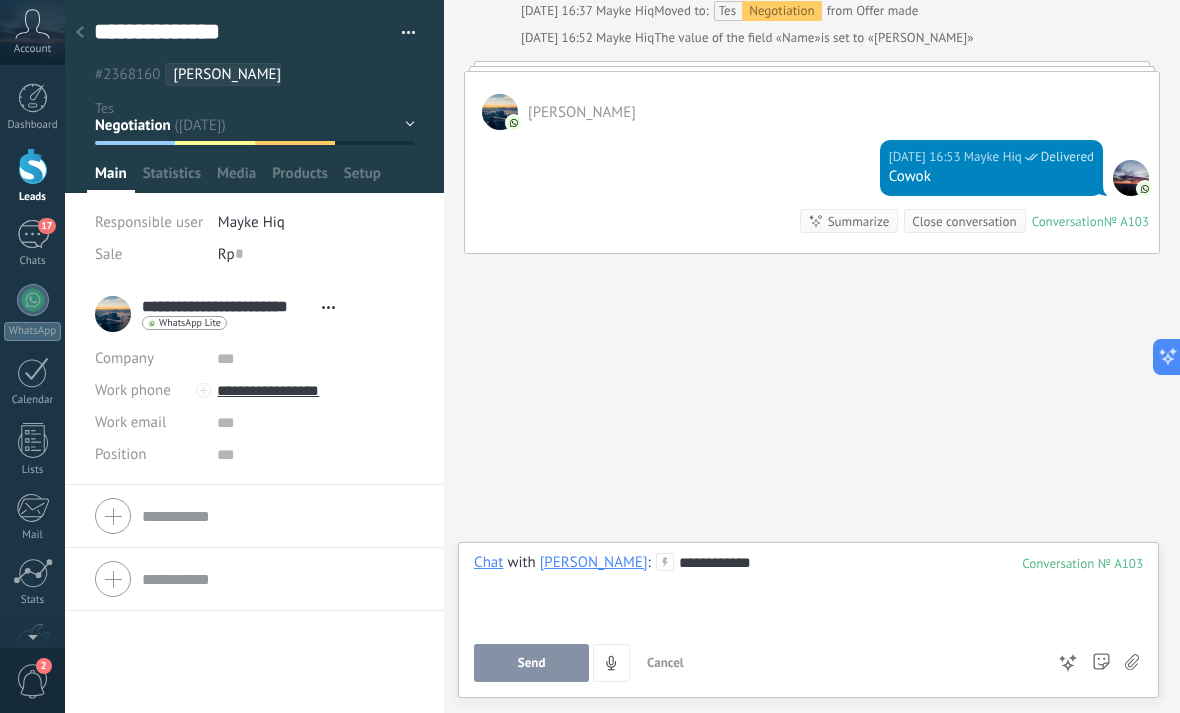 click on "Send" at bounding box center [532, 663] 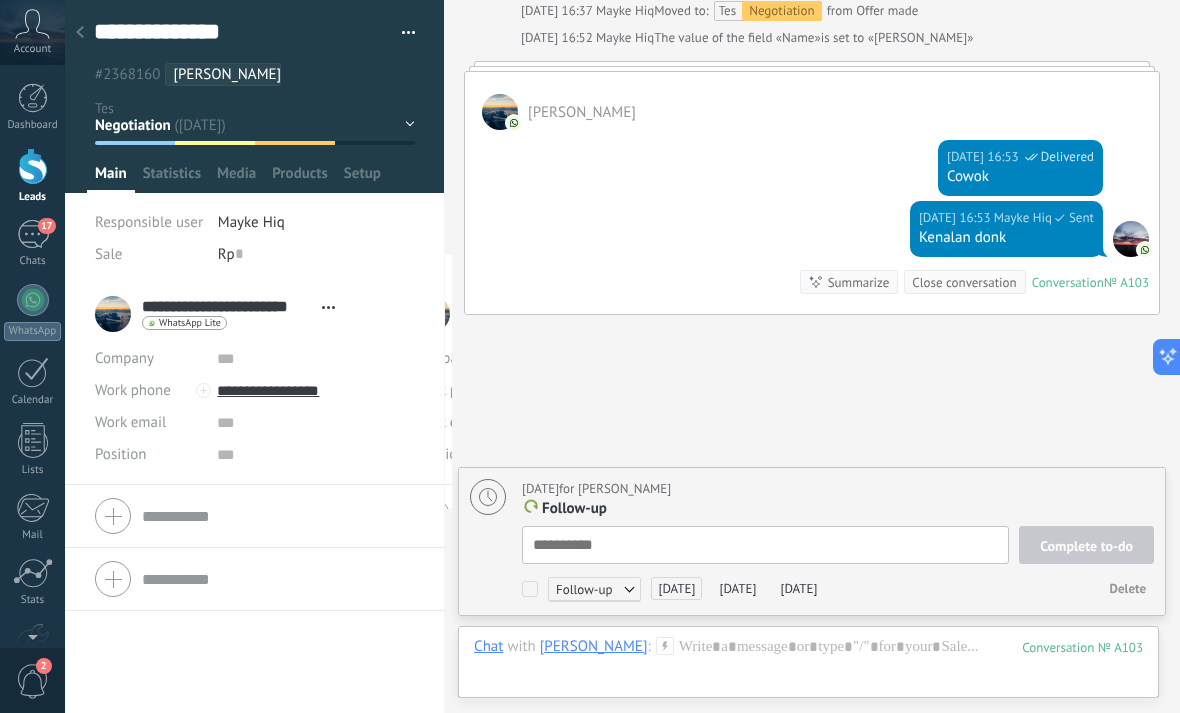 scroll, scrollTop: 6955, scrollLeft: 0, axis: vertical 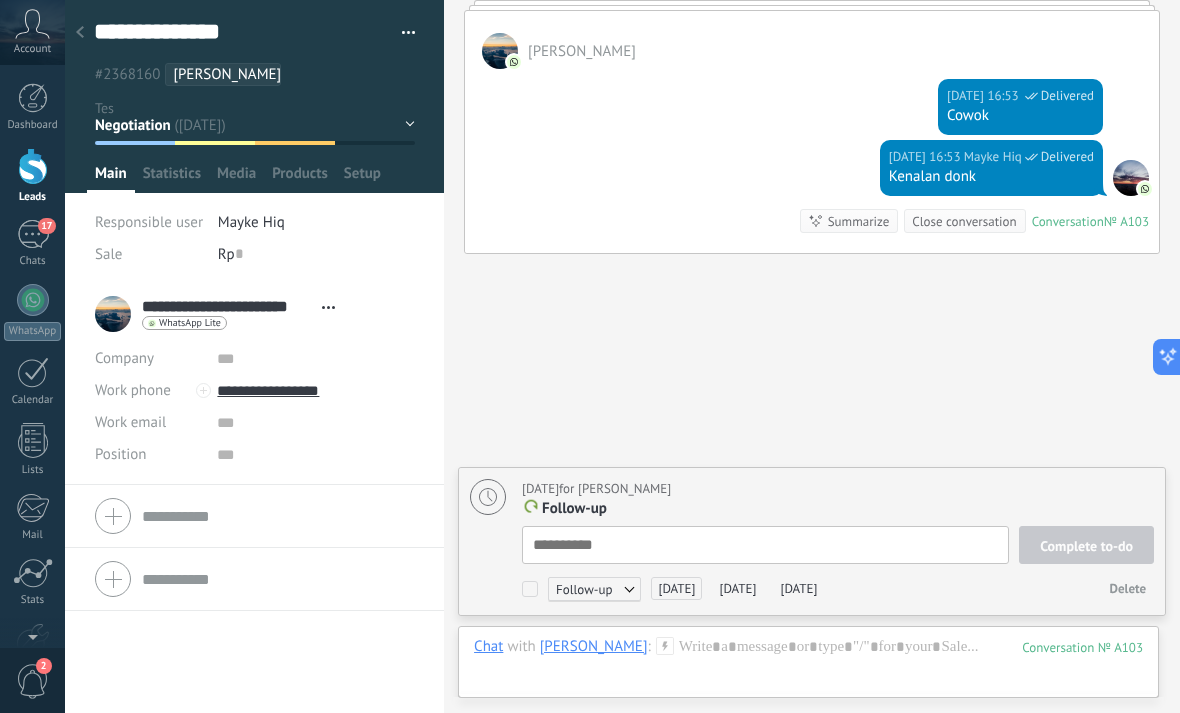 click at bounding box center (765, 545) 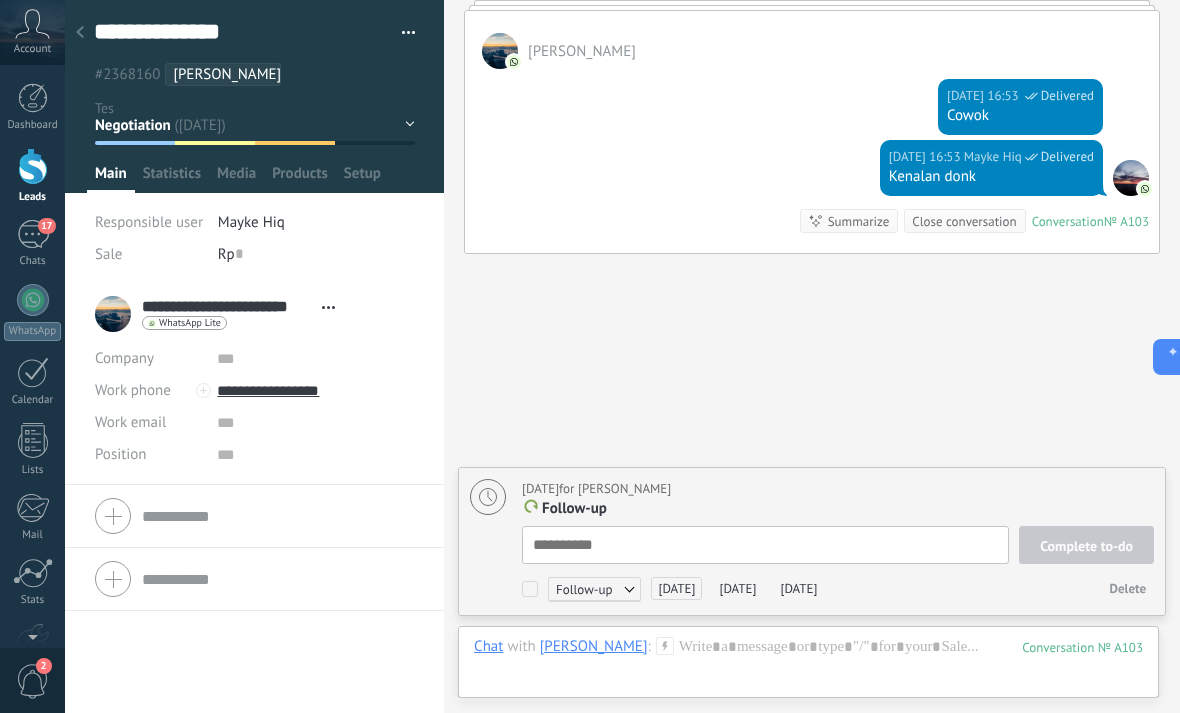 type on "*" 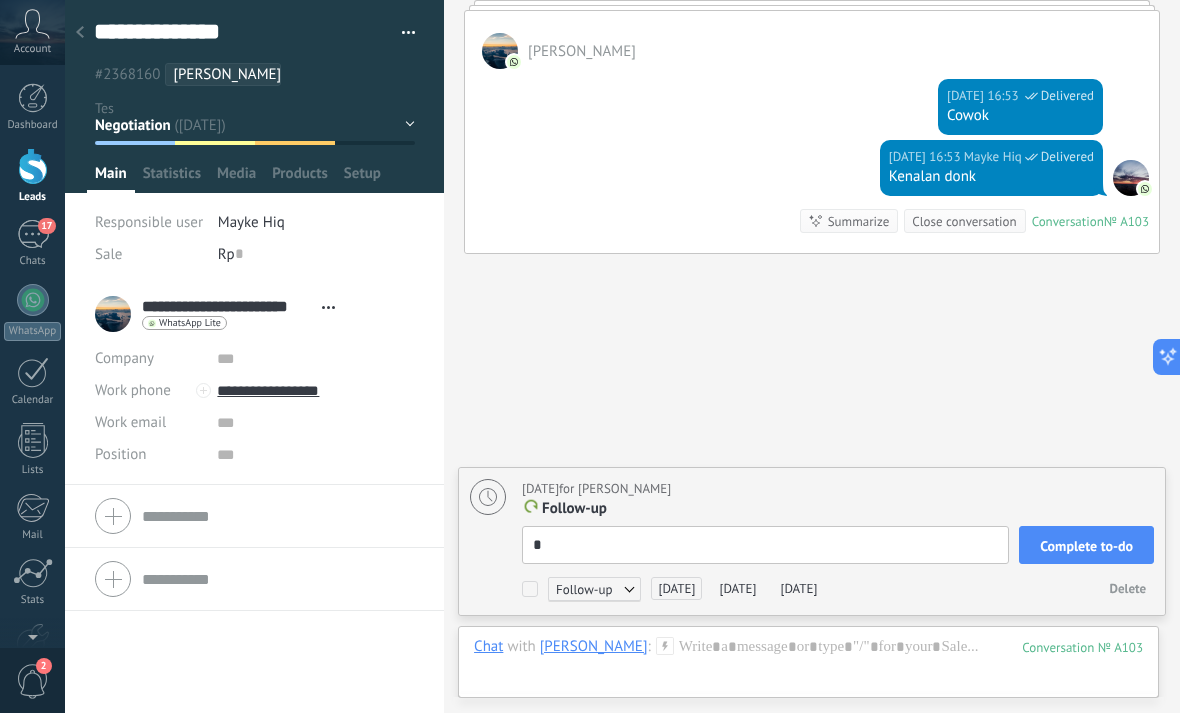 type on "**" 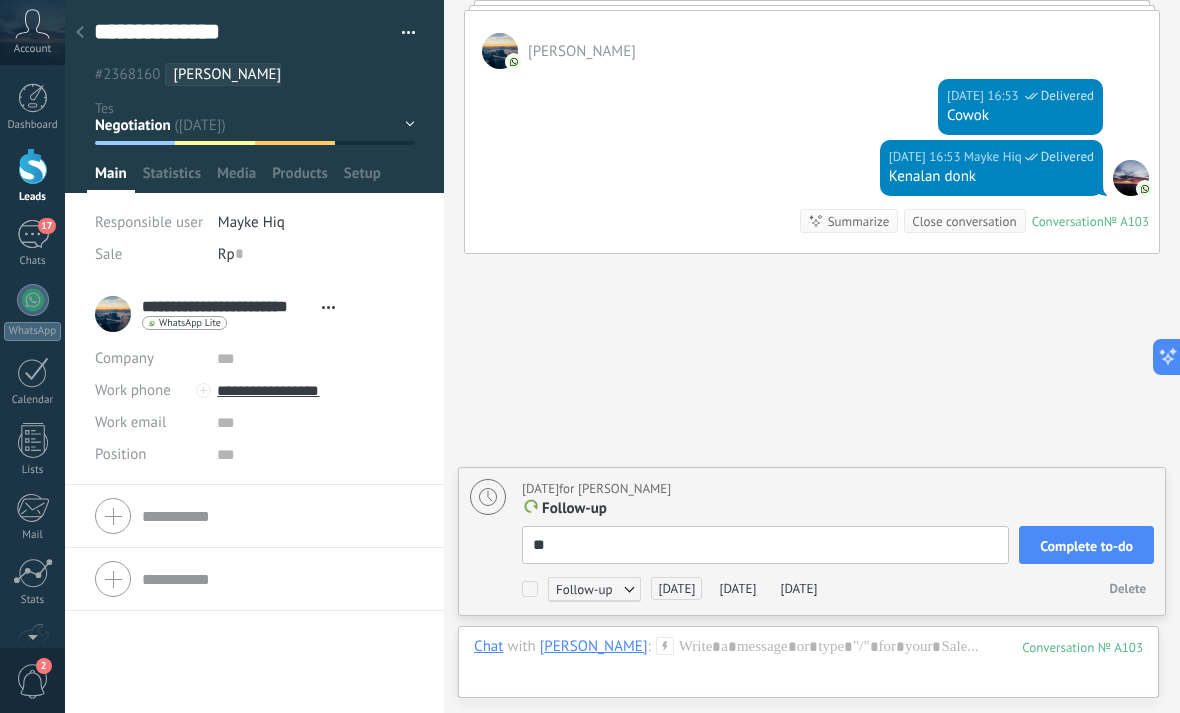 type on "**" 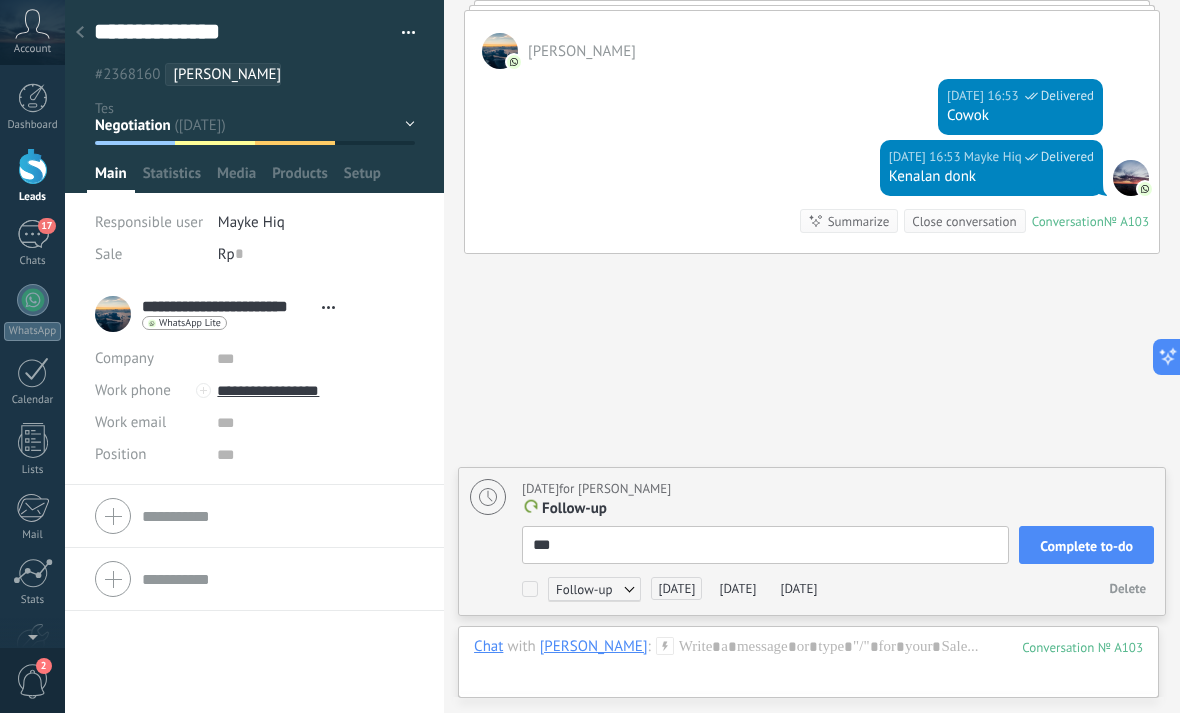 type on "****" 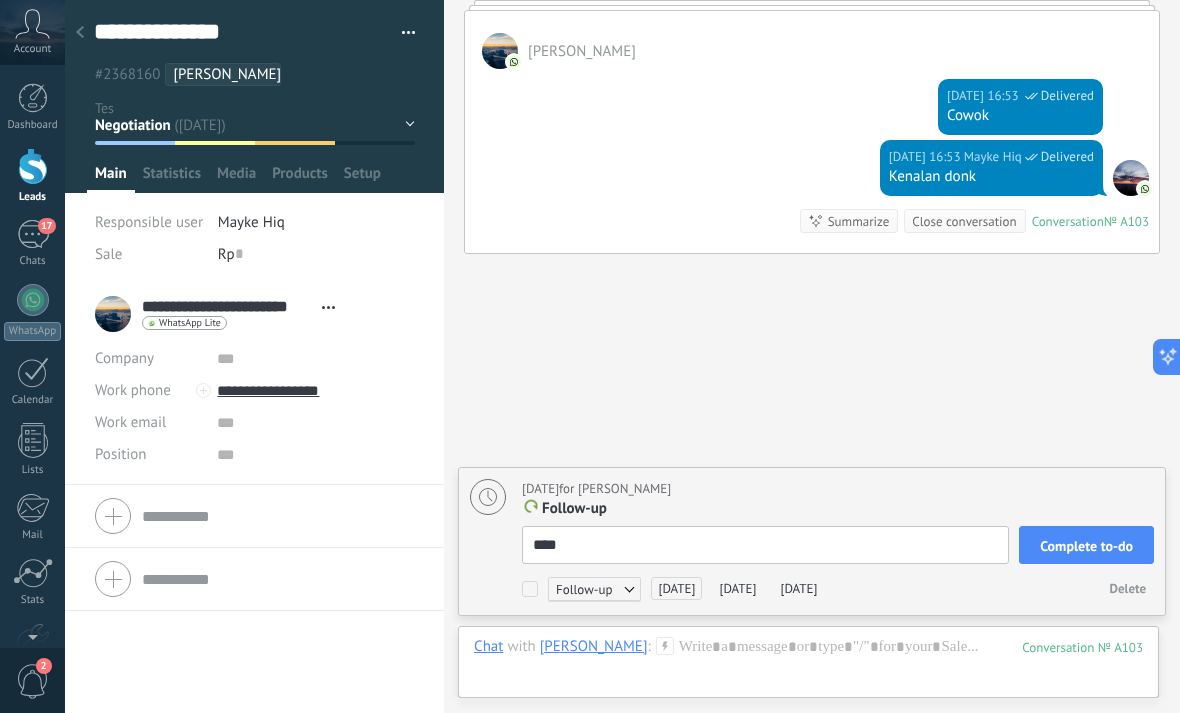 type on "*****" 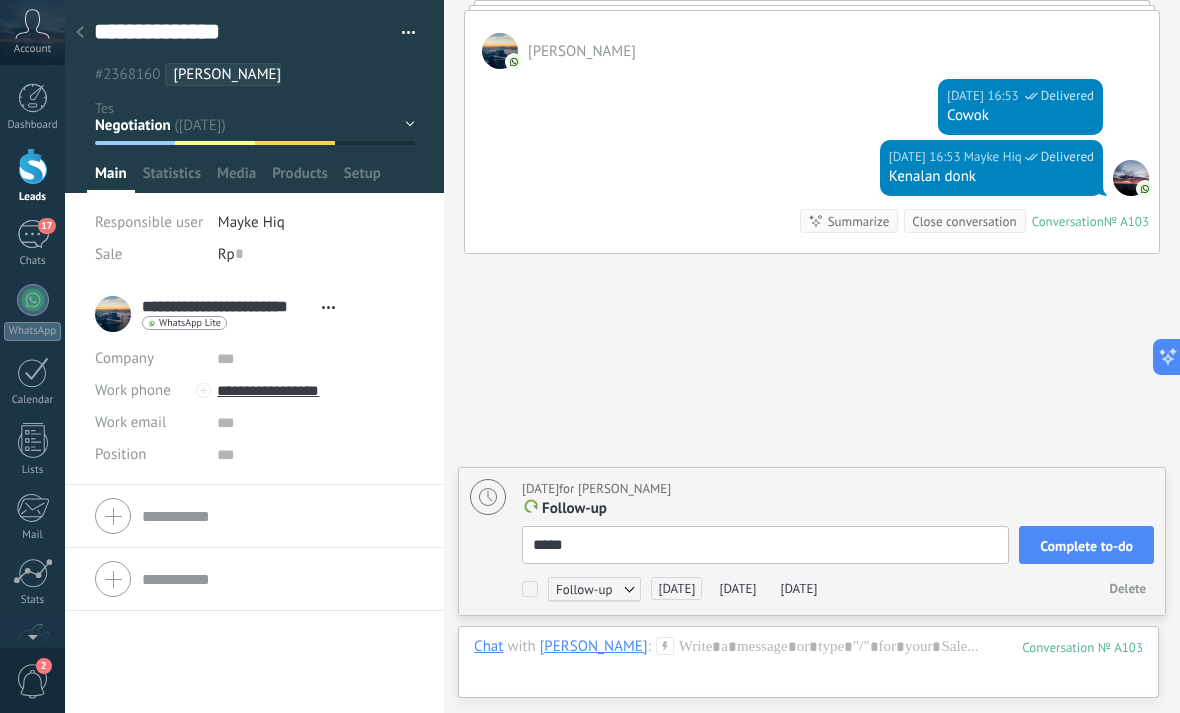 type on "*****" 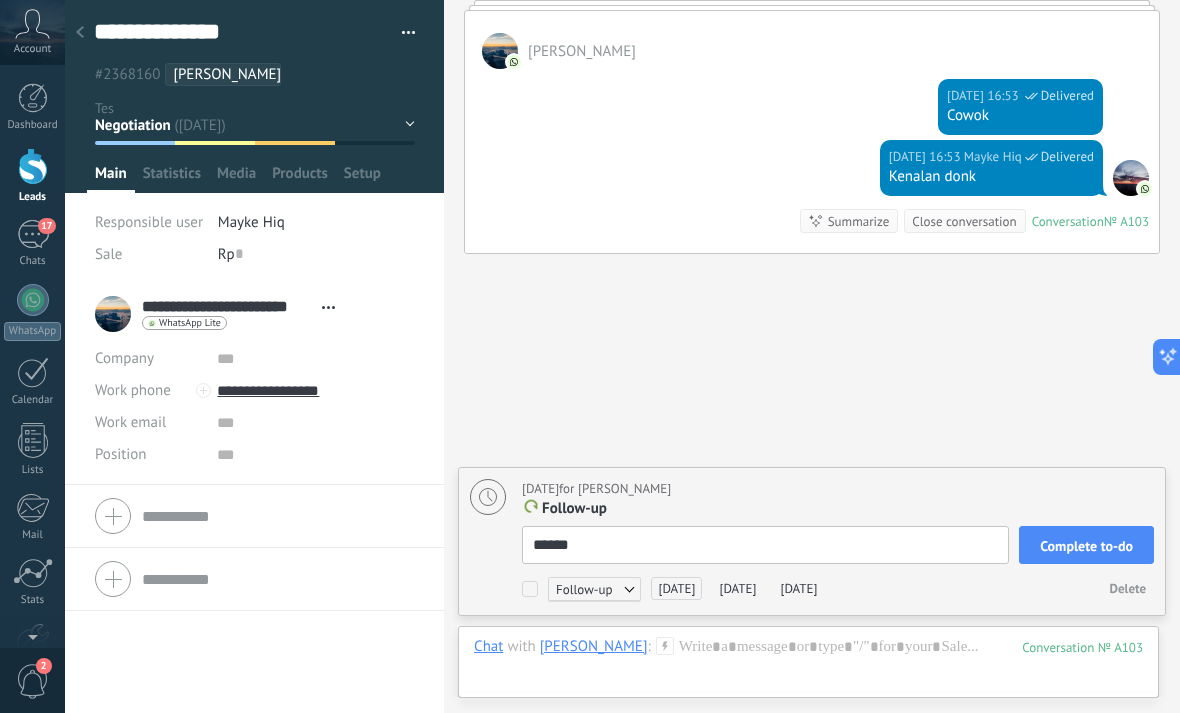 type on "*******" 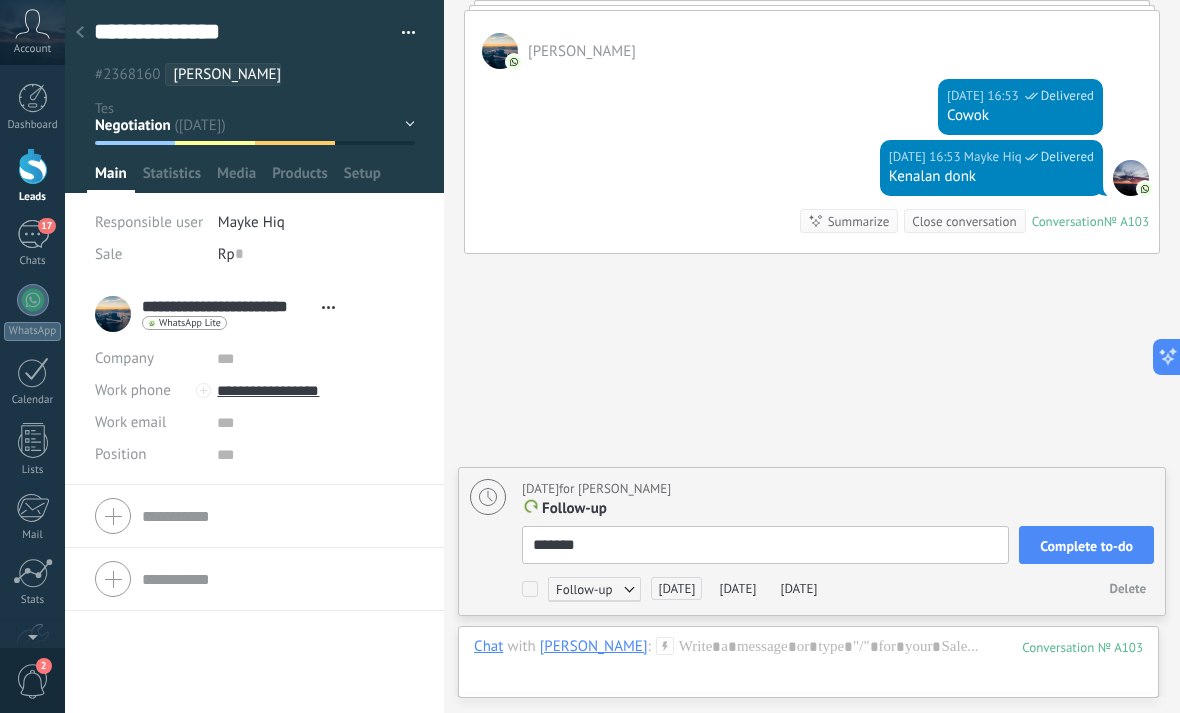 type on "********" 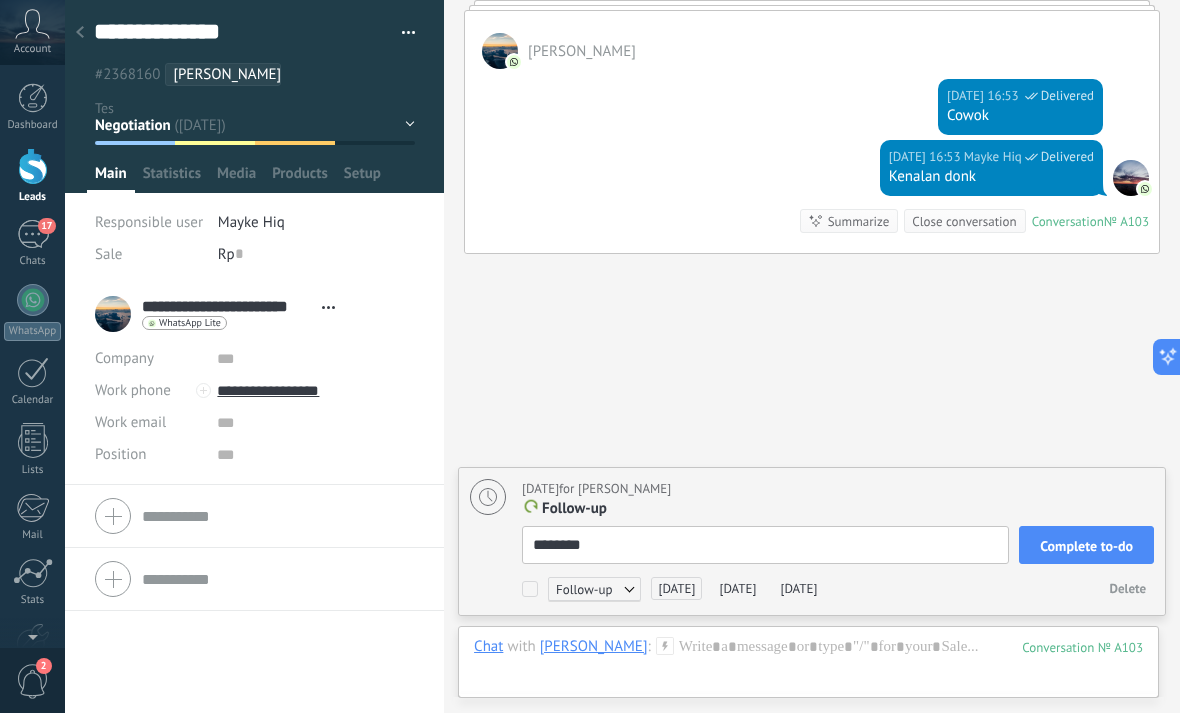 type on "*********" 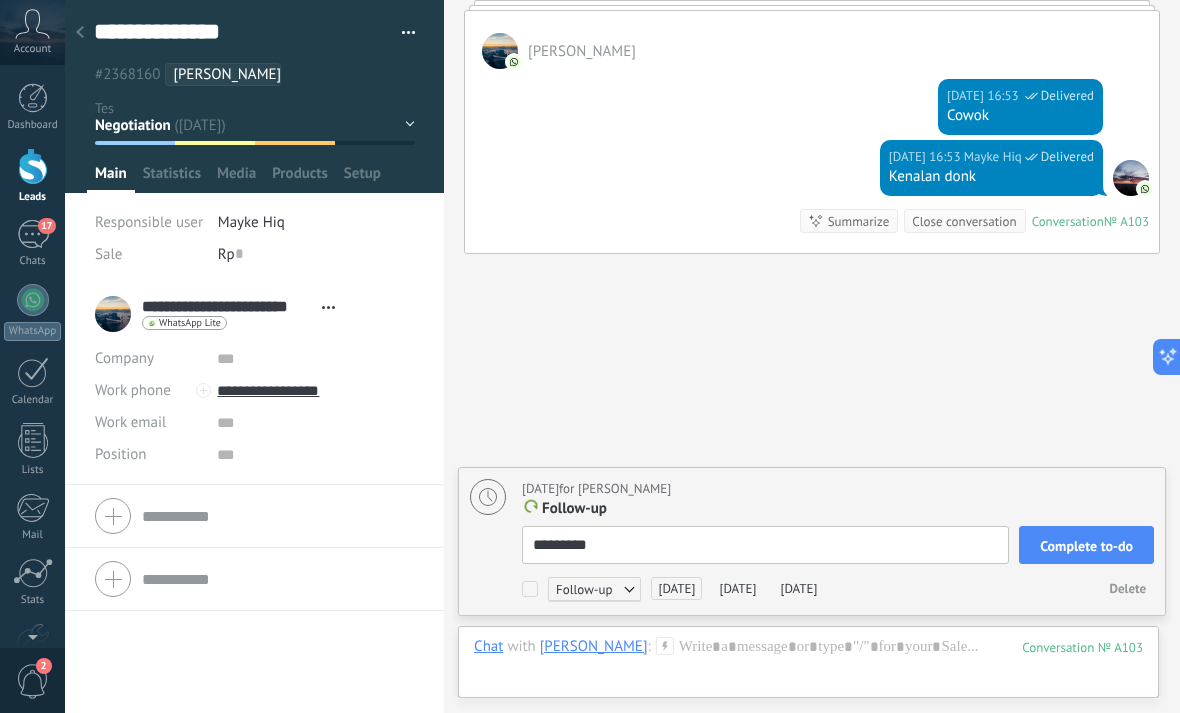 type on "**********" 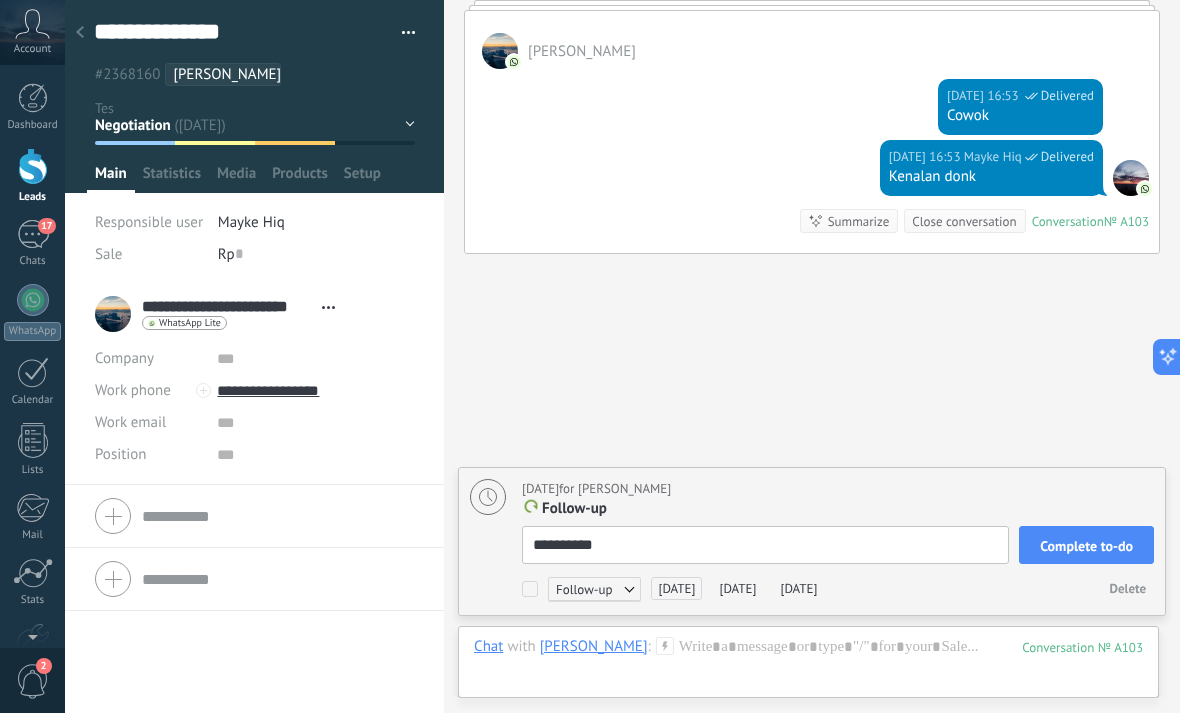 type on "**********" 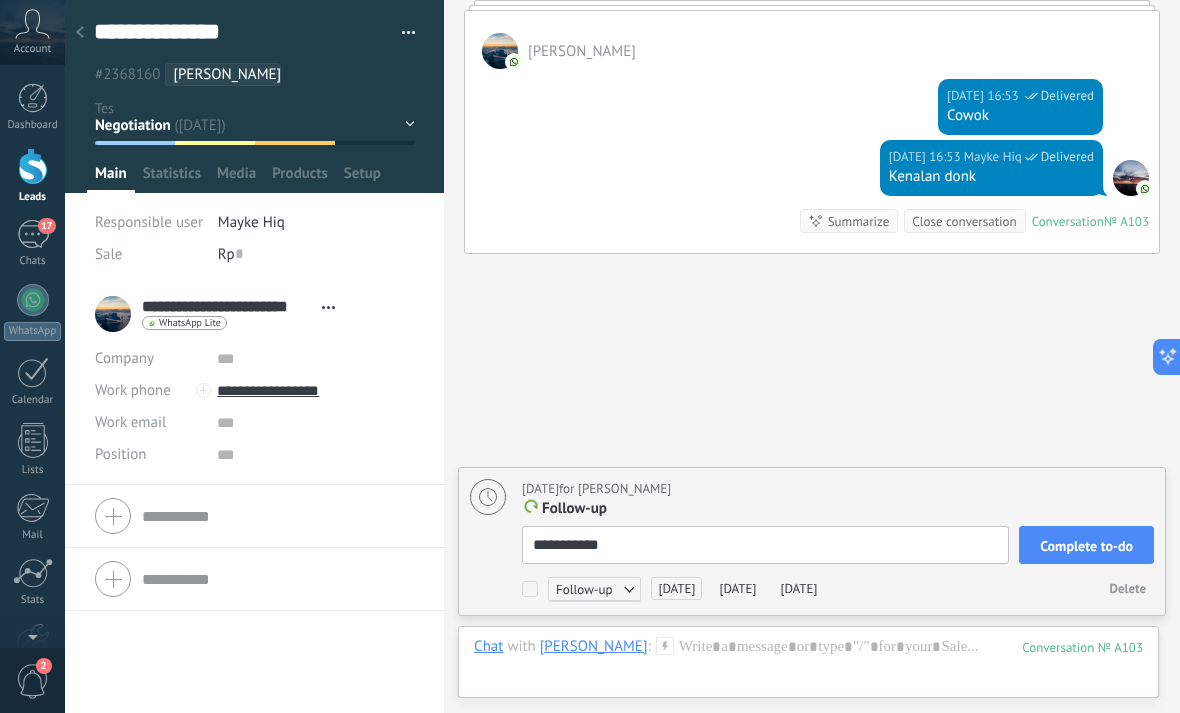 scroll, scrollTop: 20, scrollLeft: 0, axis: vertical 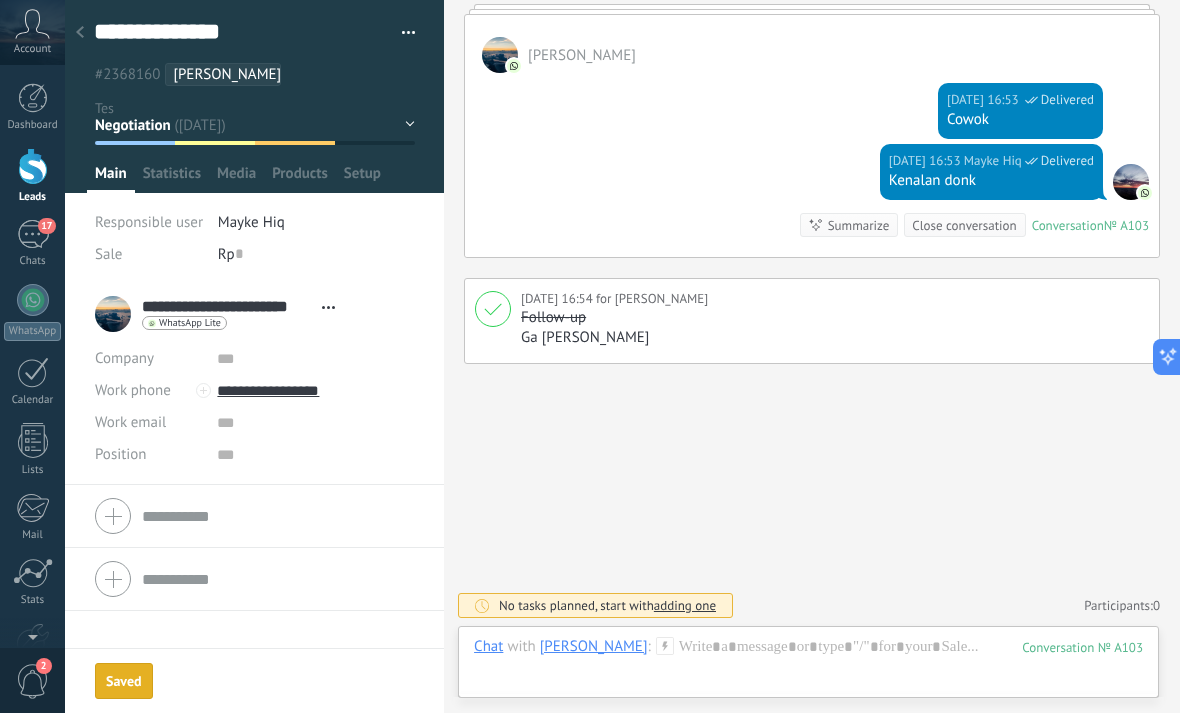 type on "**********" 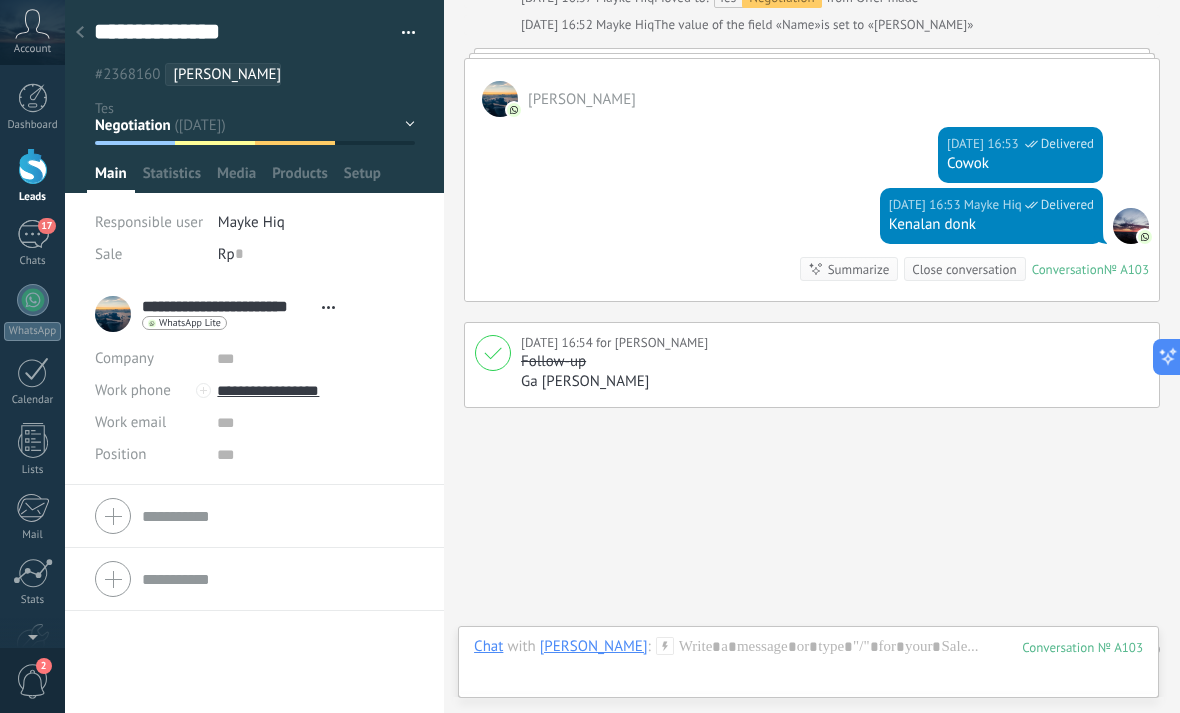 click on "adding one" at bounding box center [685, 649] 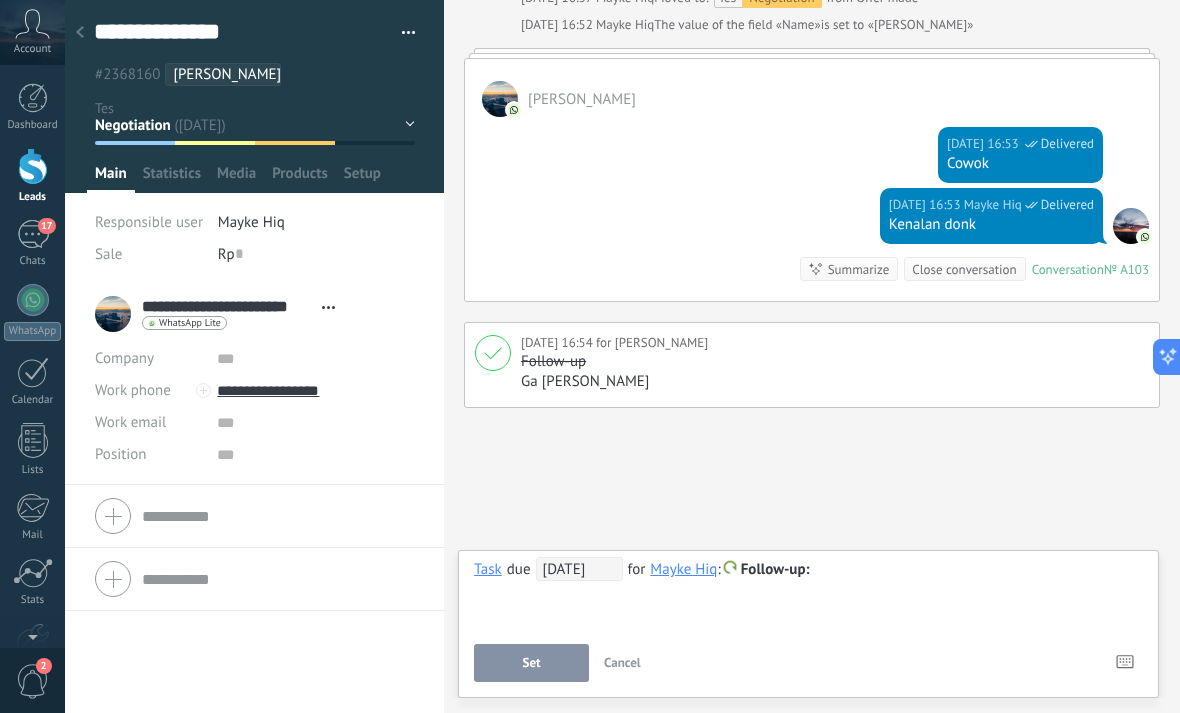 click on "[DATE]" at bounding box center [579, 569] 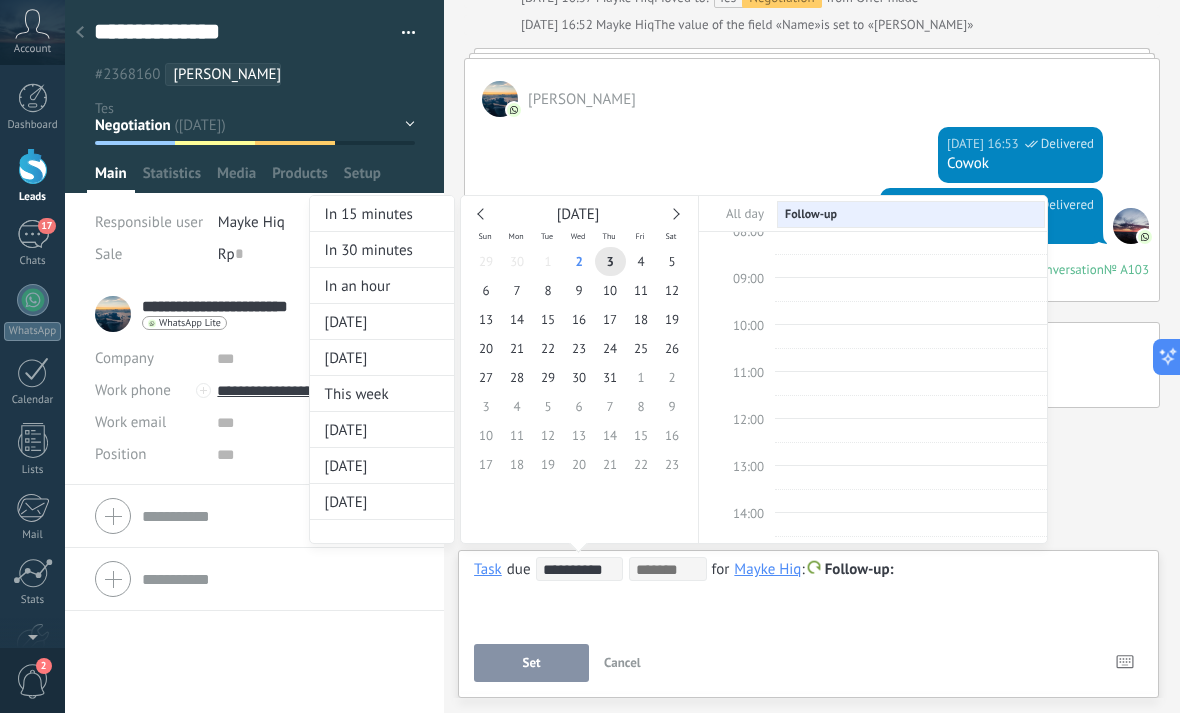 scroll, scrollTop: 377, scrollLeft: 0, axis: vertical 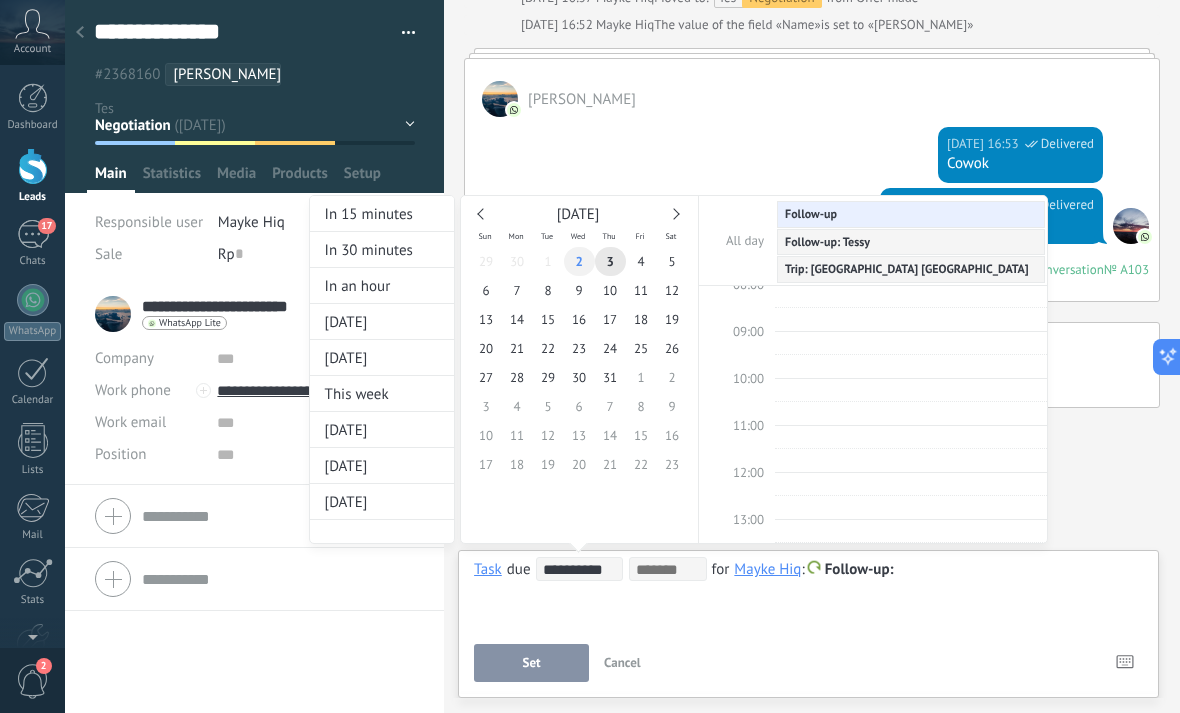 type on "**********" 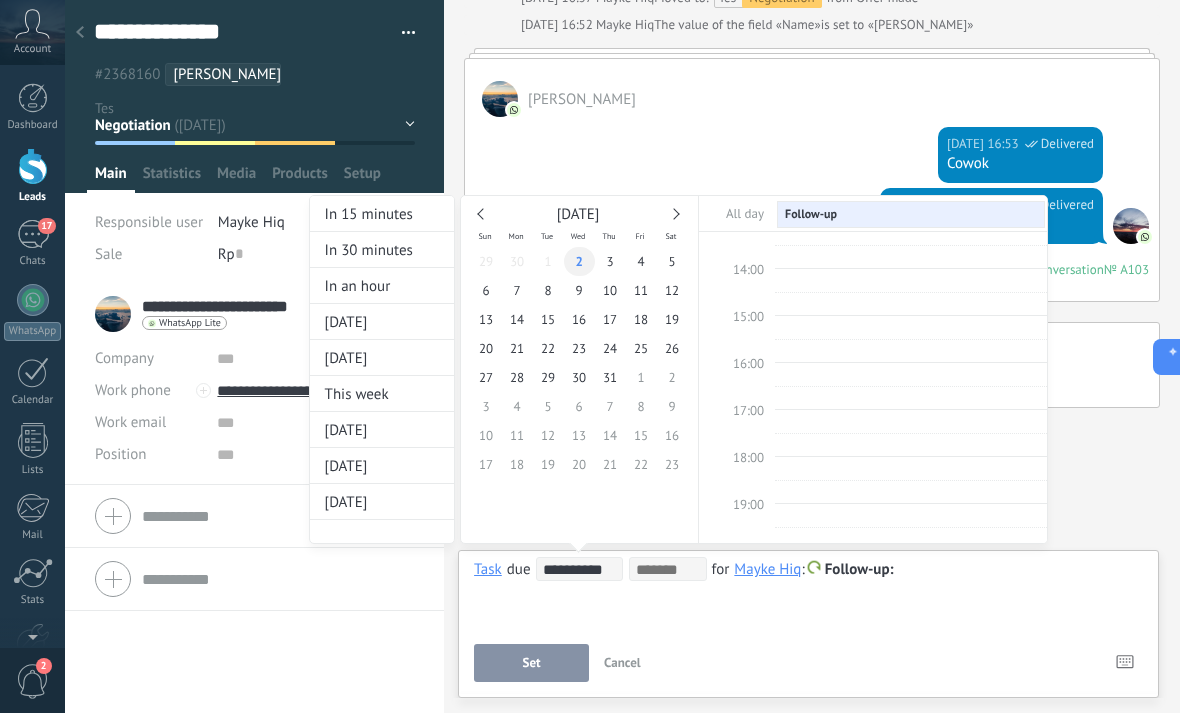 scroll, scrollTop: 617, scrollLeft: 0, axis: vertical 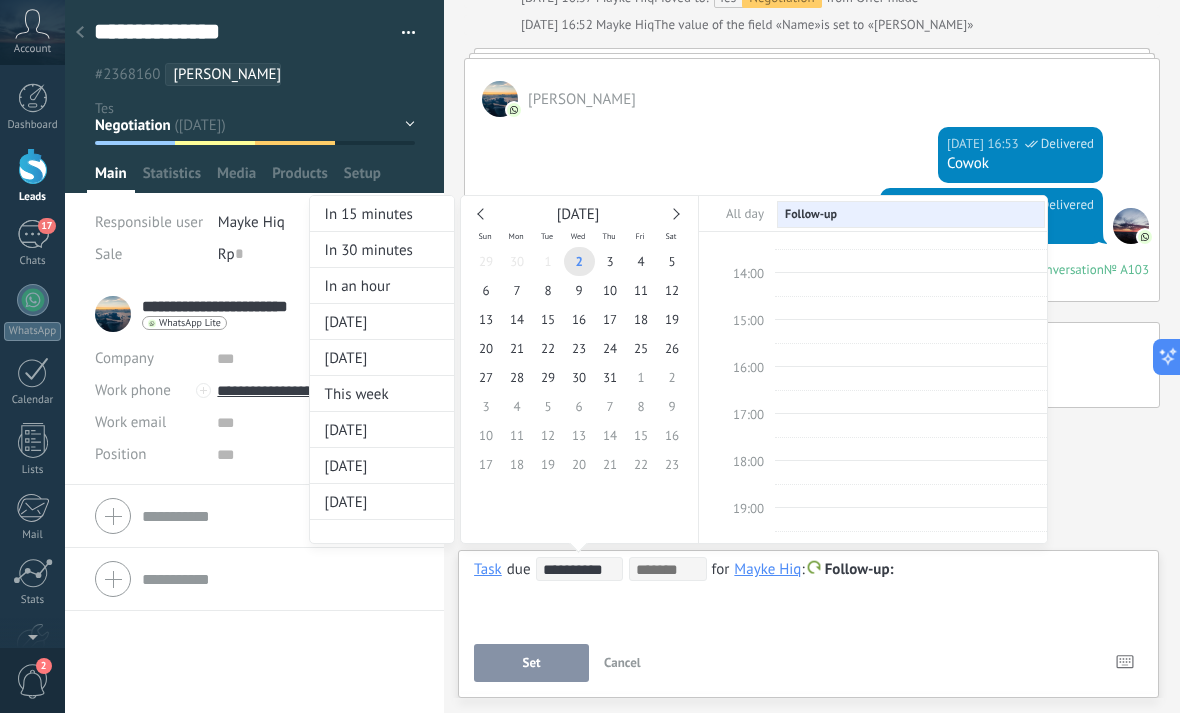 click on "17:00" at bounding box center (748, 414) 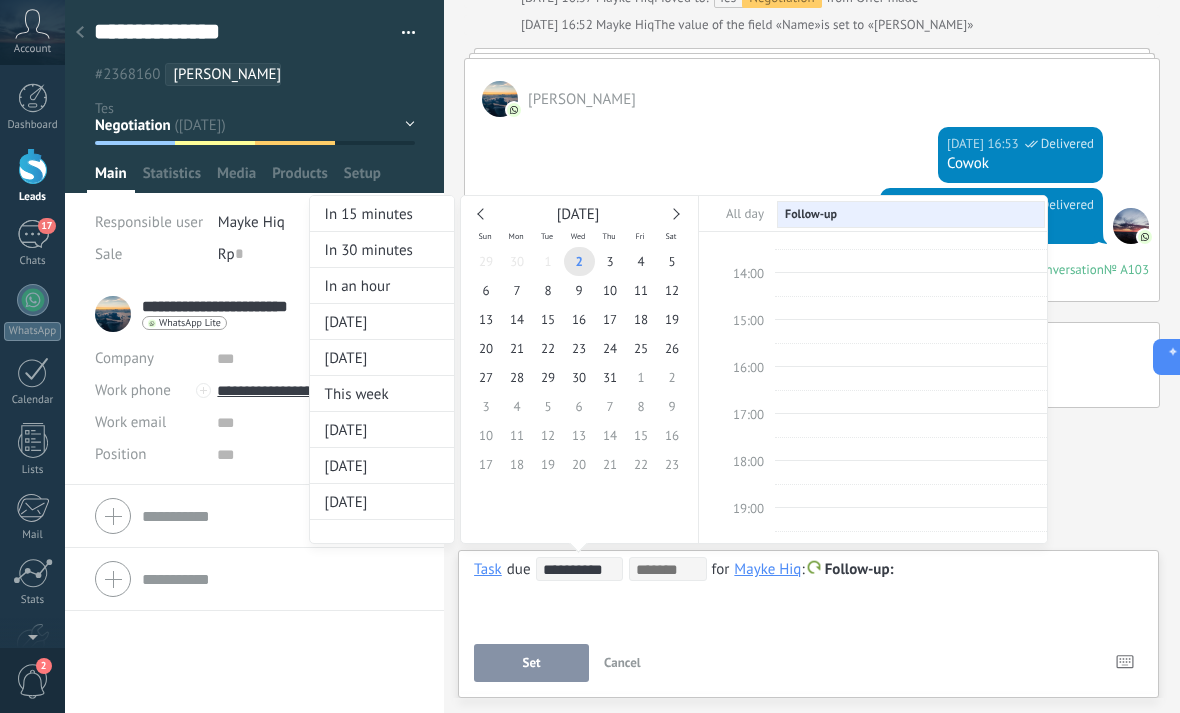 click on "17:00" at bounding box center (737, 426) 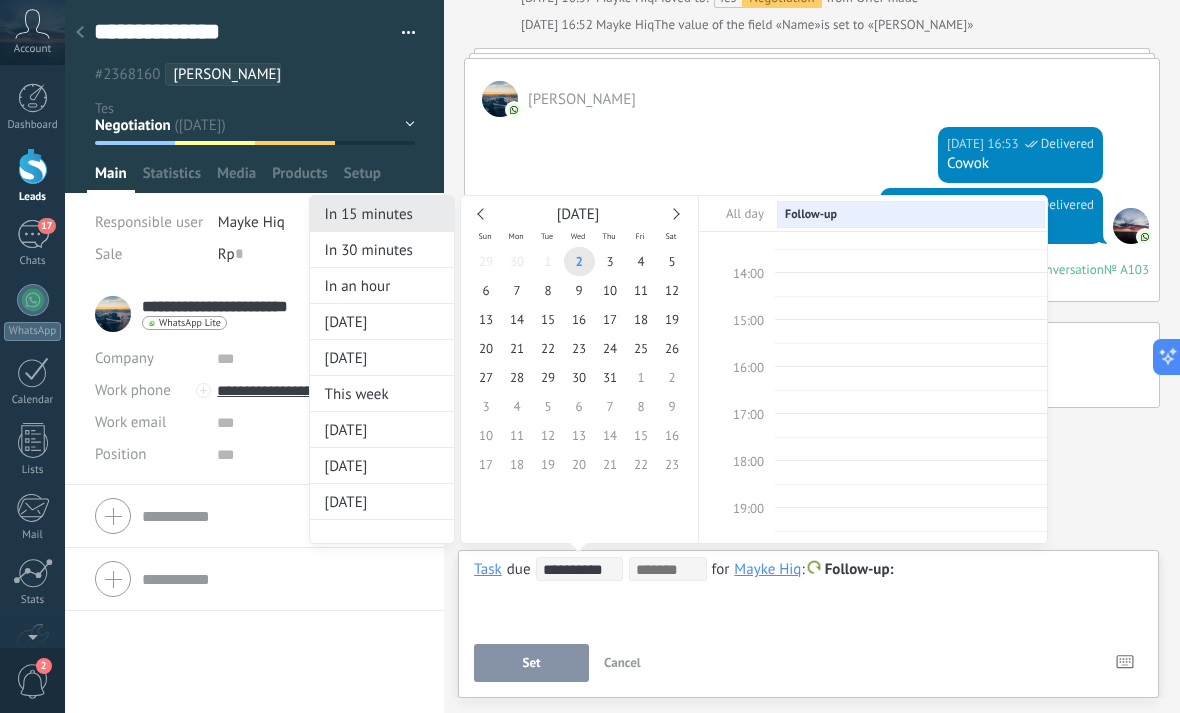 click on "In 15 minutes" at bounding box center [382, 214] 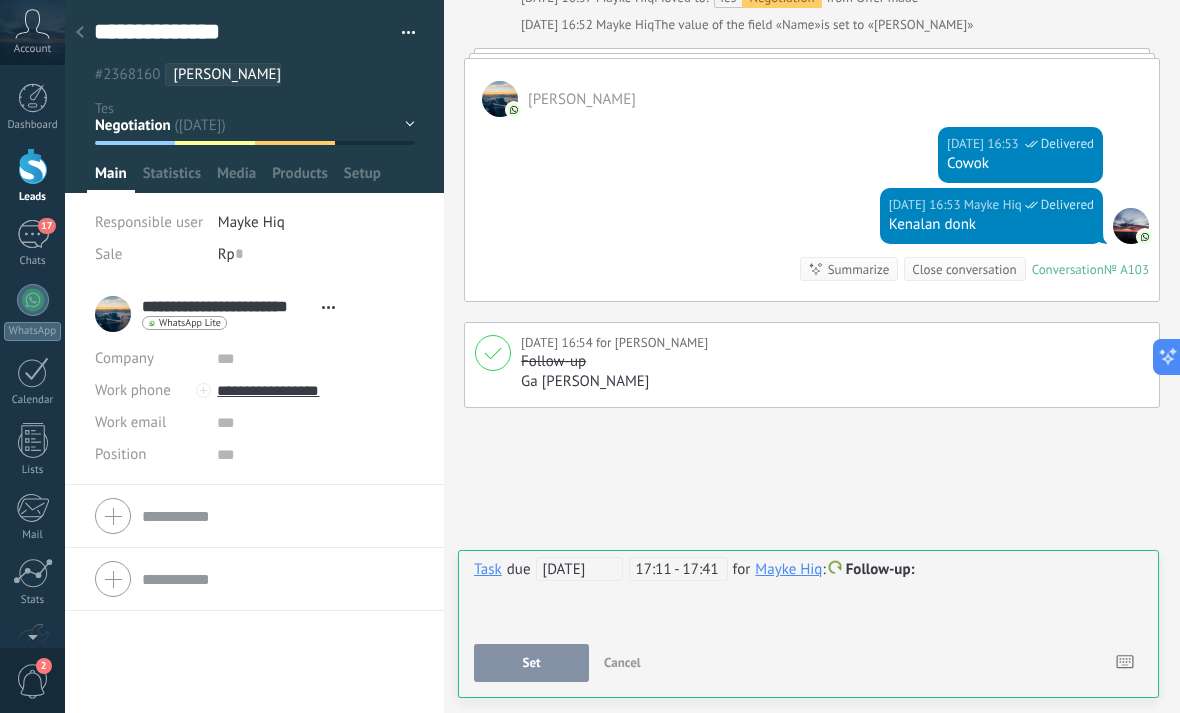 click on "Task" at bounding box center (488, 569) 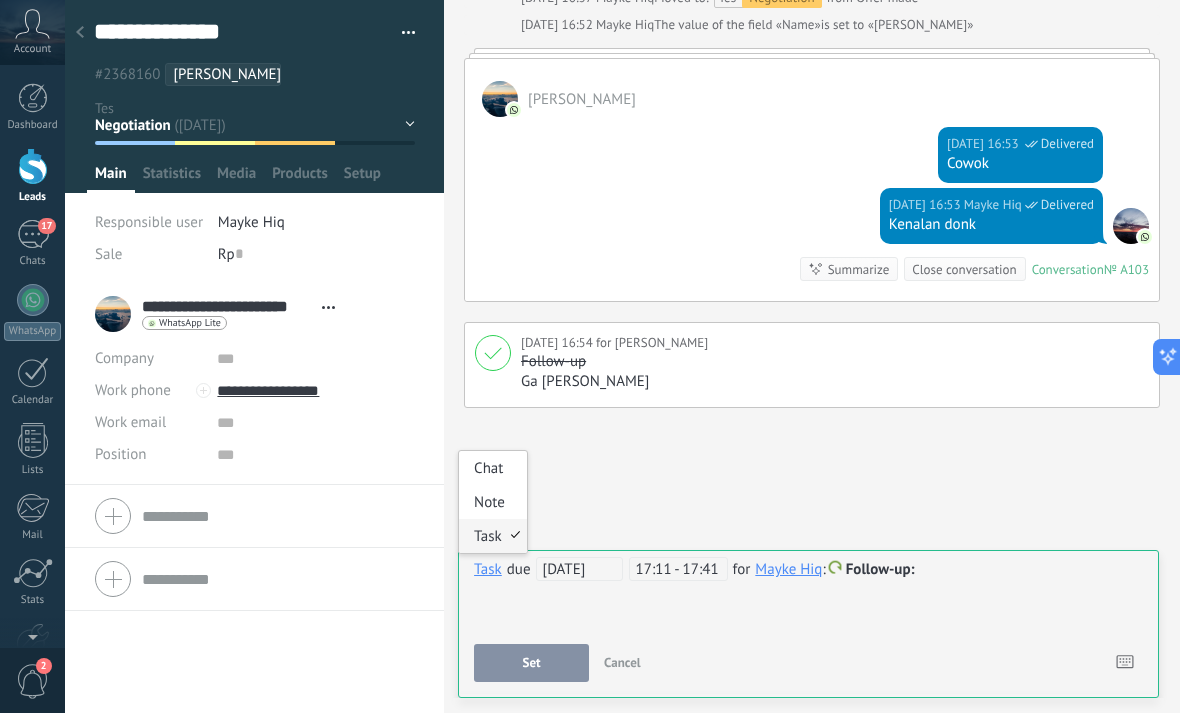 click on "Task" at bounding box center (488, 569) 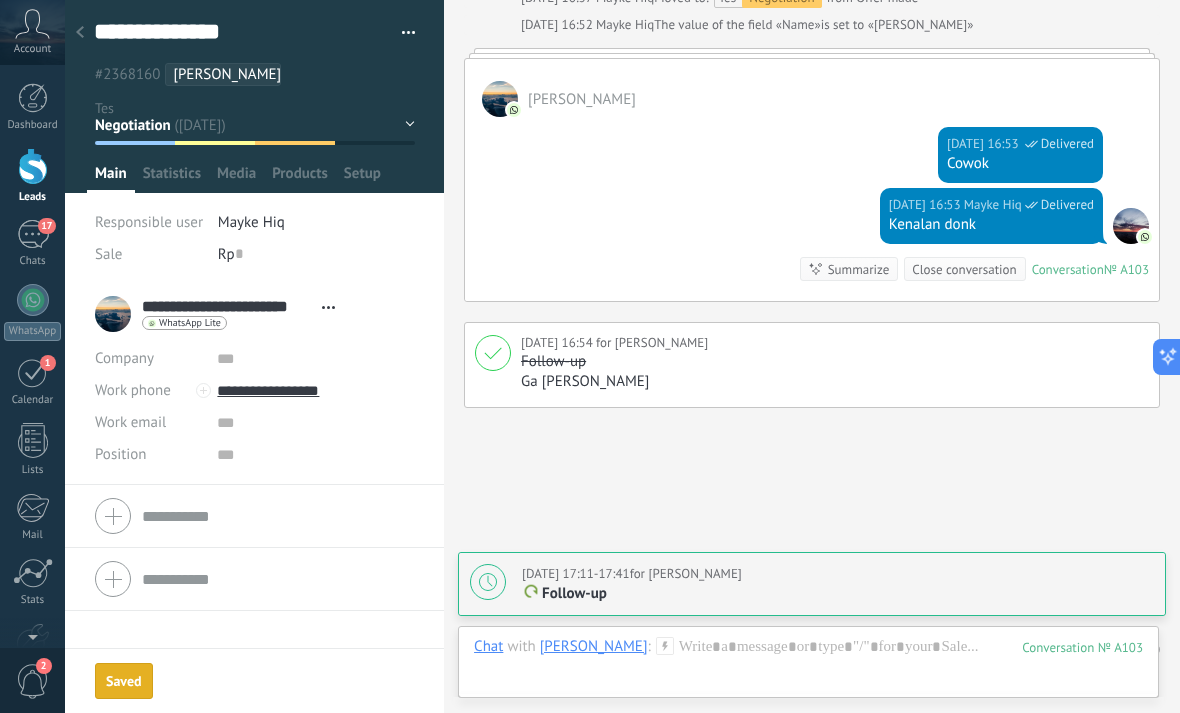 scroll, scrollTop: 6976, scrollLeft: 0, axis: vertical 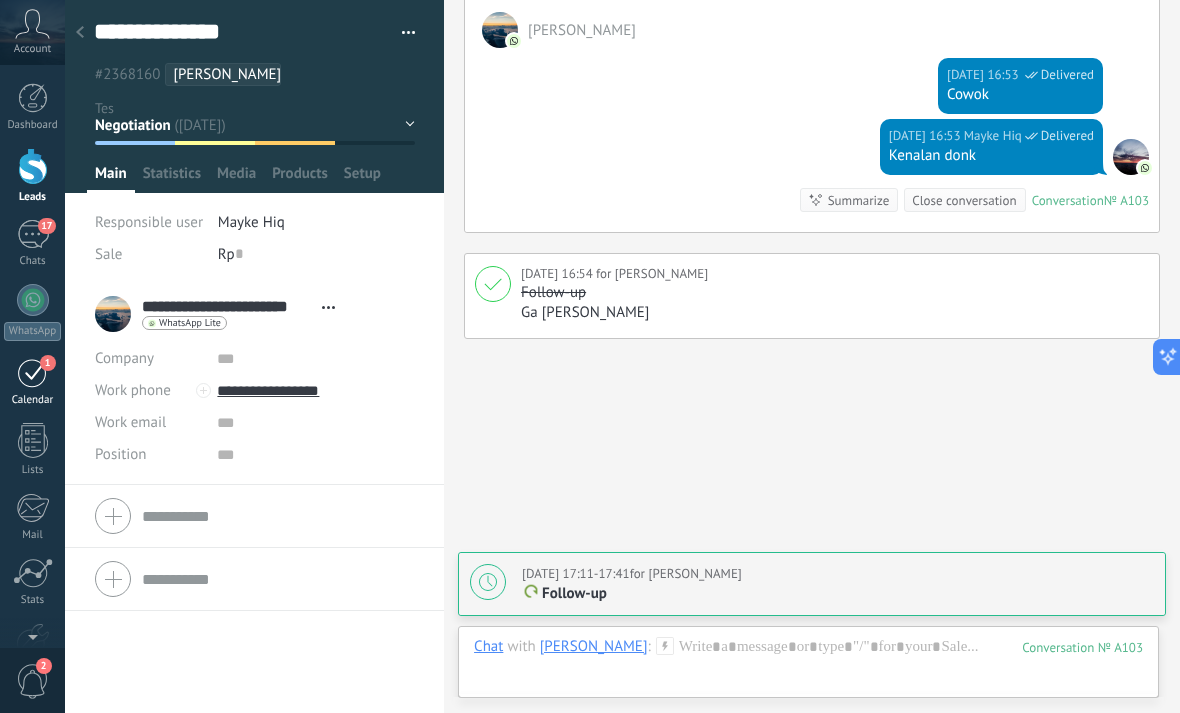 click on "1
Calendar" at bounding box center [32, 382] 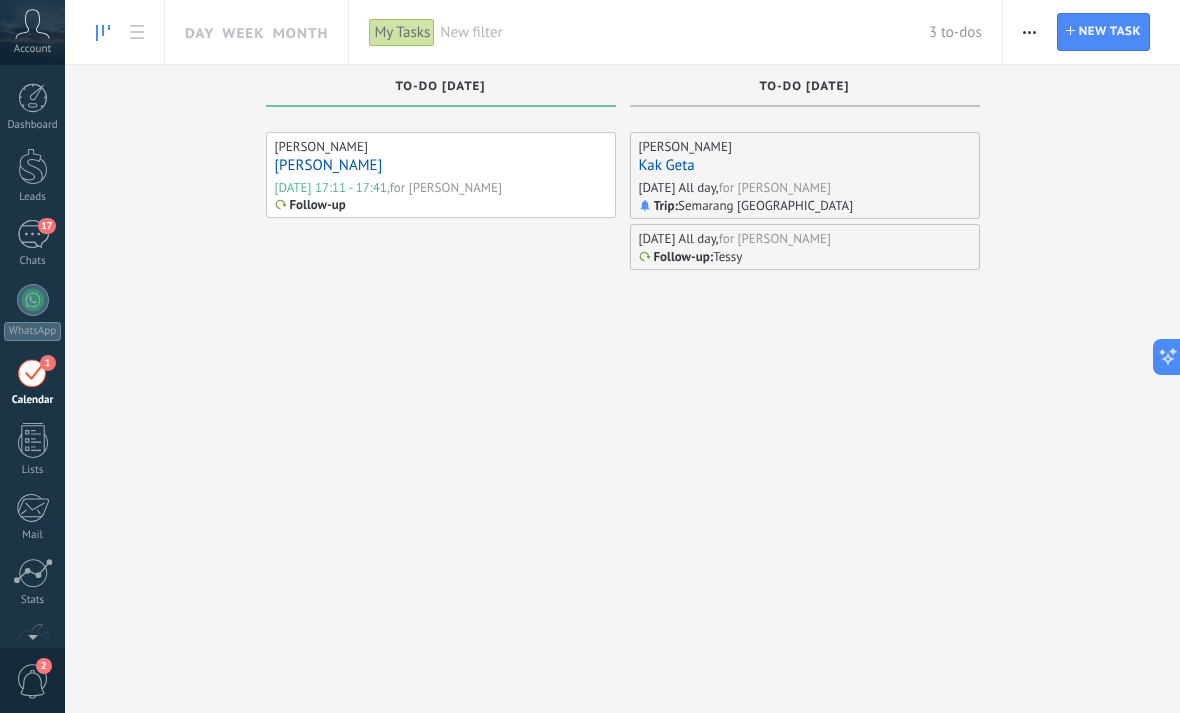 scroll, scrollTop: 14, scrollLeft: 0, axis: vertical 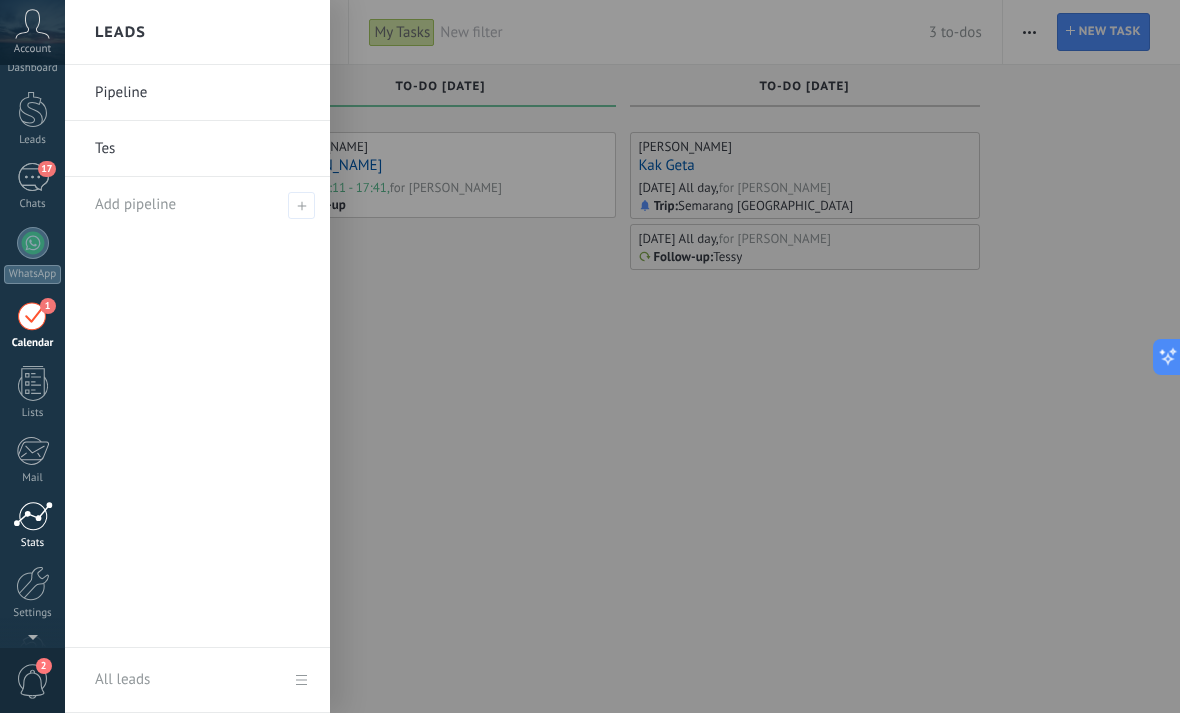 click at bounding box center (33, 516) 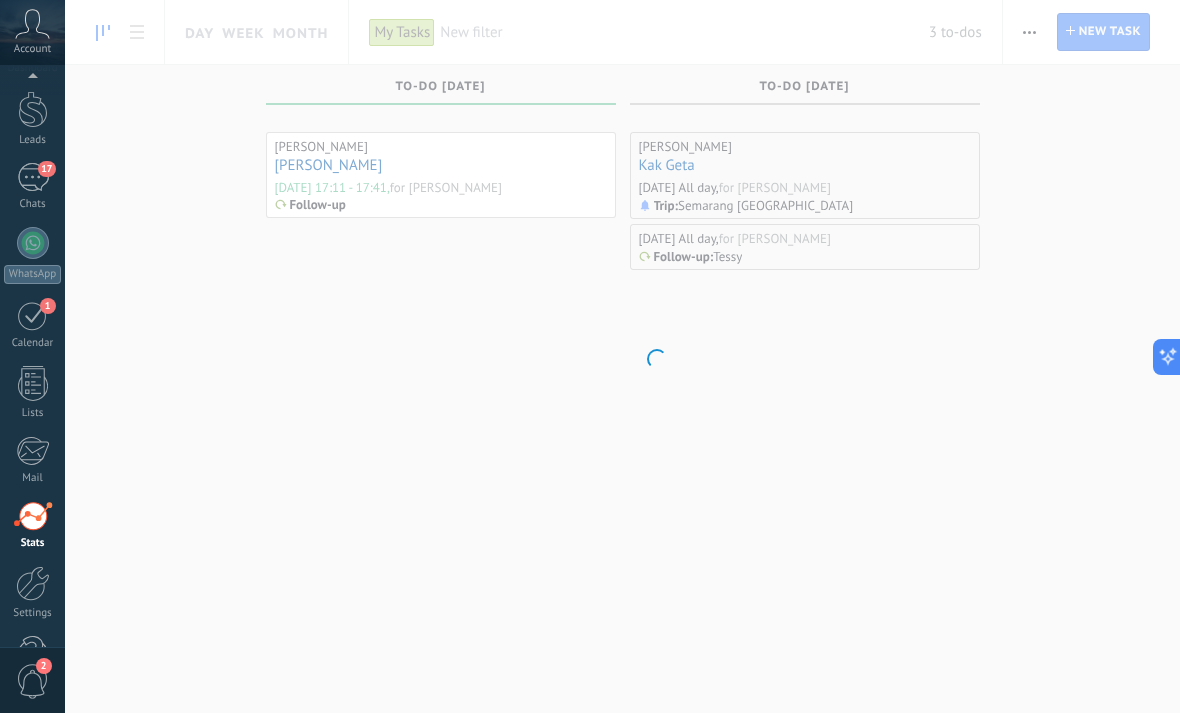 scroll, scrollTop: 119, scrollLeft: 0, axis: vertical 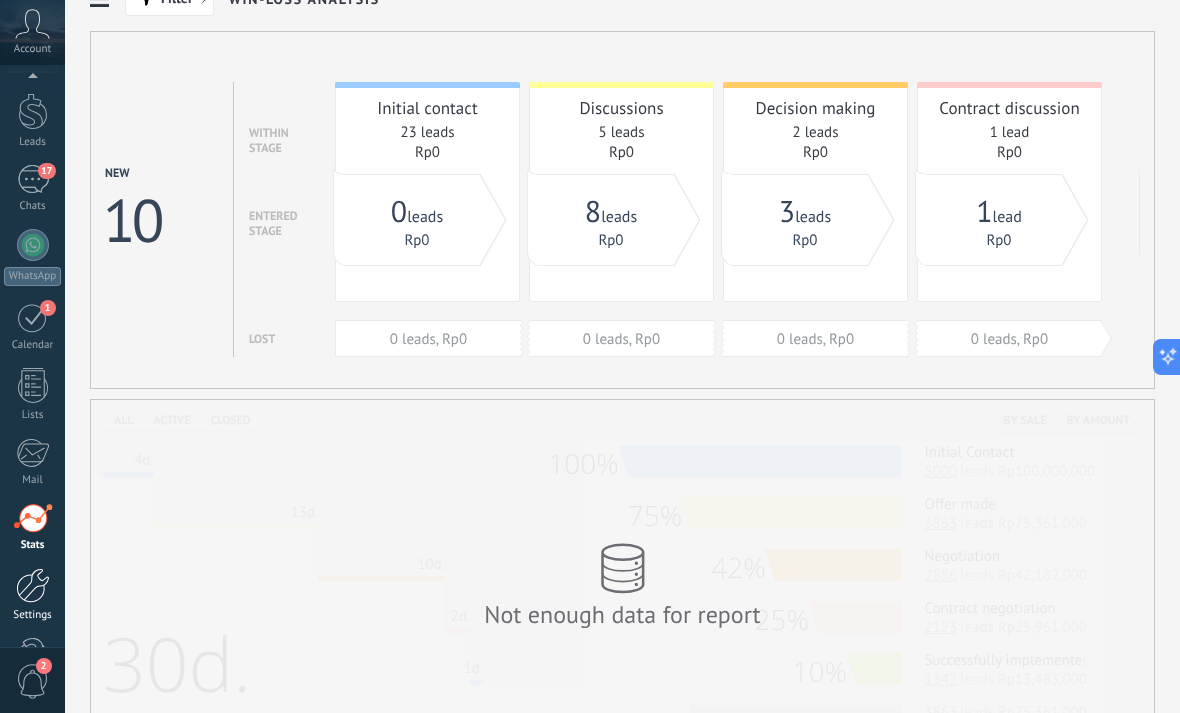 click at bounding box center (33, 585) 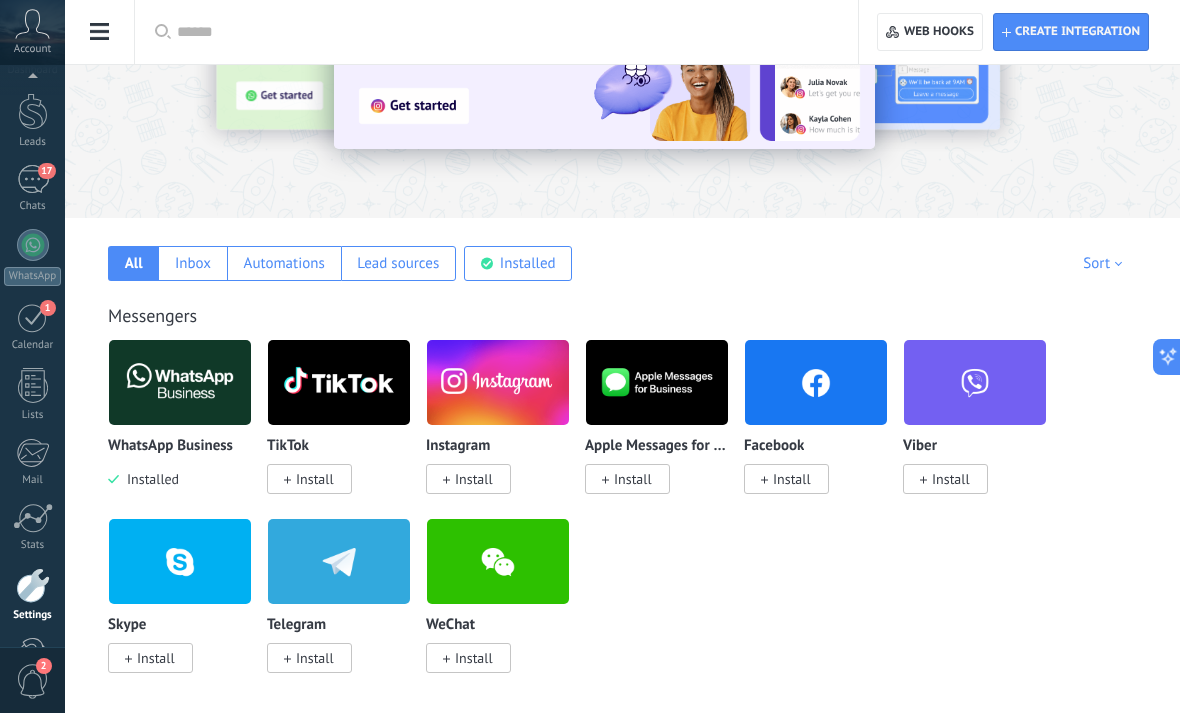 scroll, scrollTop: 174, scrollLeft: 0, axis: vertical 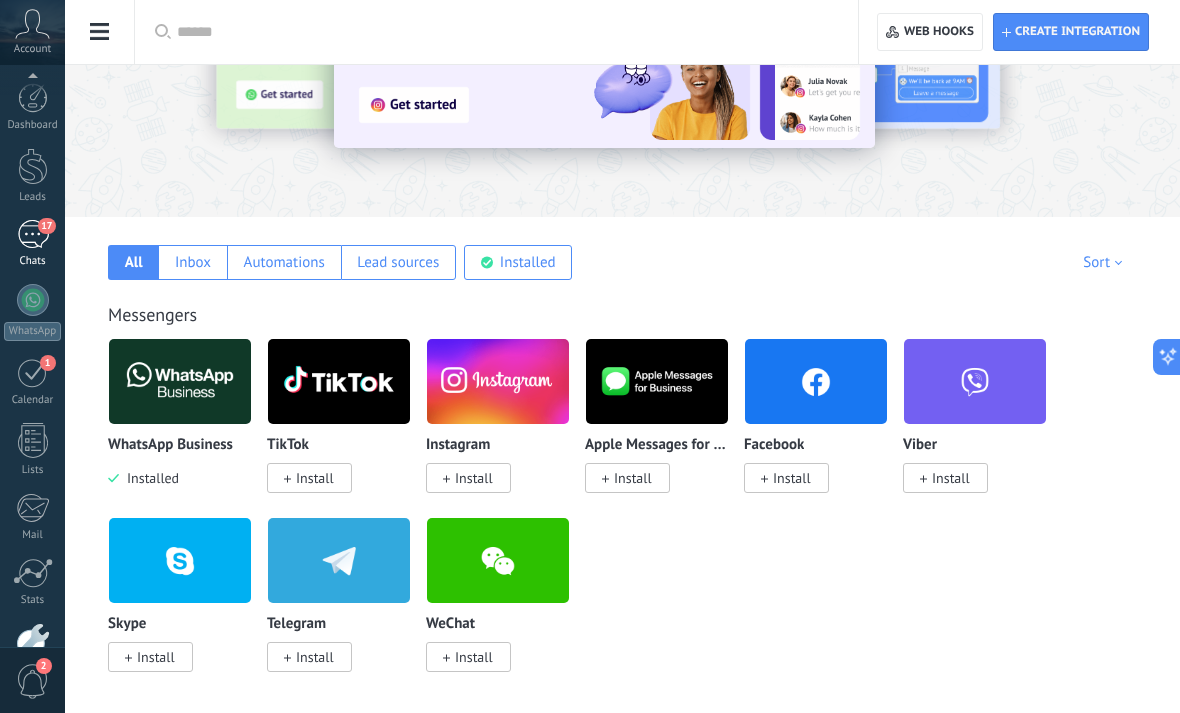 click on "17" at bounding box center (33, 234) 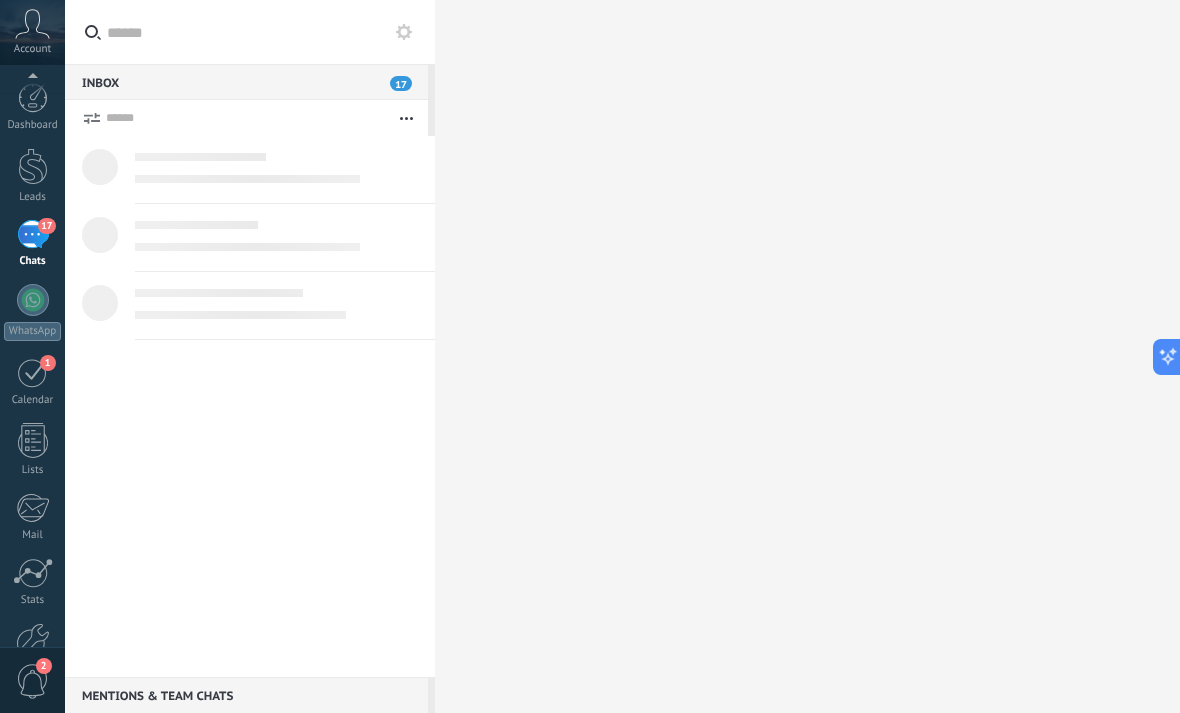 scroll, scrollTop: 0, scrollLeft: 0, axis: both 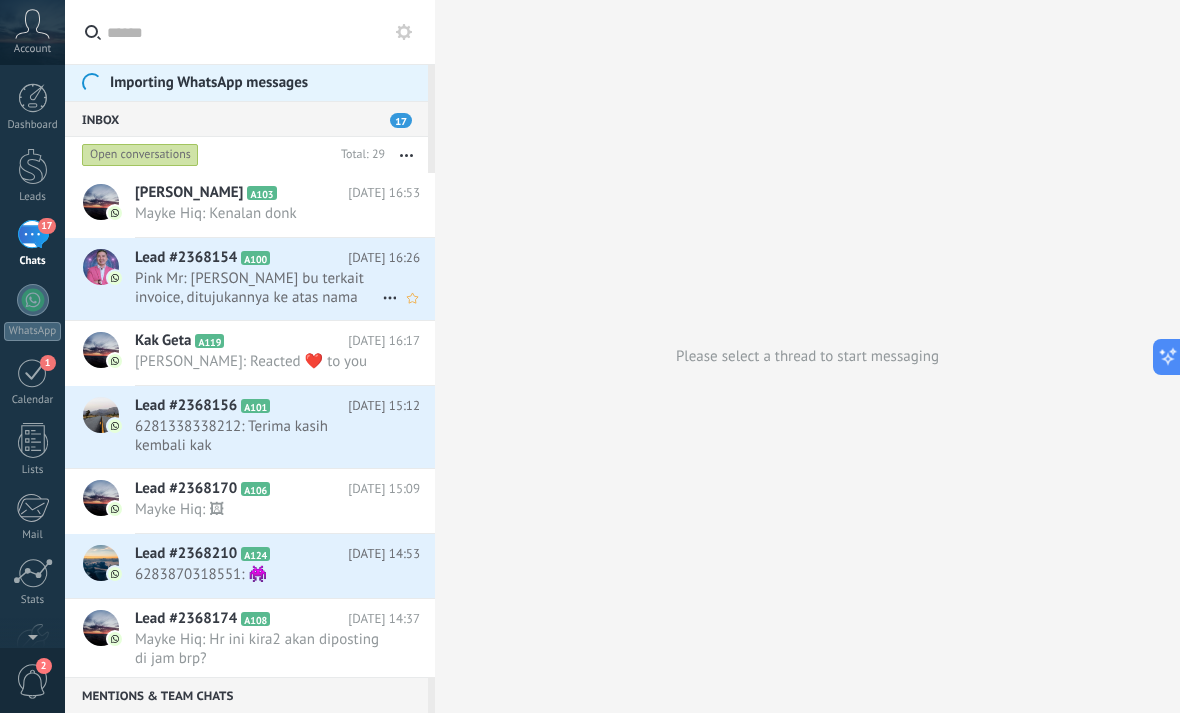 click on "Pink Mr: [PERSON_NAME] bu terkait invoice, ditujukannya ke atas nama perorangan ( [PERSON_NAME] ) atau perusahaan ( Bro Towing ) ..." at bounding box center [258, 288] 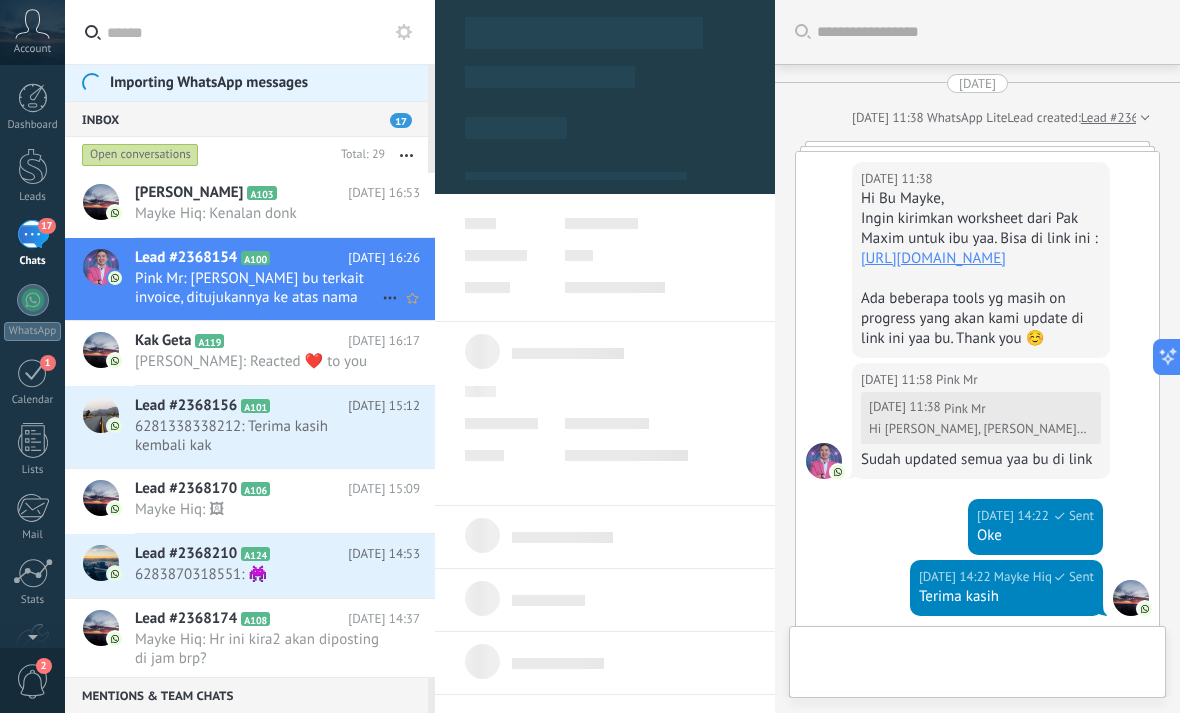 scroll, scrollTop: 5318, scrollLeft: 0, axis: vertical 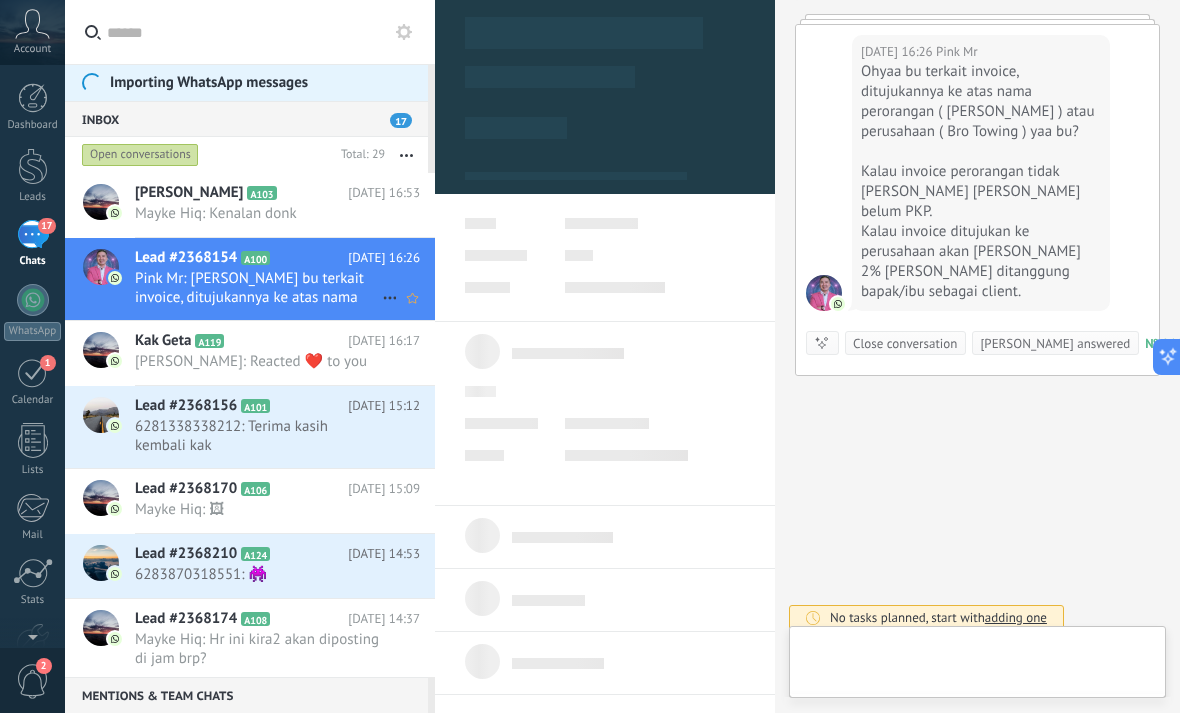 type on "**********" 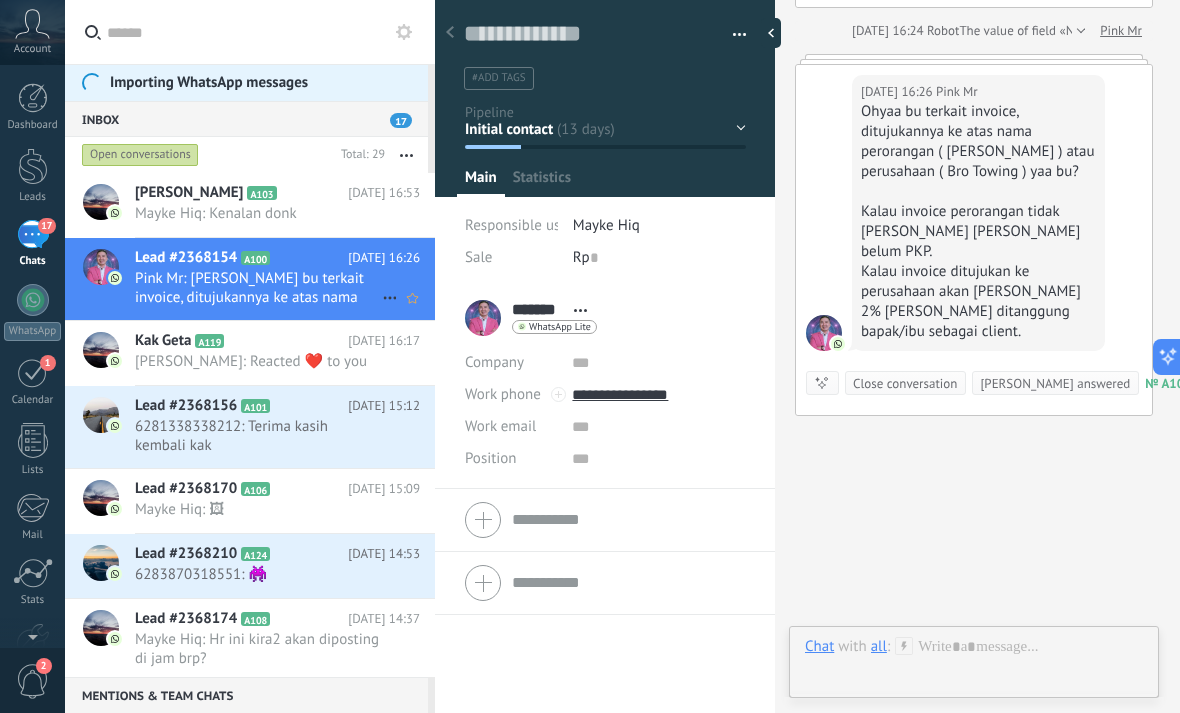 scroll, scrollTop: 30, scrollLeft: 0, axis: vertical 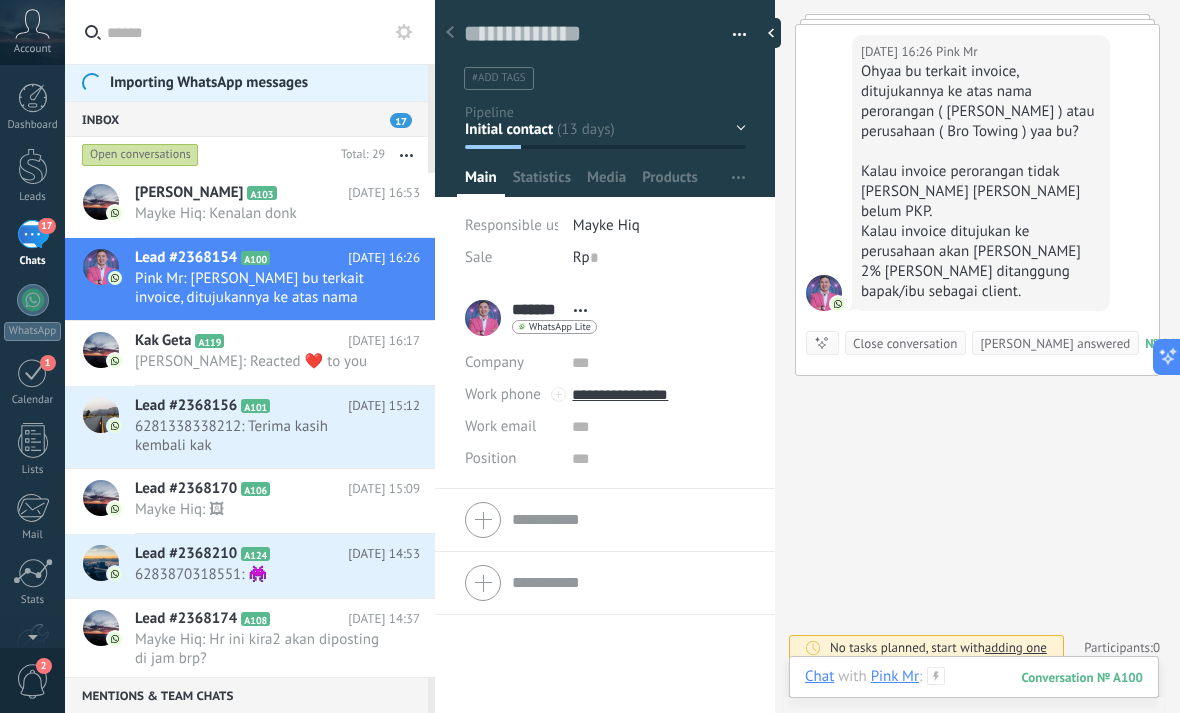 click at bounding box center (974, 697) 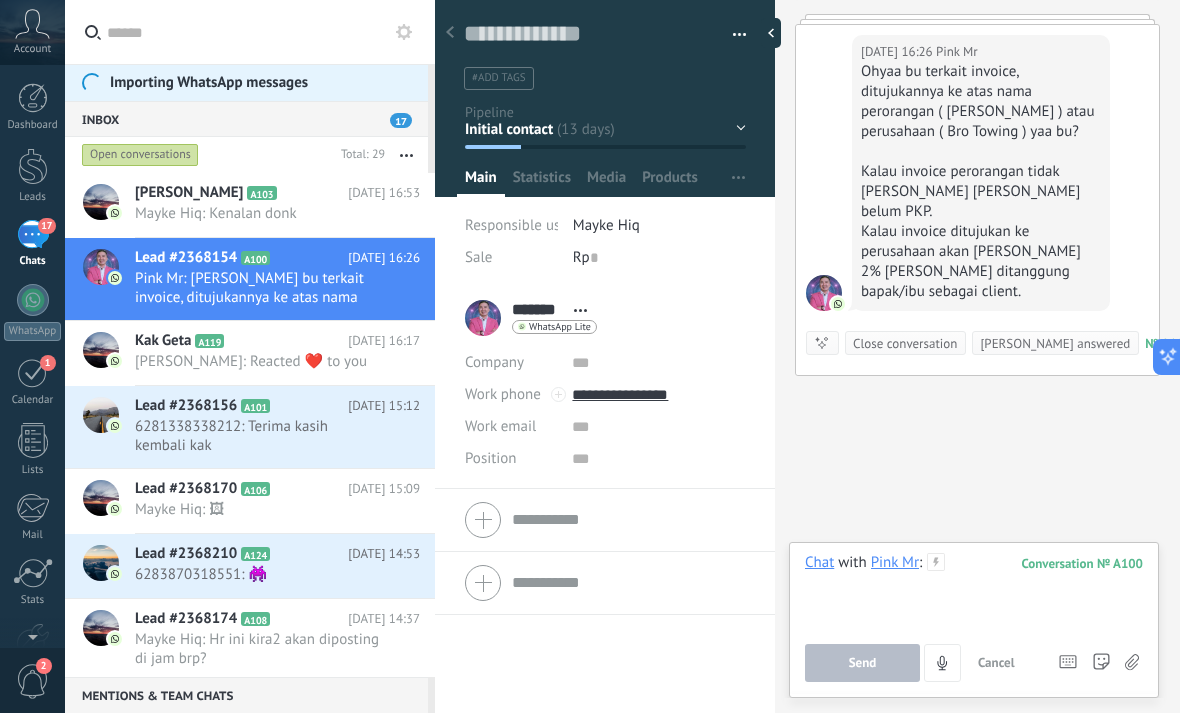 click at bounding box center [974, 591] 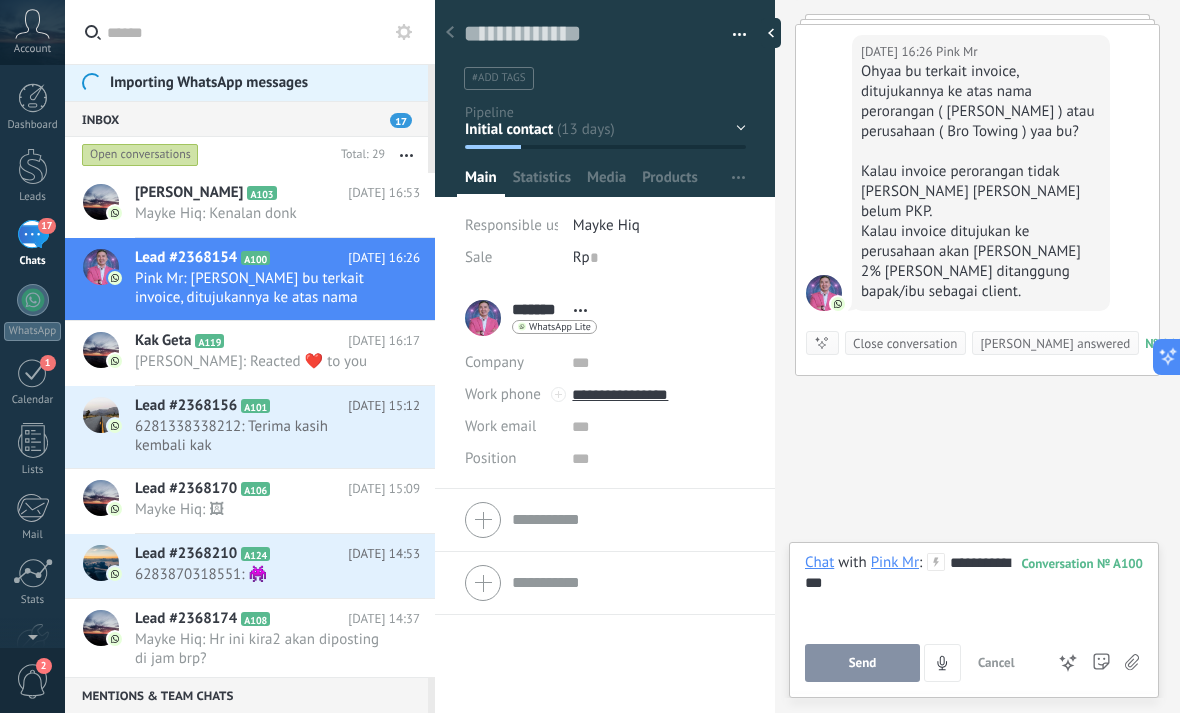 click on "Send" at bounding box center (862, 663) 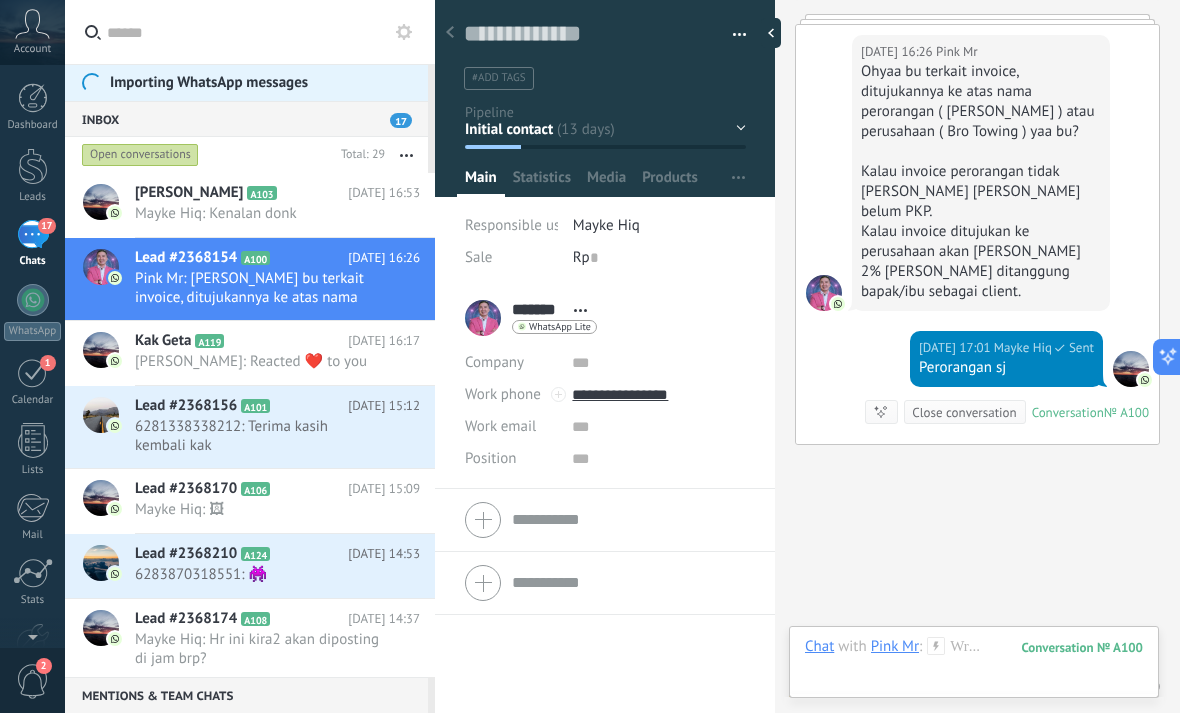 scroll, scrollTop: 5789, scrollLeft: 0, axis: vertical 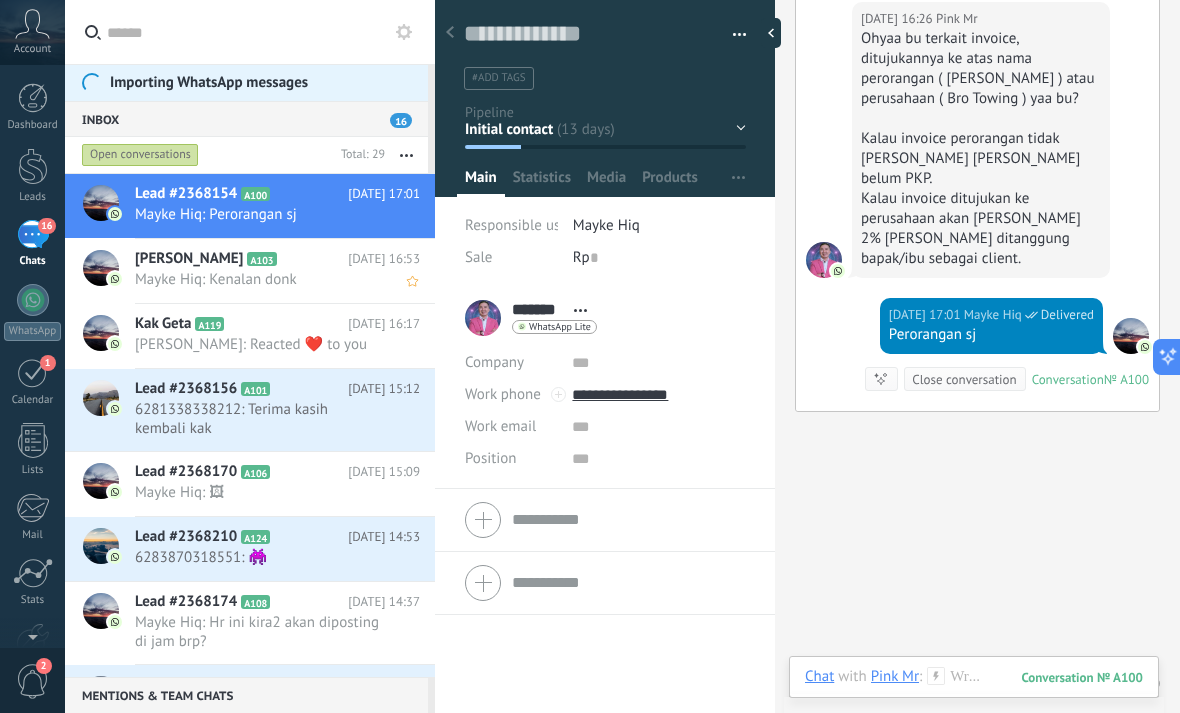 click on "Stefanus Fajar
A103
[DATE] 16:53
Mayke Hiq: Kenalan donk" at bounding box center [285, 270] 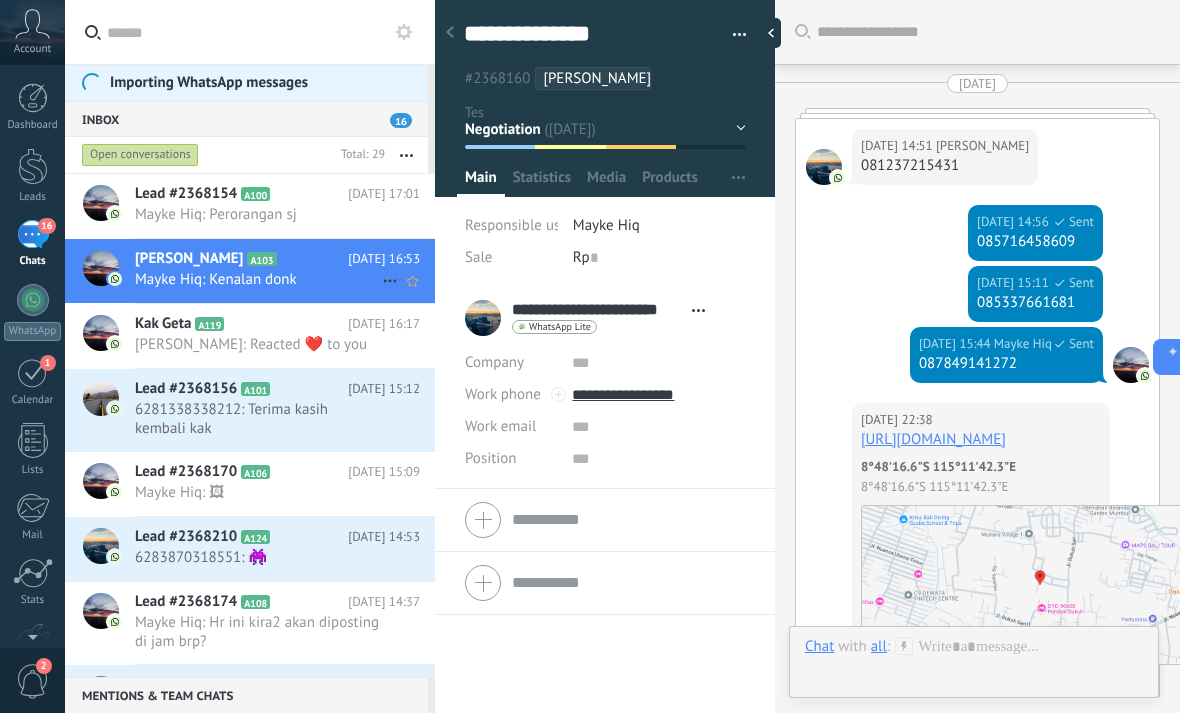 scroll, scrollTop: 30, scrollLeft: 0, axis: vertical 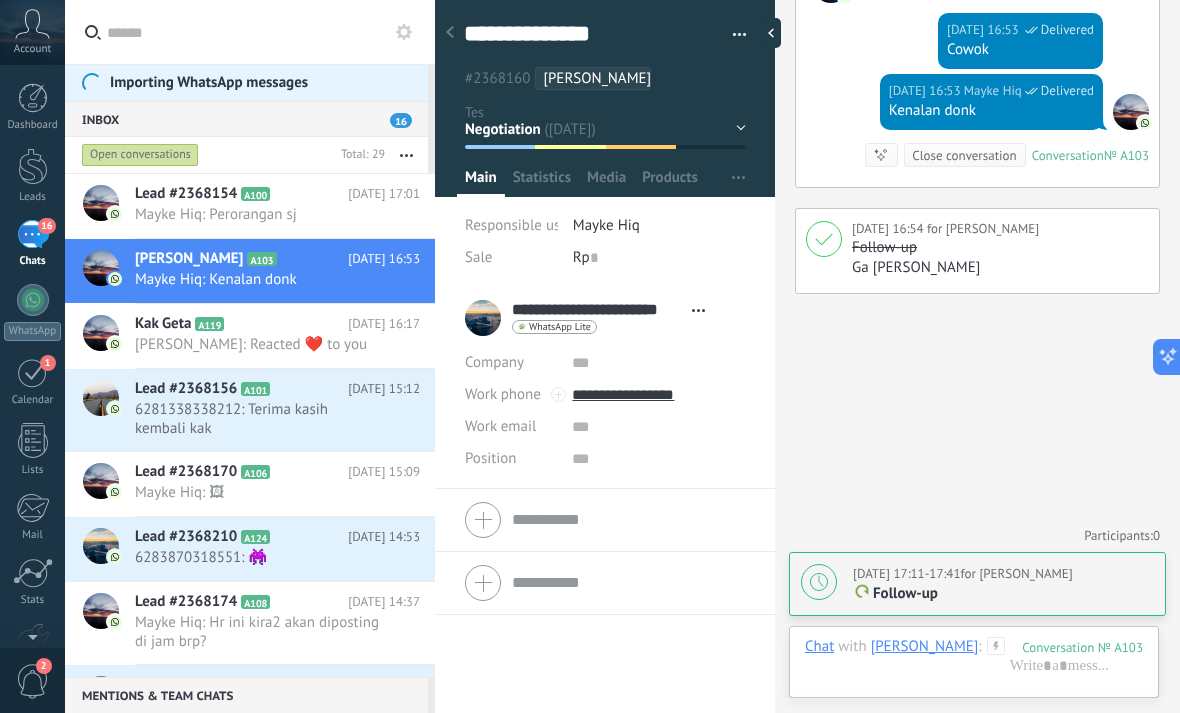 click on "Follow-up" at bounding box center (1003, 594) 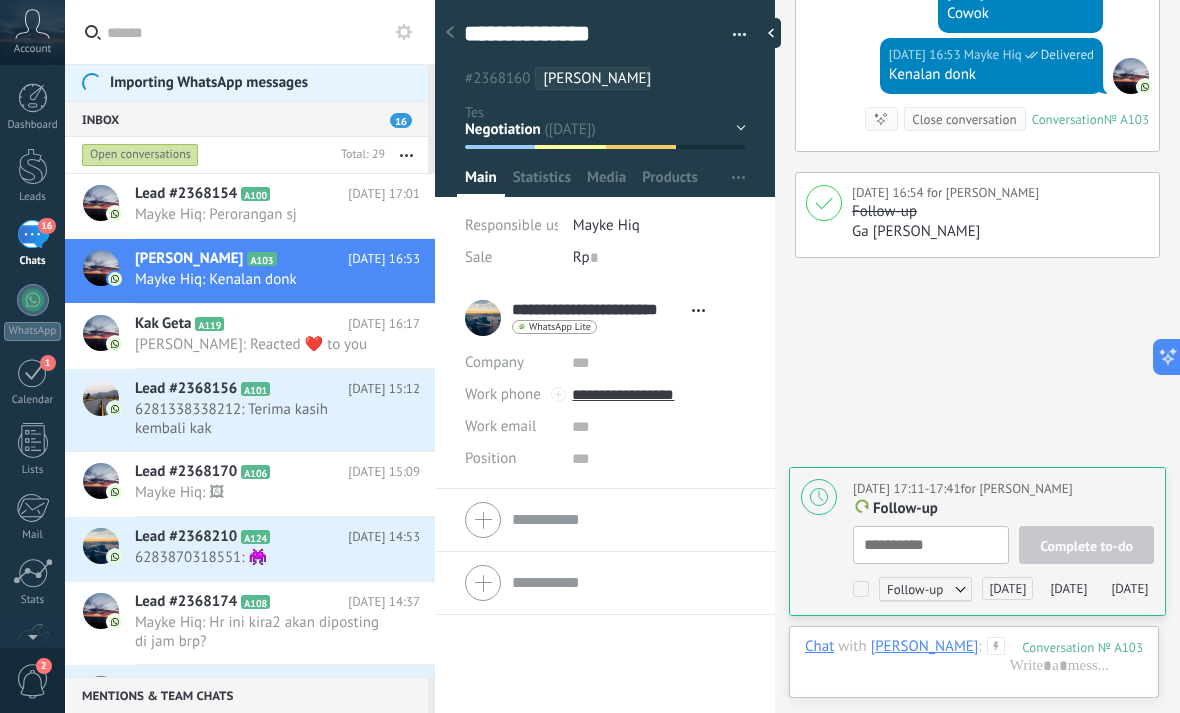 type on "**********" 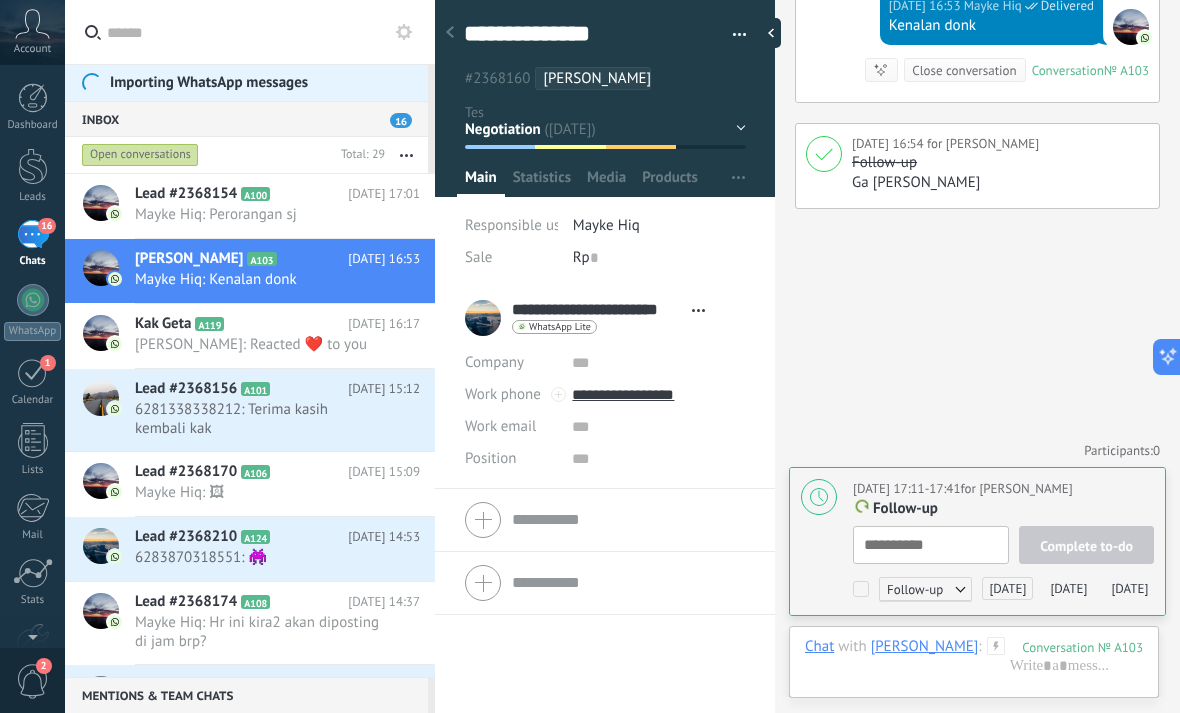 click on "[DATE] 17:11-17:41  for Mayke Hiq Follow-up Complete to-do Follow-up Follow-up Meeting Trip Custom [DATE] [DATE] [DATE] Delete" at bounding box center (977, 541) 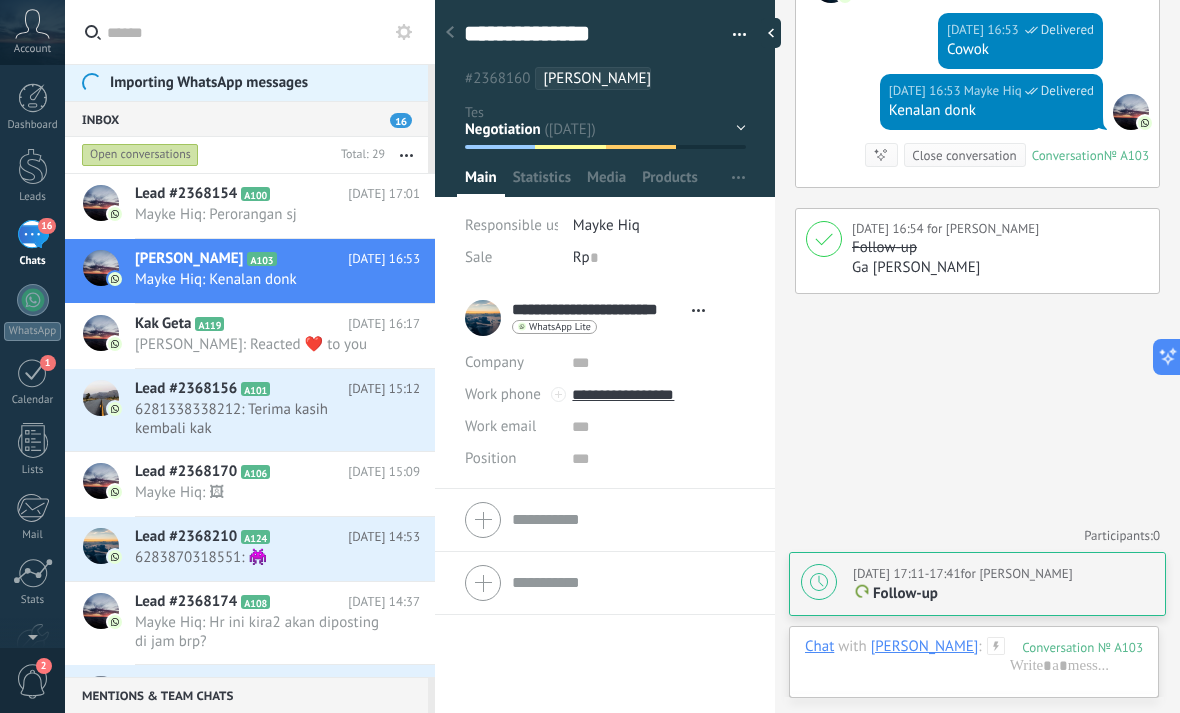 scroll, scrollTop: 6479, scrollLeft: 0, axis: vertical 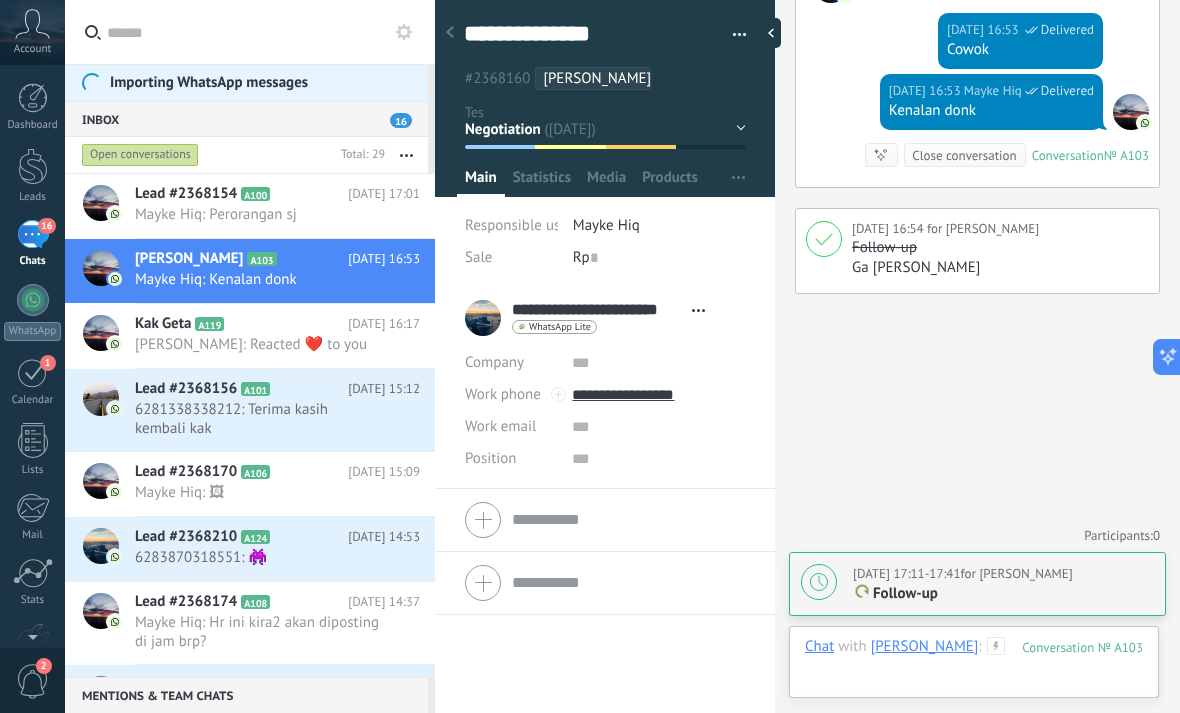 click at bounding box center (974, 667) 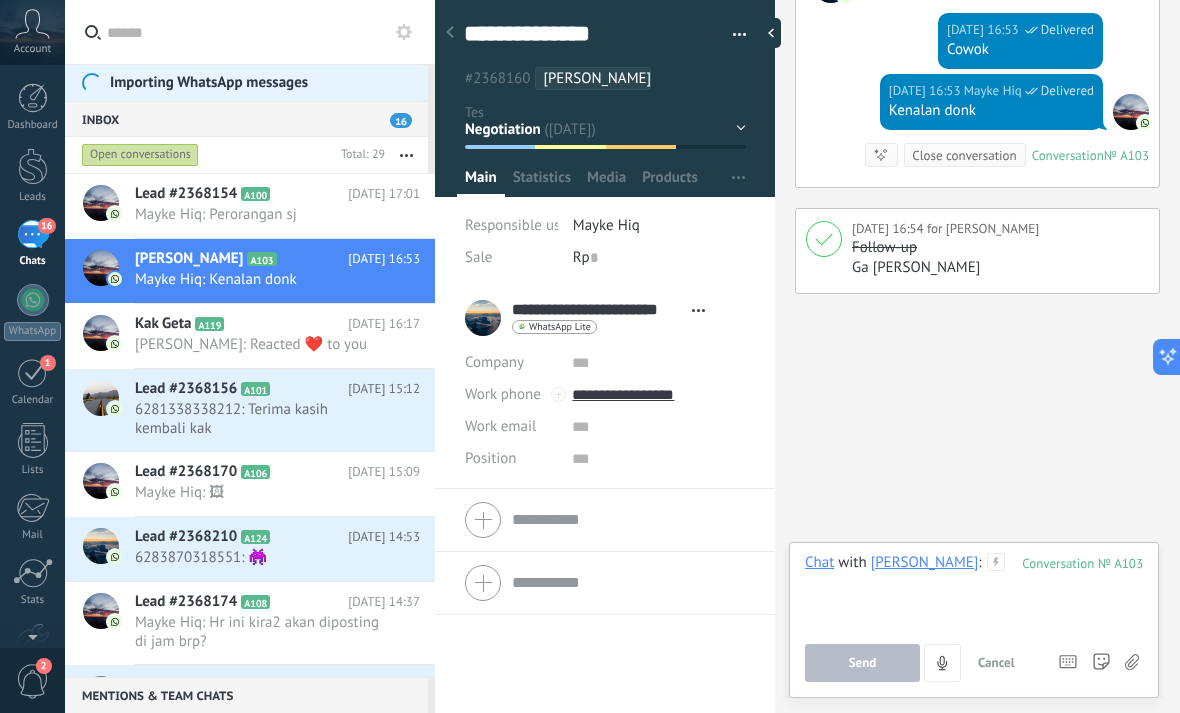 click at bounding box center [983, 591] 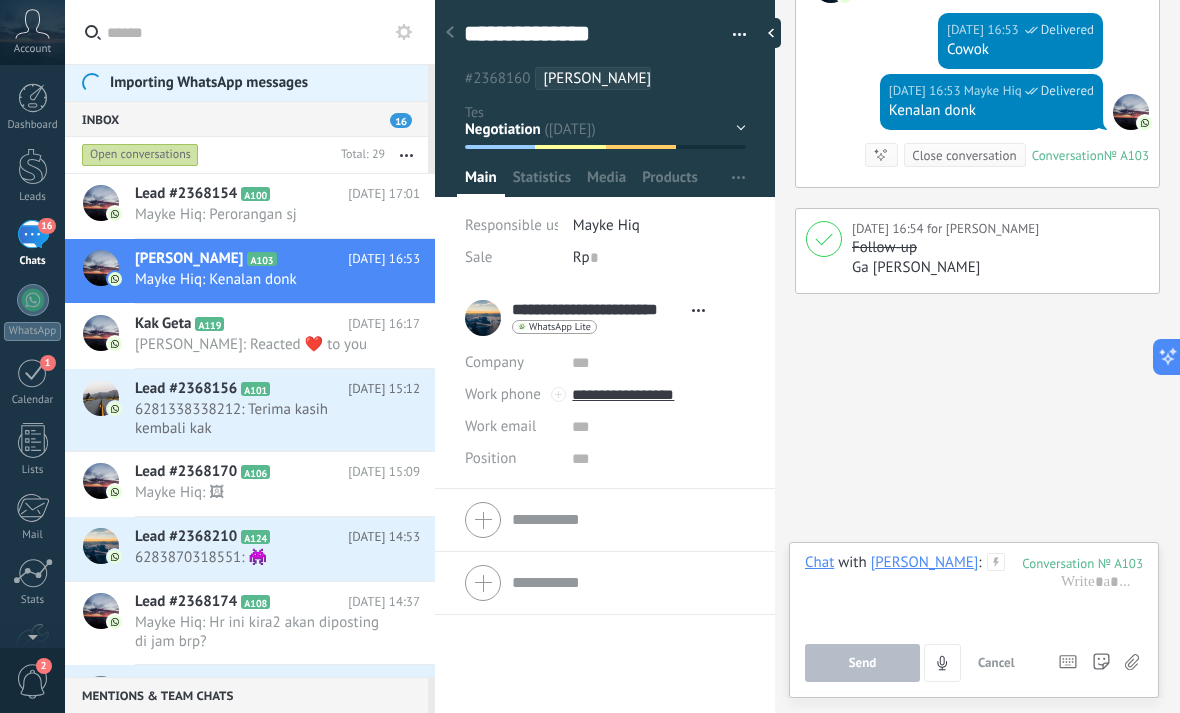 click on "103" at bounding box center [1082, 563] 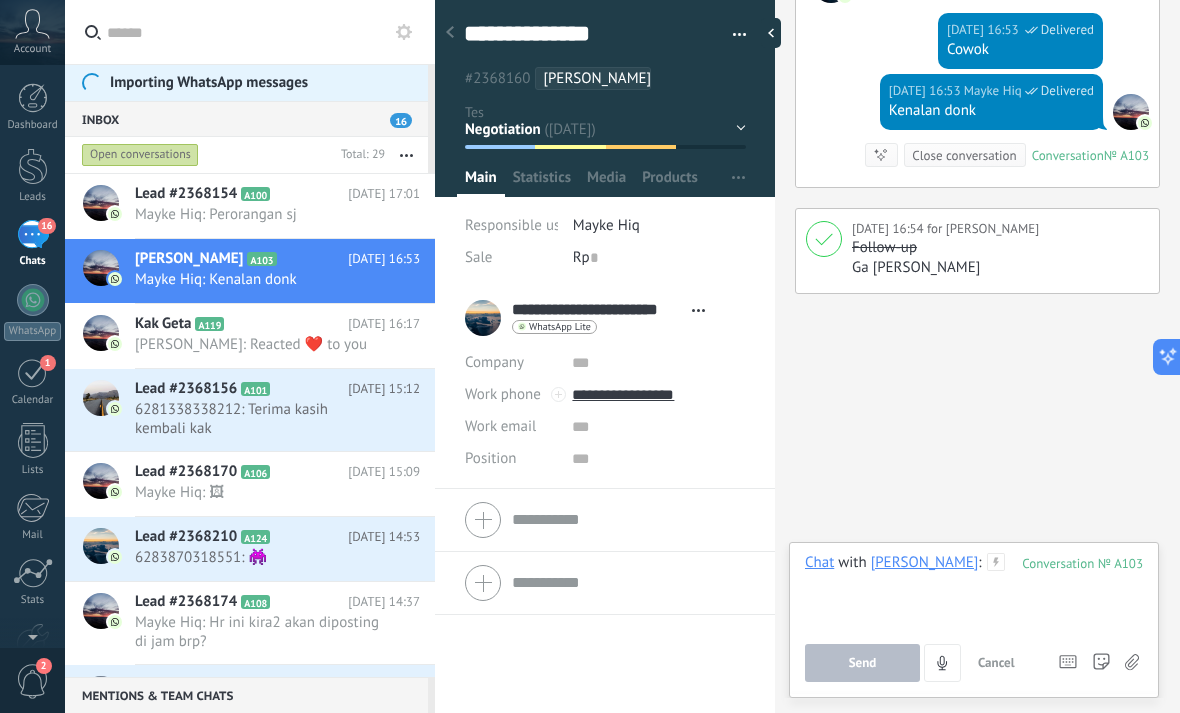 click at bounding box center (983, 591) 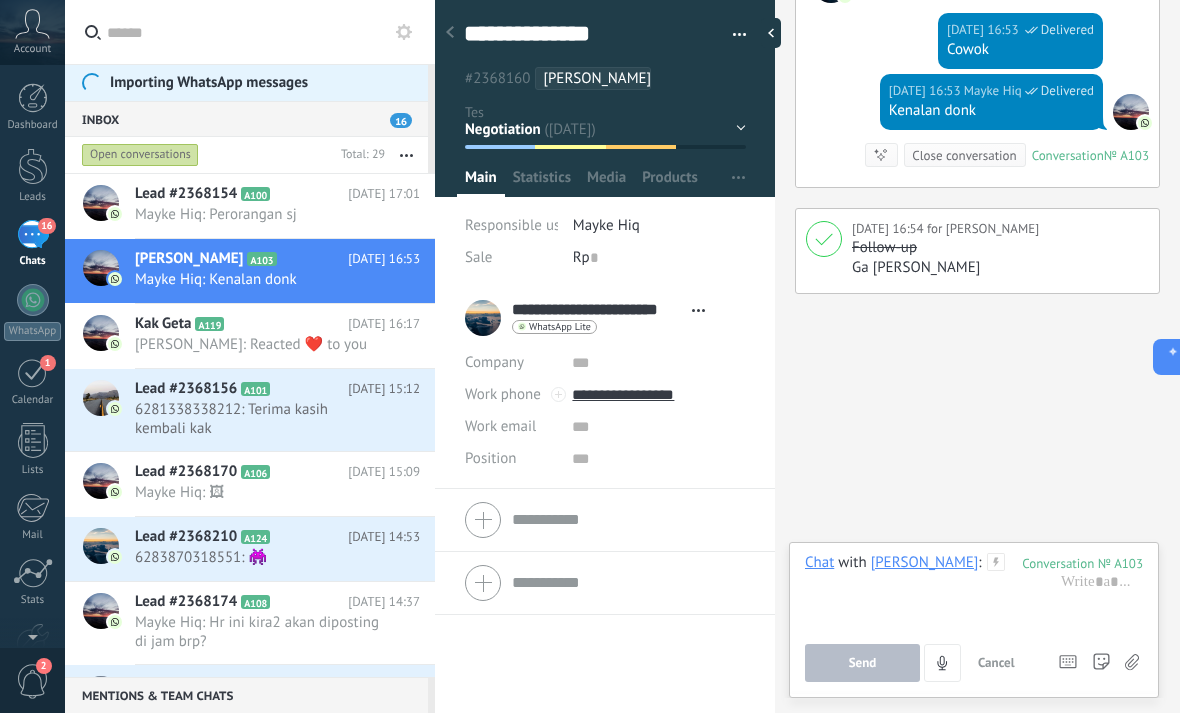 click 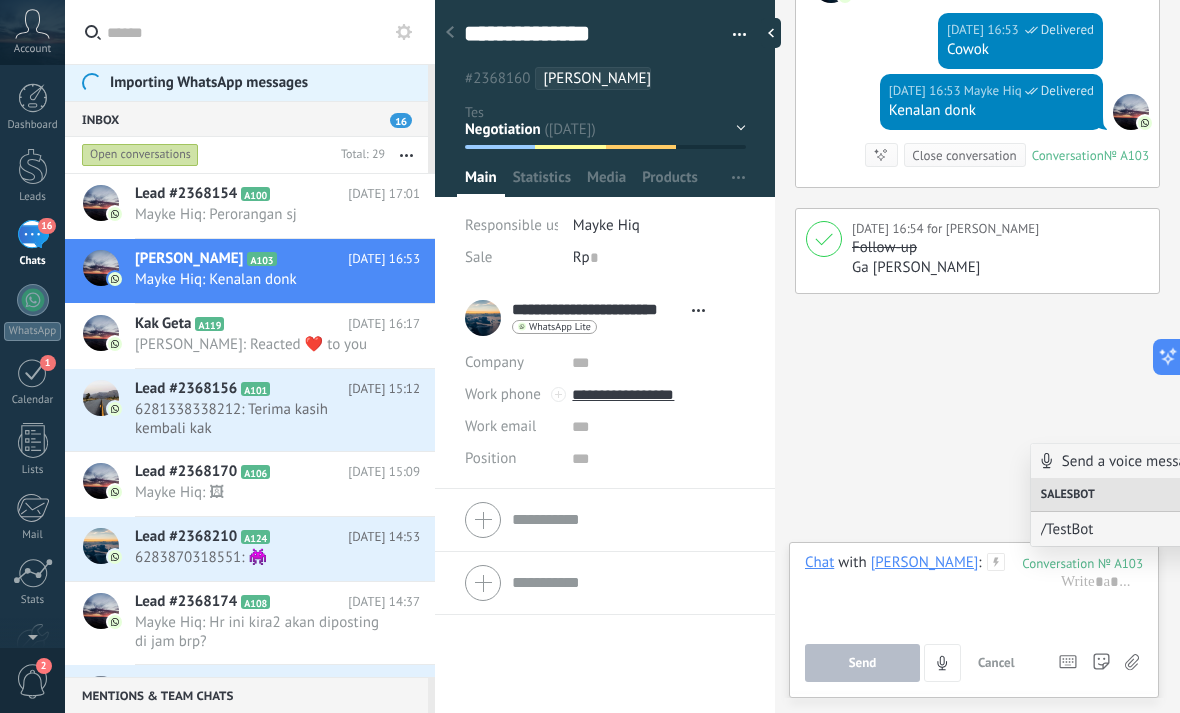 click on "/TestBot" at bounding box center [1151, 529] 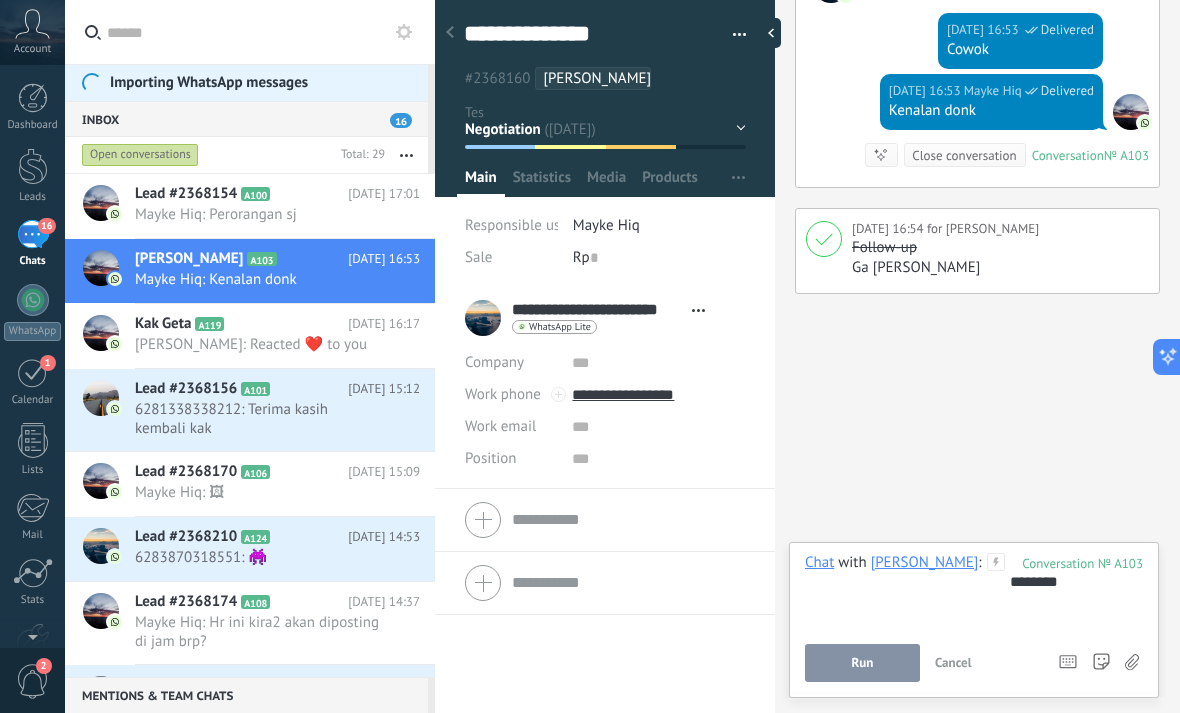 type 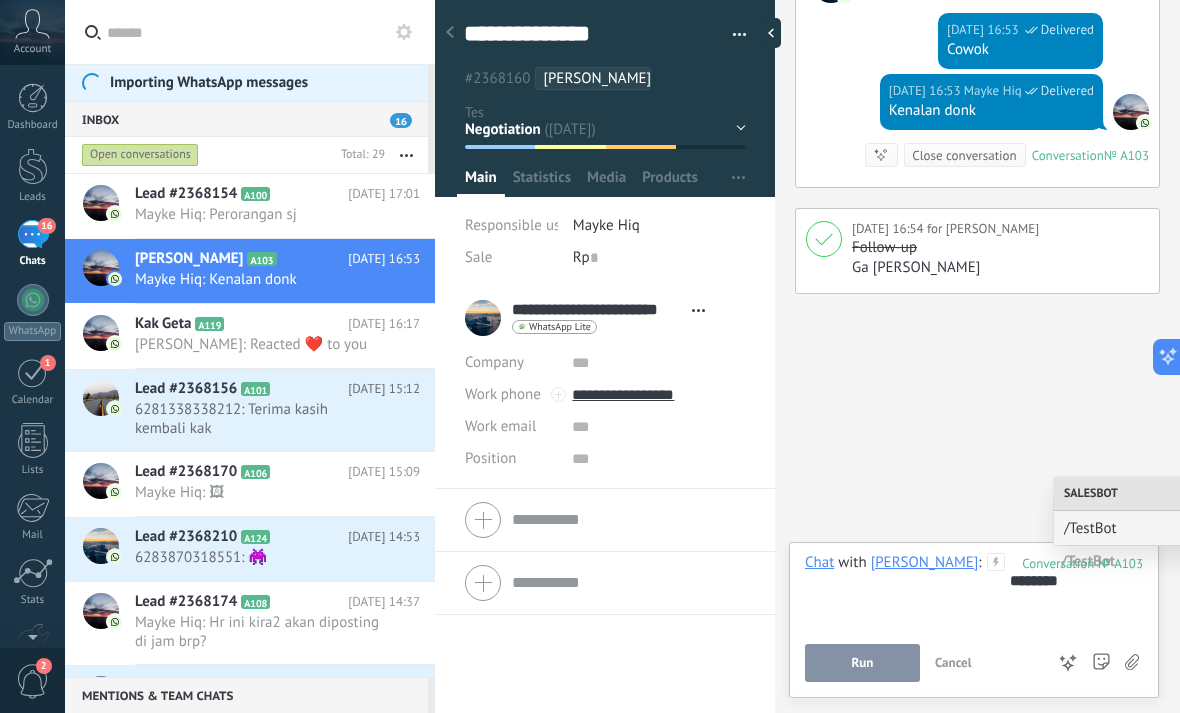 click on "/TestBot" at bounding box center (1174, 528) 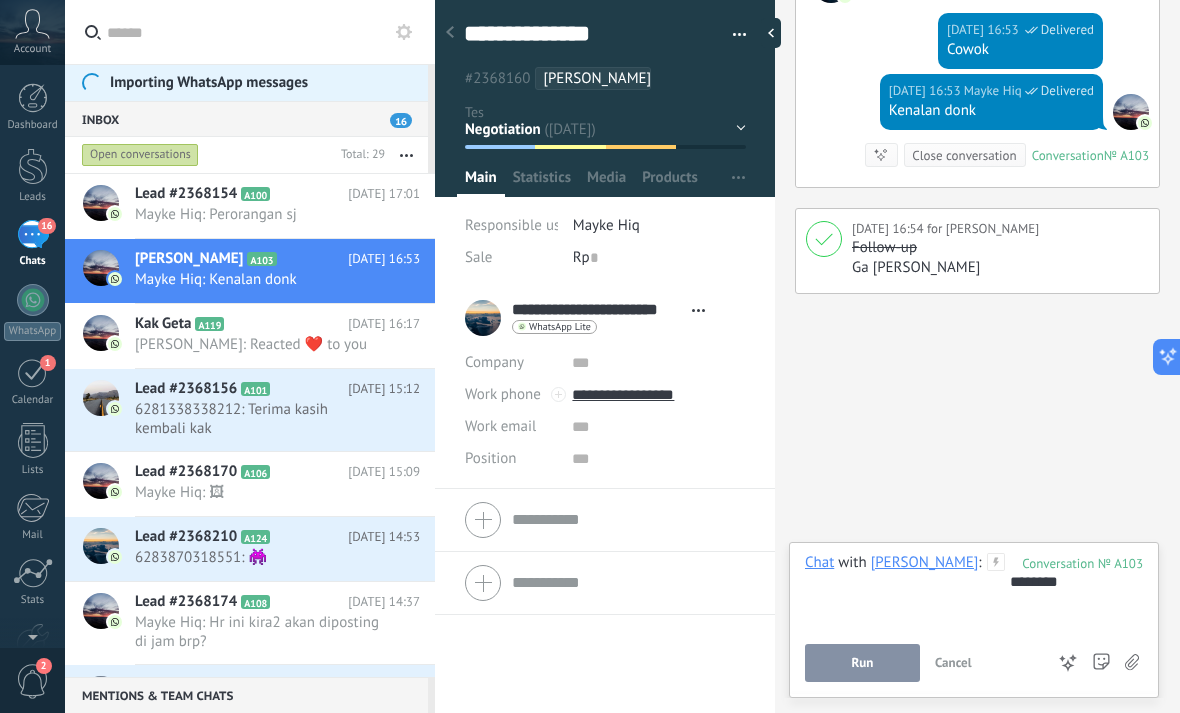 click on "Run" at bounding box center (862, 663) 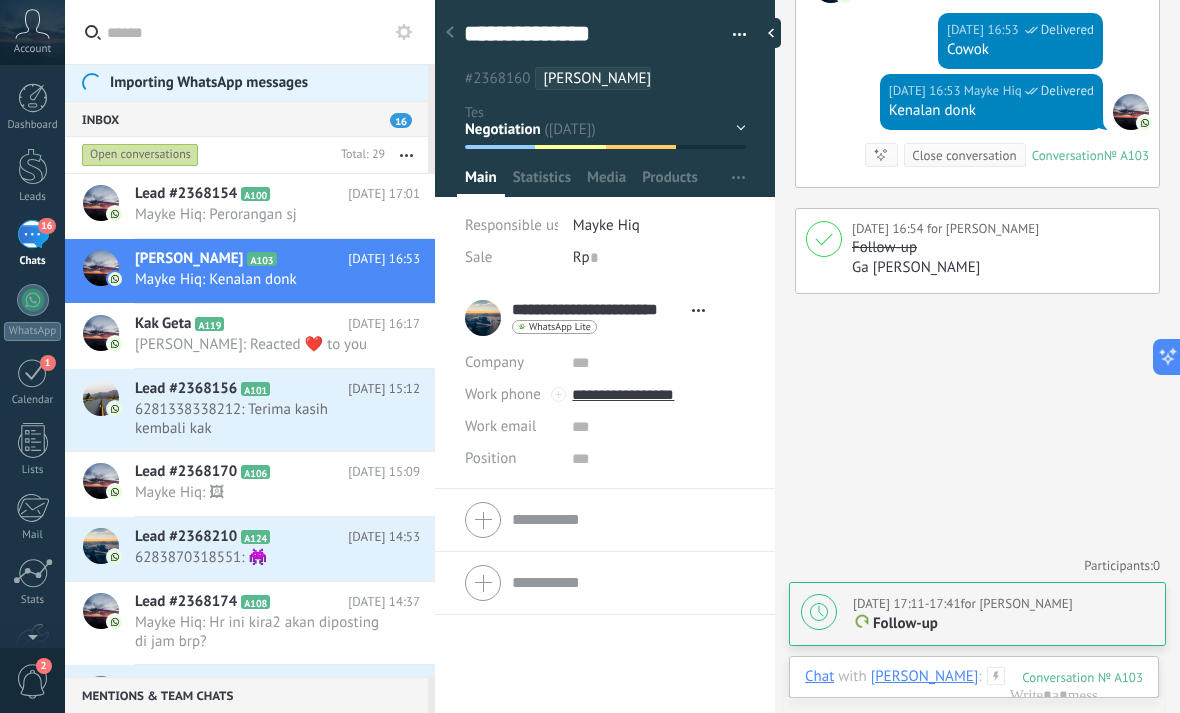scroll, scrollTop: 6479, scrollLeft: 0, axis: vertical 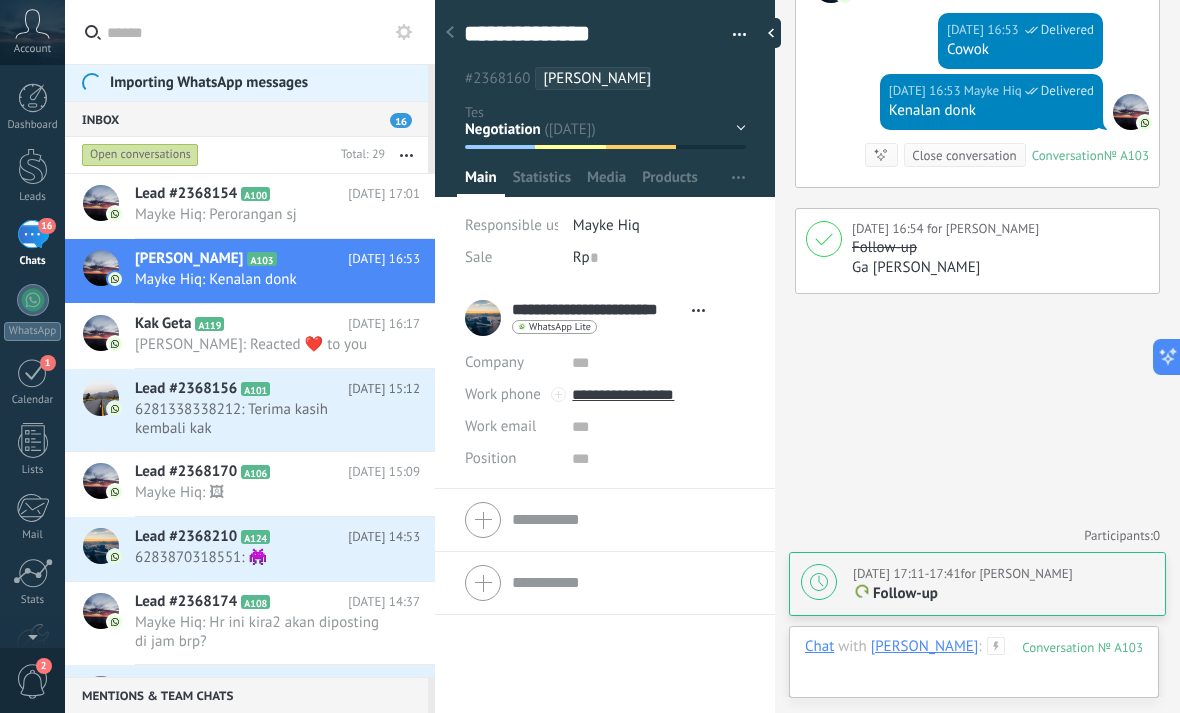click at bounding box center [974, 667] 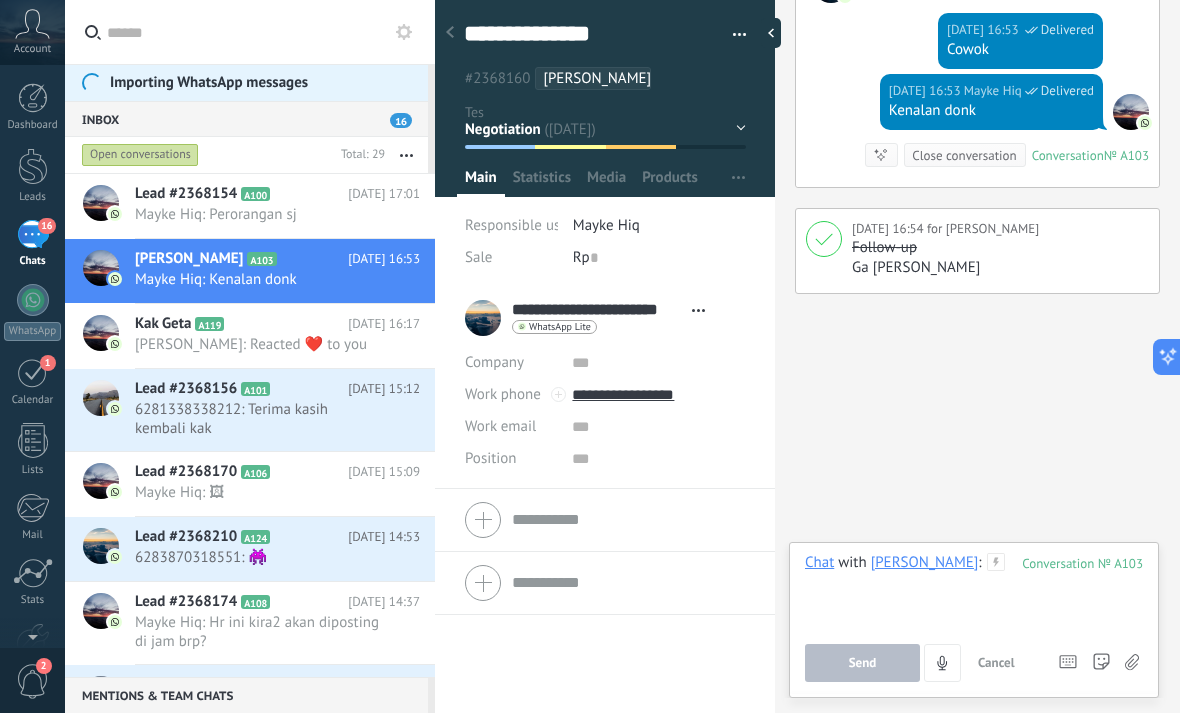 click at bounding box center (983, 591) 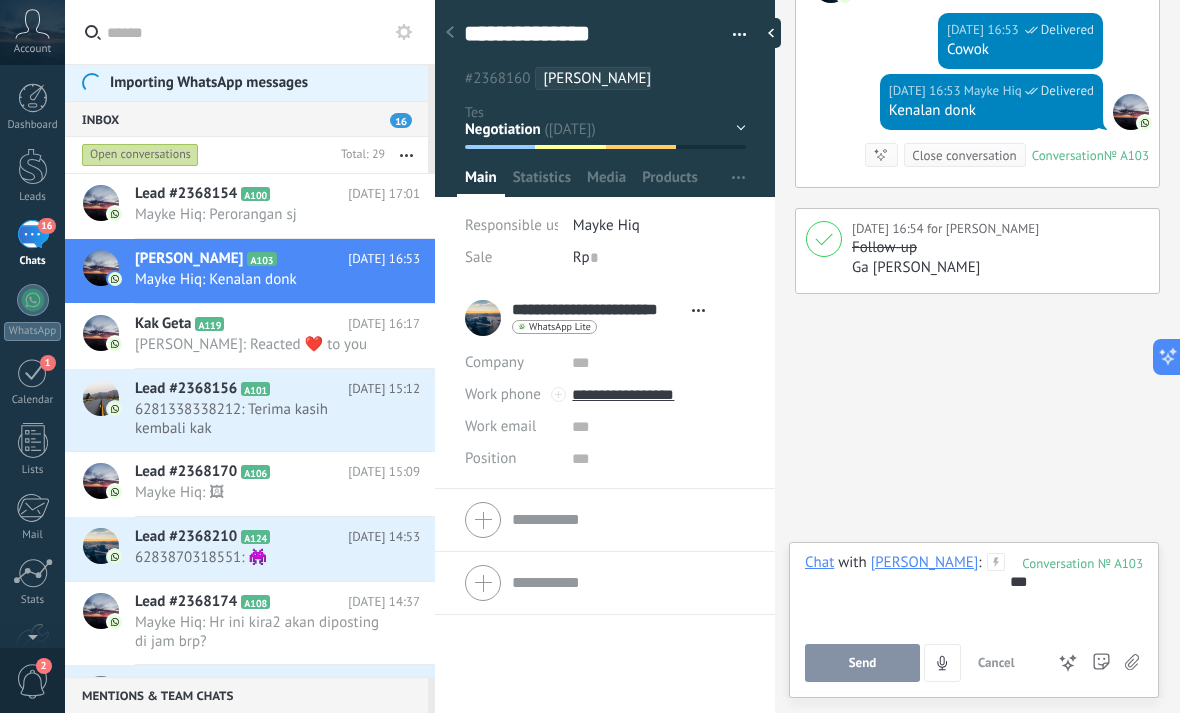click on "Send" at bounding box center [862, 663] 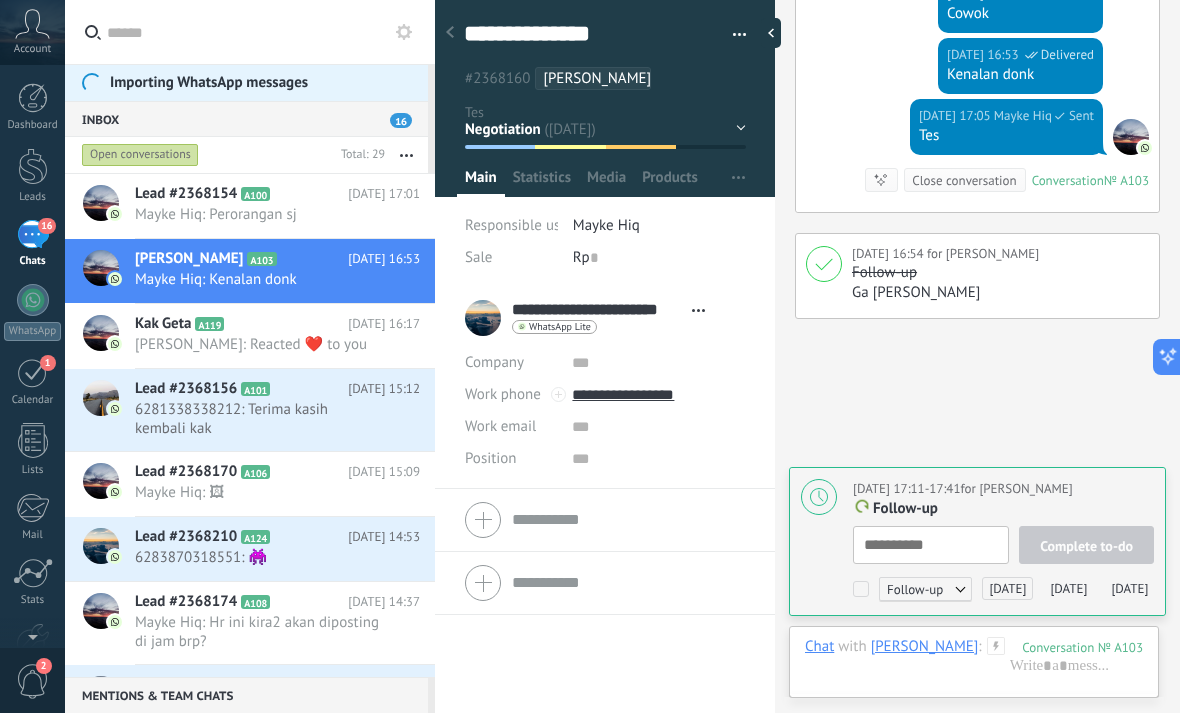 scroll, scrollTop: 6625, scrollLeft: 0, axis: vertical 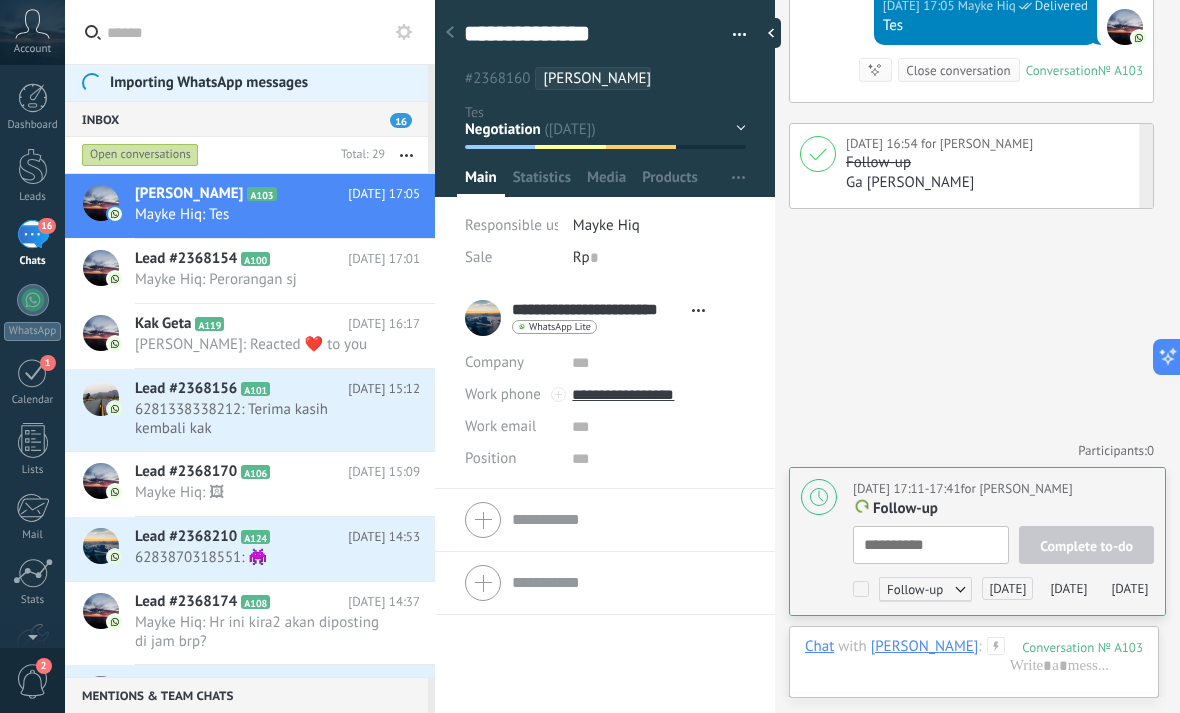 click on "[DATE] 16:54  for Mayke Hiq" at bounding box center [994, 144] 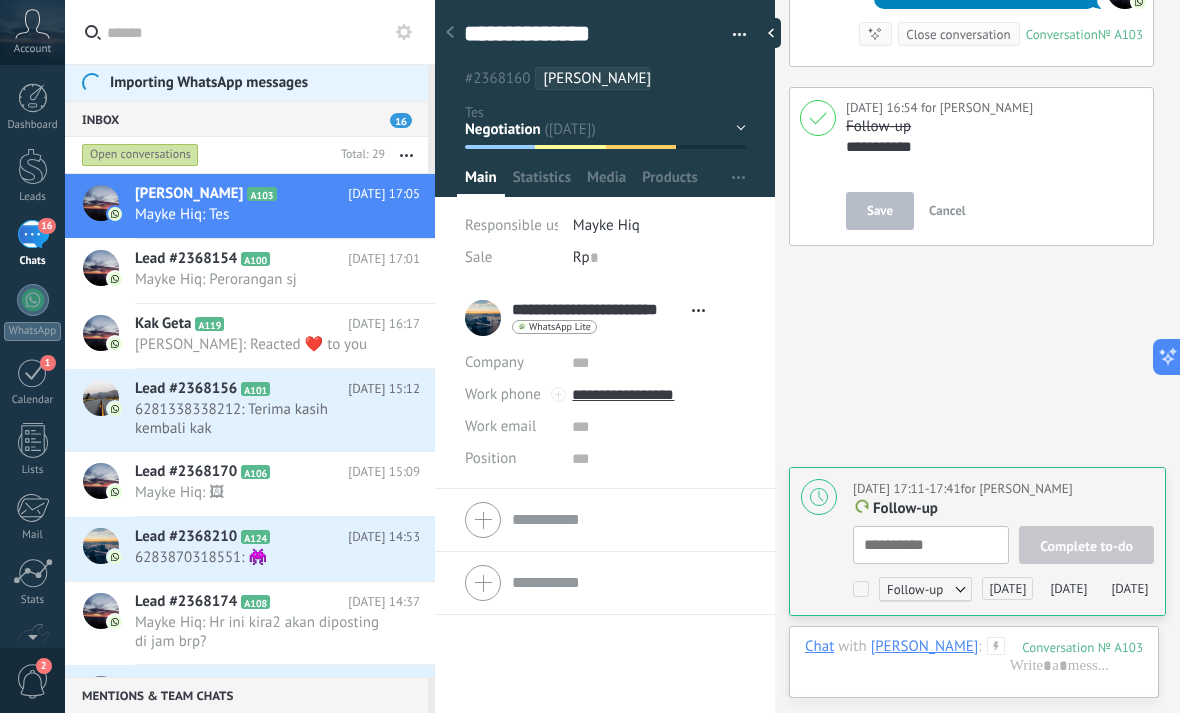 click on "Save" at bounding box center (880, 211) 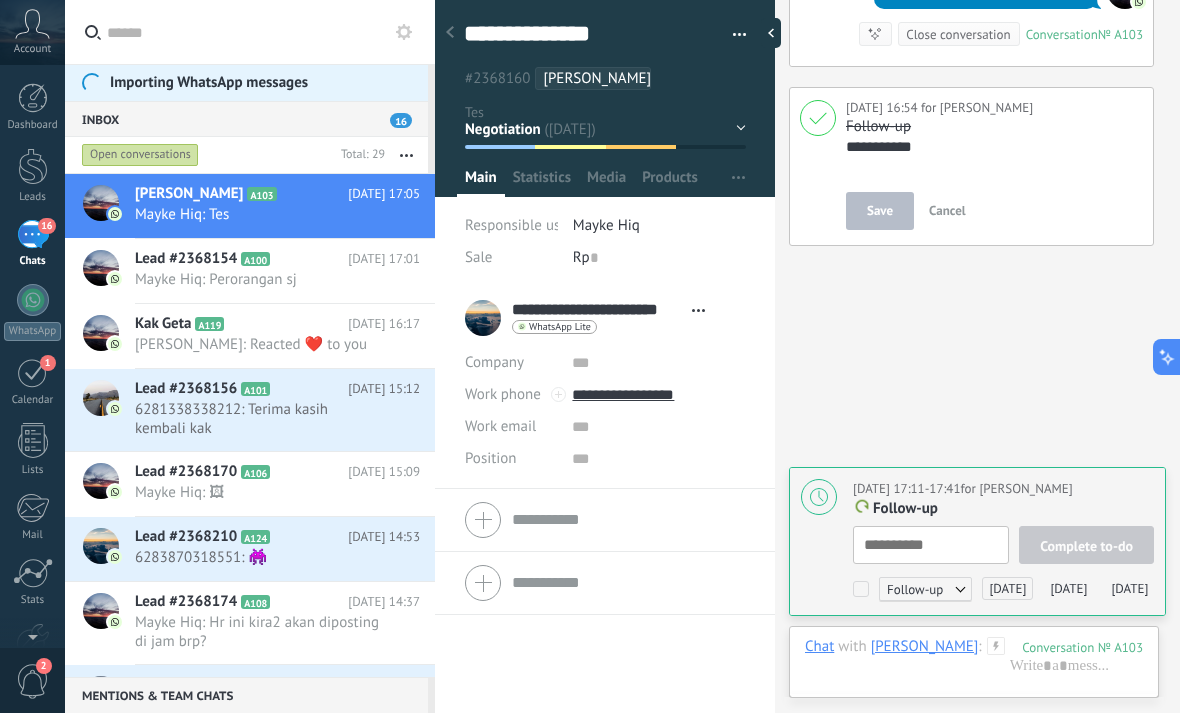 click on "Save" at bounding box center [880, 211] 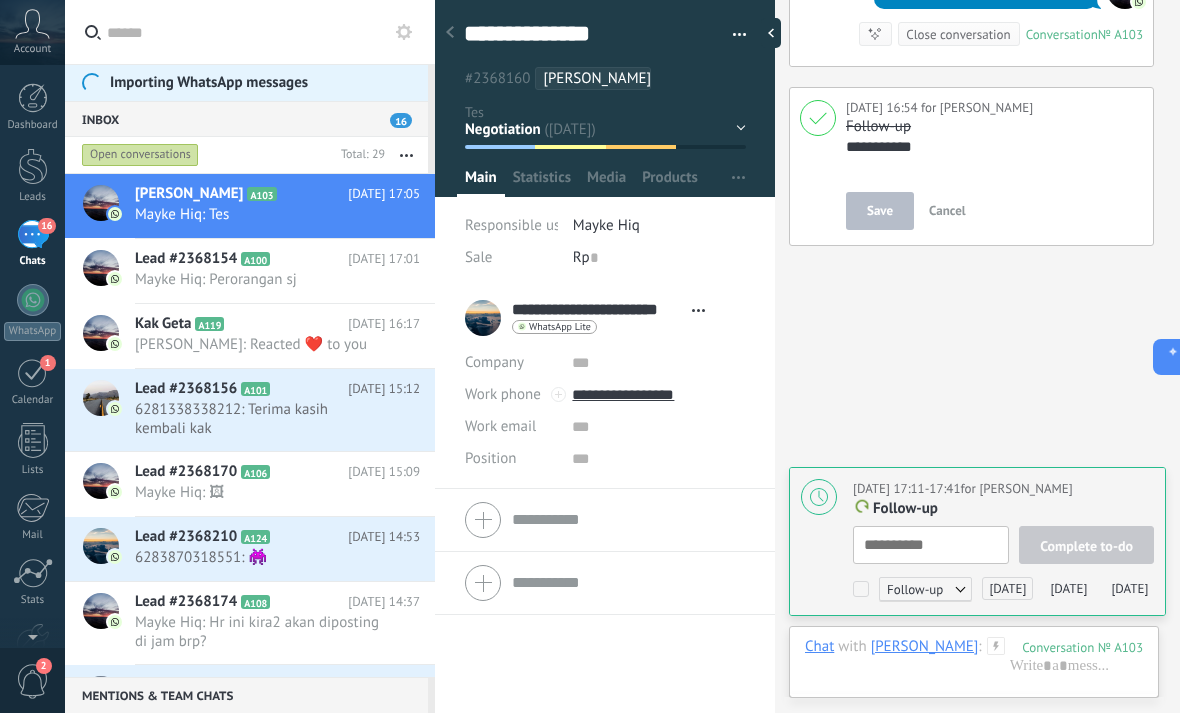 click on "Cancel" at bounding box center [947, 210] 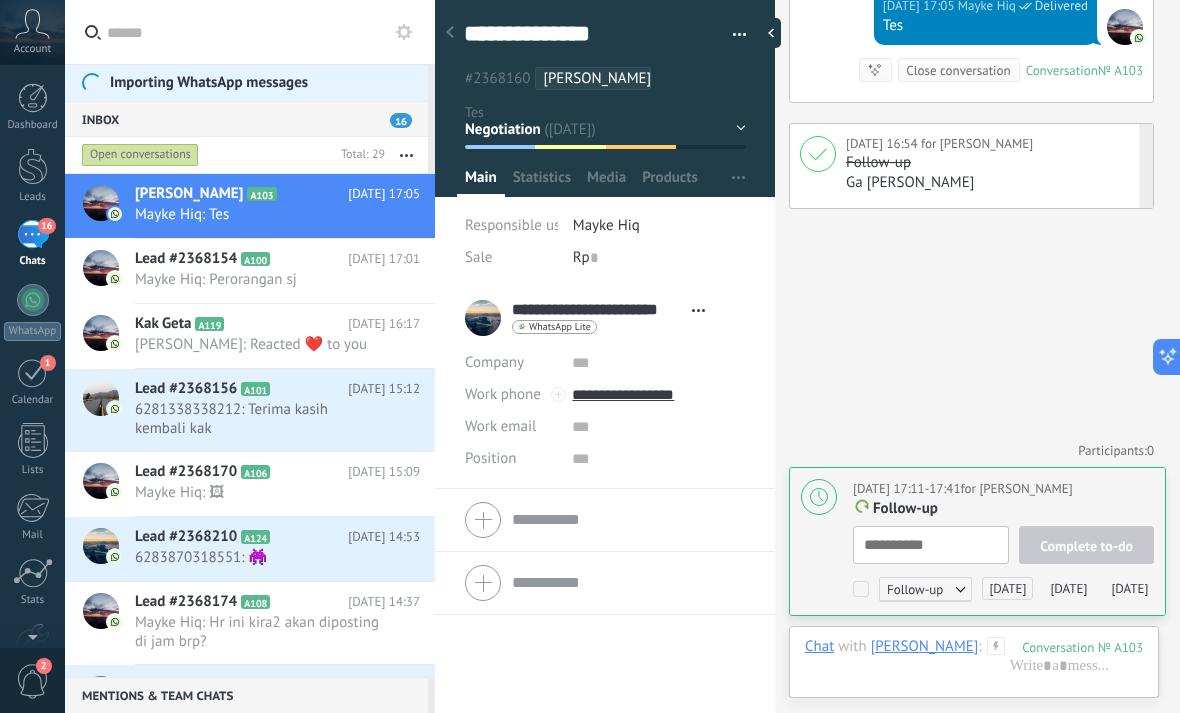 click on "Follow-up" at bounding box center [994, 163] 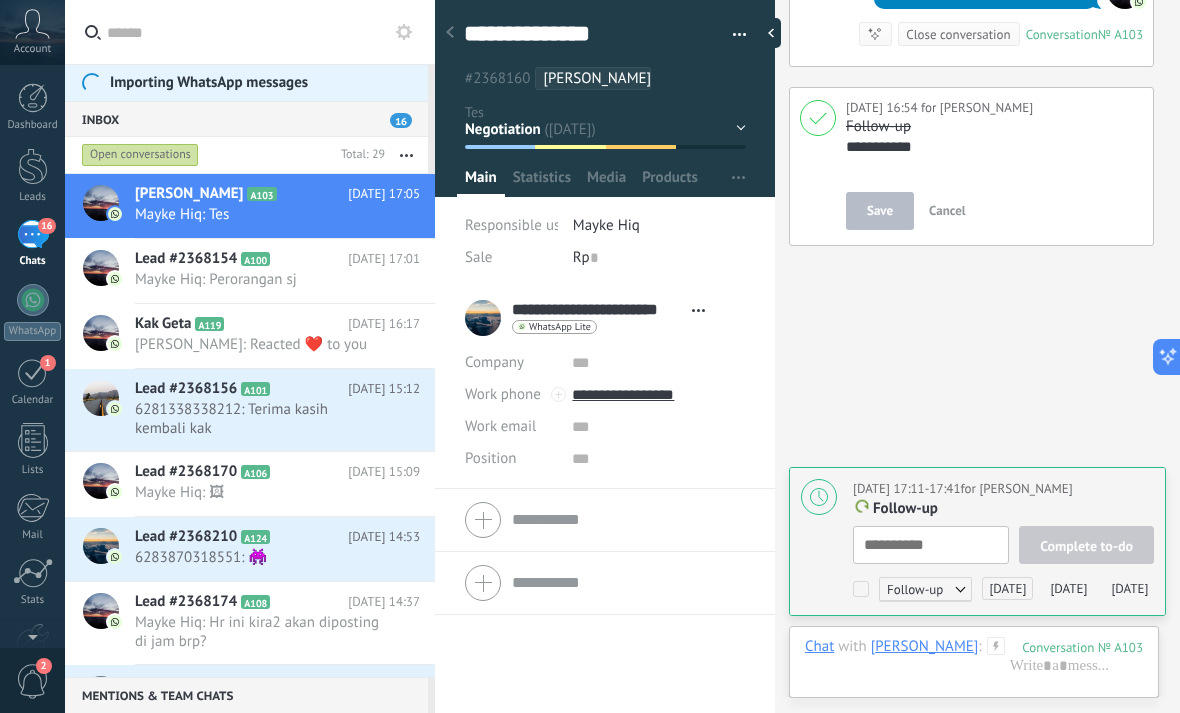 scroll, scrollTop: 20, scrollLeft: 0, axis: vertical 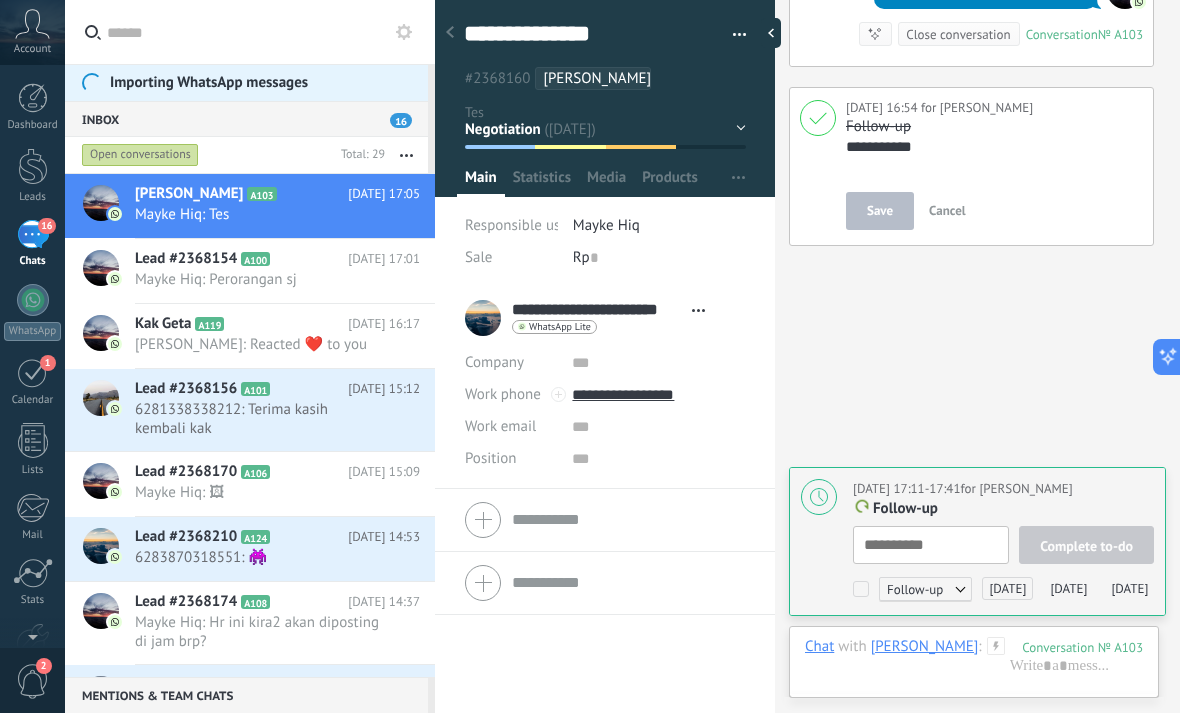 click on "Save" at bounding box center [880, 211] 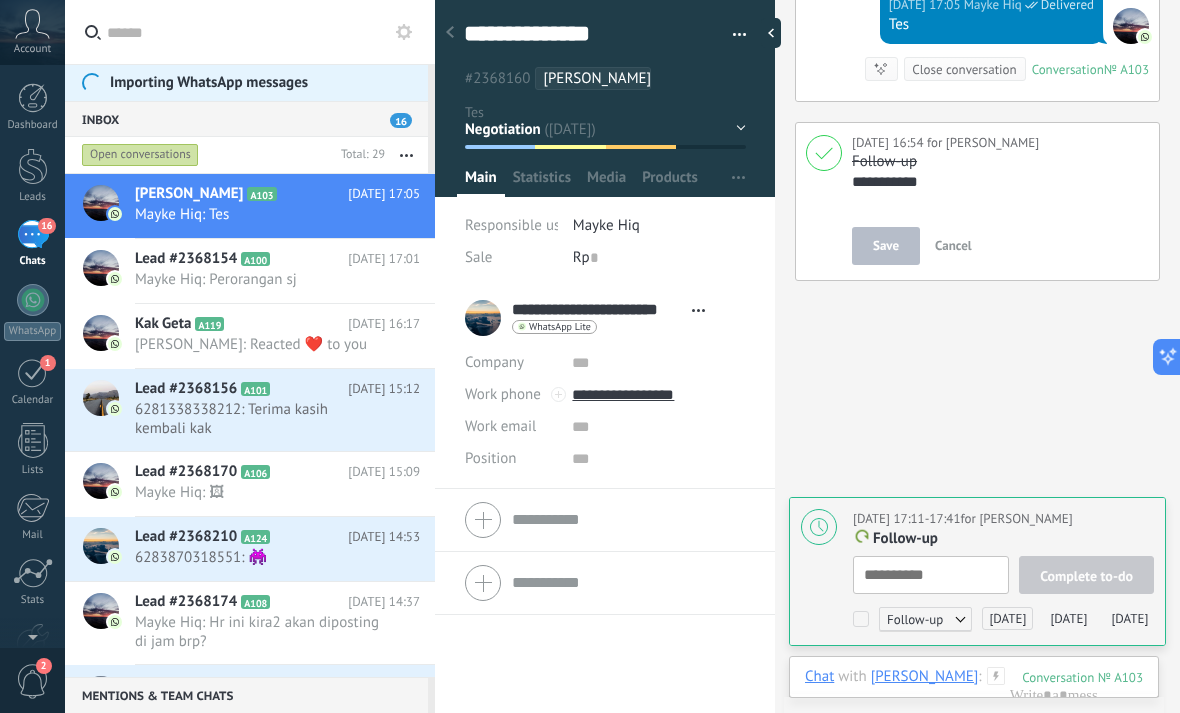 scroll, scrollTop: 6642, scrollLeft: 0, axis: vertical 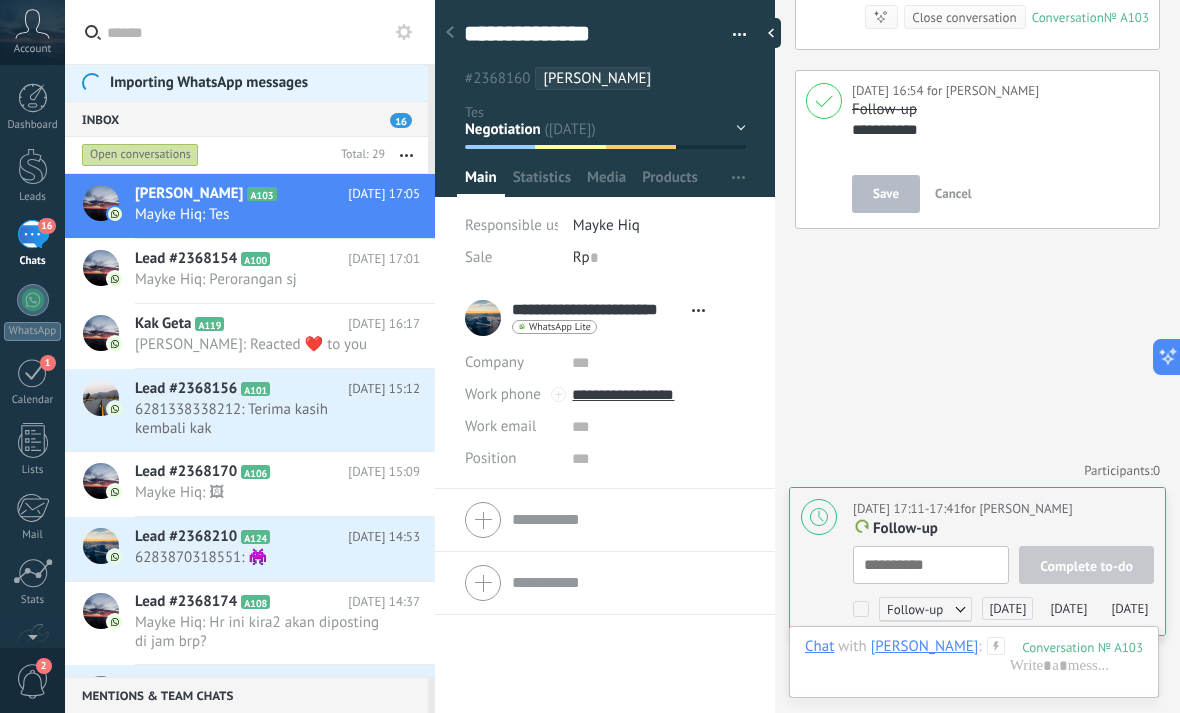 click on "**********" at bounding box center [1000, 140] 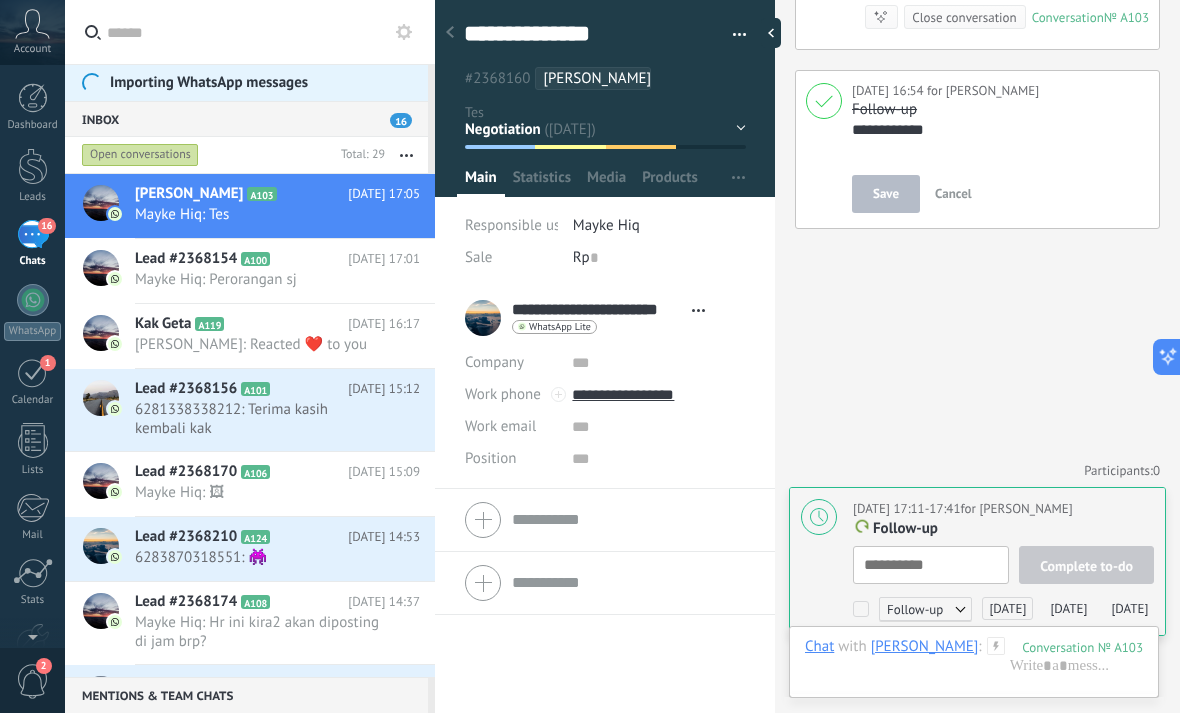 scroll, scrollTop: 40, scrollLeft: 0, axis: vertical 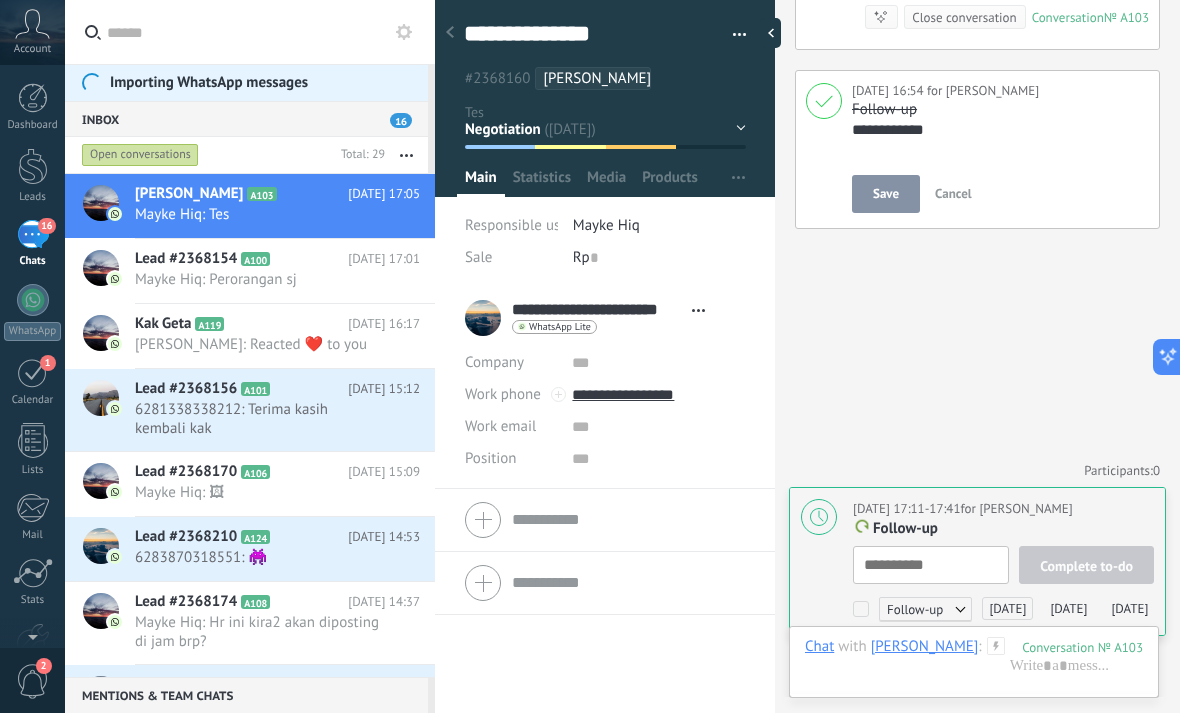 type on "**********" 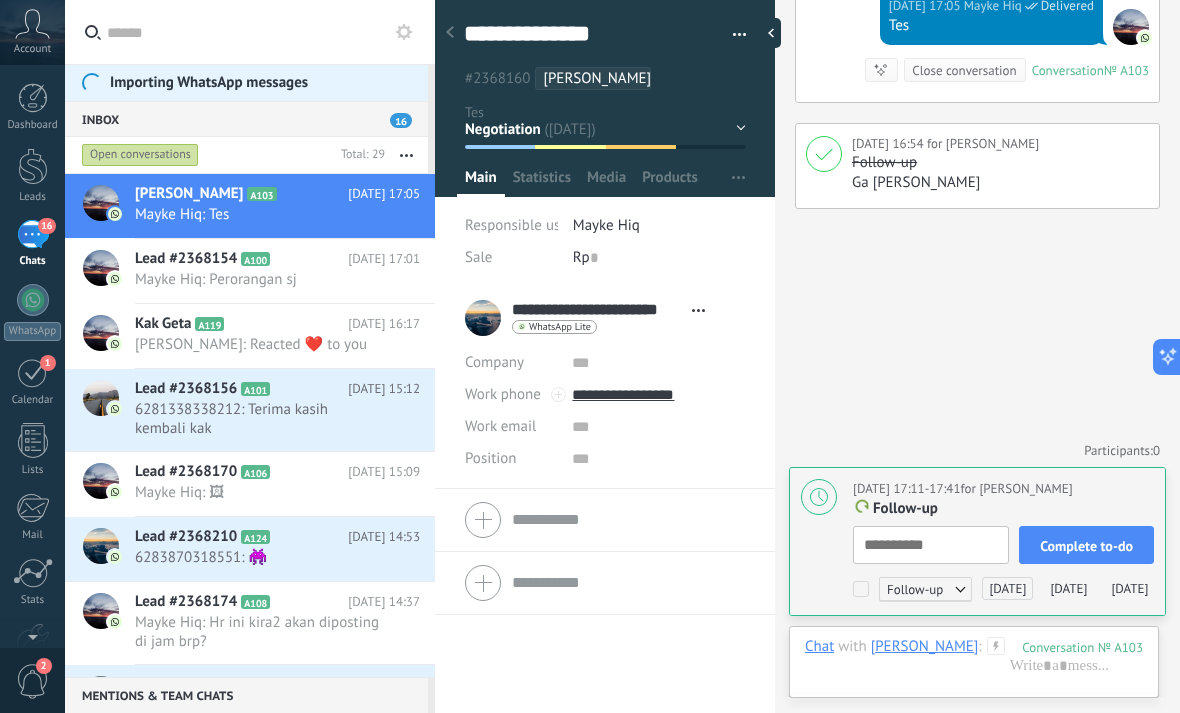 click on "Complete to-do" at bounding box center (1086, 546) 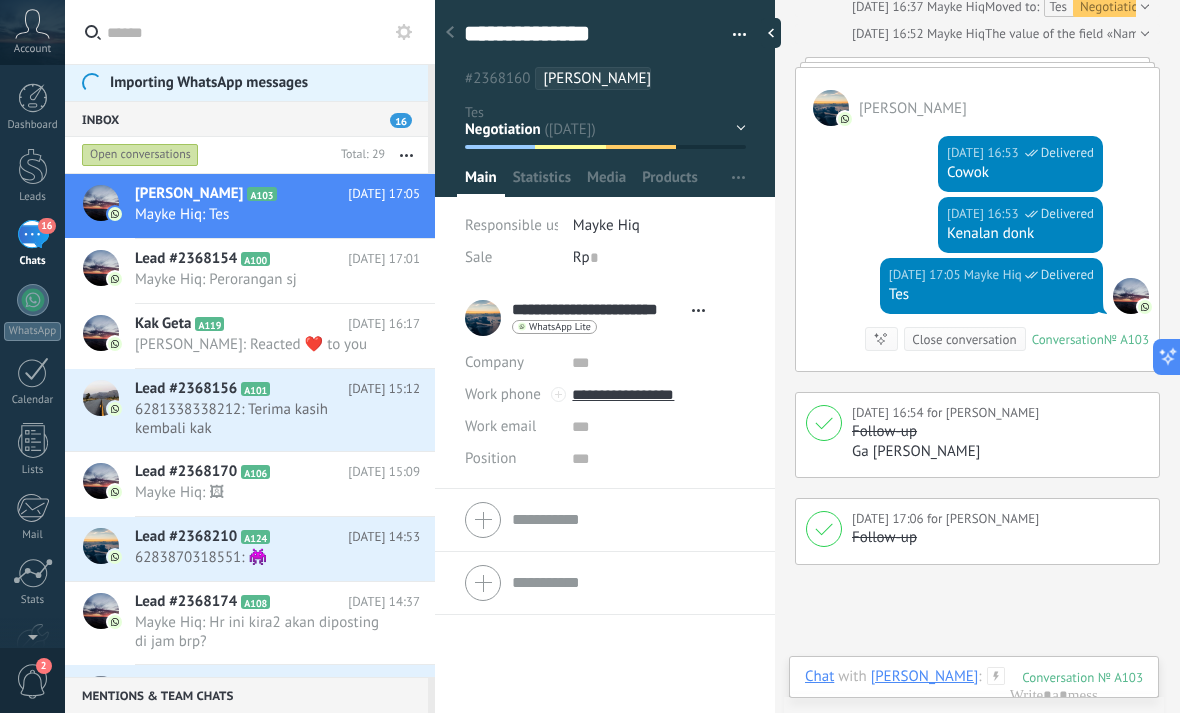 scroll, scrollTop: 6321, scrollLeft: 0, axis: vertical 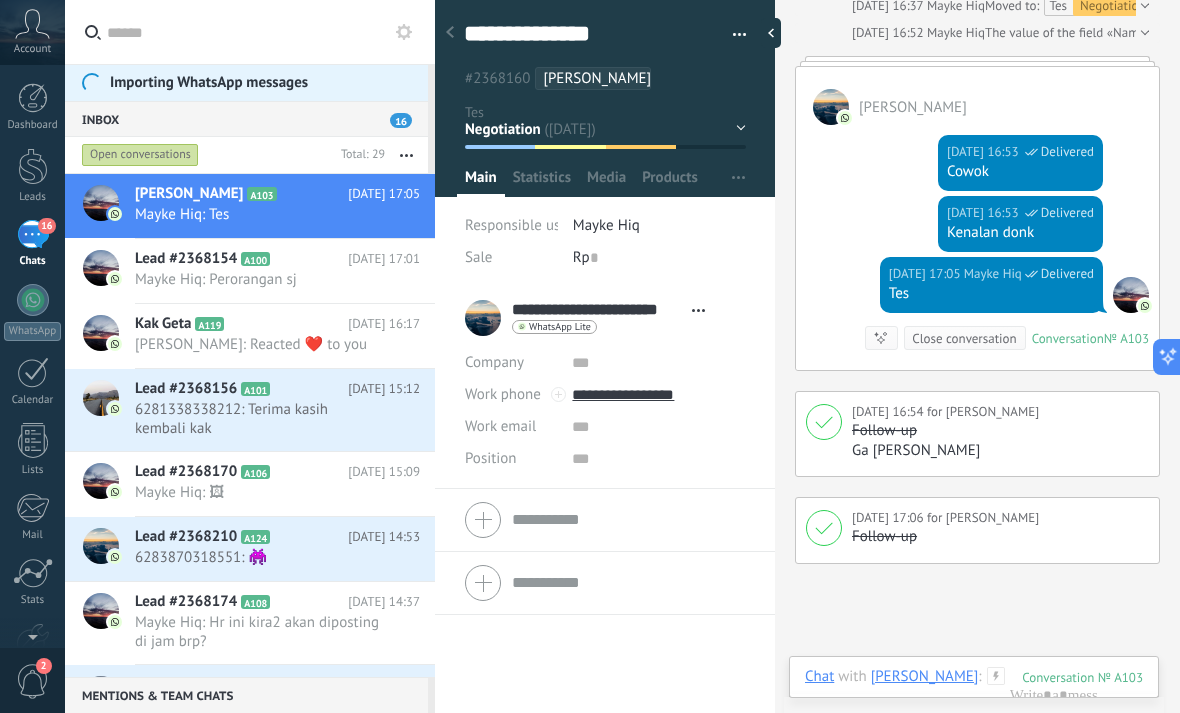 click on "2" at bounding box center (44, 666) 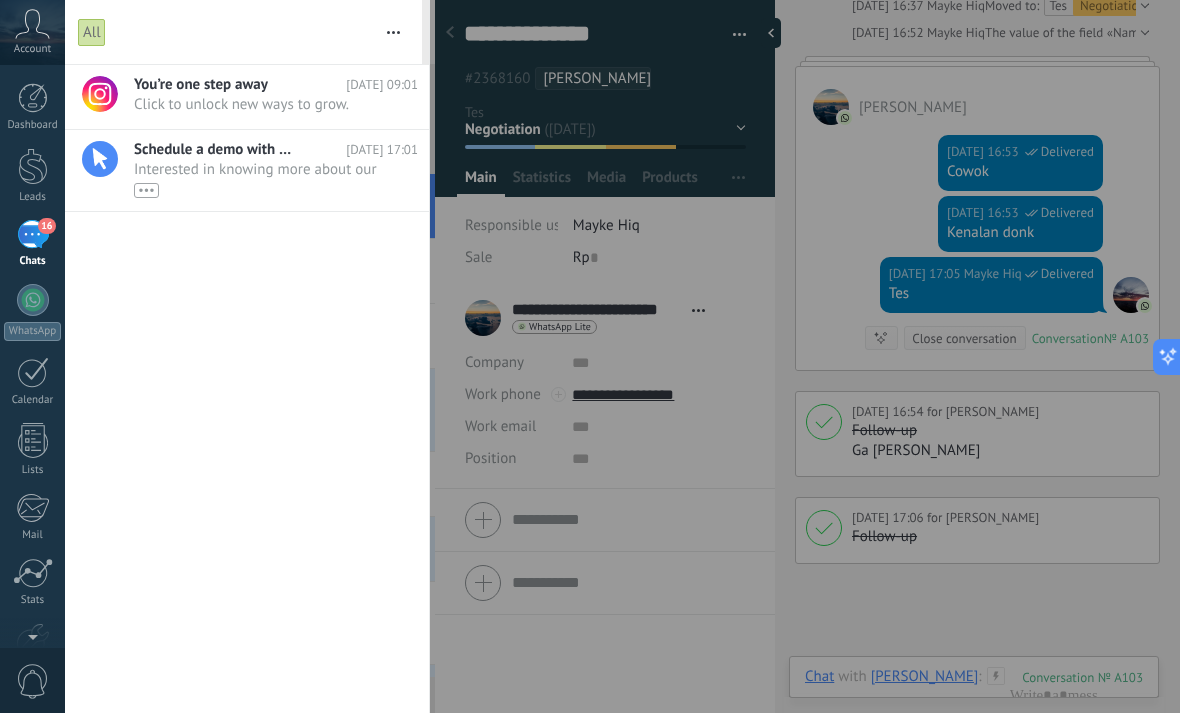 click on "16" at bounding box center (33, 234) 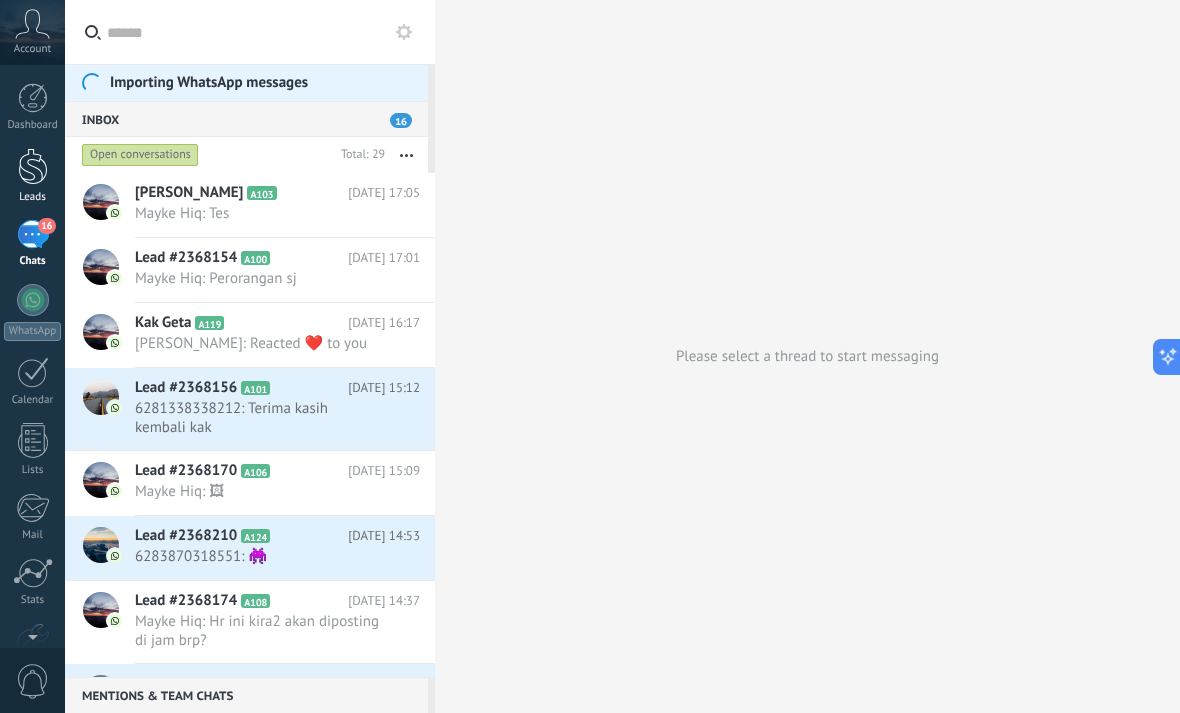 click at bounding box center (33, 166) 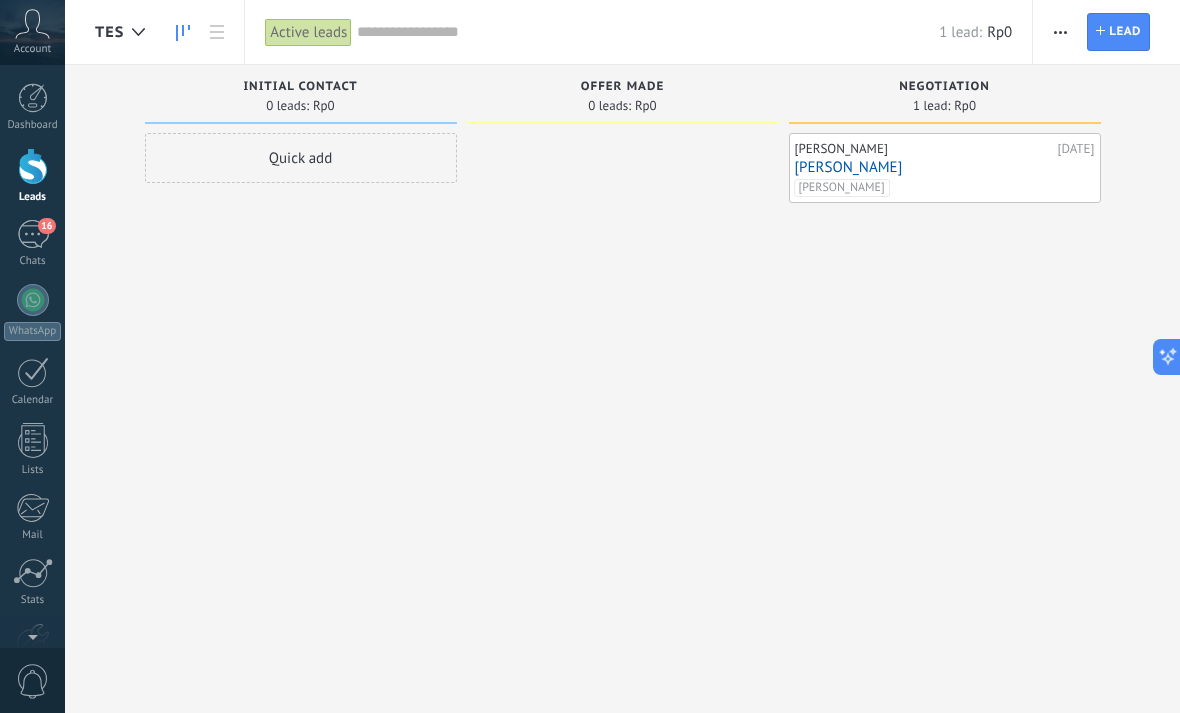 click at bounding box center [648, 32] 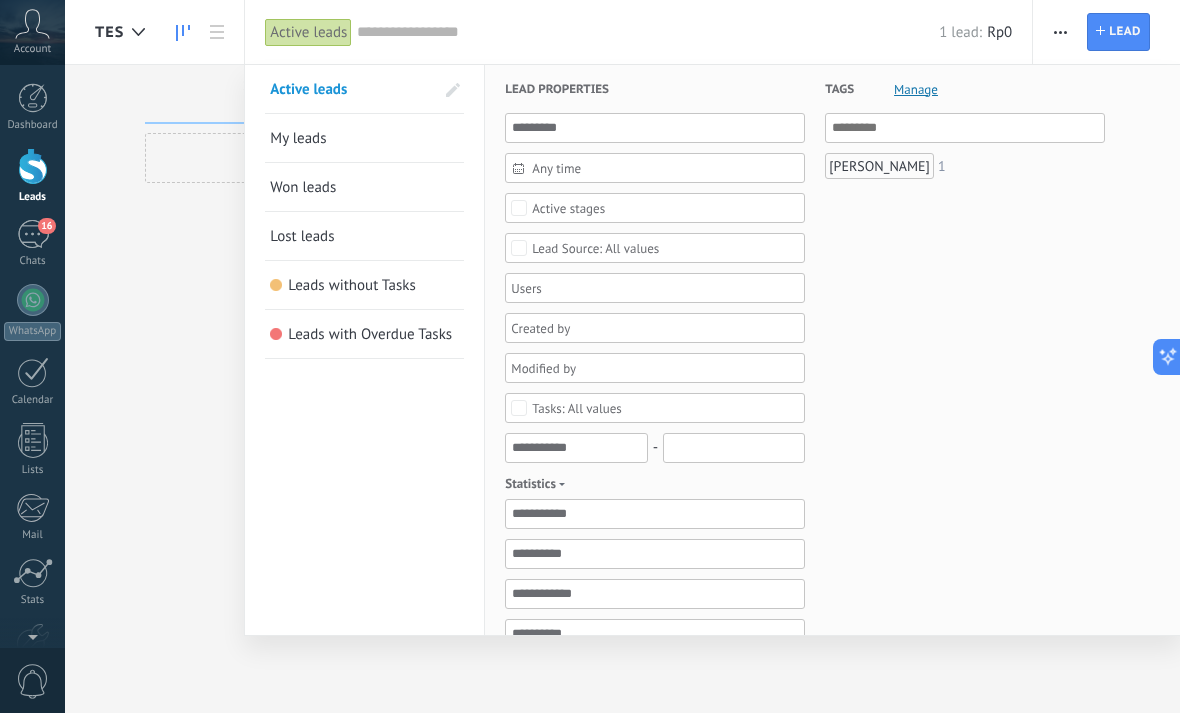 scroll, scrollTop: 0, scrollLeft: 0, axis: both 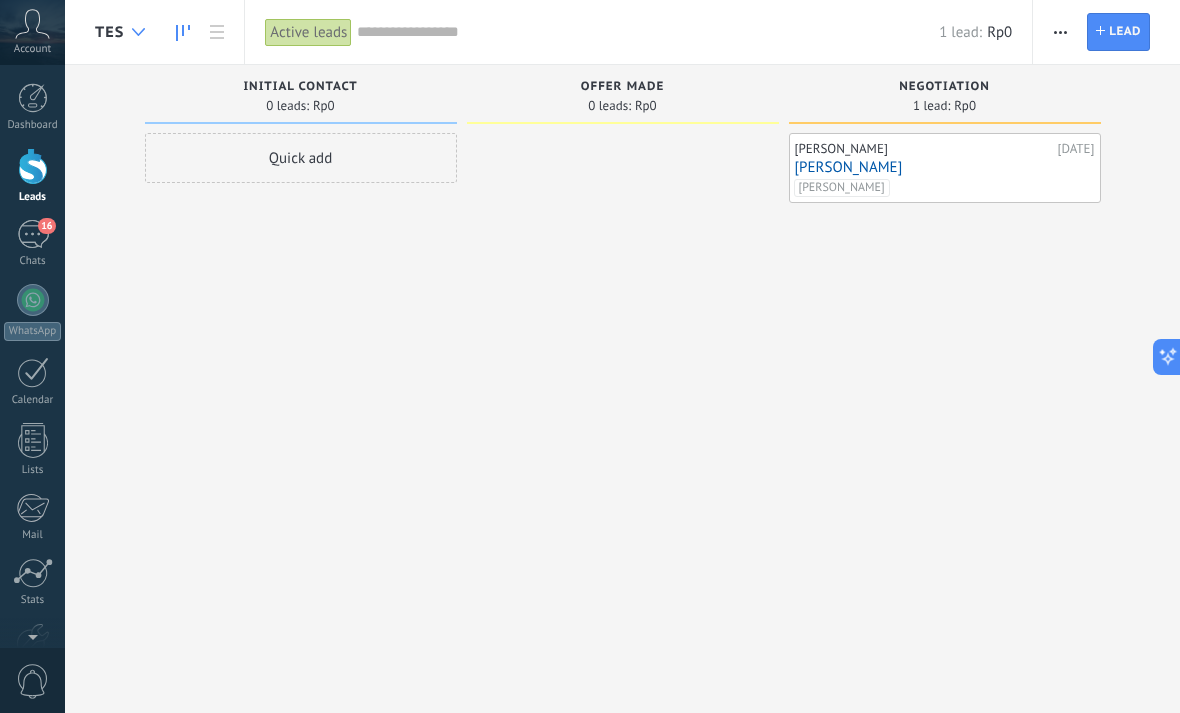 click at bounding box center [138, 32] 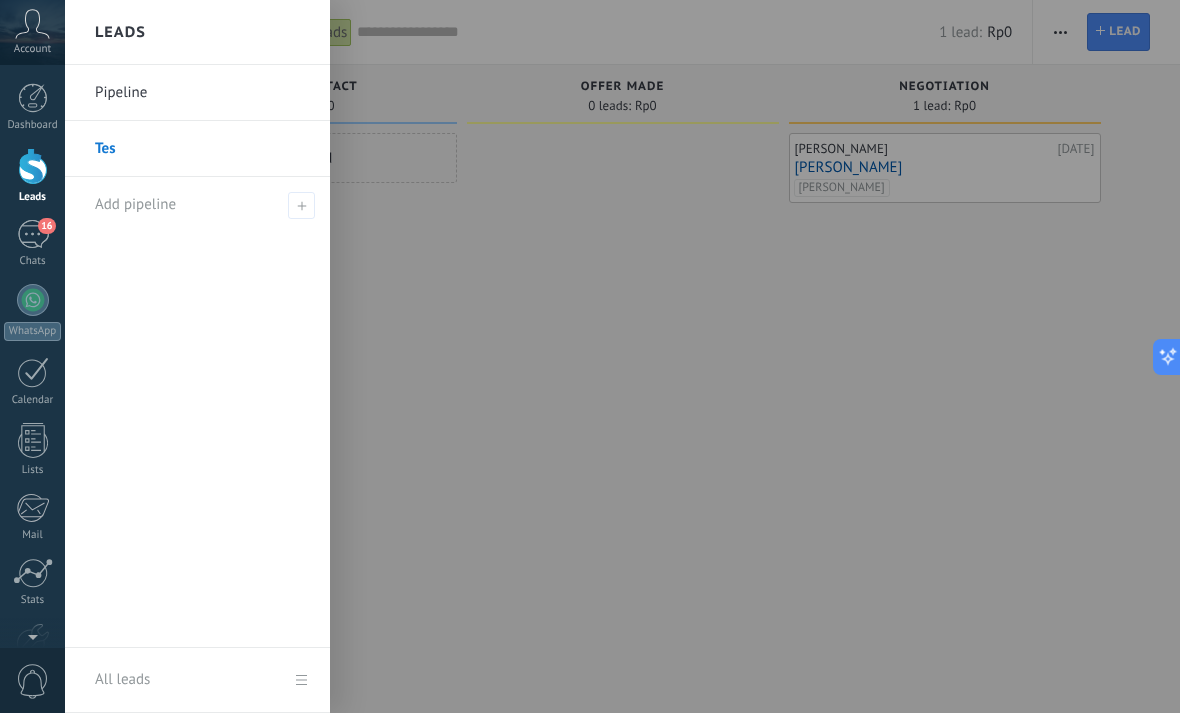 click on "Leads" at bounding box center (120, 32) 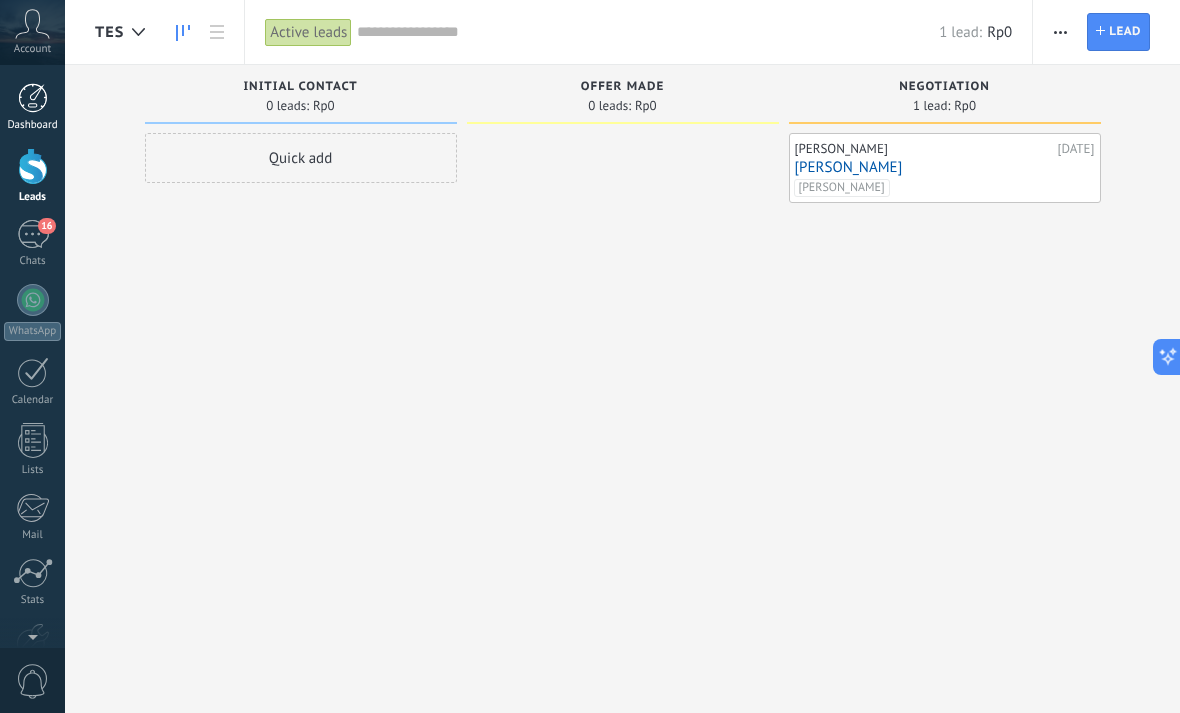 click at bounding box center (33, 98) 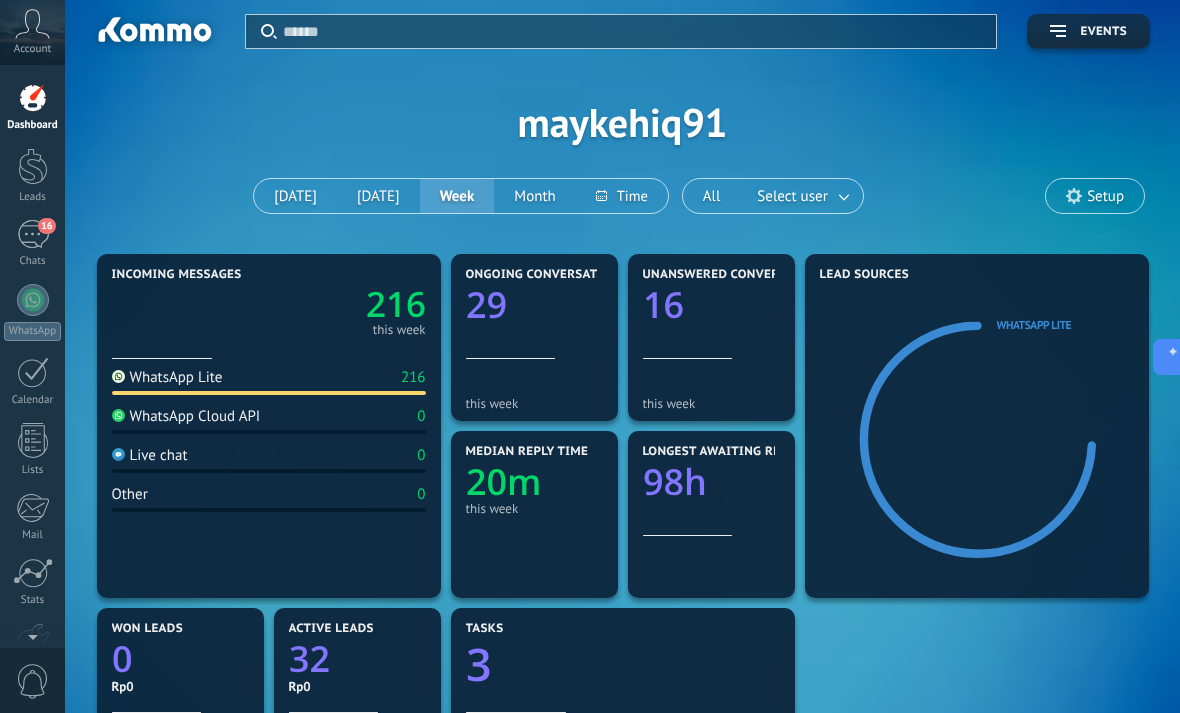 scroll, scrollTop: 16, scrollLeft: 0, axis: vertical 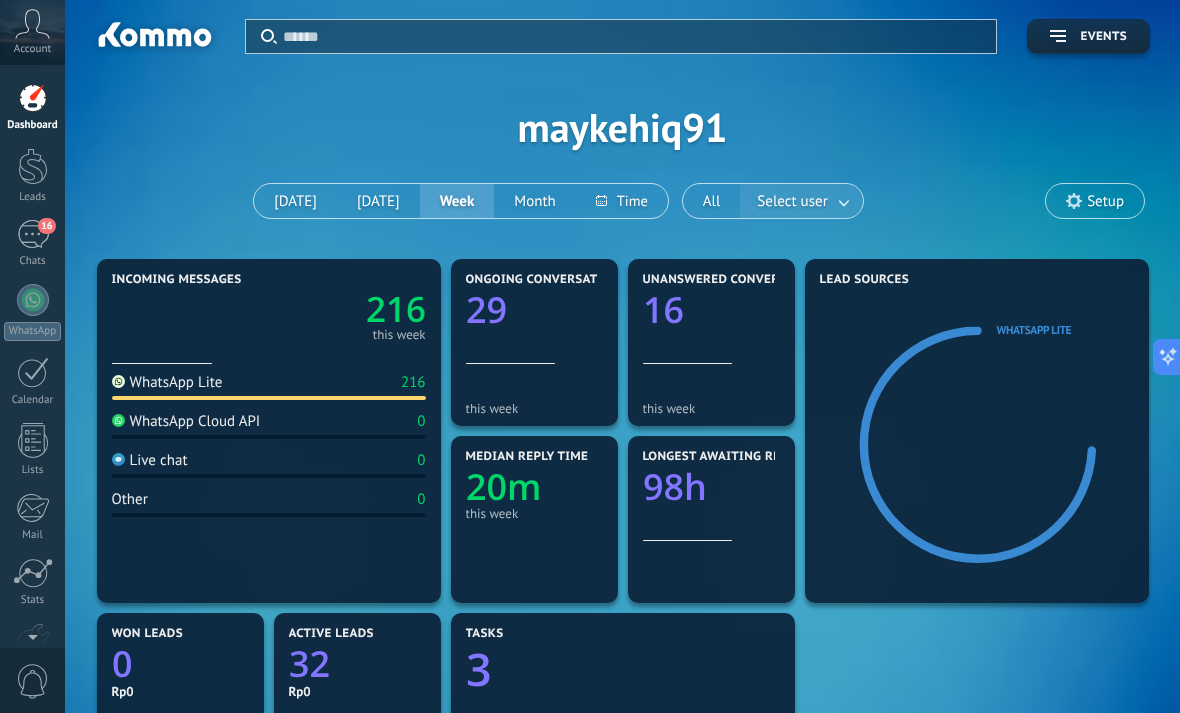 click at bounding box center (845, 201) 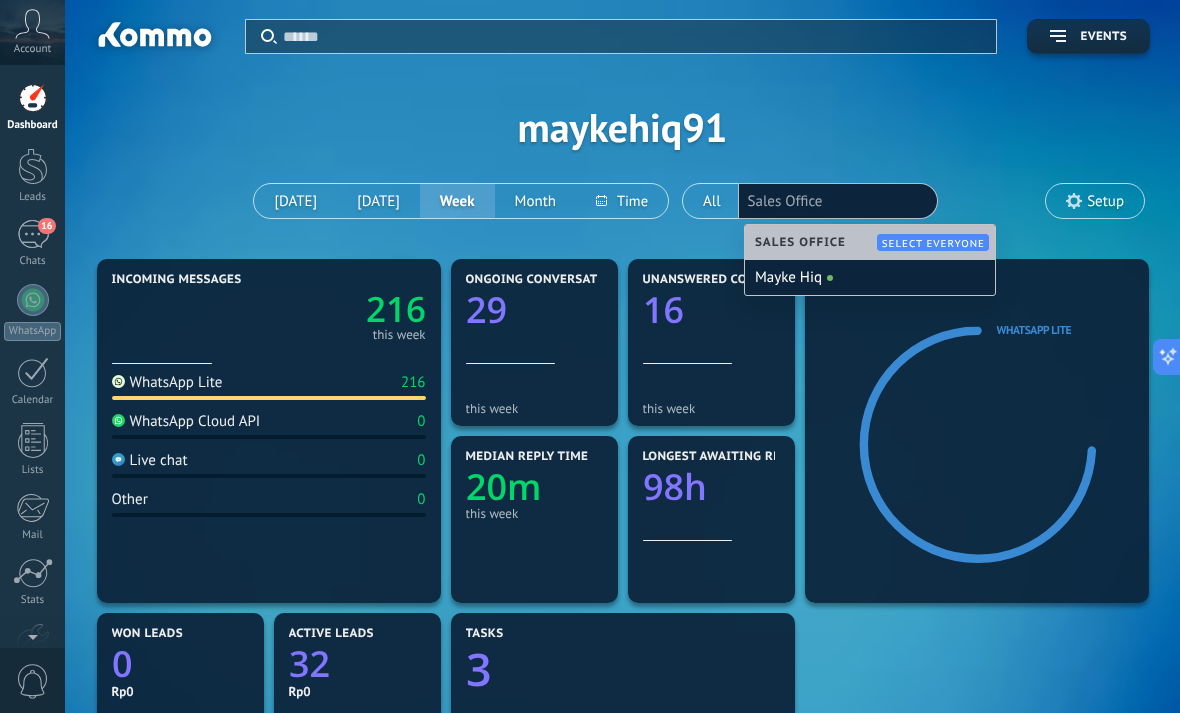click on "Sales Office" at bounding box center [838, 201] 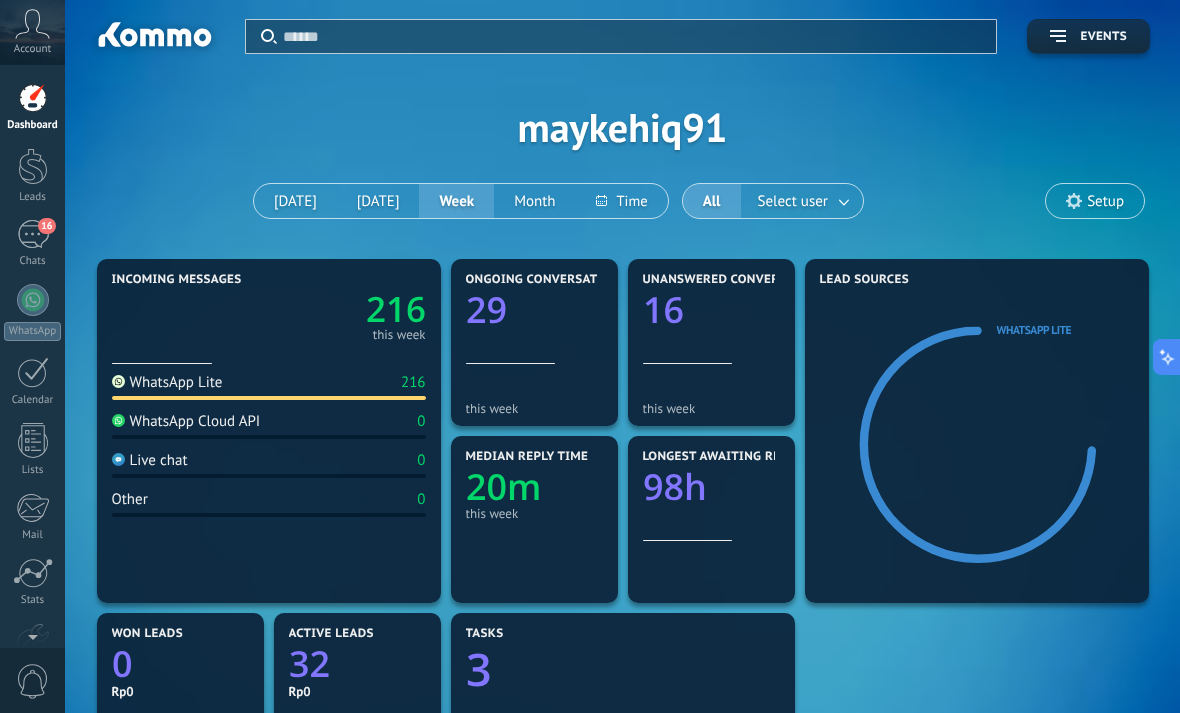 click on "Setup" at bounding box center [1105, 201] 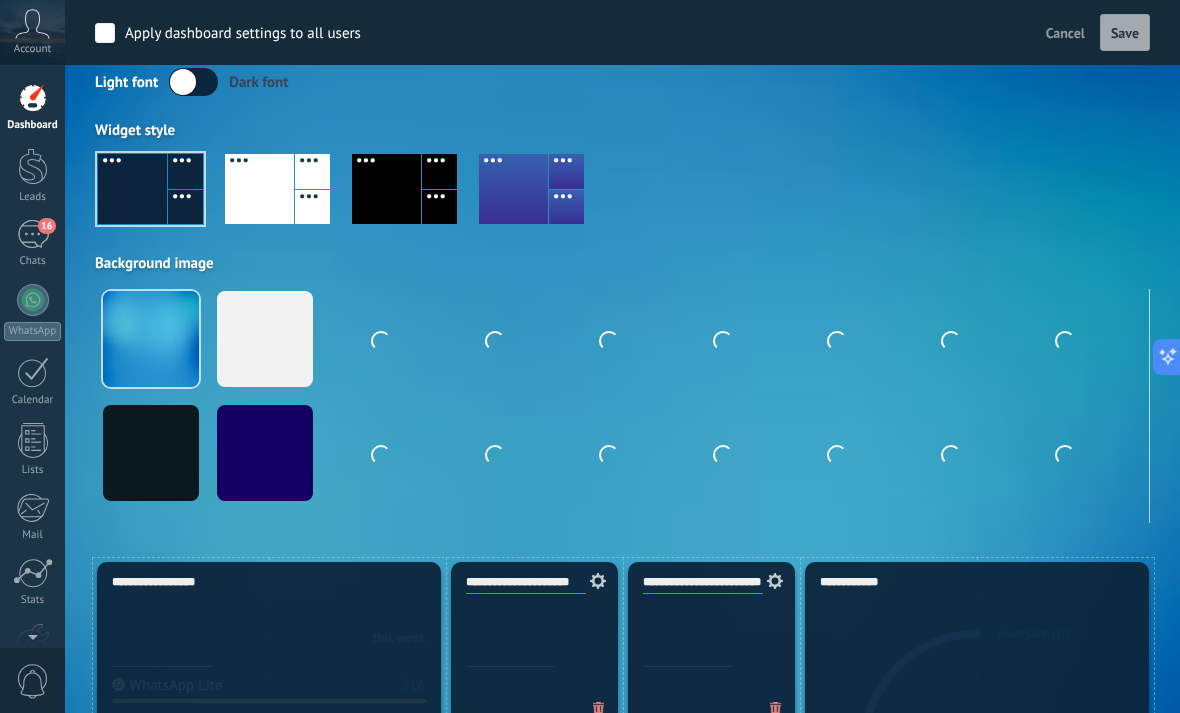 scroll, scrollTop: 0, scrollLeft: 0, axis: both 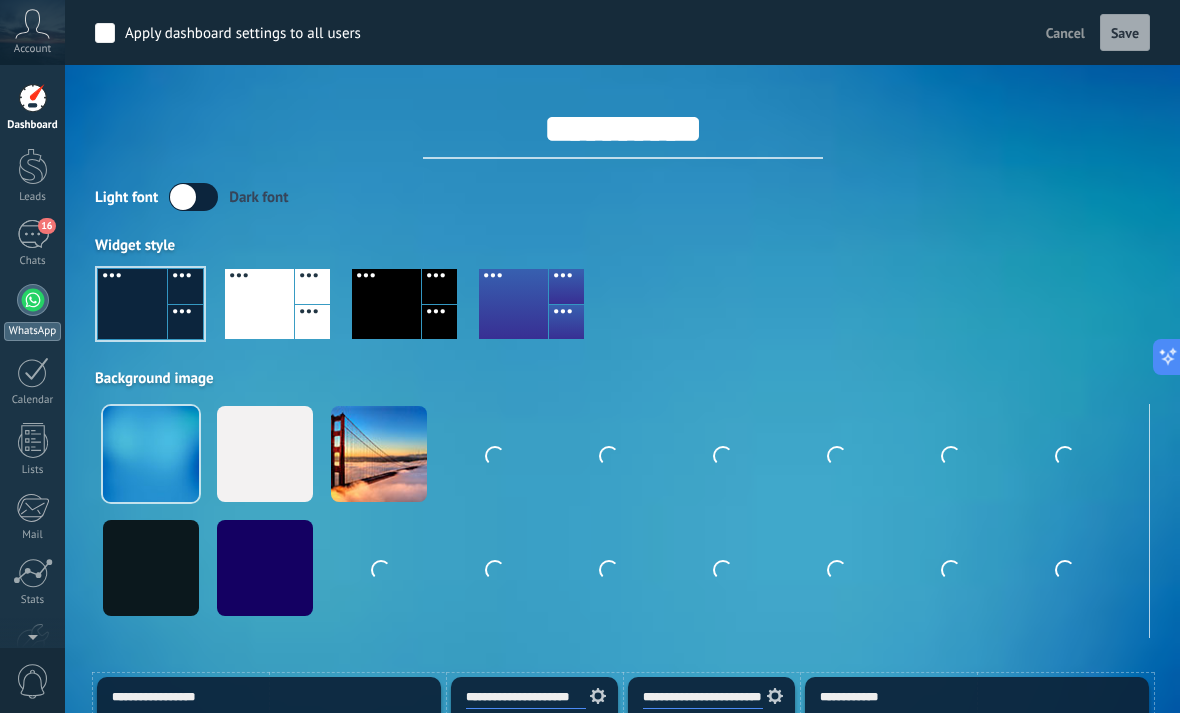 click at bounding box center (33, 300) 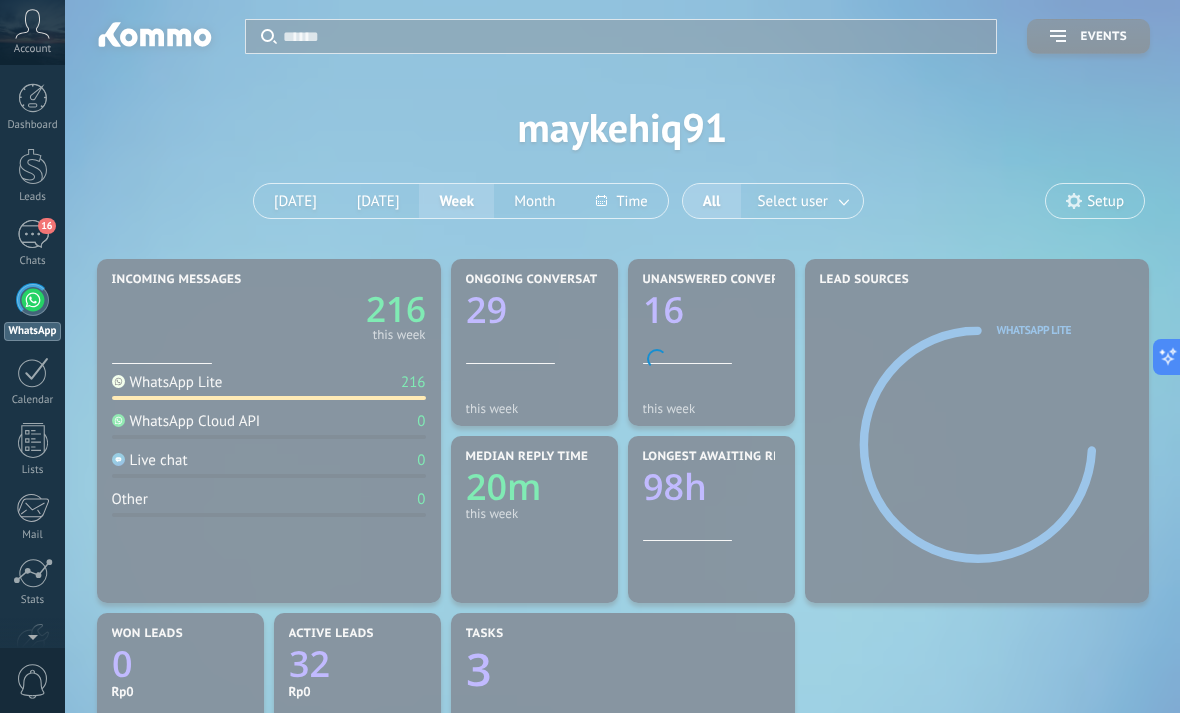 click on ".abccls-1,.abccls-2{fill-rule:evenodd}.abccls-2{fill:#fff} .abfcls-1{fill:none}.abfcls-2{fill:#fff} .abncls-1{isolation:isolate}.abncls-2{opacity:.06}.abncls-2,.abncls-3,.abncls-6{mix-blend-mode:multiply}.abncls-3{opacity:.15}.abncls-4,.abncls-8{fill:#fff}.abncls-5{fill:url(#abnlinear-gradient)}.abncls-6{opacity:.04}.abncls-7{fill:url(#abnlinear-gradient-2)}.abncls-8{fill-rule:evenodd} .abqst0{fill:#ffa200} .abwcls-1{fill:#252525} .cls-1{isolation:isolate} .acicls-1{fill:none} .aclcls-1{fill:#232323} .acnst0{display:none} .addcls-1,.addcls-2{fill:none;stroke-miterlimit:10}.addcls-1{stroke:#dfe0e5}.addcls-2{stroke:#a1a7ab} .adecls-1,.adecls-2{fill:none;stroke-miterlimit:10}.adecls-1{stroke:#dfe0e5}.adecls-2{stroke:#a1a7ab} .adqcls-1{fill:#8591a5;fill-rule:evenodd} .aeccls-1{fill:#5c9f37} .aeecls-1{fill:#f86161} .aejcls-1{fill:#8591a5;fill-rule:evenodd} .aekcls-1{fill-rule:evenodd} .aelcls-1{fill-rule:evenodd;fill:currentColor} .aemcls-1{fill-rule:evenodd;fill:currentColor} .aencls-2{fill:#f86161;opacity:.3}" at bounding box center (590, 356) 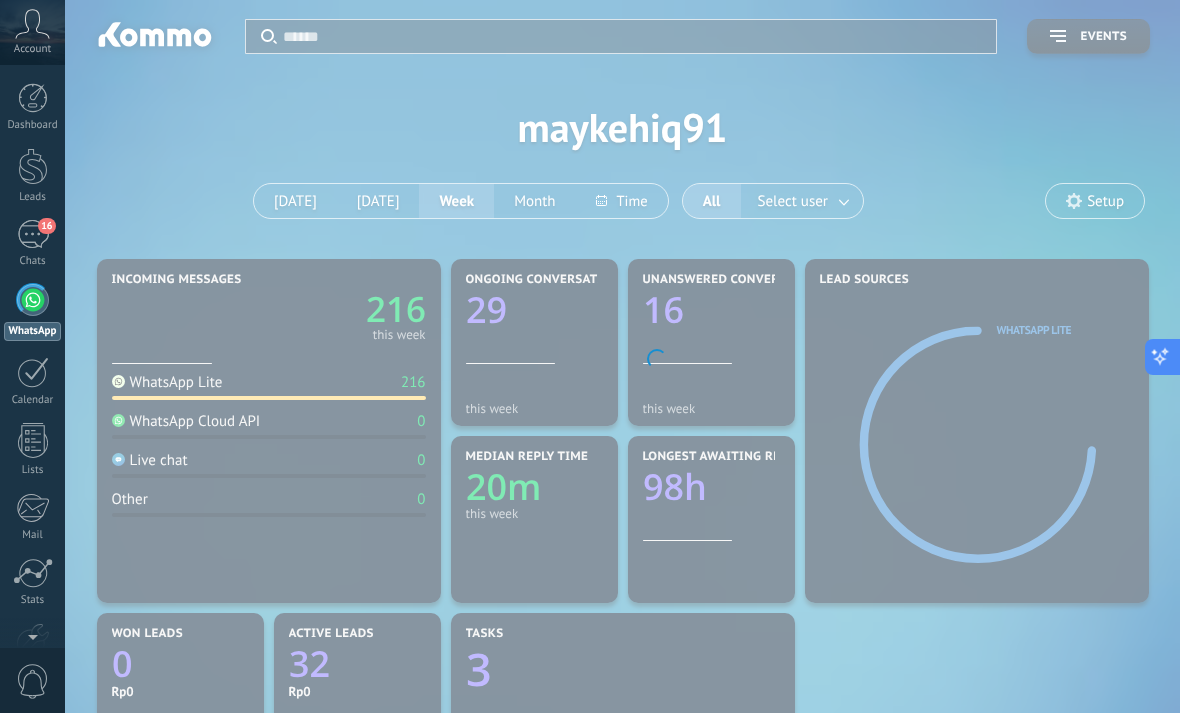 click 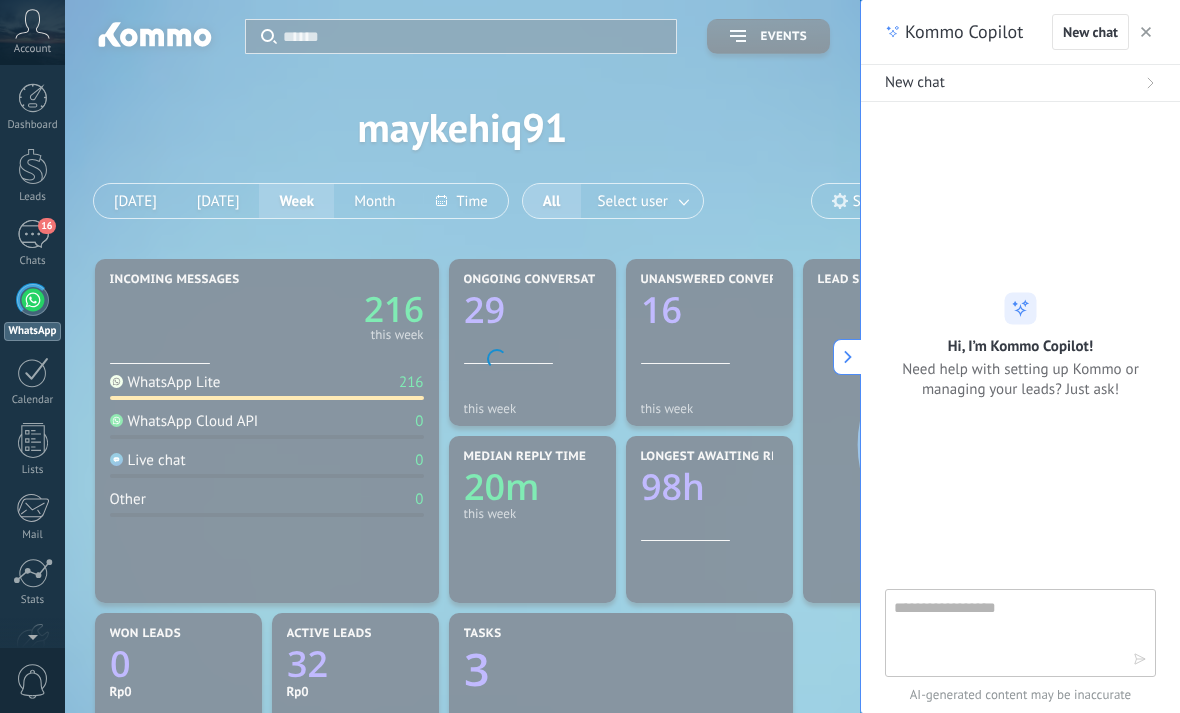 click 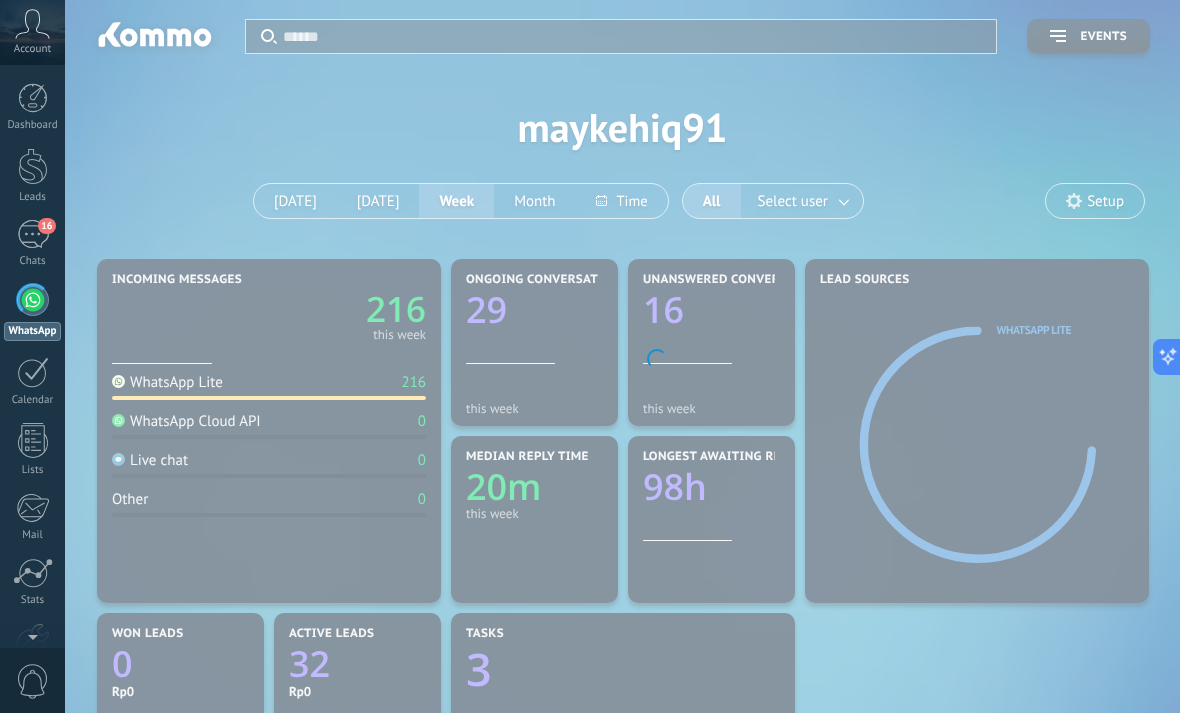 click on ".abccls-1,.abccls-2{fill-rule:evenodd}.abccls-2{fill:#fff} .abfcls-1{fill:none}.abfcls-2{fill:#fff} .abncls-1{isolation:isolate}.abncls-2{opacity:.06}.abncls-2,.abncls-3,.abncls-6{mix-blend-mode:multiply}.abncls-3{opacity:.15}.abncls-4,.abncls-8{fill:#fff}.abncls-5{fill:url(#abnlinear-gradient)}.abncls-6{opacity:.04}.abncls-7{fill:url(#abnlinear-gradient-2)}.abncls-8{fill-rule:evenodd} .abqst0{fill:#ffa200} .abwcls-1{fill:#252525} .cls-1{isolation:isolate} .acicls-1{fill:none} .aclcls-1{fill:#232323} .acnst0{display:none} .addcls-1,.addcls-2{fill:none;stroke-miterlimit:10}.addcls-1{stroke:#dfe0e5}.addcls-2{stroke:#a1a7ab} .adecls-1,.adecls-2{fill:none;stroke-miterlimit:10}.adecls-1{stroke:#dfe0e5}.adecls-2{stroke:#a1a7ab} .adqcls-1{fill:#8591a5;fill-rule:evenodd} .aeccls-1{fill:#5c9f37} .aeecls-1{fill:#f86161} .aejcls-1{fill:#8591a5;fill-rule:evenodd} .aekcls-1{fill-rule:evenodd} .aelcls-1{fill-rule:evenodd;fill:currentColor} .aemcls-1{fill-rule:evenodd;fill:currentColor} .aencls-2{fill:#f86161;opacity:.3}" at bounding box center (590, 356) 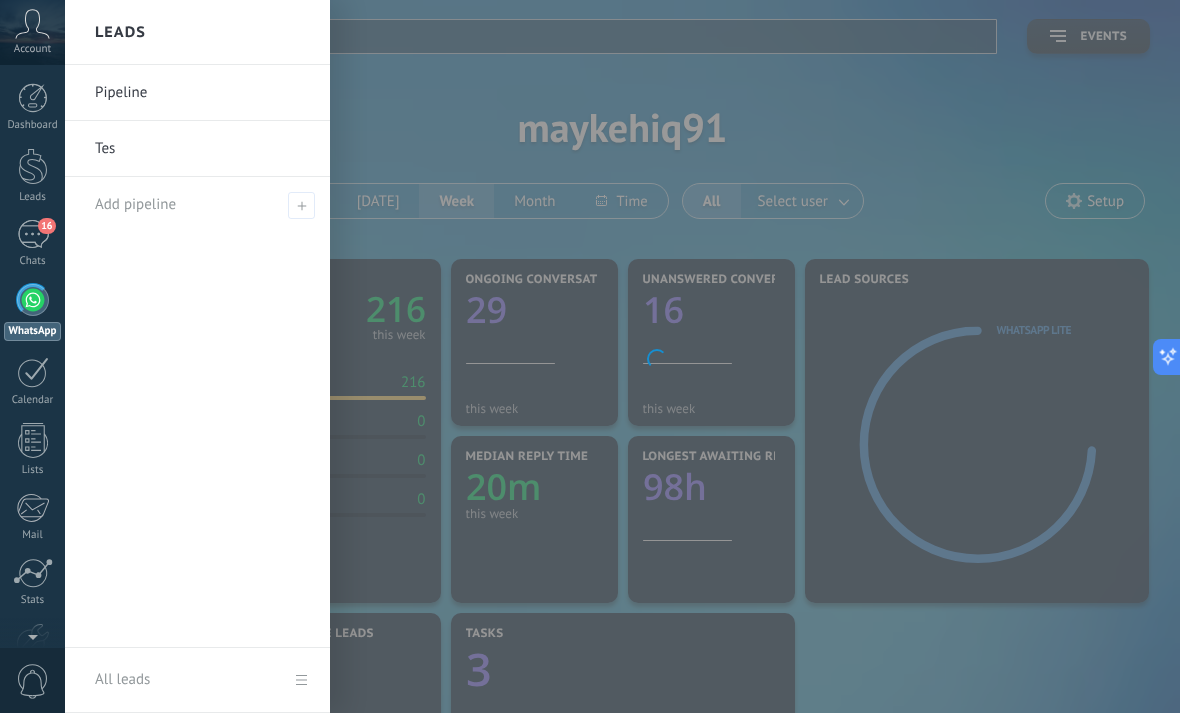 click on "Pipeline" at bounding box center (202, 93) 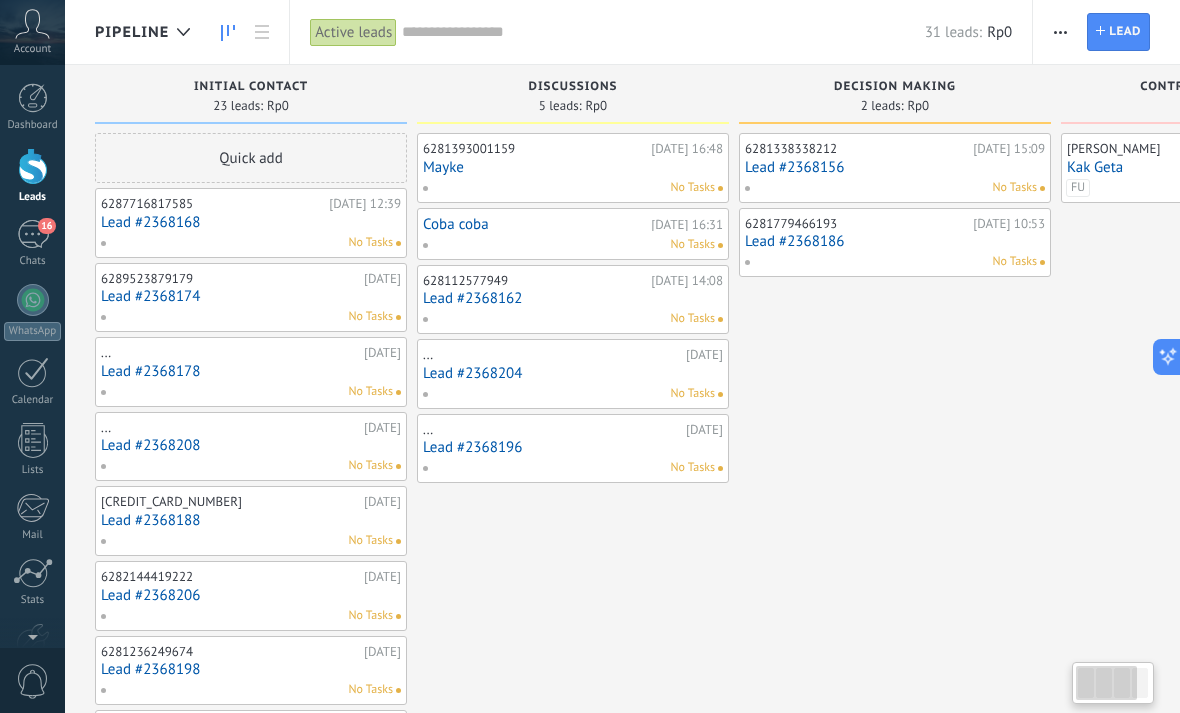 scroll, scrollTop: 0, scrollLeft: 0, axis: both 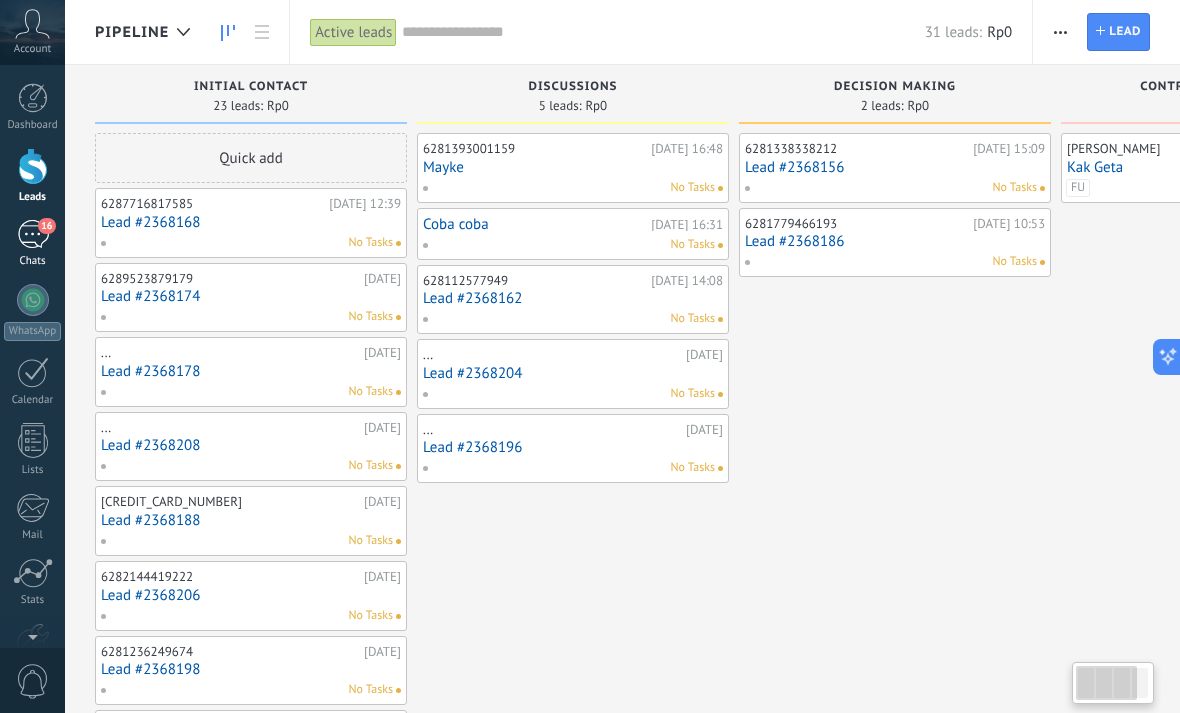 click on "16" at bounding box center (33, 234) 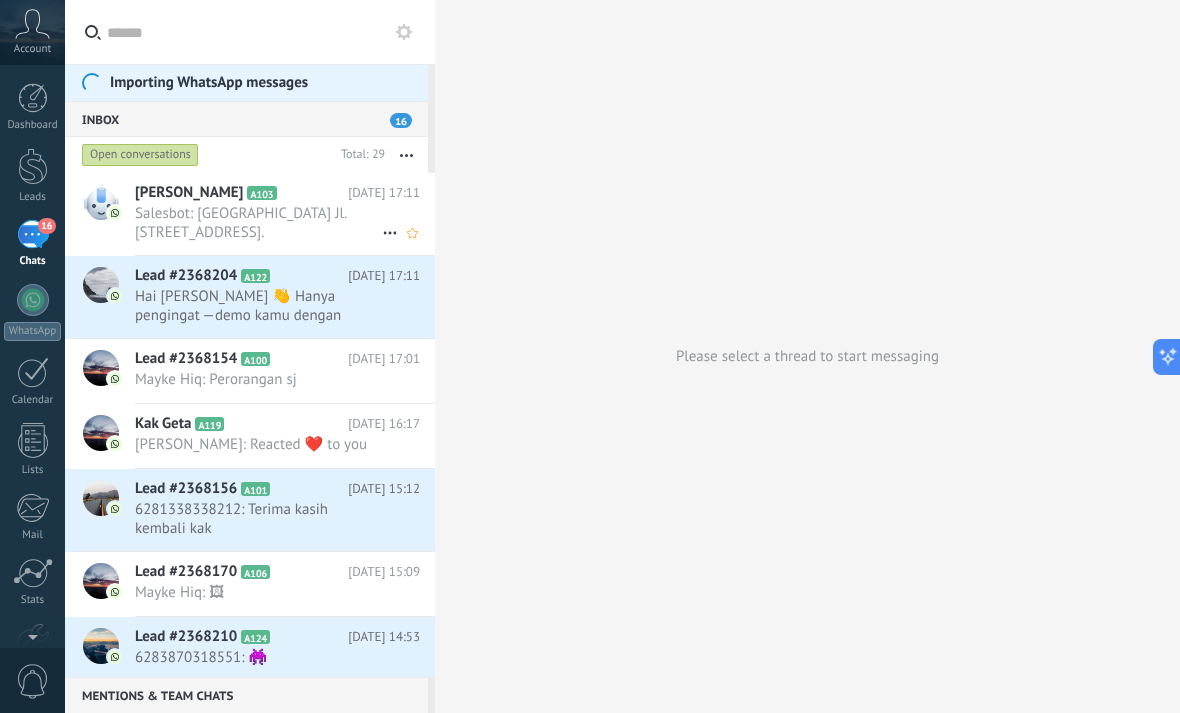 click on "Salesbot: [GEOGRAPHIC_DATA]
Jl. [STREET_ADDRESS]." at bounding box center (258, 223) 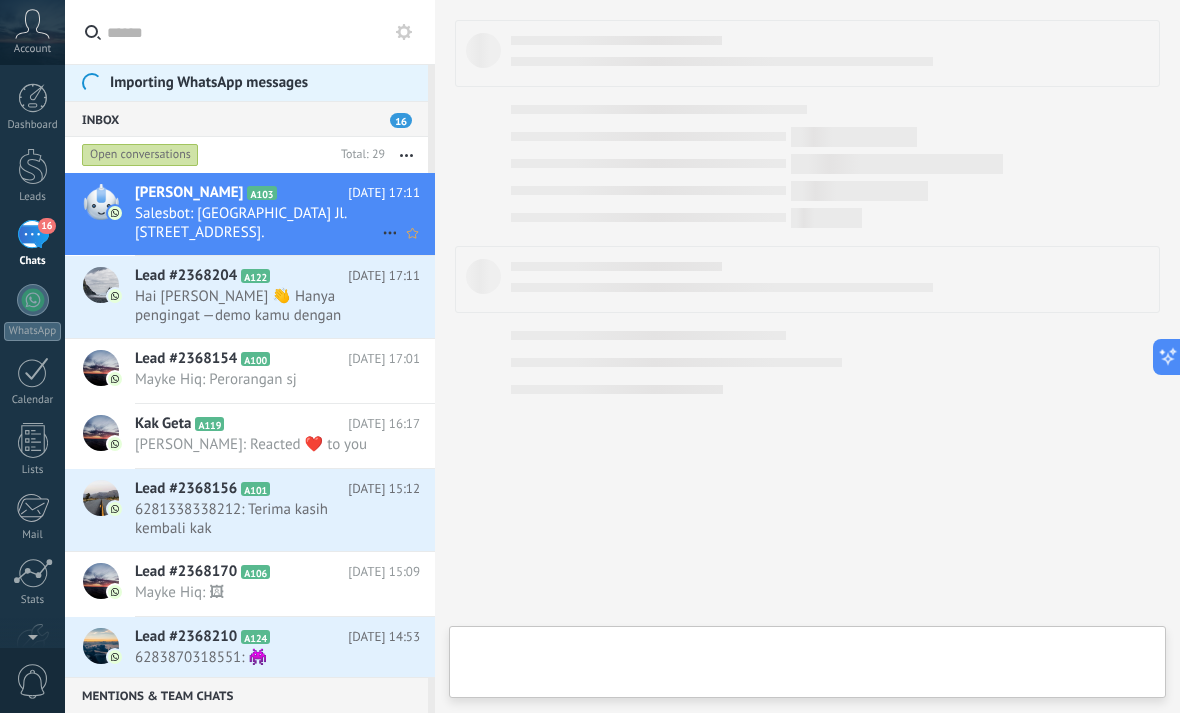 type on "**********" 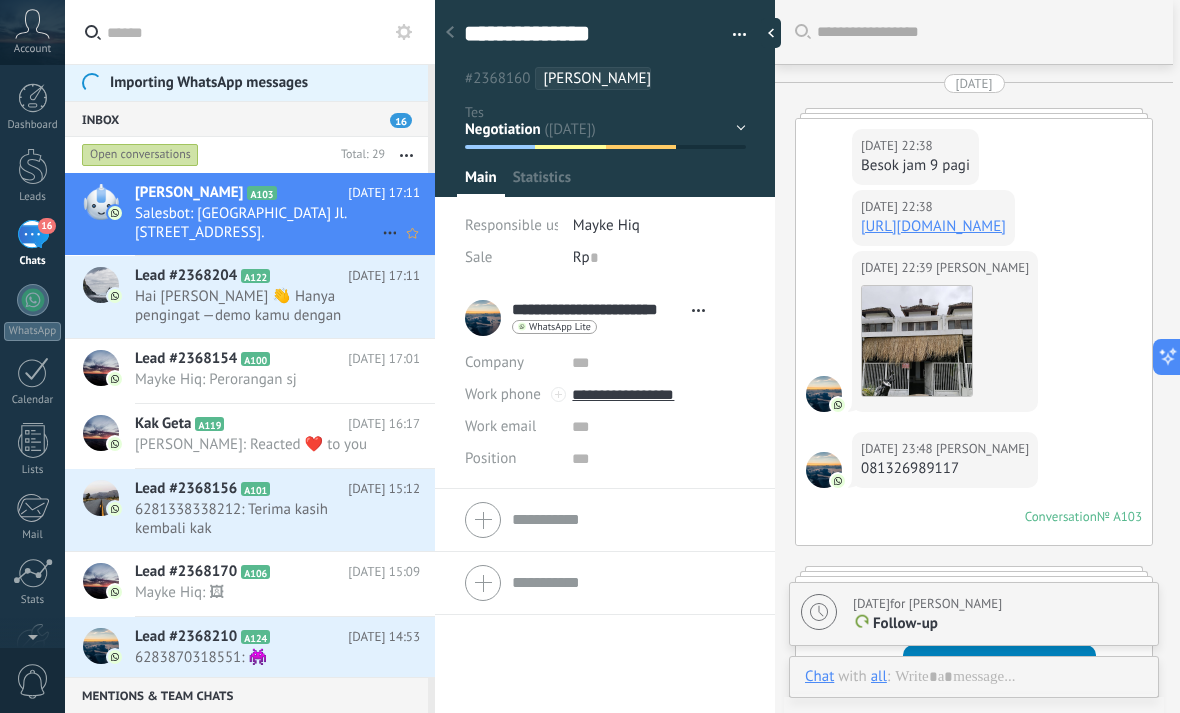 scroll, scrollTop: 30, scrollLeft: 0, axis: vertical 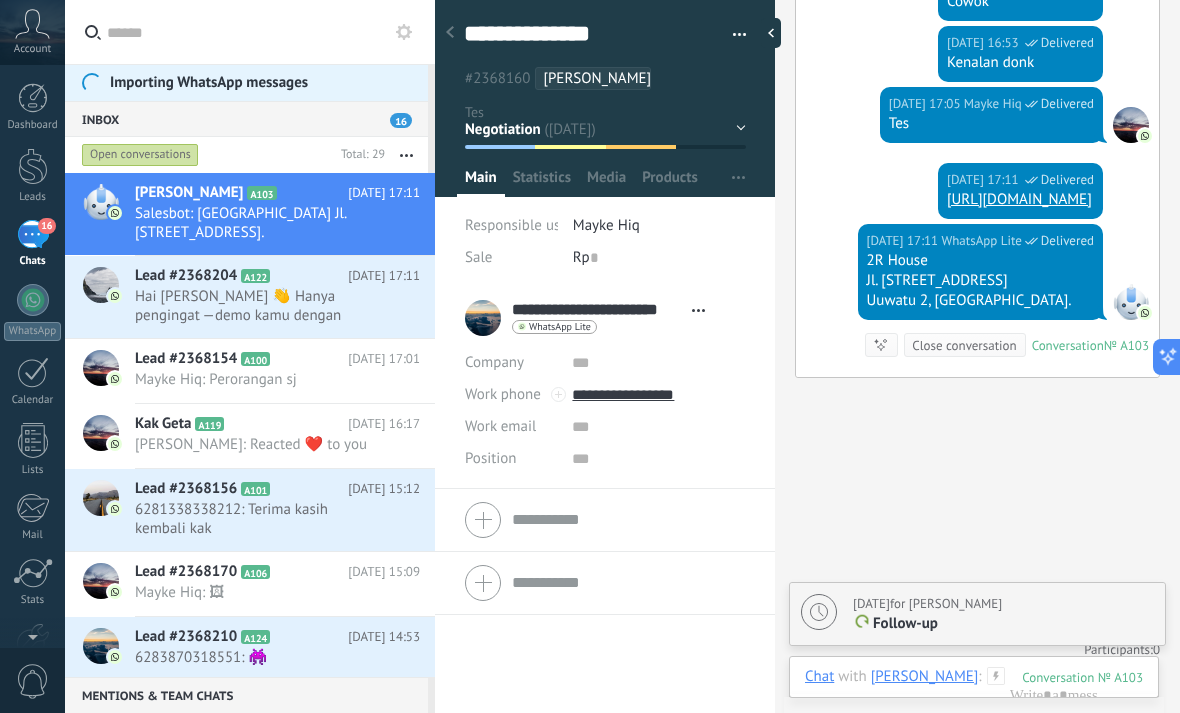 click on "Initial Contact
Offer made
Negotiation
Closed - won
Closed - lost" at bounding box center (0, 0) 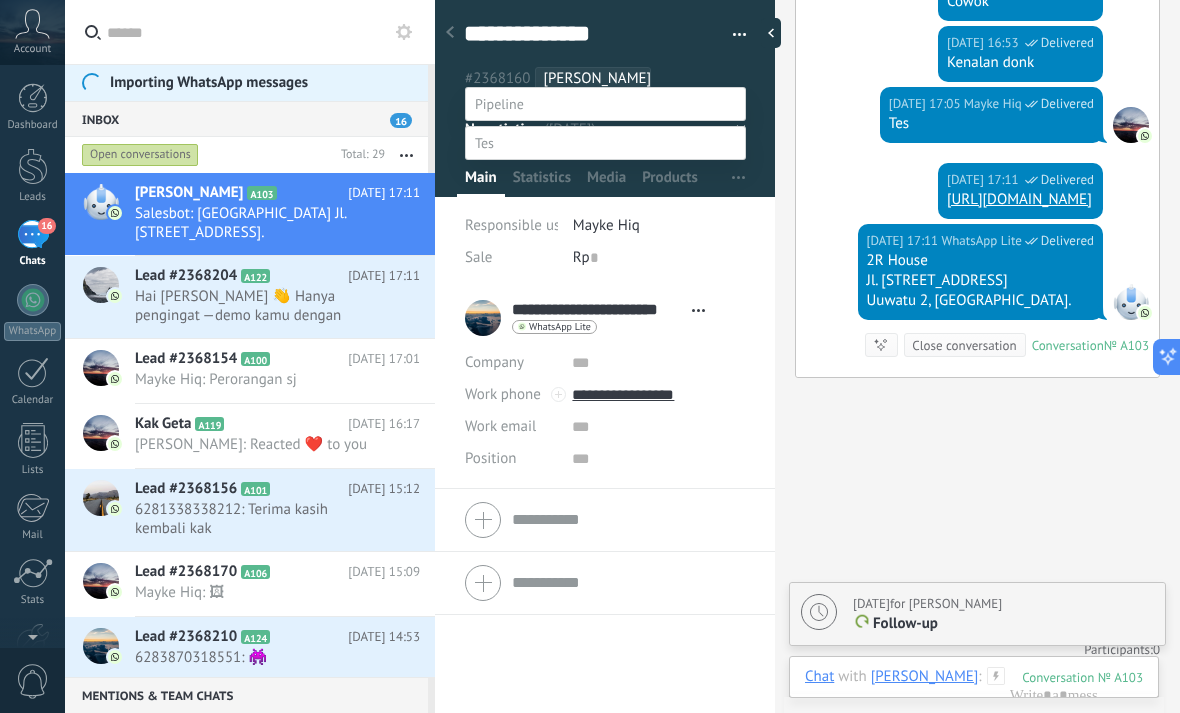 scroll, scrollTop: 11, scrollLeft: 0, axis: vertical 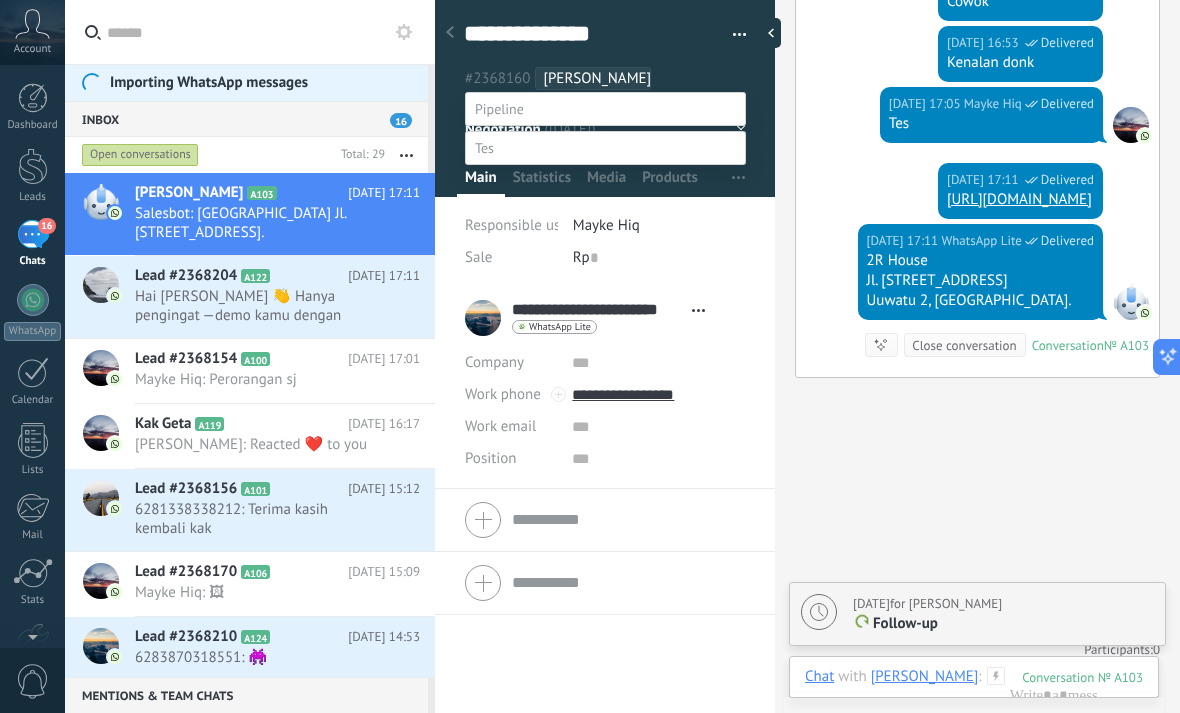 click at bounding box center [605, 148] 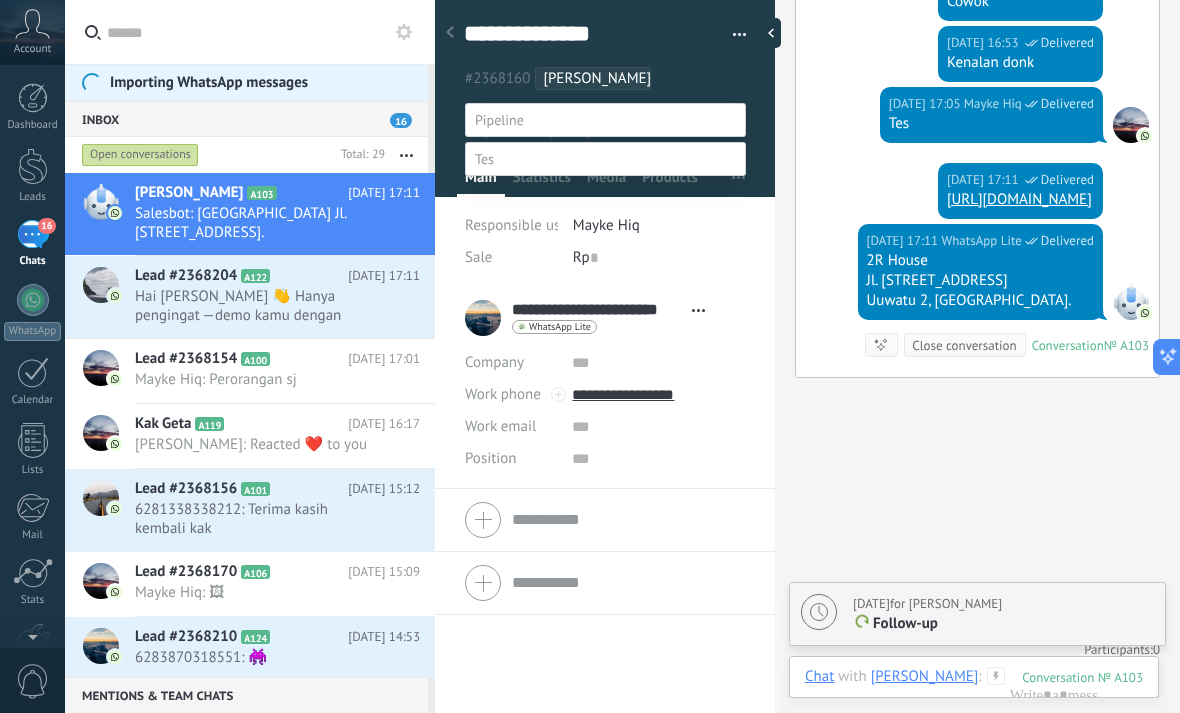 click on "Decision making" at bounding box center (0, 0) 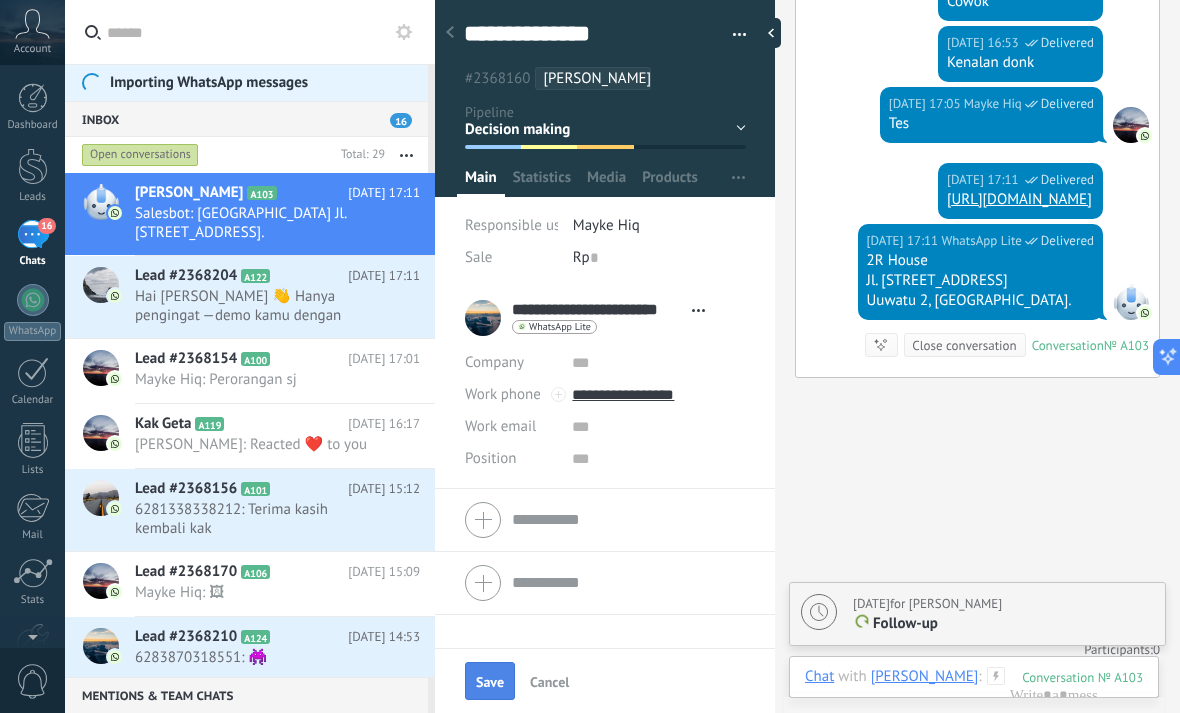 click on "Save" at bounding box center [490, 682] 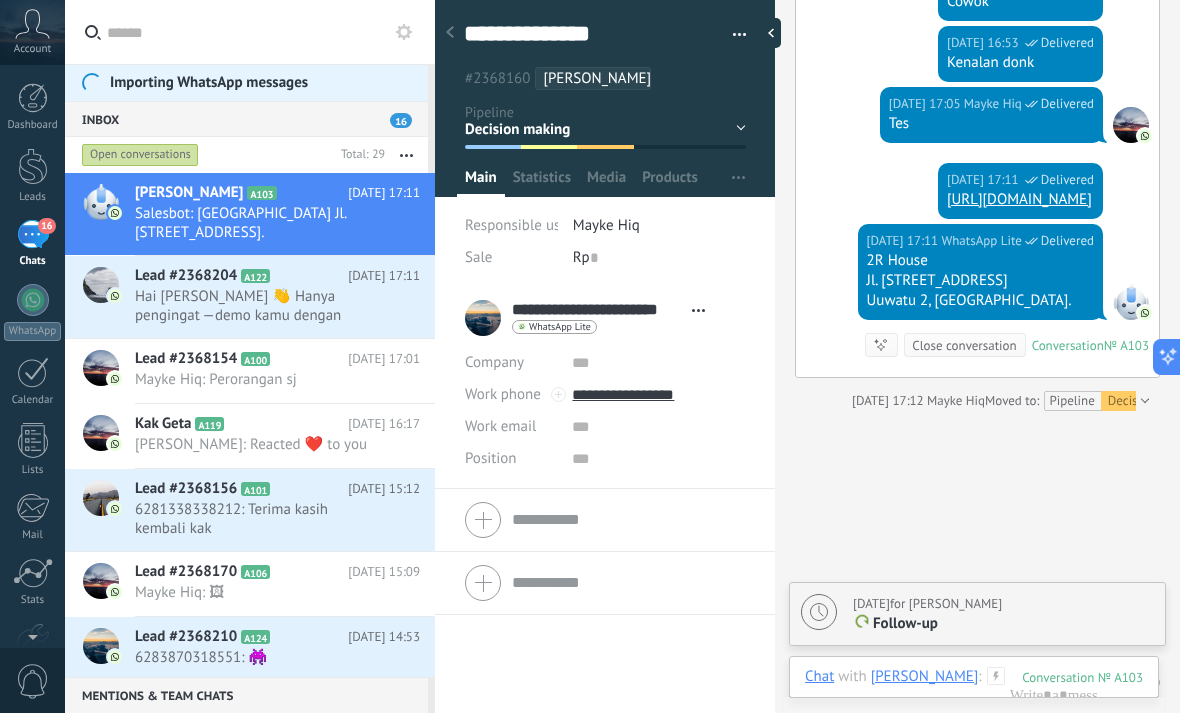 scroll, scrollTop: 6443, scrollLeft: 0, axis: vertical 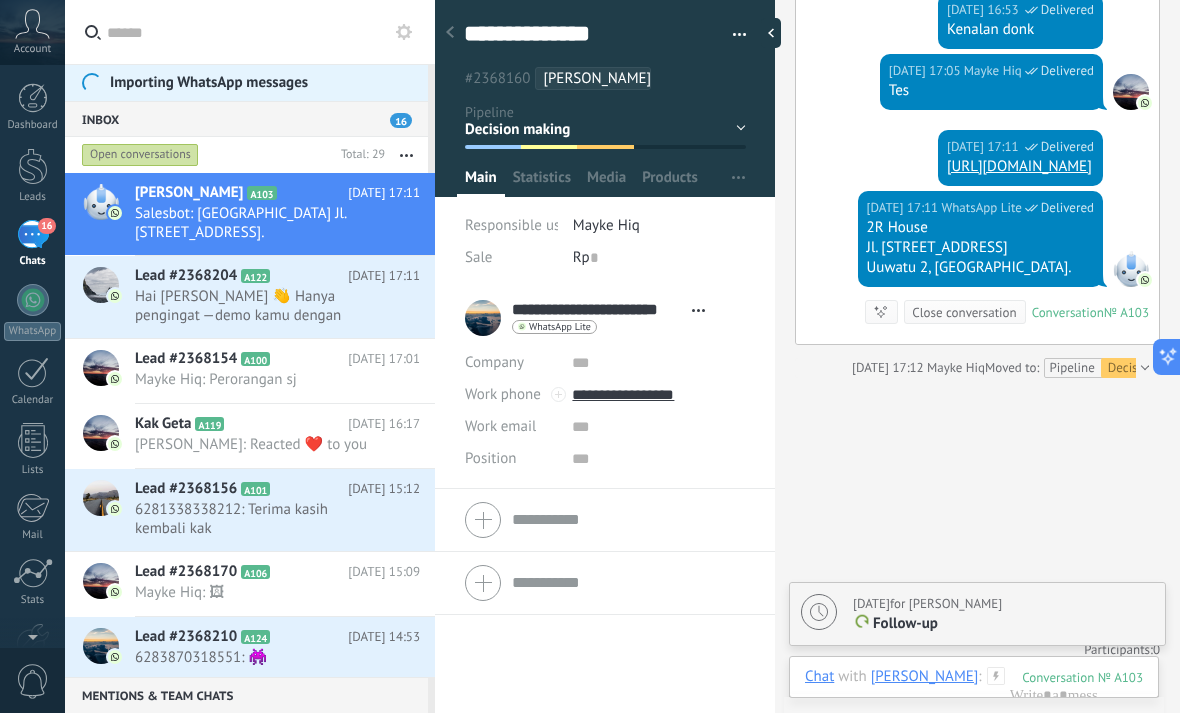 click on "Close conversation" at bounding box center [964, 312] 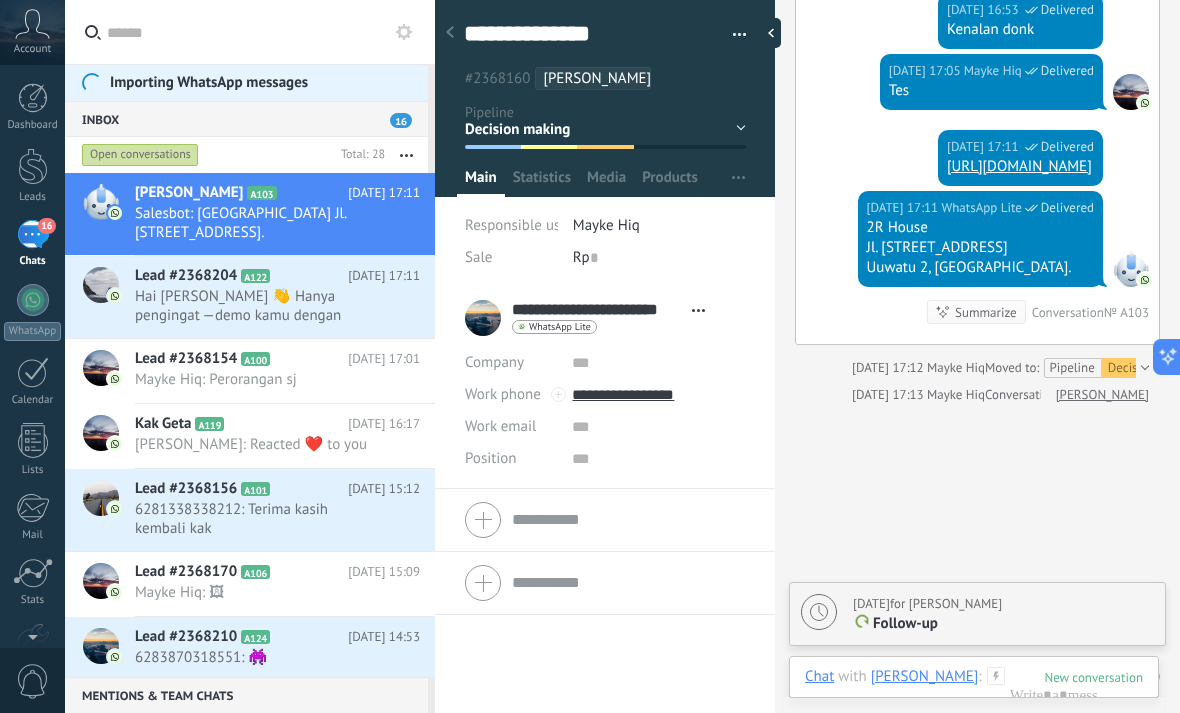 scroll, scrollTop: 6470, scrollLeft: 0, axis: vertical 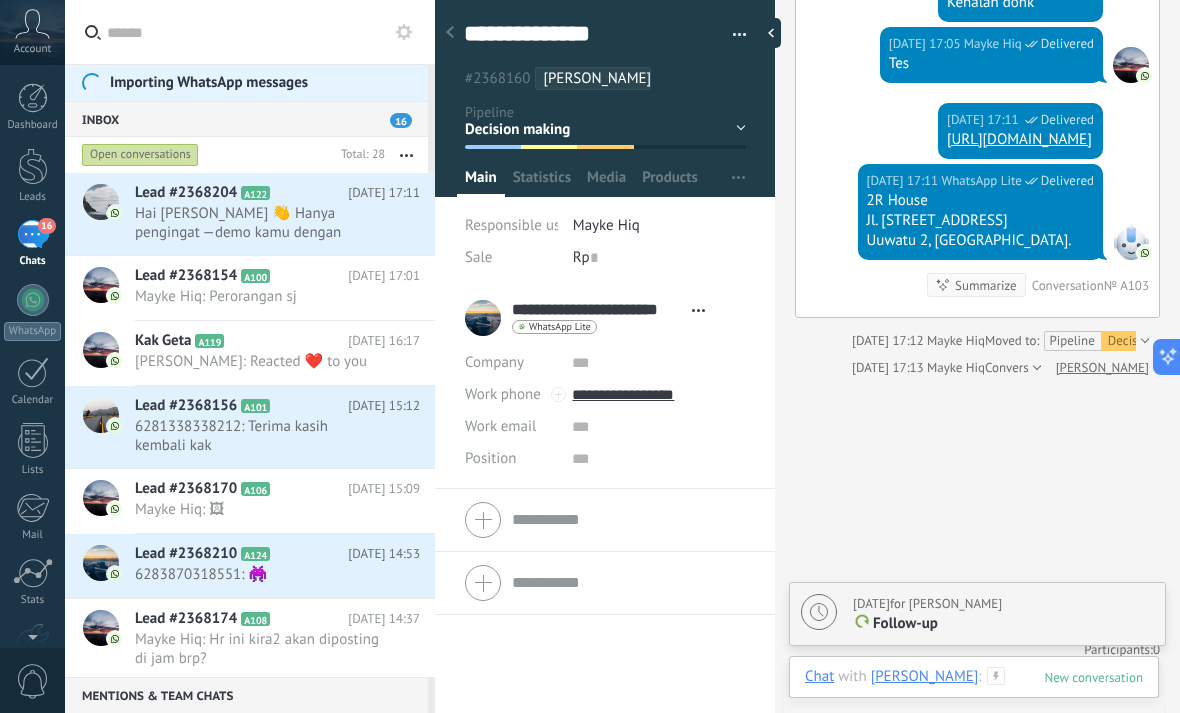 click at bounding box center (974, 697) 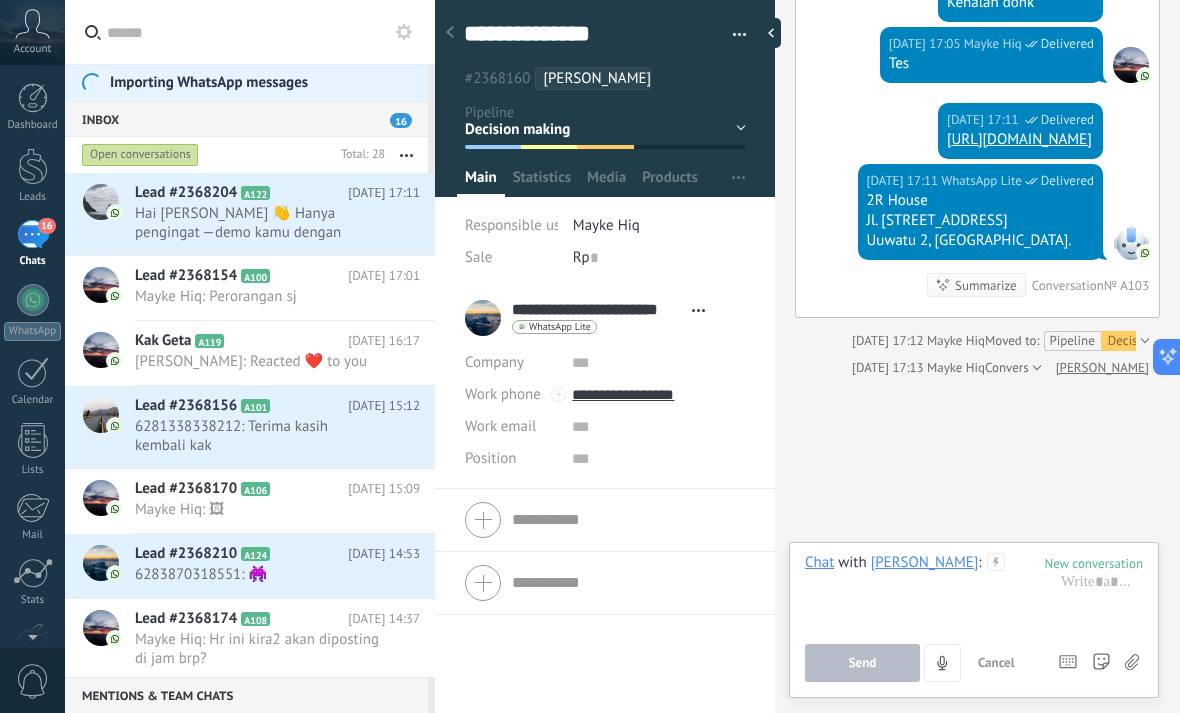 click at bounding box center [1093, 563] 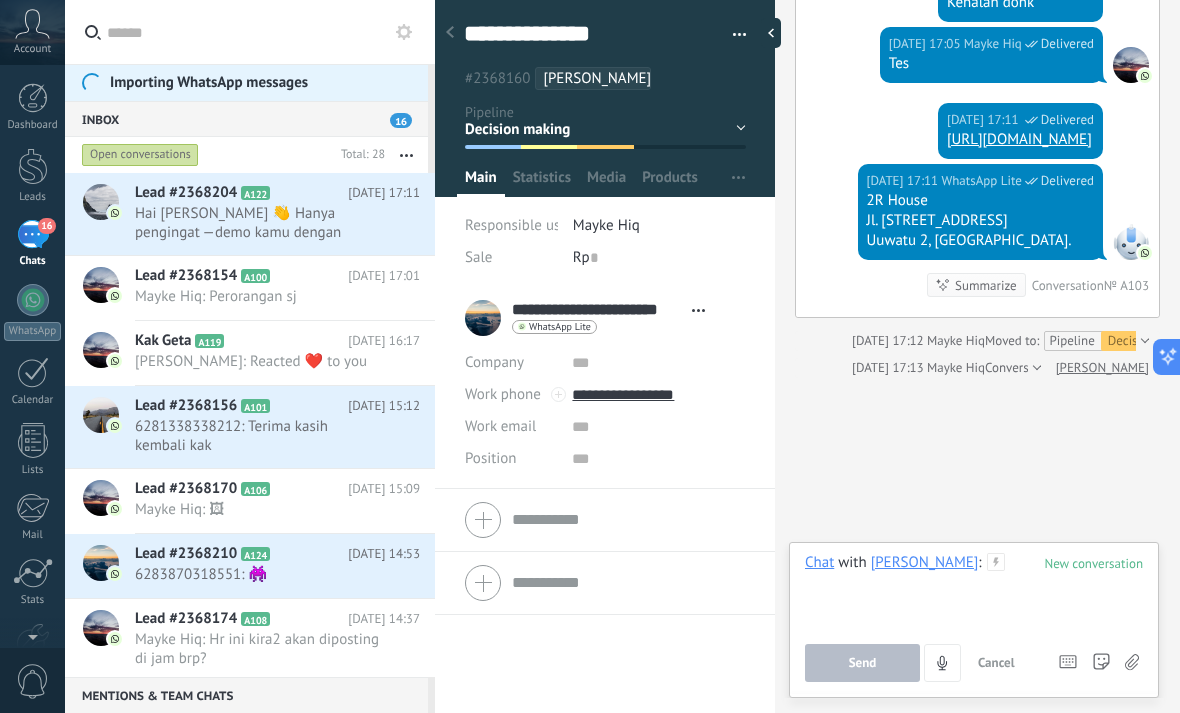 click at bounding box center [983, 591] 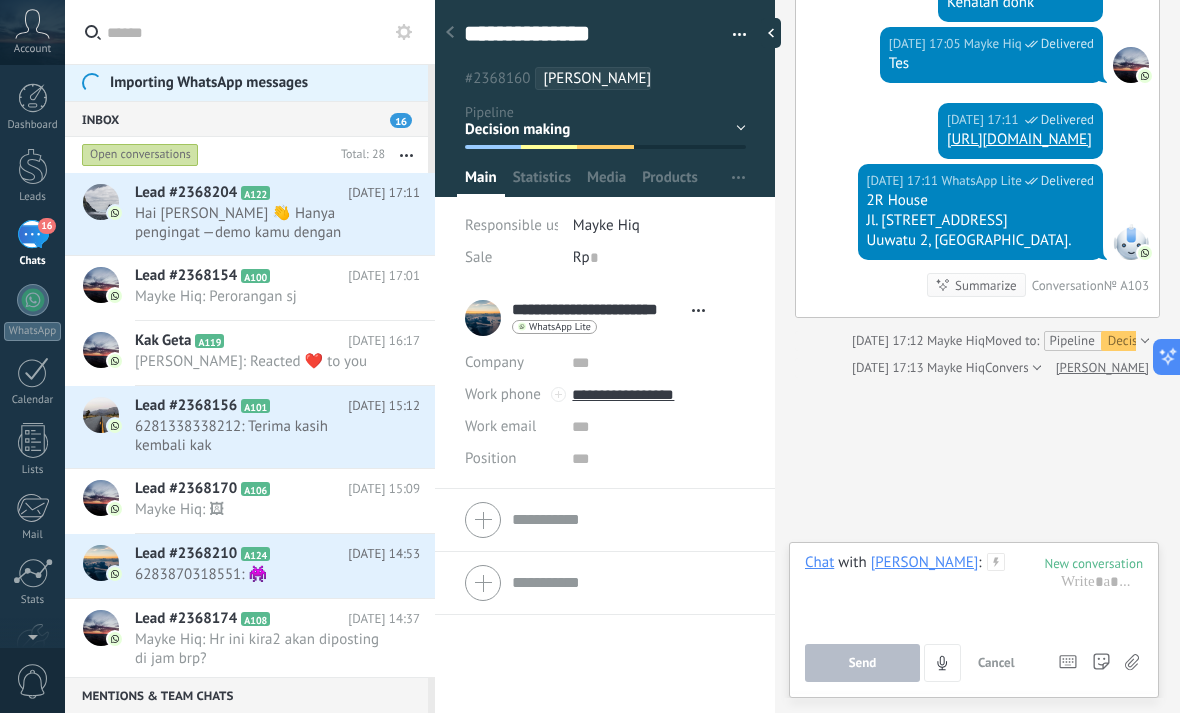 click at bounding box center (1093, 563) 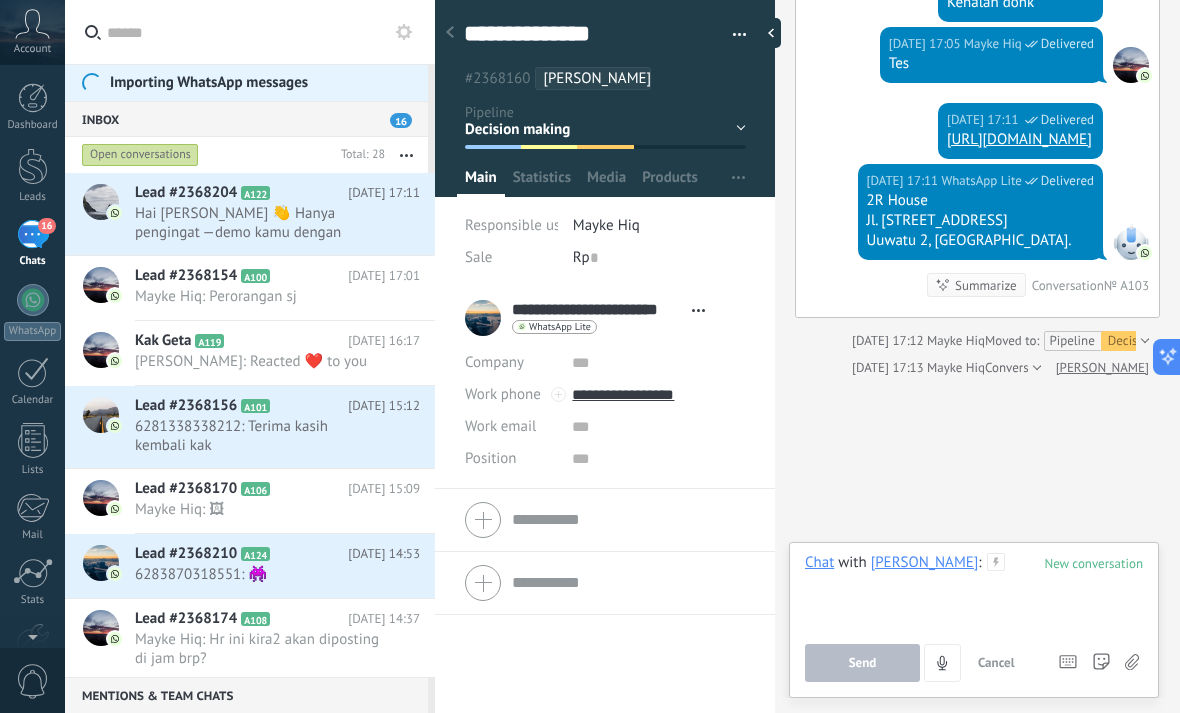 click at bounding box center (983, 591) 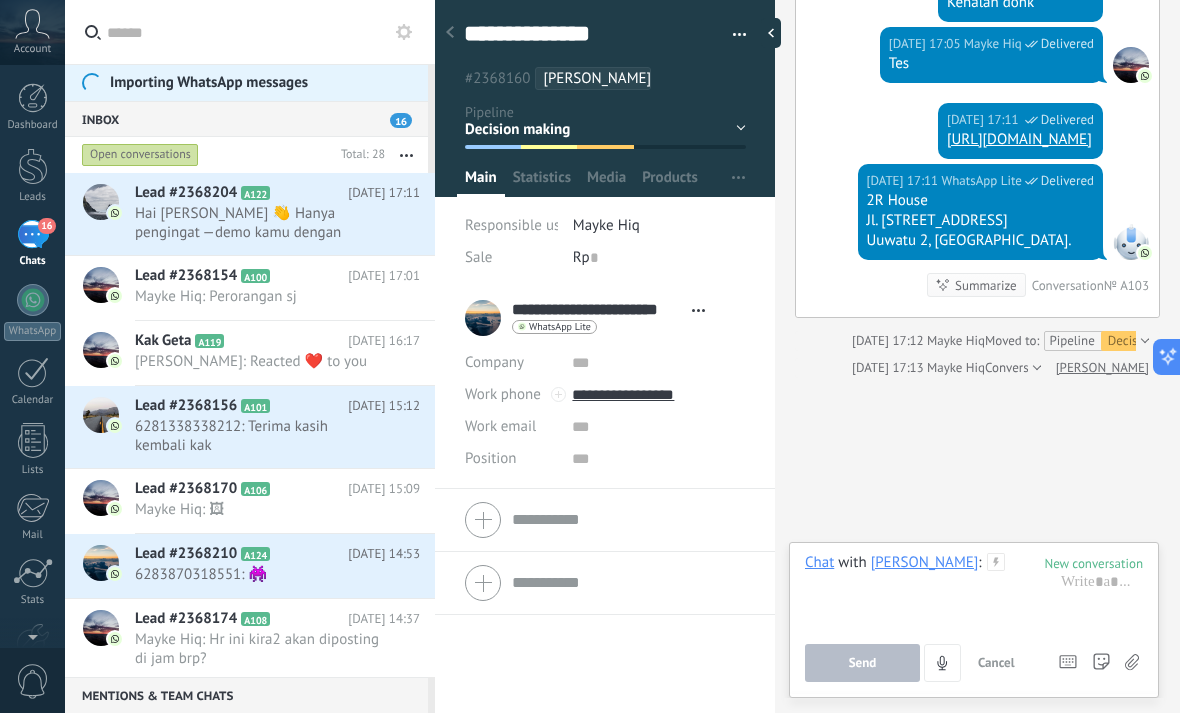 click on "Chat" at bounding box center [819, 562] 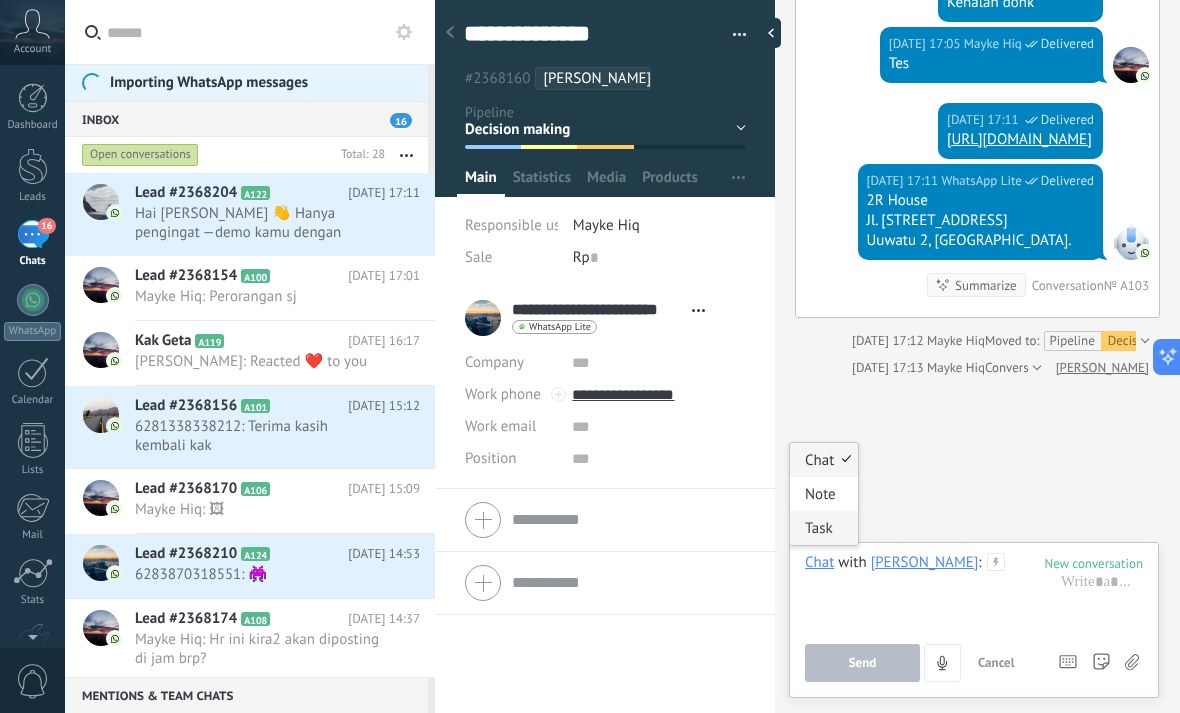 click on "Task" at bounding box center [824, 528] 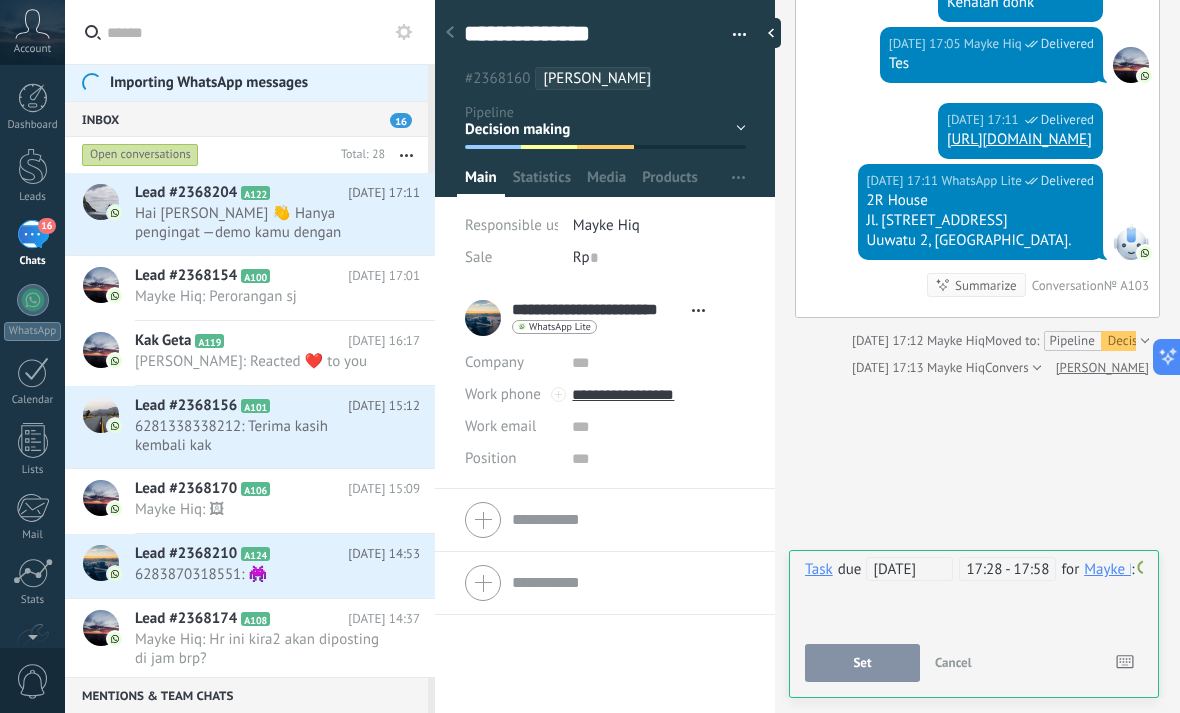 scroll, scrollTop: 0, scrollLeft: 91, axis: horizontal 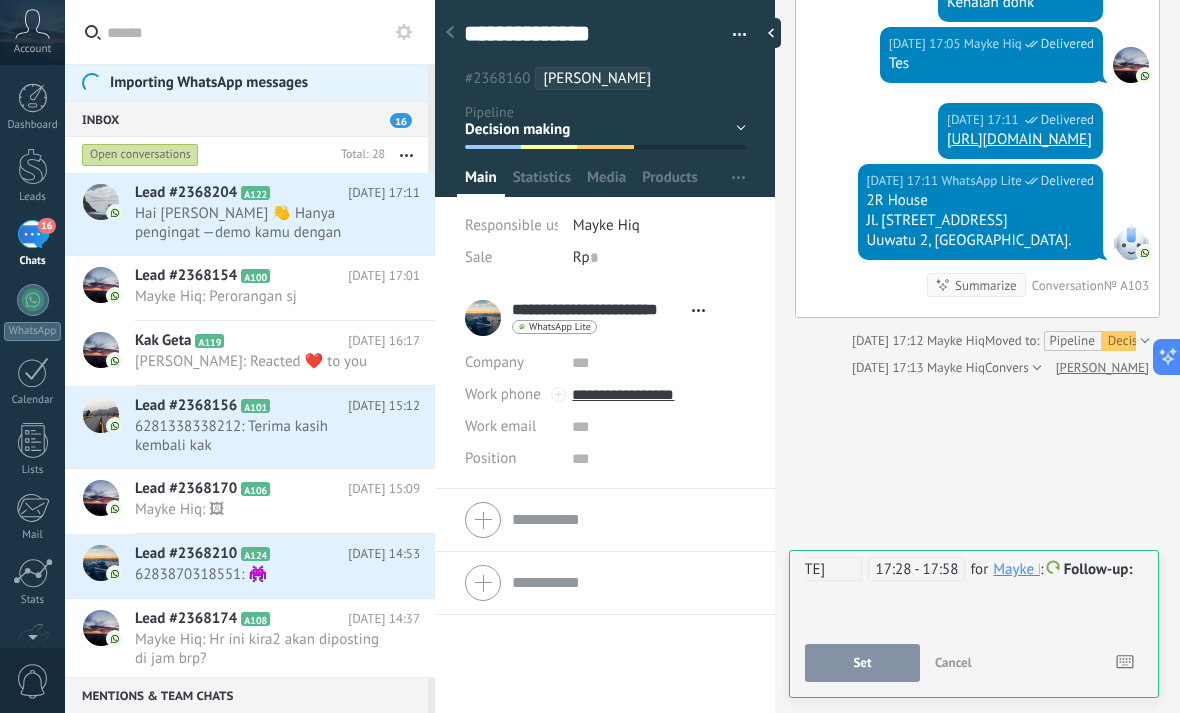 click on "[DATE]" at bounding box center (818, 569) 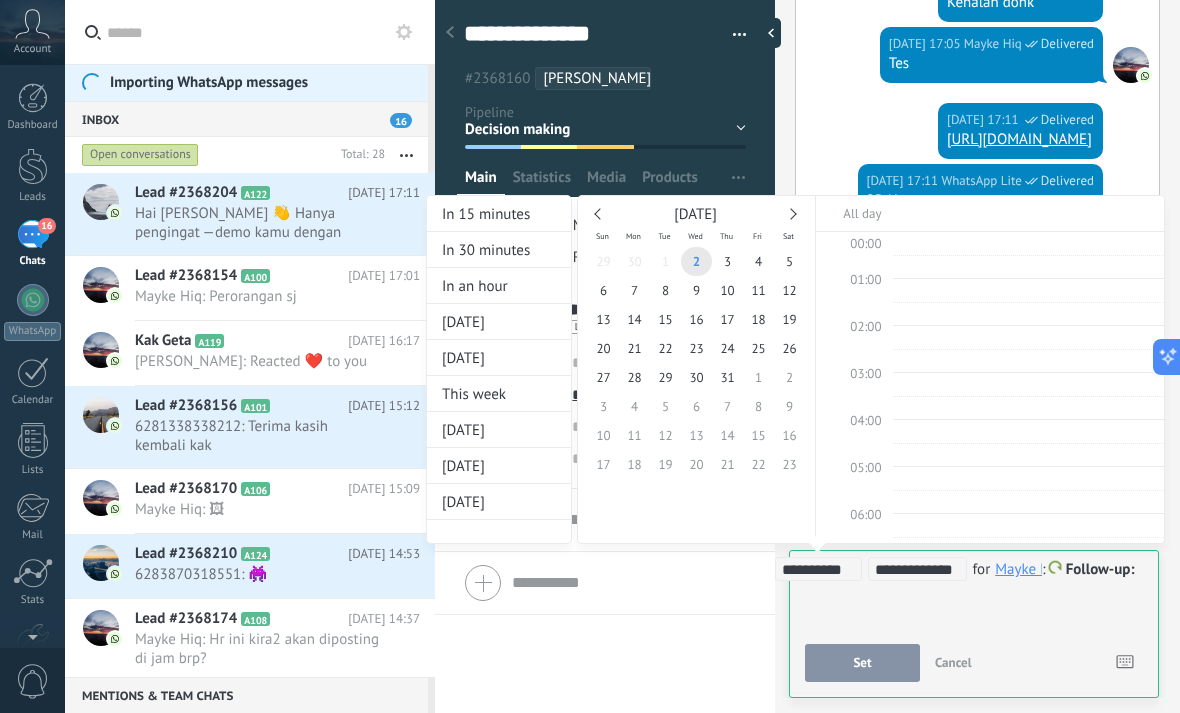 scroll, scrollTop: 774, scrollLeft: 0, axis: vertical 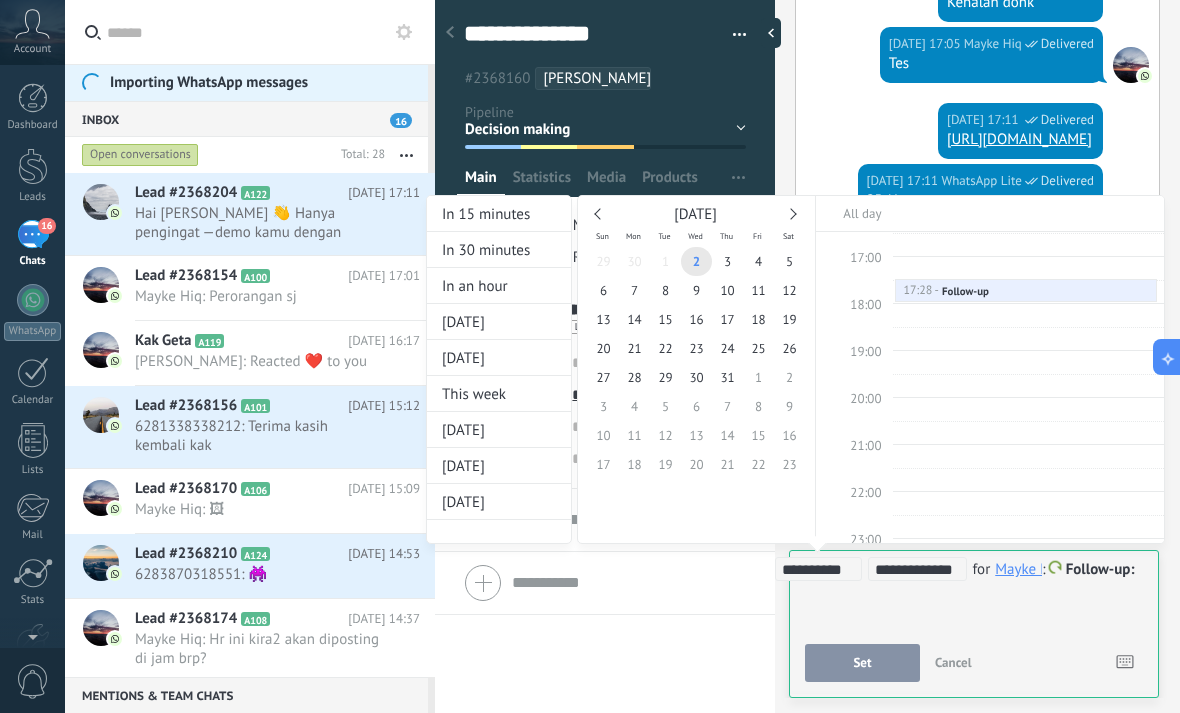 click at bounding box center (590, 356) 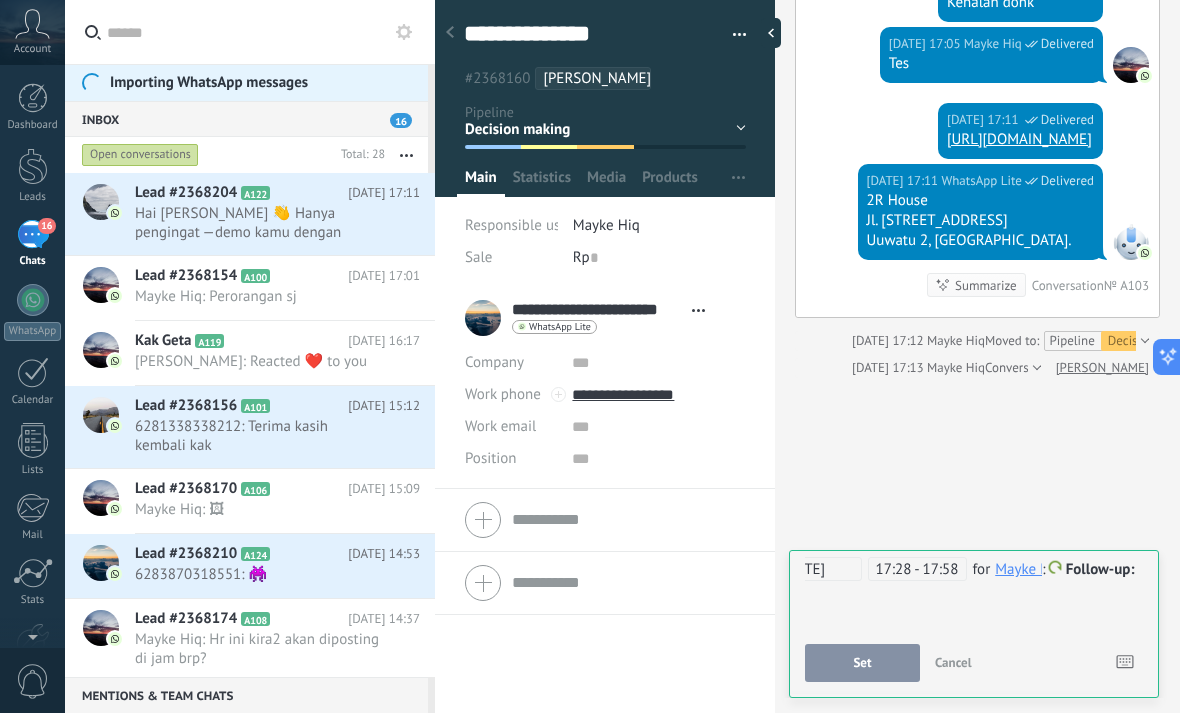 click on "[DATE]" at bounding box center [818, 569] 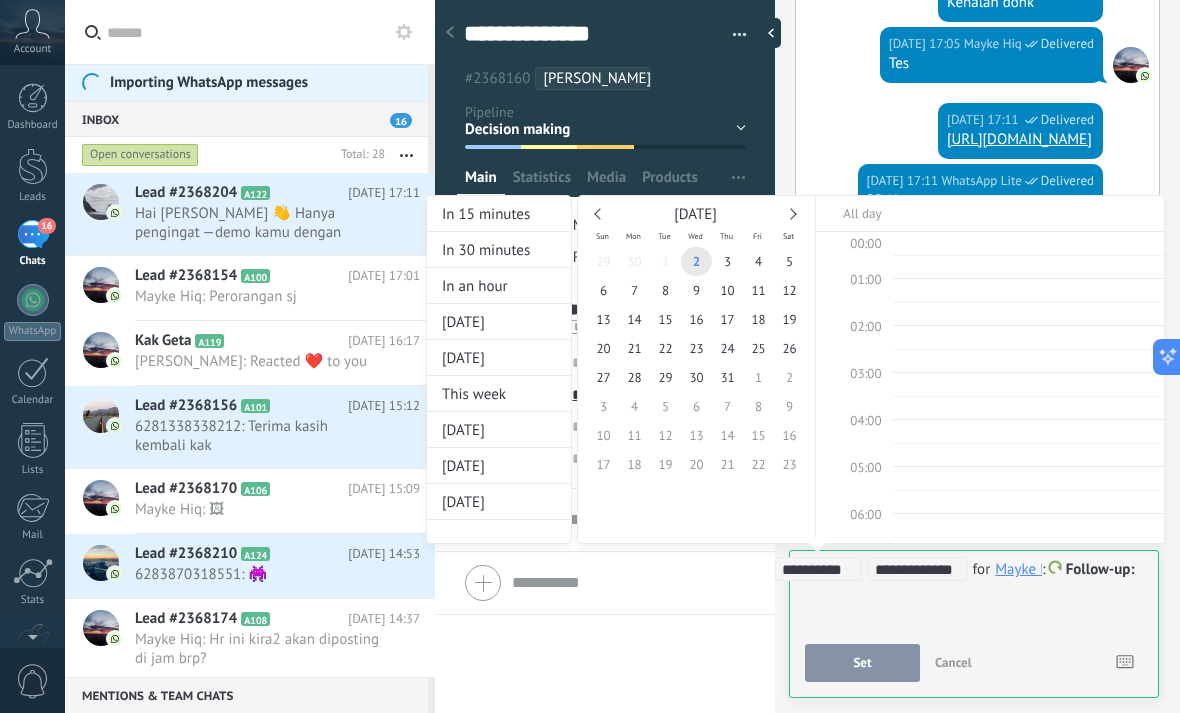 scroll, scrollTop: 774, scrollLeft: 0, axis: vertical 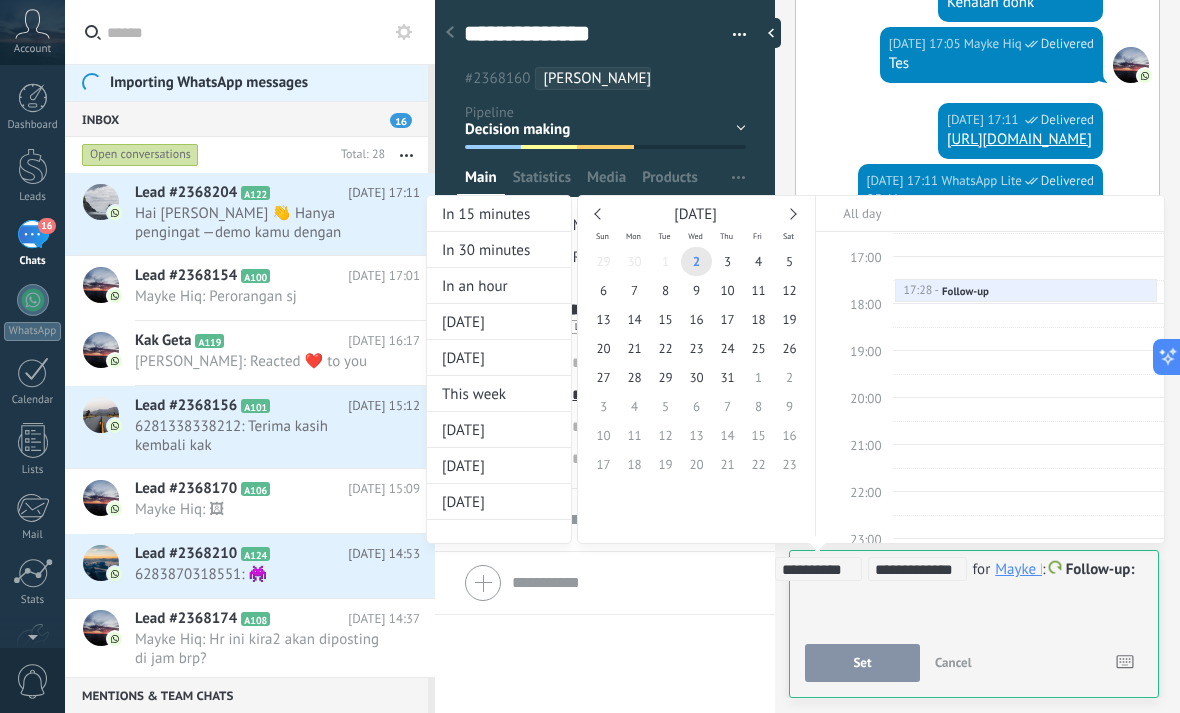 click at bounding box center (590, 356) 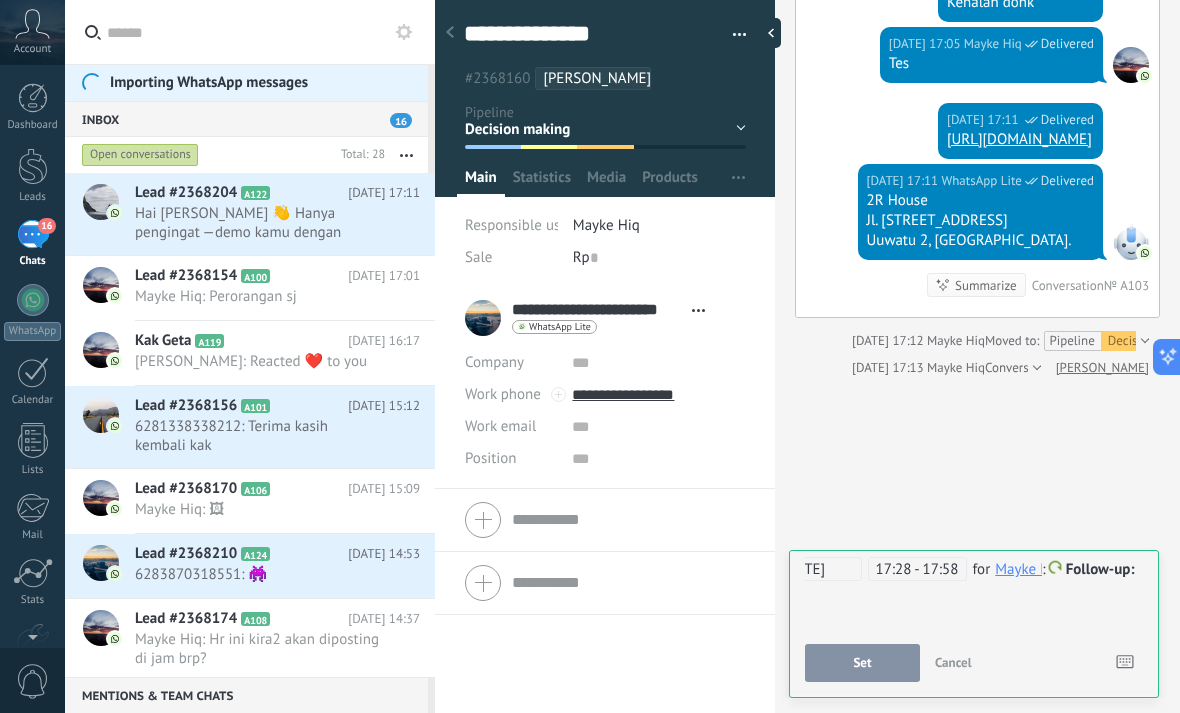 click on "[DATE]" at bounding box center [818, 569] 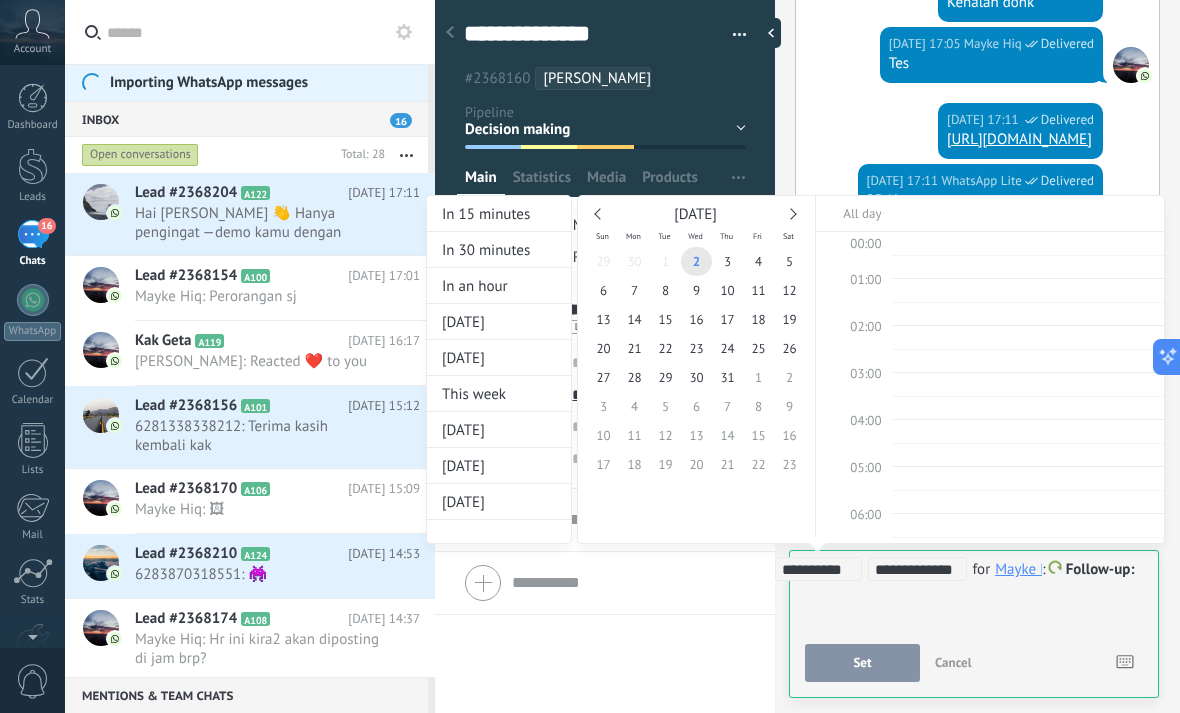 scroll, scrollTop: 774, scrollLeft: 0, axis: vertical 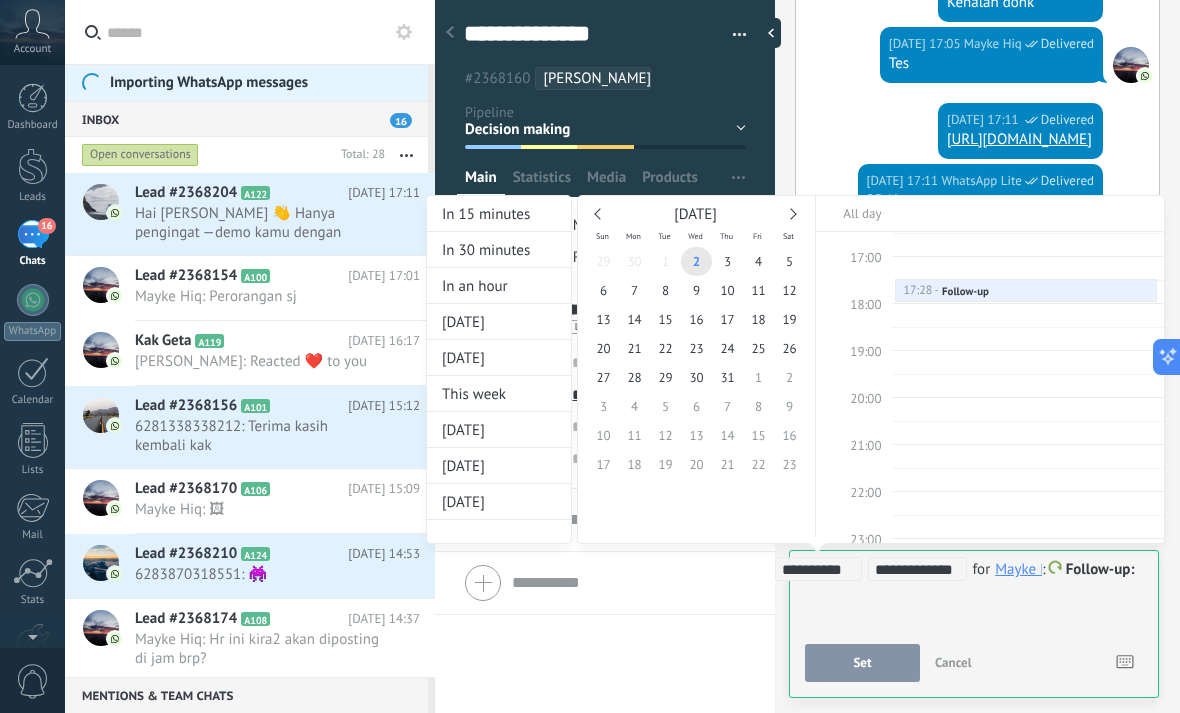 click at bounding box center (590, 356) 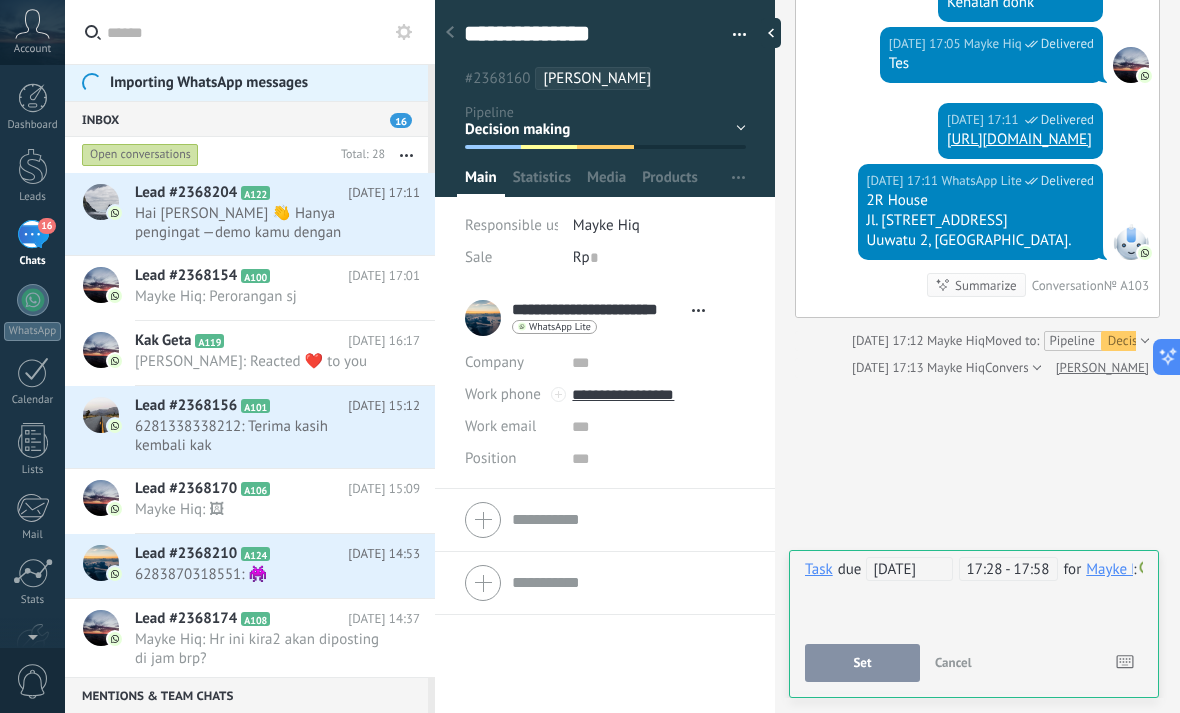 scroll, scrollTop: 0, scrollLeft: 0, axis: both 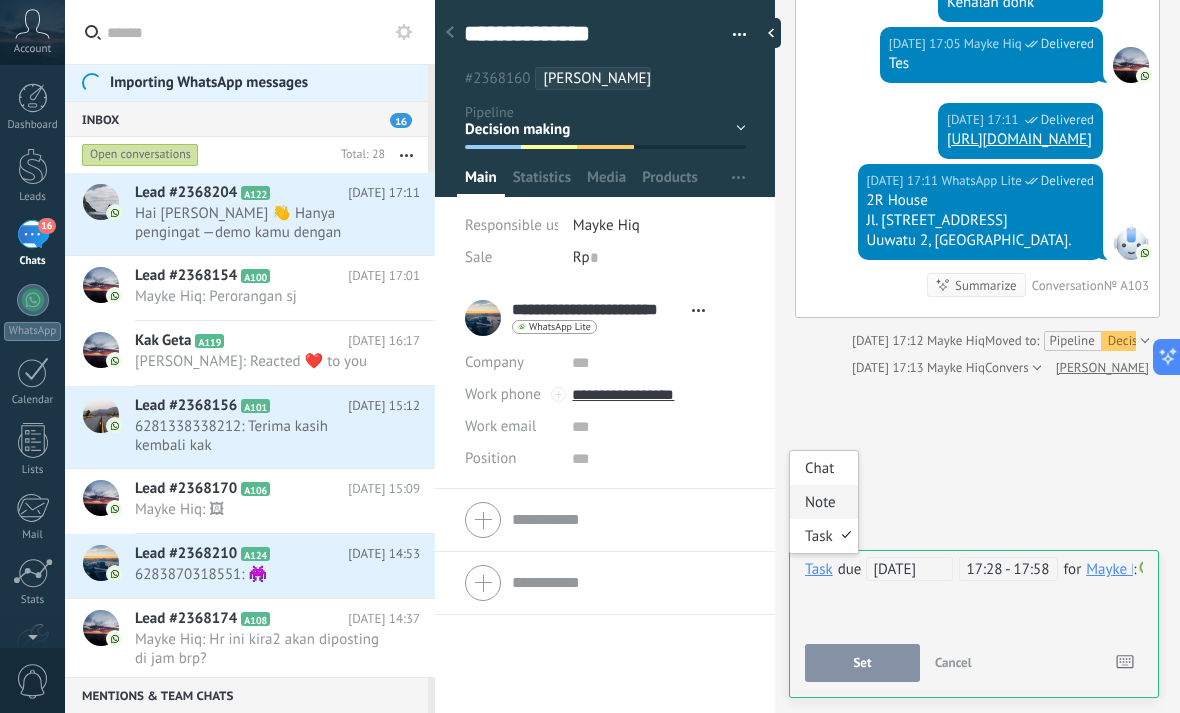 click on "Note" at bounding box center [824, 502] 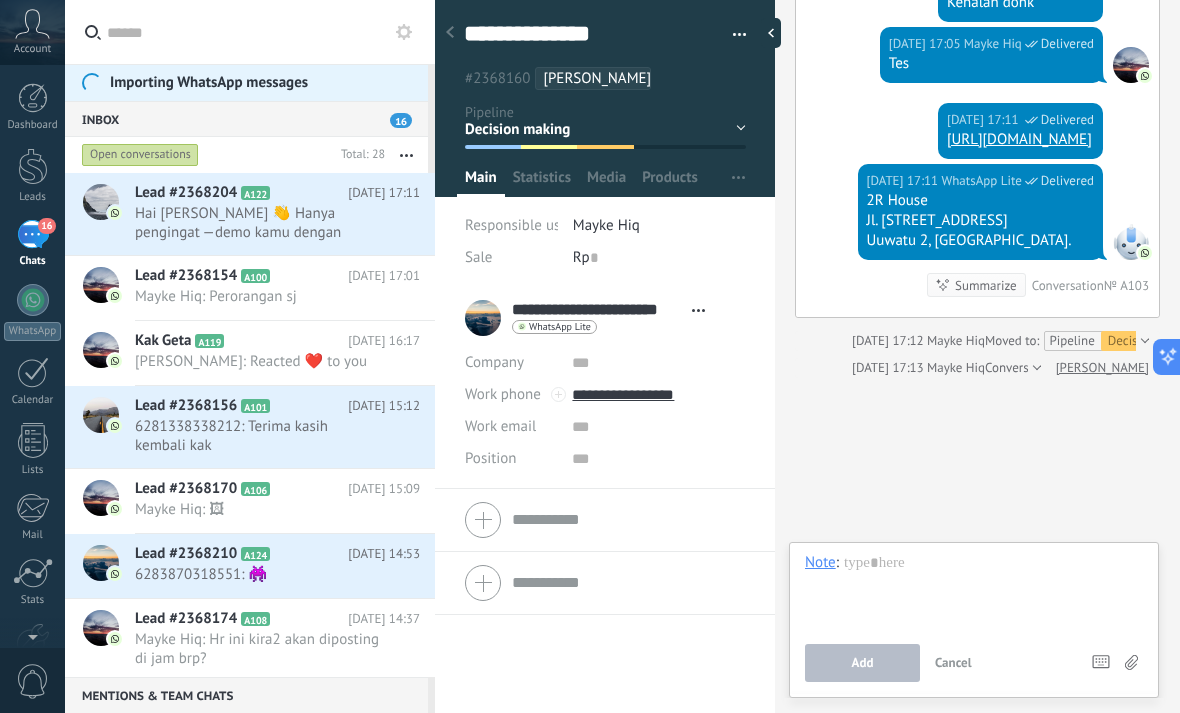 type 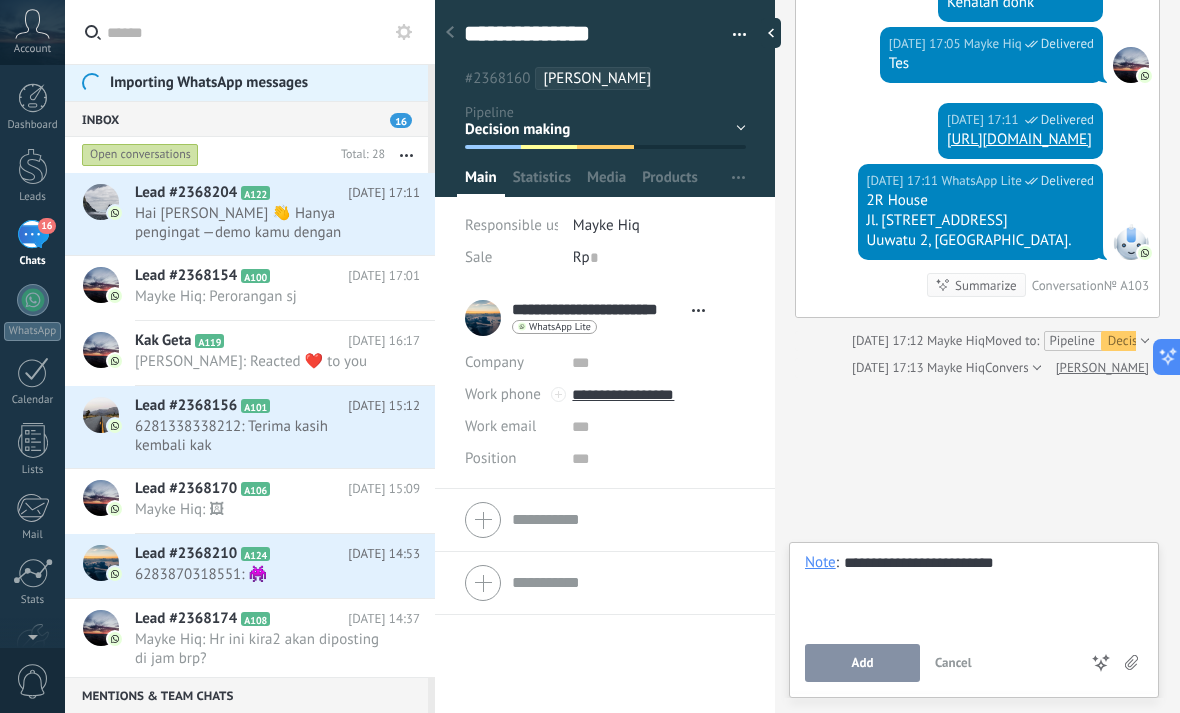 click on "Add" at bounding box center (863, 663) 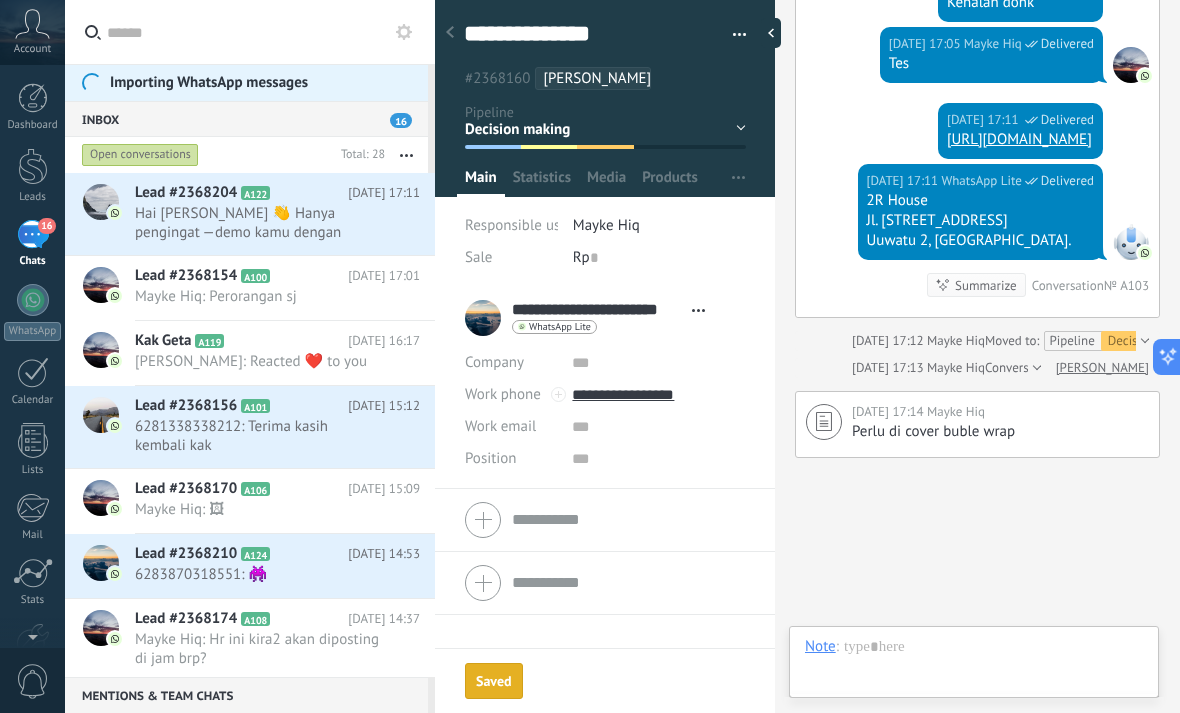 scroll, scrollTop: 6691, scrollLeft: 0, axis: vertical 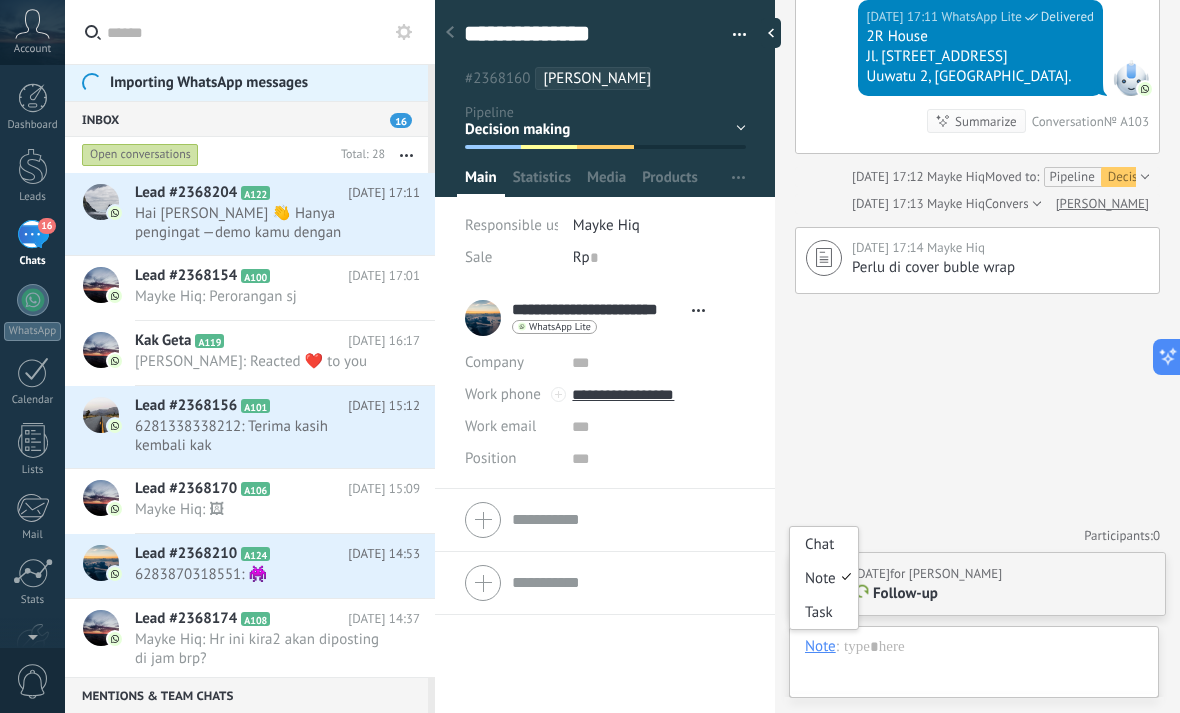 click on "Note" at bounding box center [820, 646] 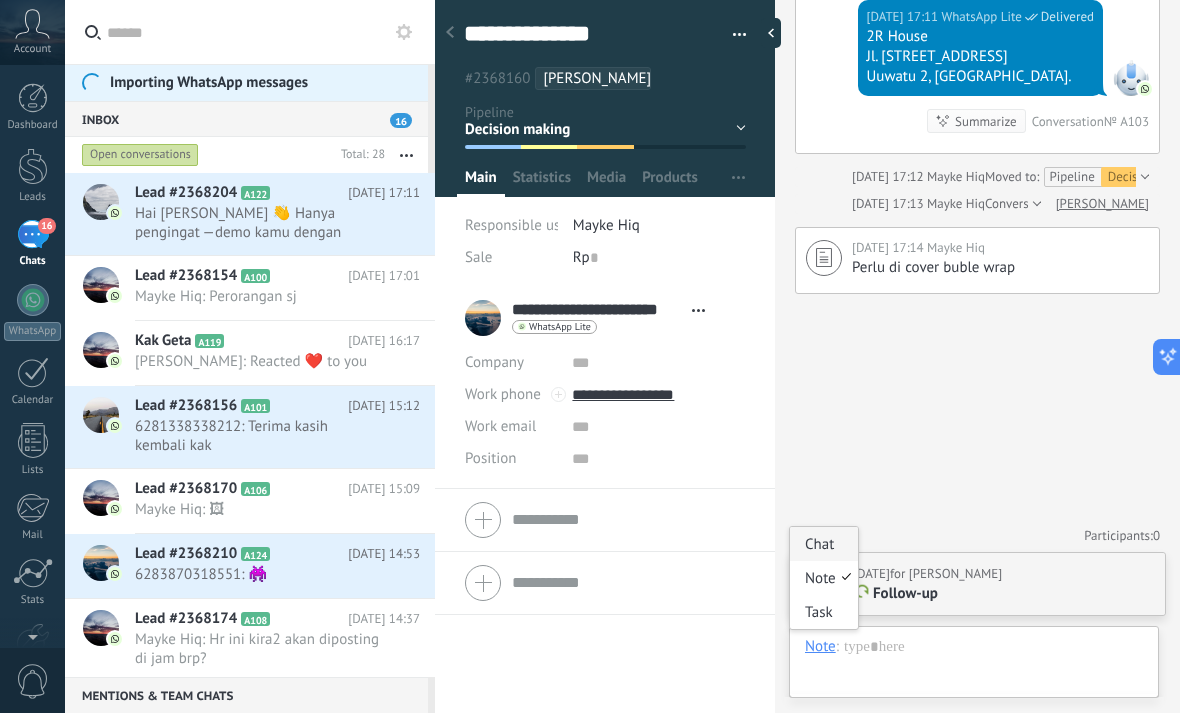 click on "Chat" at bounding box center [824, 544] 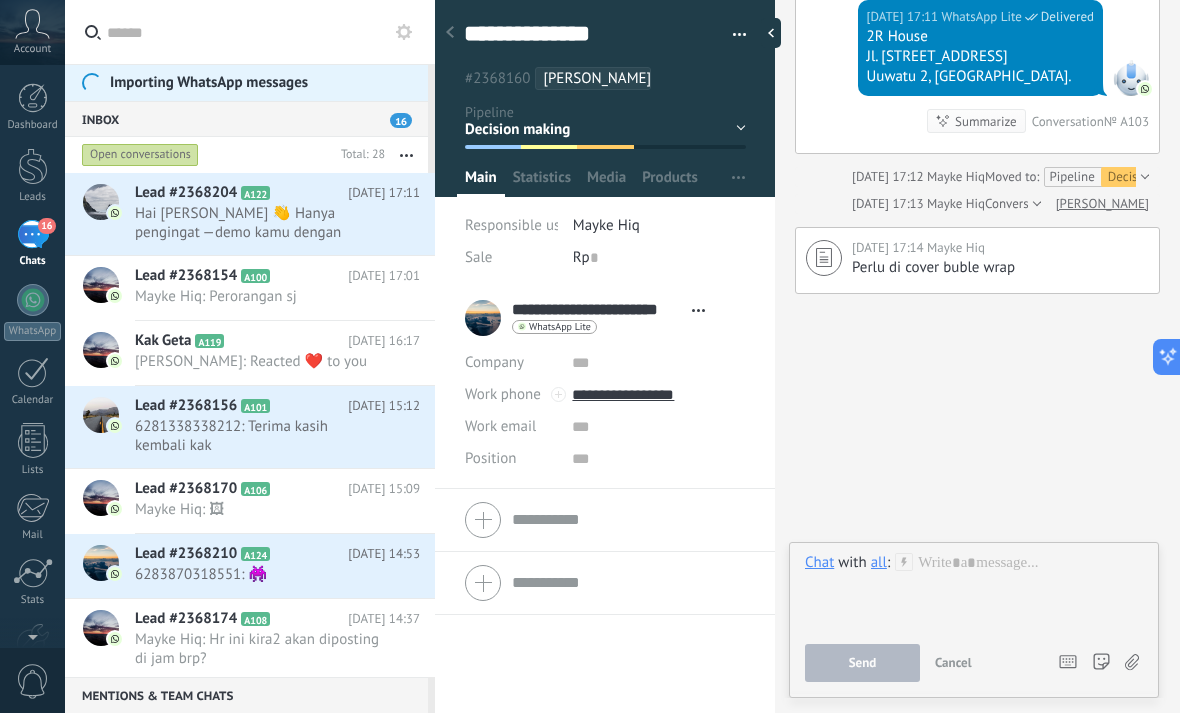 type 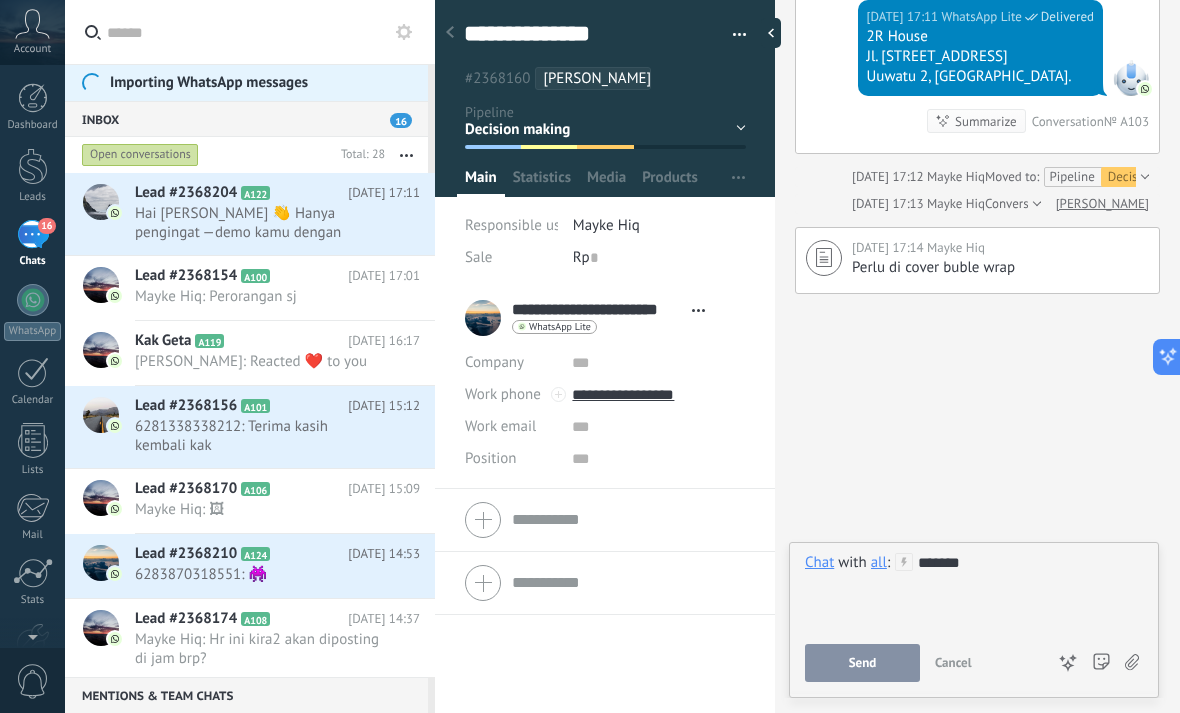 click on "Send" at bounding box center [863, 663] 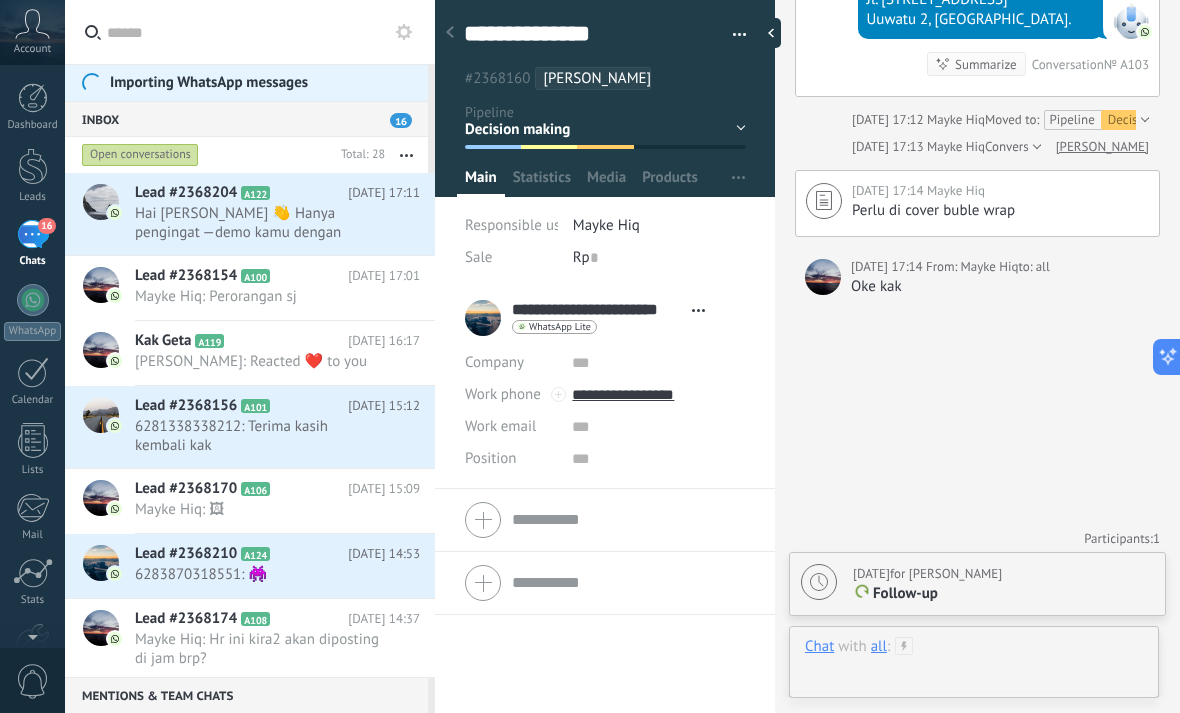 click at bounding box center (974, 667) 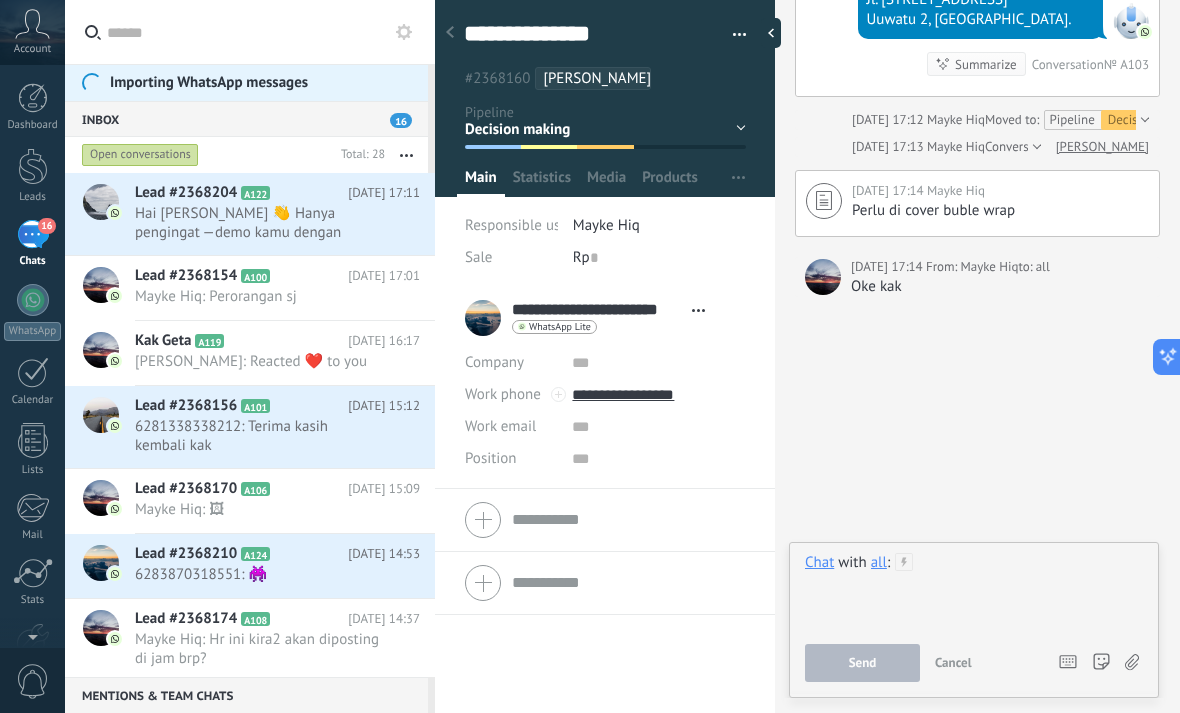 click at bounding box center (974, 591) 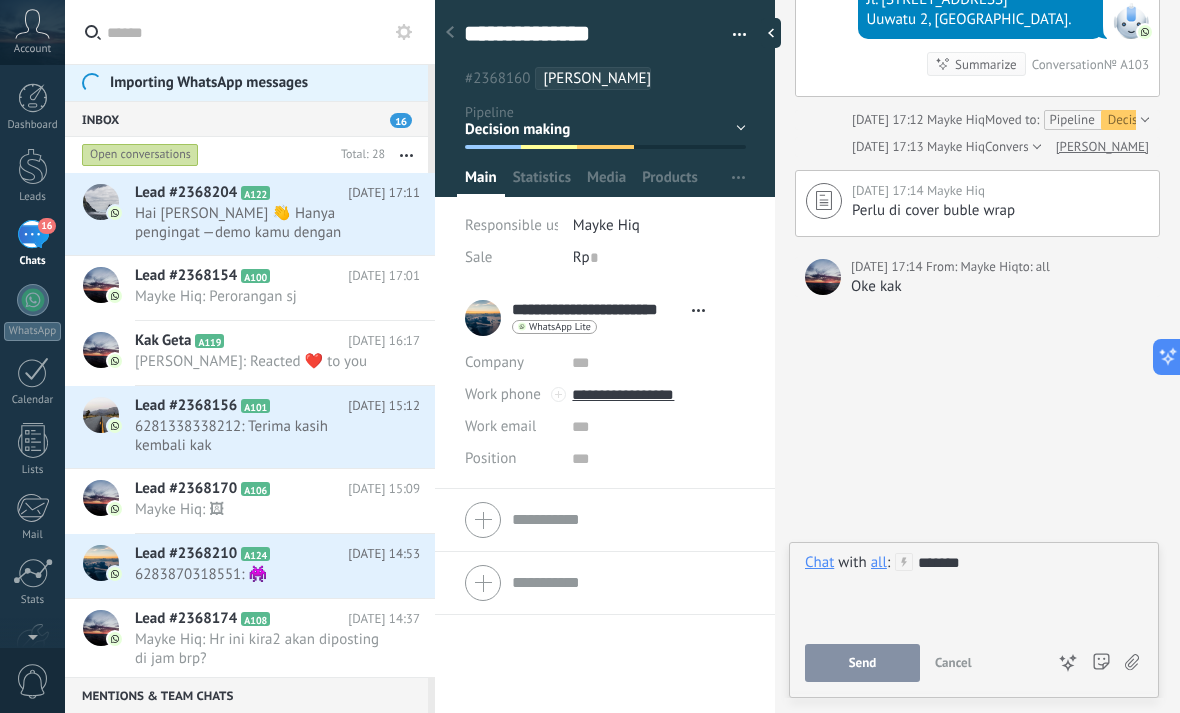 click on "Send" at bounding box center (863, 663) 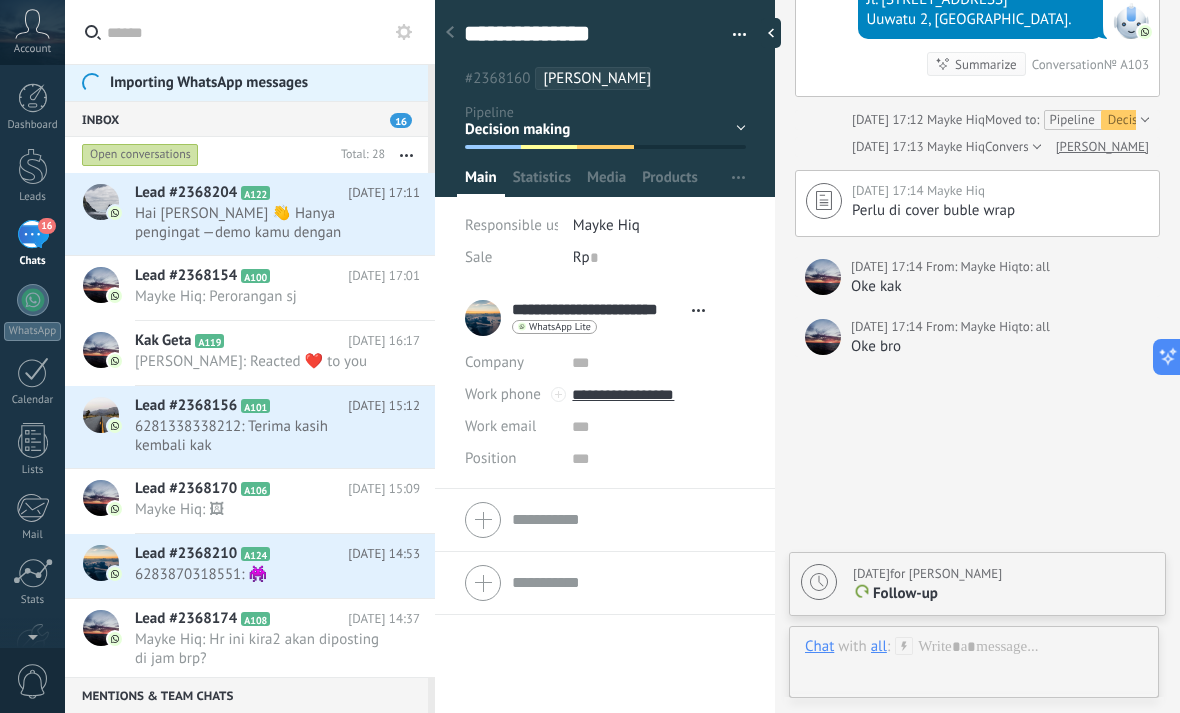scroll, scrollTop: 6751, scrollLeft: 0, axis: vertical 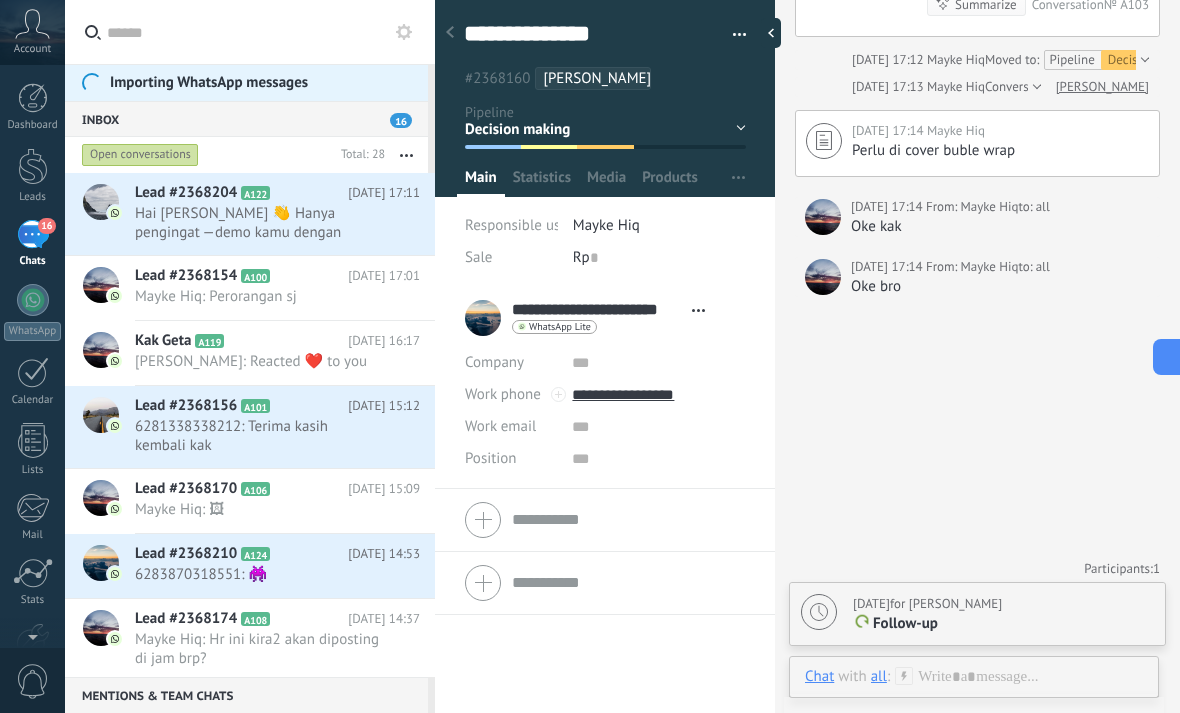 click on "Chat" at bounding box center [819, 676] 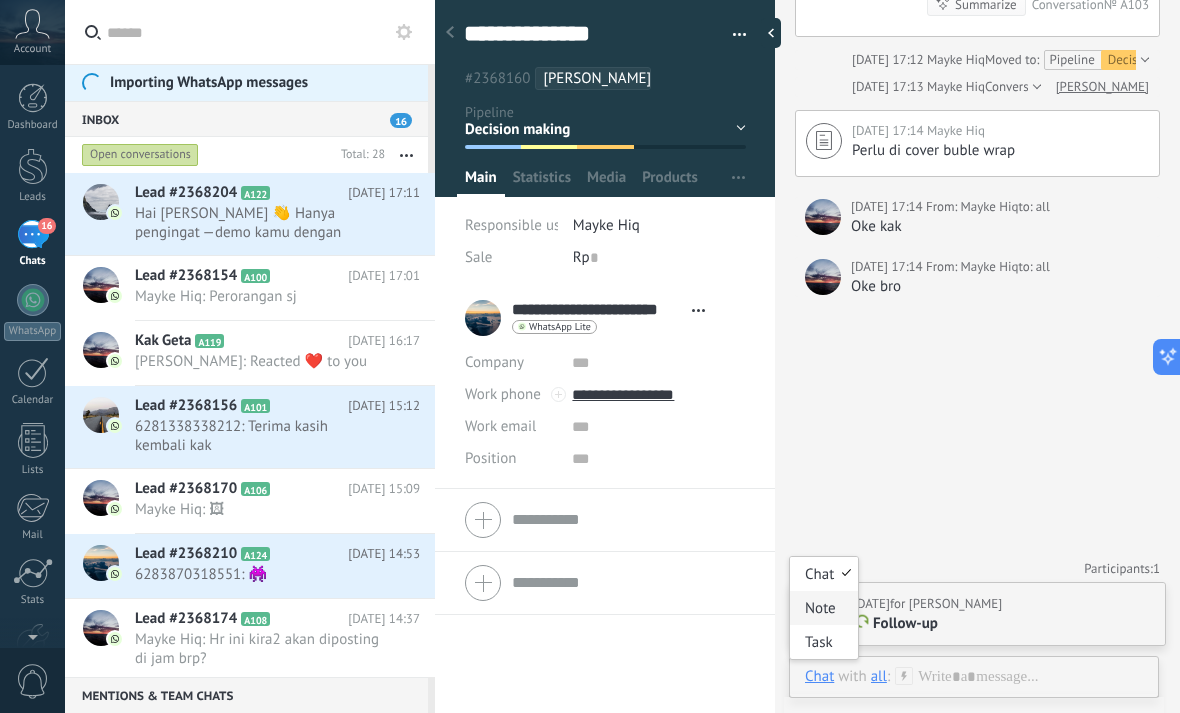 click on "Note" at bounding box center (824, 608) 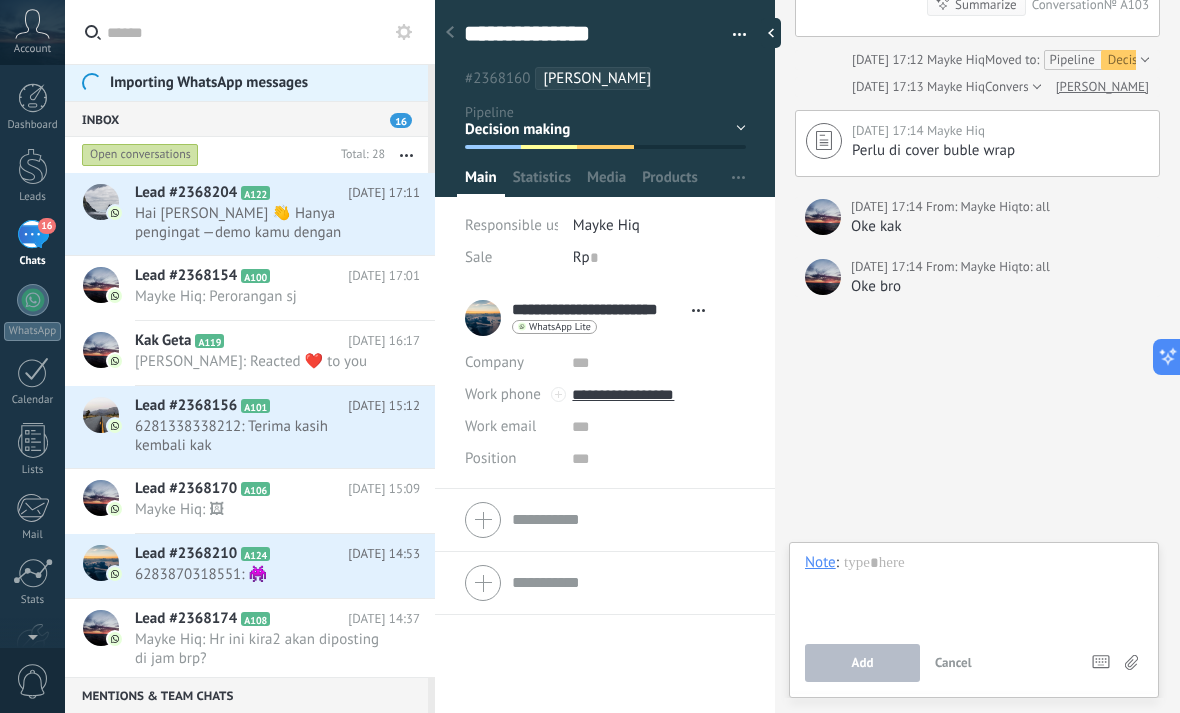 click 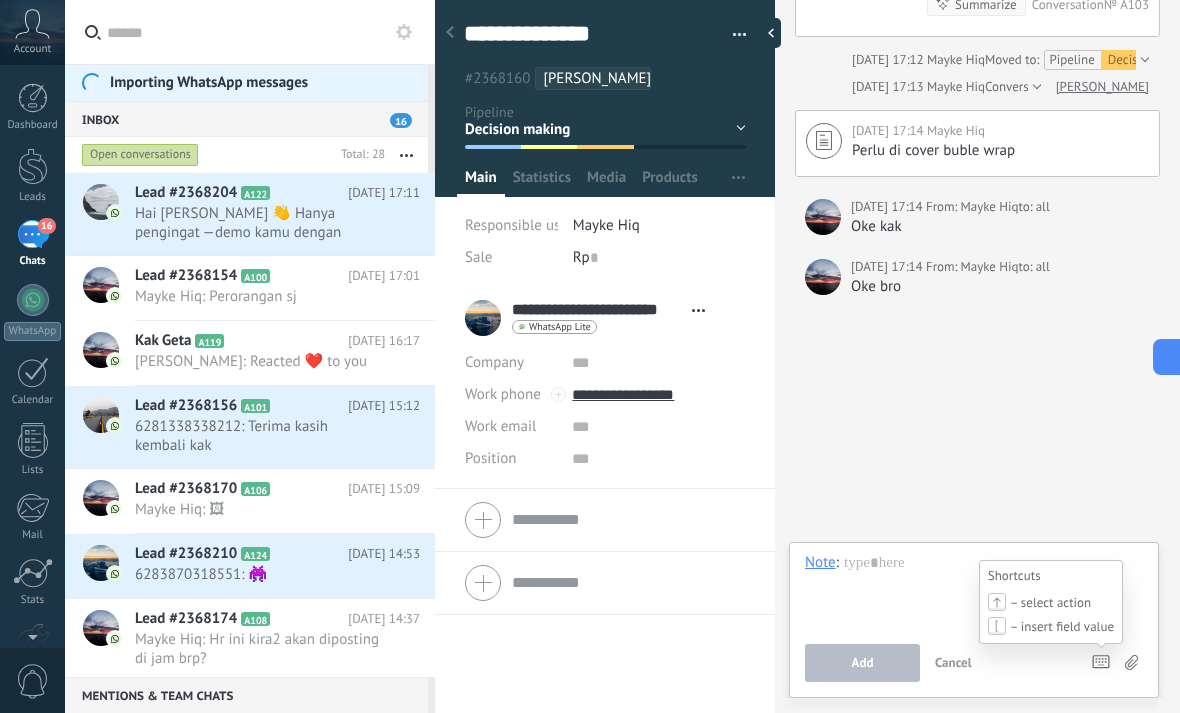 click on "– select action" at bounding box center (1050, 602) 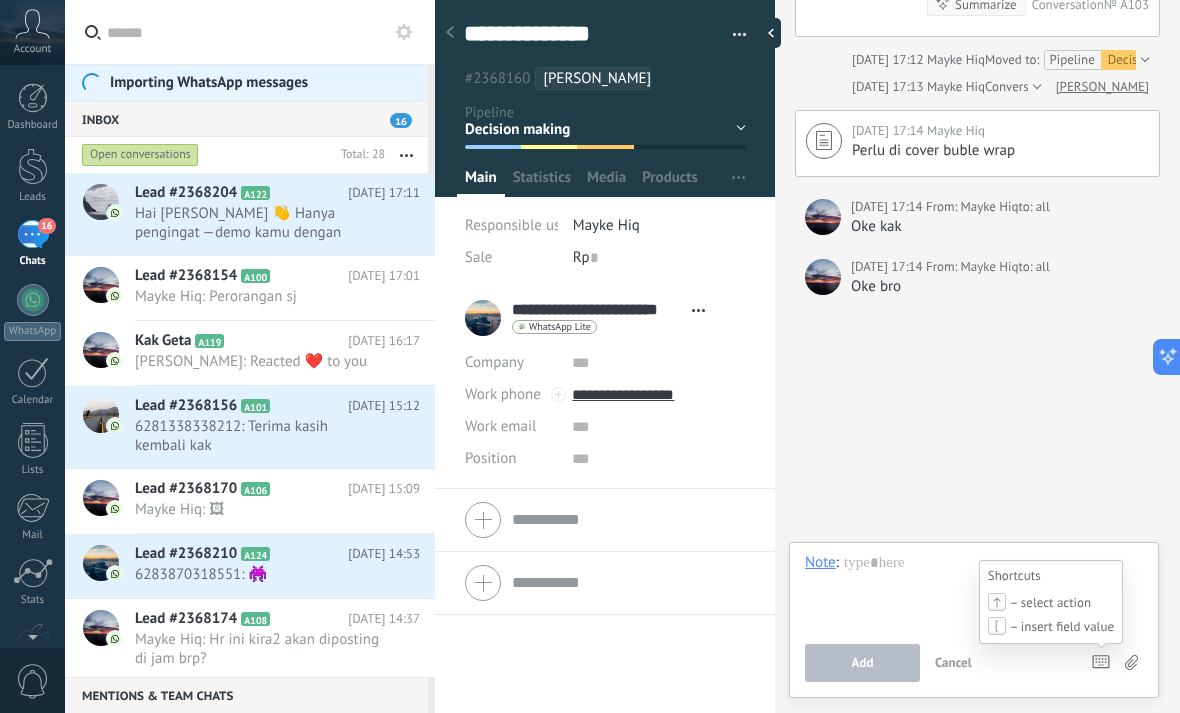 click 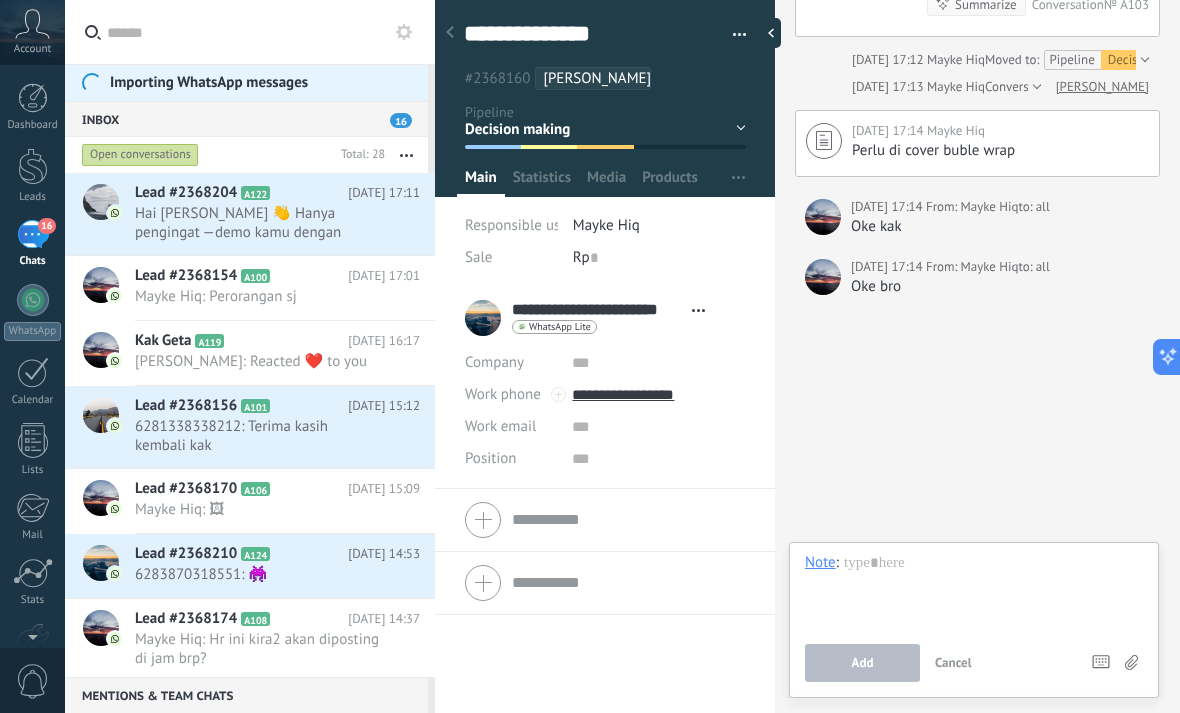 click on "Cancel" at bounding box center (953, 663) 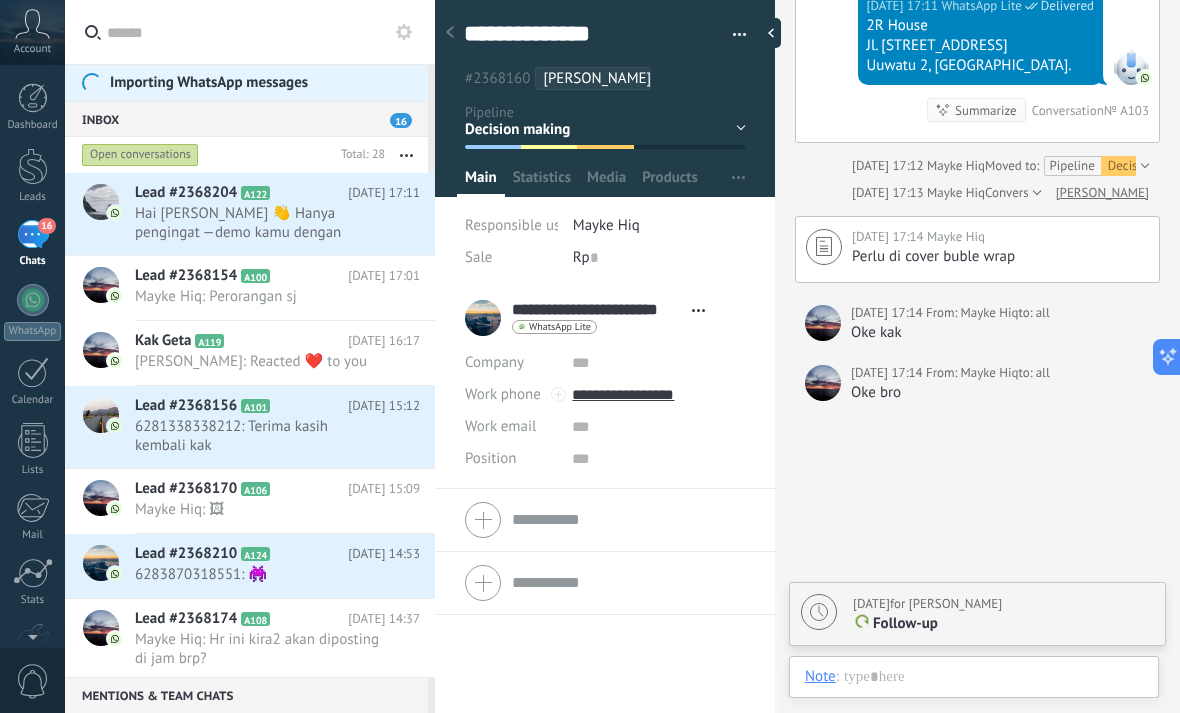 scroll, scrollTop: 6638, scrollLeft: 1, axis: both 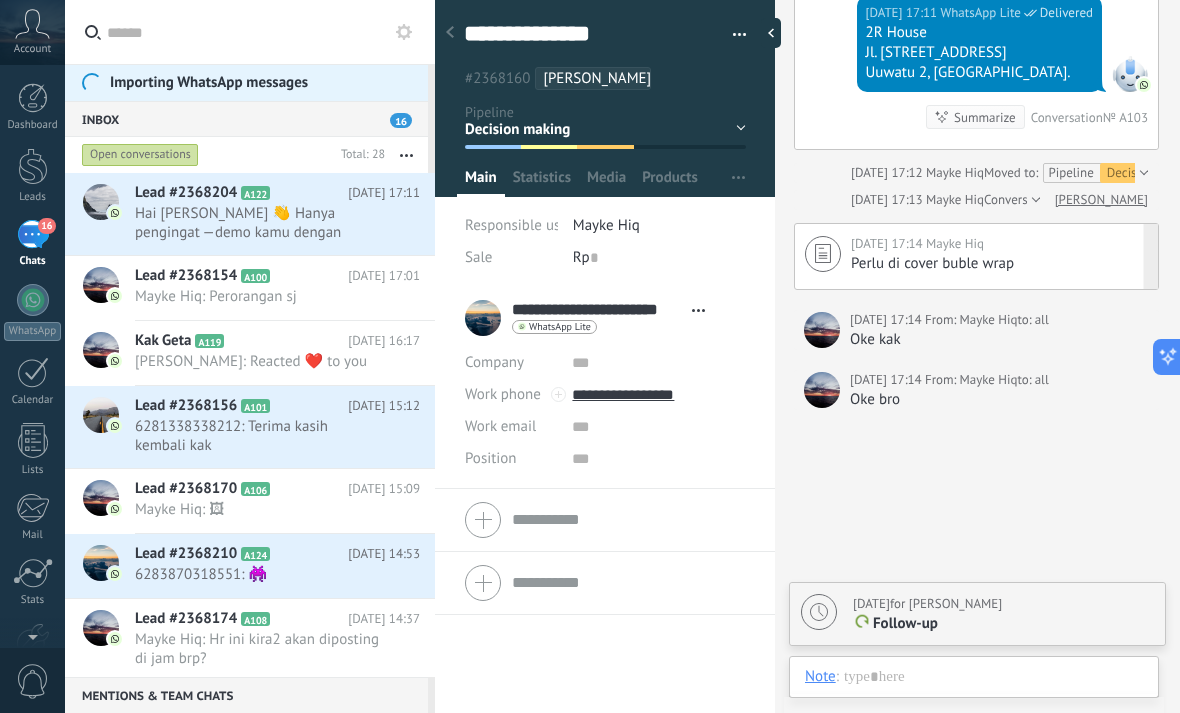 click at bounding box center [823, 254] 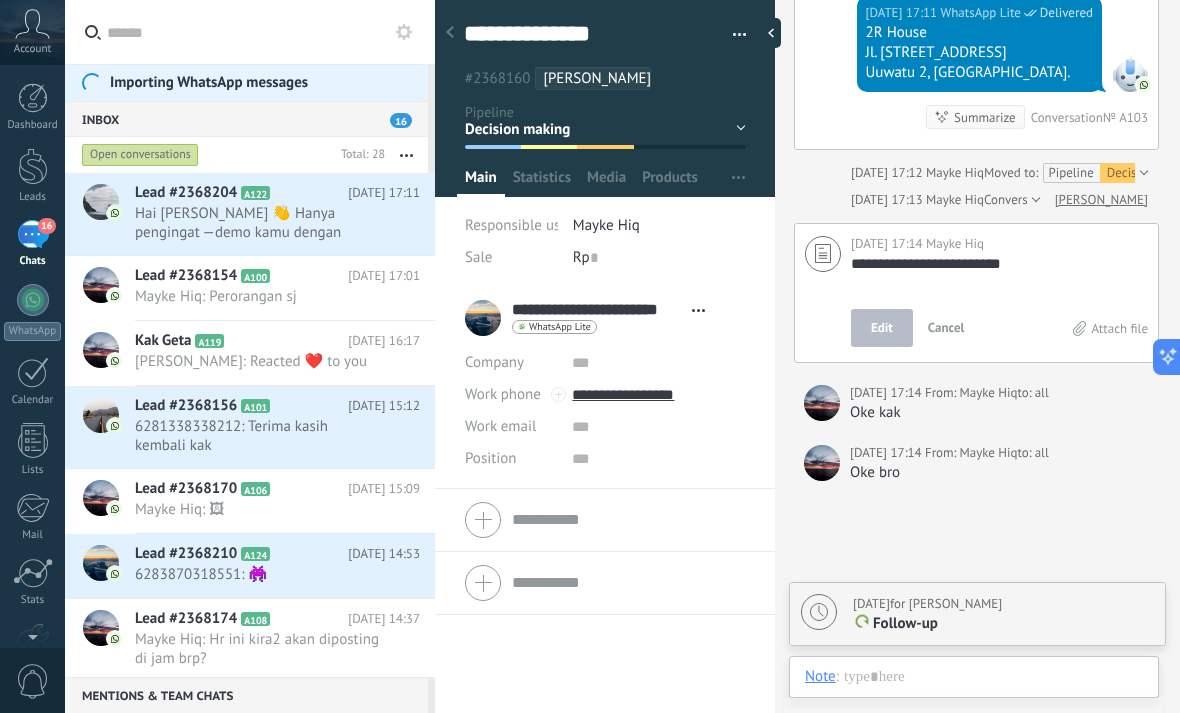 scroll, scrollTop: 20, scrollLeft: 0, axis: vertical 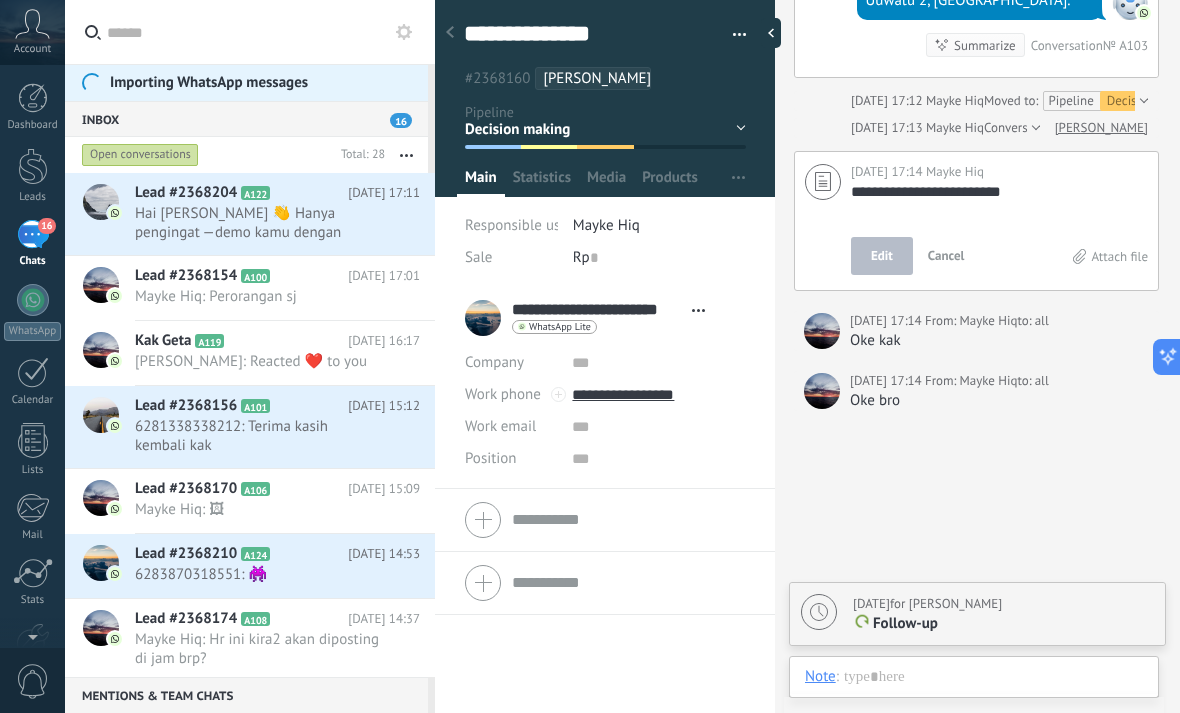 click on "[DATE] [DATE] 22:38 [PERSON_NAME] Suryanata  Besok jam 9 pagi [DATE] 22:38 [PERSON_NAME] Suryanata  [URL][DOMAIN_NAME] 8°48'16.6"S 115°11'42.3"E 8°48'16.6"S 115°11'42.3"E [DATE] 22:39 [PERSON_NAME] Suryanata  Download [DATE] 23:48 [PERSON_NAME]  081326989117 Conversation  № A103 [PERSON_NAME]  [DATE] 09:42 Mayke Hiq  Sent [URL][DOMAIN_NAME] 8°48'07.2"S 115°11'39.1"E 8°48'07.2"S 115°11'39.1"E [DATE] 12:34 Mayke Hiq  Sent [PHONE_NUMBER] Conversation  № A103 [DATE] [DATE] 16:38 [PERSON_NAME]  [URL][DOMAIN_NAME] Alfamart [PERSON_NAME] · [GEOGRAPHIC_DATA], [GEOGRAPHIC_DATA] Alfamart [PERSON_NAME] · [GEOGRAPHIC_DATA], [GEOGRAPHIC_DATA] [DATE] 22:27 [PERSON_NAME] Suryanata  Download [DATE] 23:17 Mayke Hiq  Sent Khusus username pendawa1, passwordnya pendawa1 [DATE] 23:17 Mayke Hiq  Sent Kode gerbangnya 1917 [DATE] 23:17 Mayke Hiq  Sent   Pendawa3" at bounding box center (976, -3113) 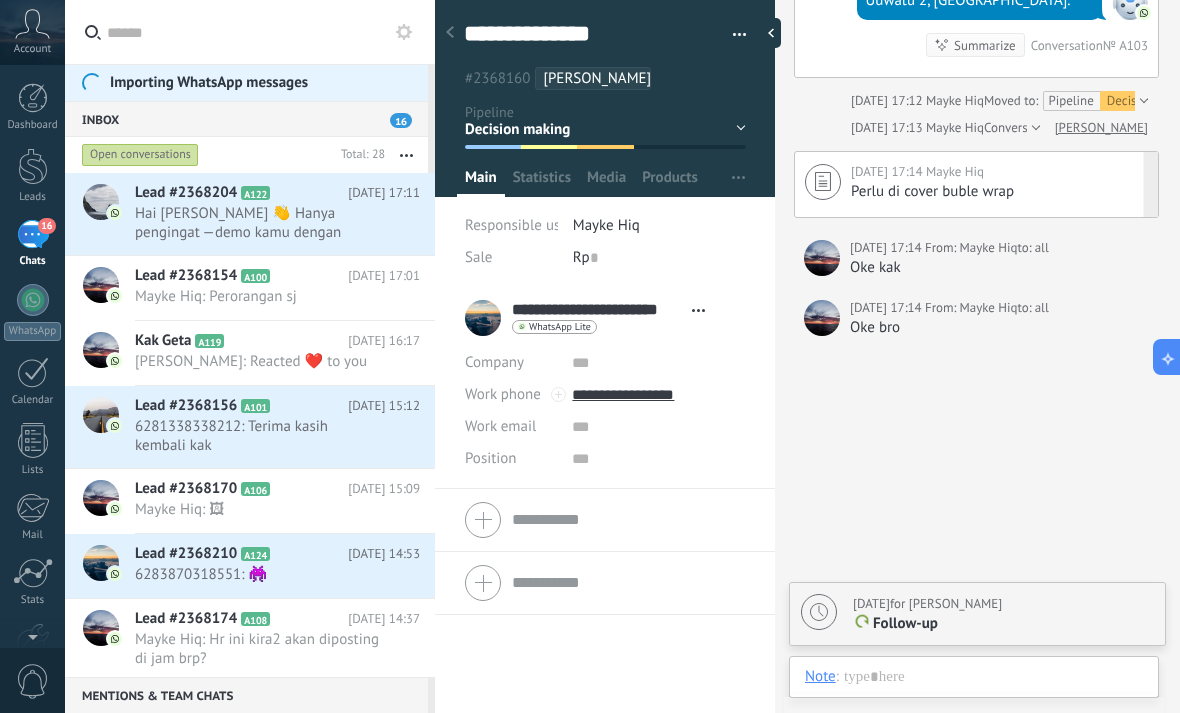 click on "Search Load more [DATE] [DATE] 22:38 [PERSON_NAME] Suryanata  Besok jam 9 pagi [DATE] 22:38 [PERSON_NAME] Suryanata  [URL][DOMAIN_NAME] 8°48'16.6"S 115°11'42.3"E 8°48'16.6"S 115°11'42.3"E [DATE] 22:39 [PERSON_NAME] Suryanata  Download [DATE] 23:48 [PERSON_NAME]  081326989117 Conversation  № A103 [PERSON_NAME]  [DATE] 09:42 Mayke Hiq  Sent [URL][DOMAIN_NAME] 8°48'07.2"S 115°11'39.1"E 8°48'07.2"S 115°11'39.1"E [DATE] 12:34 Mayke Hiq  Sent [PHONE_NUMBER] Conversation  № A103 [DATE] [DATE] 16:38 [PERSON_NAME]  [URL][DOMAIN_NAME] Alfamart [PERSON_NAME] · [GEOGRAPHIC_DATA], [GEOGRAPHIC_DATA] Alfamart [PERSON_NAME] · [GEOGRAPHIC_DATA], [GEOGRAPHIC_DATA] [DATE] 22:27 [PERSON_NAME] Suryanata  Download [DATE] 23:17 Mayke Hiq  Sent Khusus username pendawa1, passwordnya pendawa1 [DATE] 23:17 Mayke Hiq  Sent Kode gerbangnya 1917 [DATE] 23:17 Mayke Hiq" at bounding box center [976, -2977] 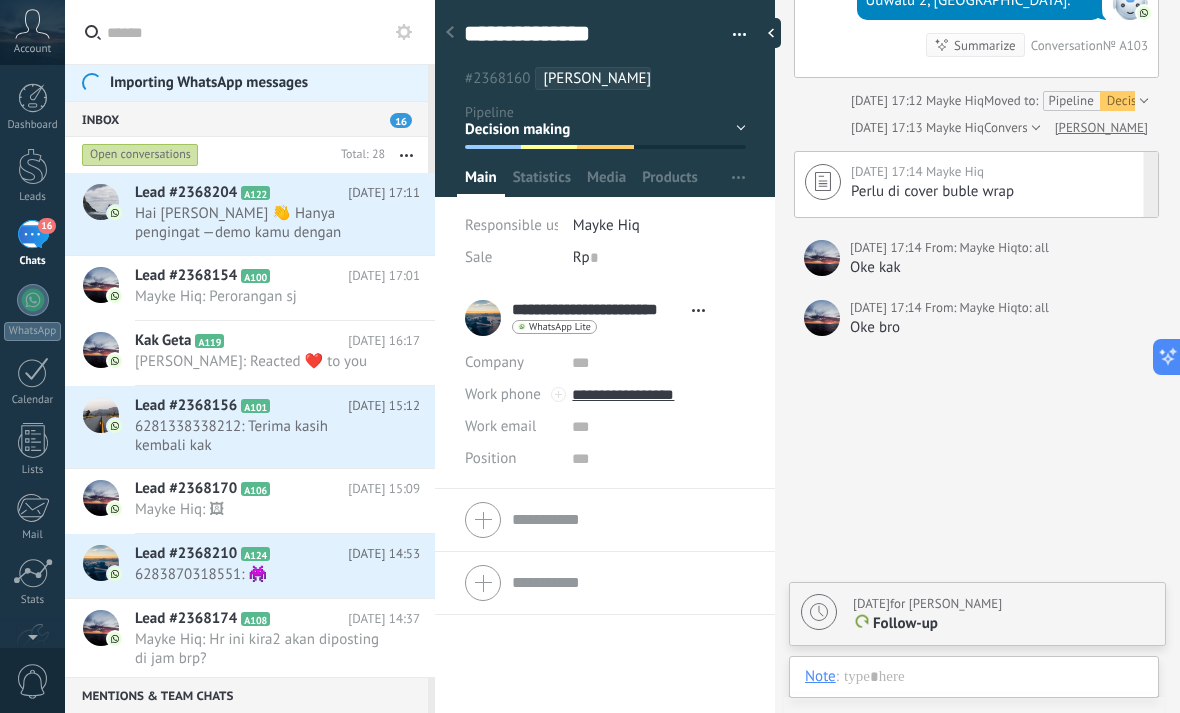 click on "Initial contact
Discussions
Decision making
Contract discussion
Closed - won
Closed - lost" at bounding box center [0, 0] 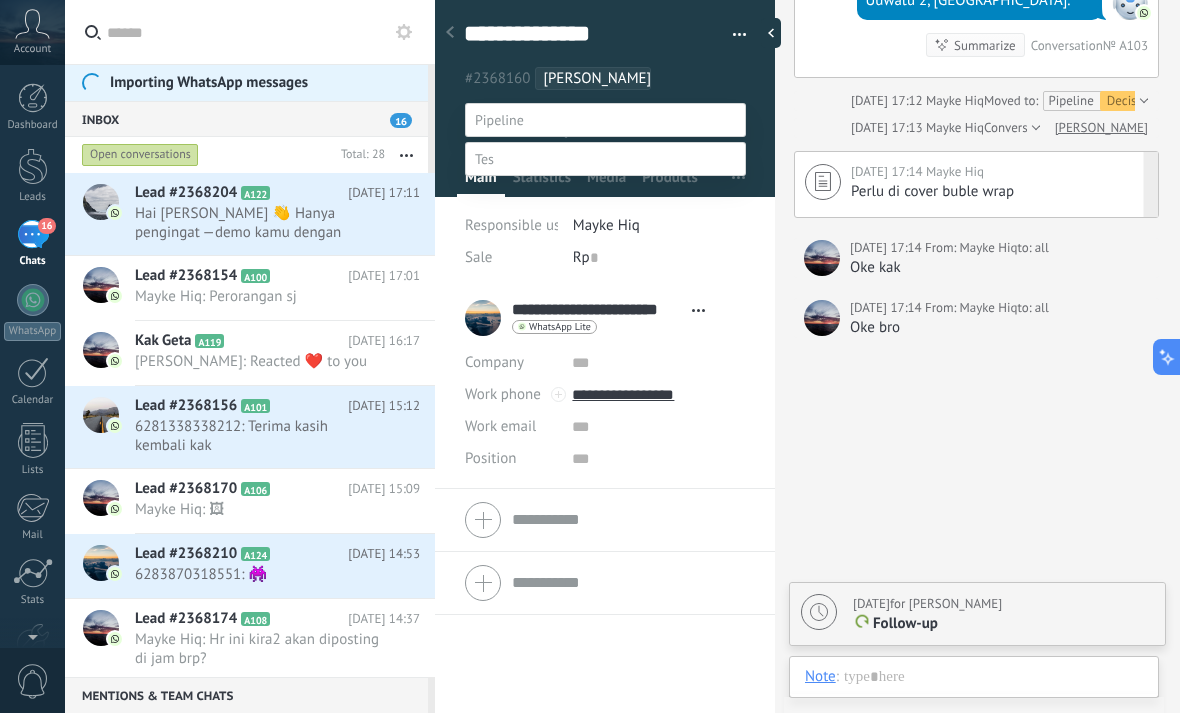click on "Initial contact
Discussions
Decision making
Contract discussion
Closed - won
Closed - lost" at bounding box center (605, 420) 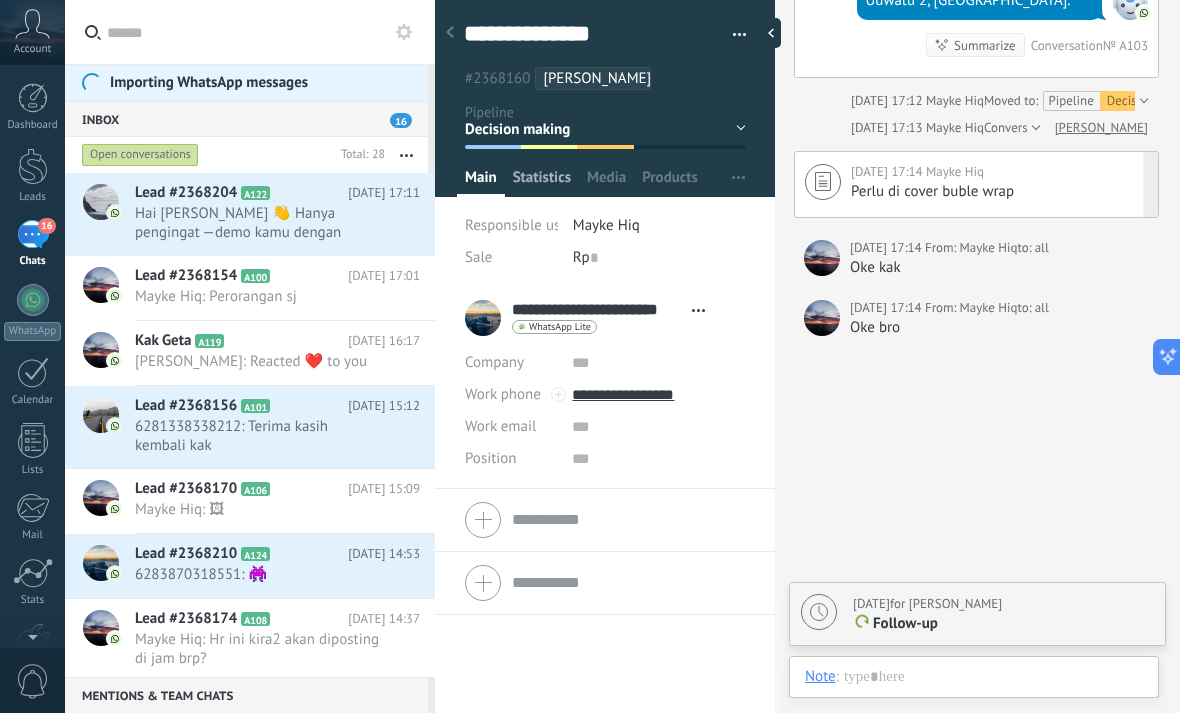 click on "Statistics" at bounding box center (542, 182) 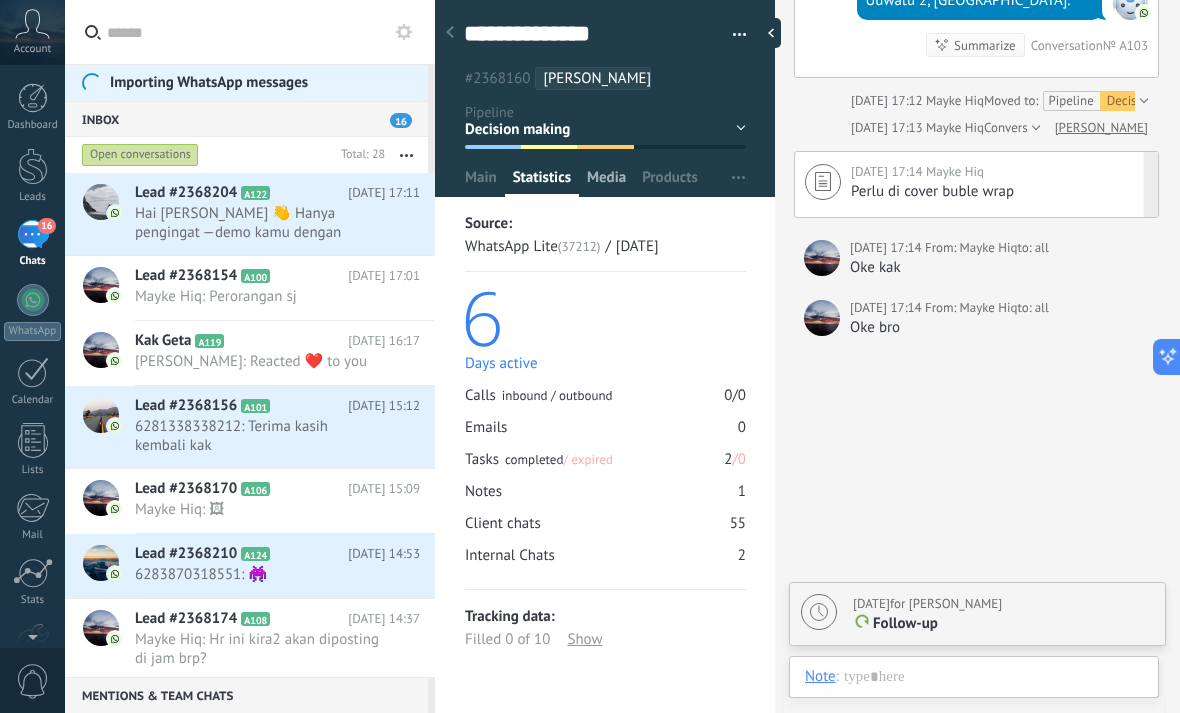 click on "Media" at bounding box center [606, 182] 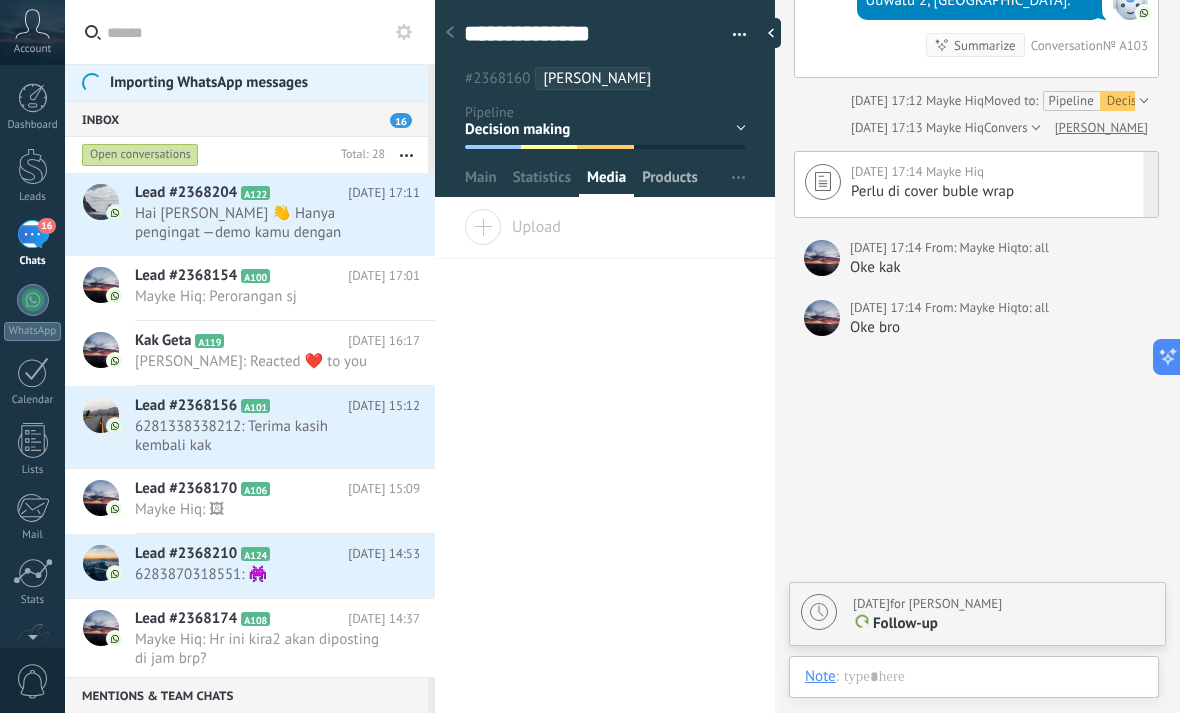 click on "Products" at bounding box center [670, 182] 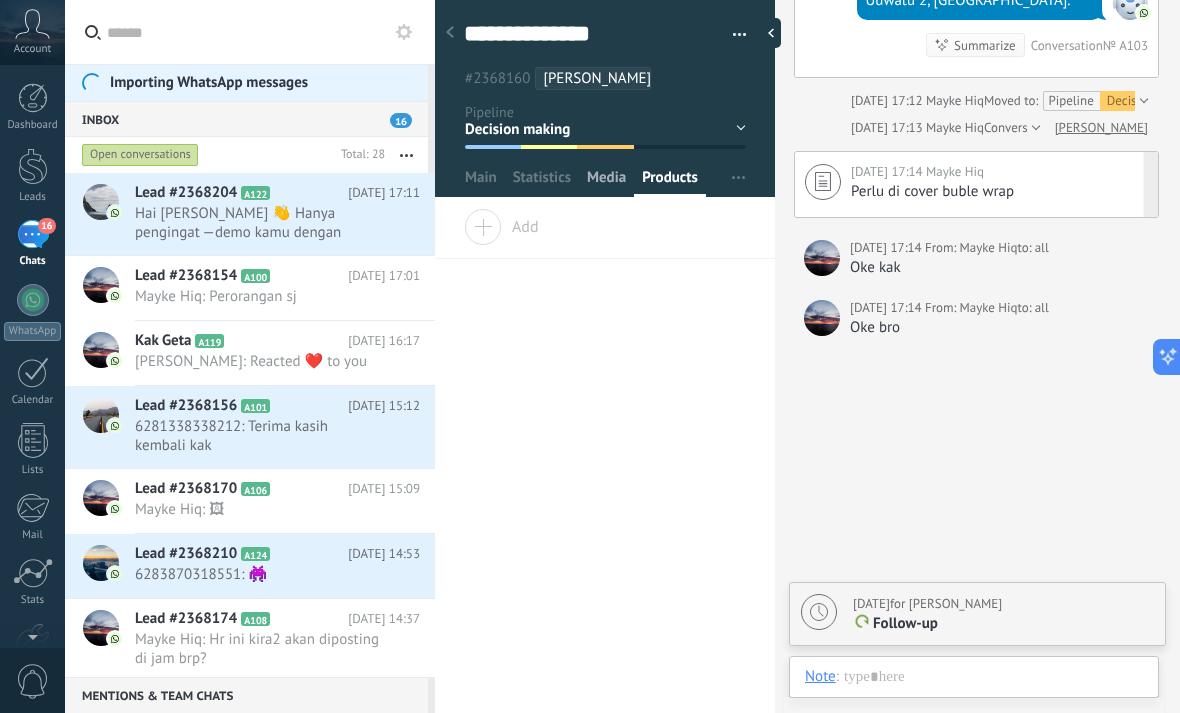 click on "Media" at bounding box center (606, 182) 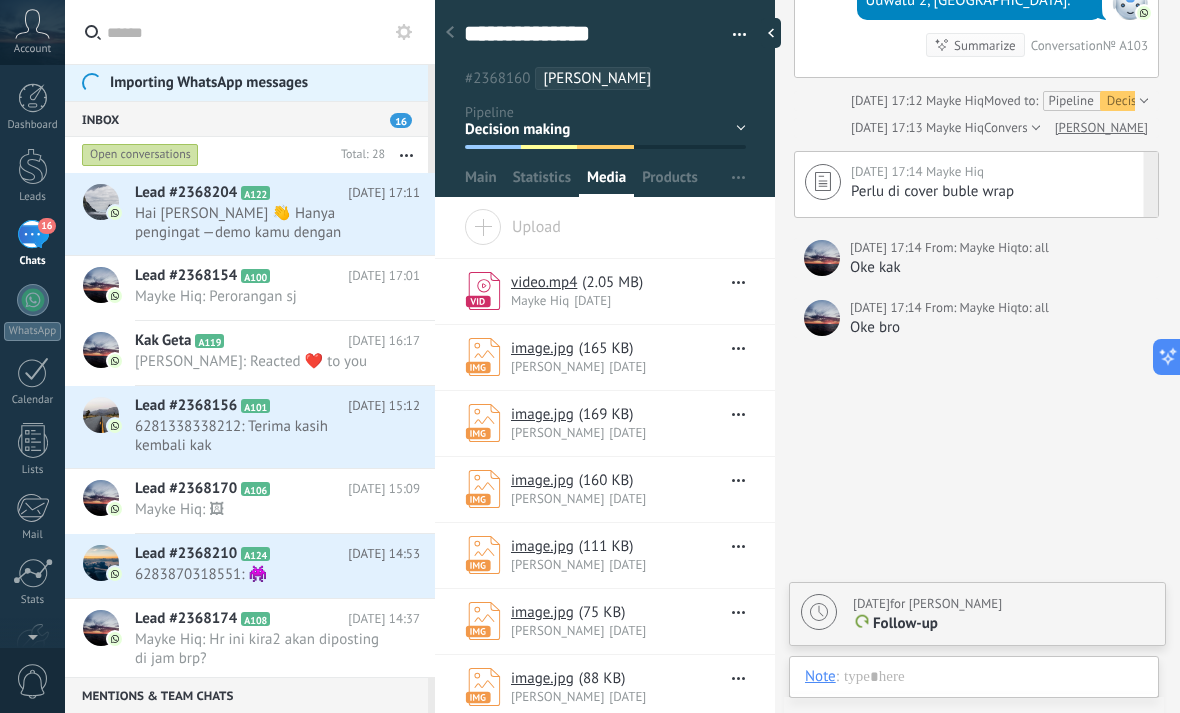 click on "image.jpg" at bounding box center (542, 348) 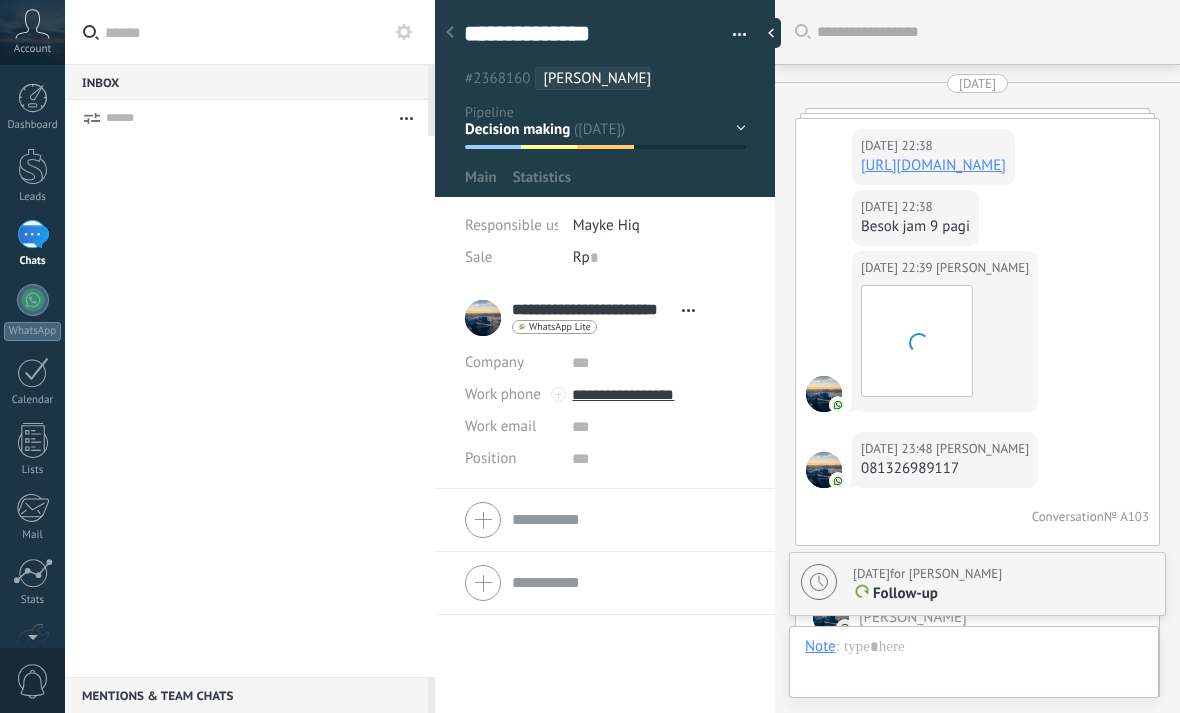 scroll, scrollTop: 0, scrollLeft: 0, axis: both 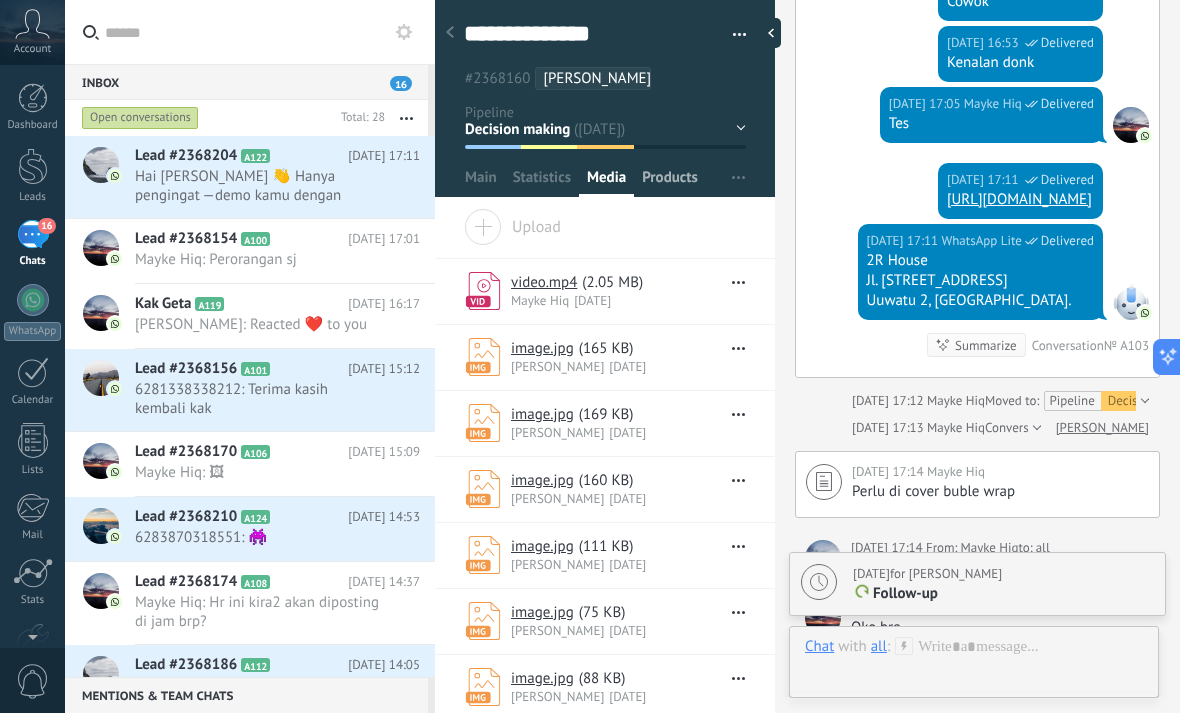 click on "Products" at bounding box center (670, 182) 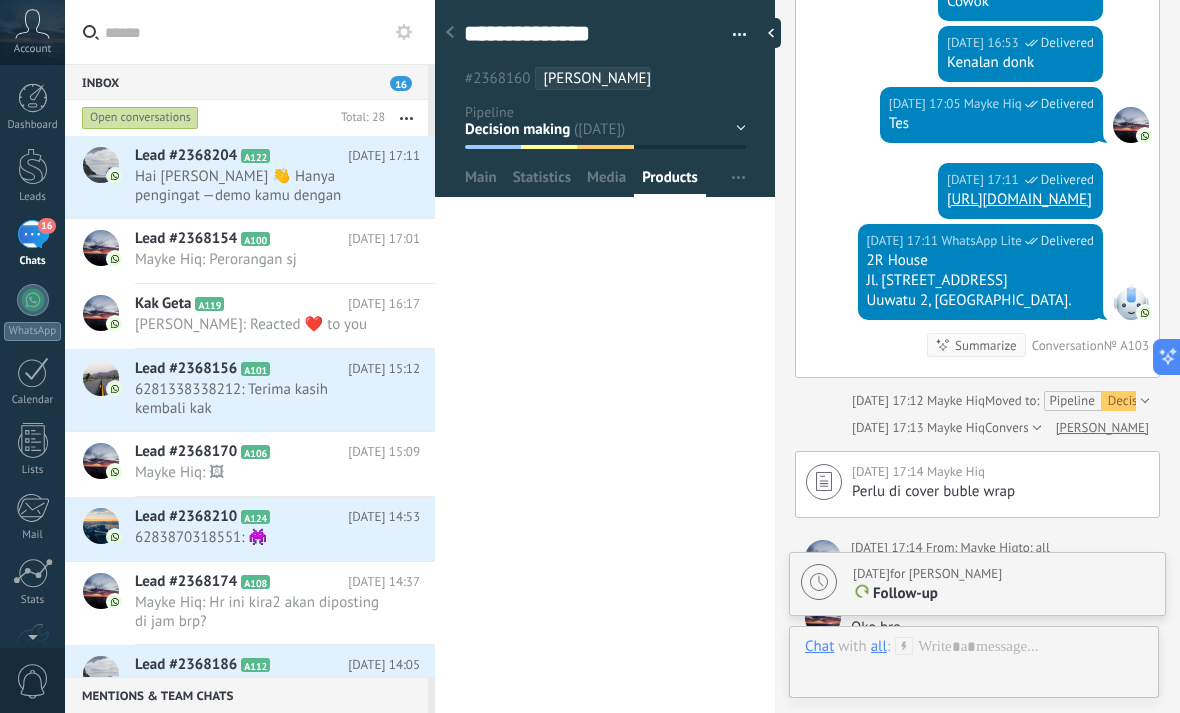 scroll, scrollTop: 0, scrollLeft: 0, axis: both 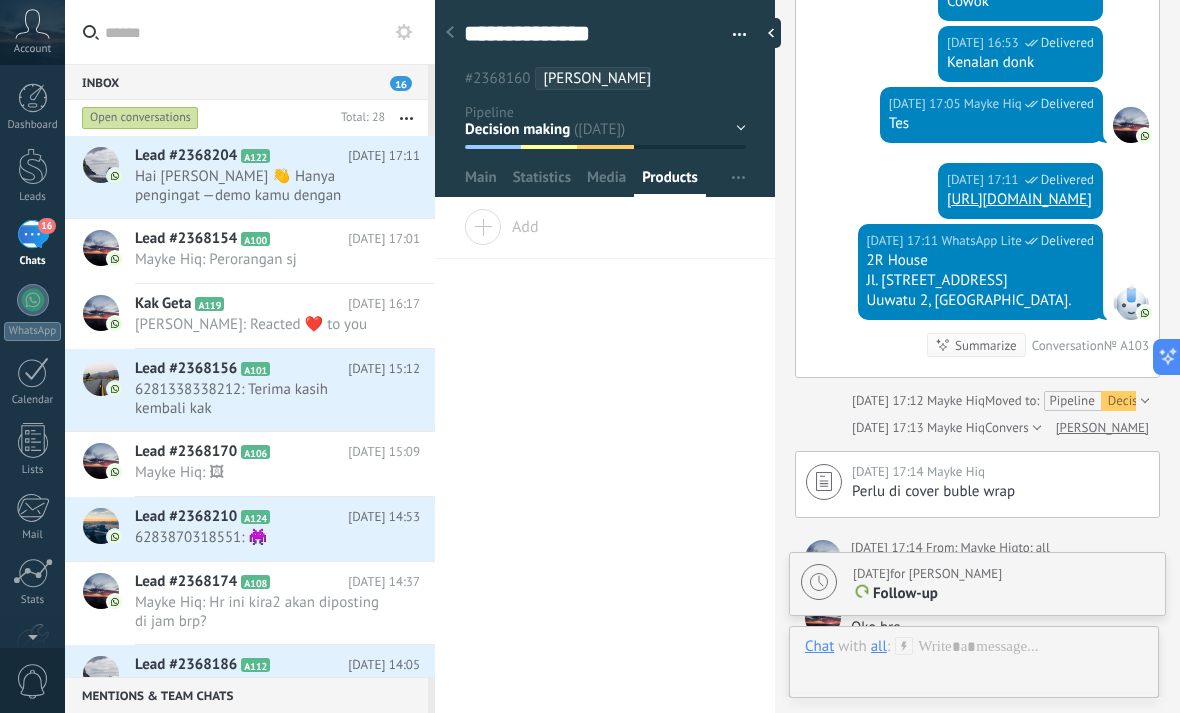 click on "Add" at bounding box center (501, 223) 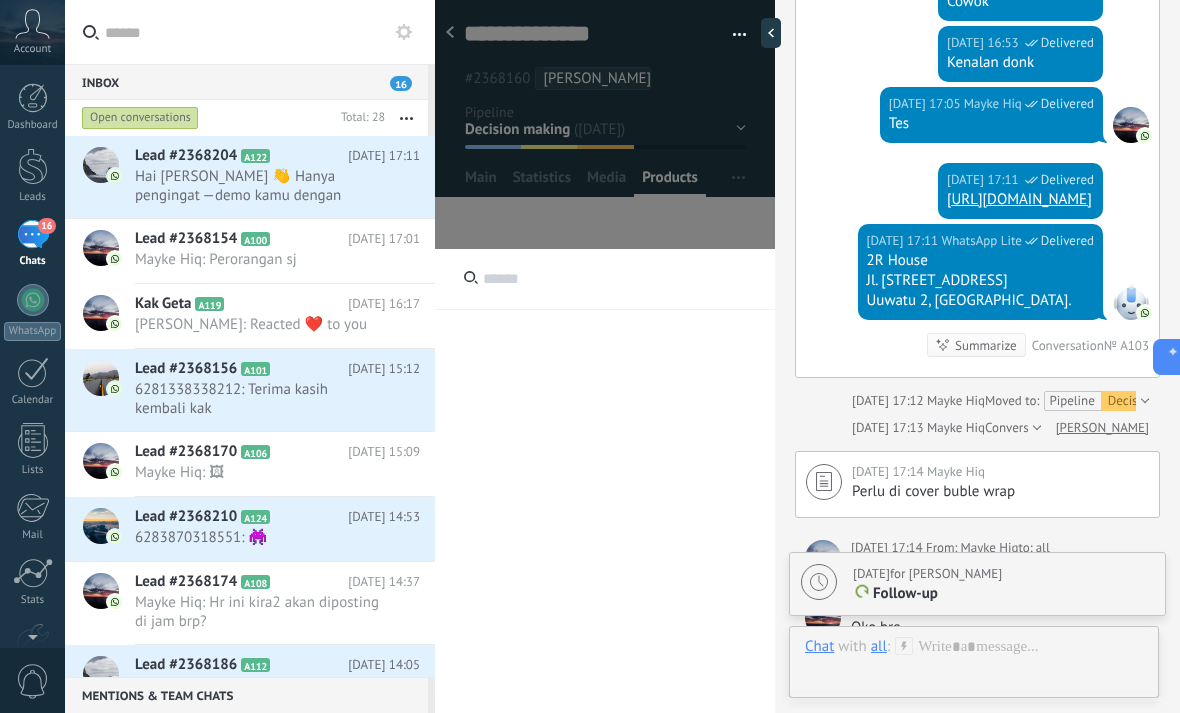 type on "*" 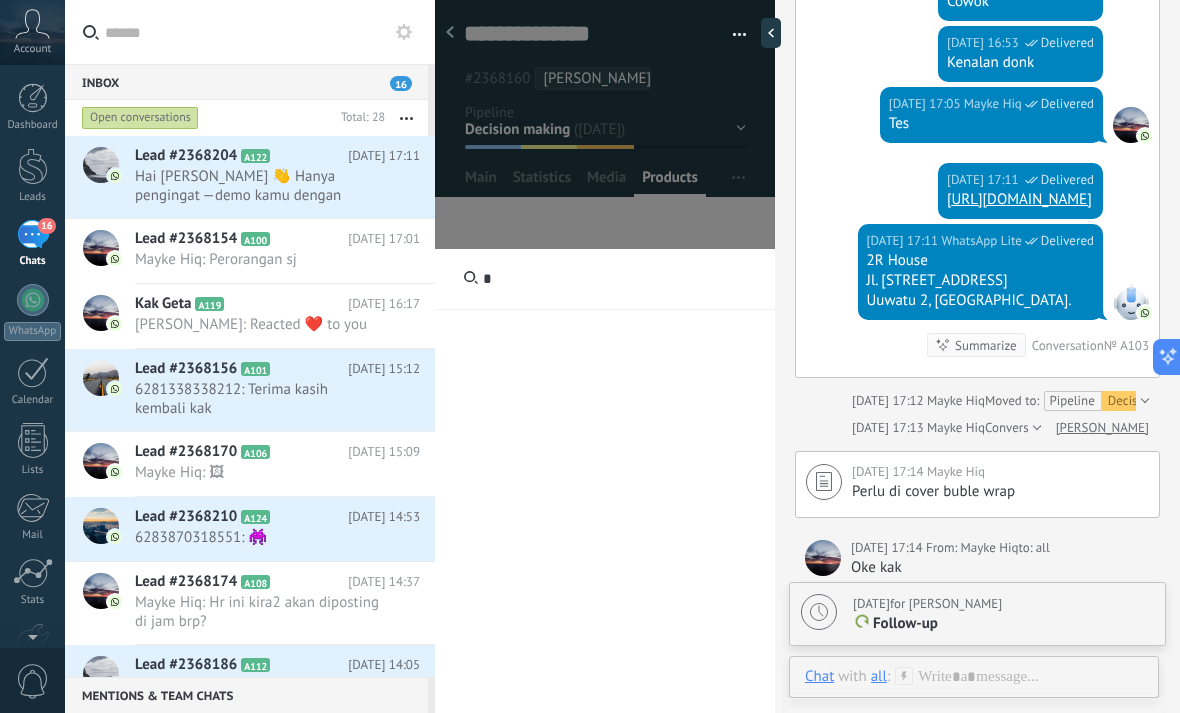 type 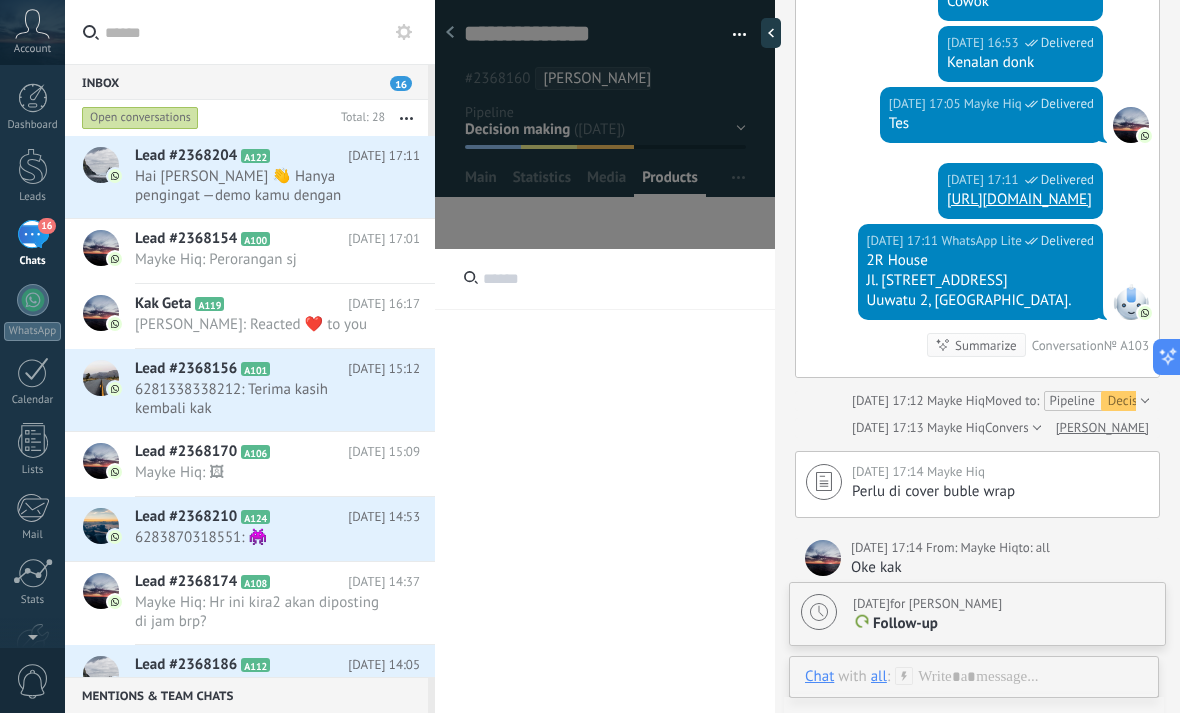 click at bounding box center (605, -4692) 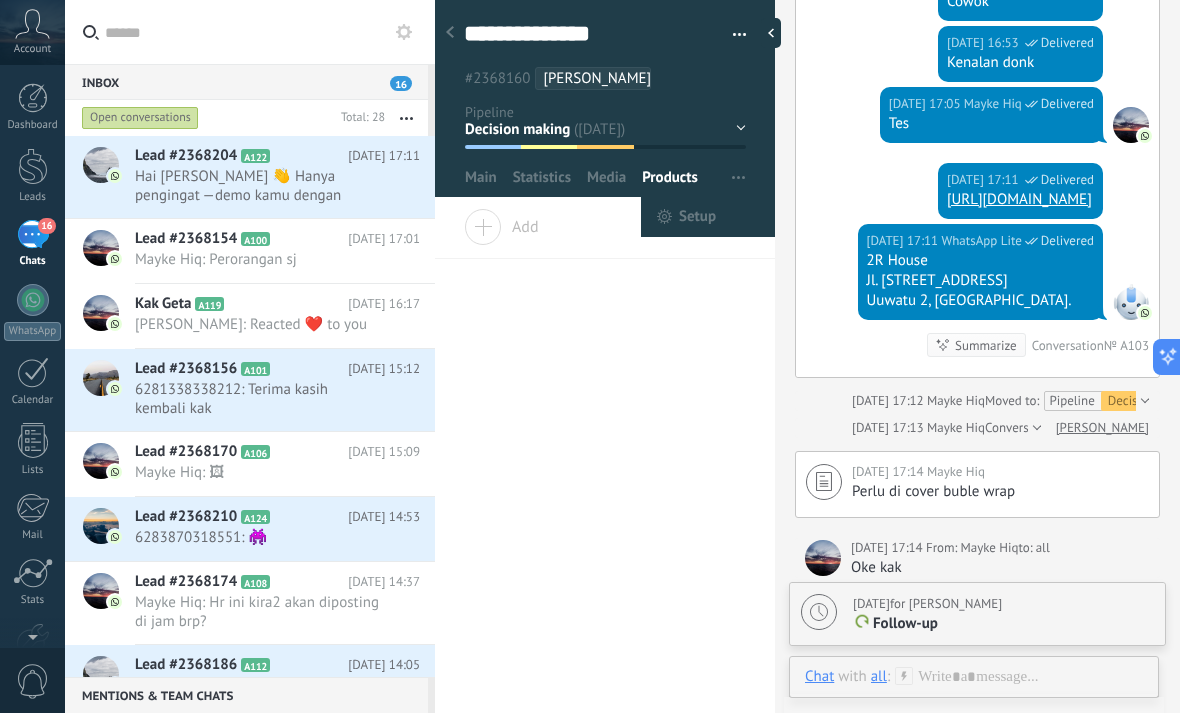 click on "**********" at bounding box center [605, 462] 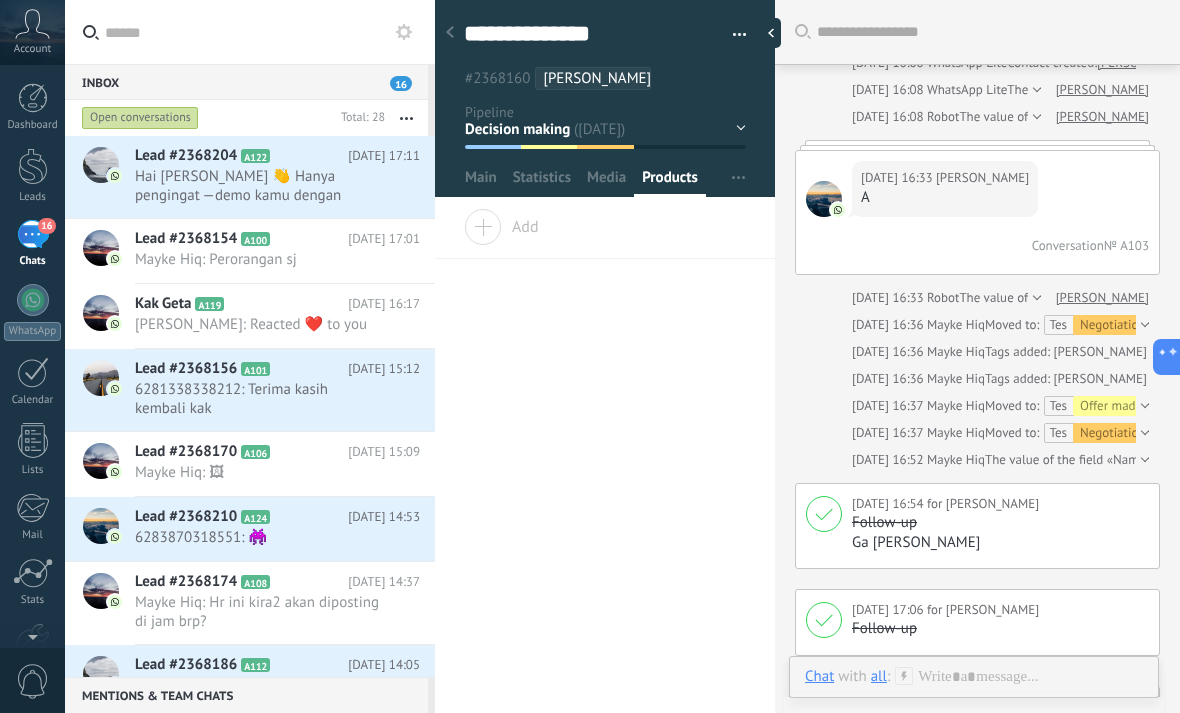 scroll, scrollTop: 5620, scrollLeft: 0, axis: vertical 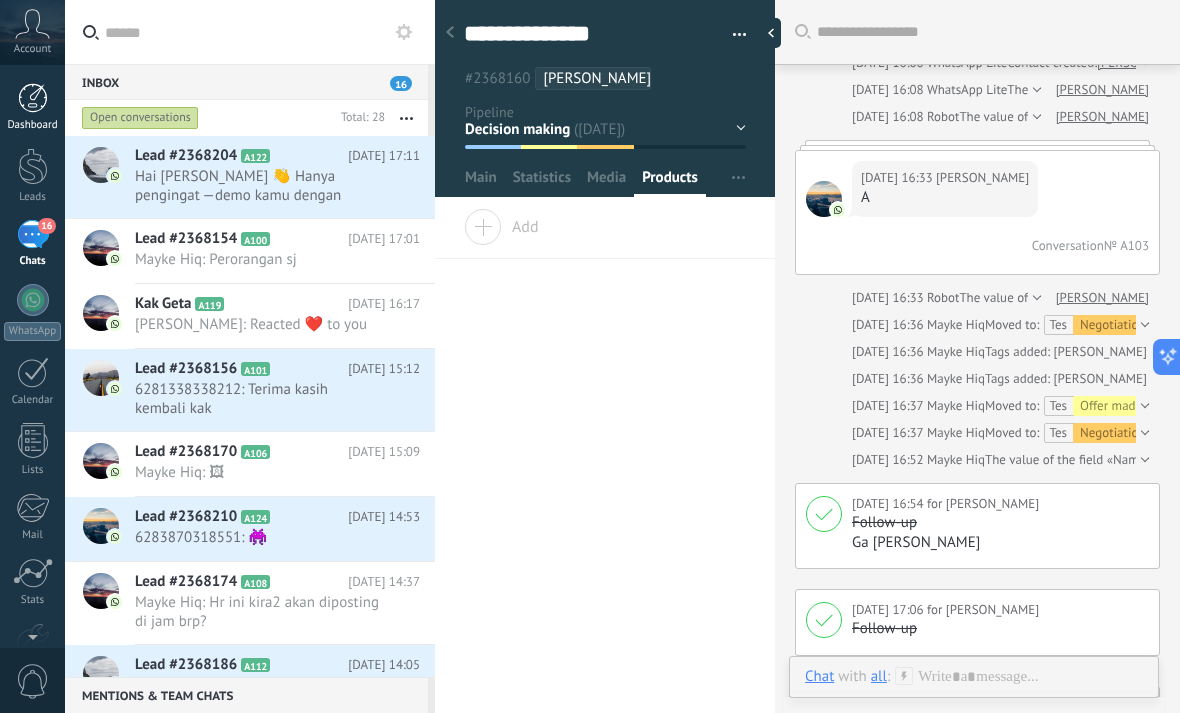click at bounding box center [33, 98] 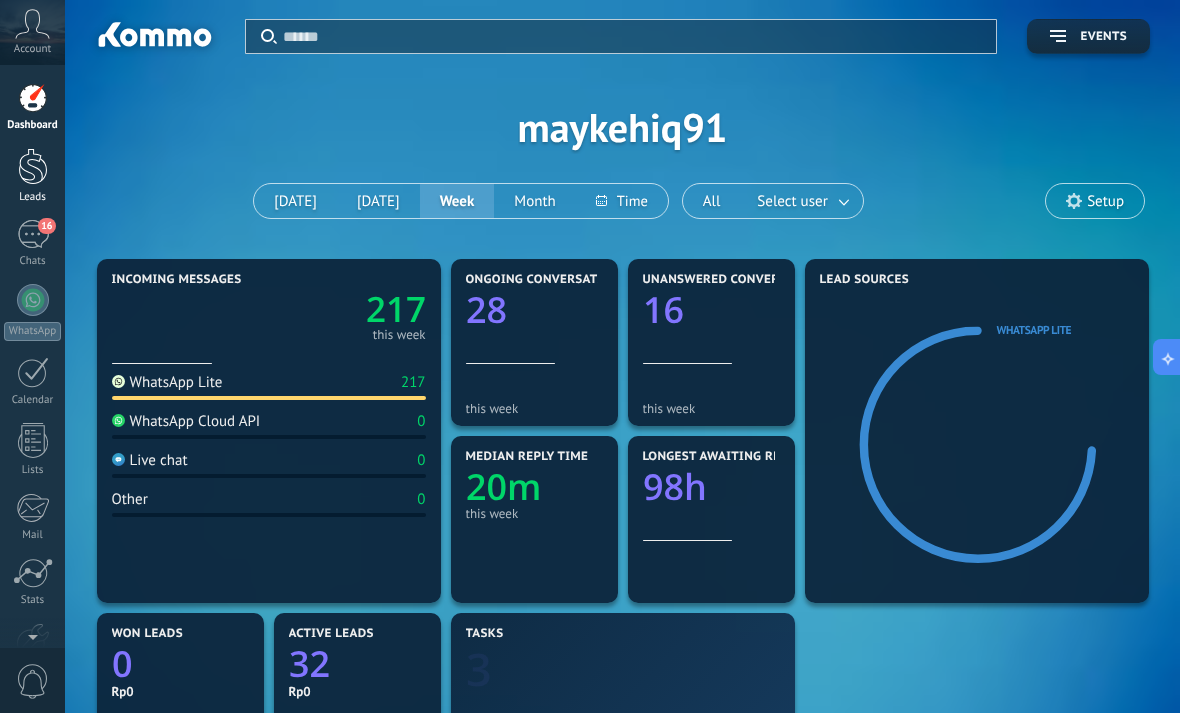 click at bounding box center [33, 166] 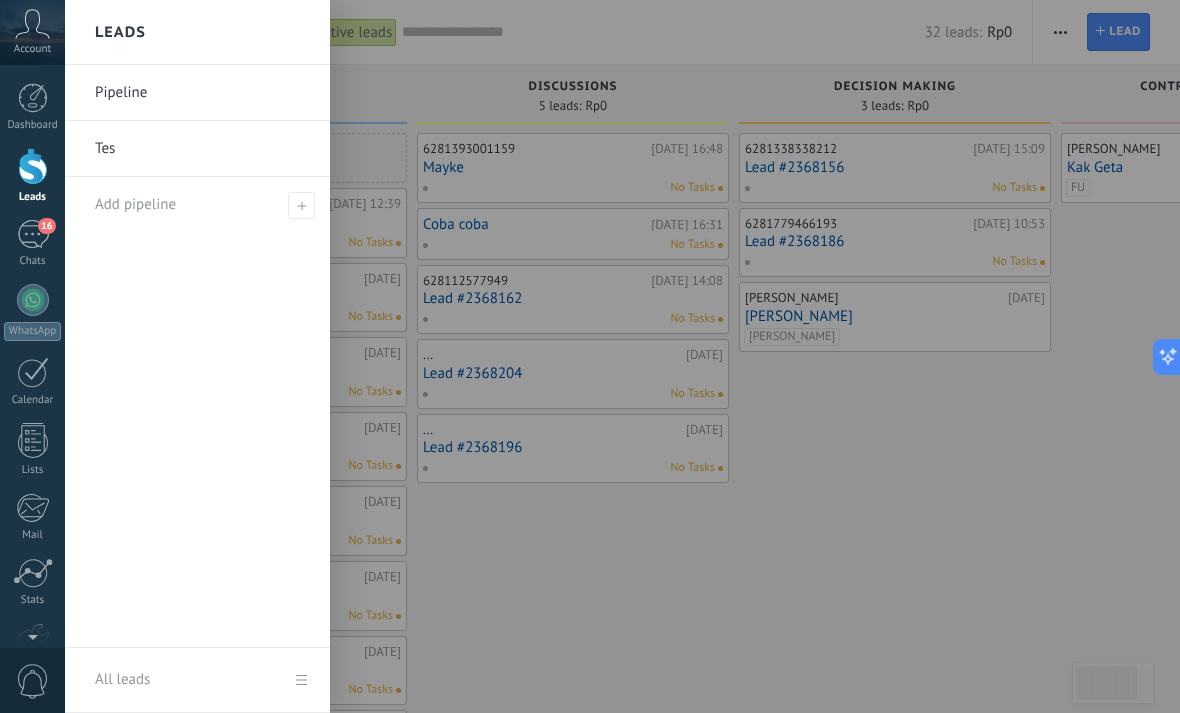 click on "Pipeline" at bounding box center (202, 93) 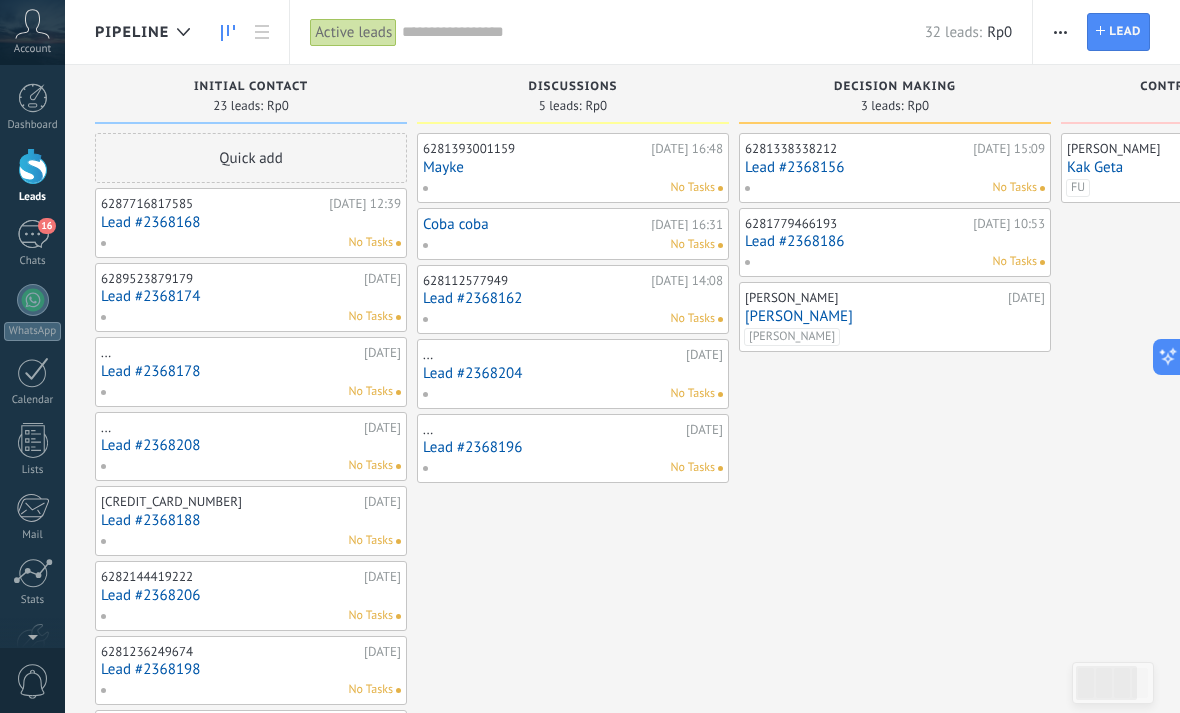 click on "Discussions 5 leads:  Rp0" at bounding box center [573, 94] 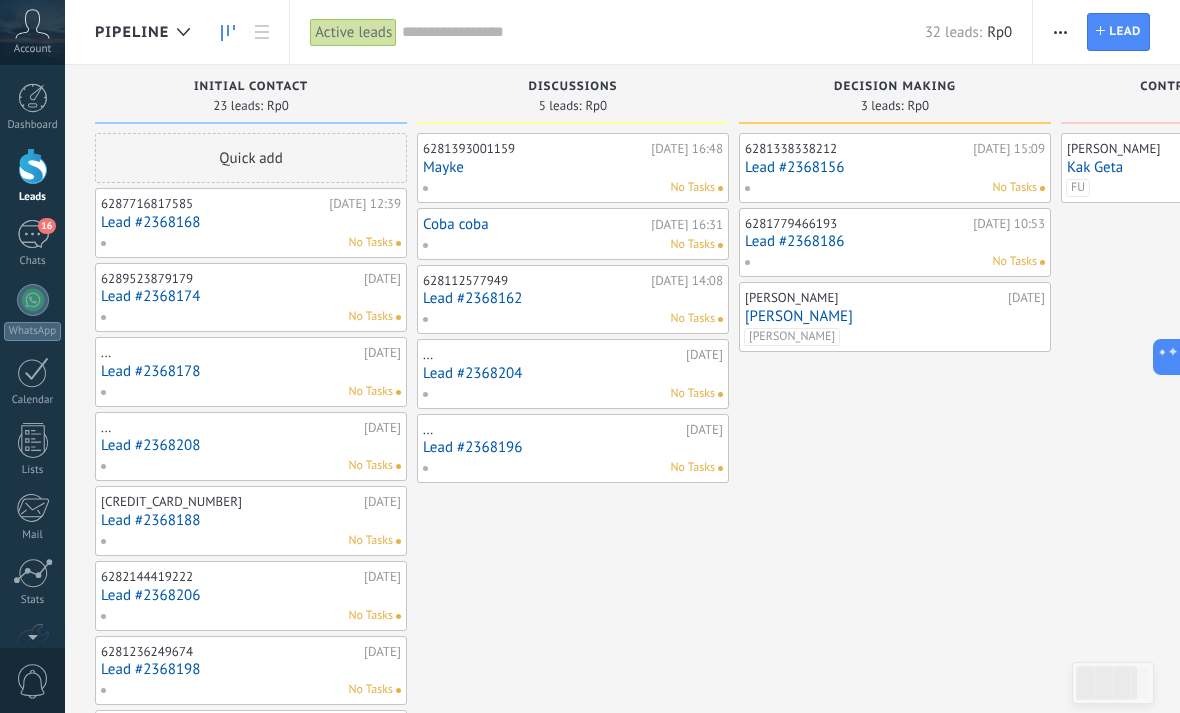 click on "Discussions" at bounding box center (572, 87) 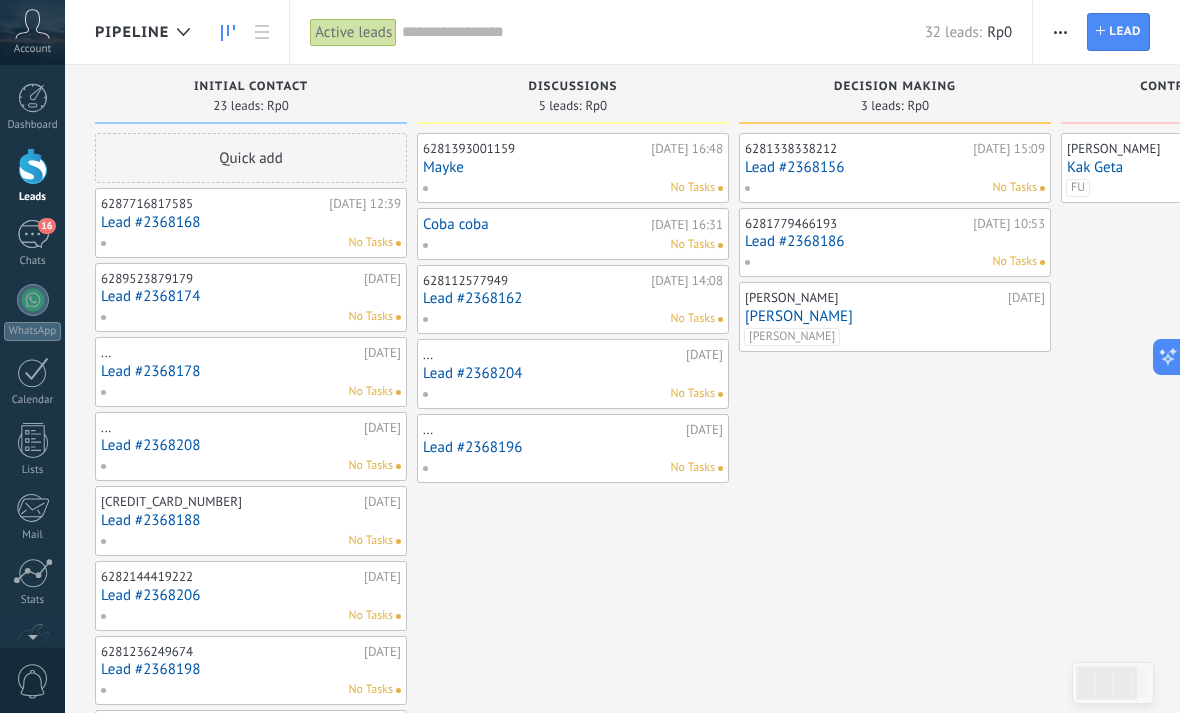 click on "Active leads" at bounding box center (353, 32) 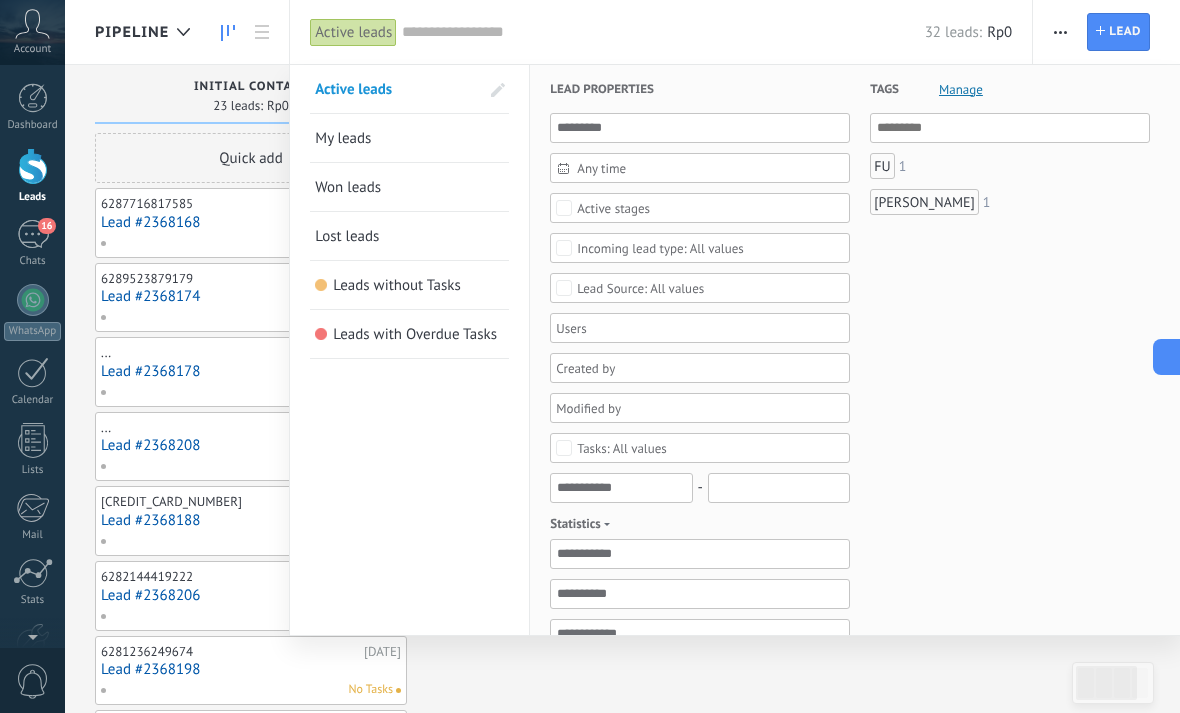click at bounding box center [590, 356] 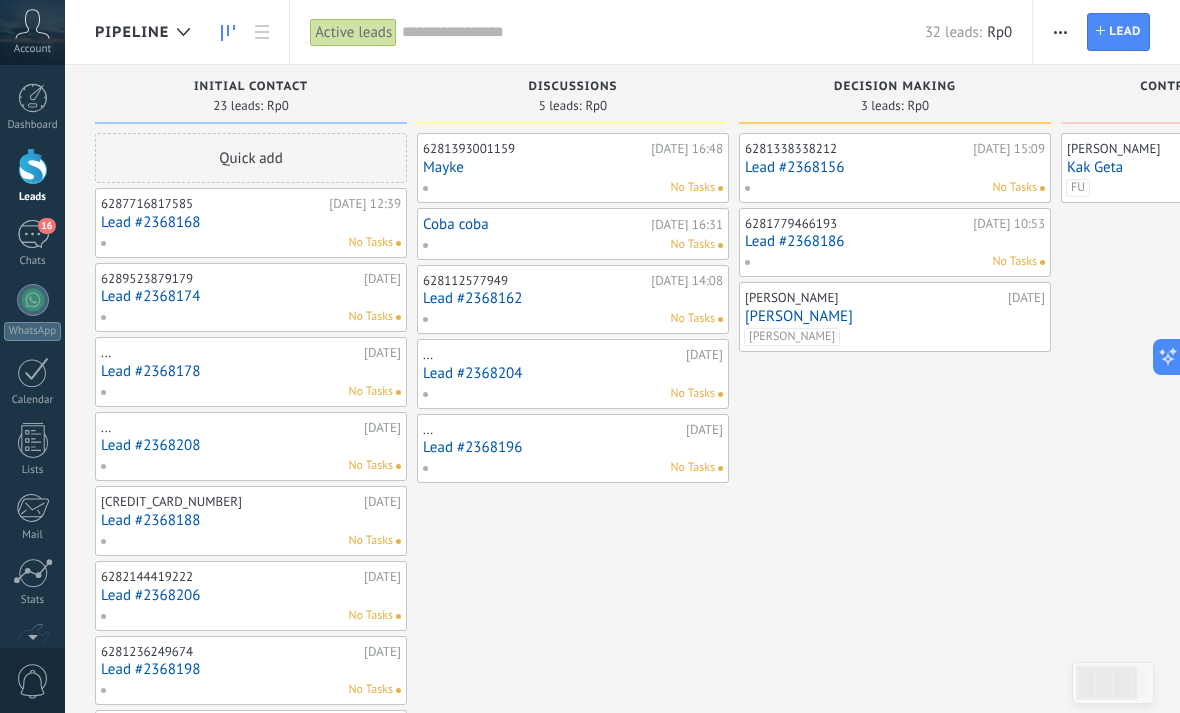 click on "Initial contact" at bounding box center (251, 87) 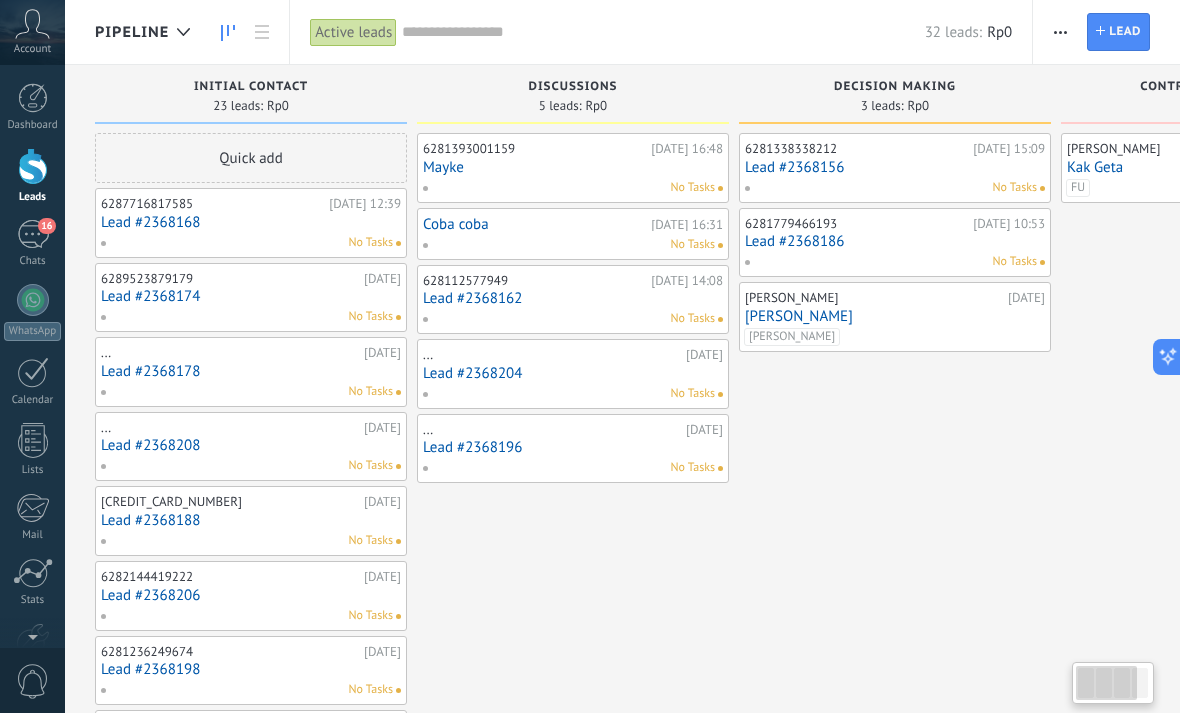 scroll, scrollTop: 0, scrollLeft: 0, axis: both 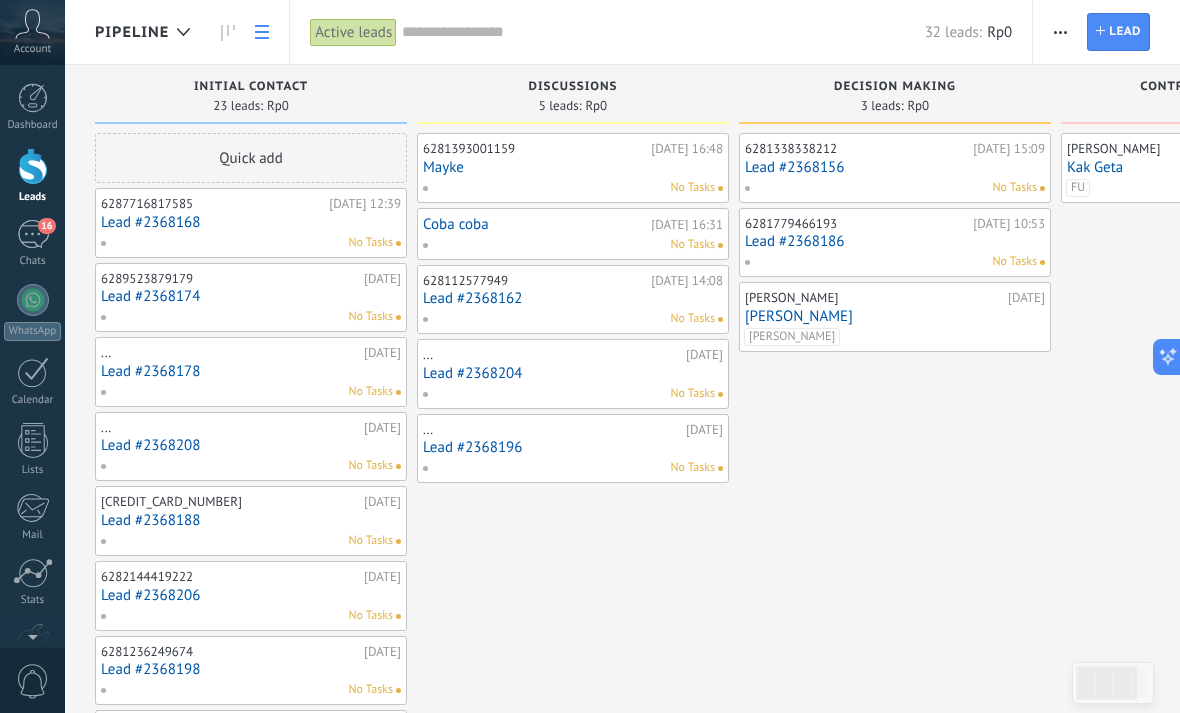 click at bounding box center [262, 32] 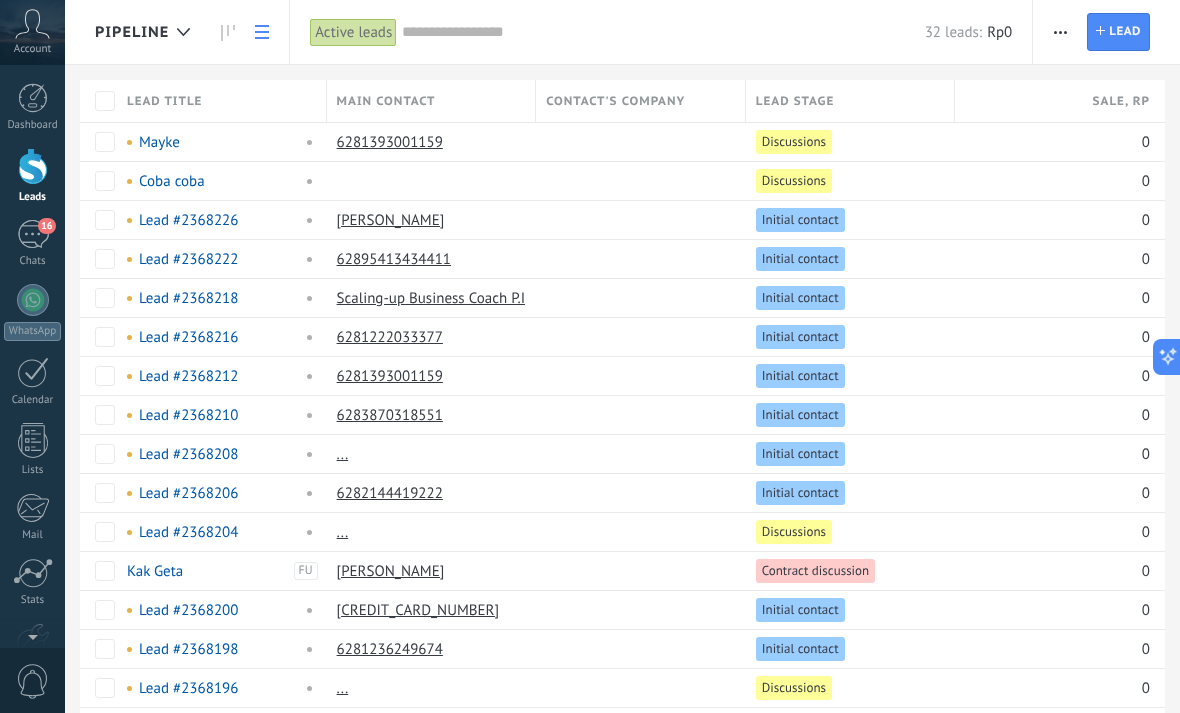 type on "**********" 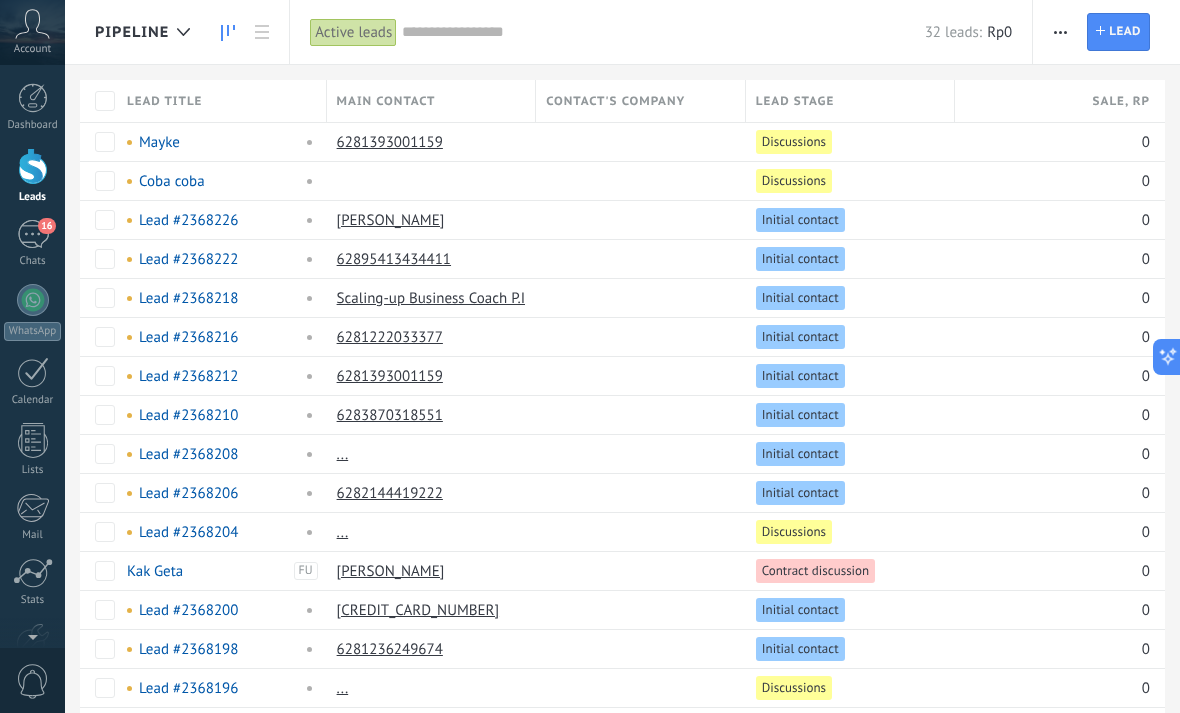 click 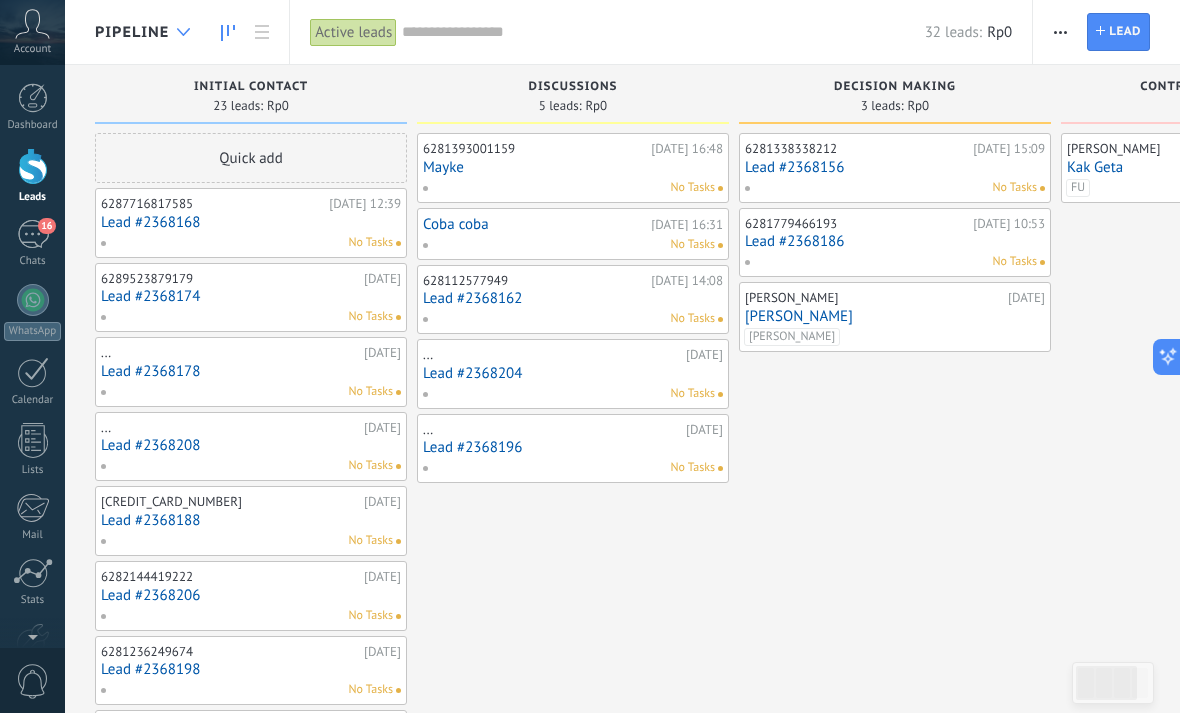 click 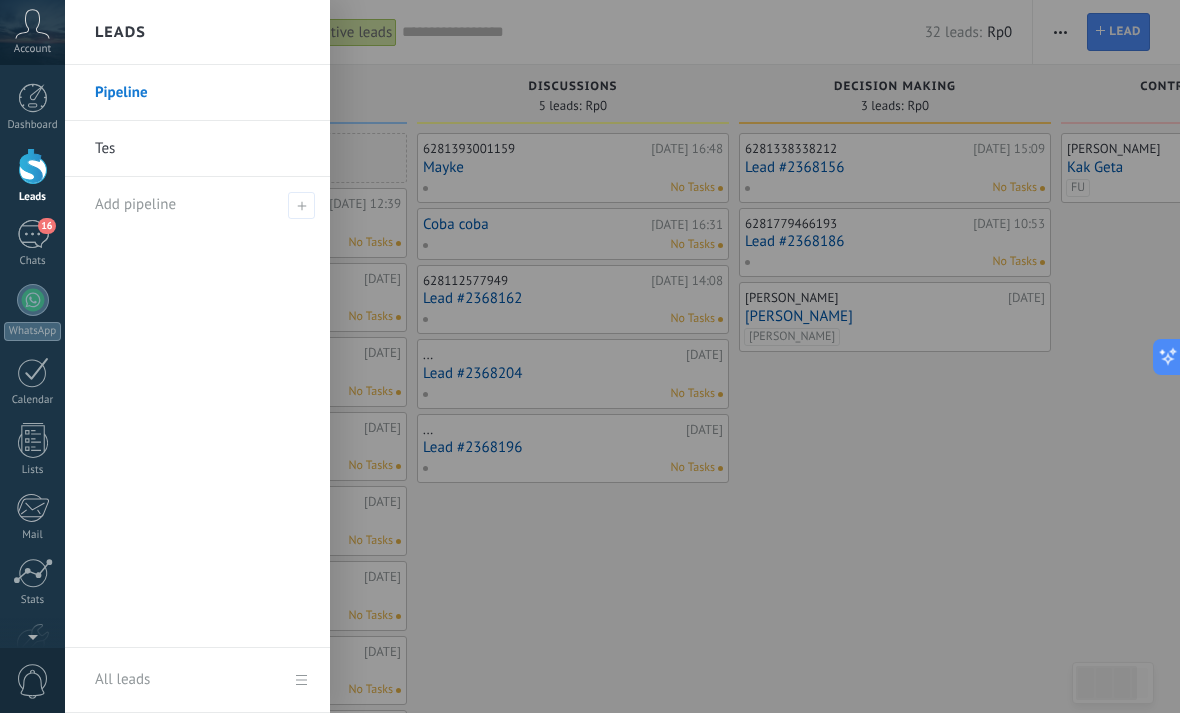 click on "Tes" at bounding box center (202, 149) 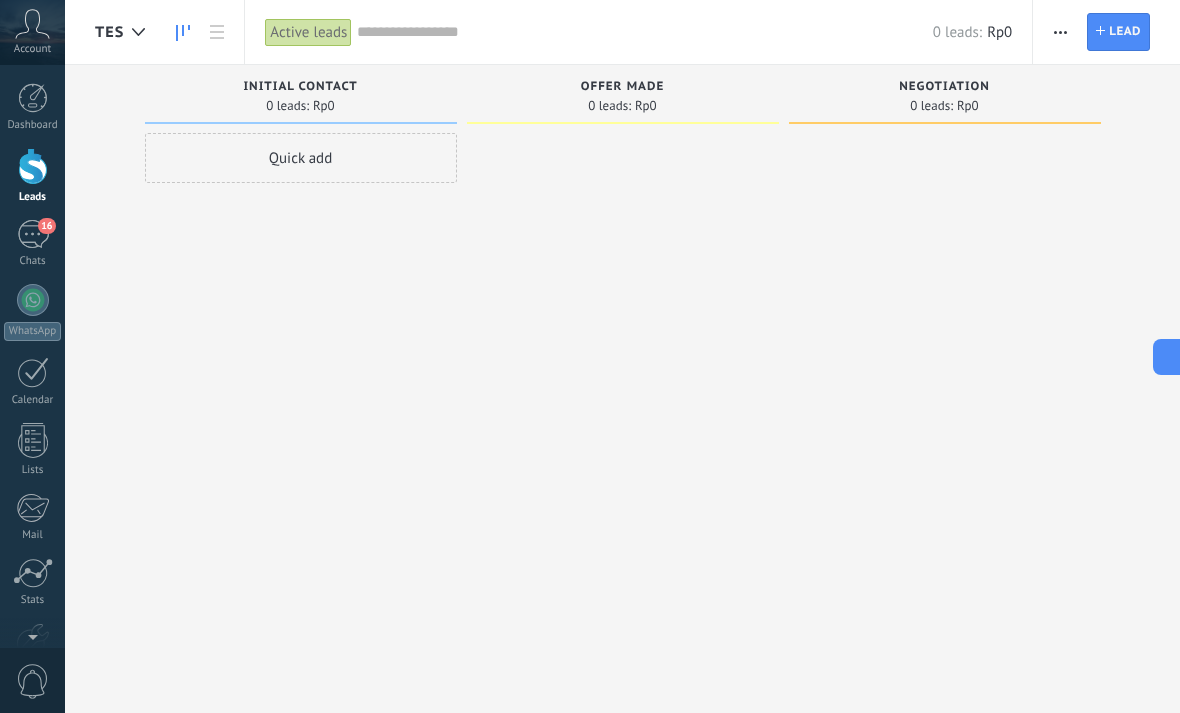 click on "Initial Contact" at bounding box center [300, 87] 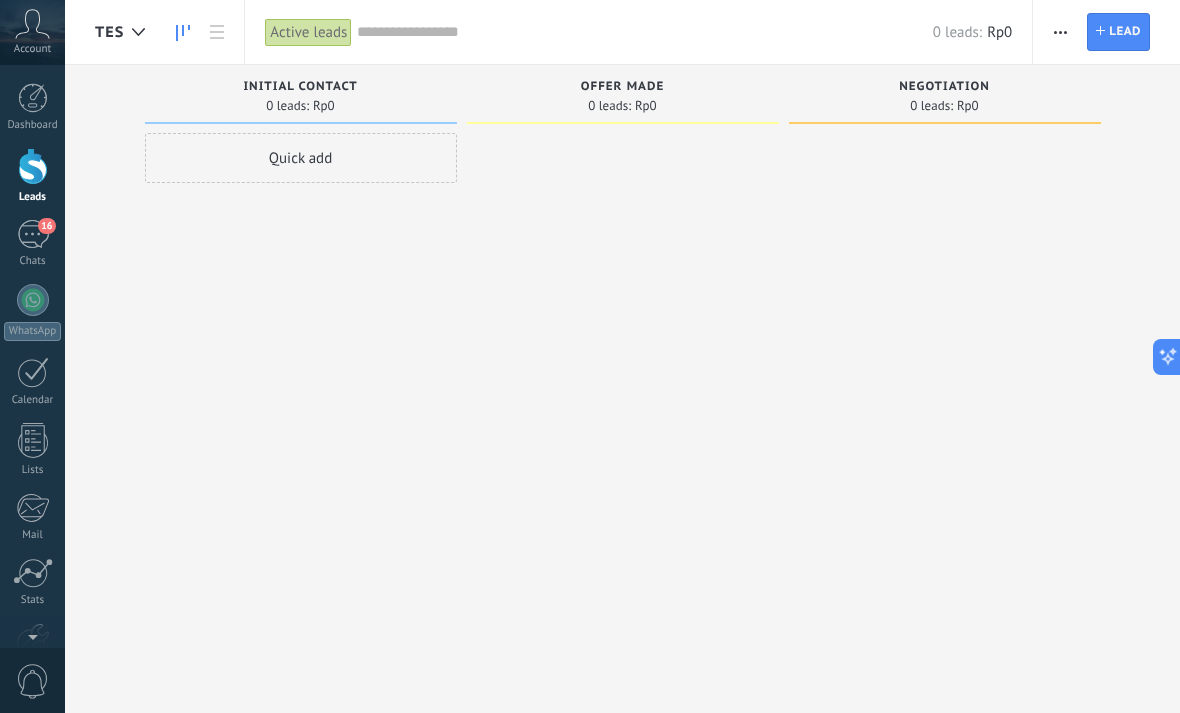 click on "Initial Contact 0 leads:  Rp0" at bounding box center [301, 94] 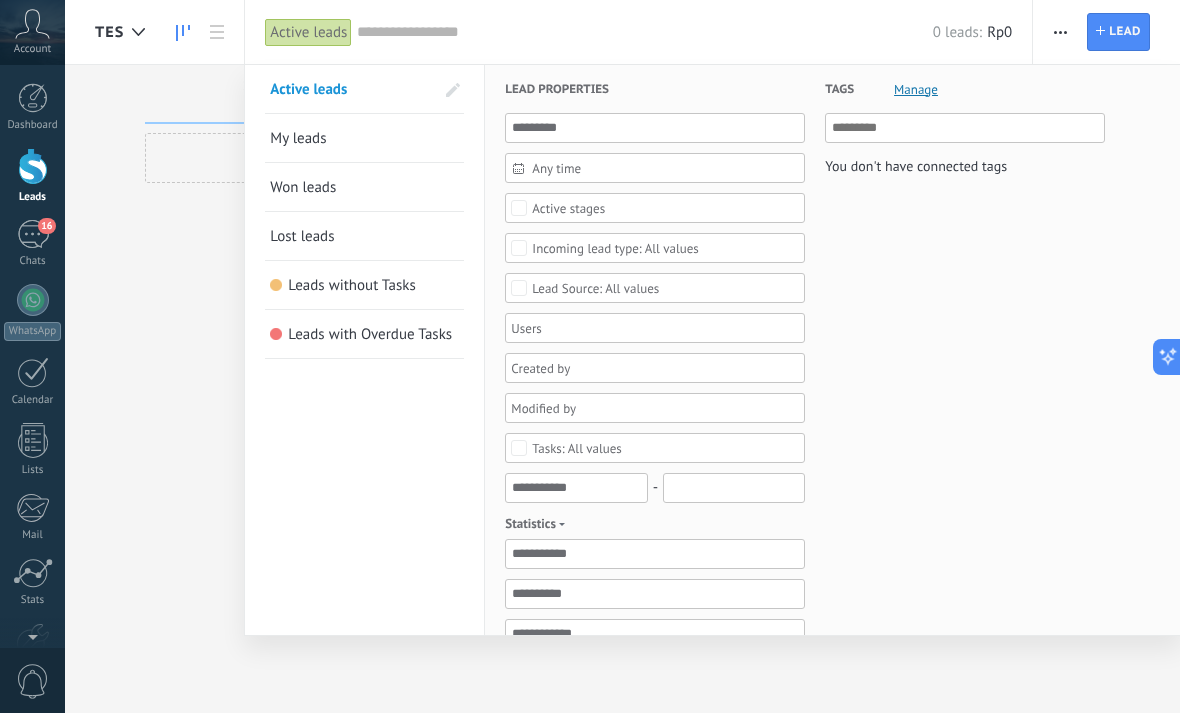 click on "My leads" at bounding box center [298, 138] 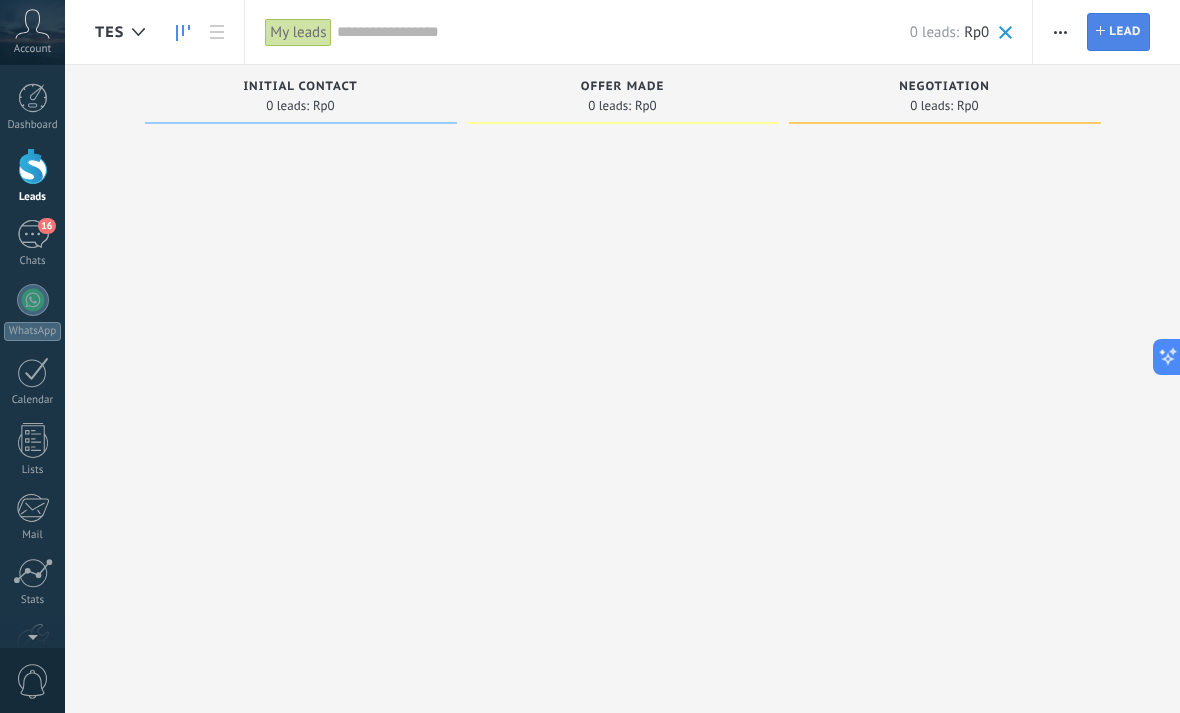 click on "Lead" at bounding box center [1125, 32] 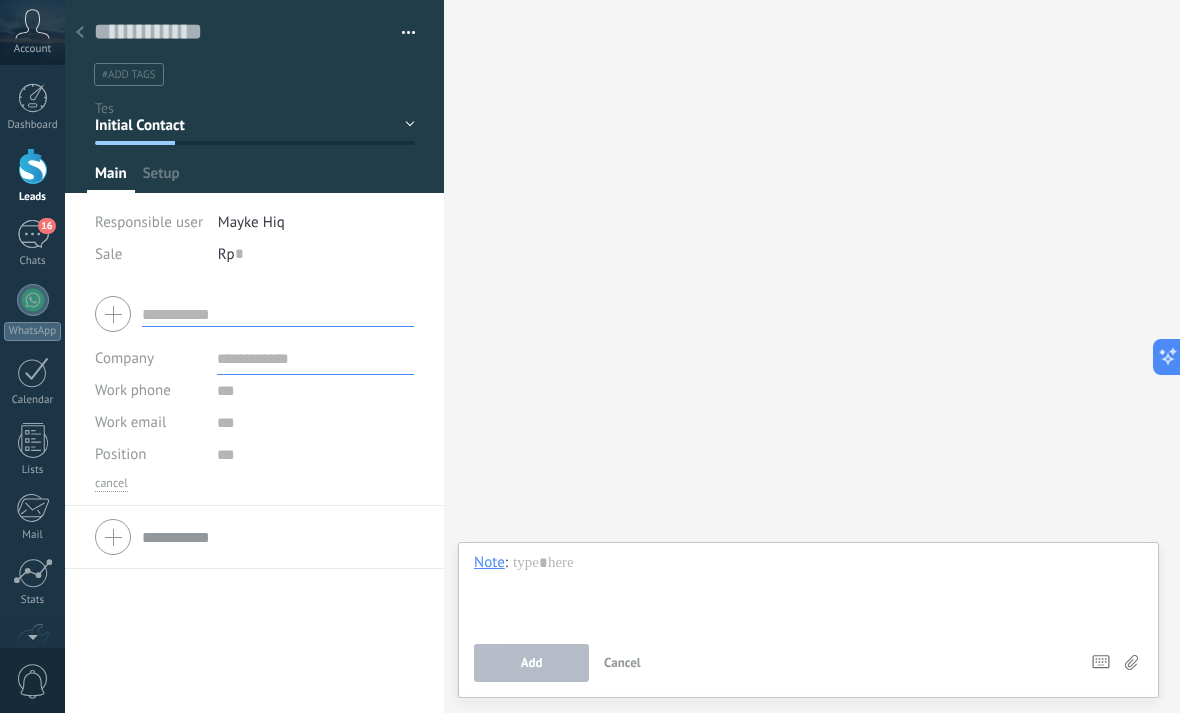click at bounding box center [80, 33] 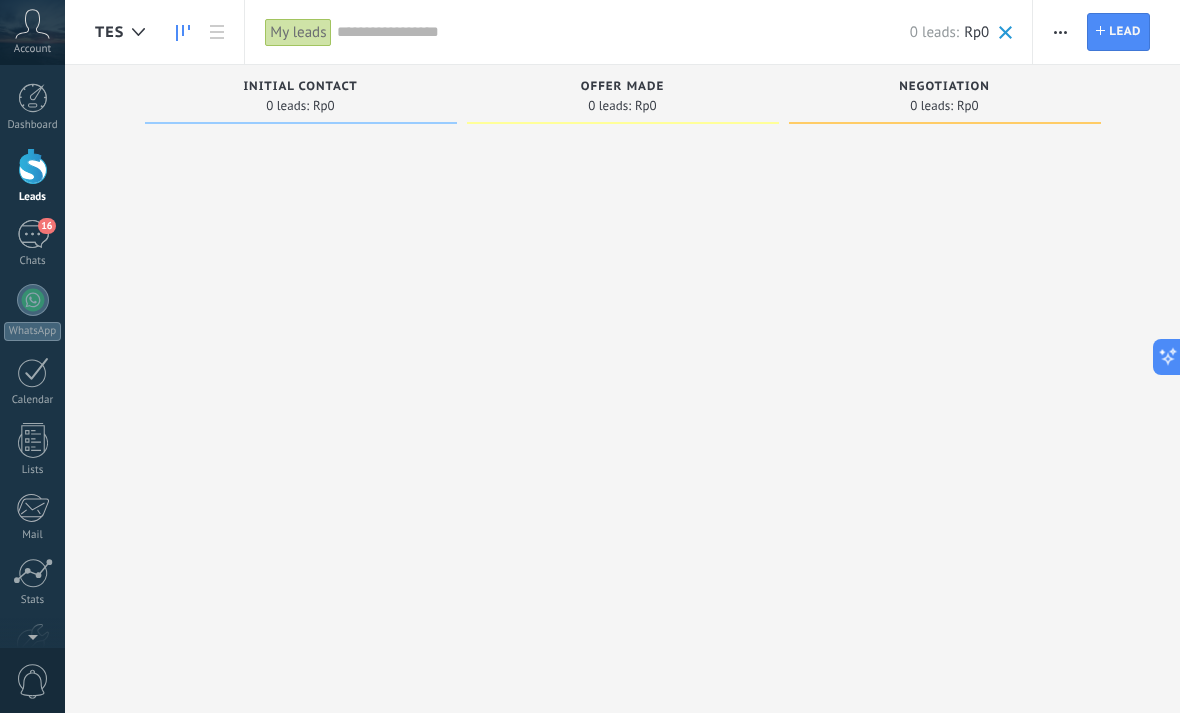 click at bounding box center (1005, 32) 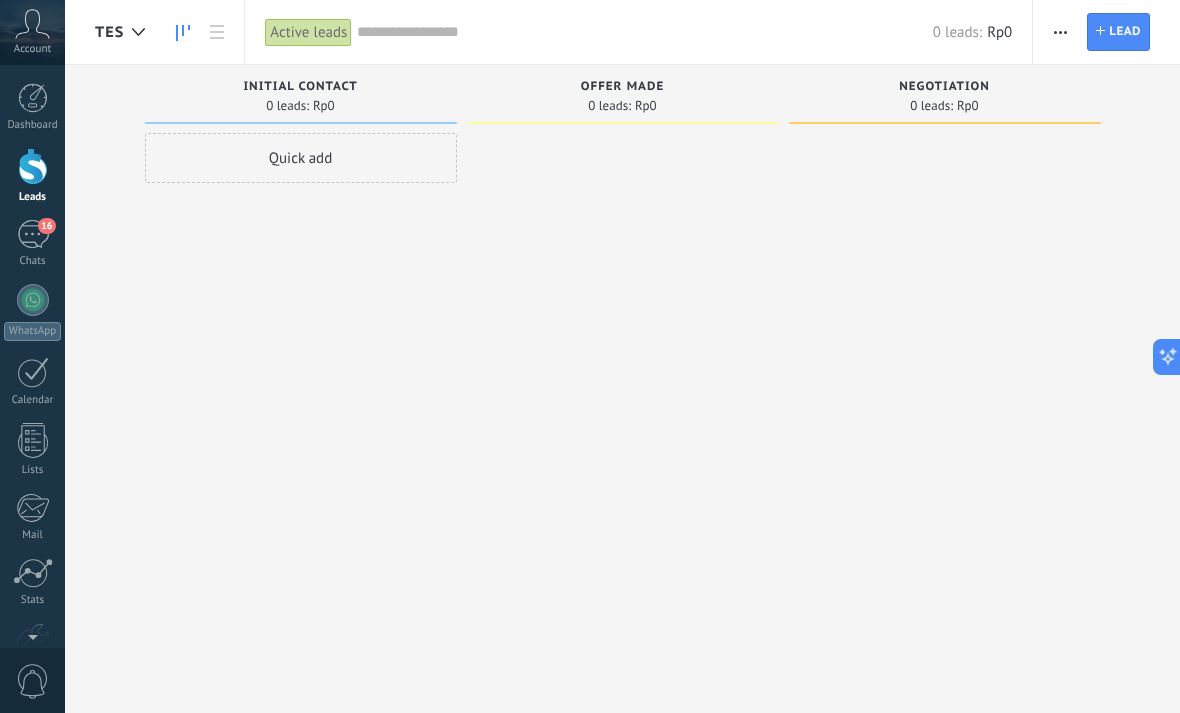 click at bounding box center (1060, 32) 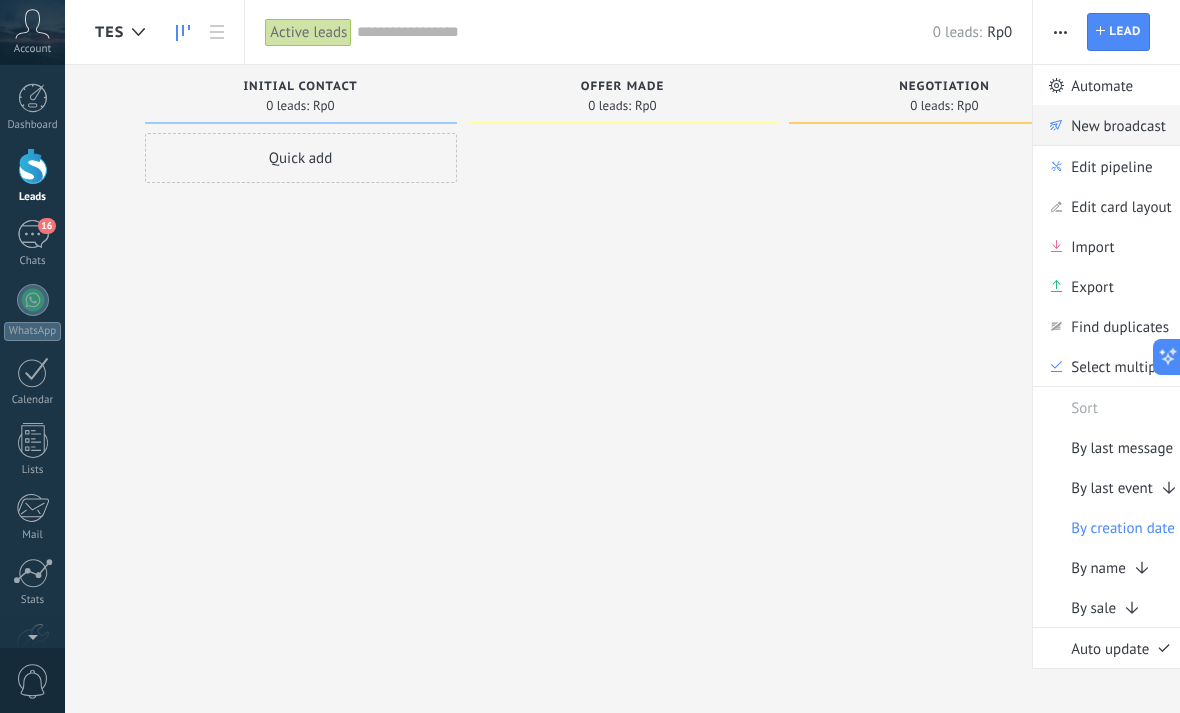 click on "New broadcast" at bounding box center (1118, 125) 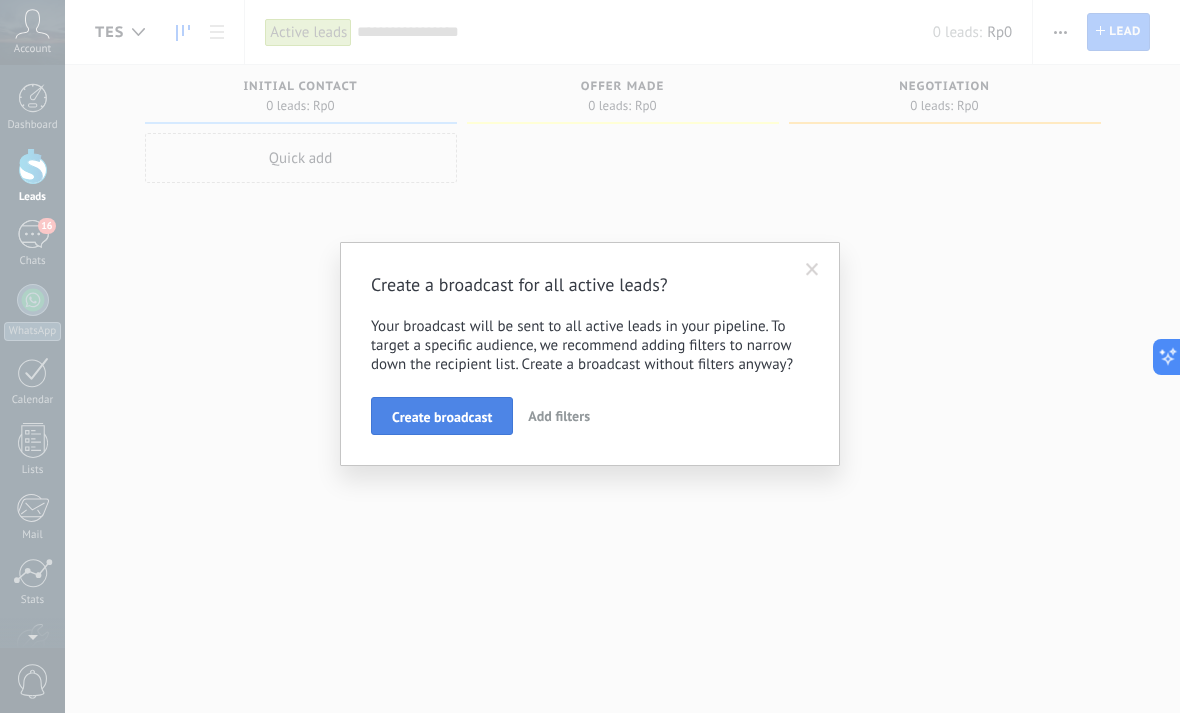 click on "Create broadcast" at bounding box center (442, 417) 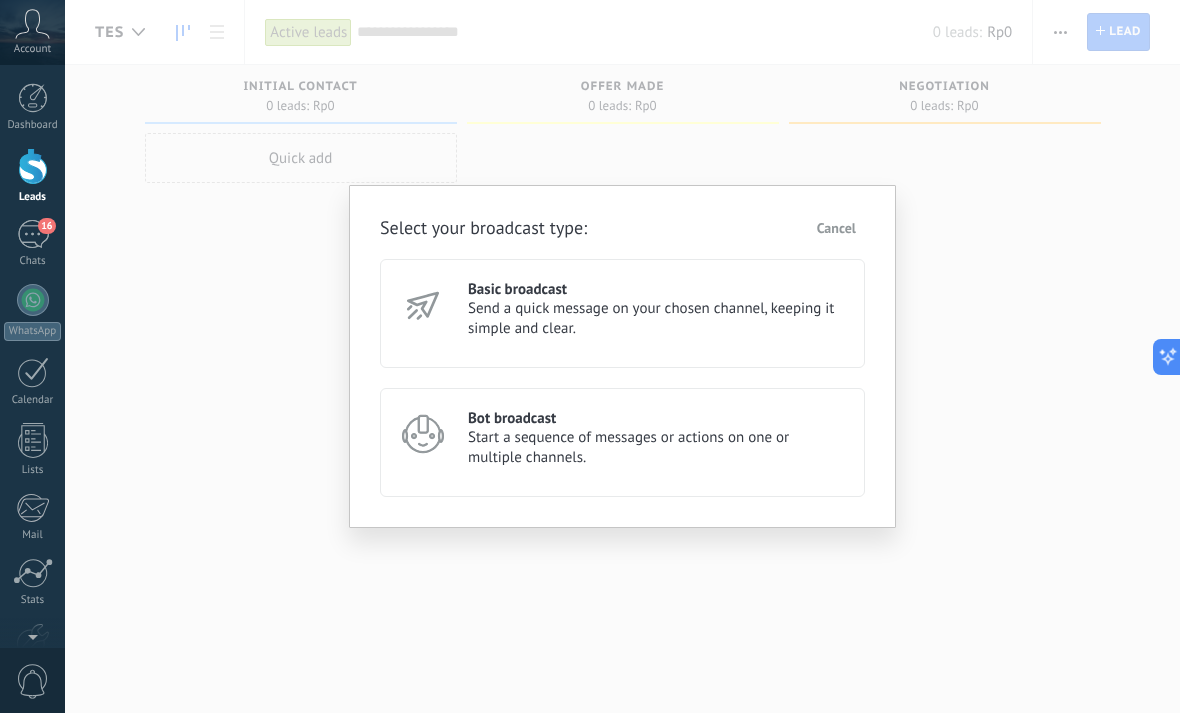 click on "Start a sequence of messages or actions on one or multiple channels." at bounding box center [657, 448] 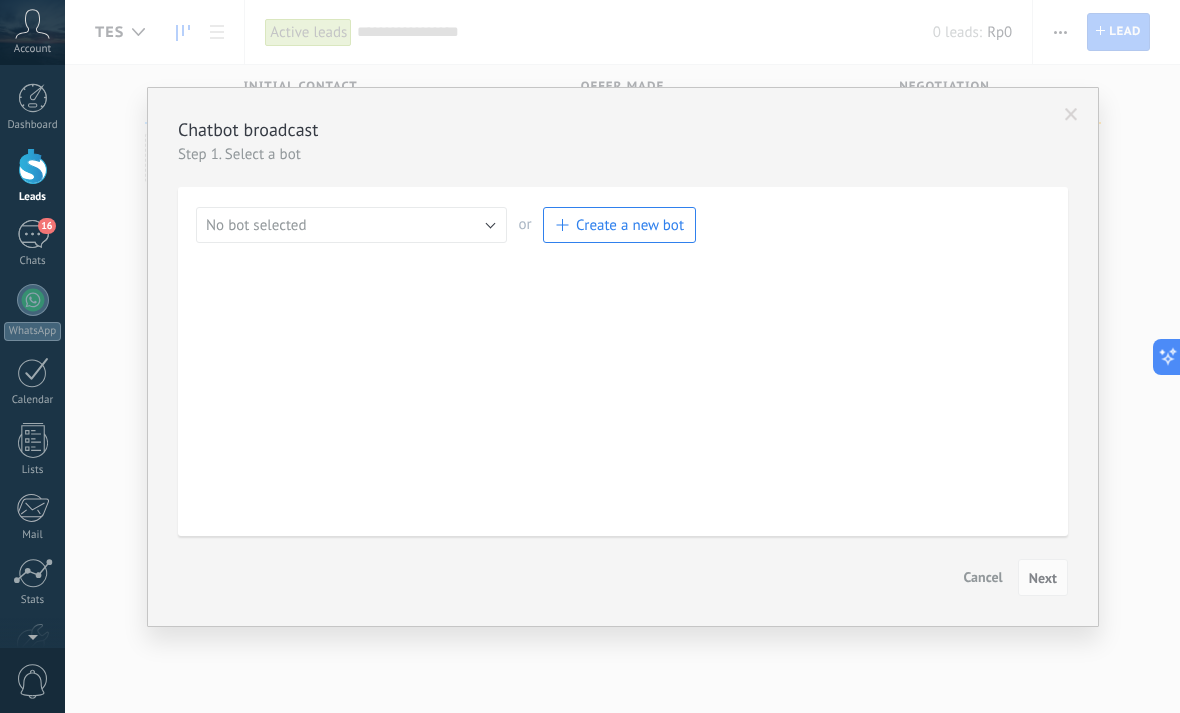 click on "Create a new bot" at bounding box center (630, 225) 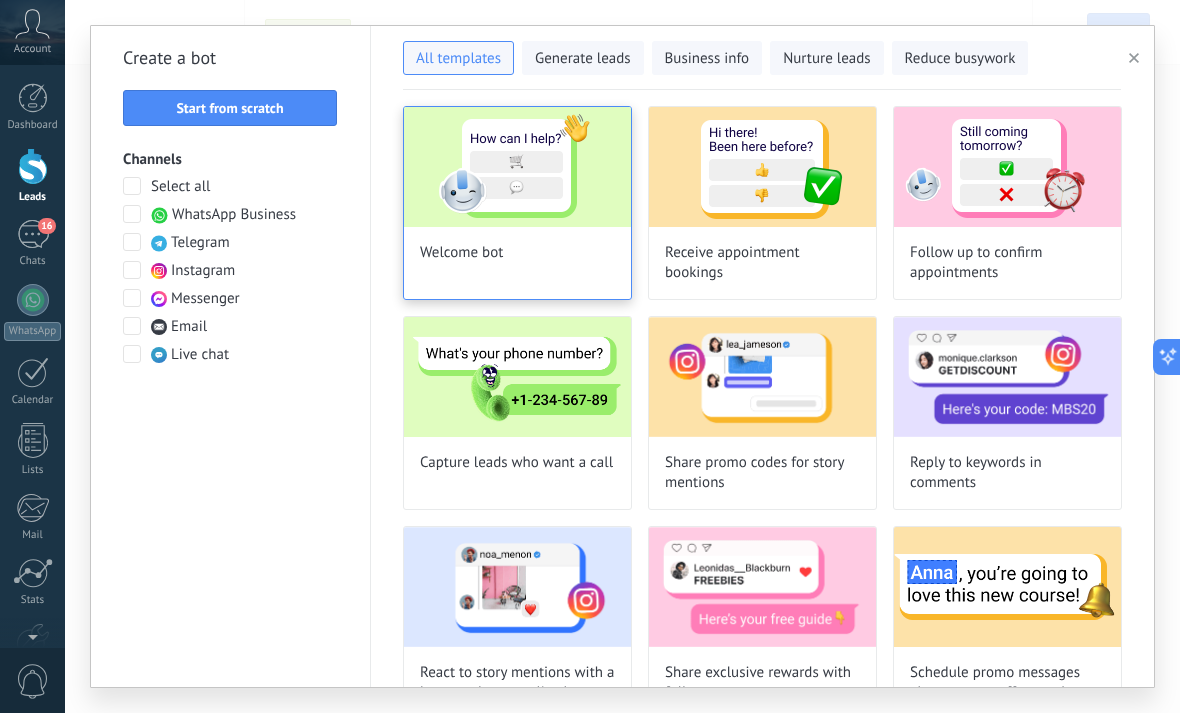 click at bounding box center [517, 167] 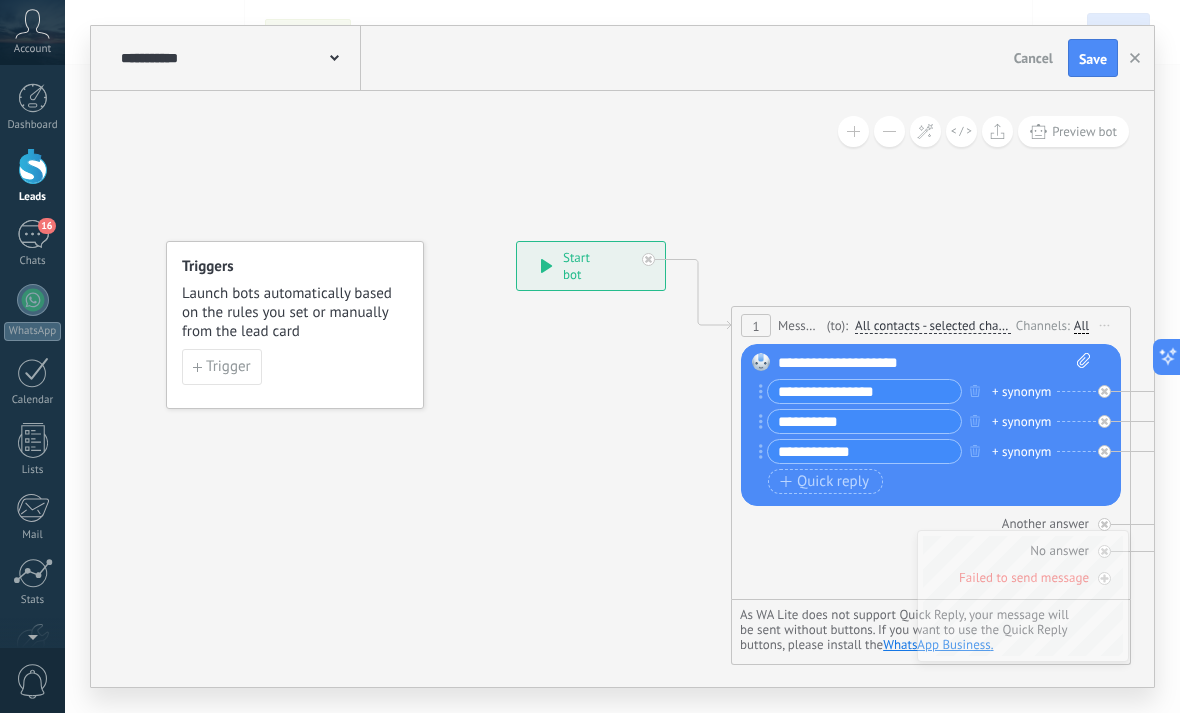 click on "**********" at bounding box center [864, 391] 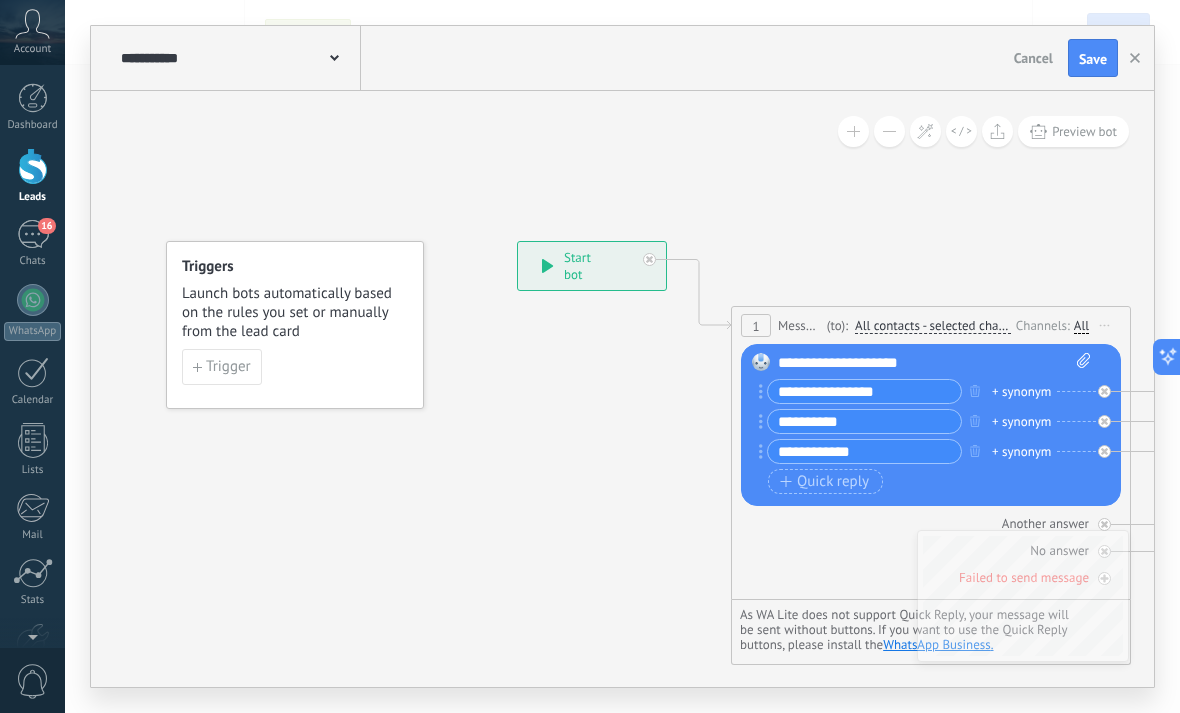 click 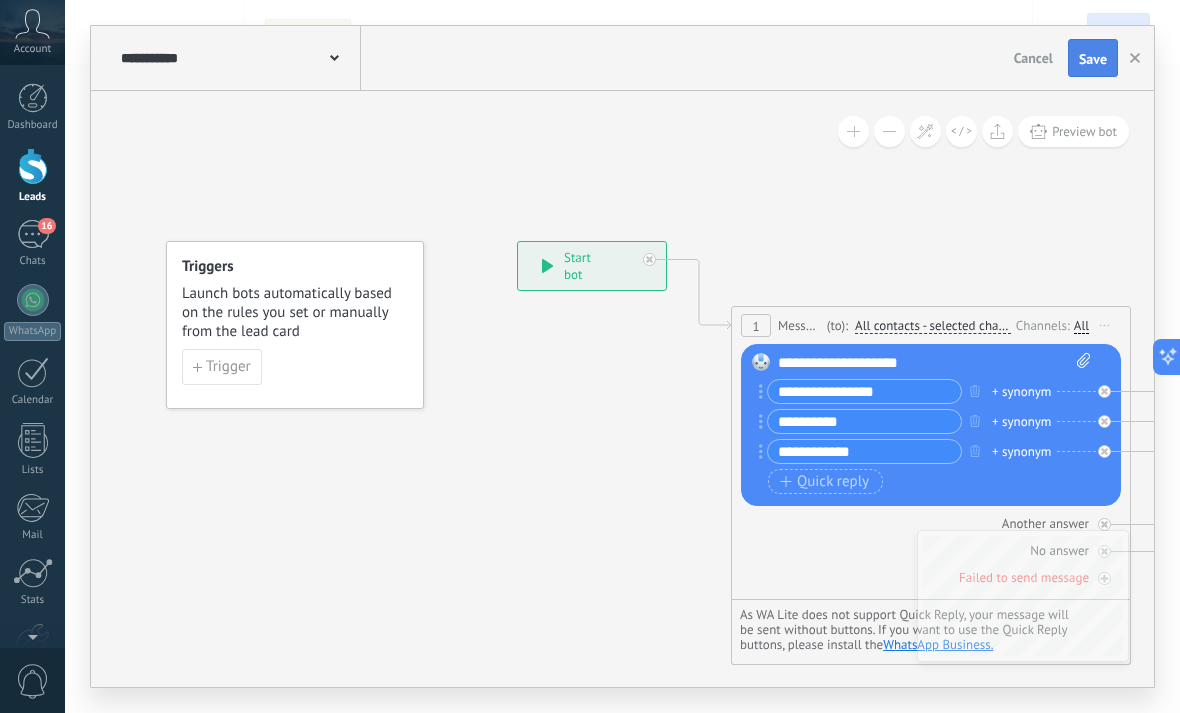 click on "Save" at bounding box center (1093, 58) 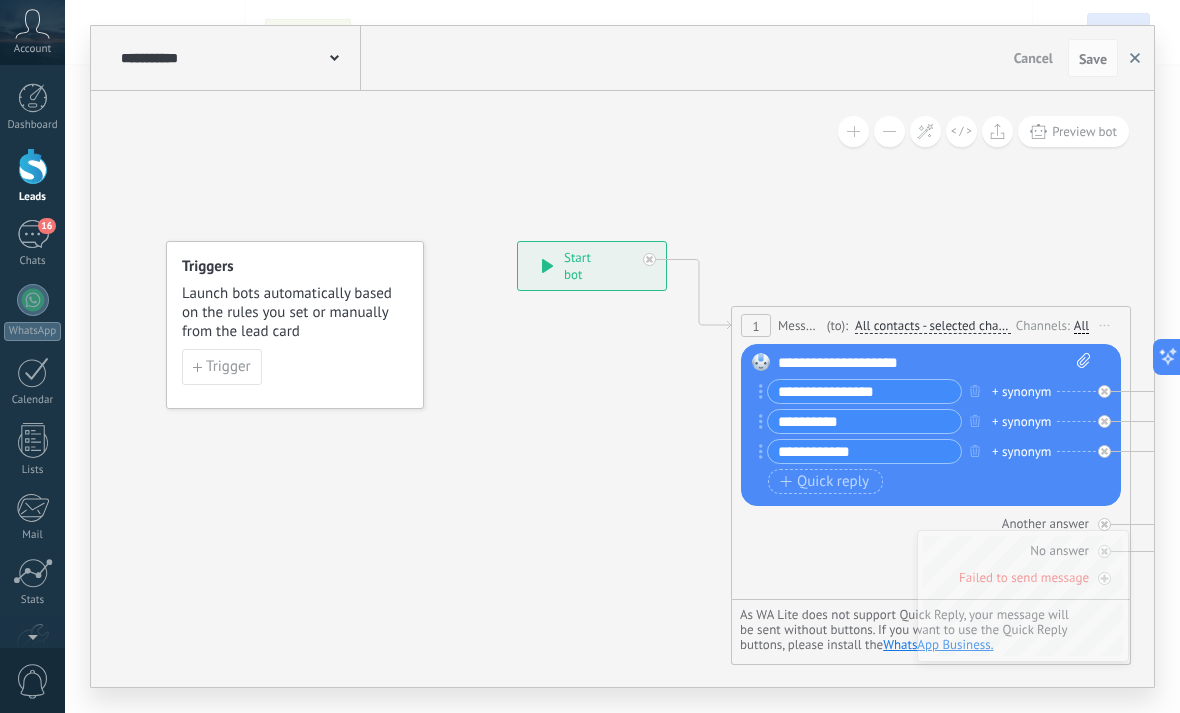 click at bounding box center (1135, 58) 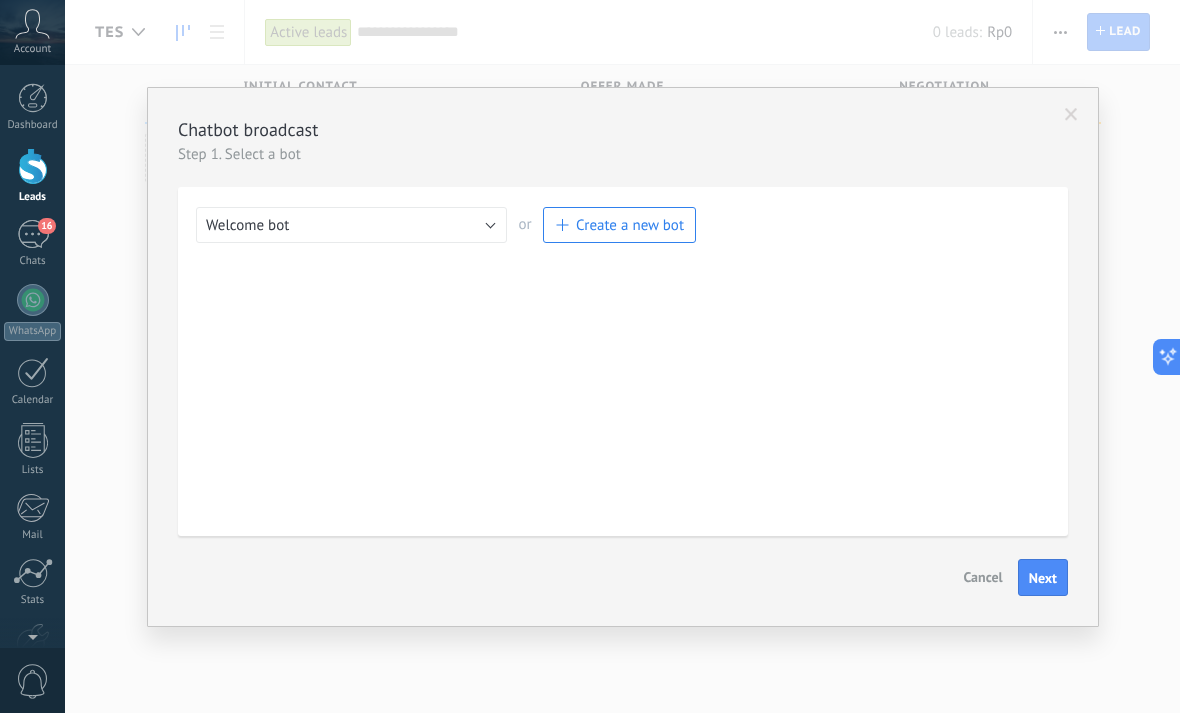 click on "Create a new bot" at bounding box center [630, 225] 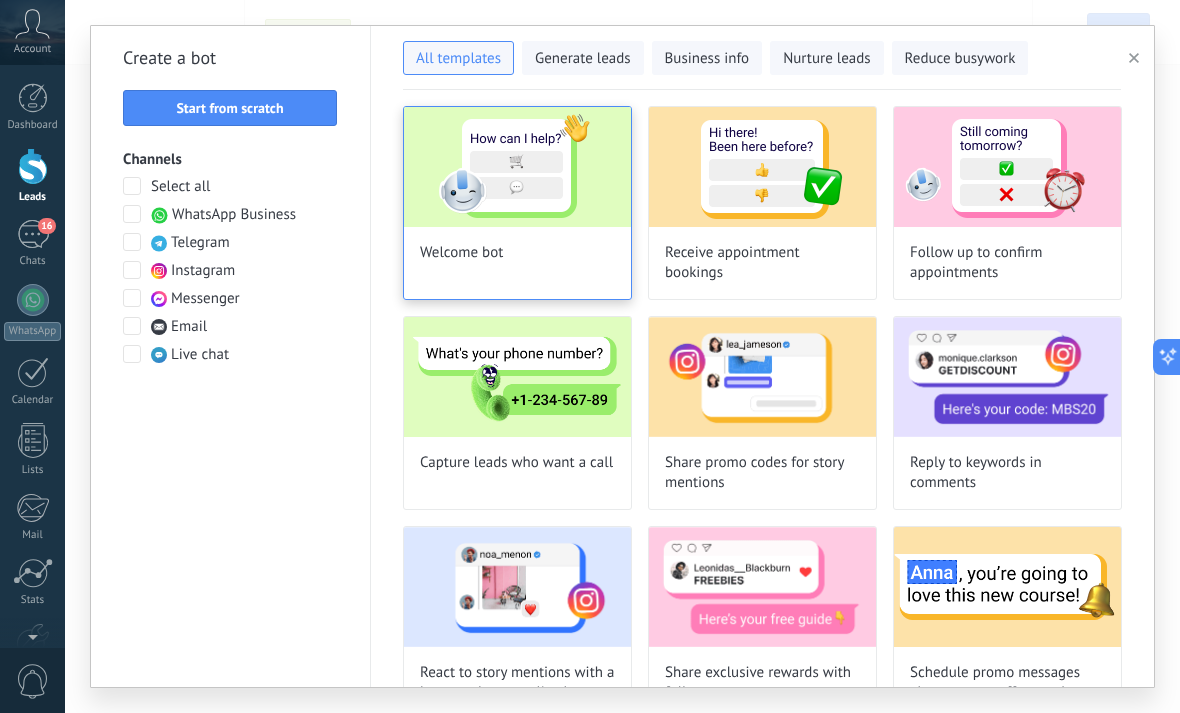 click at bounding box center (517, 167) 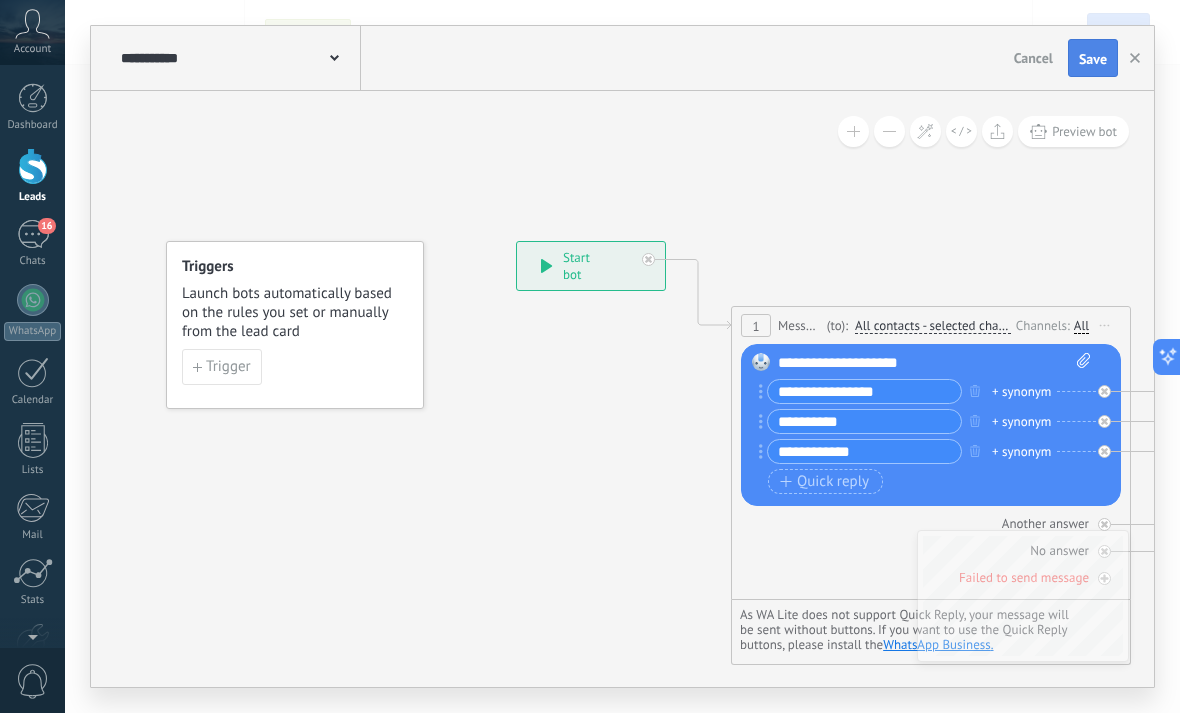 click on "Save" at bounding box center [1093, 58] 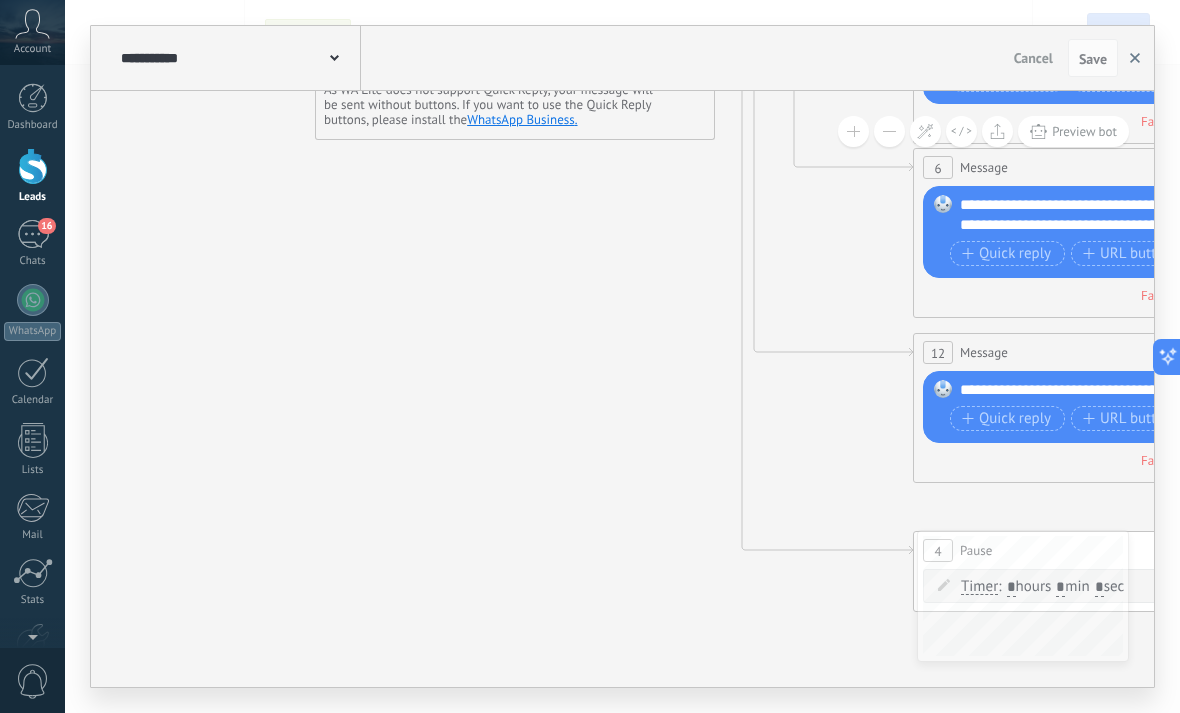 click at bounding box center (1135, 58) 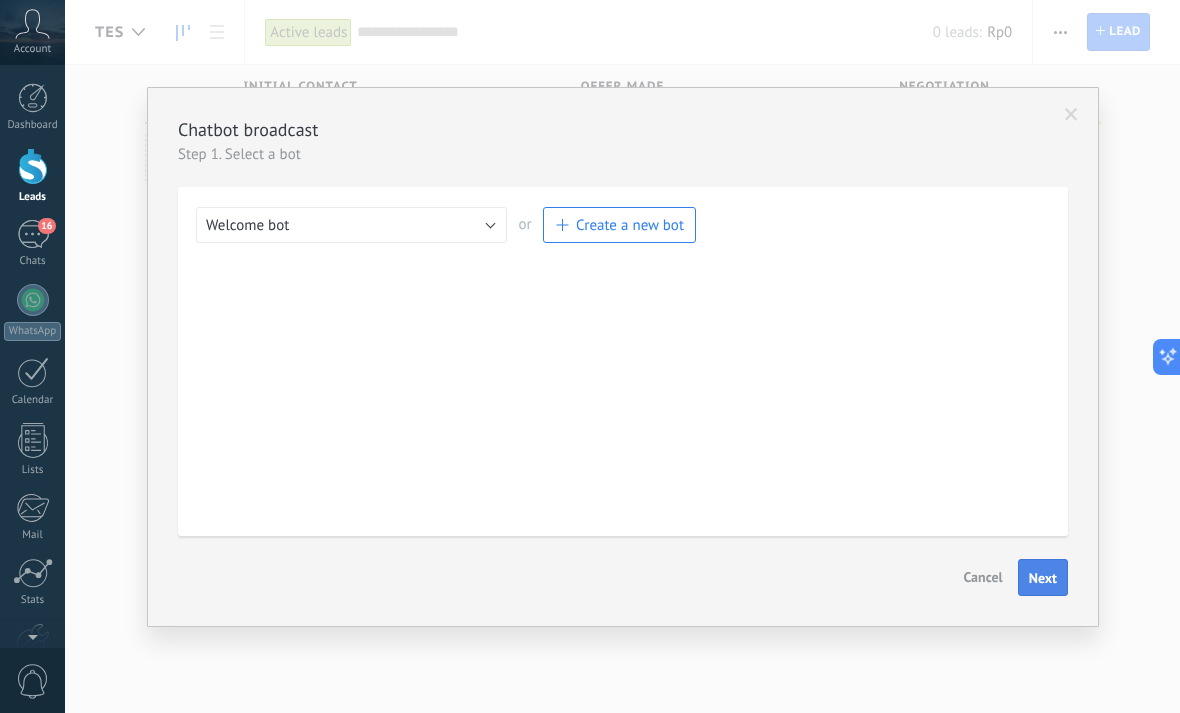 click on "Next" at bounding box center (1043, 578) 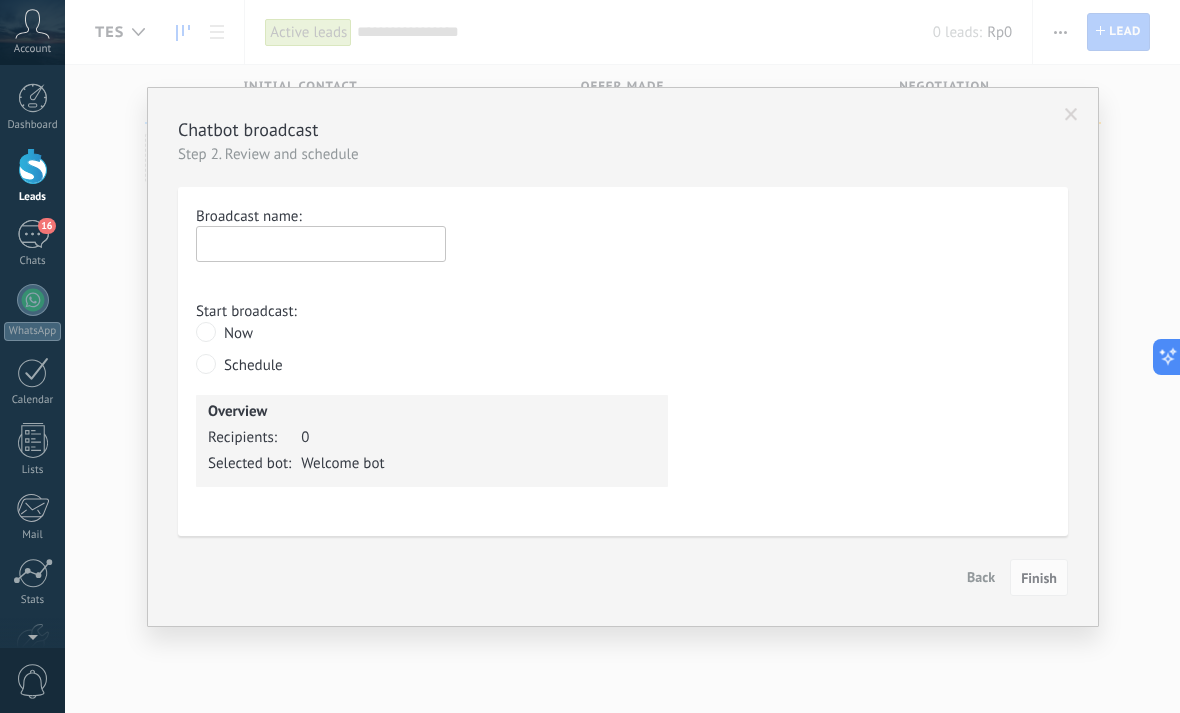 click at bounding box center [321, 244] 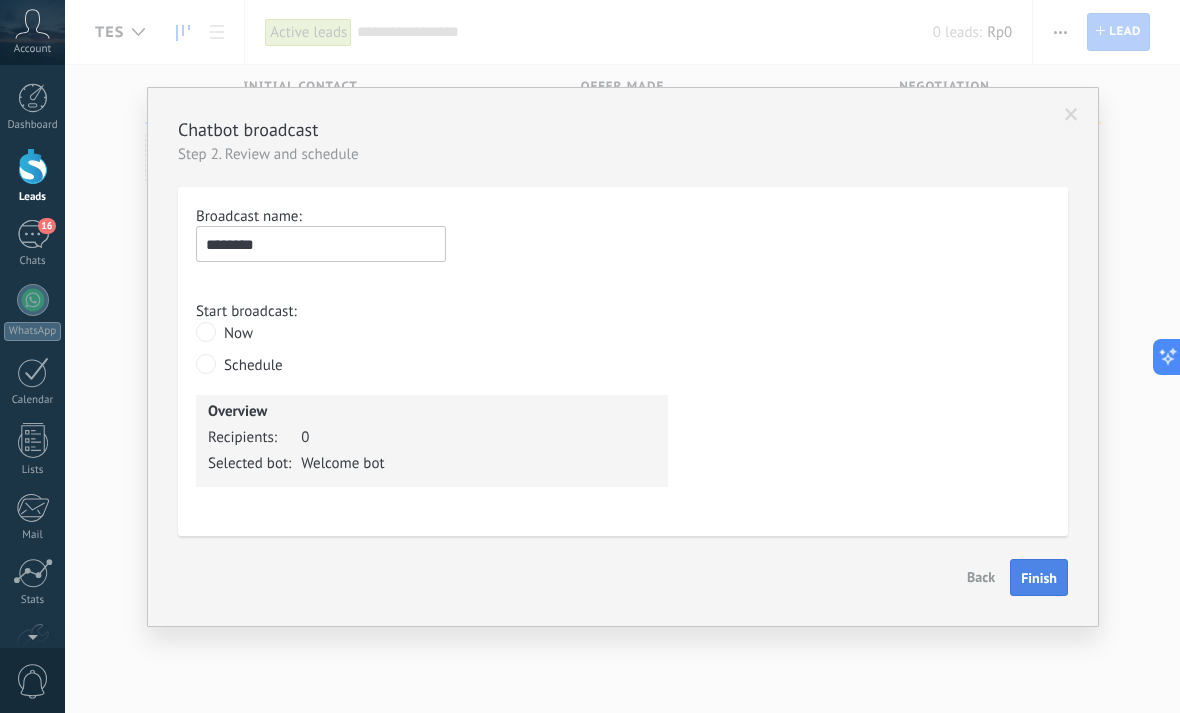 type on "********" 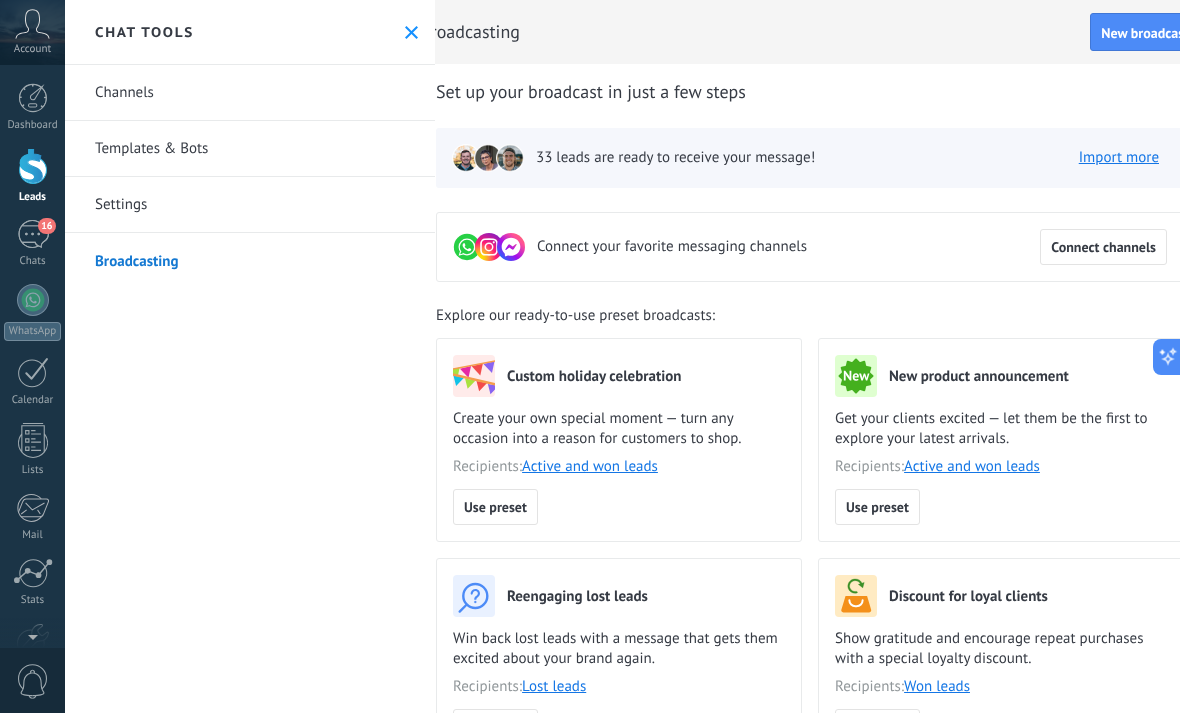 scroll, scrollTop: 0, scrollLeft: 40, axis: horizontal 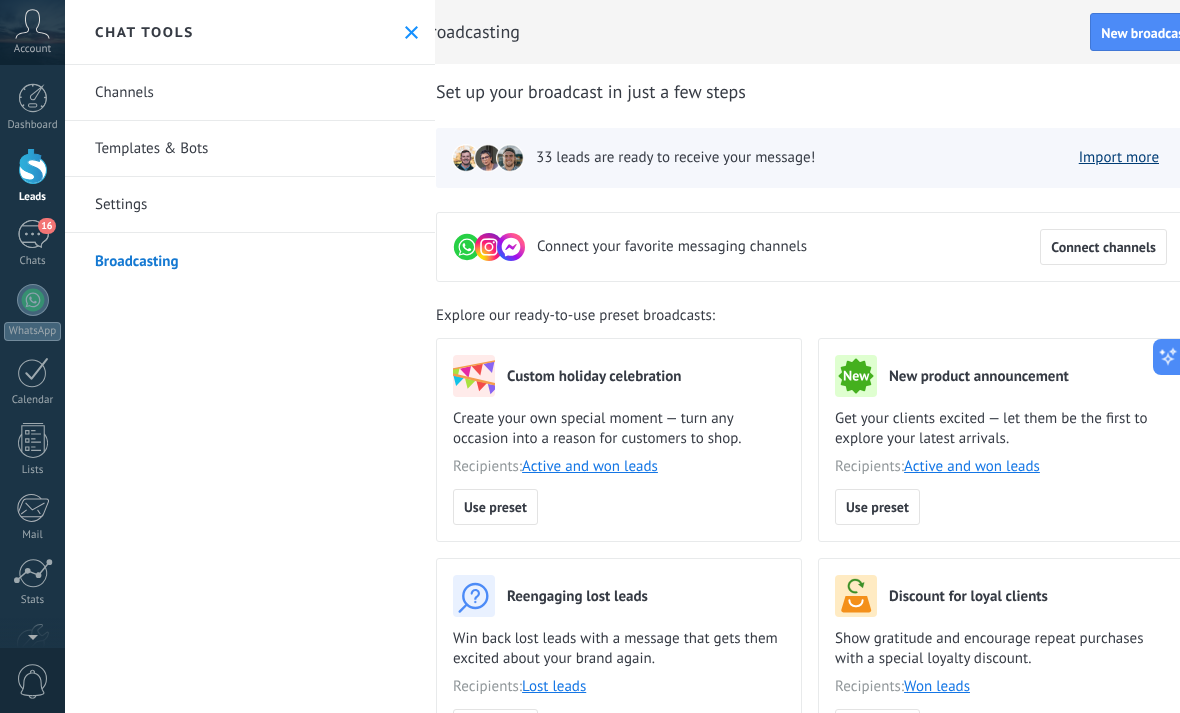 click on "Import more" at bounding box center (1119, 157) 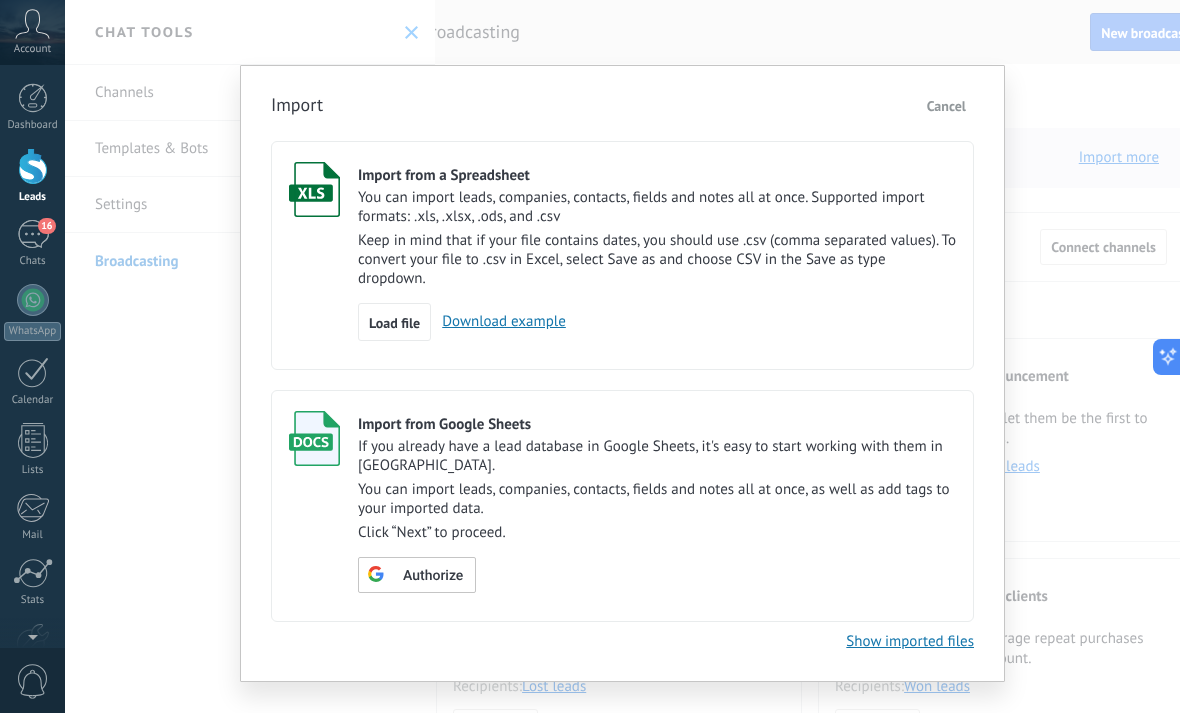 click on "Cancel" at bounding box center (946, 106) 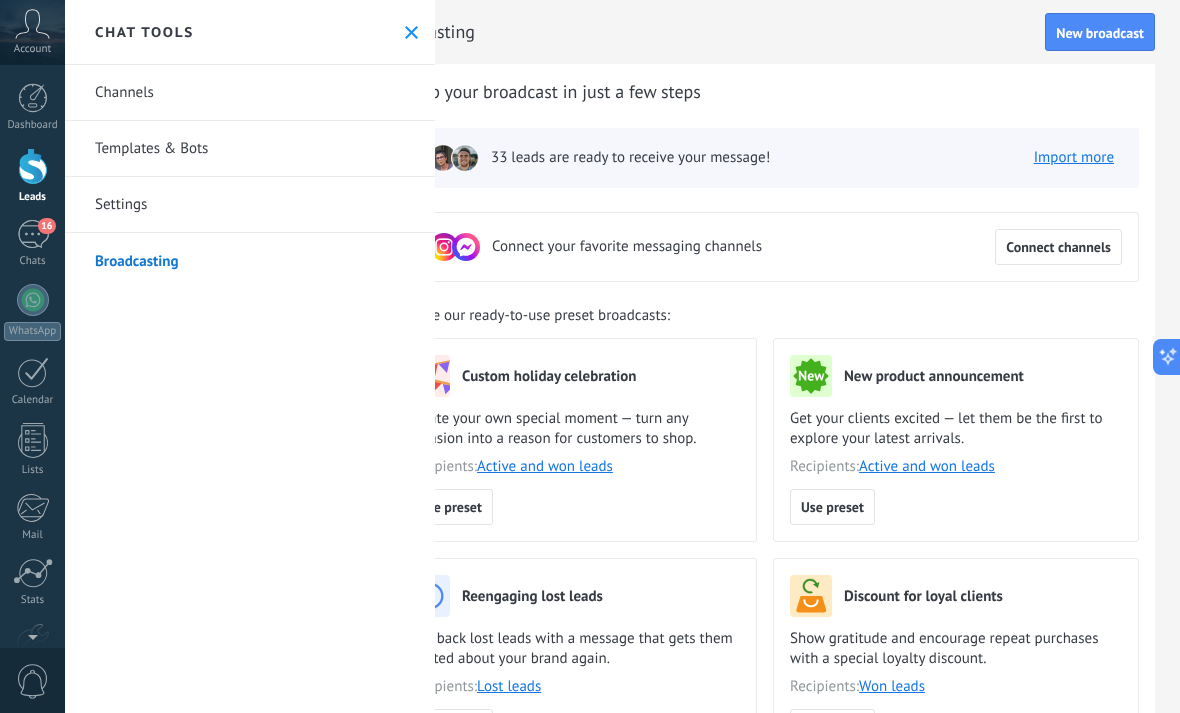 scroll, scrollTop: 0, scrollLeft: 85, axis: horizontal 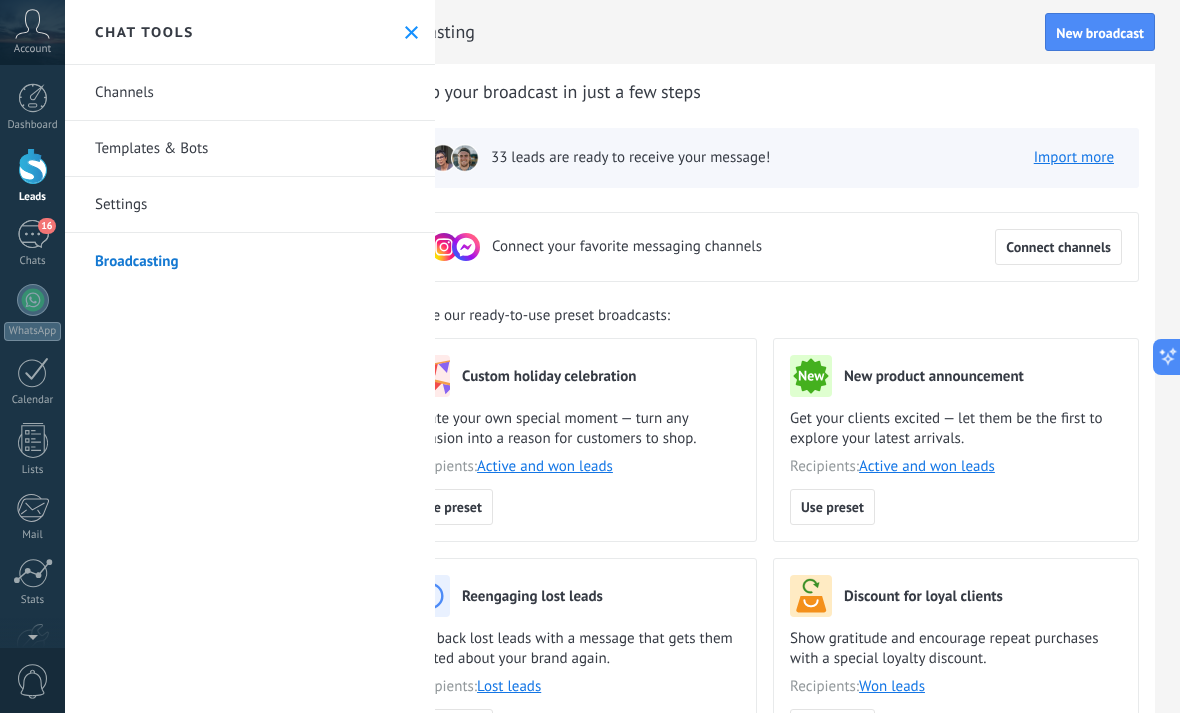 click on "Templates & Bots" at bounding box center (250, 149) 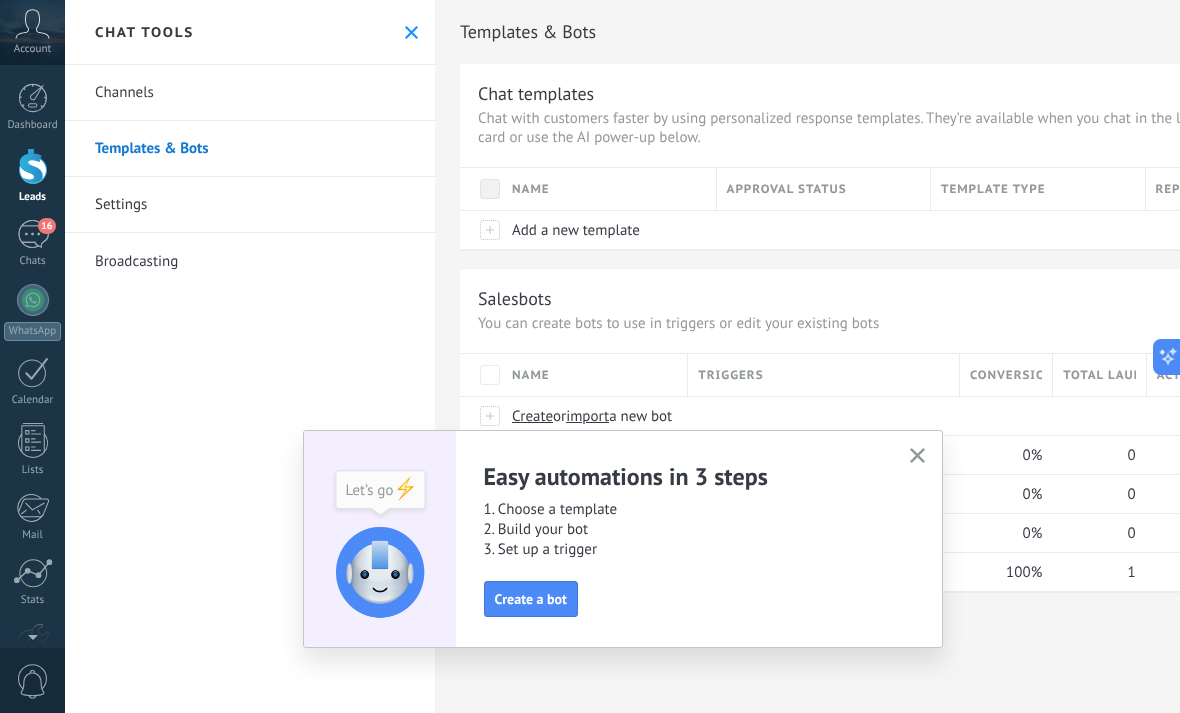 click 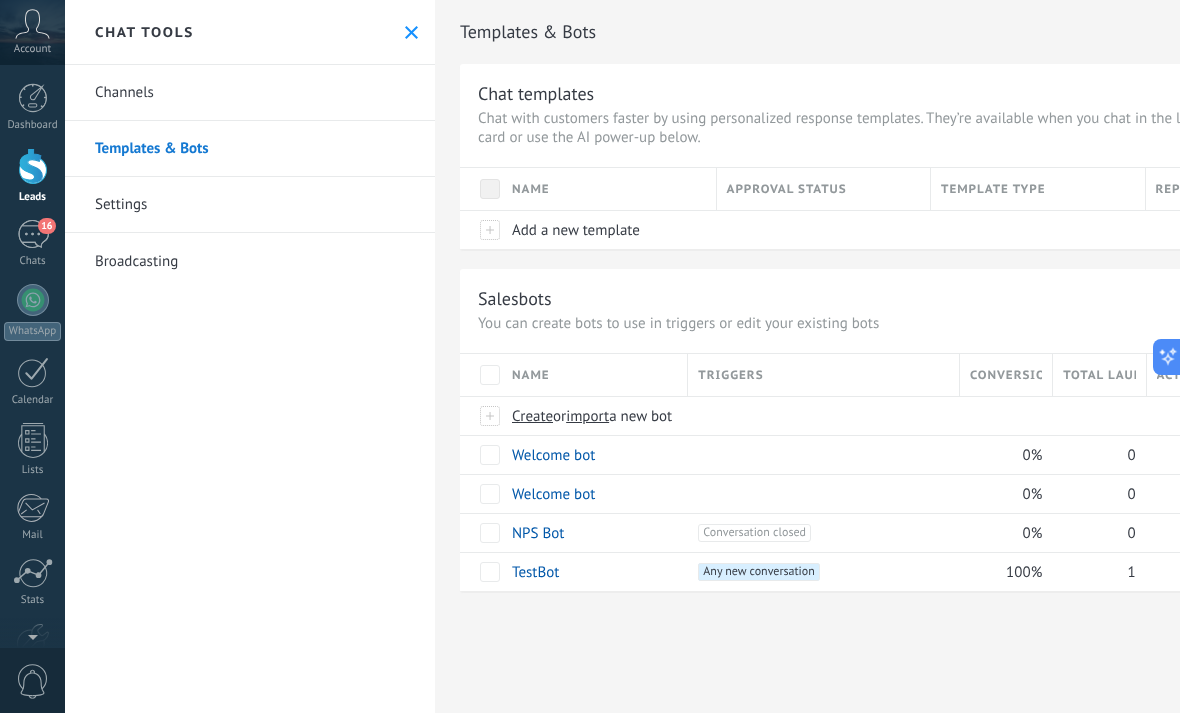 scroll, scrollTop: 0, scrollLeft: 0, axis: both 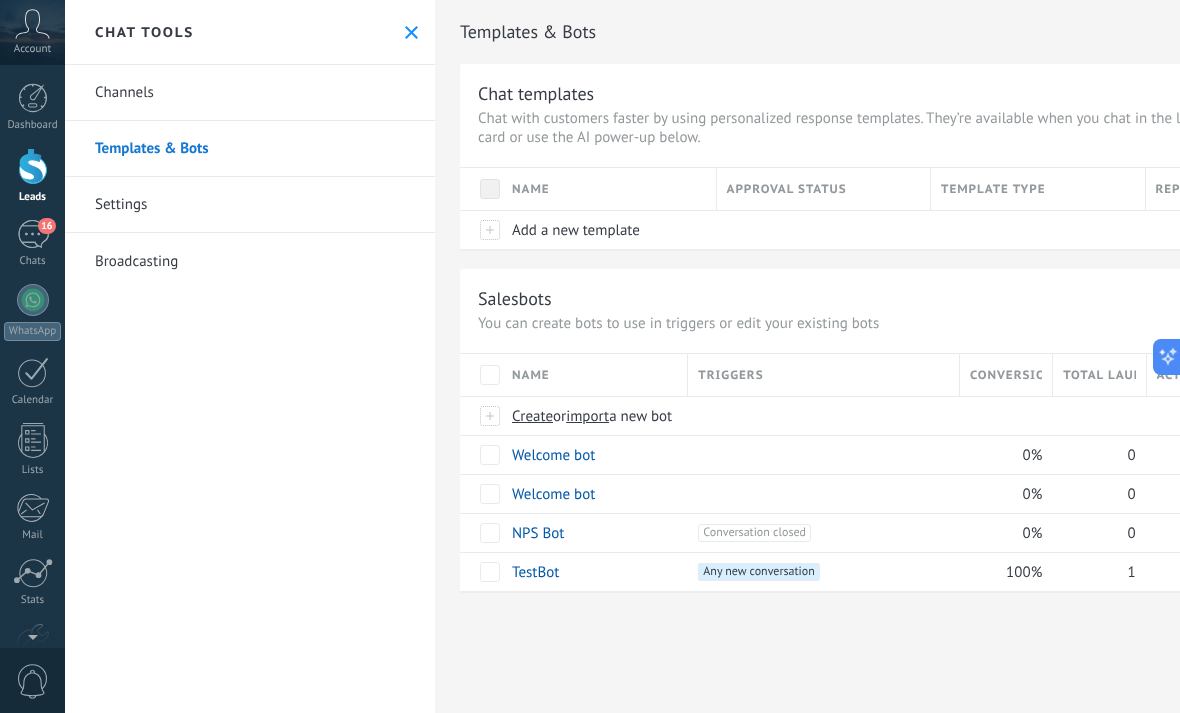 click at bounding box center (33, 166) 